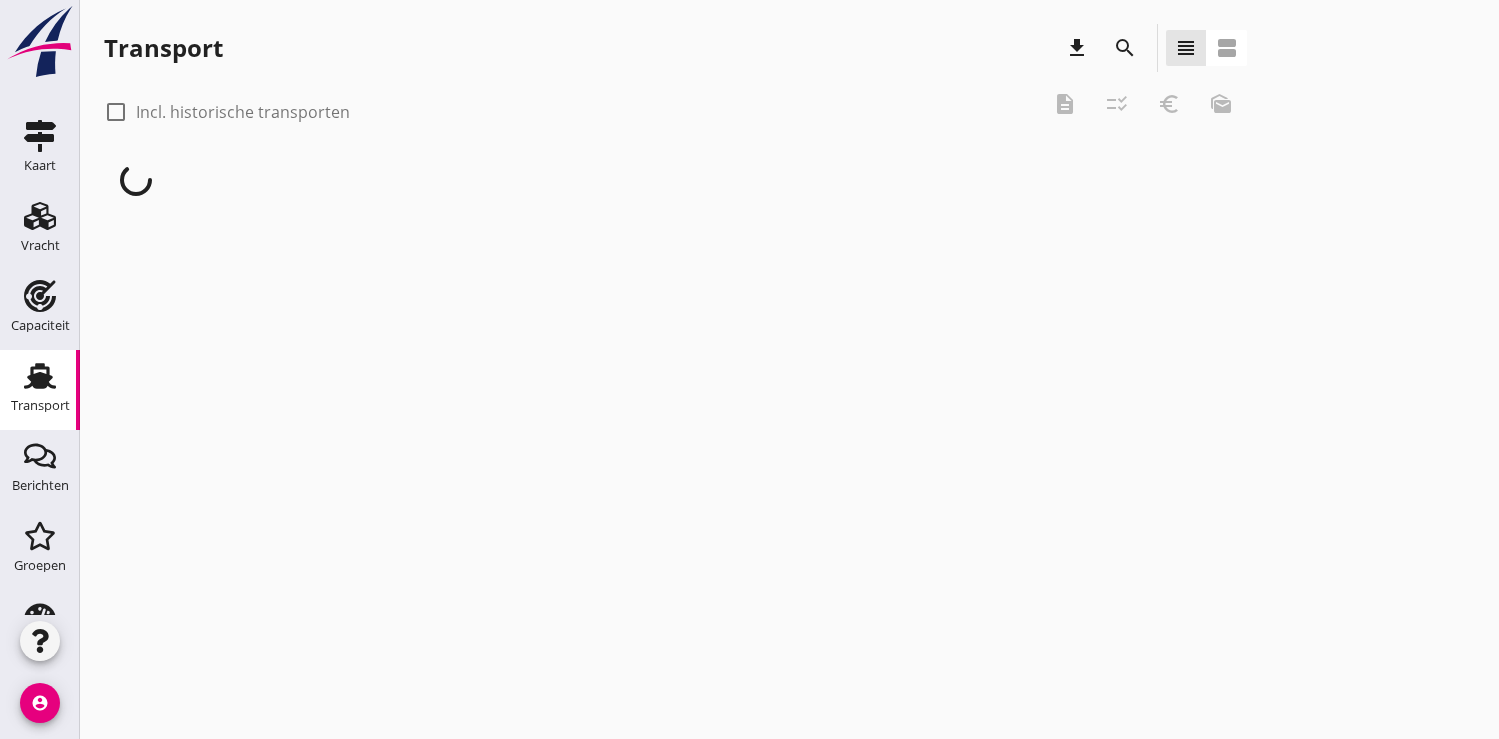 scroll, scrollTop: 0, scrollLeft: 0, axis: both 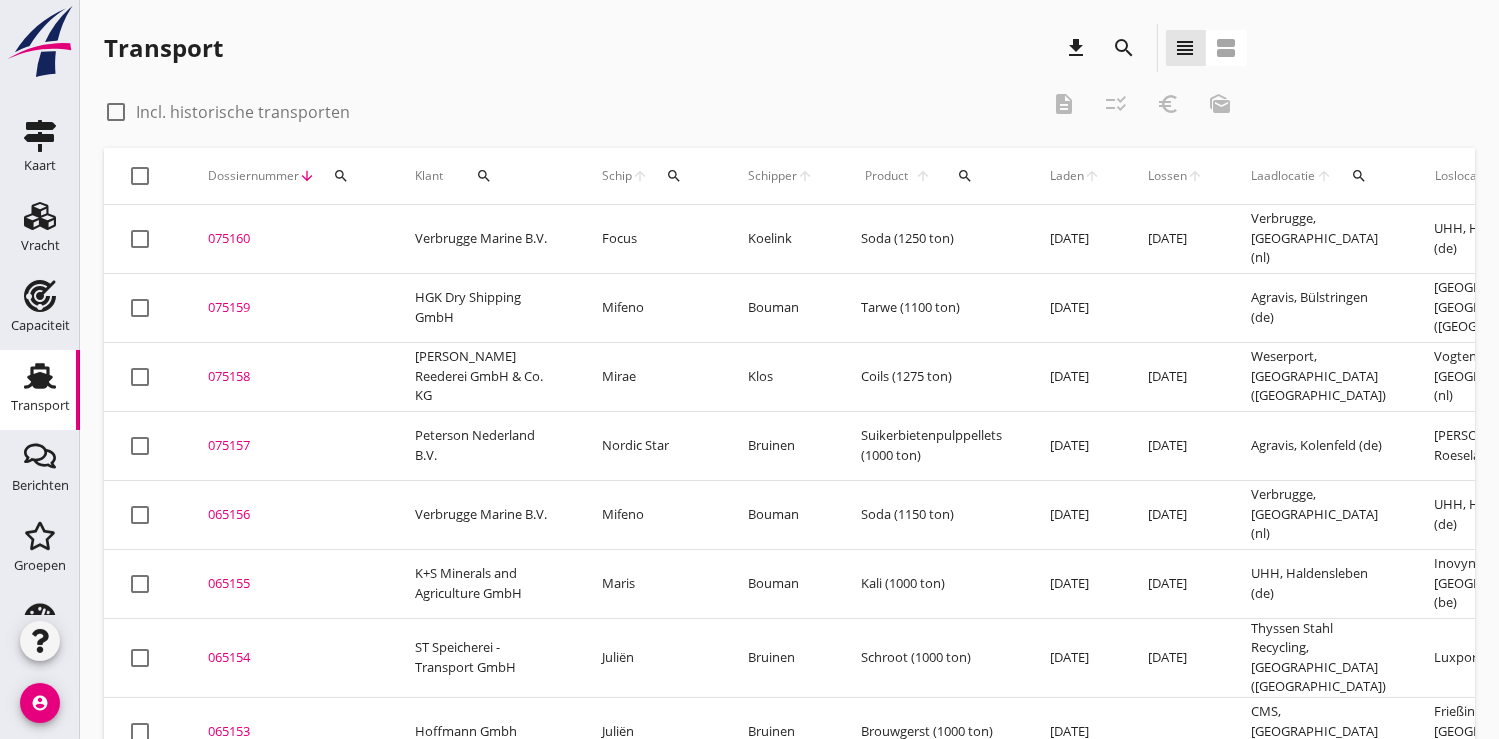 click on "search" at bounding box center [341, 176] 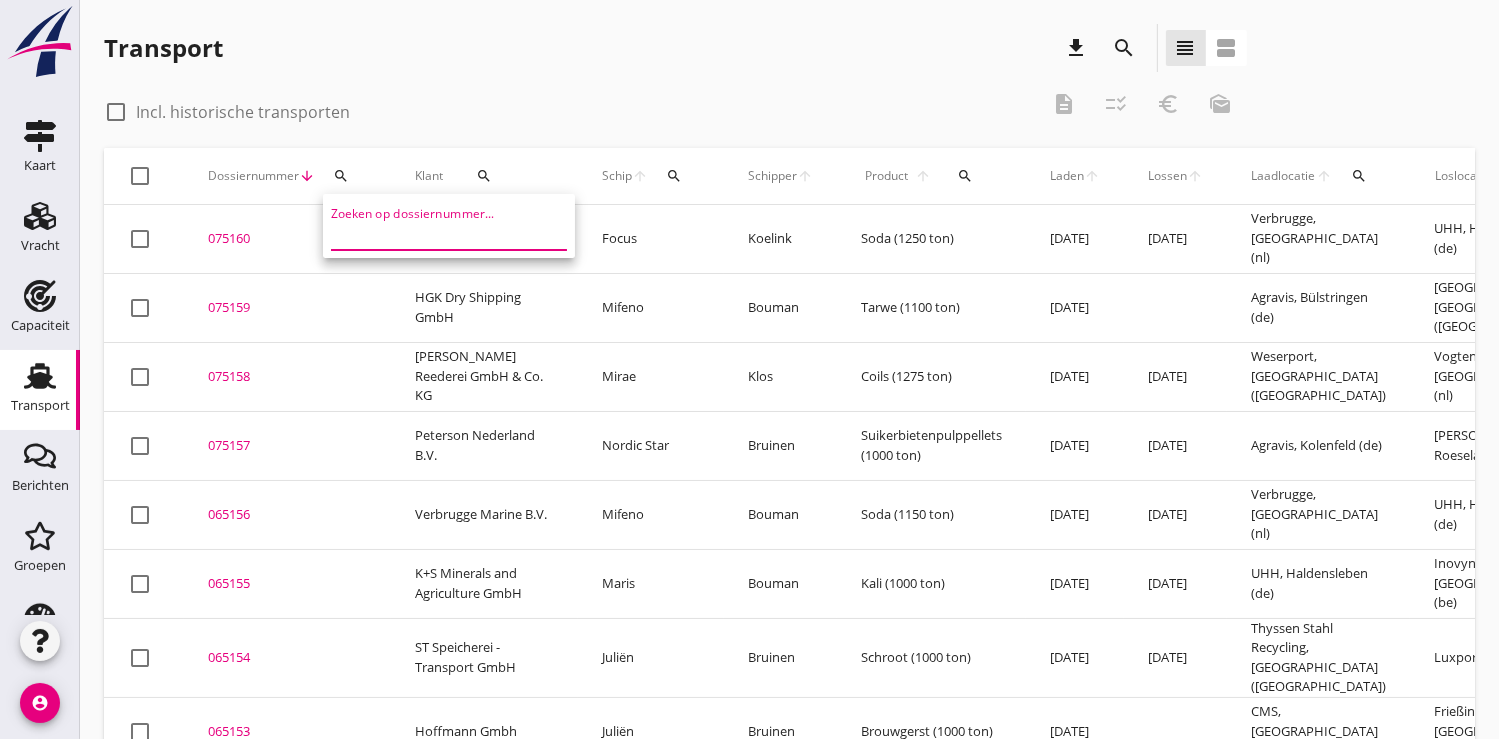 click at bounding box center [435, 234] 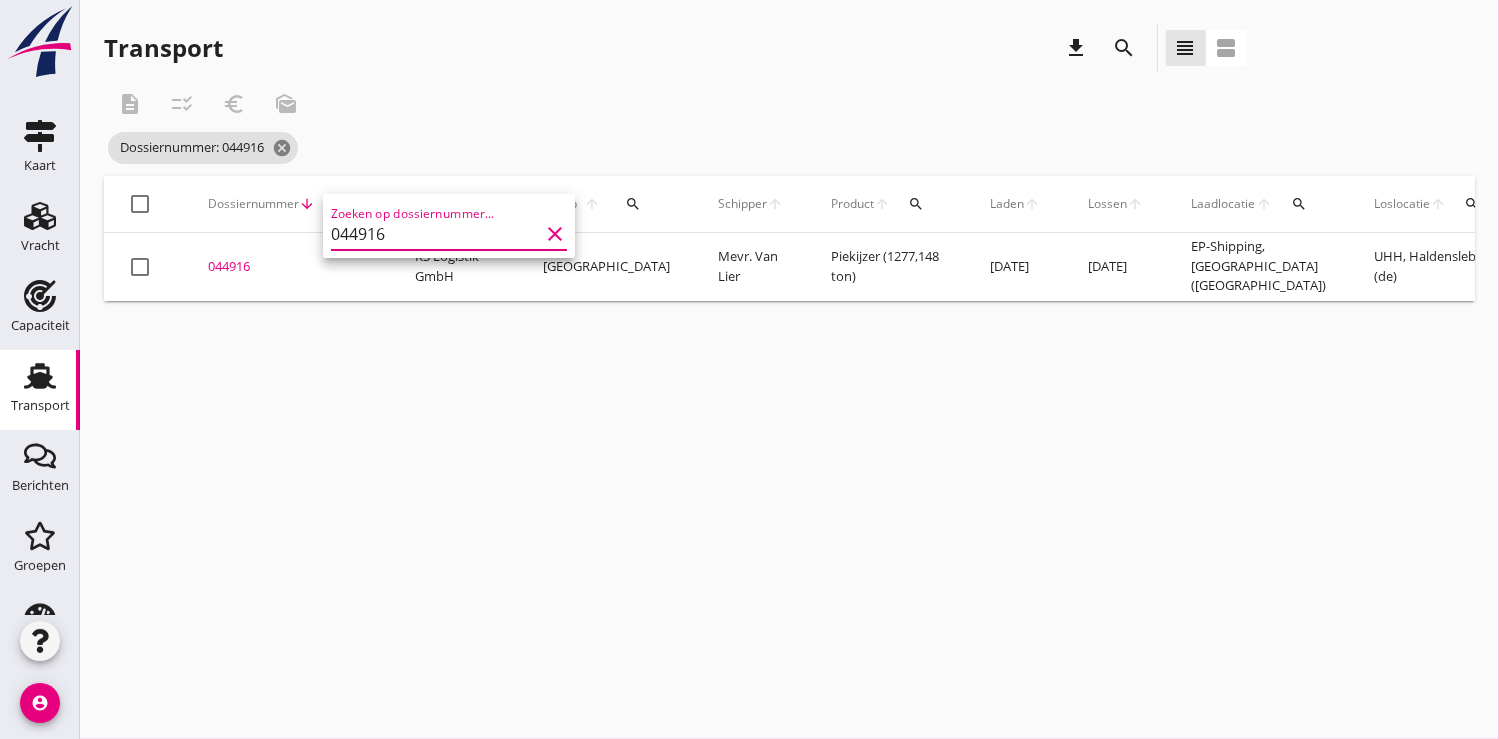 scroll, scrollTop: 0, scrollLeft: 511, axis: horizontal 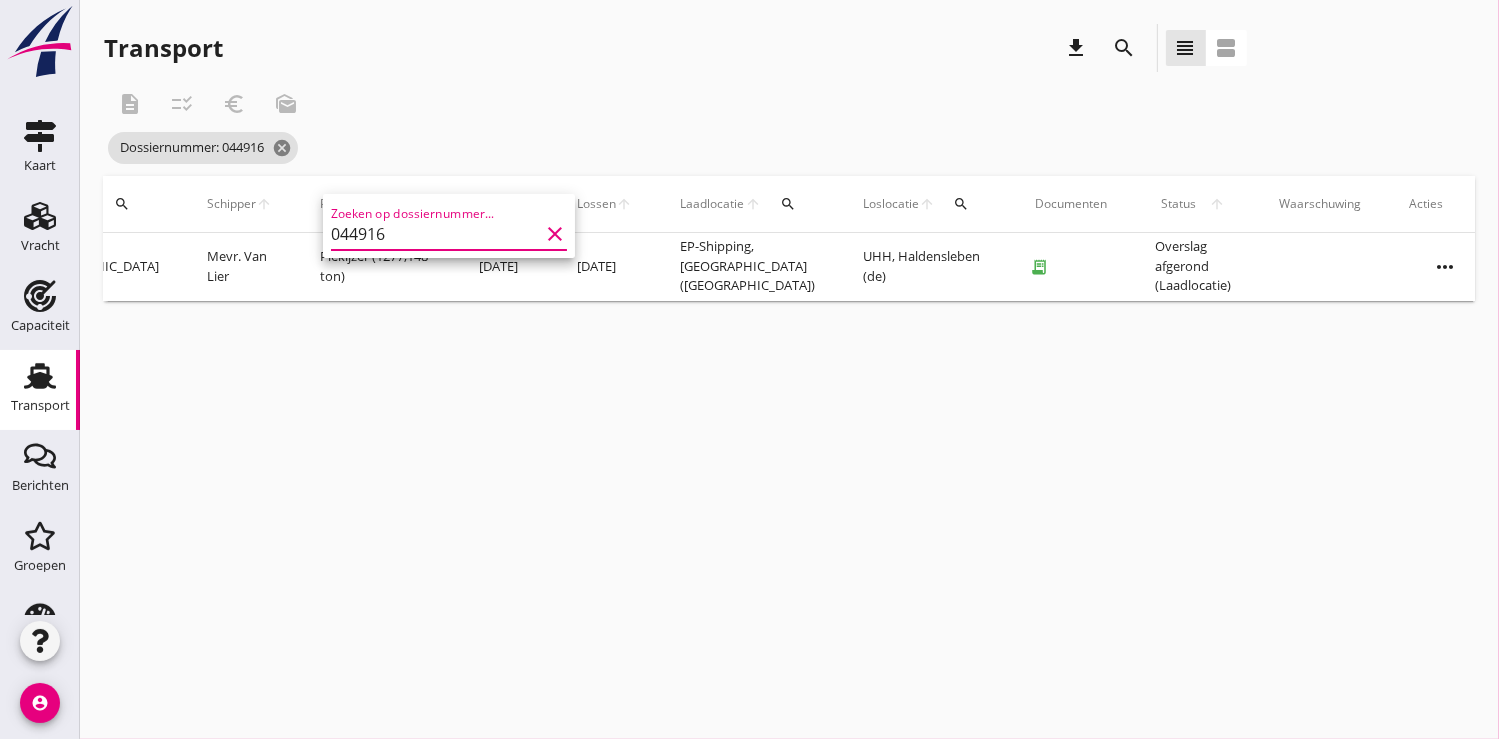 type on "044916" 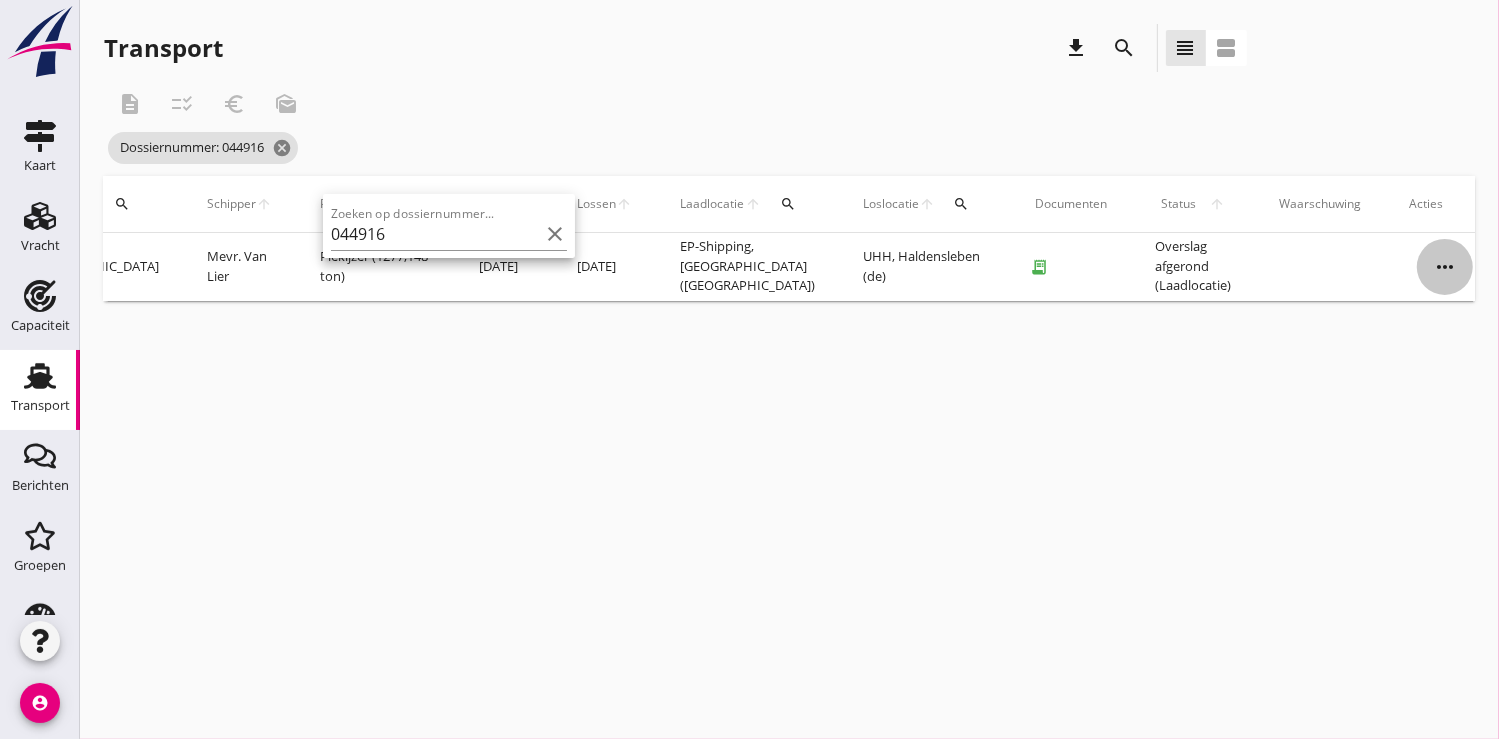 click on "more_horiz" at bounding box center (1445, 267) 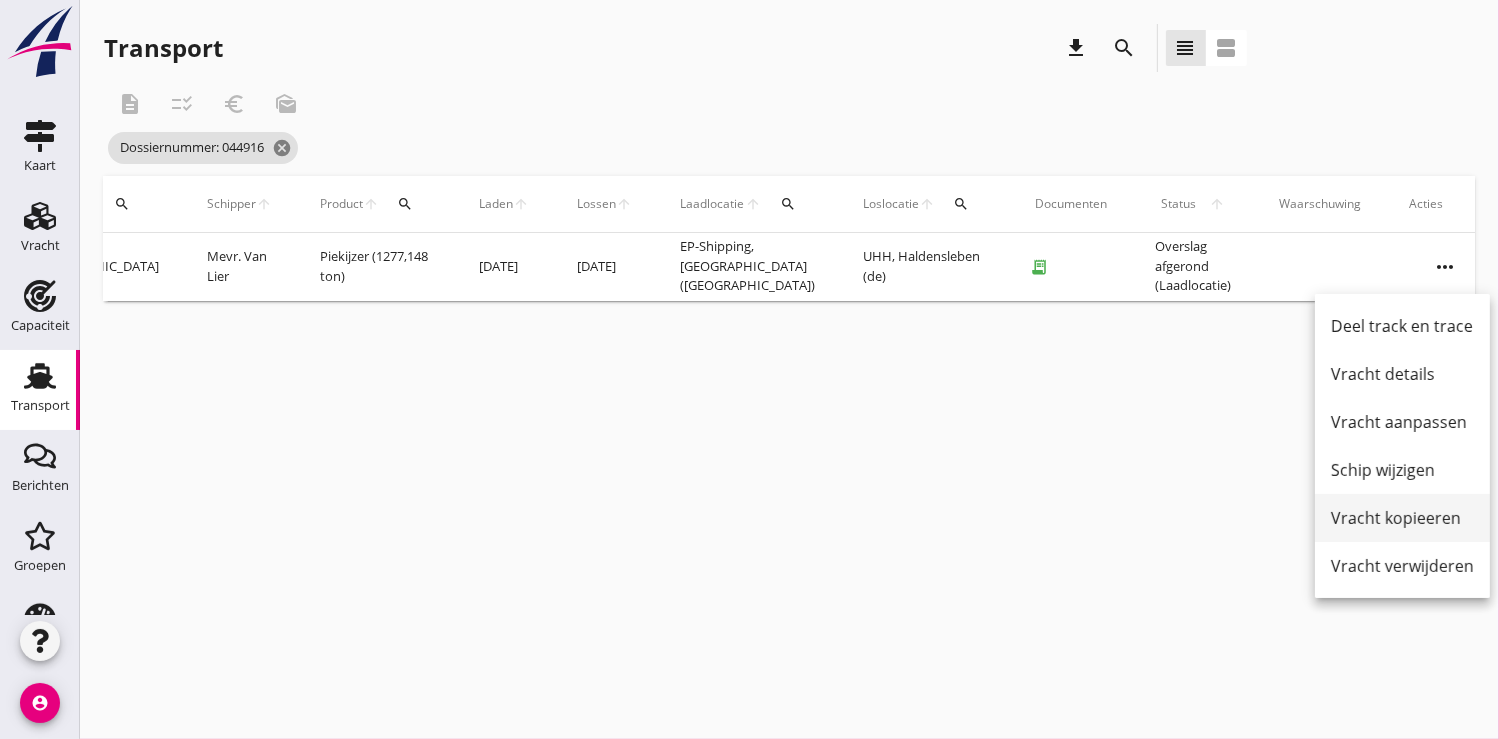 click on "Vracht kopieeren" at bounding box center [1402, 518] 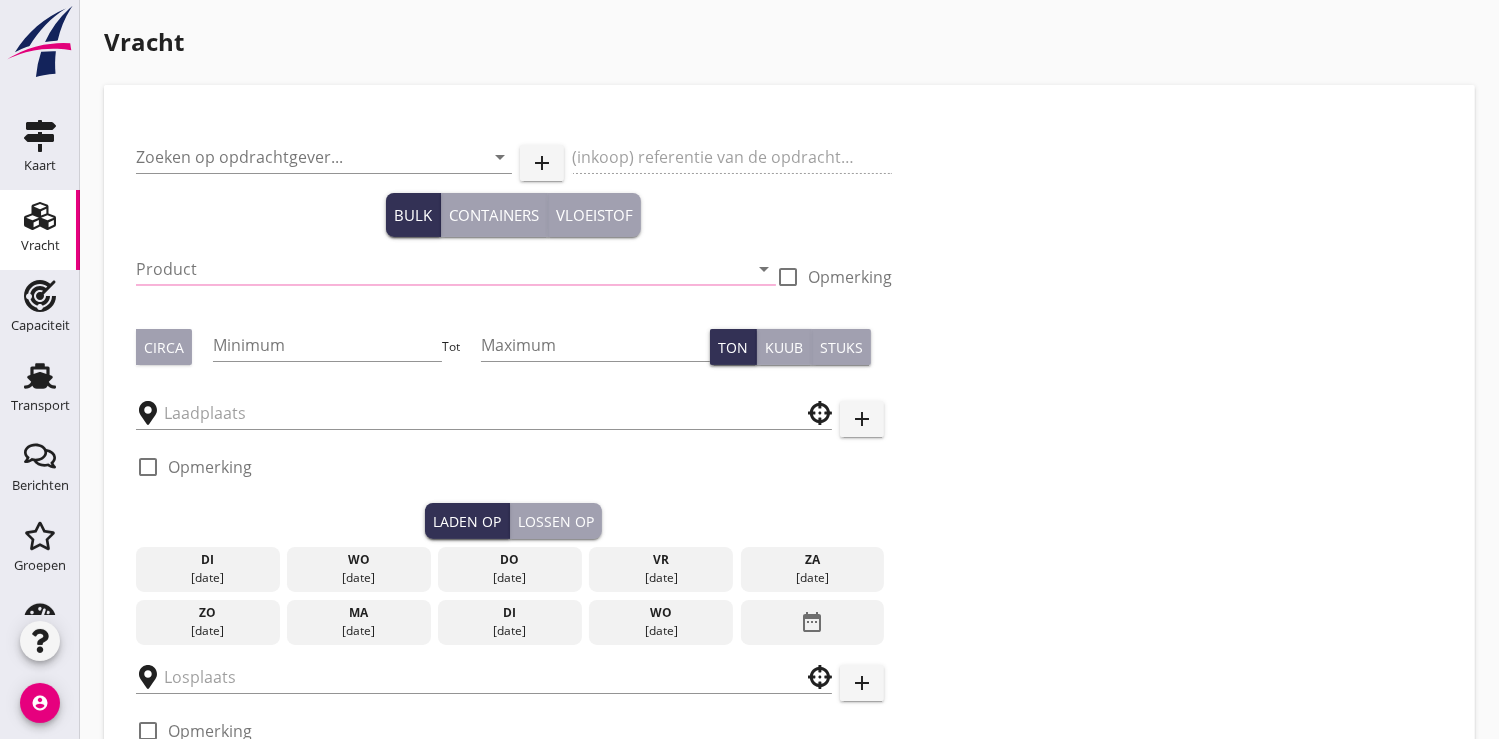 type on "K3 Logistik GmbH" 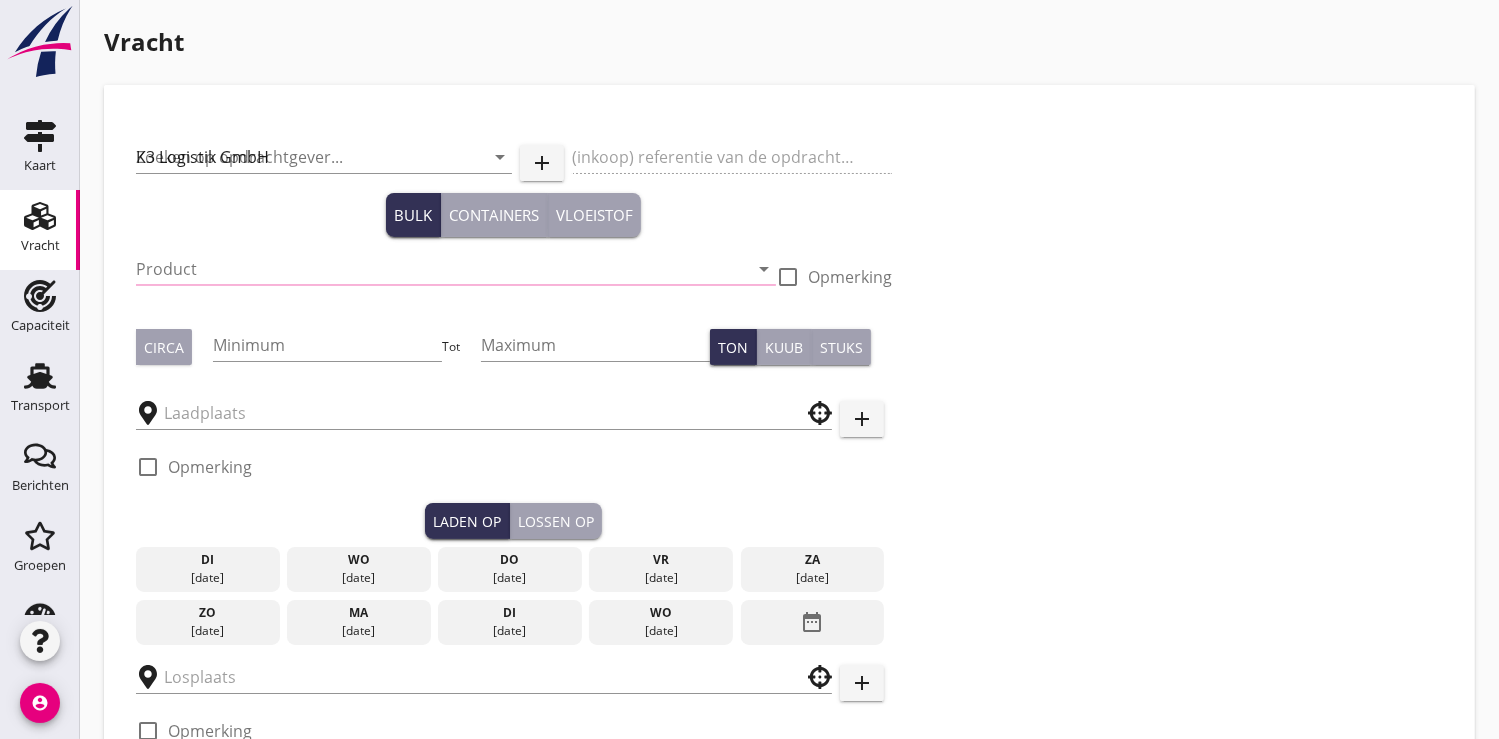 type on "Piekijzer (5121)" 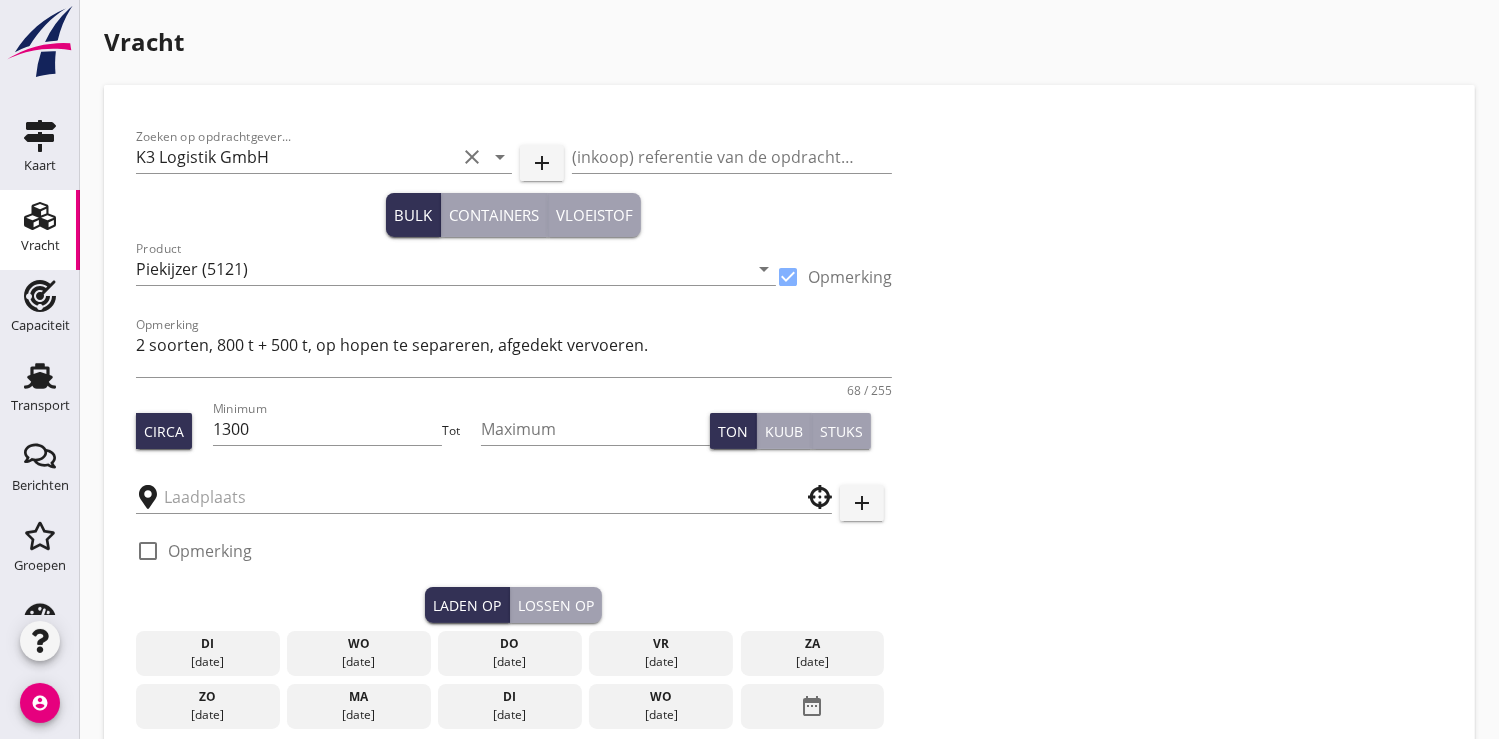 type on "EP-Shipping" 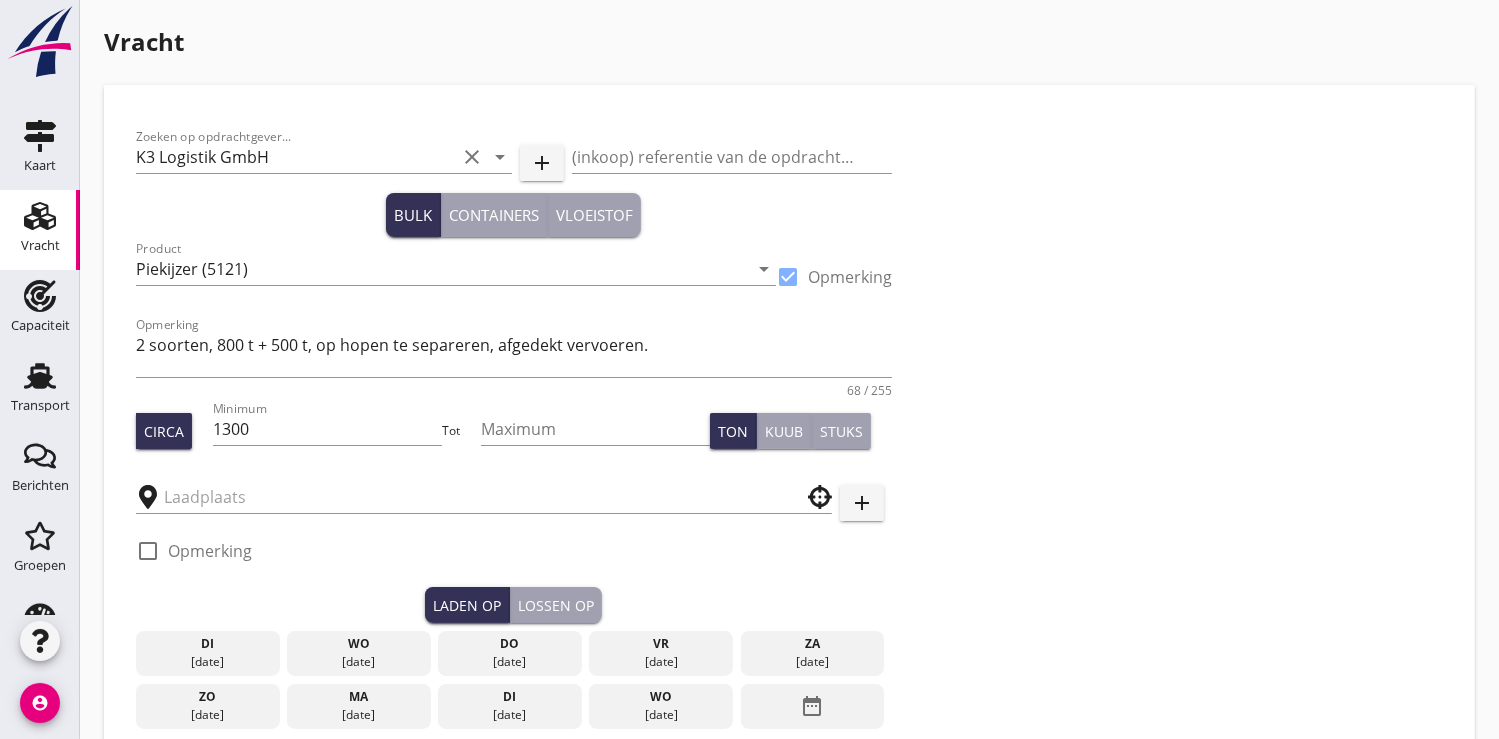 type on "UHH" 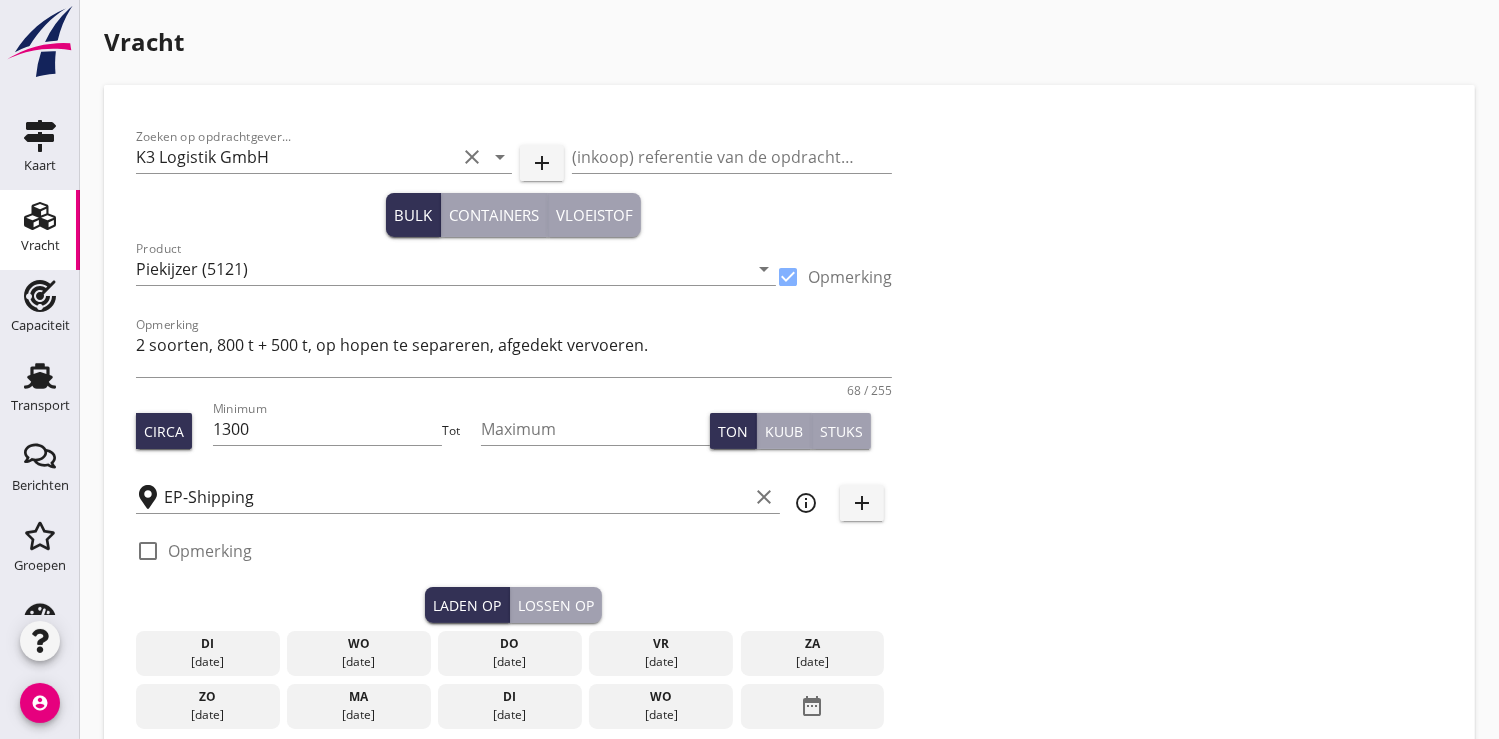 type on "15500" 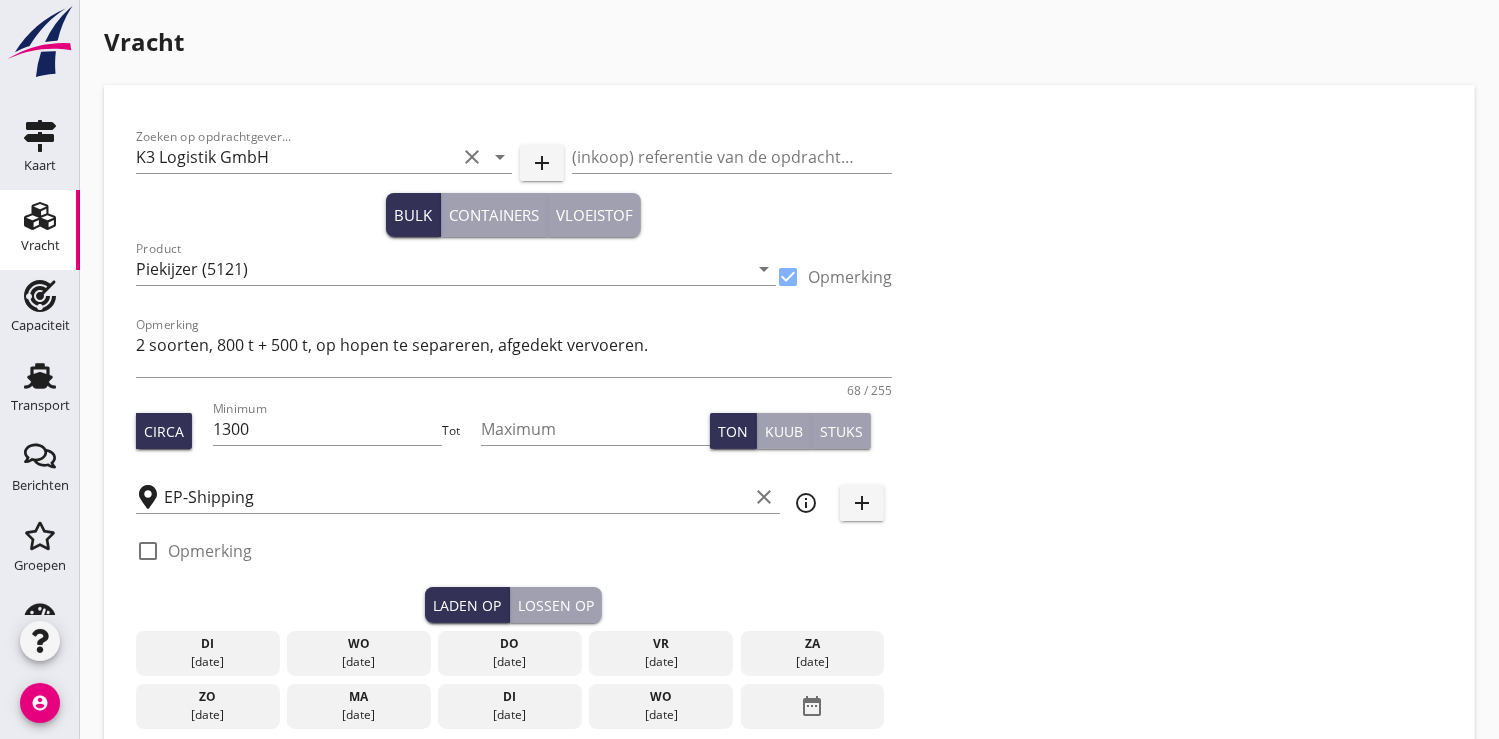 type on "Graag stuwplan maken!
Te varen via [GEOGRAPHIC_DATA]" 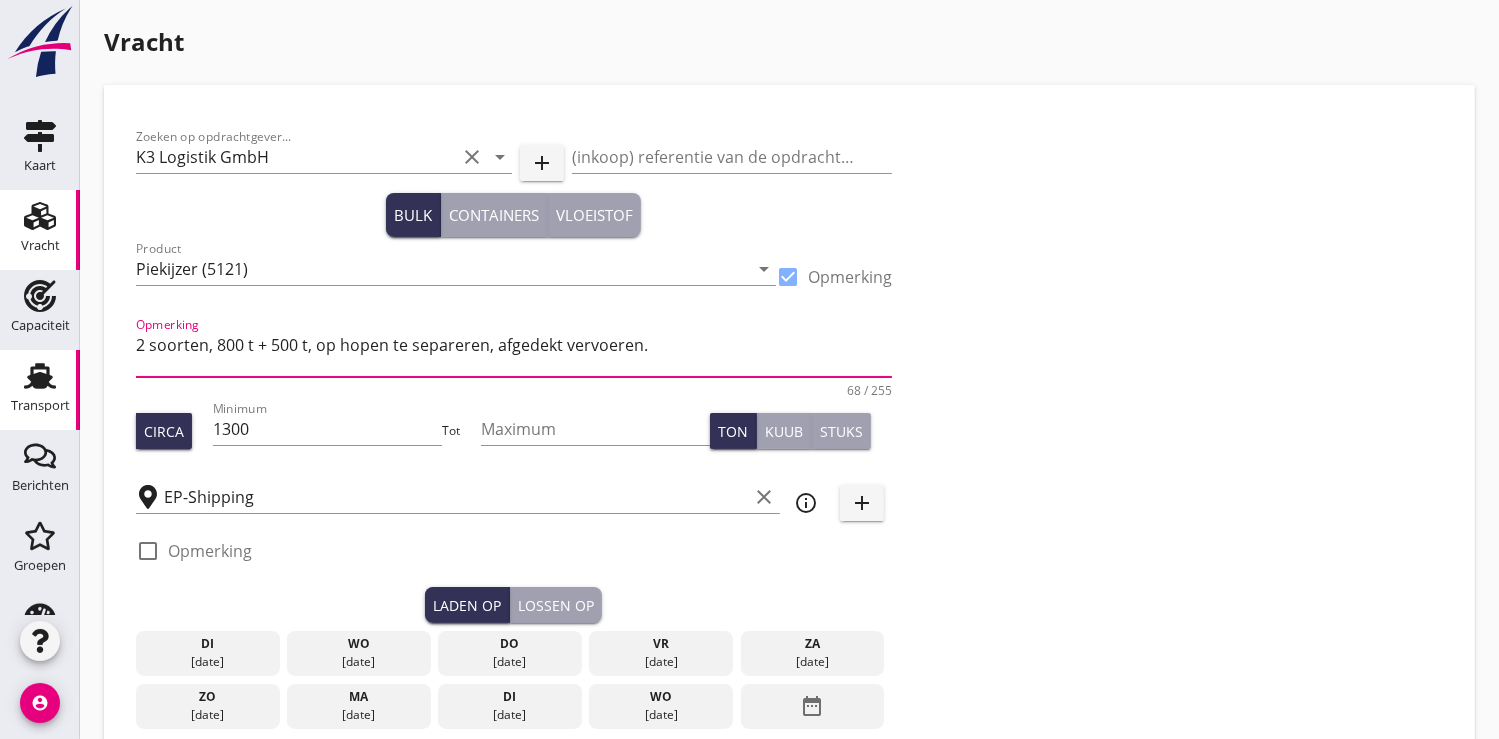 drag, startPoint x: 666, startPoint y: 351, endPoint x: 51, endPoint y: 359, distance: 615.052 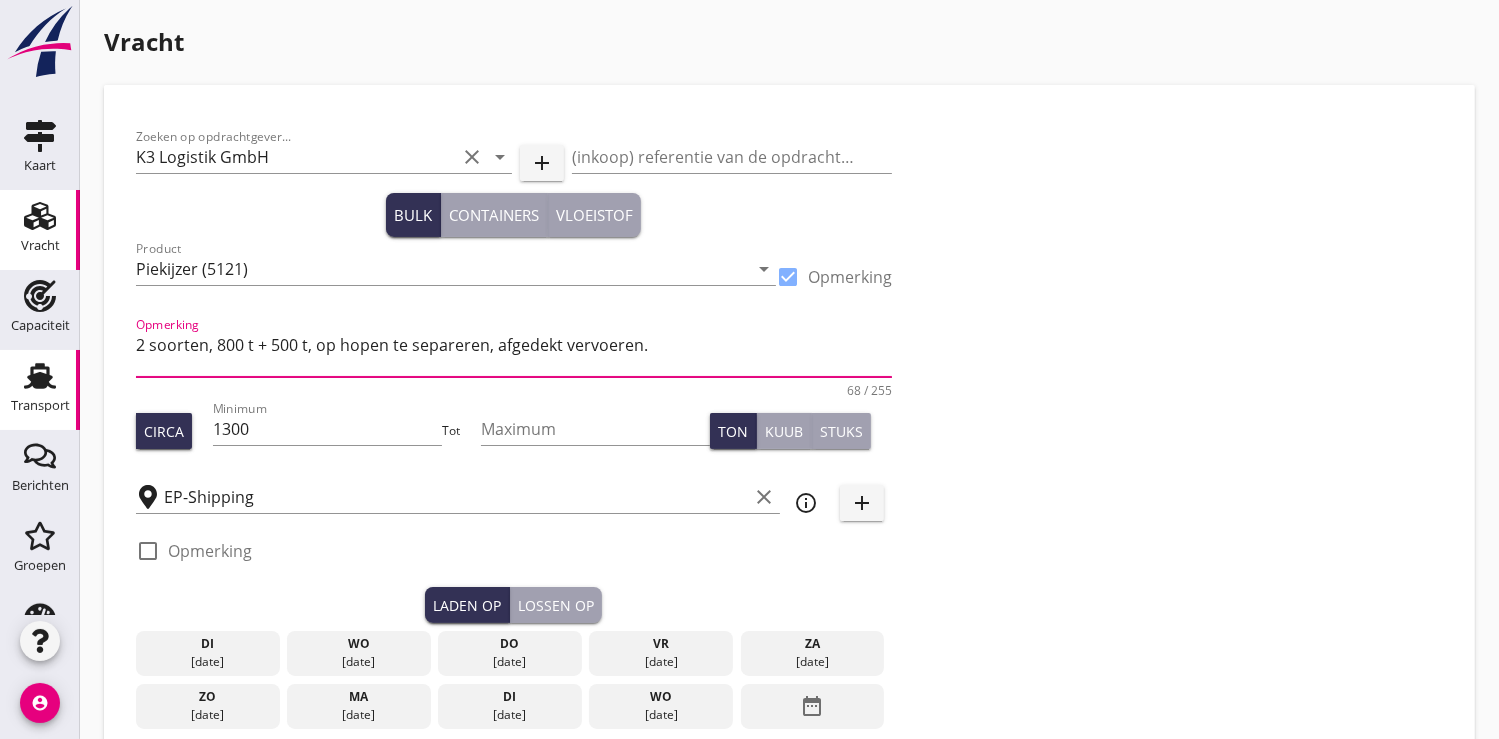 click on "Kaart  Kaart  Vracht  Vracht  Capaciteit  Capaciteit  Transport  Transport  Berichten  Berichten  Groepen  Groepen  Inzicht  Inzicht  Financieel  Financieel  account_circle cancel  You are impersonating another user.   Vracht  Zoeken op opdrachtgever... K3 Logistik GmbH clear arrow_drop_down add (inkoop) referentie van de opdrachtgever  Bulk   Containers   Vloeistof  Product Piekijzer (5121) arrow_drop_down check_box Opmerking Opmerking 2 soorten, 800 t + 500 t, op hopen te separeren, afgedekt vervoeren. 68 / 255  Circa  Minimum 1300  Tot  Maximum  Ton   Kuub   Stuks  EP-Shipping clear info_outline add check_box_outline_blank Opmerking  Laden op   Lossen op   [DATE]  [DATE]  [DATE]  [DATE]  [DATE]  [DATE]  [DATE]  [DATE]  [DATE] date_range UHH clear info_outline add check_box_outline_blank Opmerking check_box Genereer charter (voor vervoerder) check_box Genereer opdrachtbevestiging (voor opdrachtgever)  Charter details  keyboard_arrow_down (Richt)prijs 15500  Huur" at bounding box center (749, 1485) 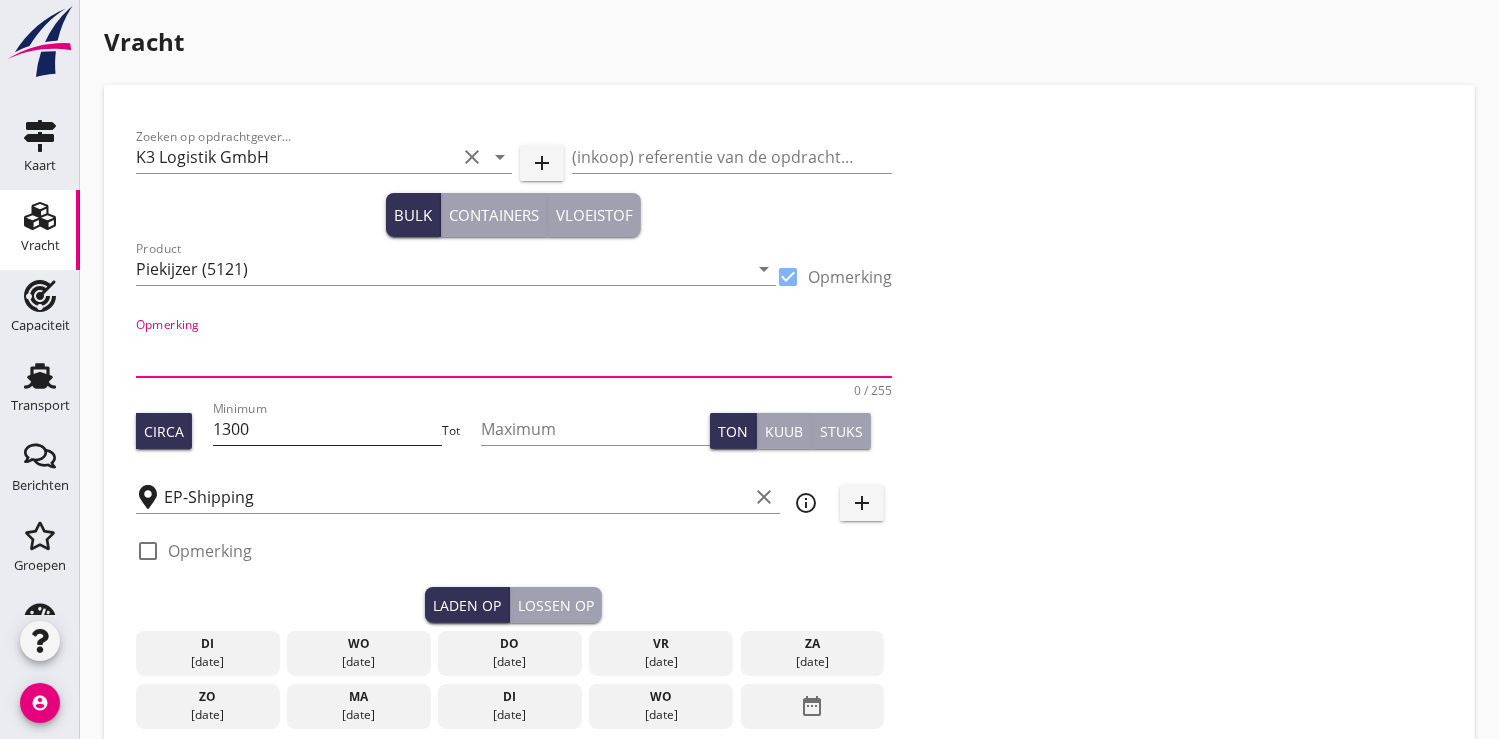 type 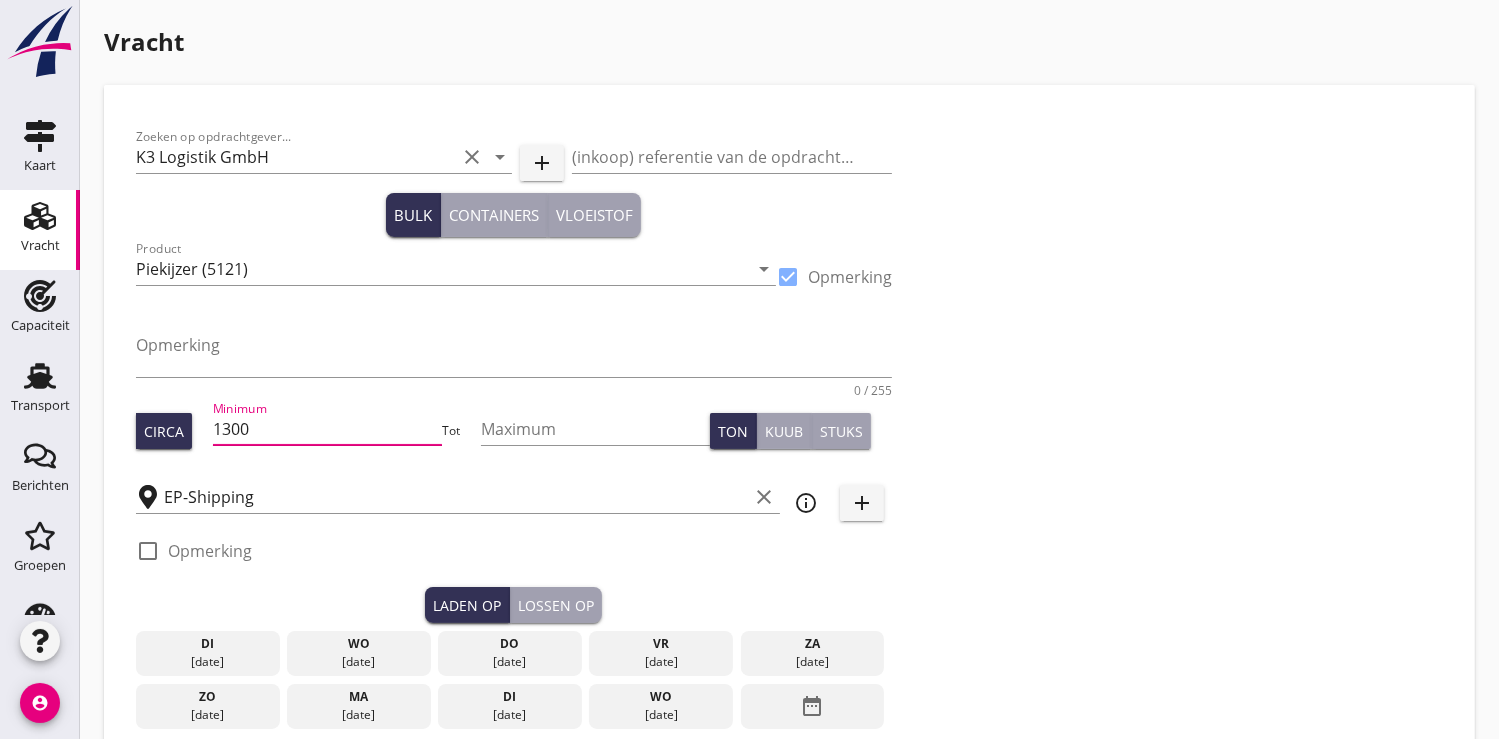 click on "1300" at bounding box center [327, 429] 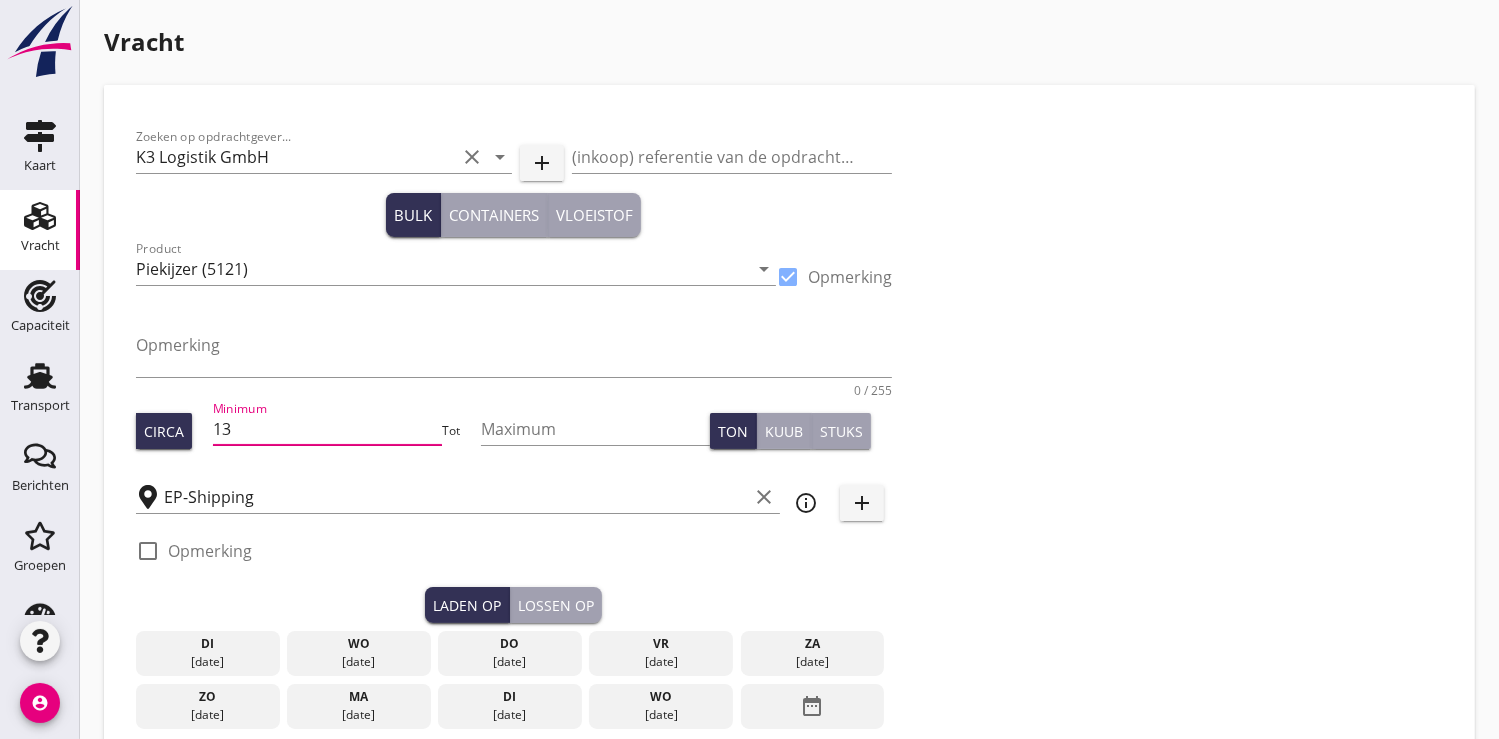 type on "1" 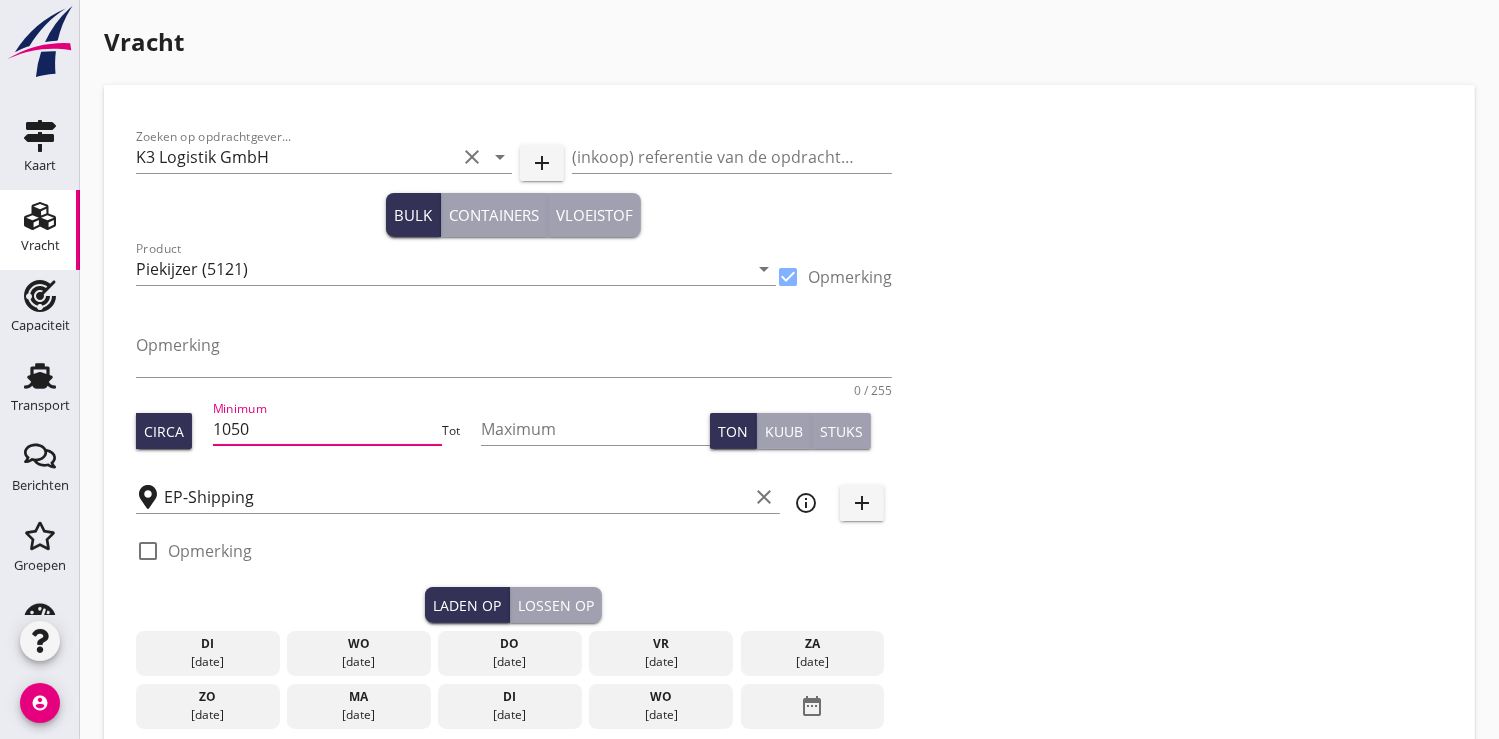type on "1050" 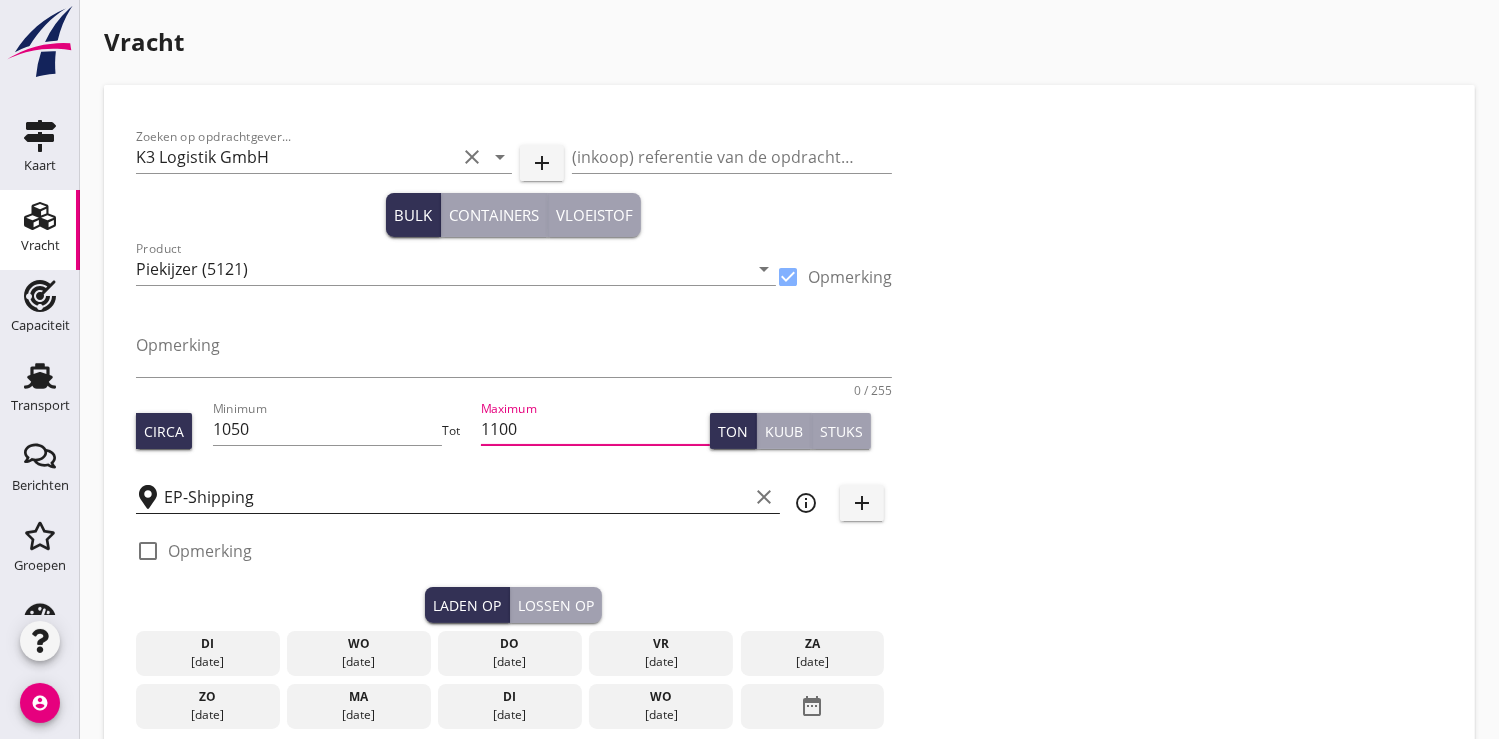 scroll, scrollTop: 0, scrollLeft: 0, axis: both 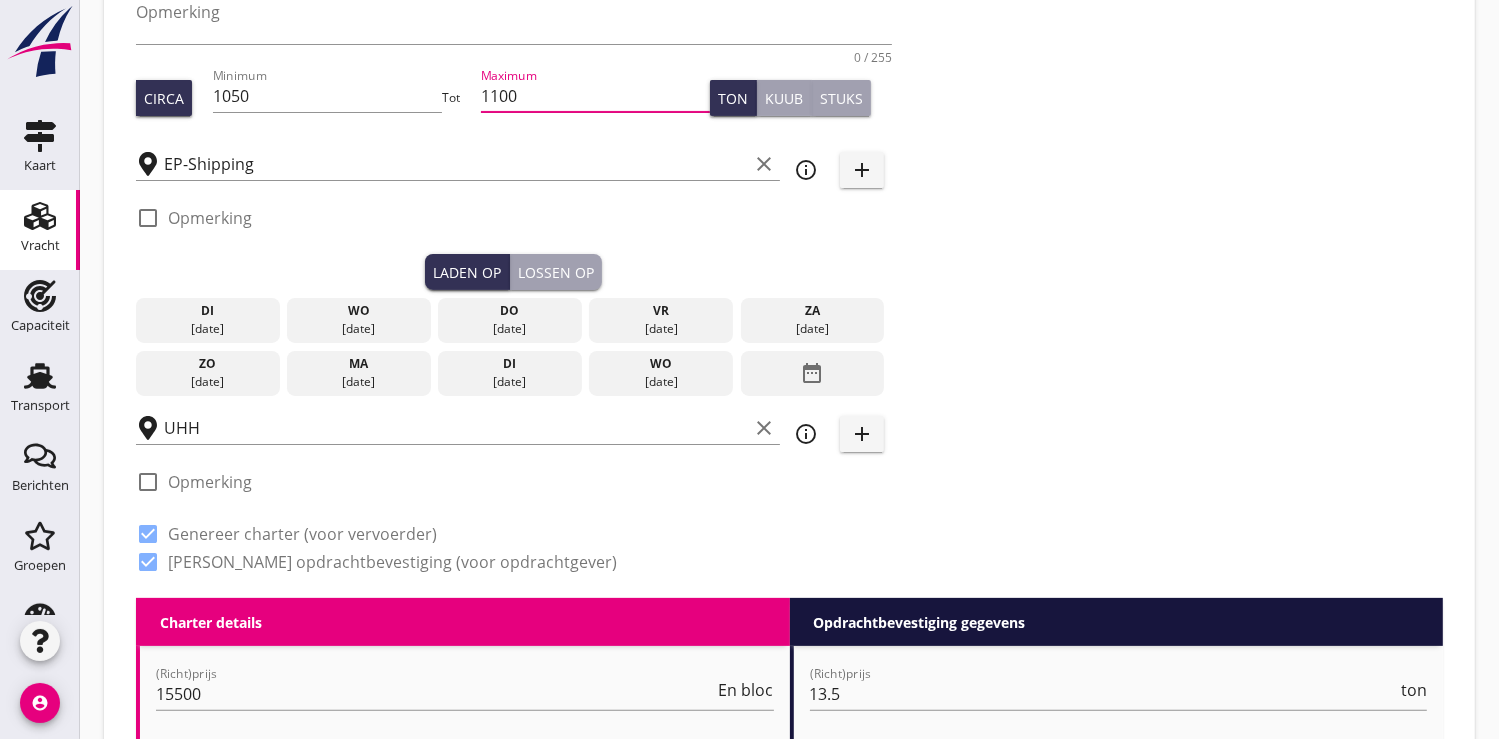 type on "1100" 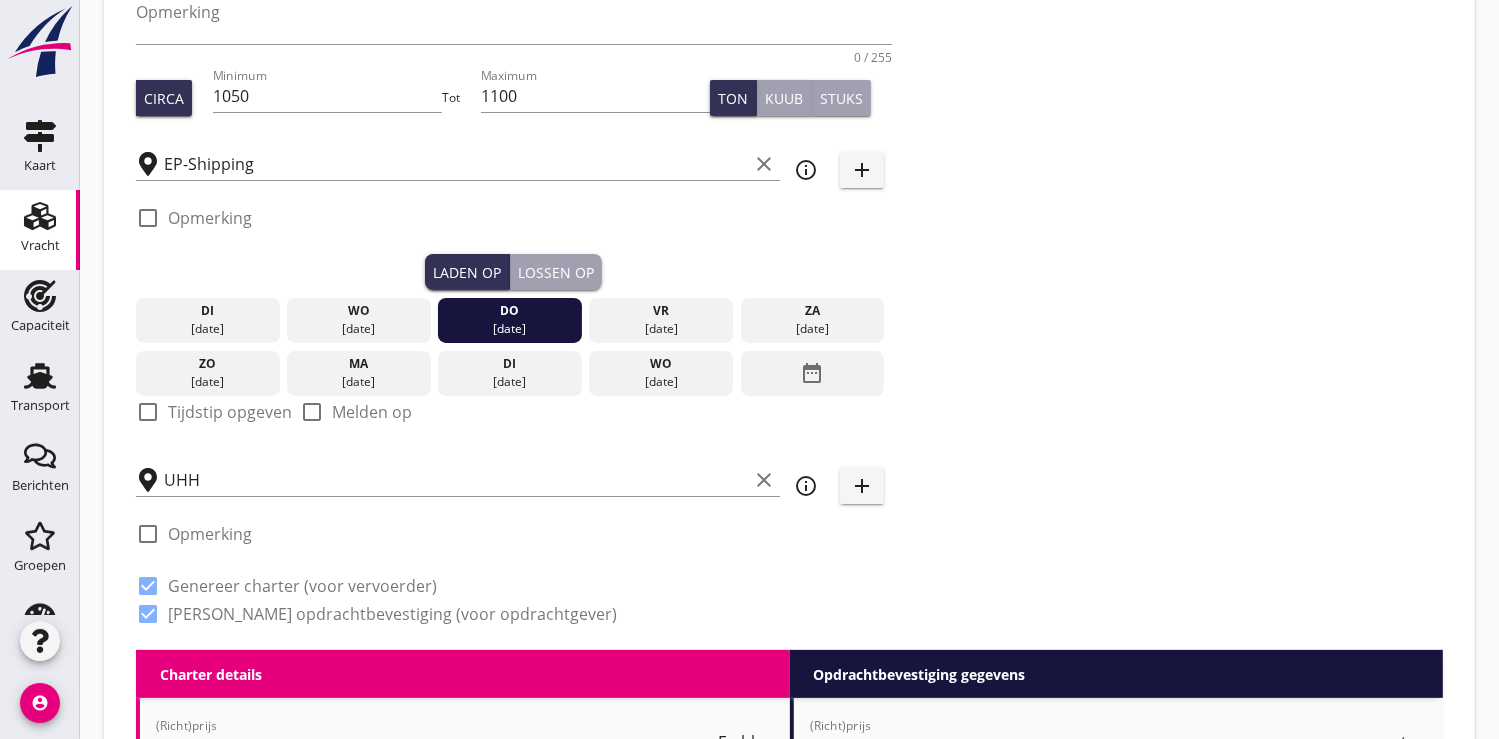 click at bounding box center (148, 412) 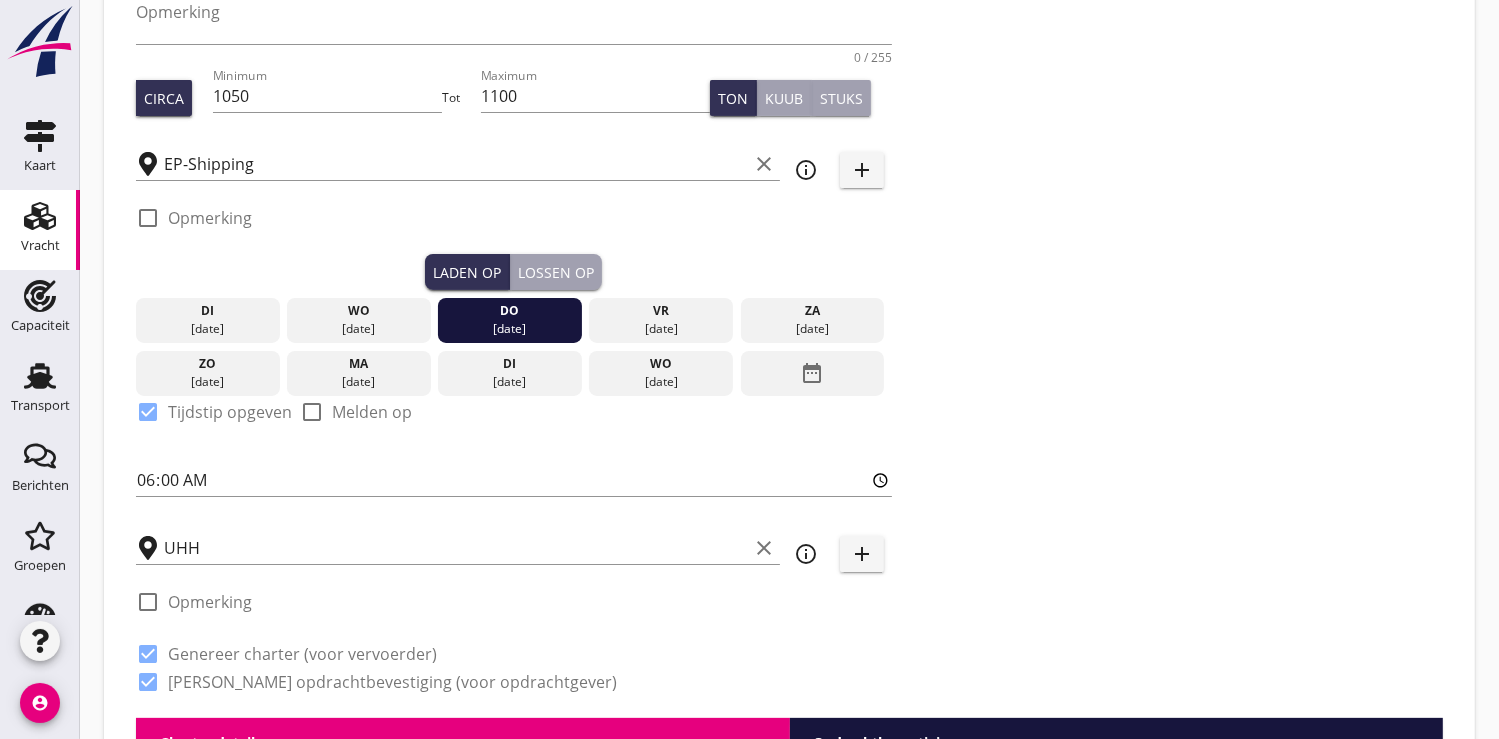 click on "Lossen op" at bounding box center (556, 272) 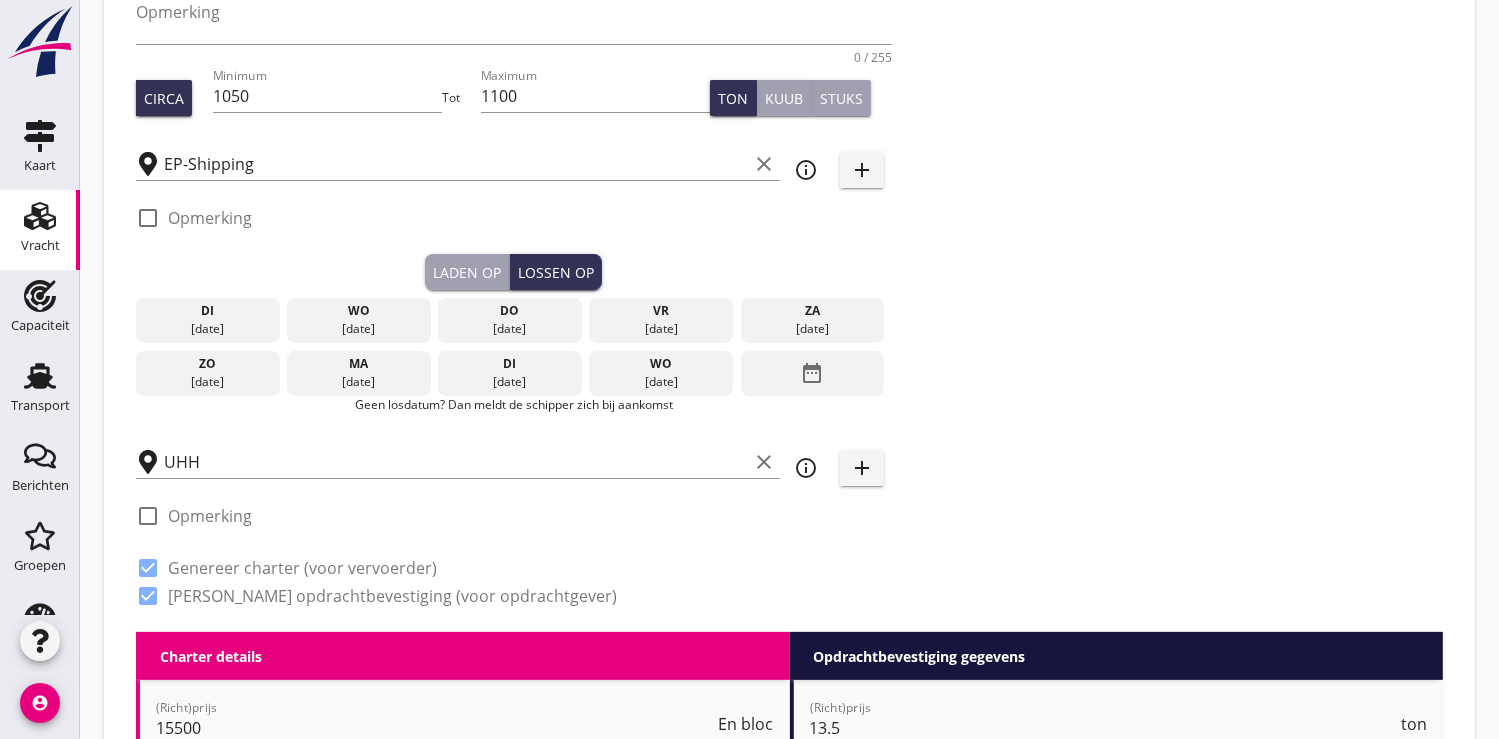 click on "date_range" at bounding box center (812, 373) 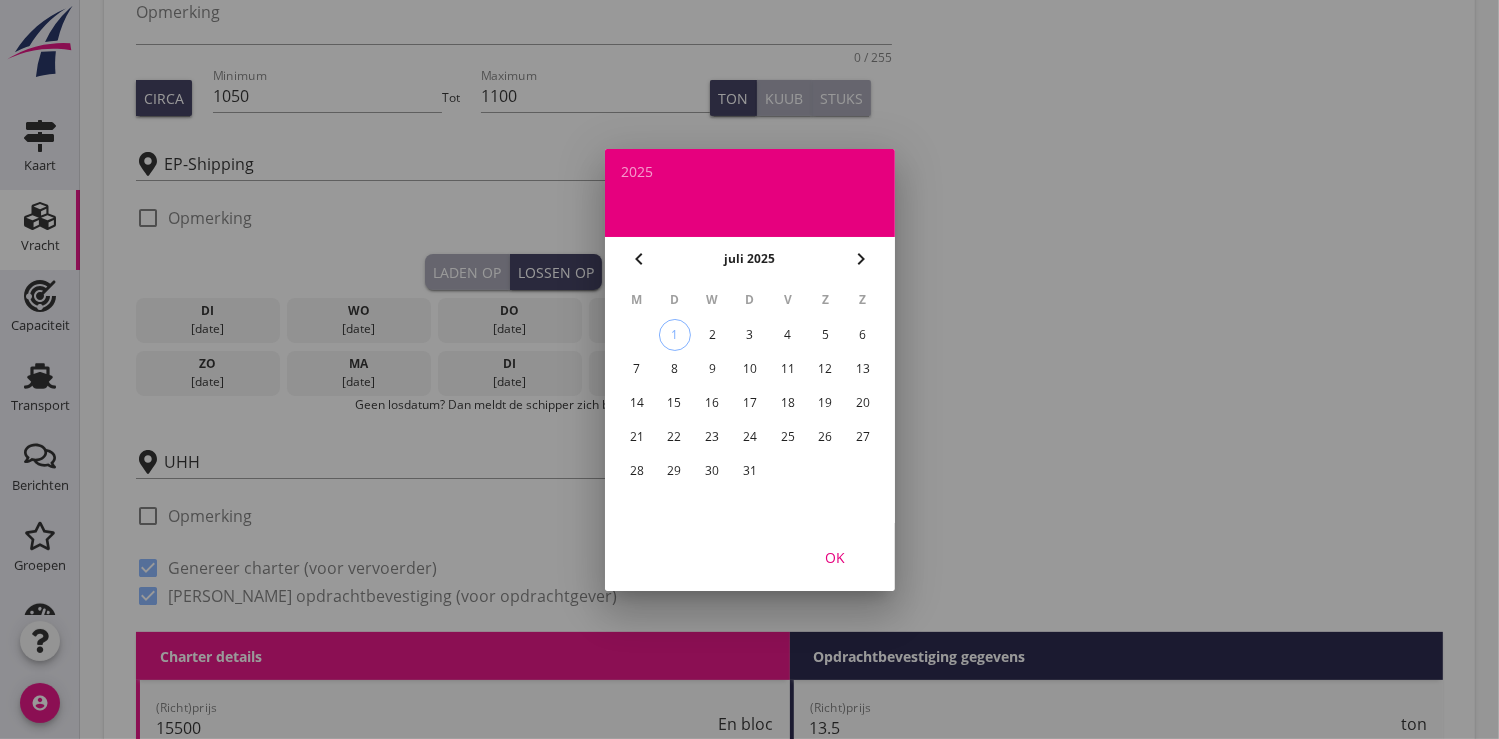 click on "11" at bounding box center (787, 369) 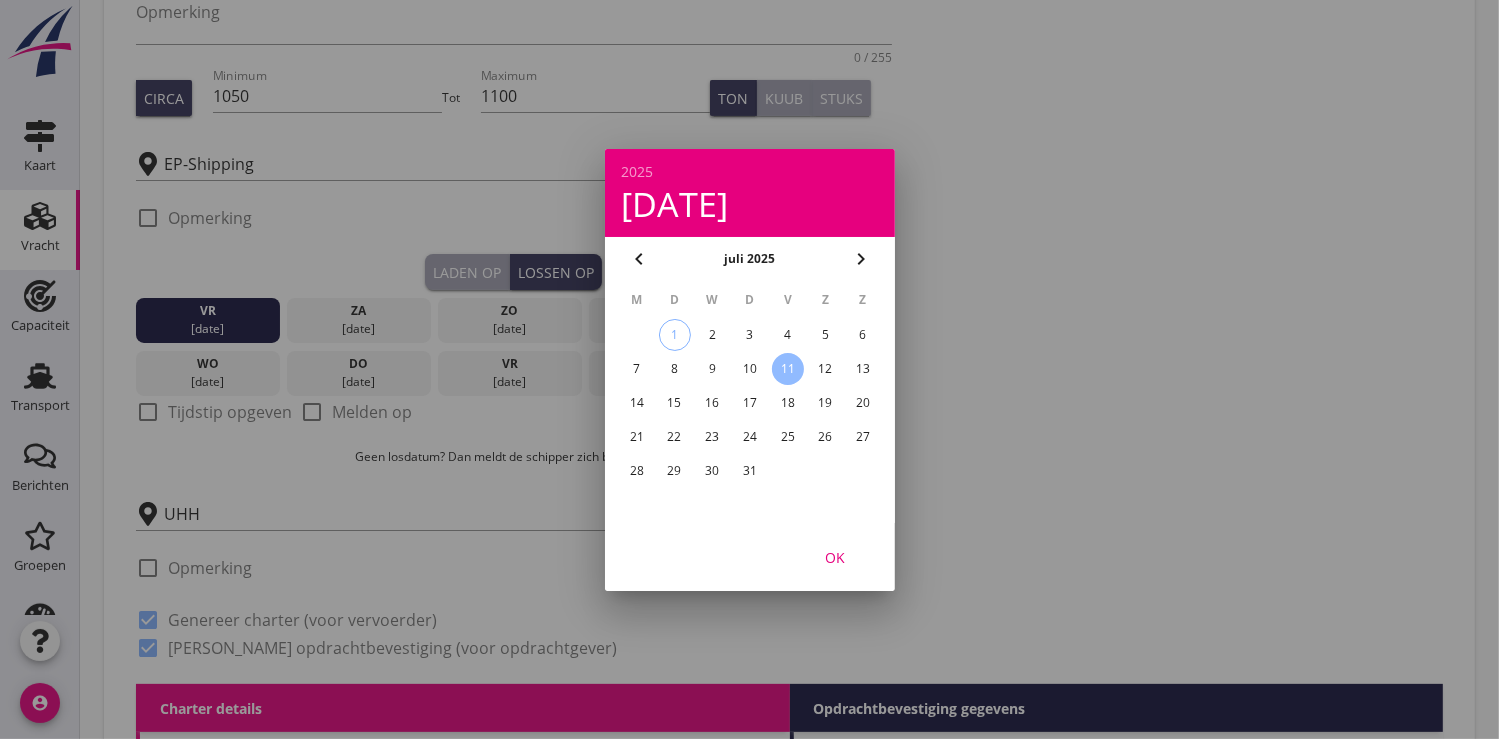 click on "OK" at bounding box center (835, 556) 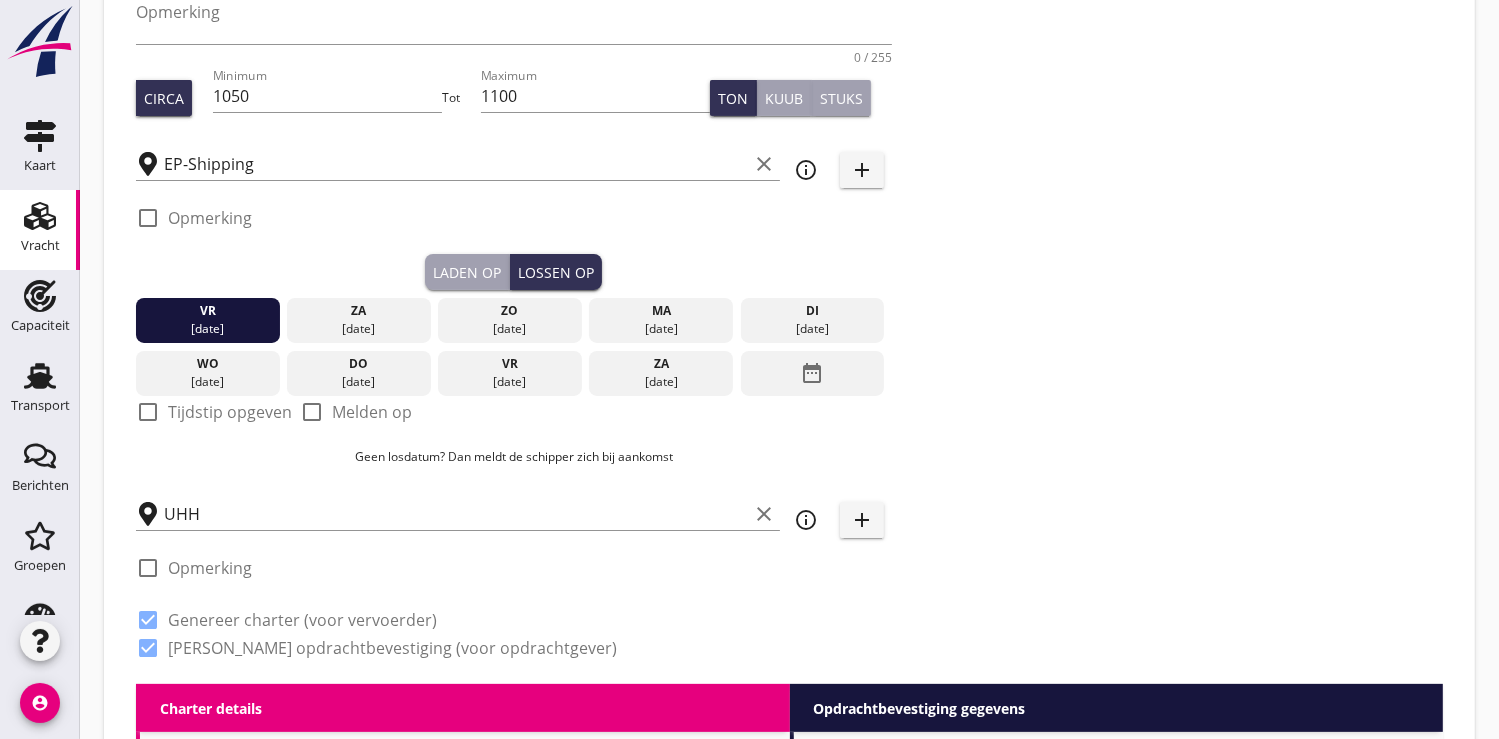 click at bounding box center (148, 412) 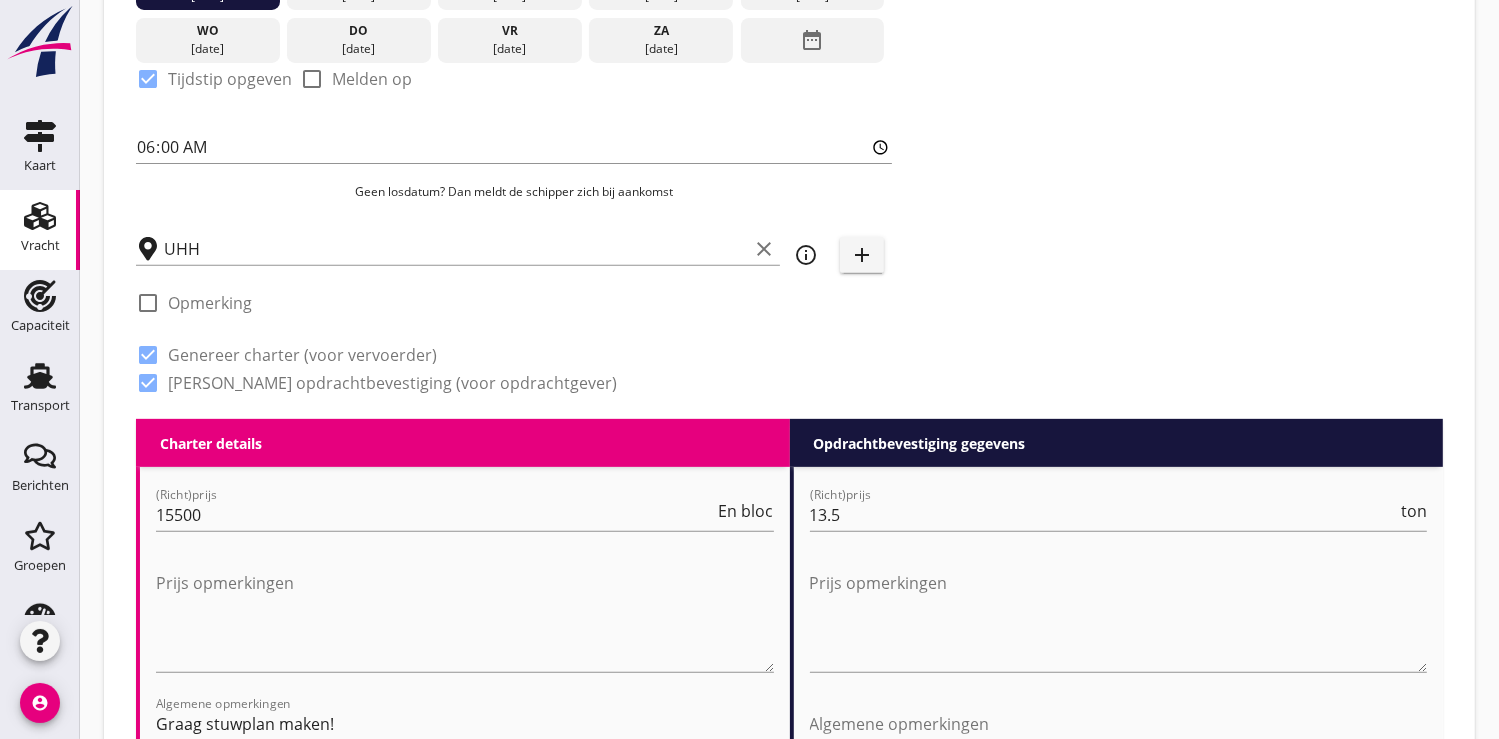 scroll, scrollTop: 777, scrollLeft: 0, axis: vertical 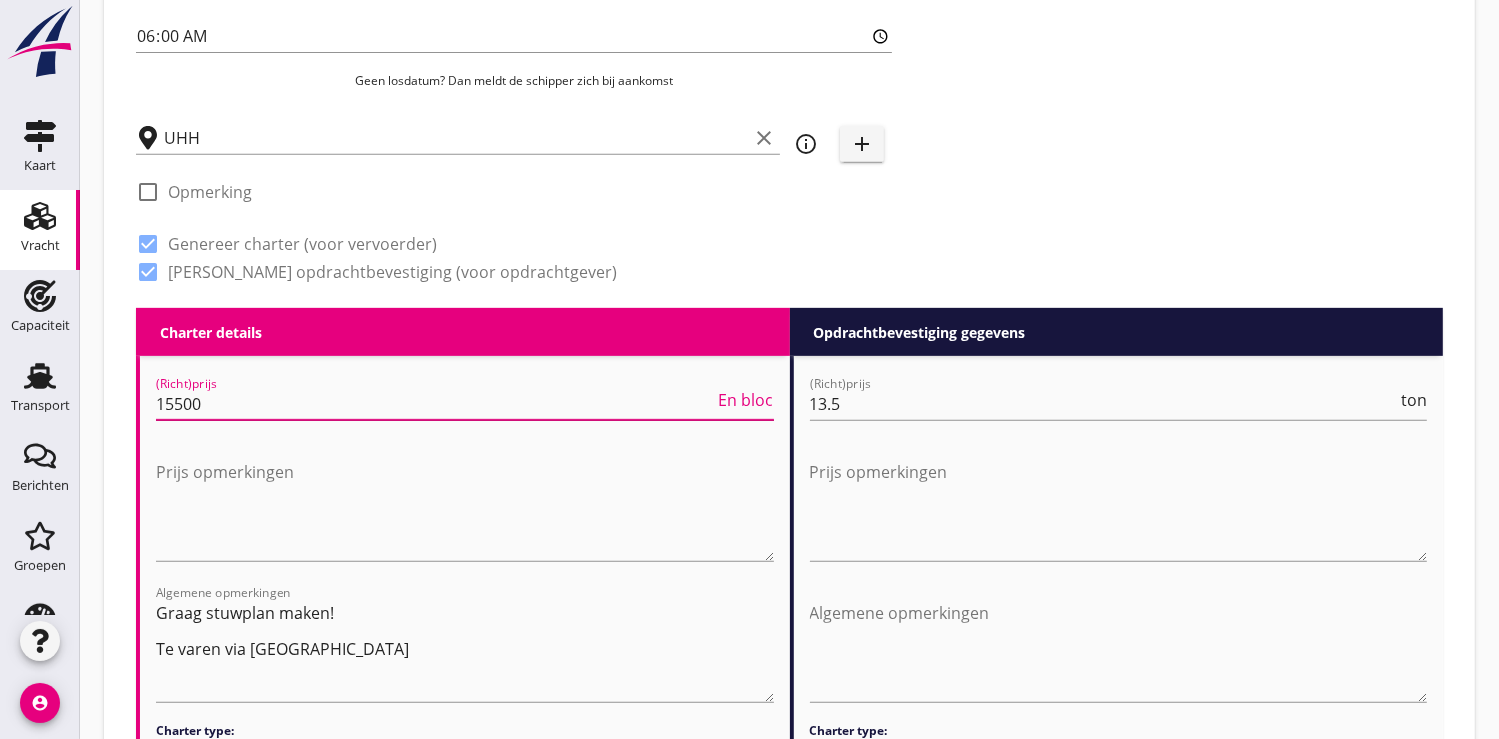 click on "15500" at bounding box center [435, 404] 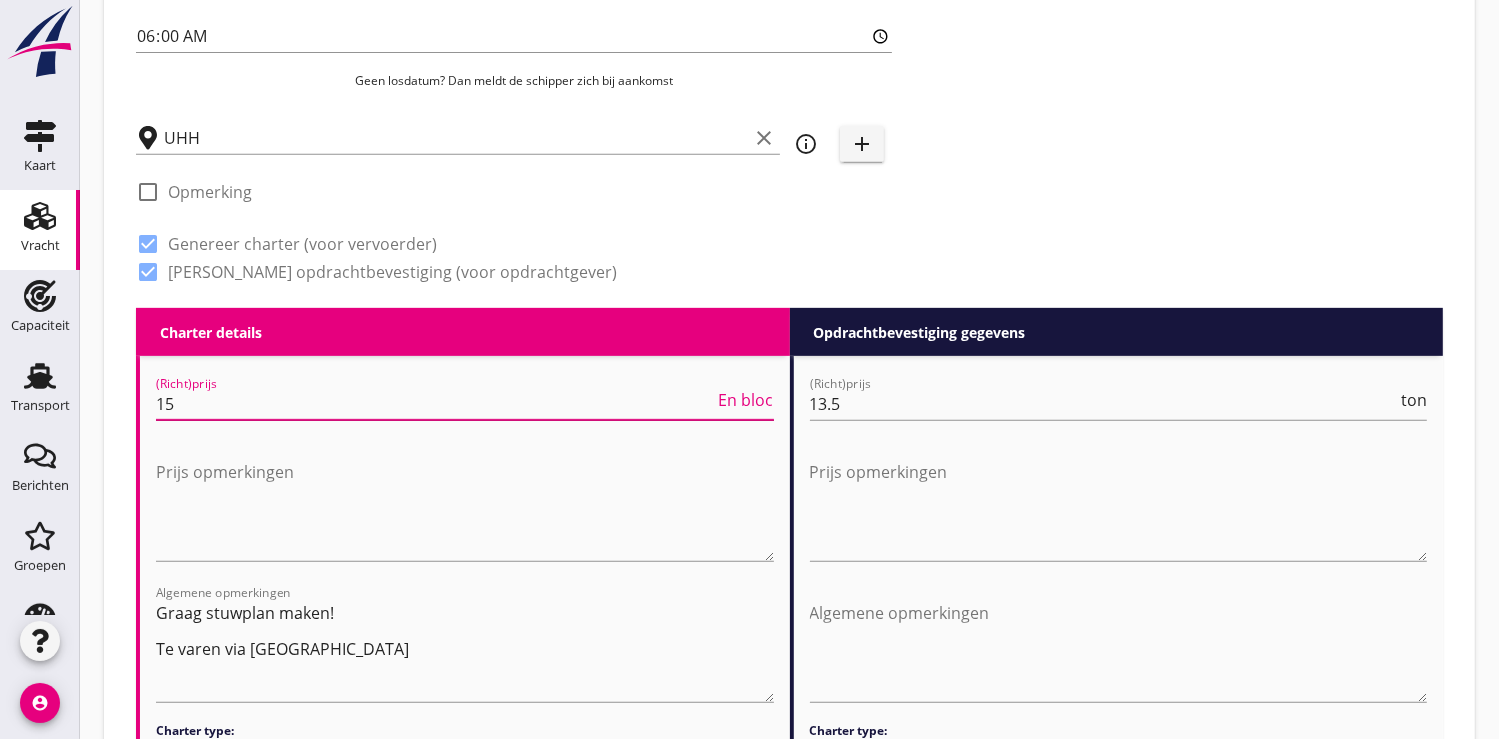 type on "1" 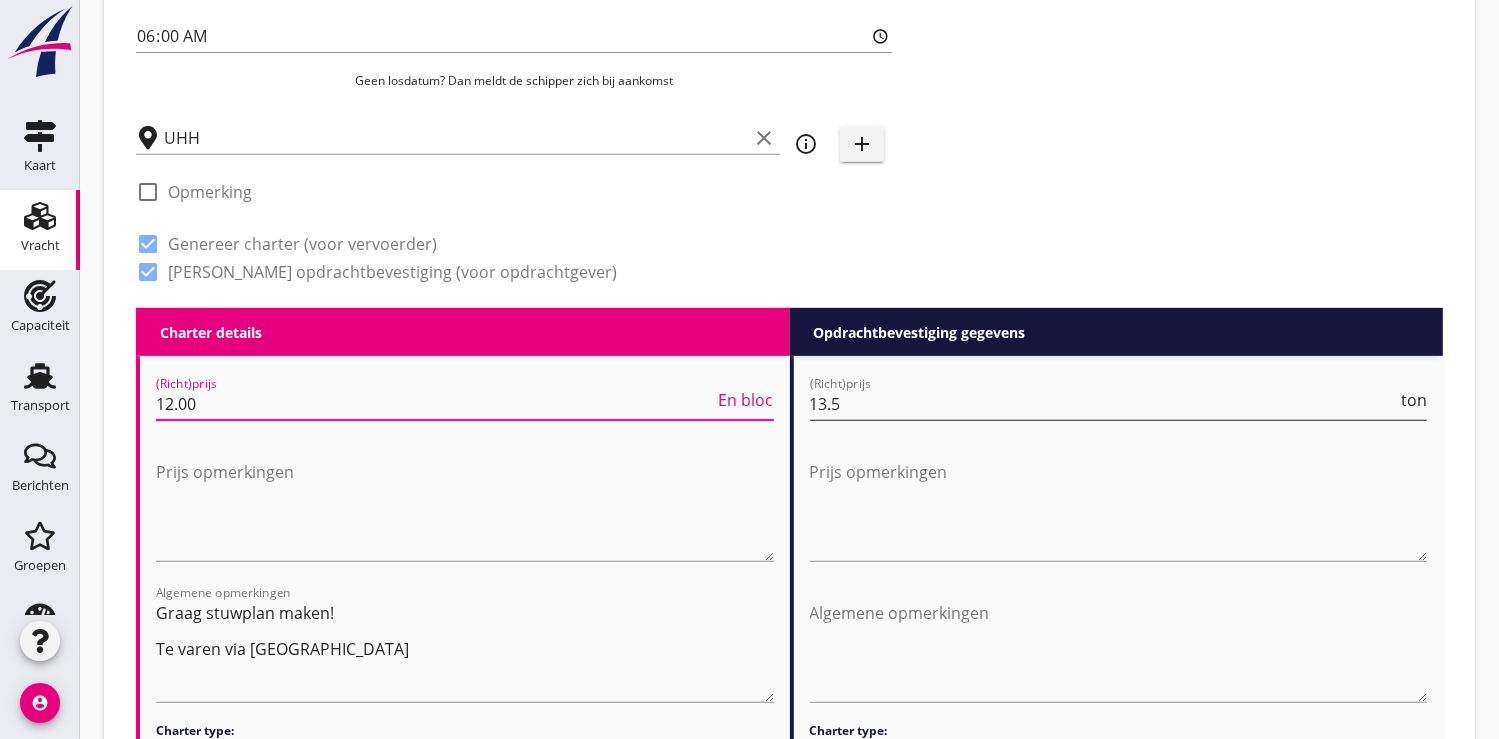type on "12.00" 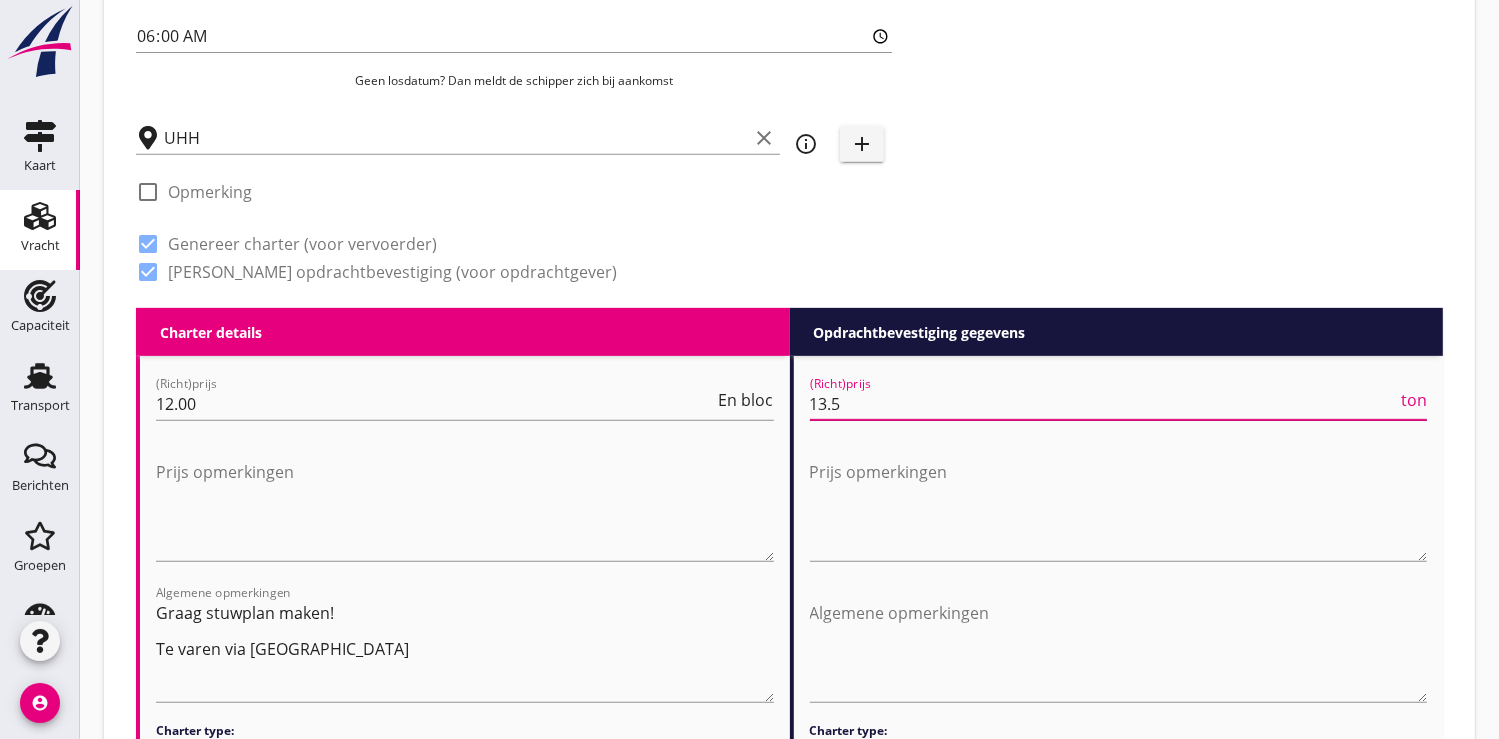 click on "13.5" at bounding box center [1104, 404] 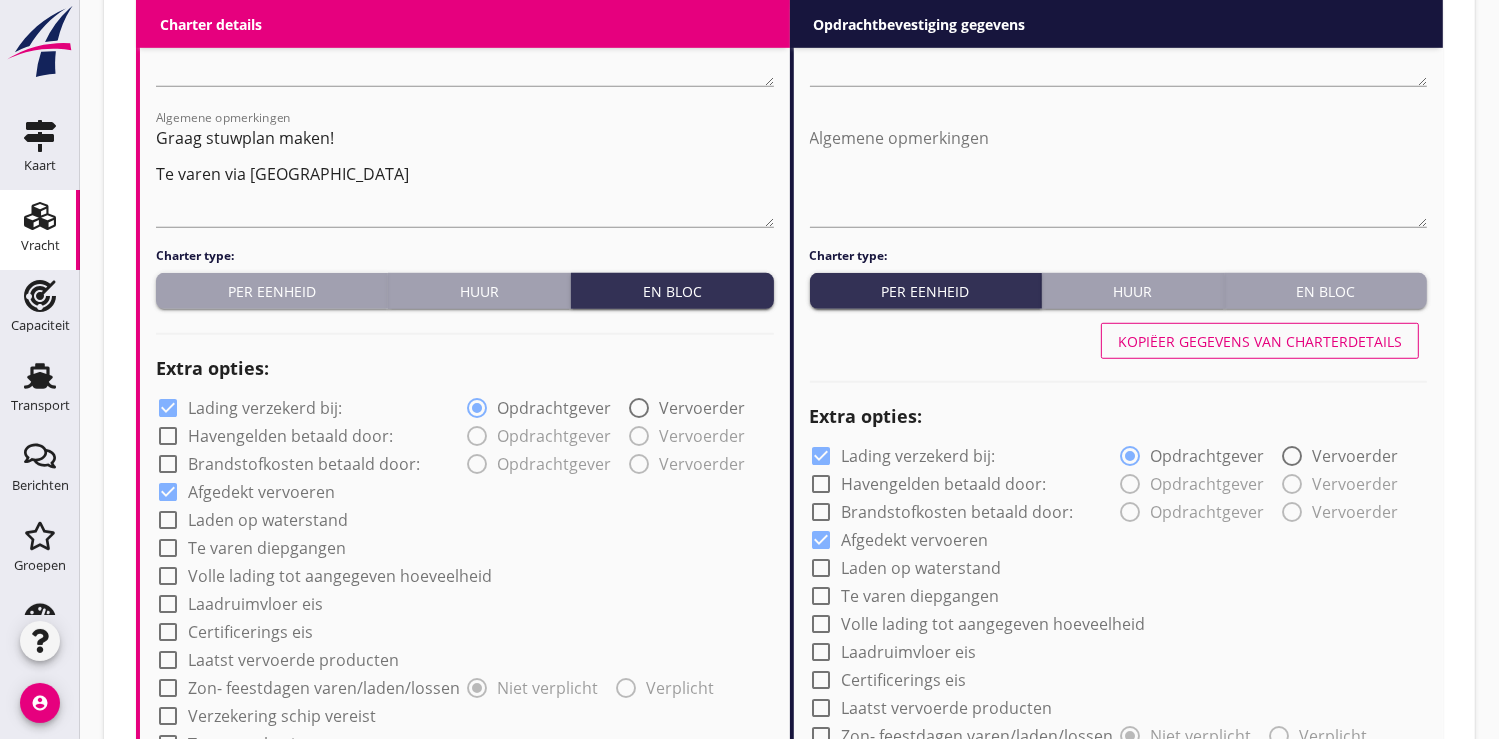 scroll, scrollTop: 1111, scrollLeft: 0, axis: vertical 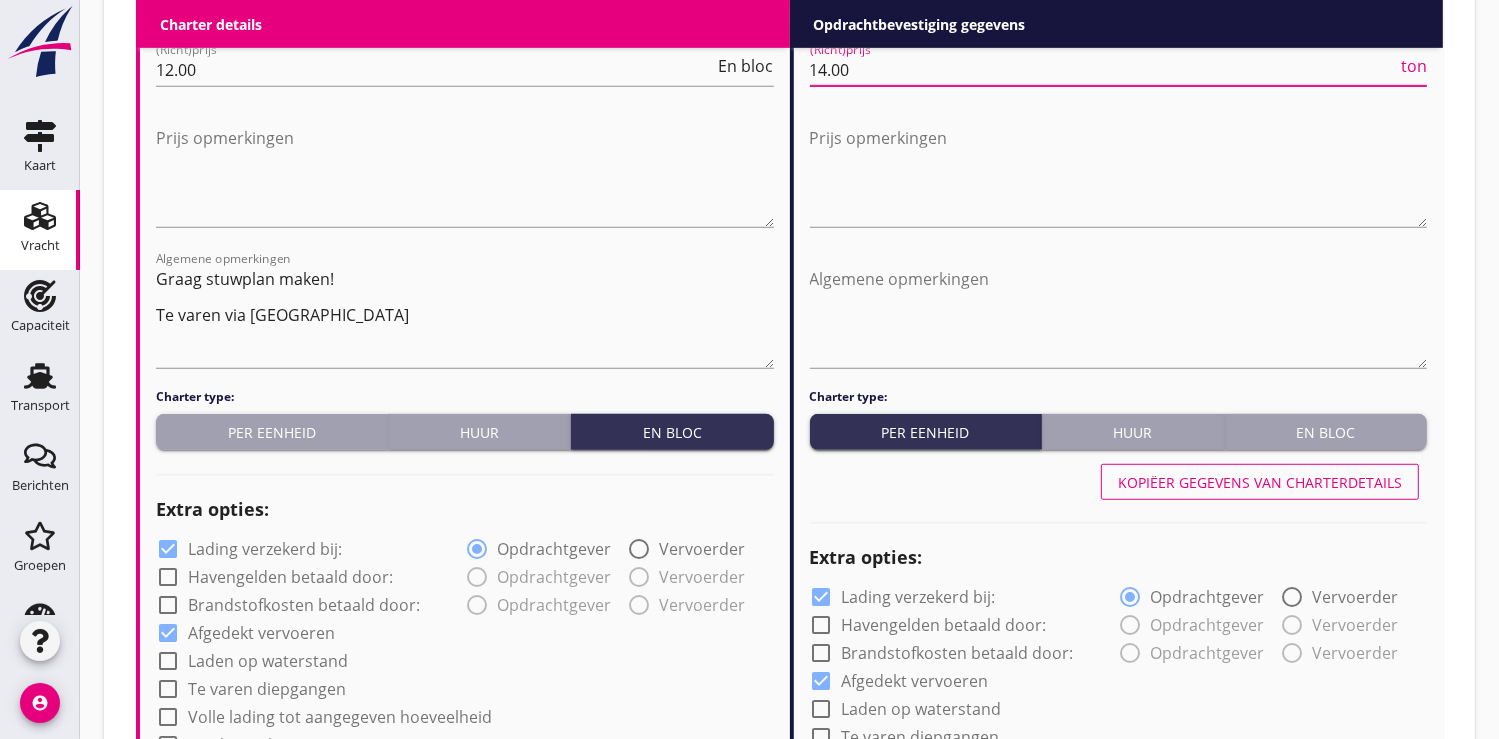 type on "14.00" 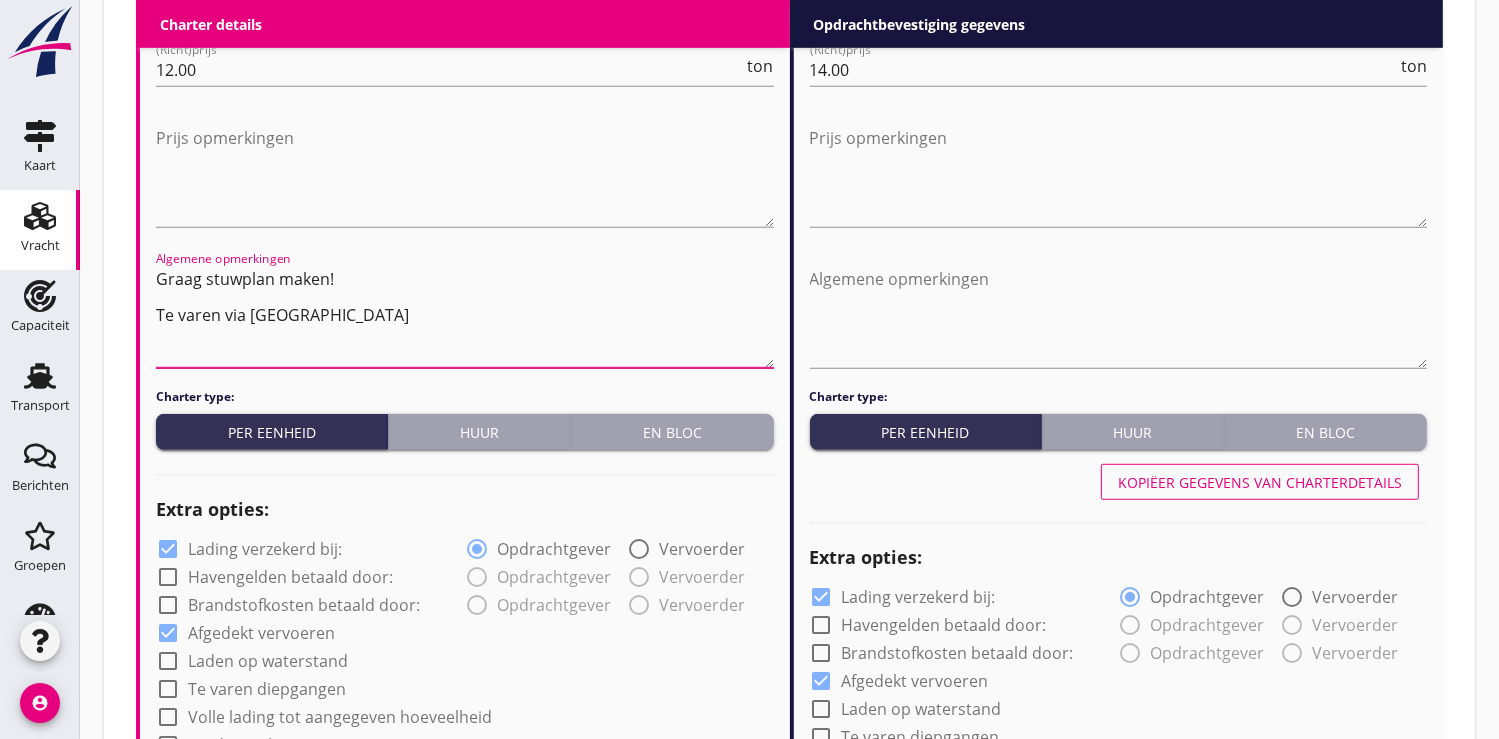 drag, startPoint x: 313, startPoint y: 322, endPoint x: 142, endPoint y: 320, distance: 171.01169 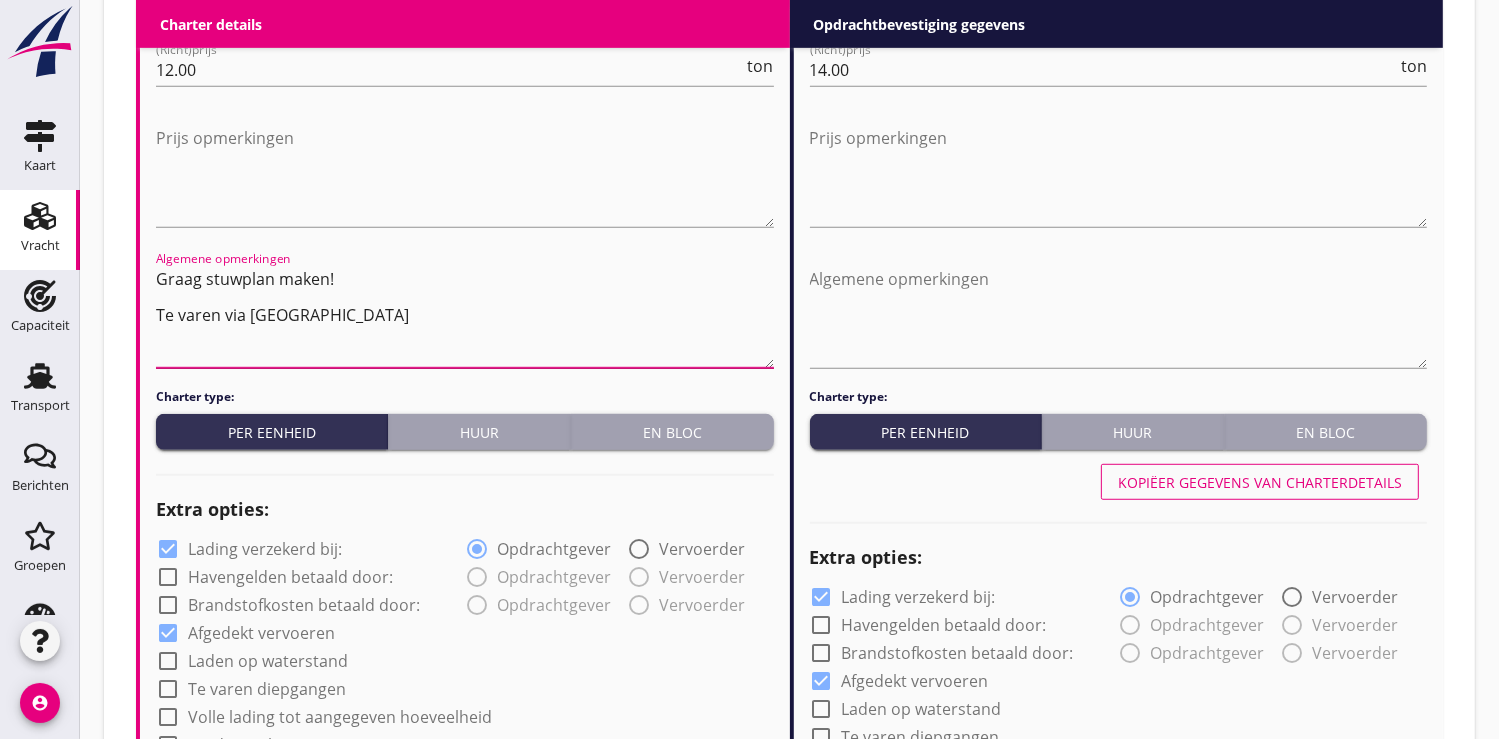 type on "Graag stuwplan maken!" 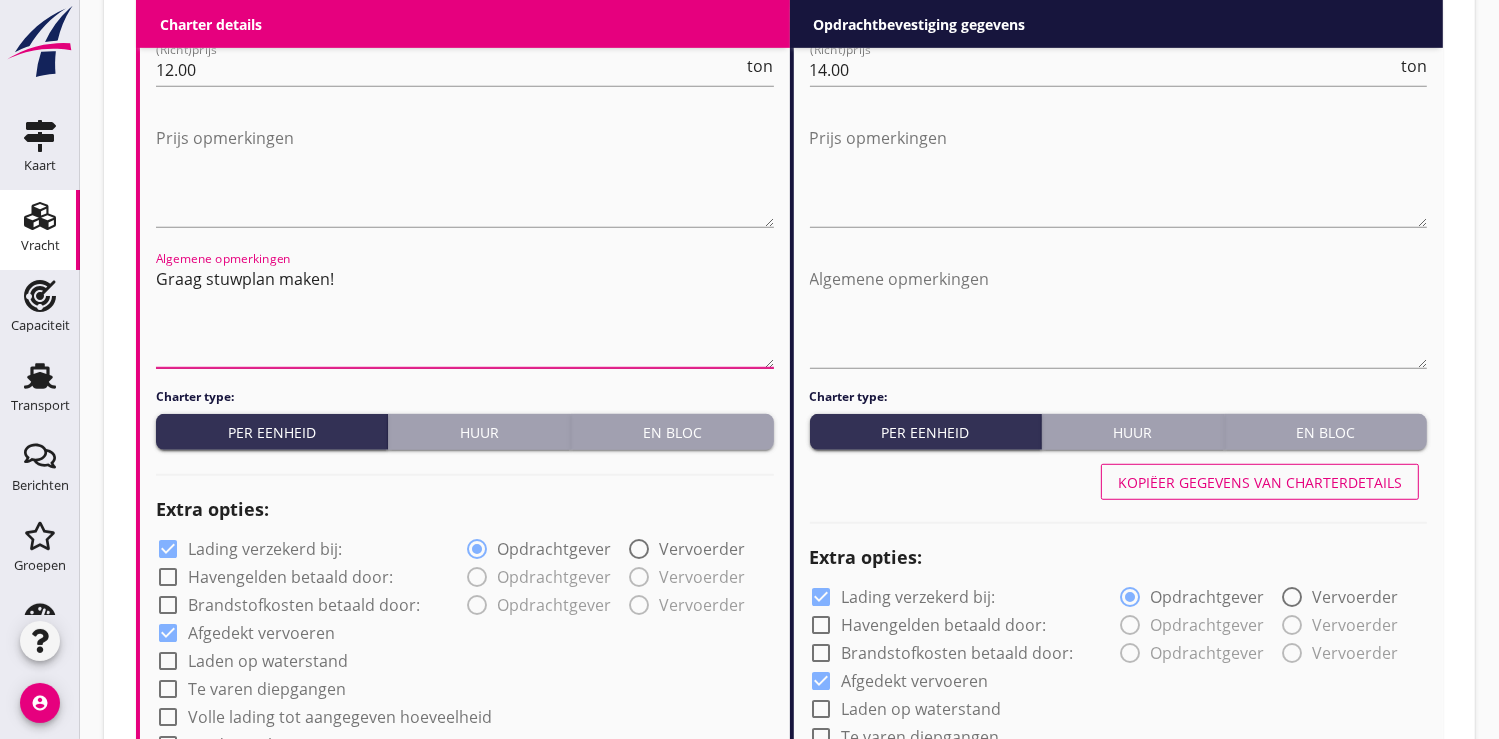drag, startPoint x: 343, startPoint y: 280, endPoint x: 146, endPoint y: 287, distance: 197.12433 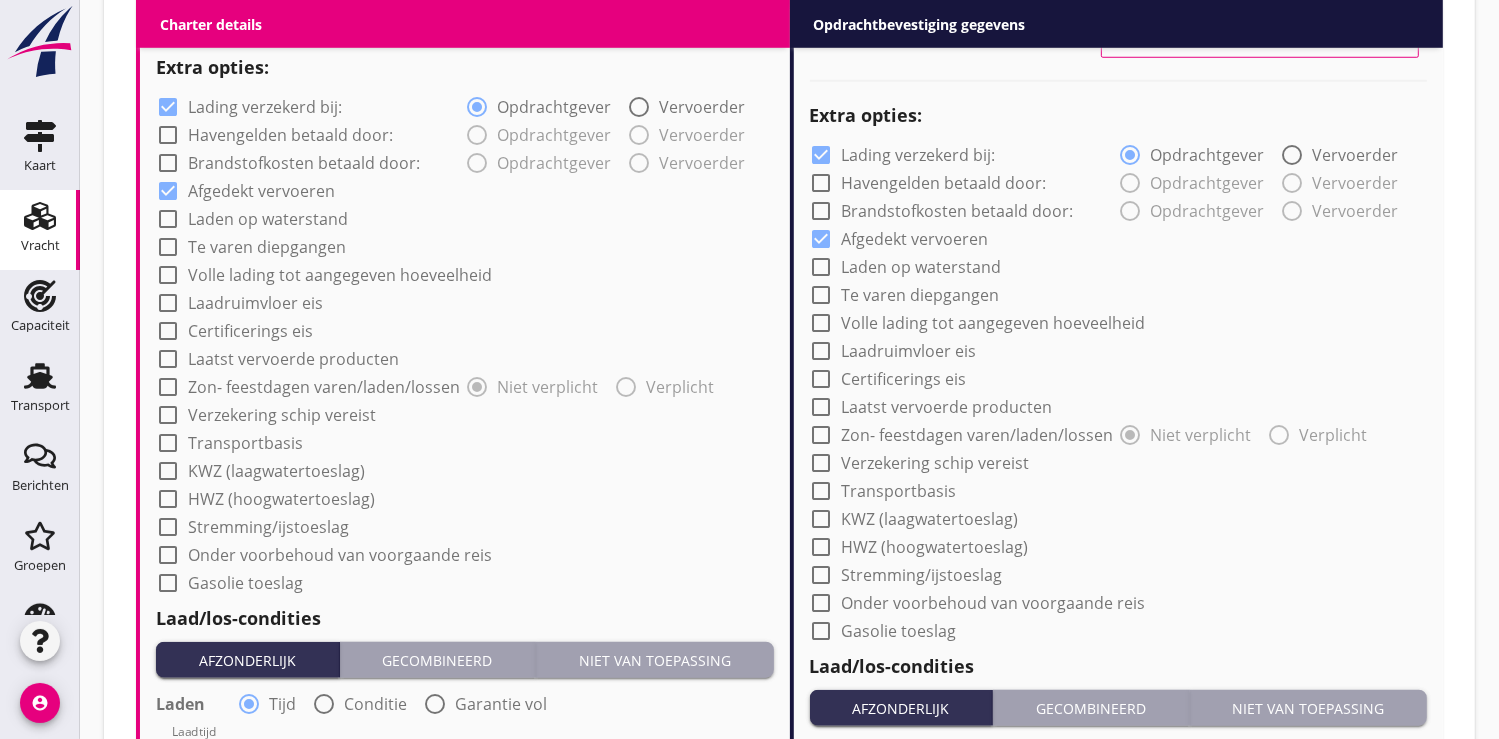 scroll, scrollTop: 1555, scrollLeft: 0, axis: vertical 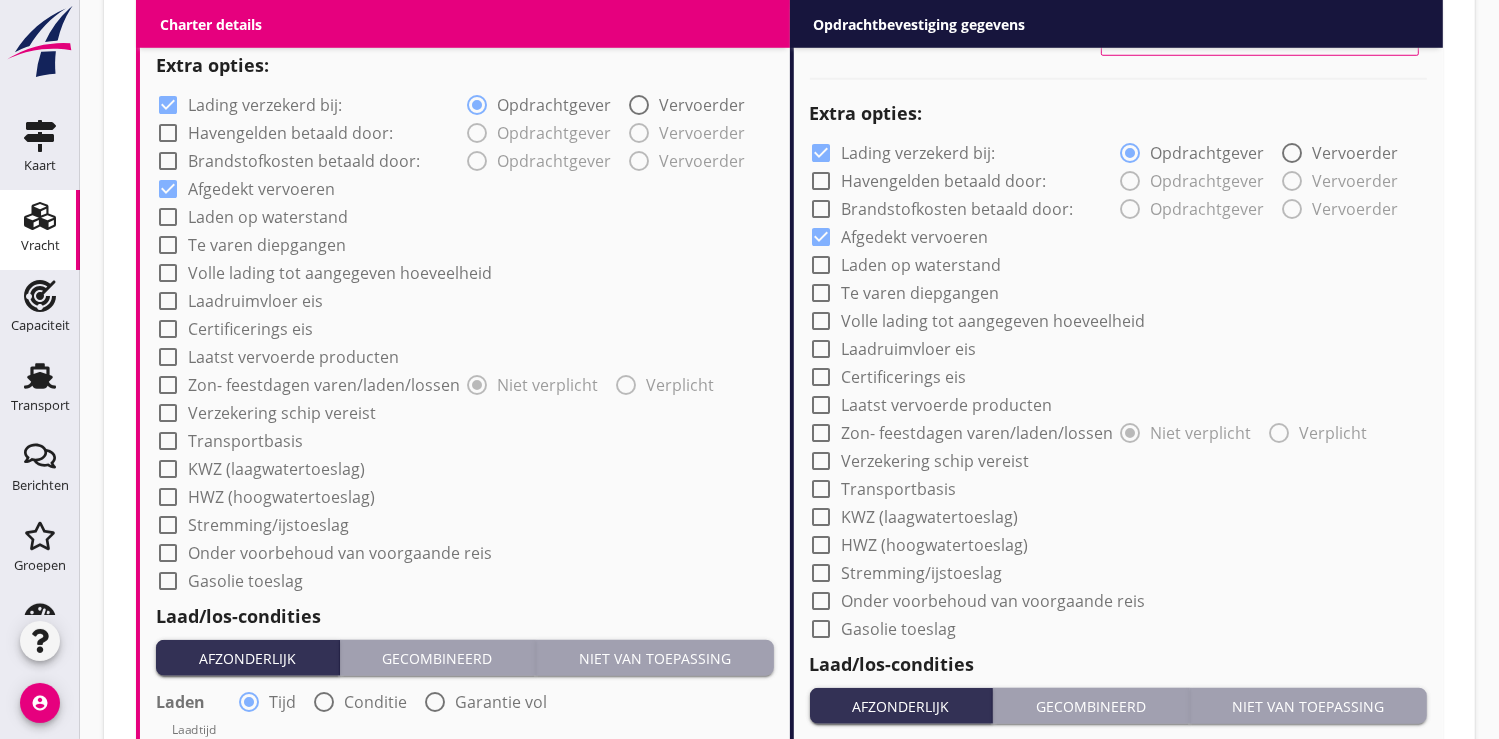 type 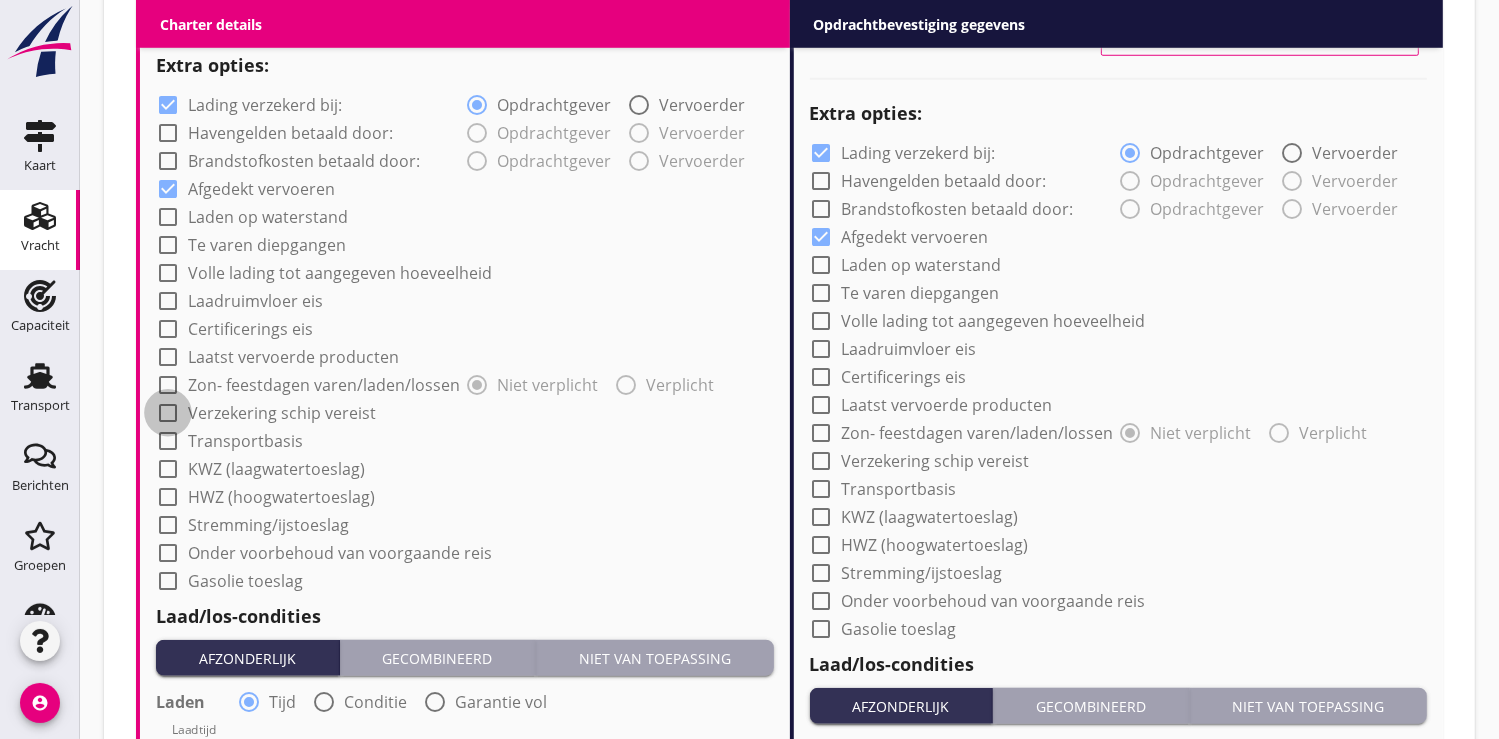 click at bounding box center (168, 413) 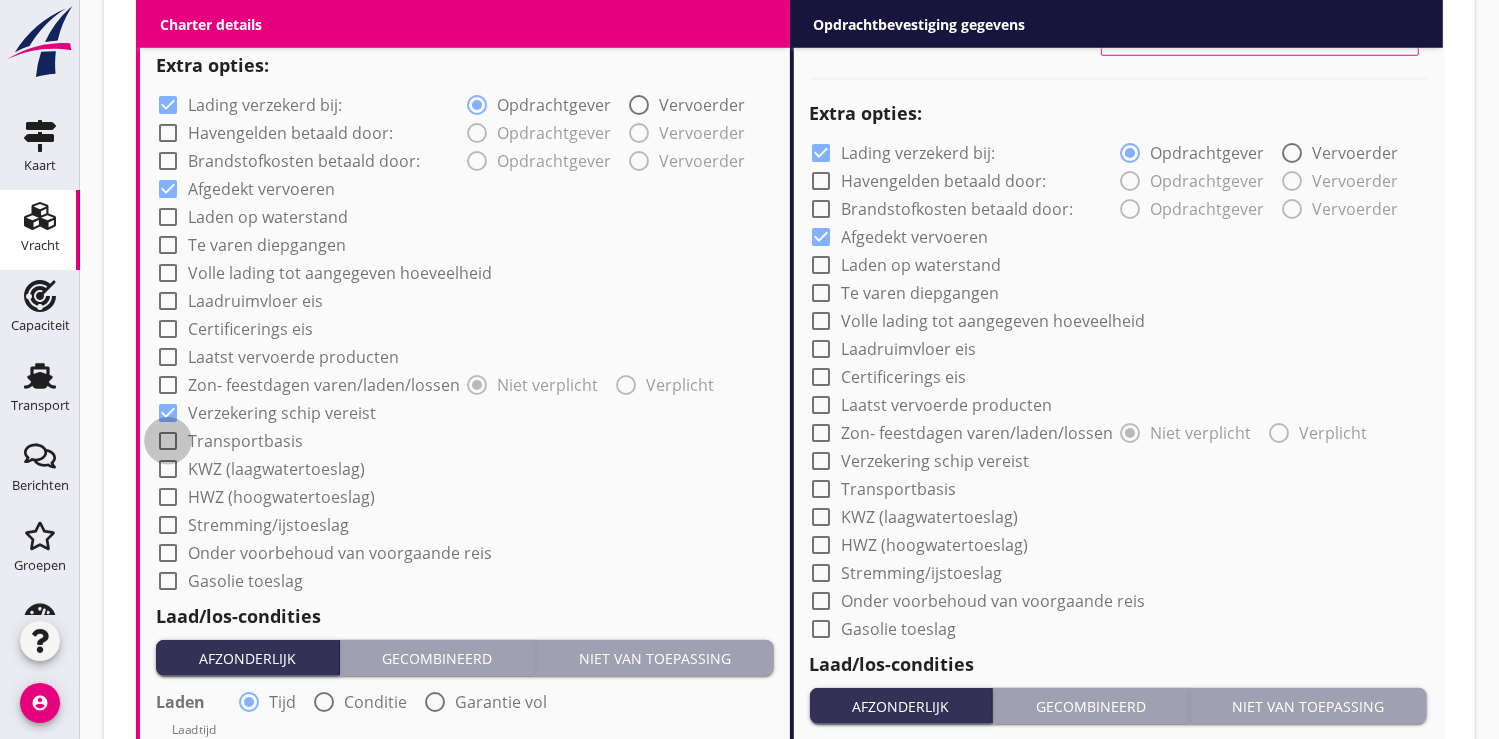 click at bounding box center (168, 441) 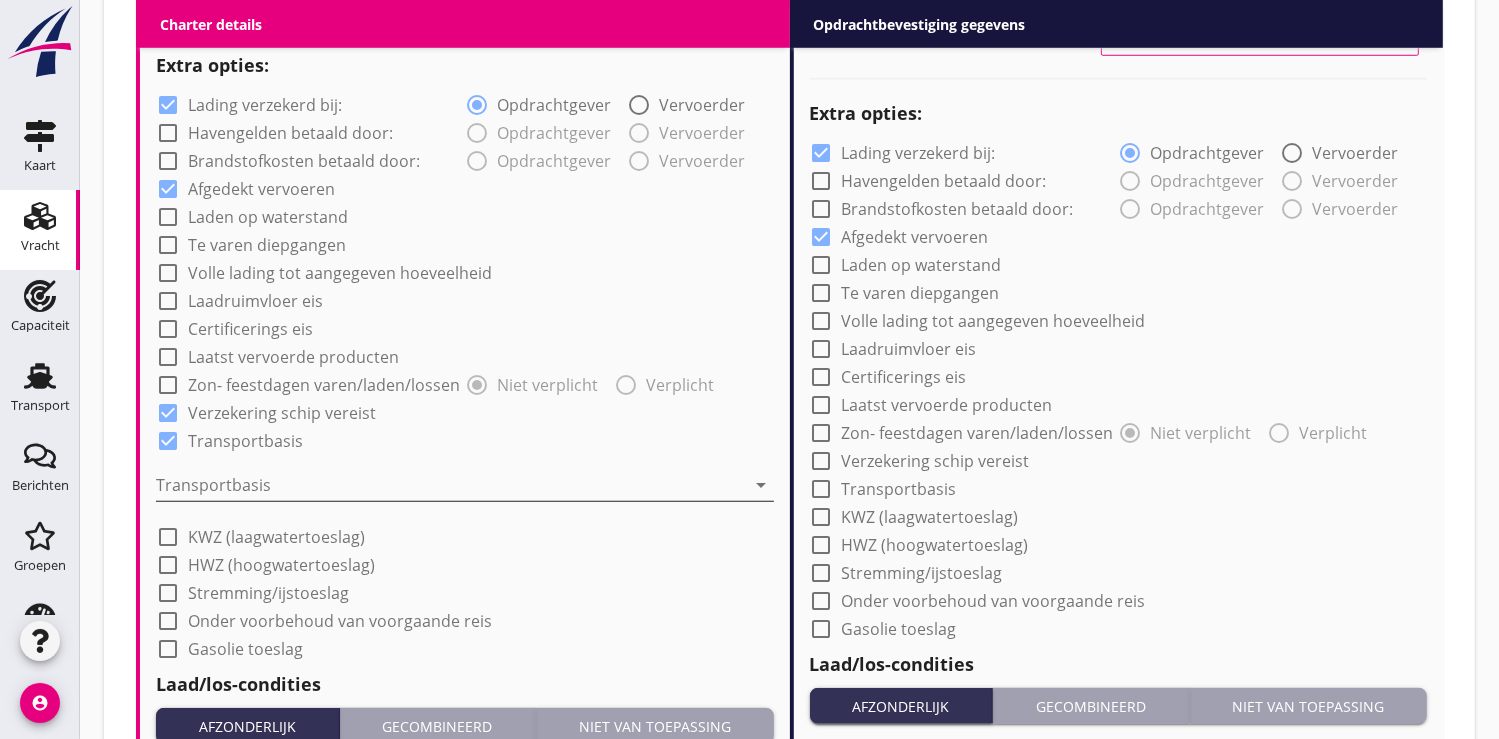 click at bounding box center [451, 485] 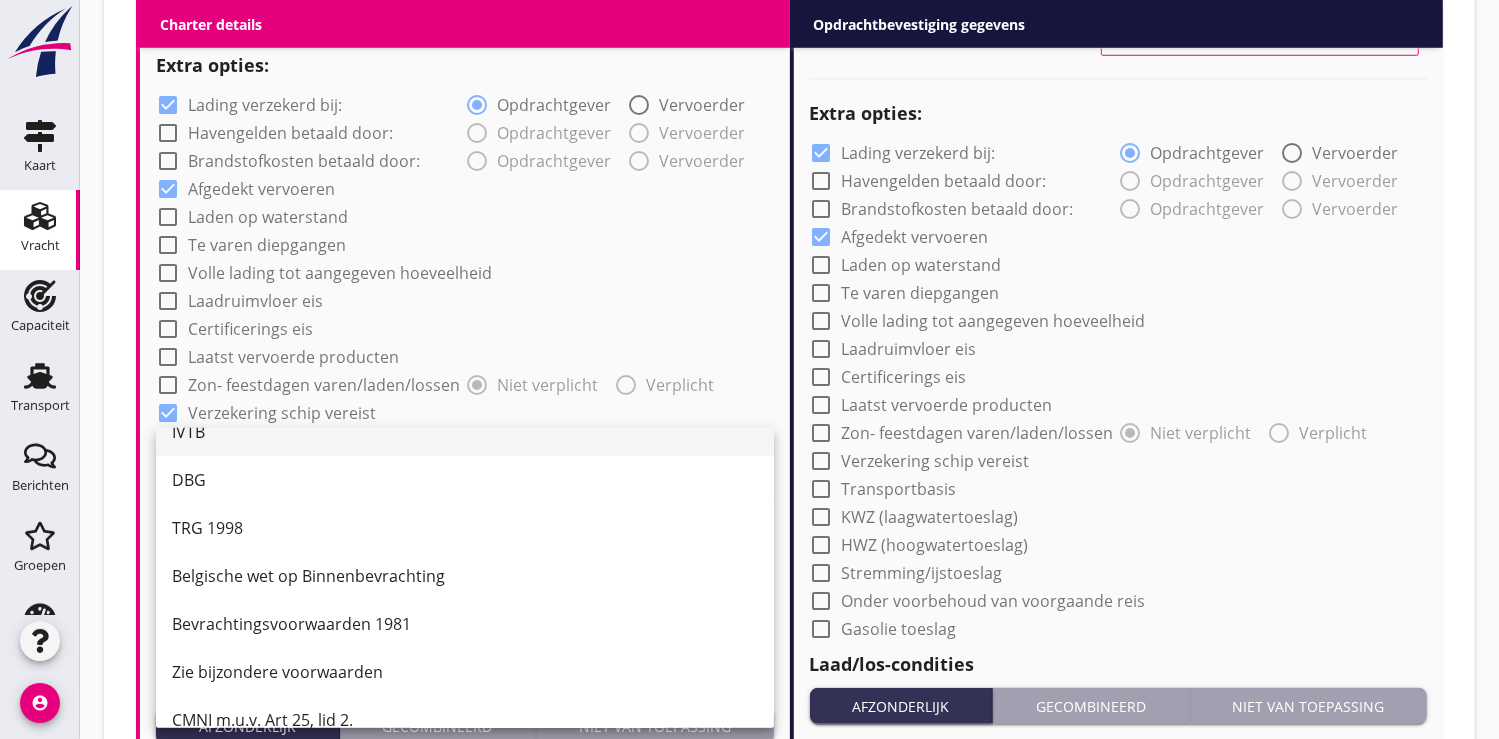 scroll, scrollTop: 51, scrollLeft: 0, axis: vertical 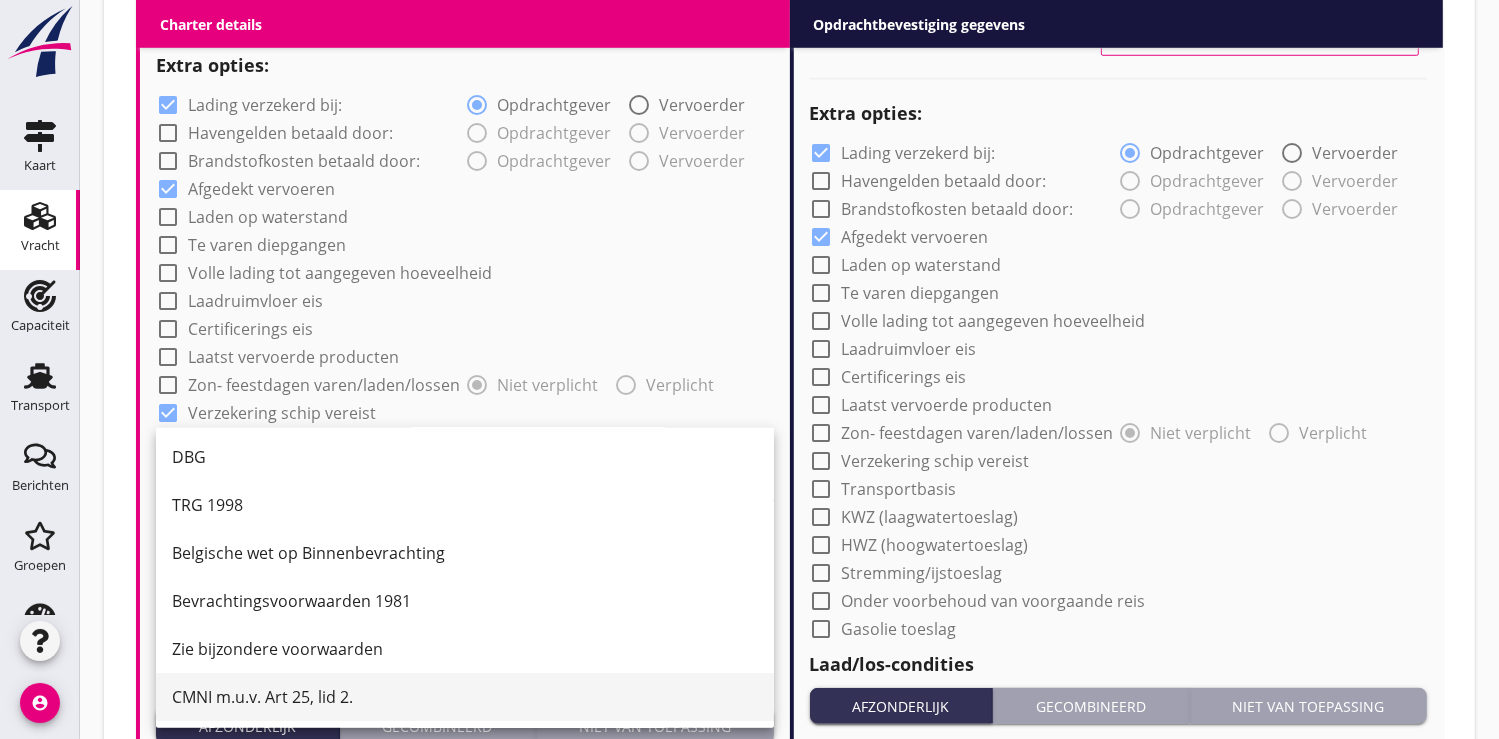 click on "CMNI m.u.v. Art 25, lid 2." at bounding box center (465, 697) 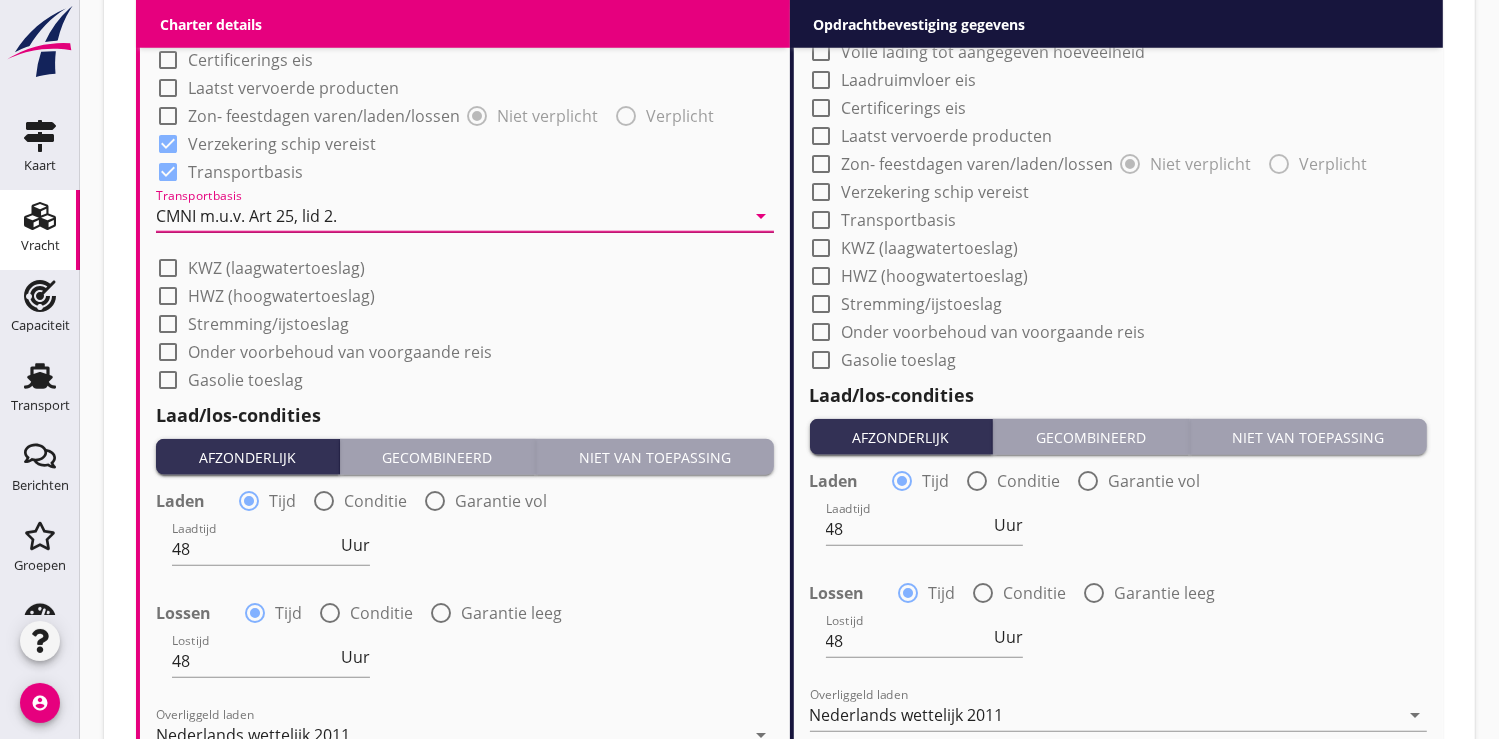 scroll, scrollTop: 1888, scrollLeft: 0, axis: vertical 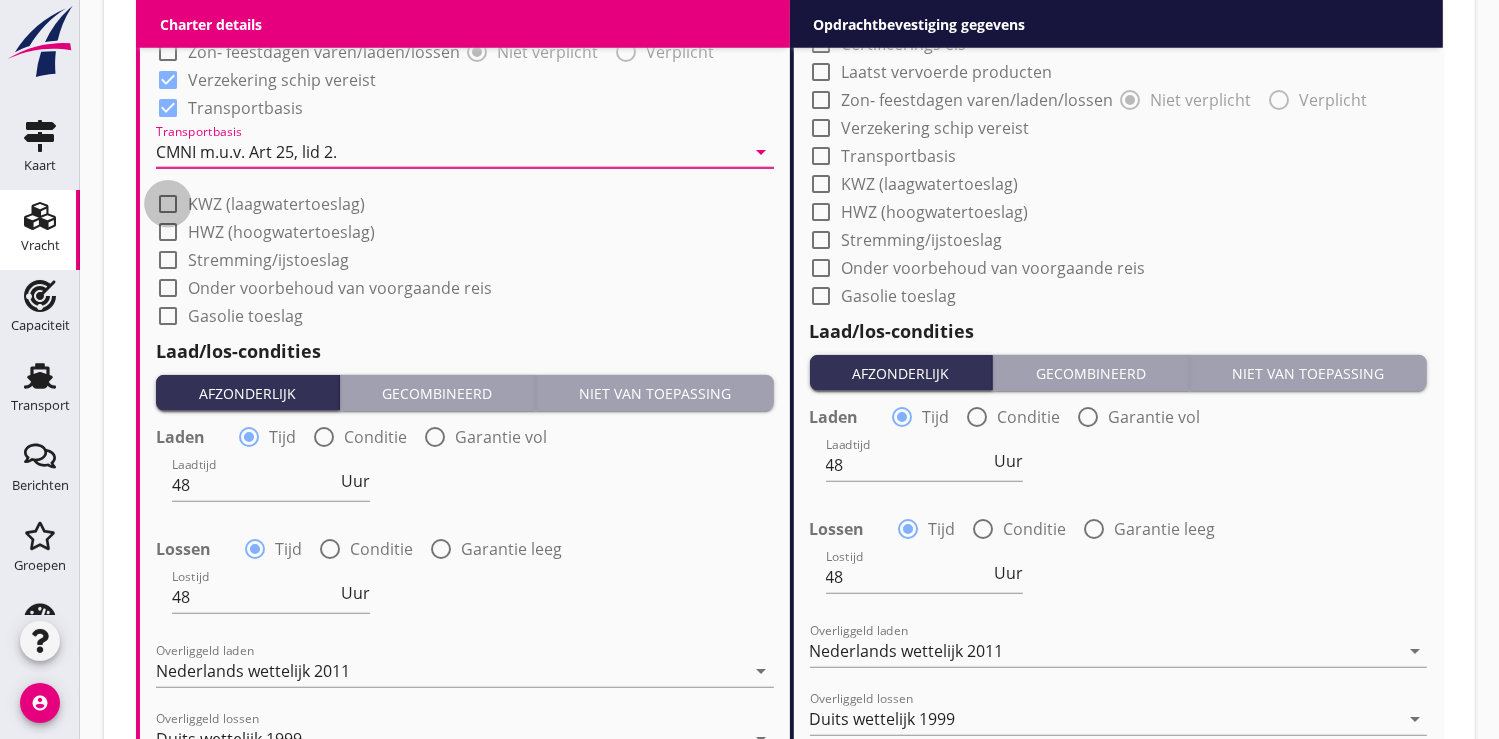 click at bounding box center (168, 204) 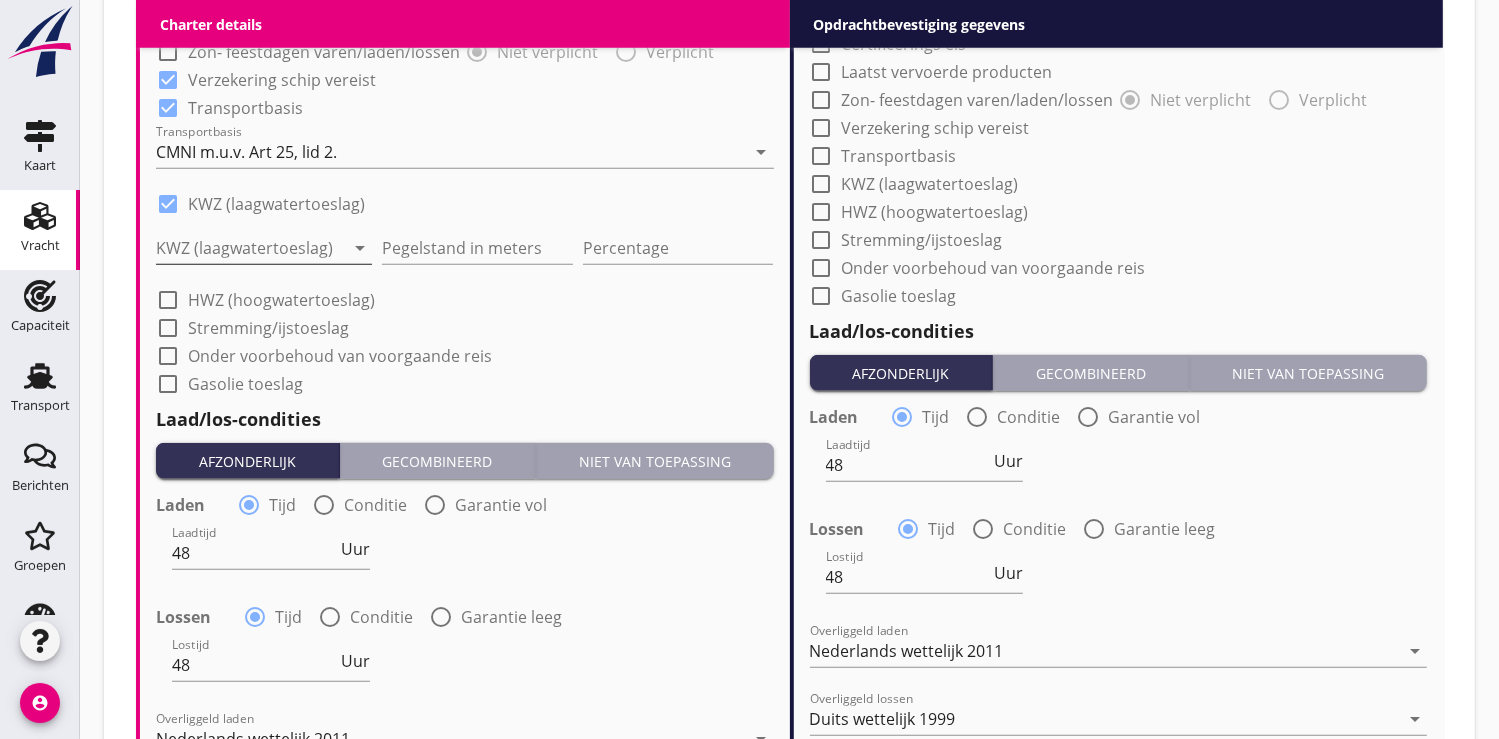 click at bounding box center (250, 248) 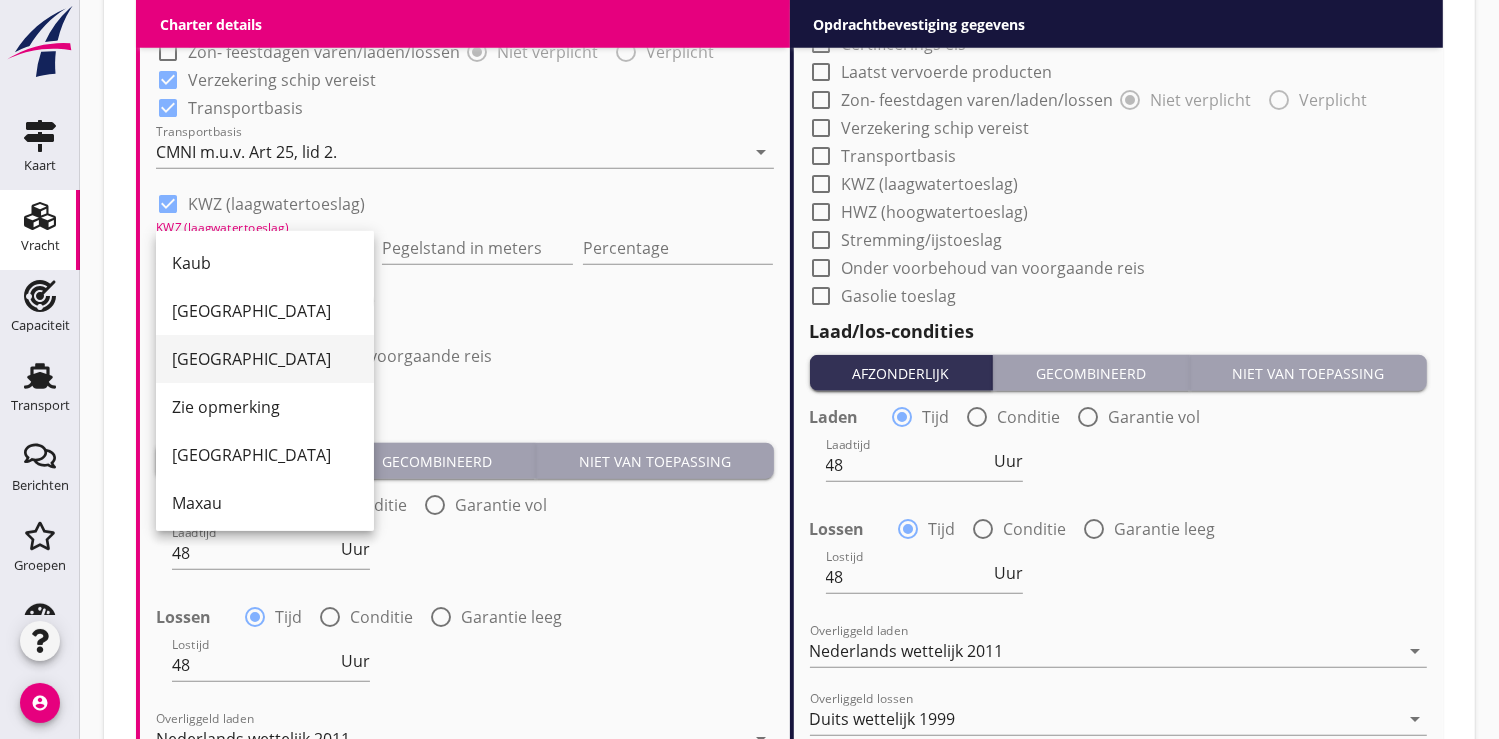 click on "[GEOGRAPHIC_DATA]" at bounding box center (265, 359) 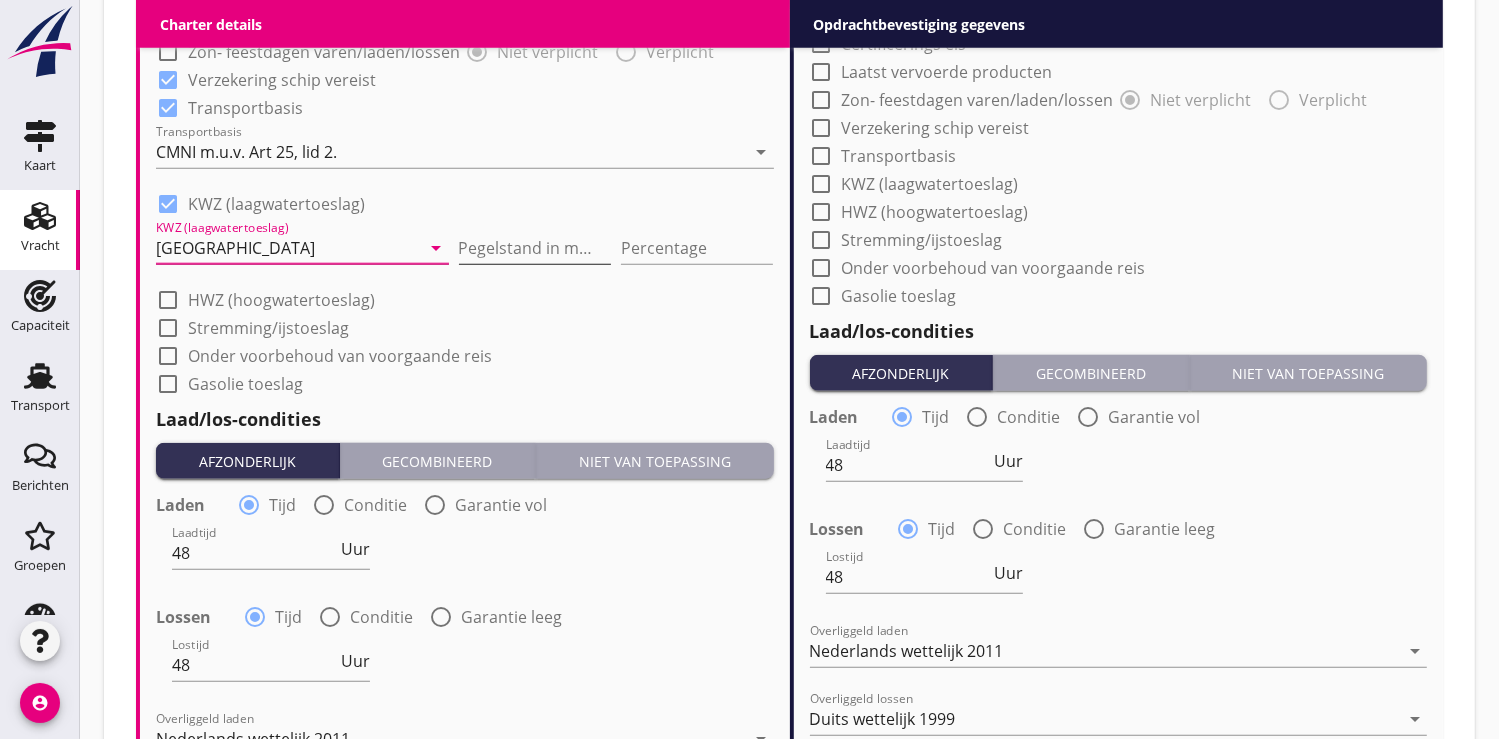 click at bounding box center [535, 248] 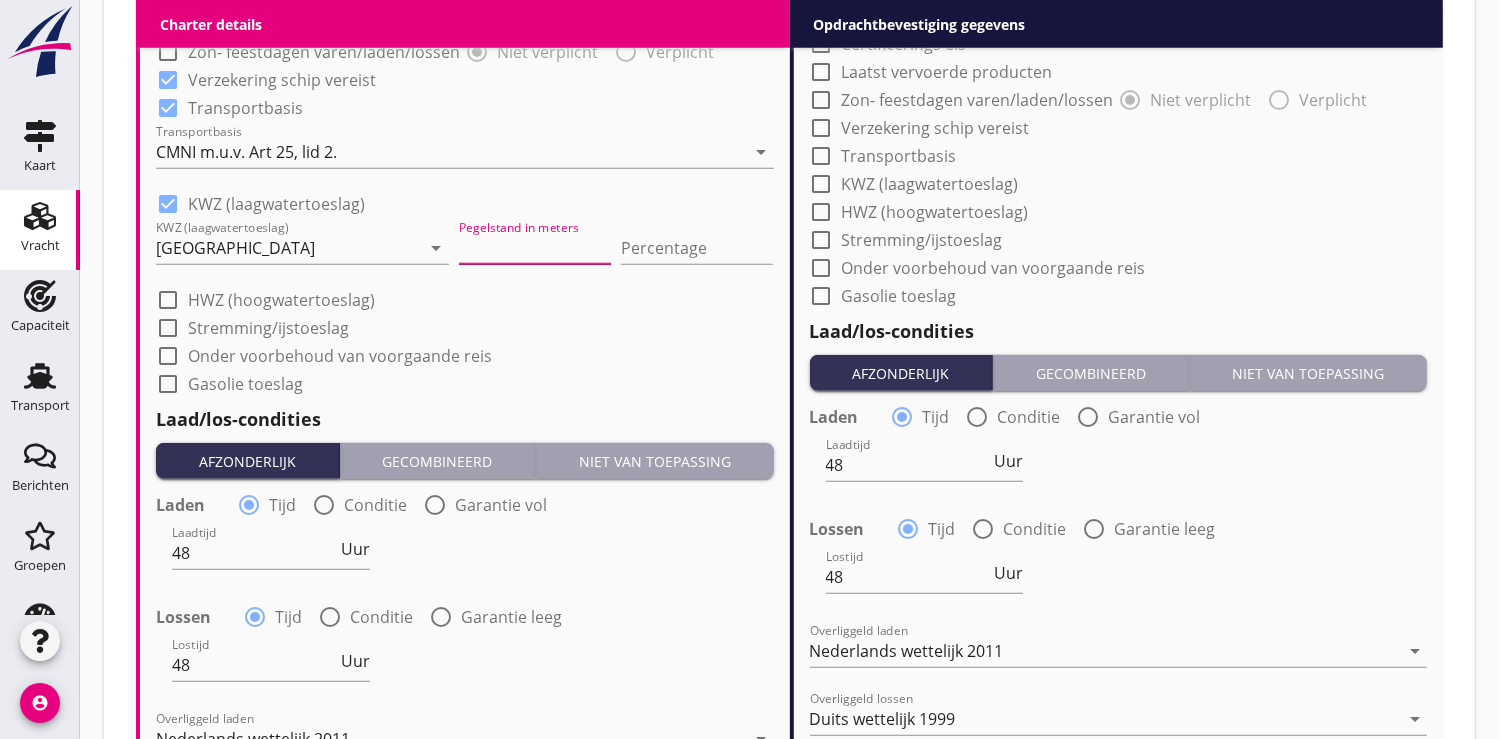 type on "2" 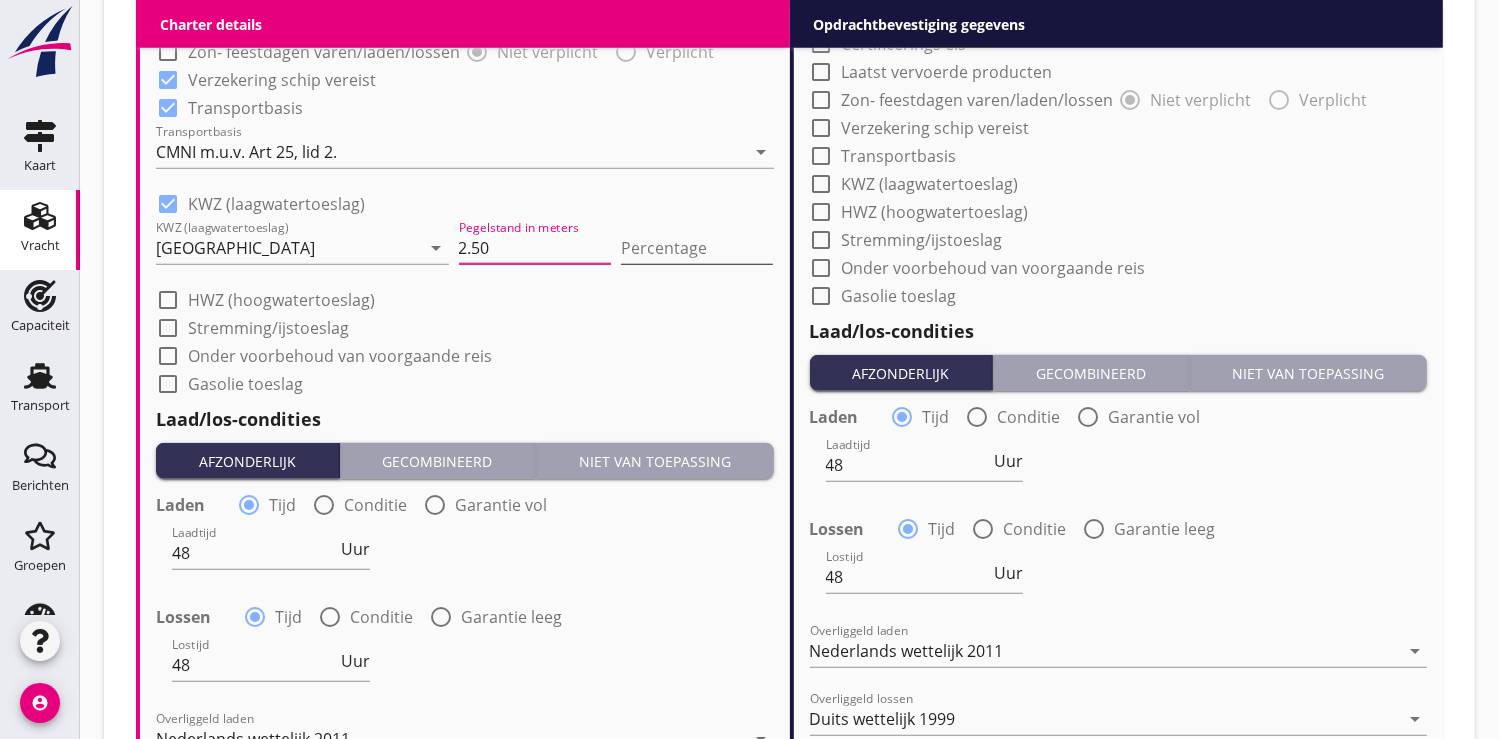type on "2.50" 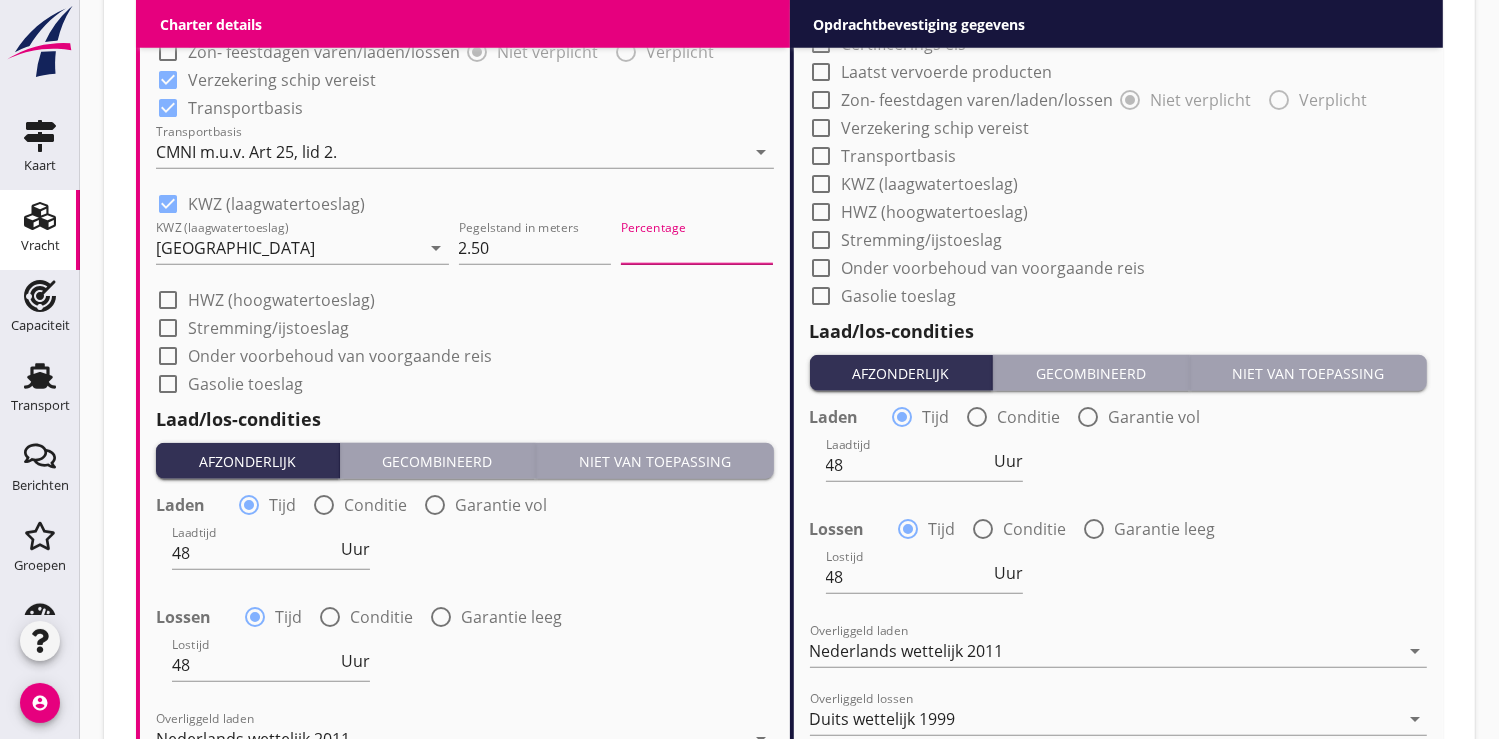 click at bounding box center [697, 248] 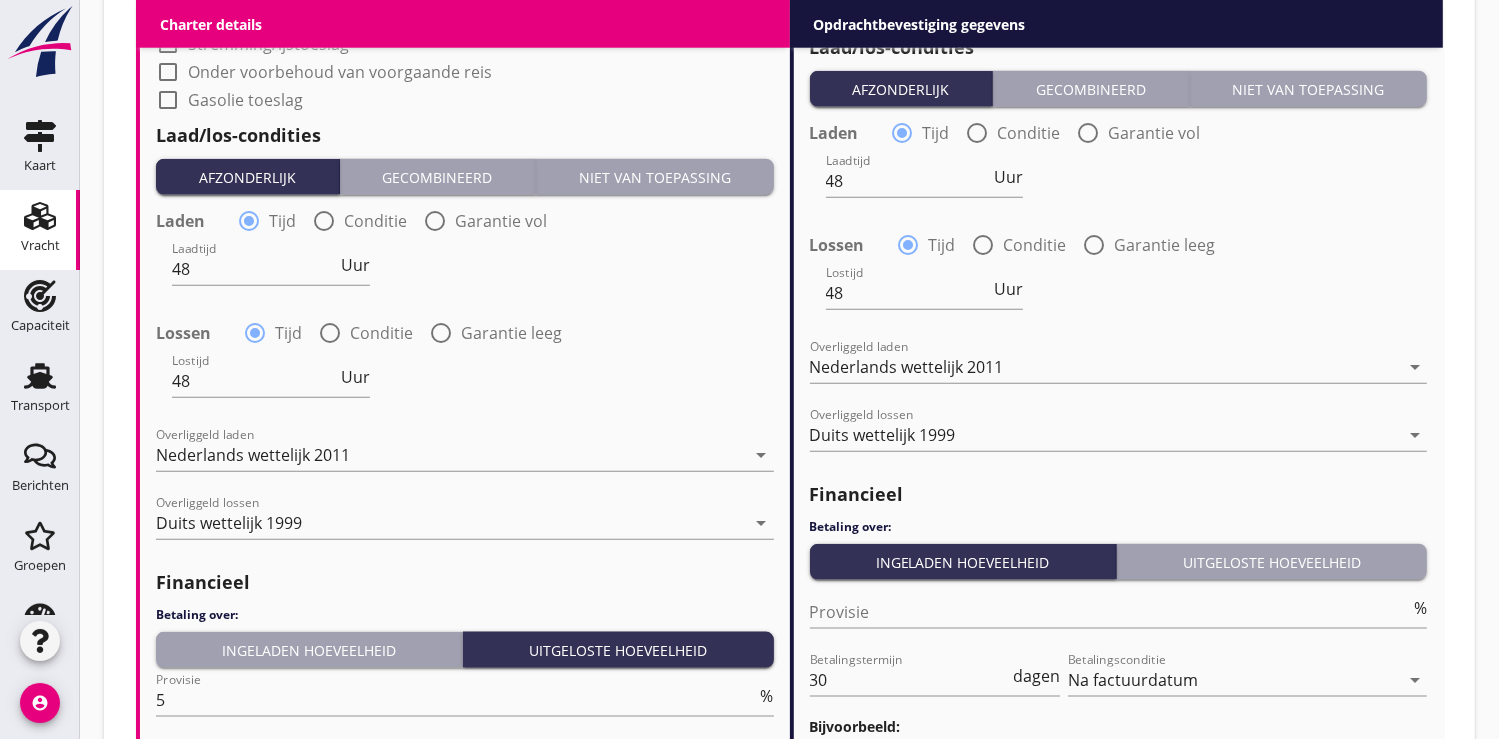 scroll, scrollTop: 2222, scrollLeft: 0, axis: vertical 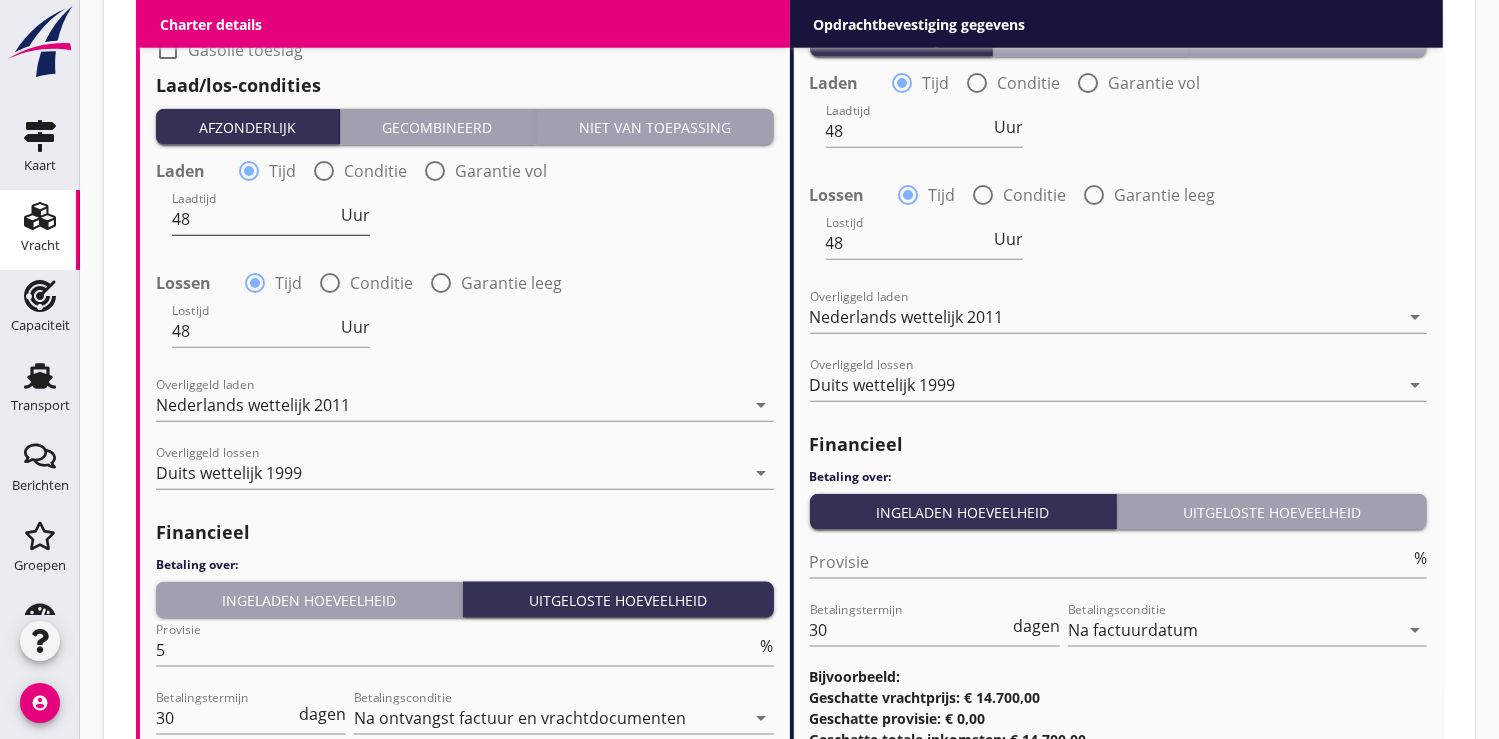 type on "10" 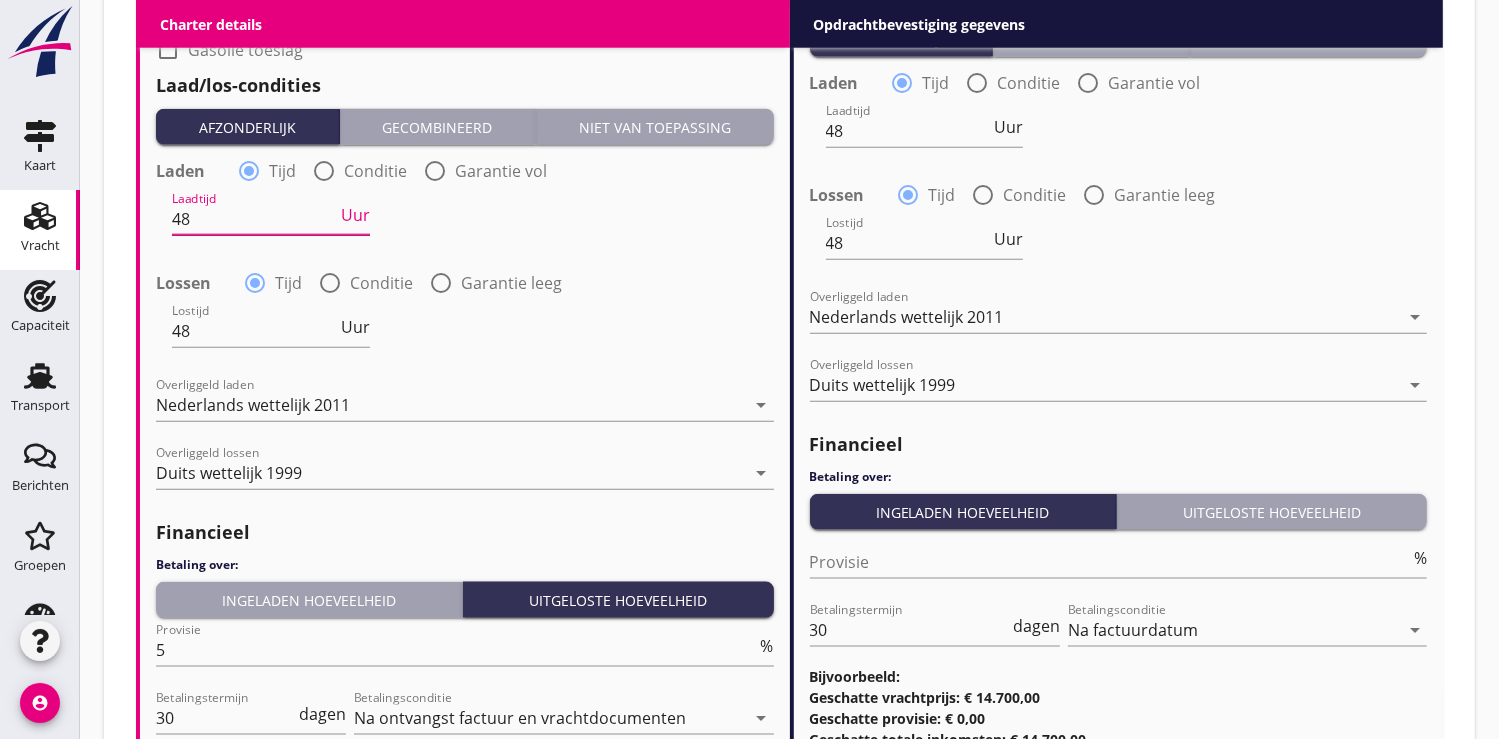 click on "48" at bounding box center (254, 219) 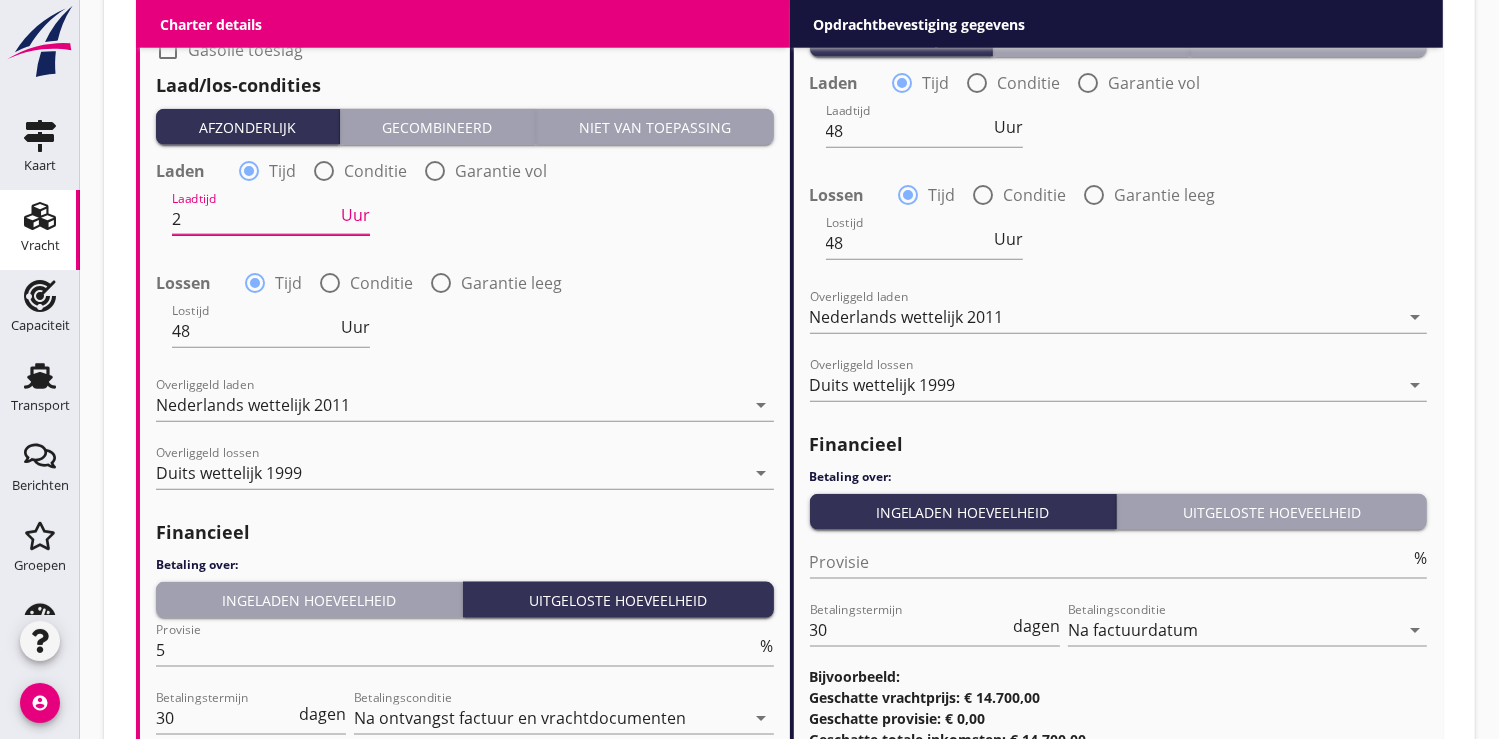 click on "Uur" at bounding box center (355, 215) 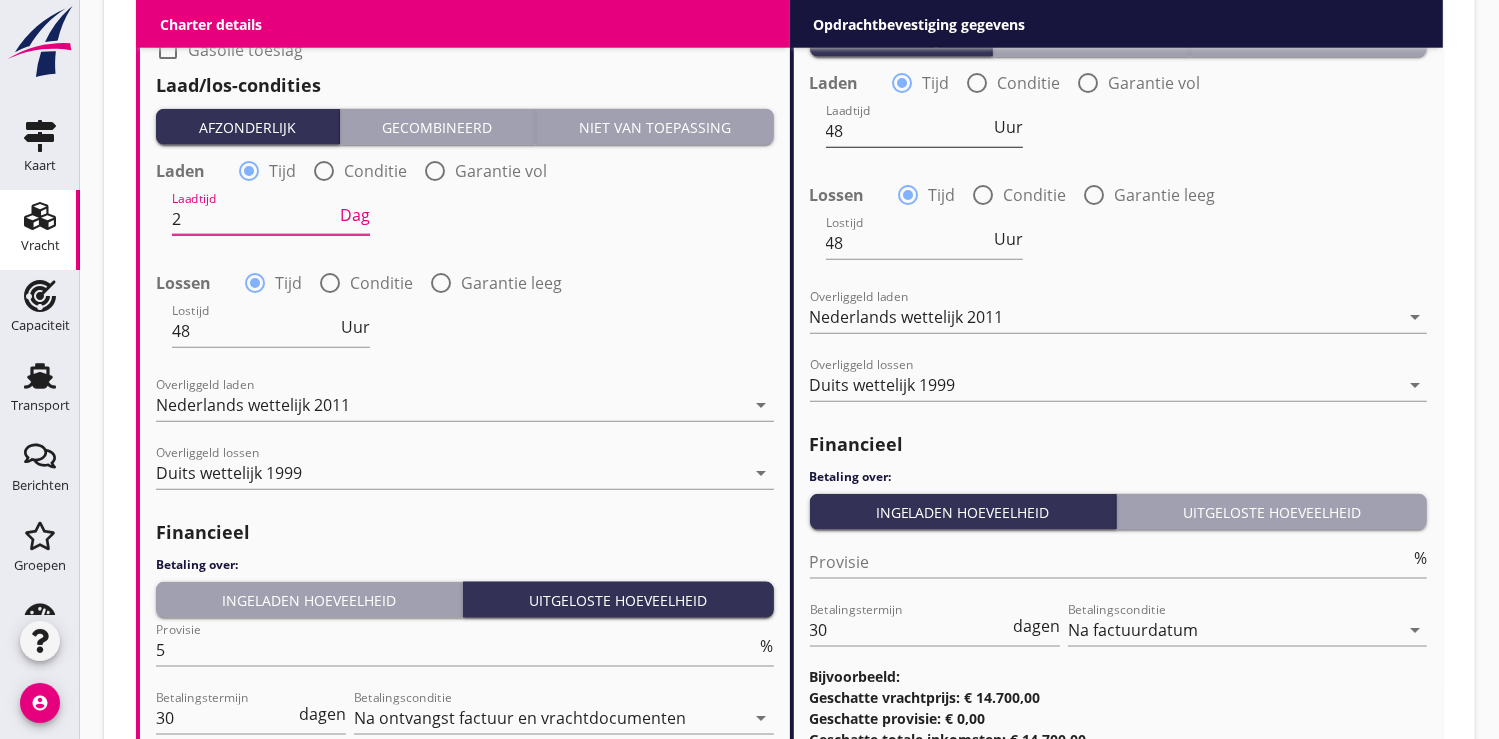 type on "2" 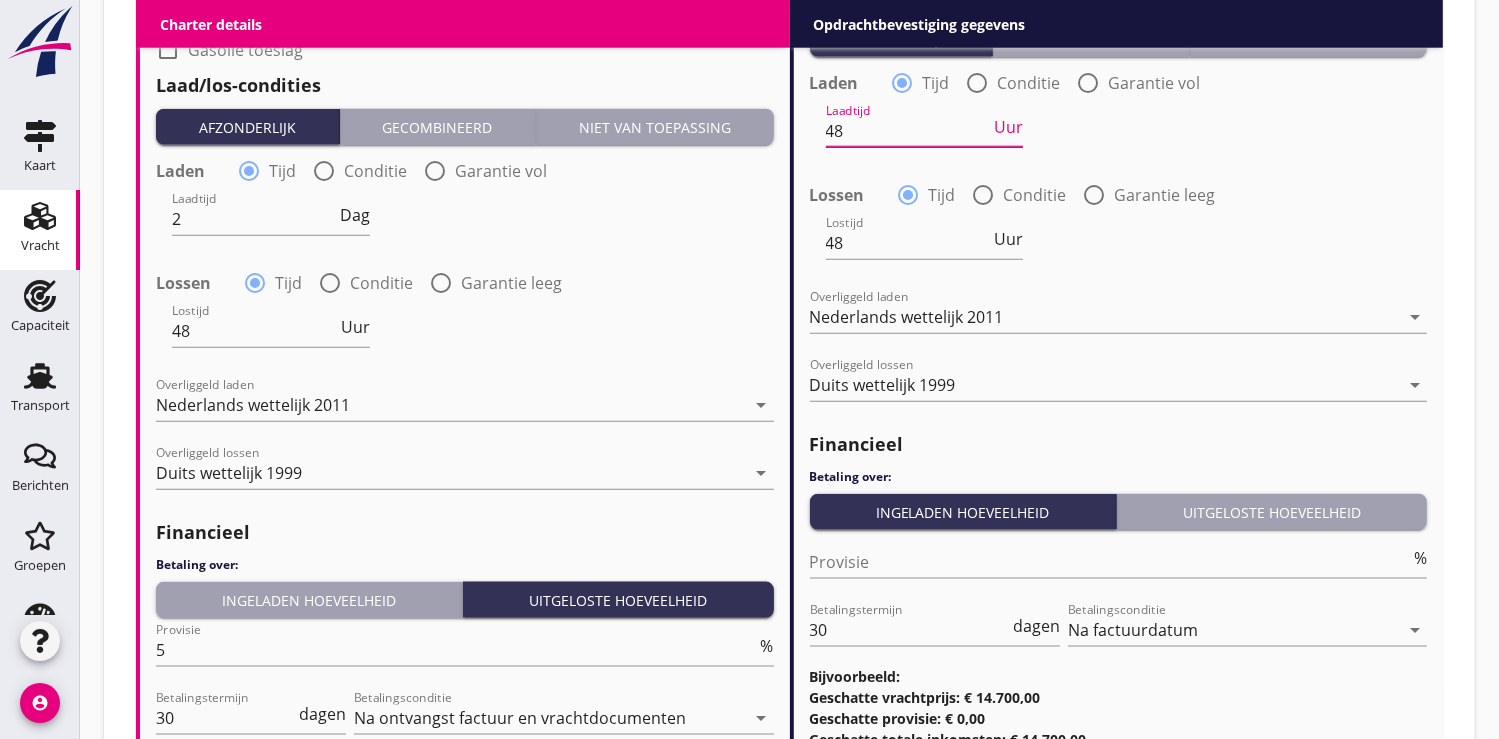 click on "48" at bounding box center (908, 131) 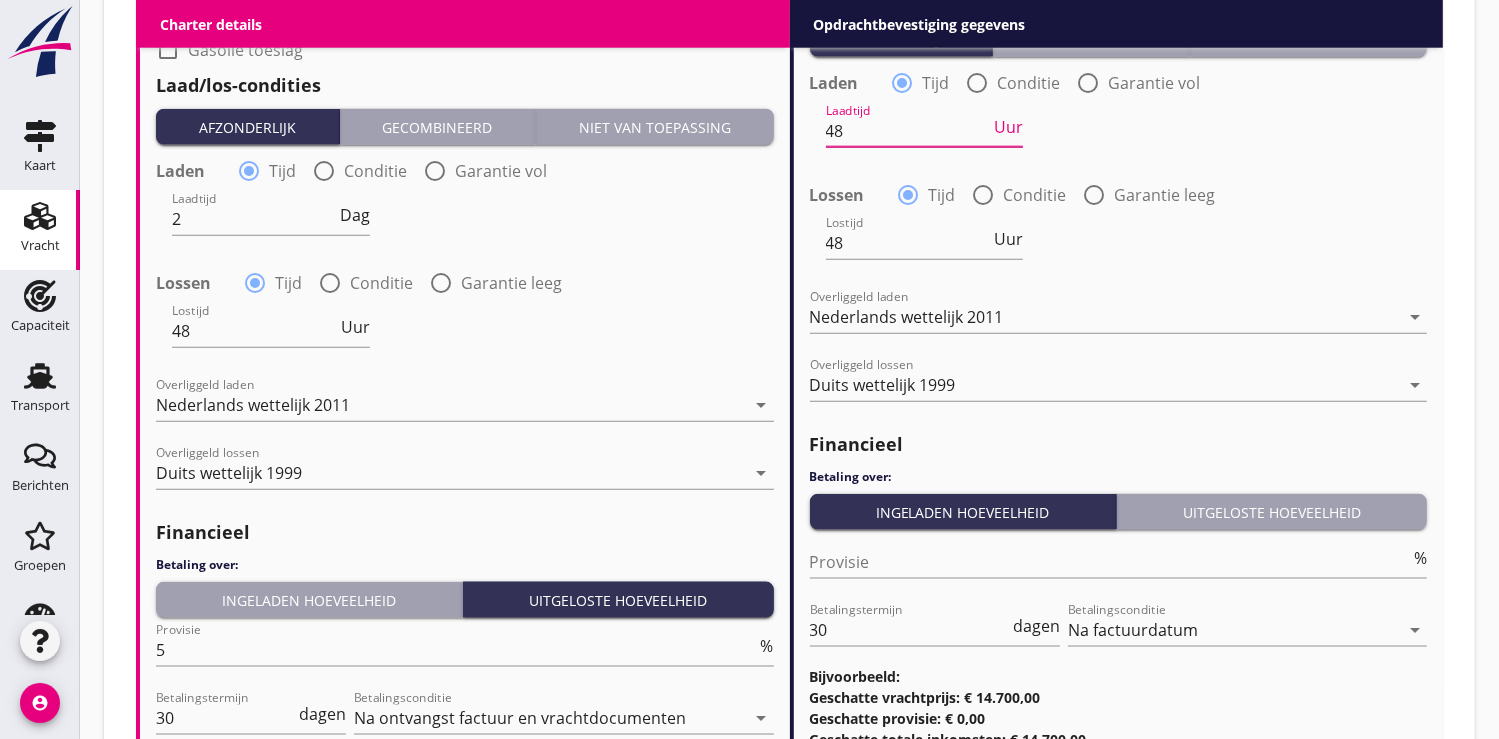 type on "4" 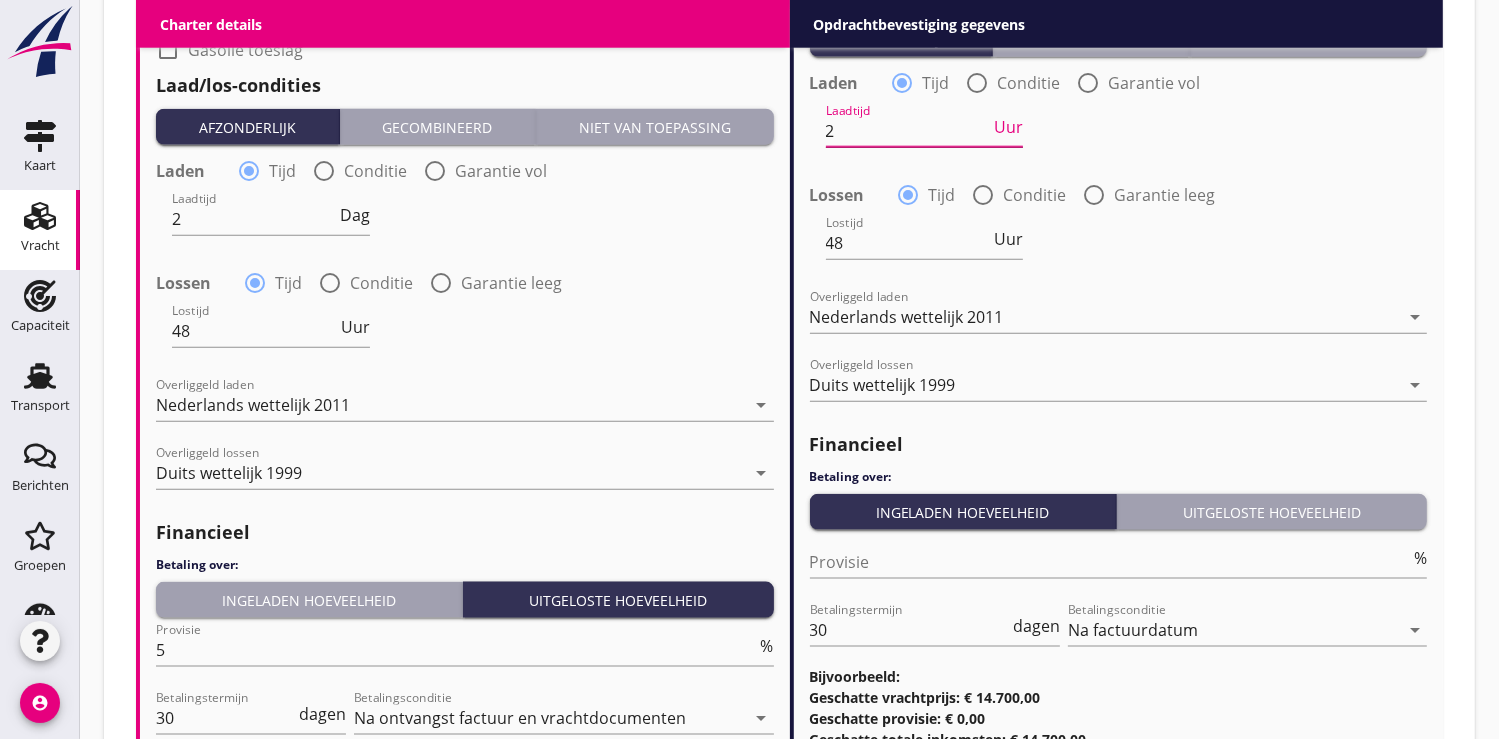 click on "Uur" at bounding box center (1008, 127) 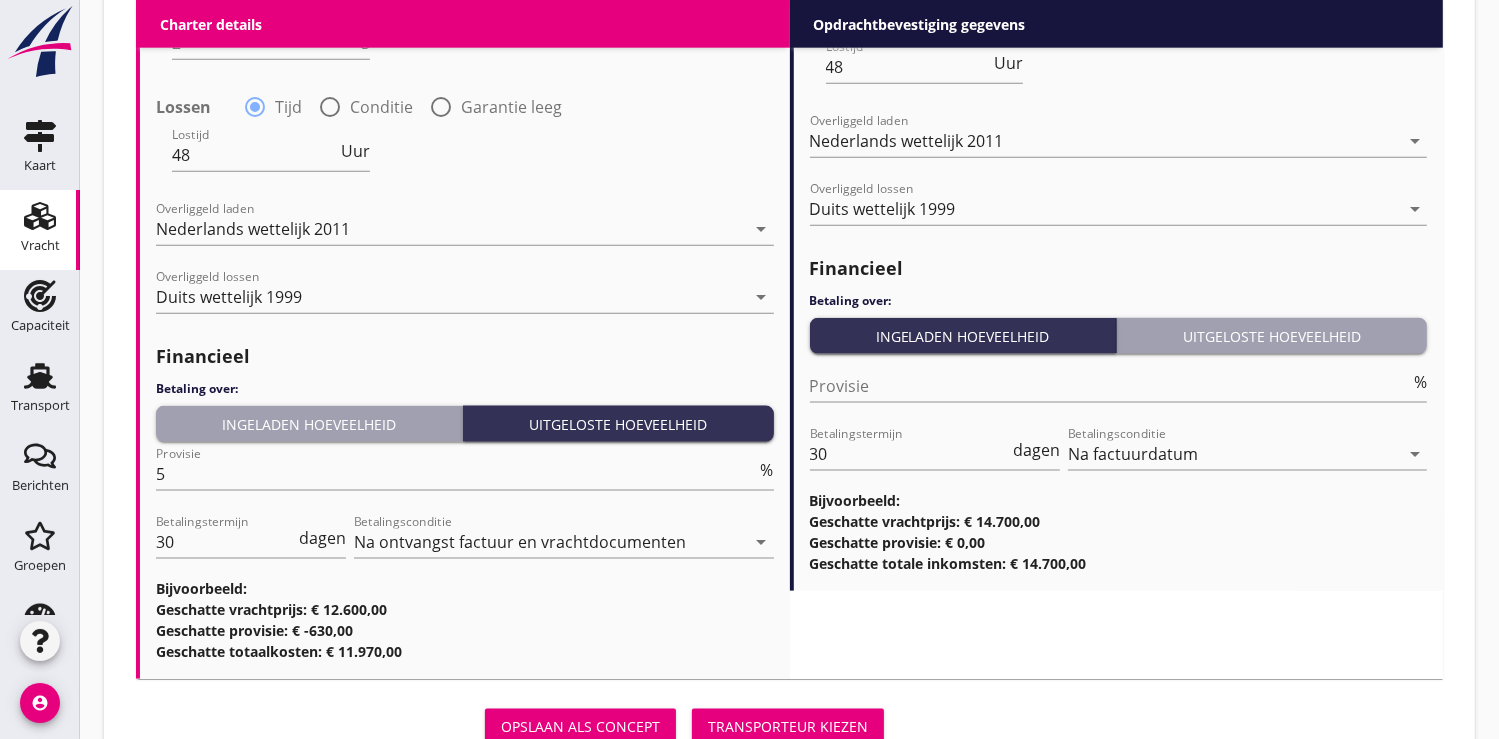 scroll, scrollTop: 2444, scrollLeft: 0, axis: vertical 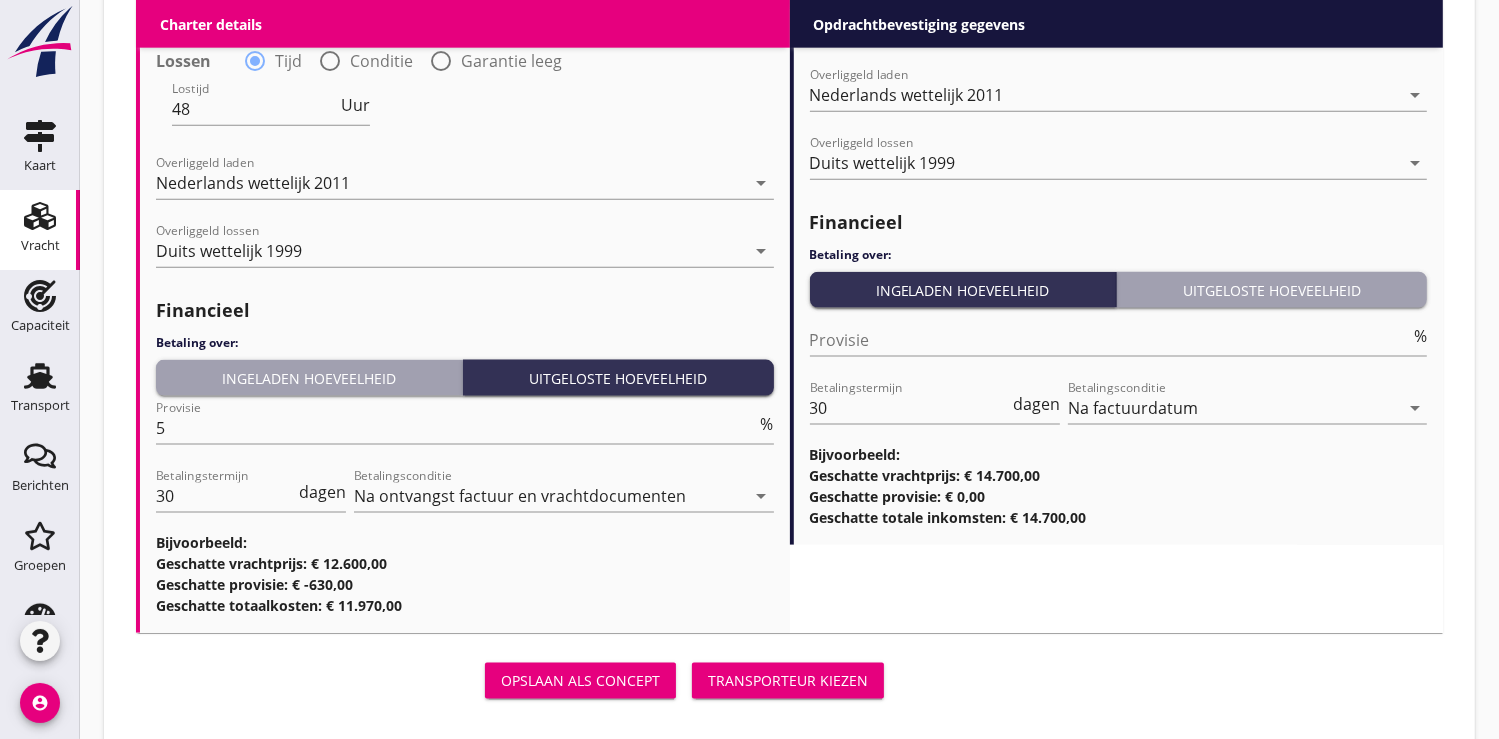 type on "2" 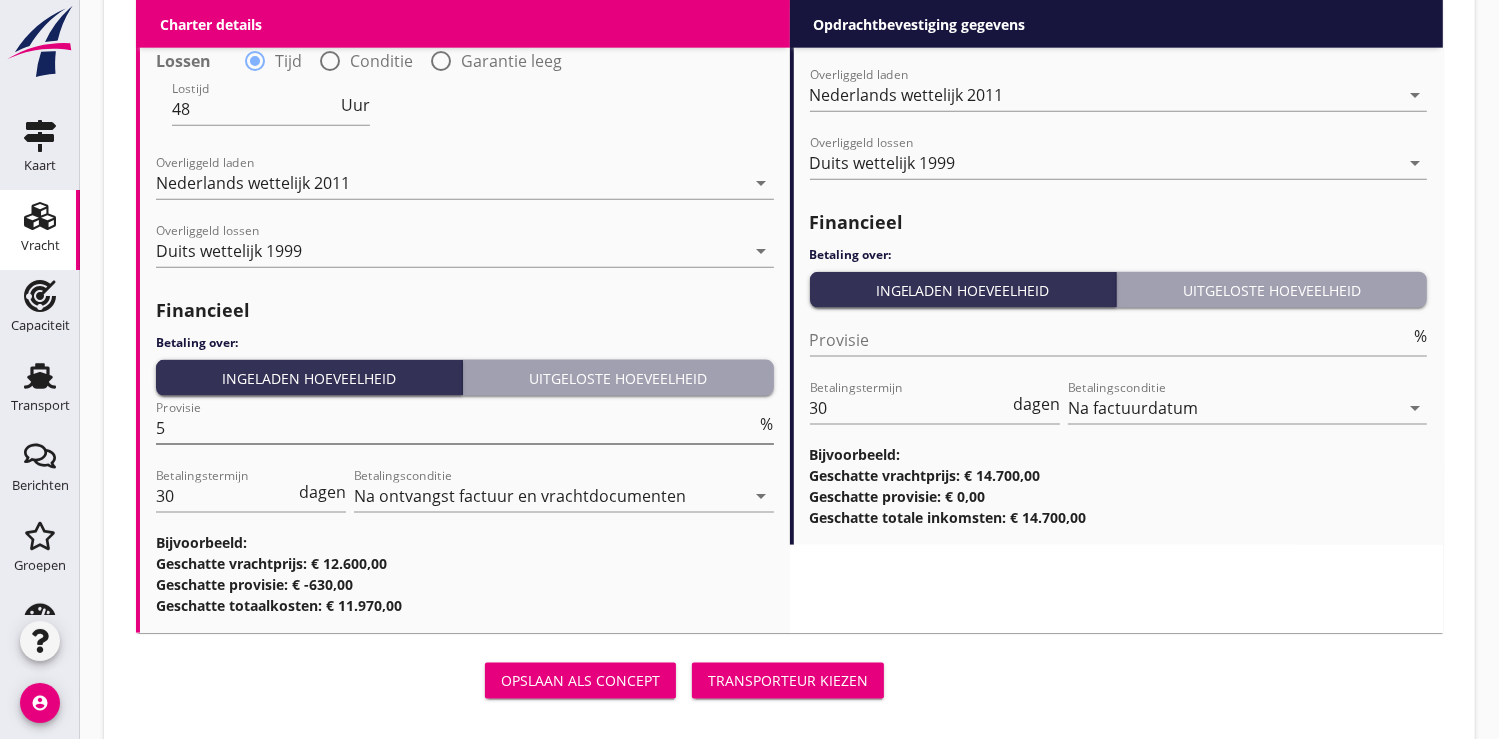 click on "5" at bounding box center [456, 428] 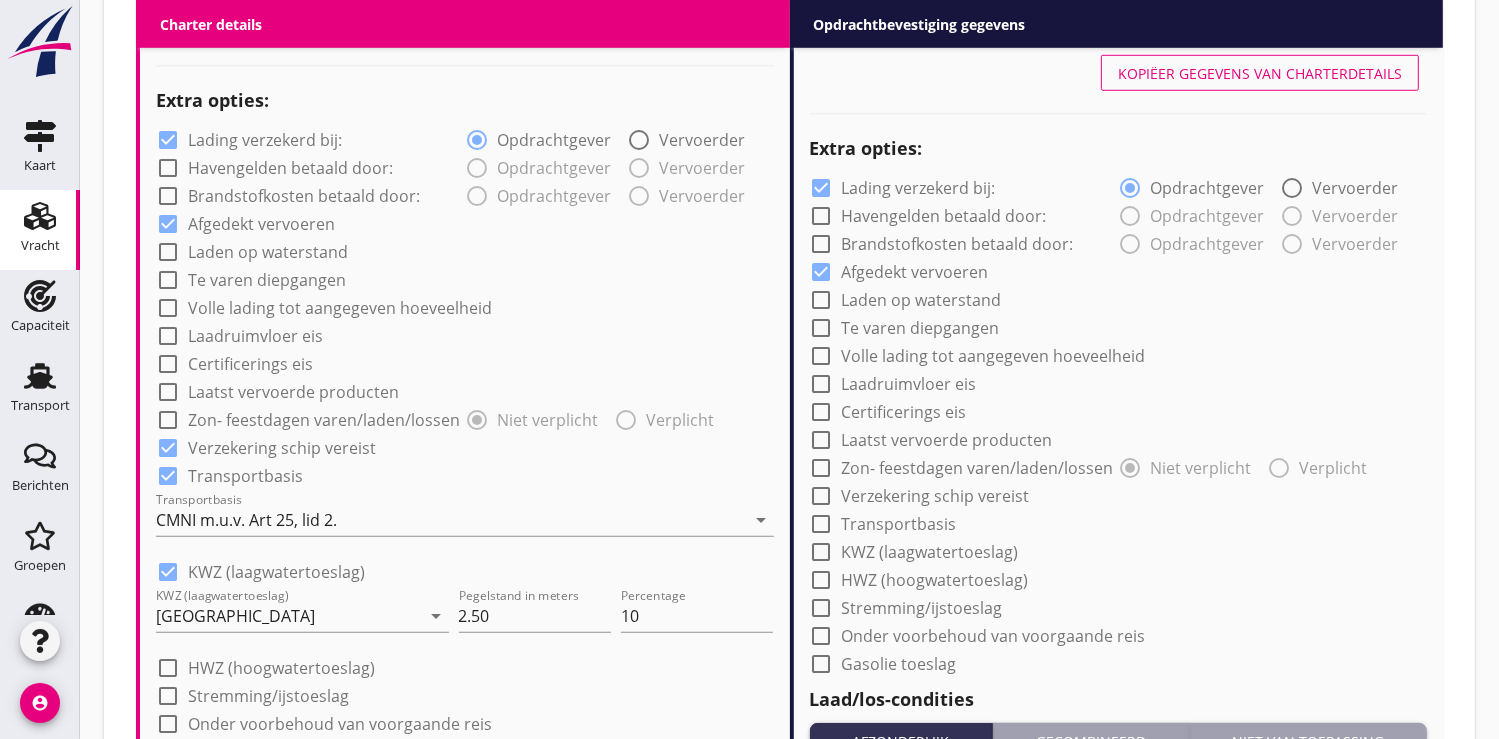 scroll, scrollTop: 1555, scrollLeft: 0, axis: vertical 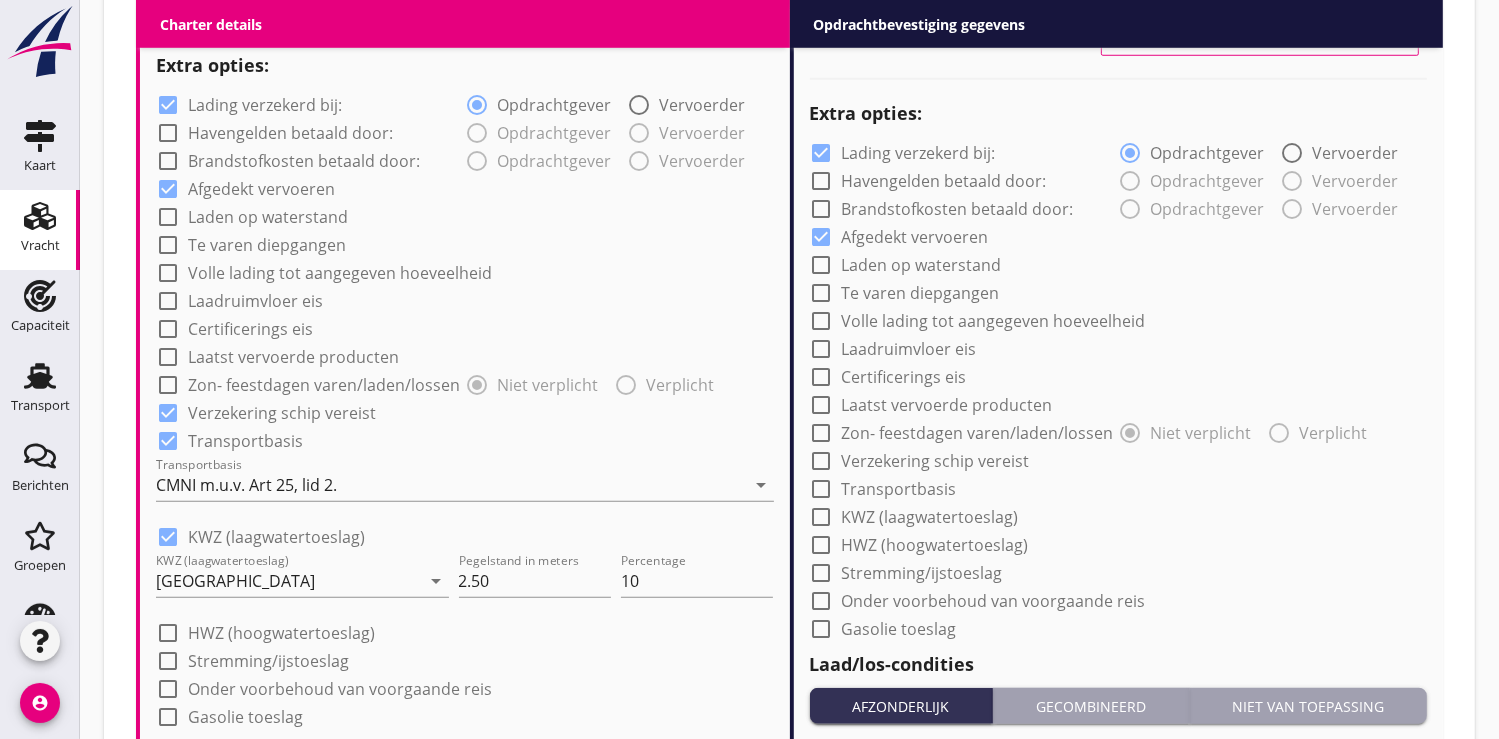 type 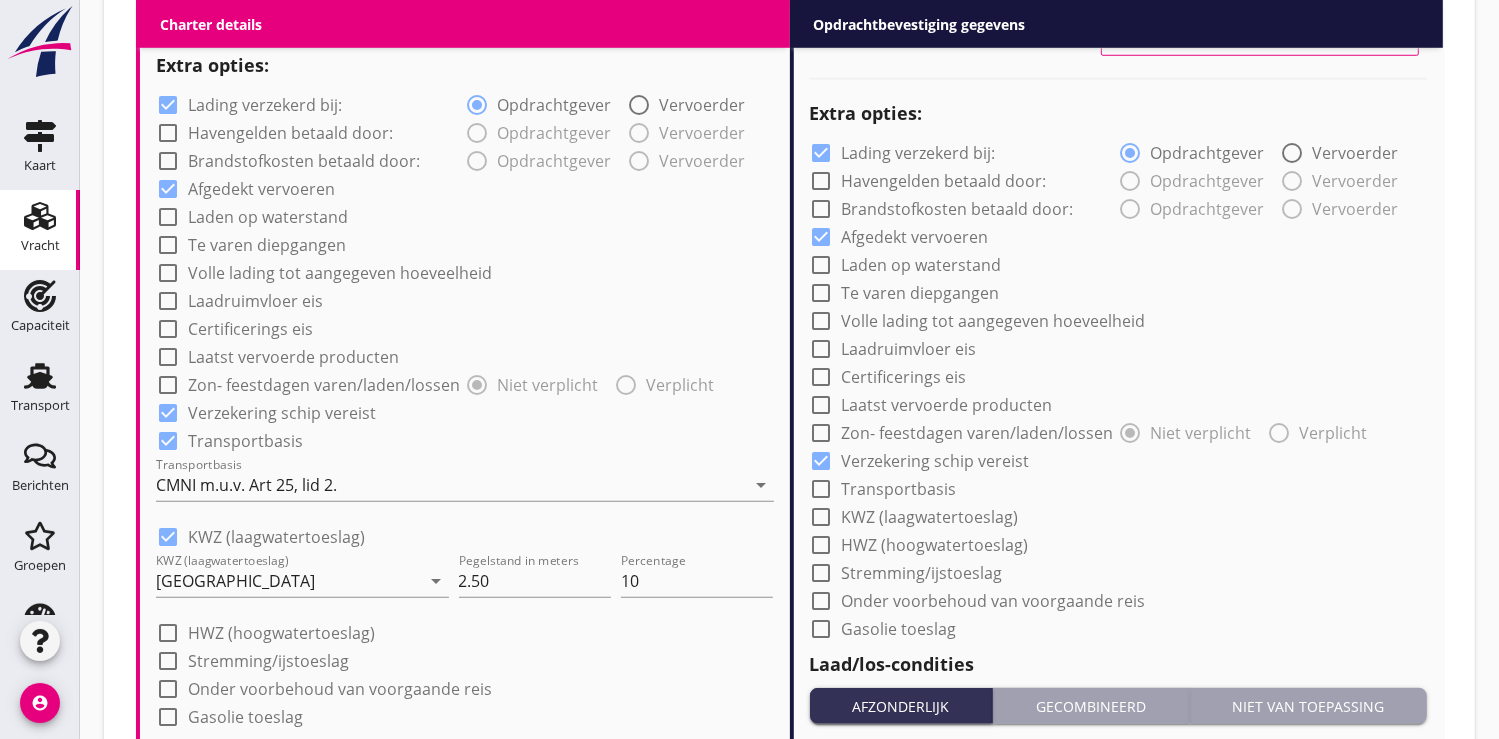click at bounding box center (822, 489) 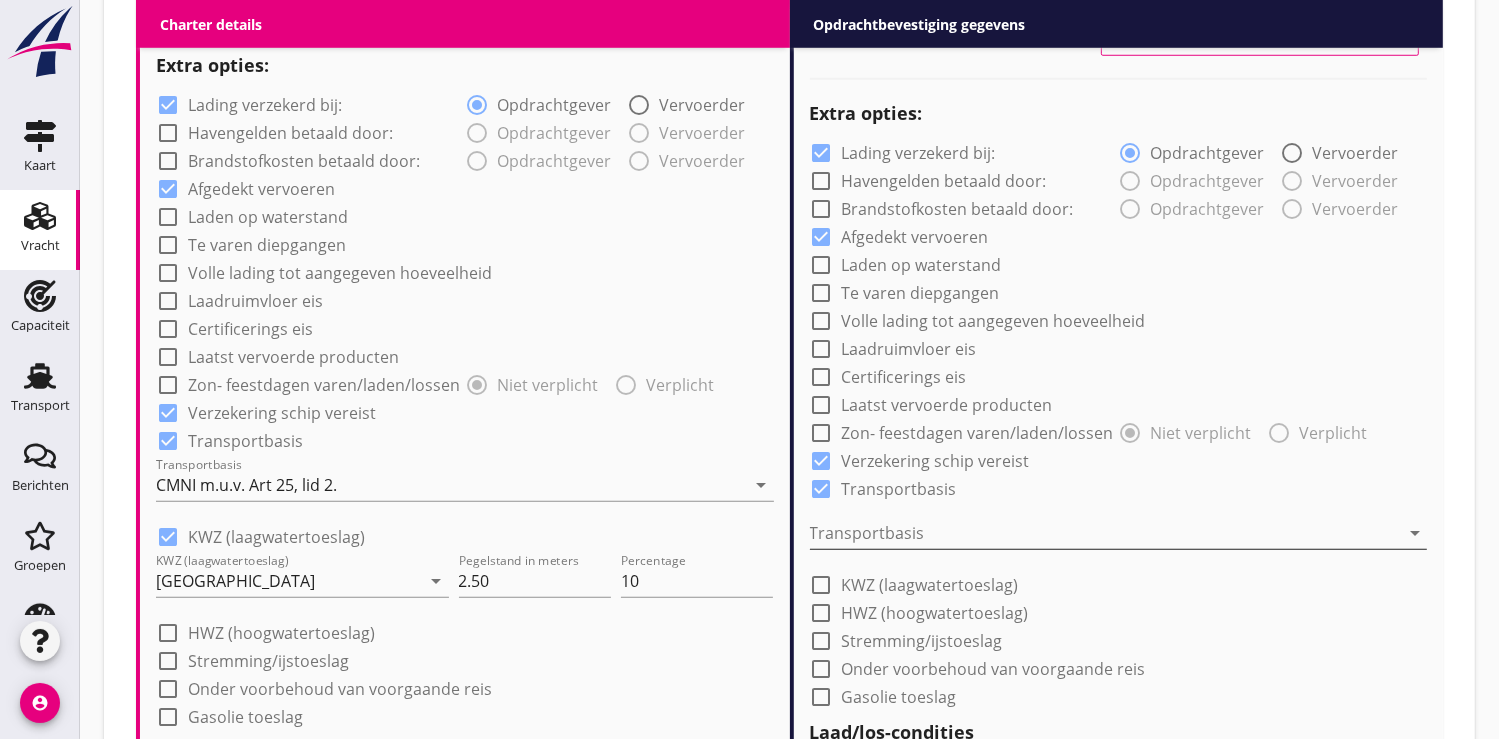 click at bounding box center [1105, 533] 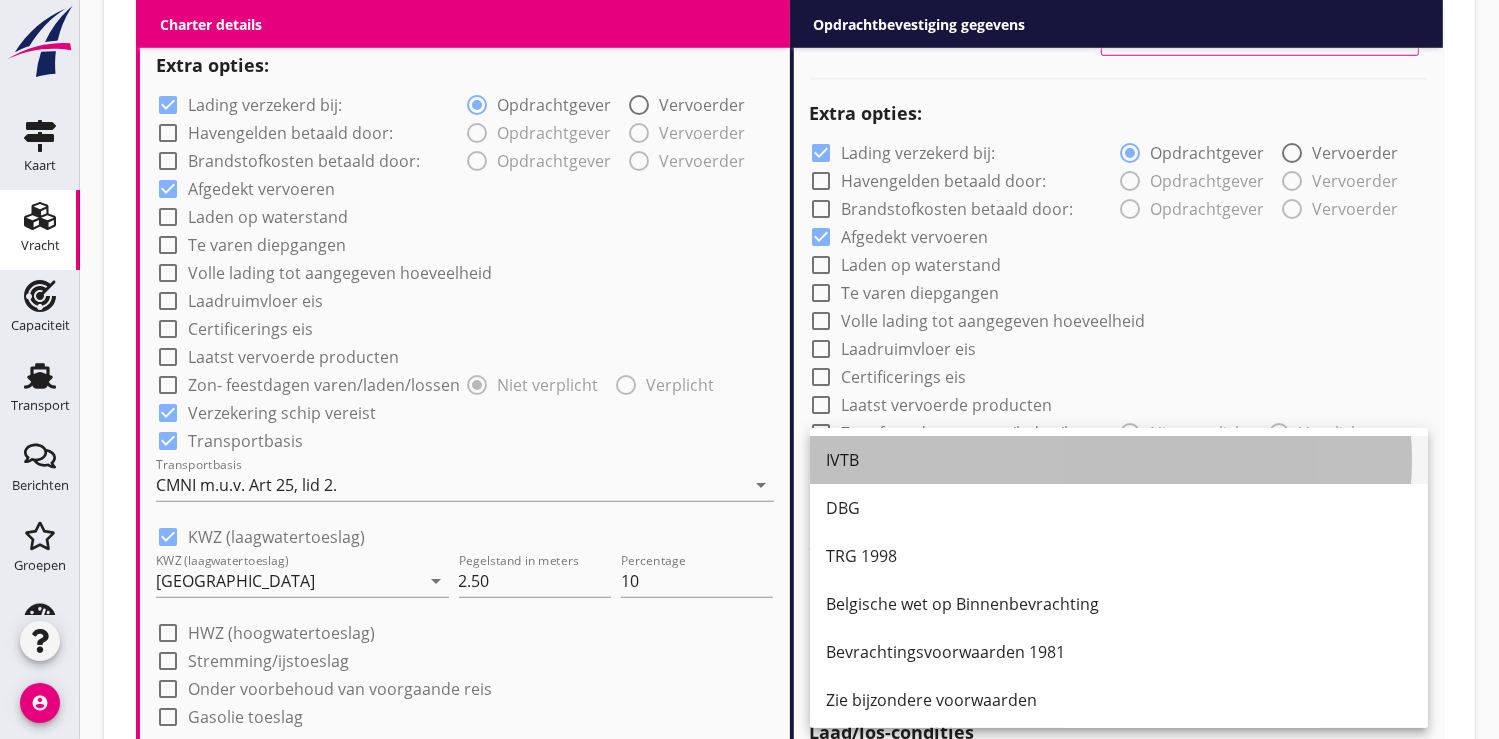 click on "IVTB" at bounding box center (1119, 460) 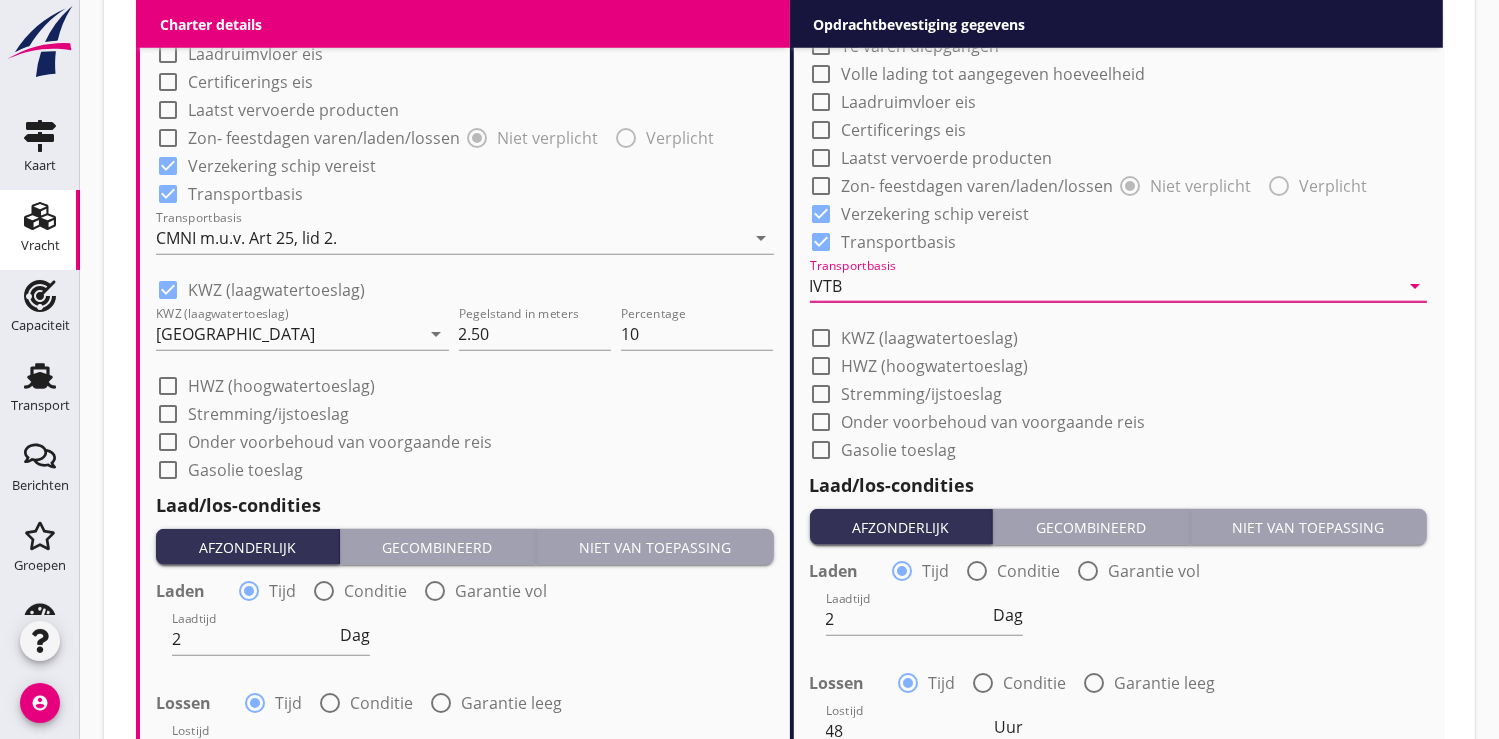scroll, scrollTop: 1888, scrollLeft: 0, axis: vertical 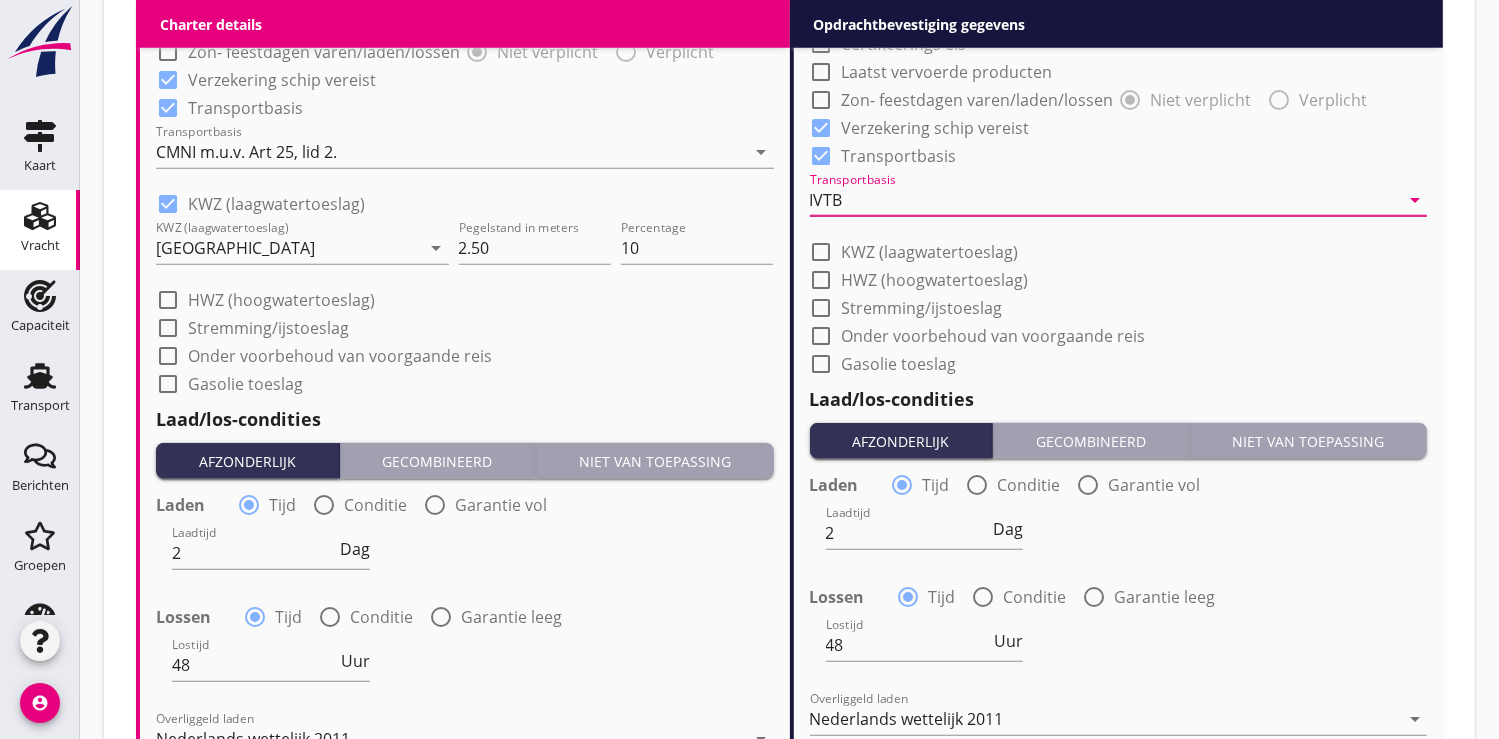click at bounding box center [822, 252] 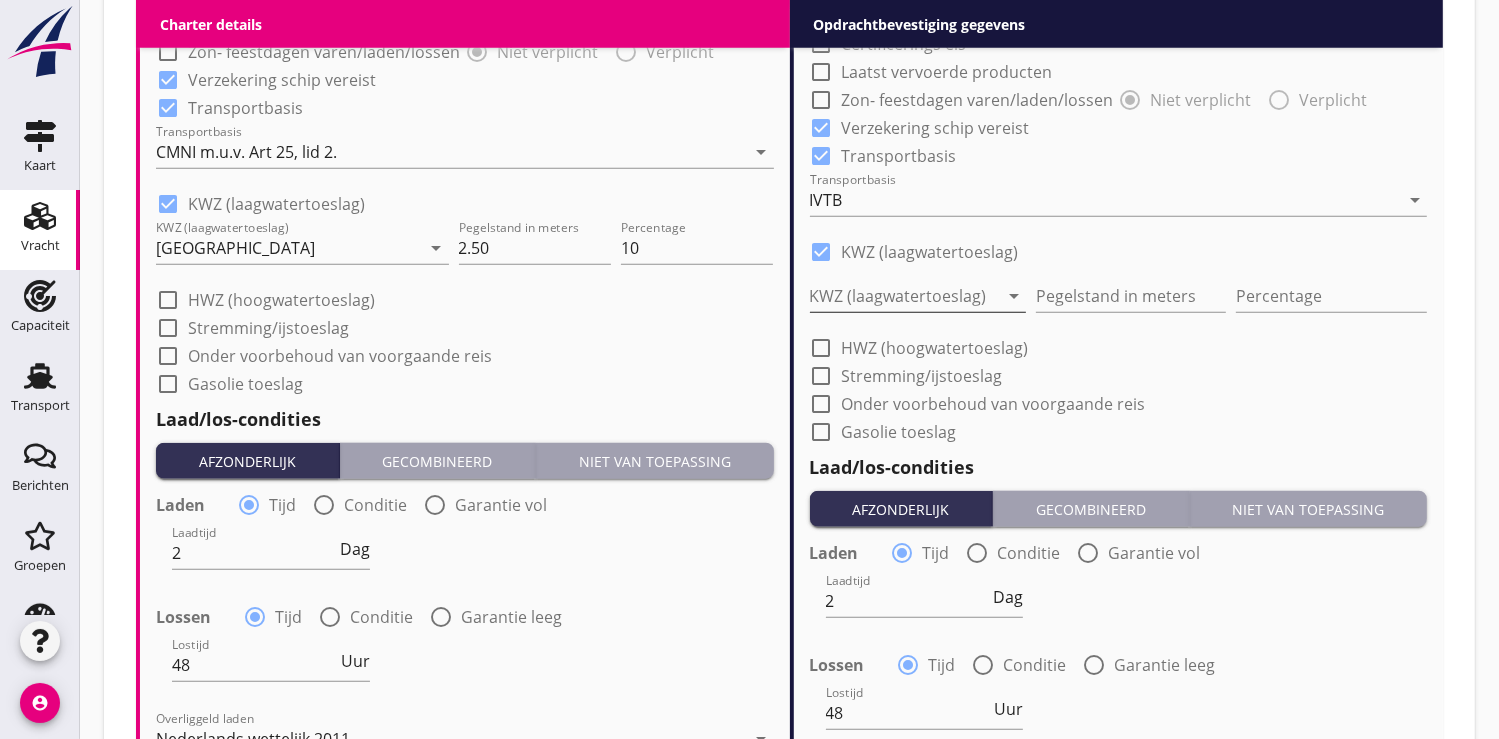 click at bounding box center [904, 296] 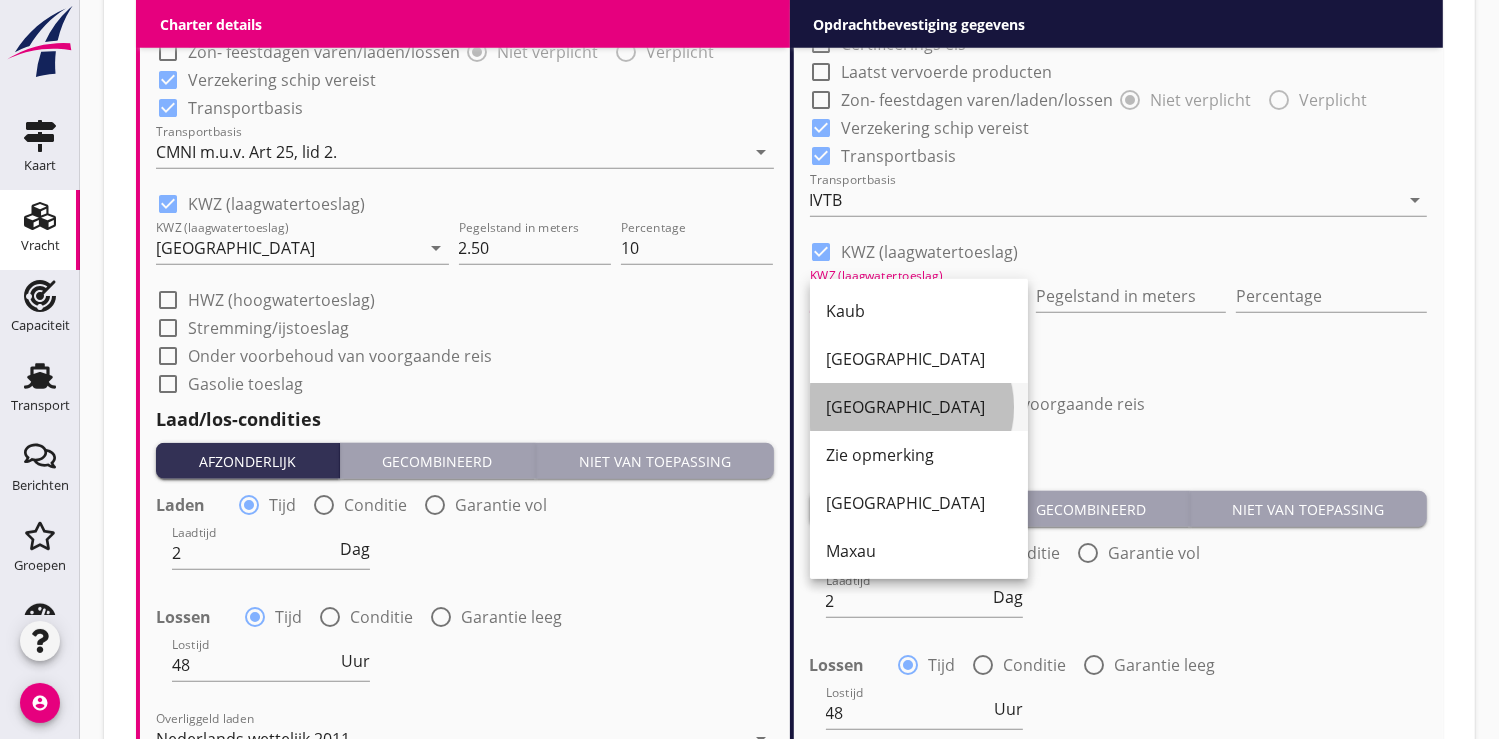 click on "[GEOGRAPHIC_DATA]" at bounding box center [919, 407] 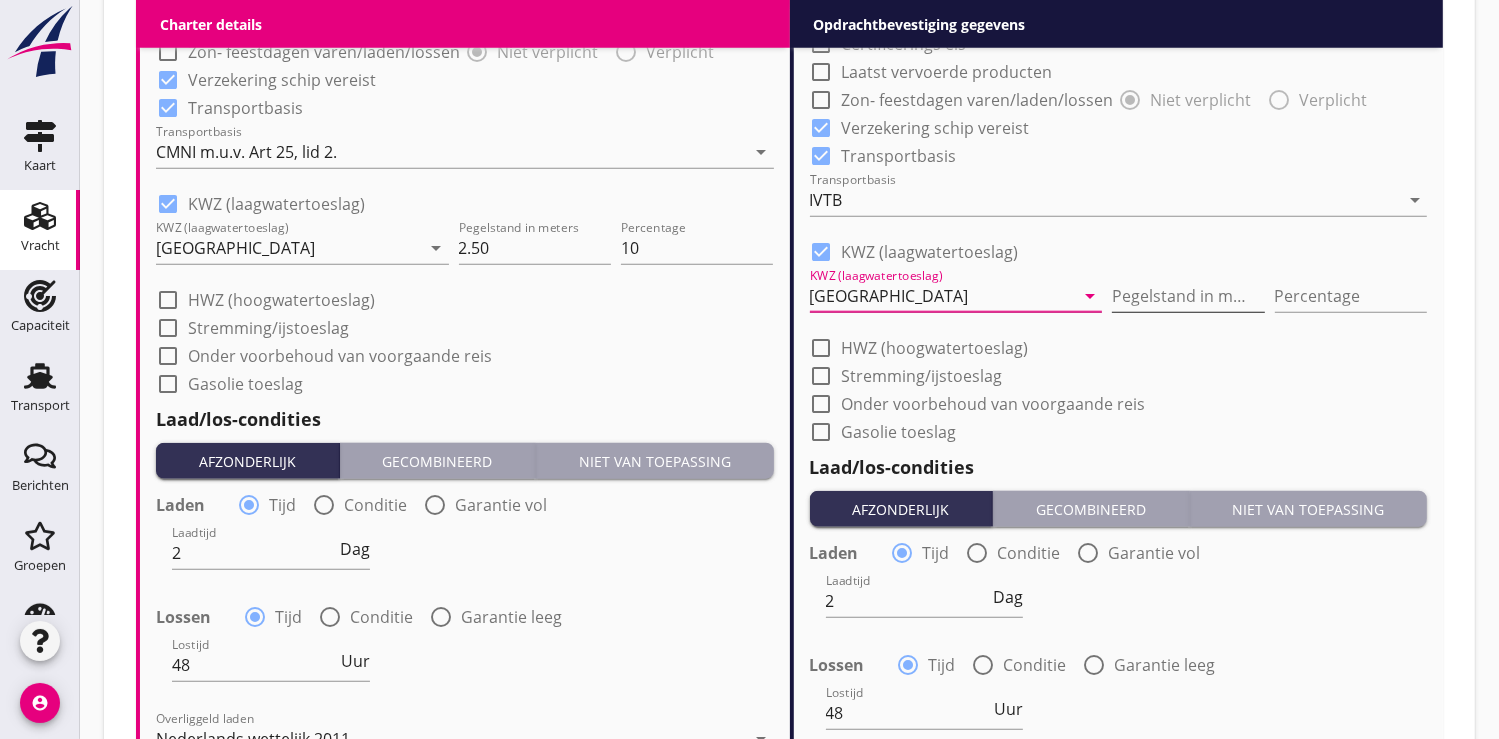 click at bounding box center [1188, 296] 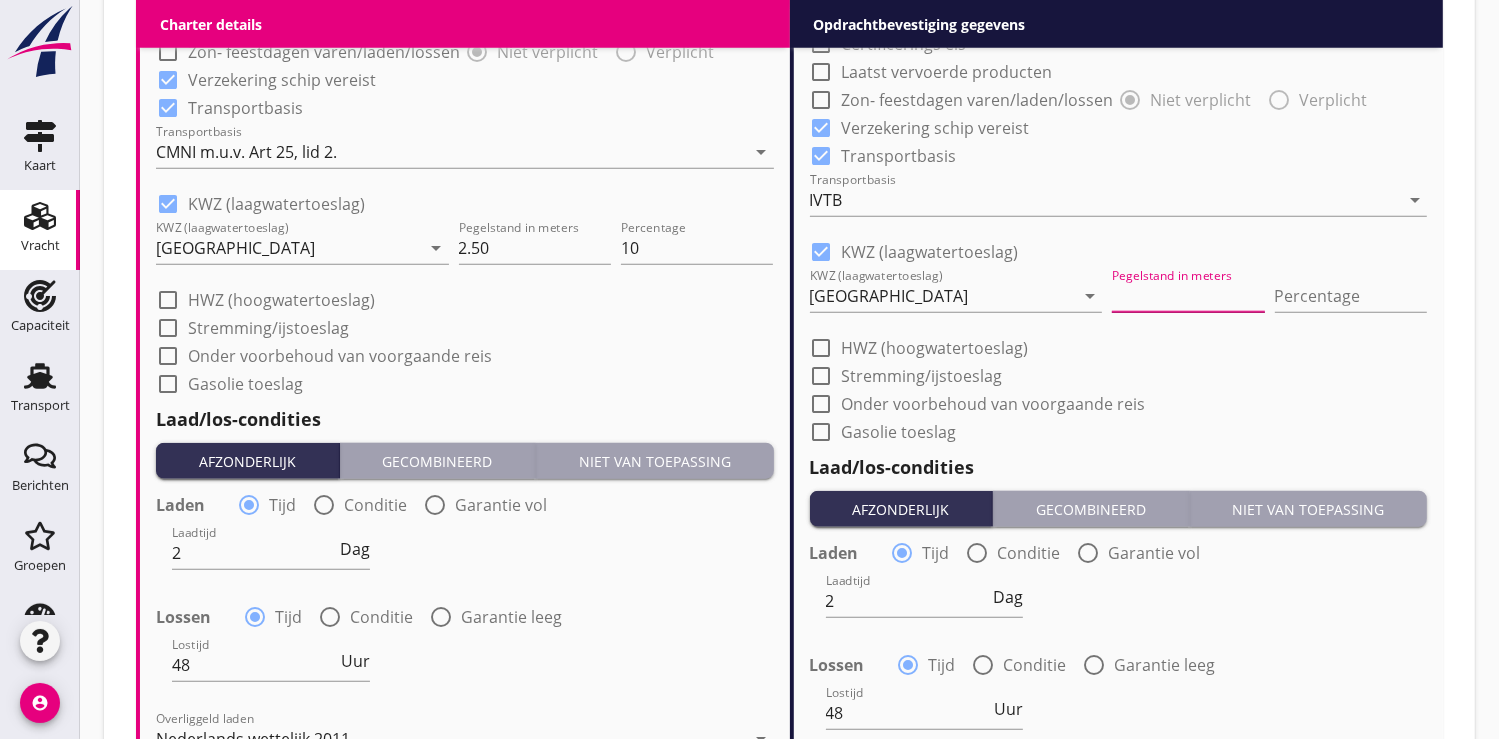 type on "2" 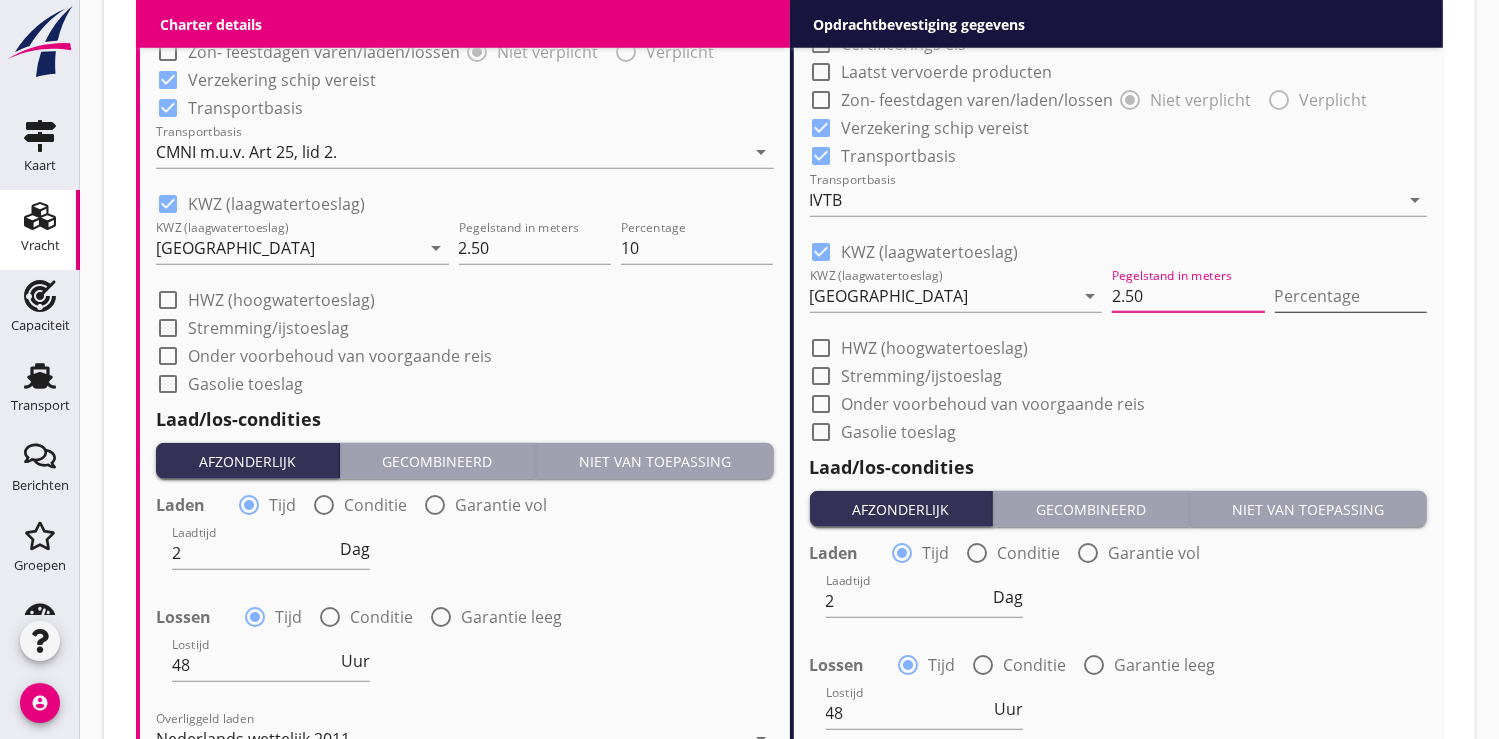 type on "2.50" 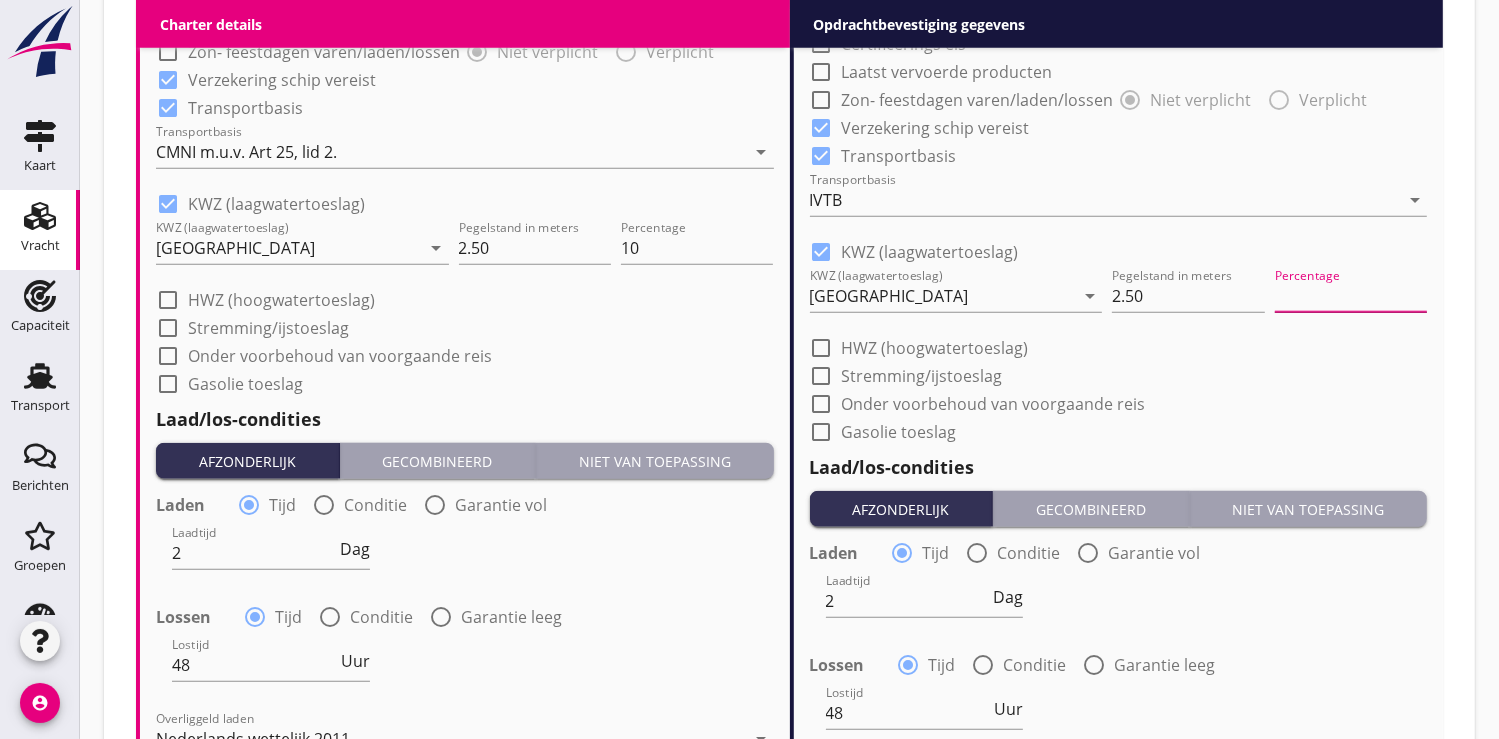 click at bounding box center (1351, 296) 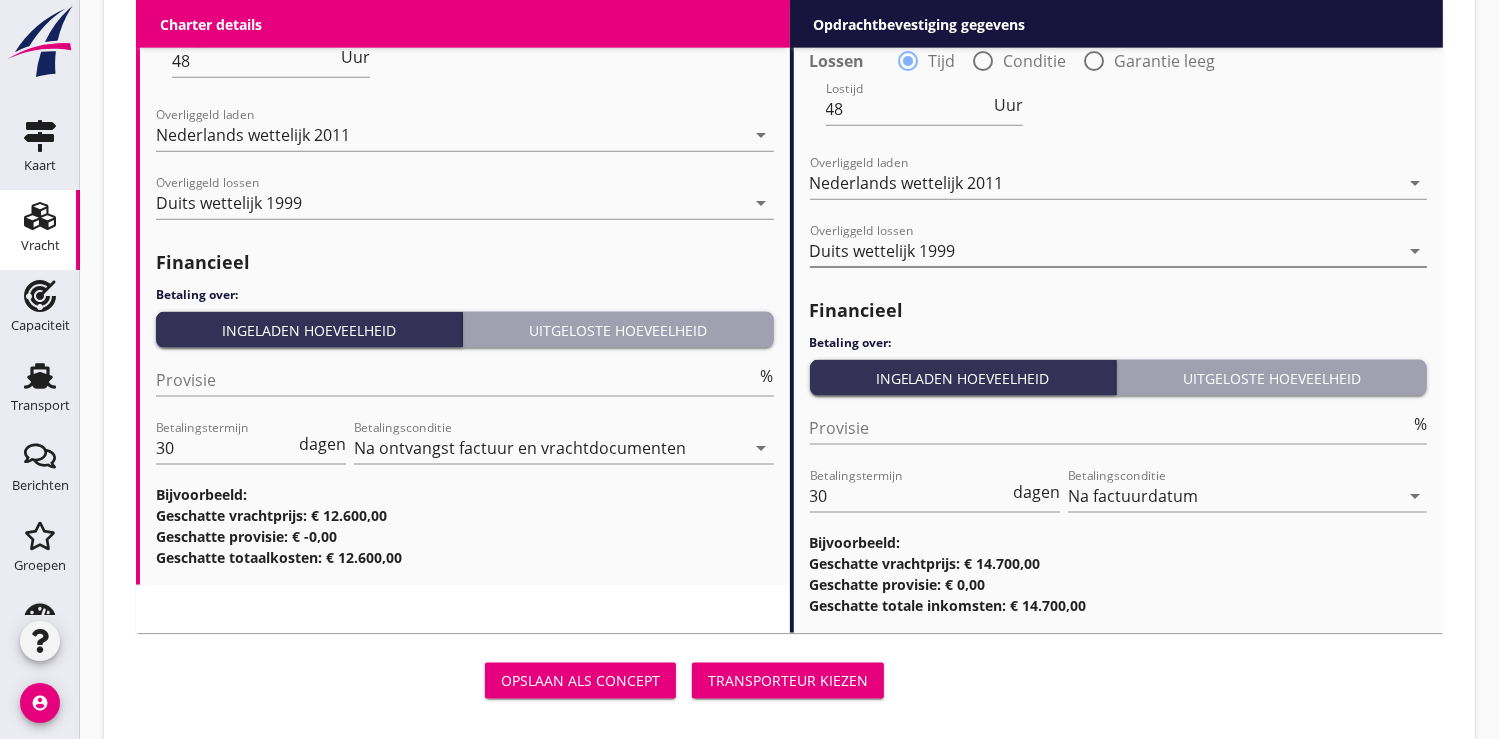 scroll, scrollTop: 2519, scrollLeft: 0, axis: vertical 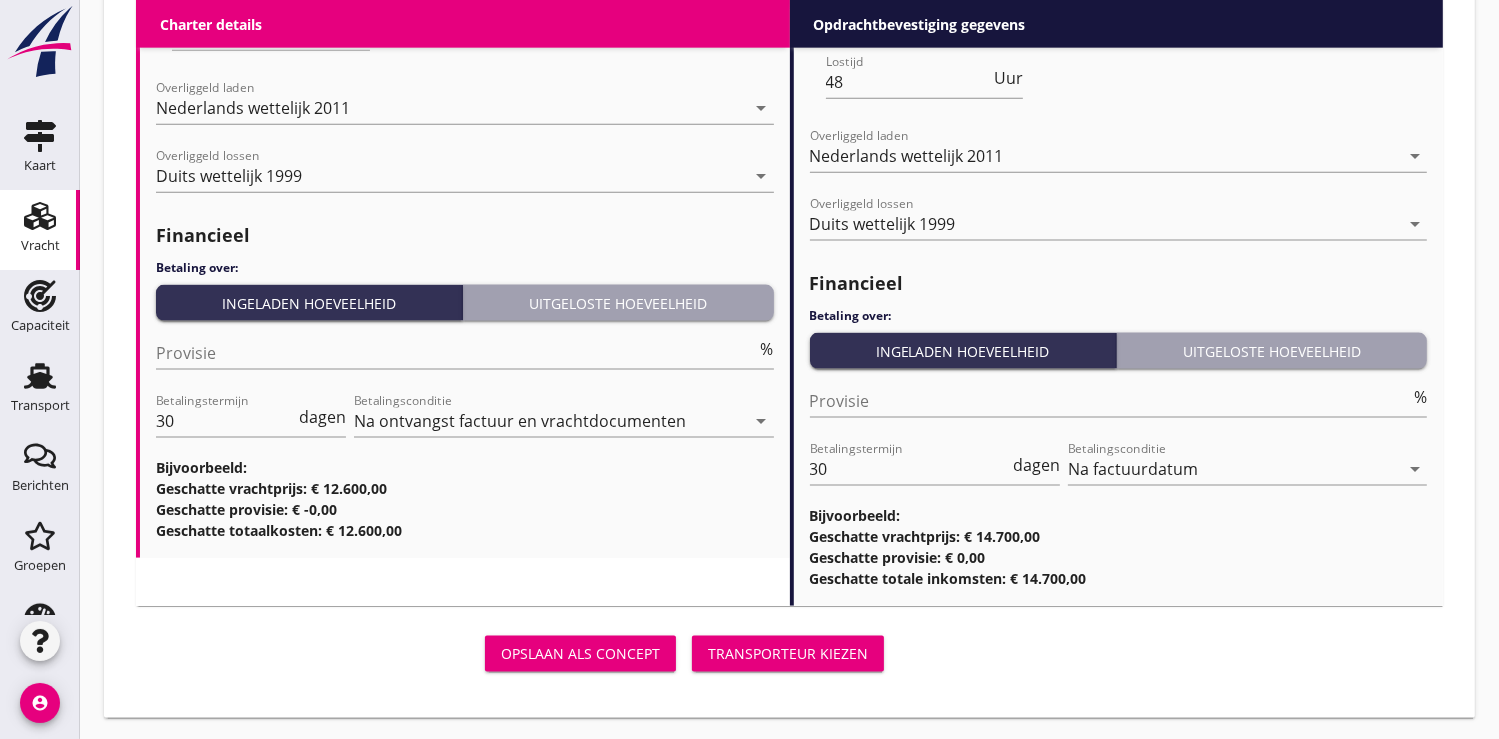 type on "10" 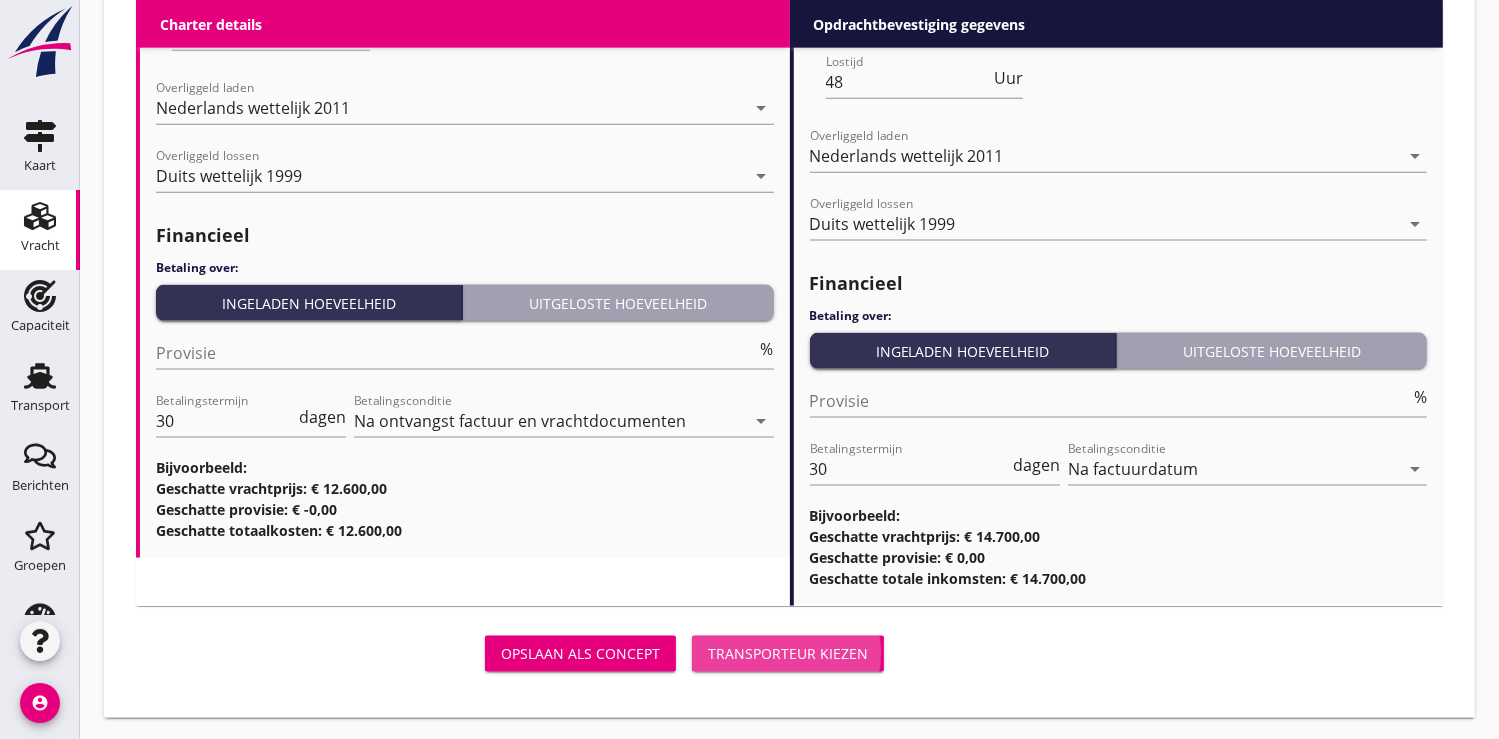 click on "Transporteur kiezen" at bounding box center [788, 653] 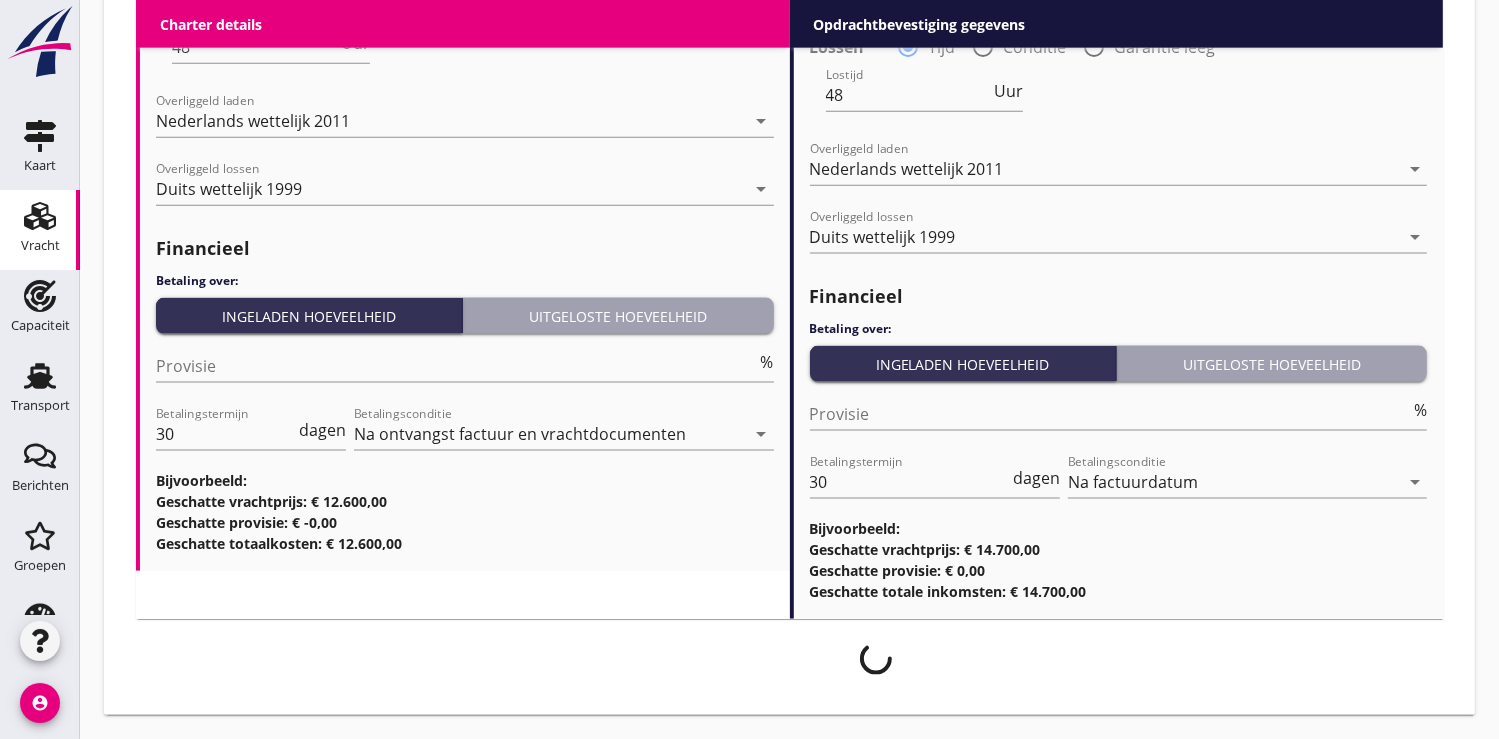 scroll, scrollTop: 2503, scrollLeft: 0, axis: vertical 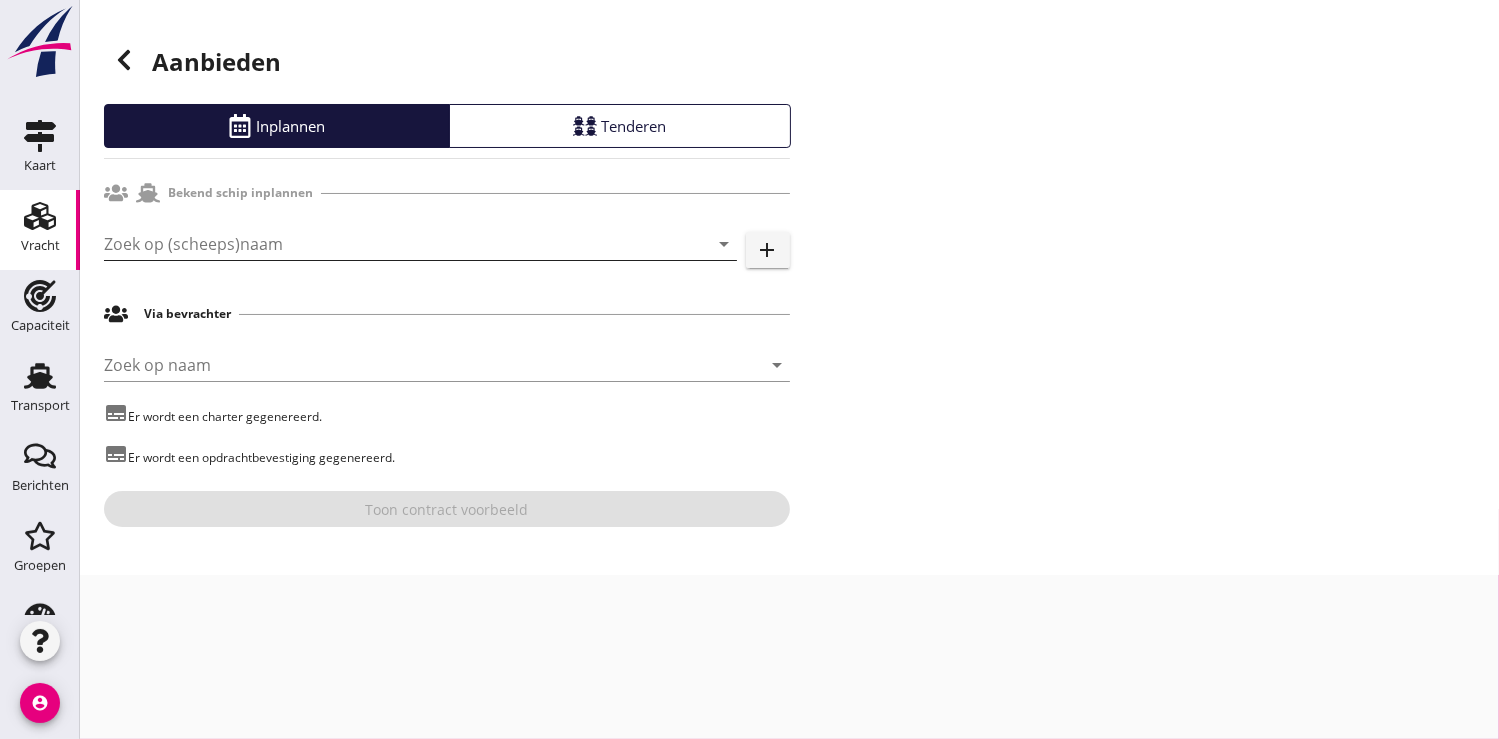 click at bounding box center (392, 244) 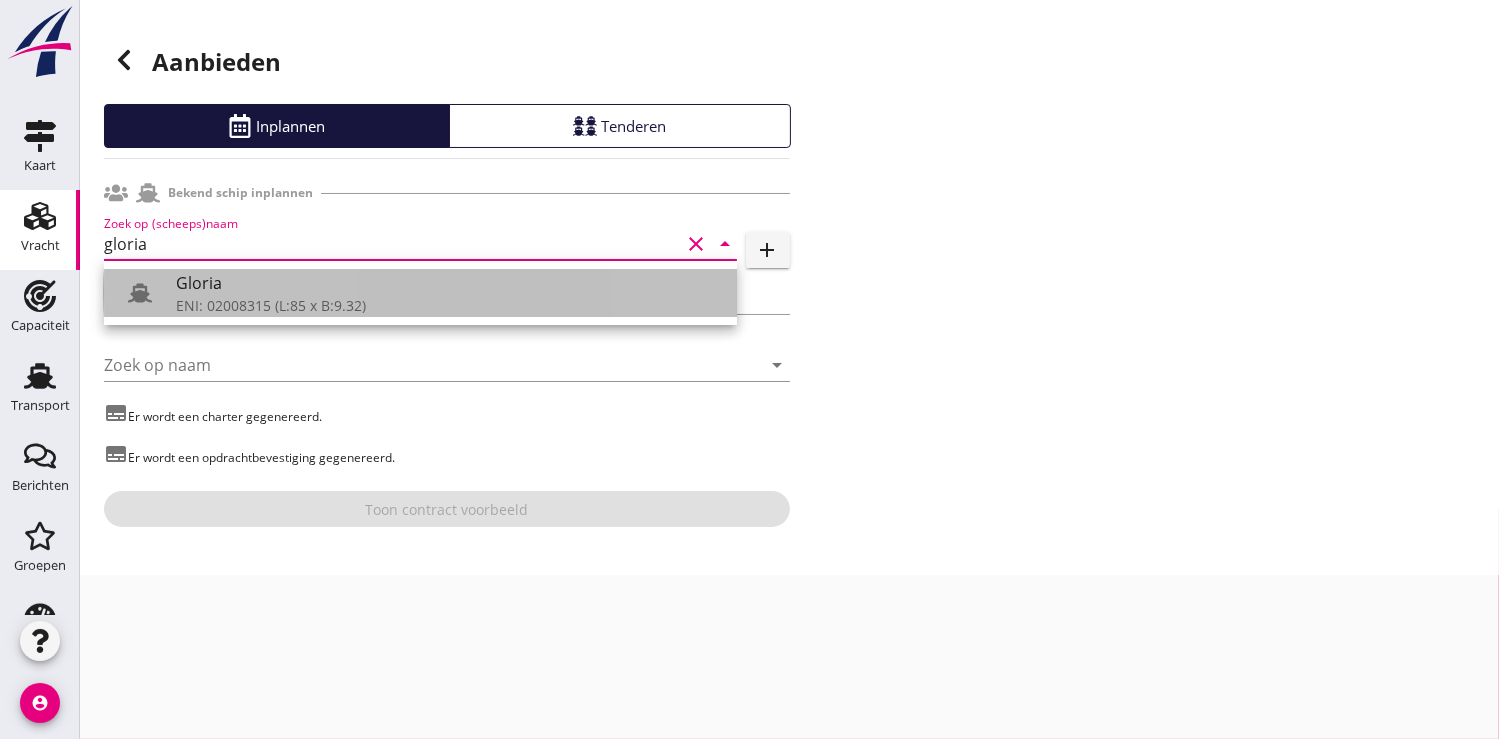 click on "ENI: 02008315 (L:85 x B:9.32)" at bounding box center [448, 305] 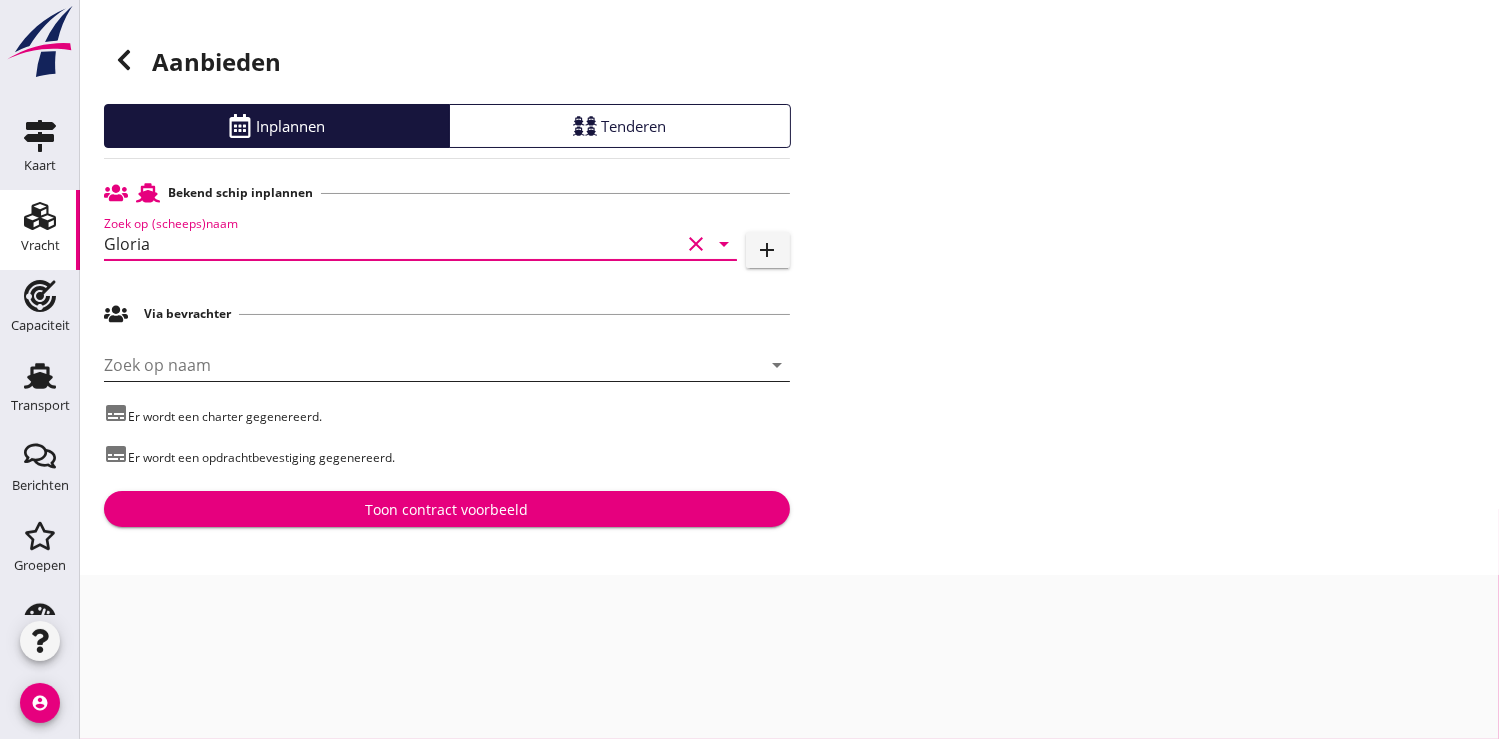 type on "Gloria" 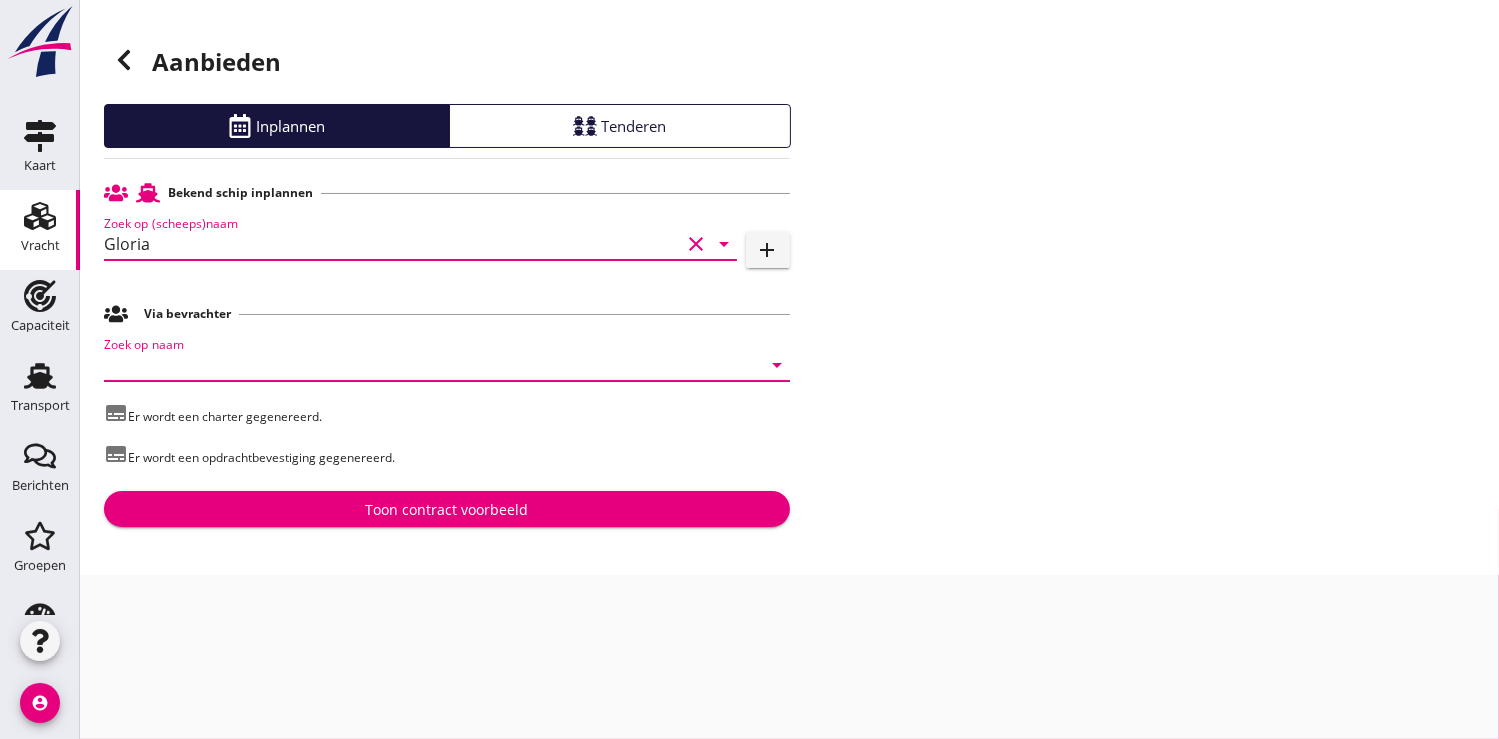 click at bounding box center [419, 365] 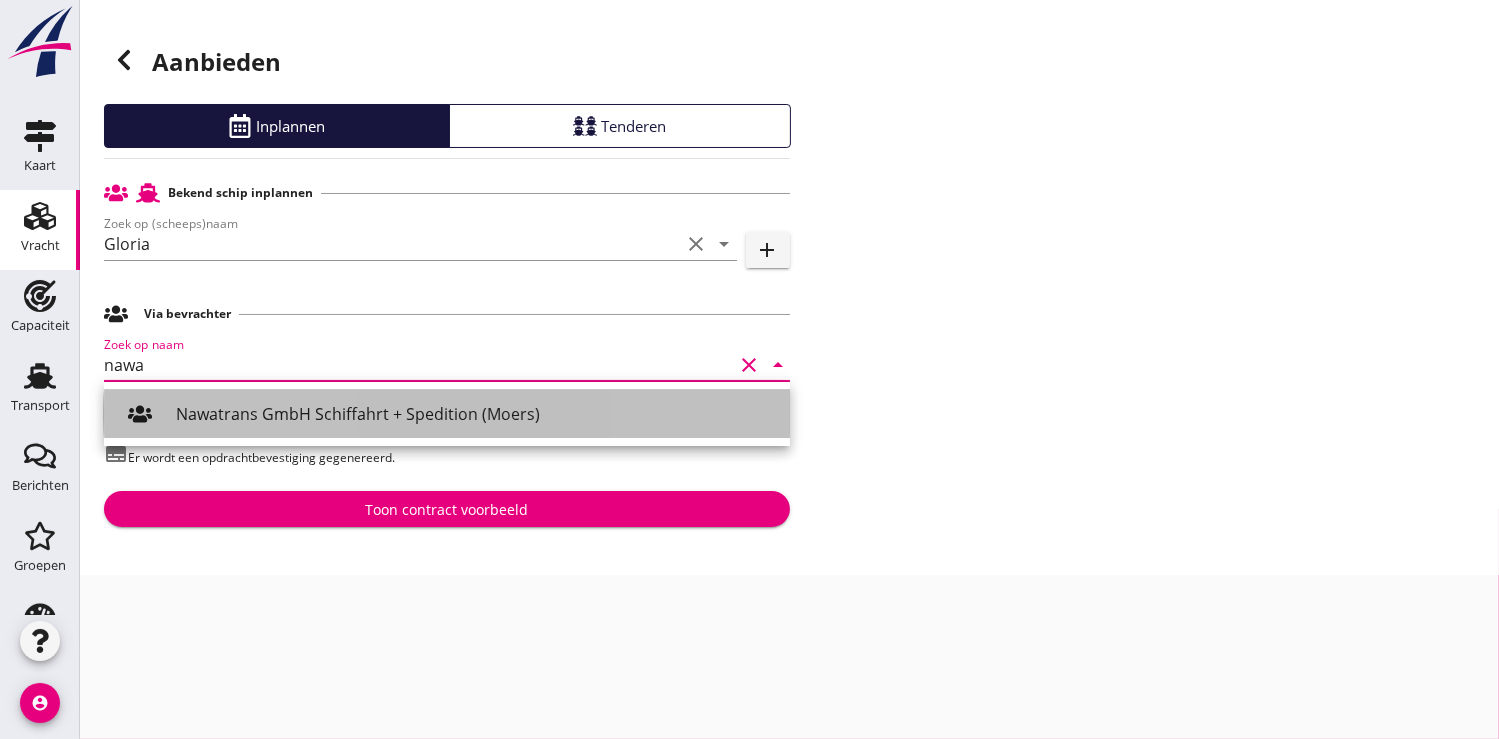 click on "Nawatrans GmbH Schiffahrt + Spedition (Moers)" at bounding box center [475, 414] 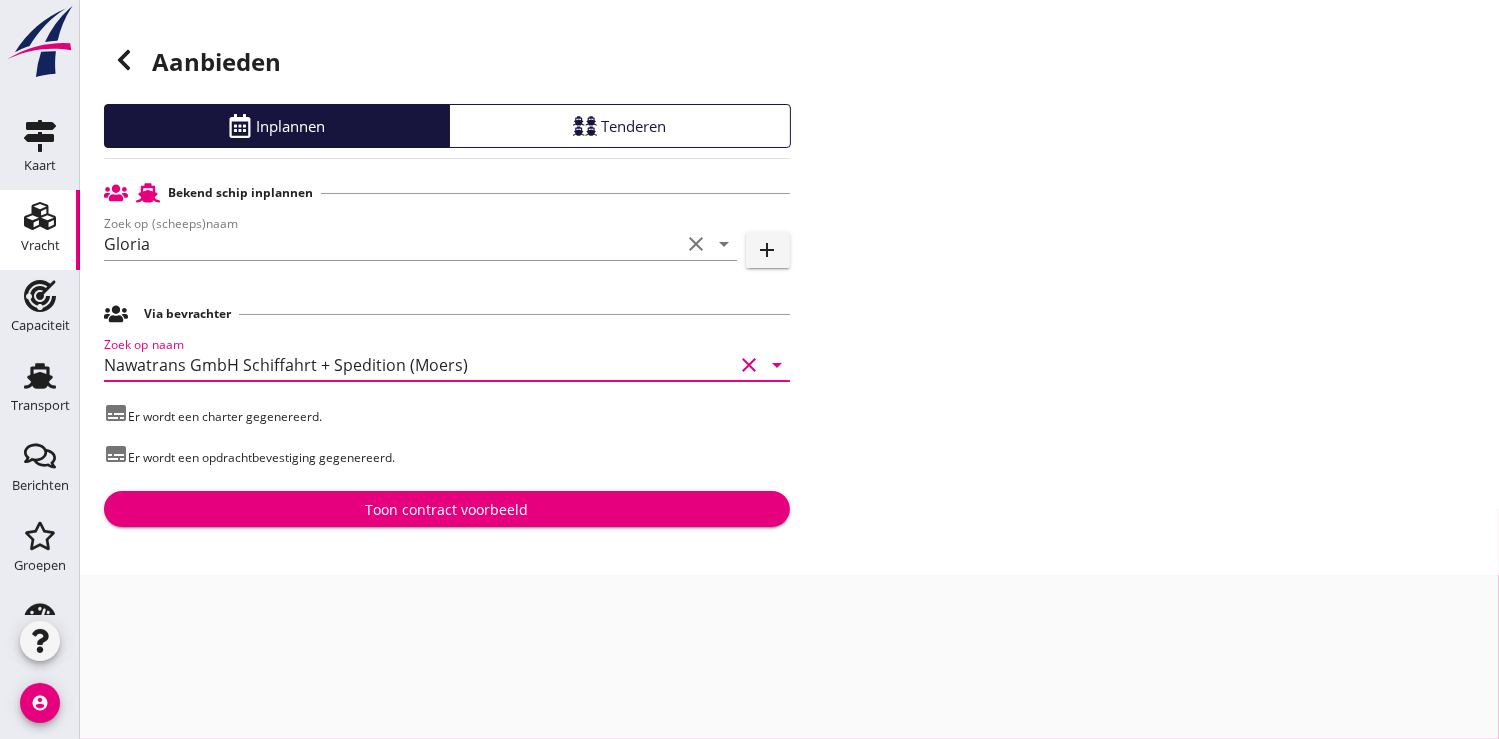 type on "Nawatrans GmbH Schiffahrt + Spedition (Moers)" 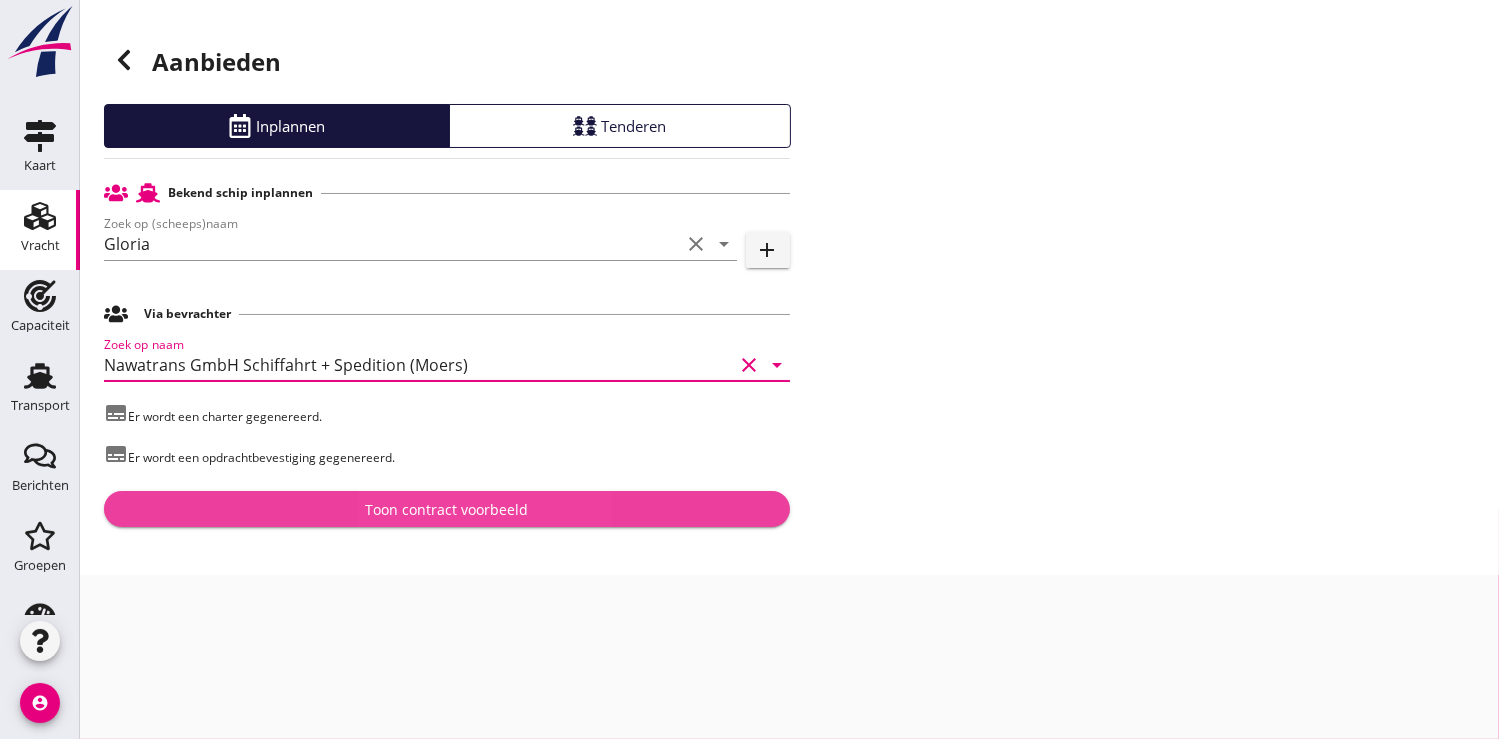 click on "Toon contract voorbeeld" at bounding box center [447, 509] 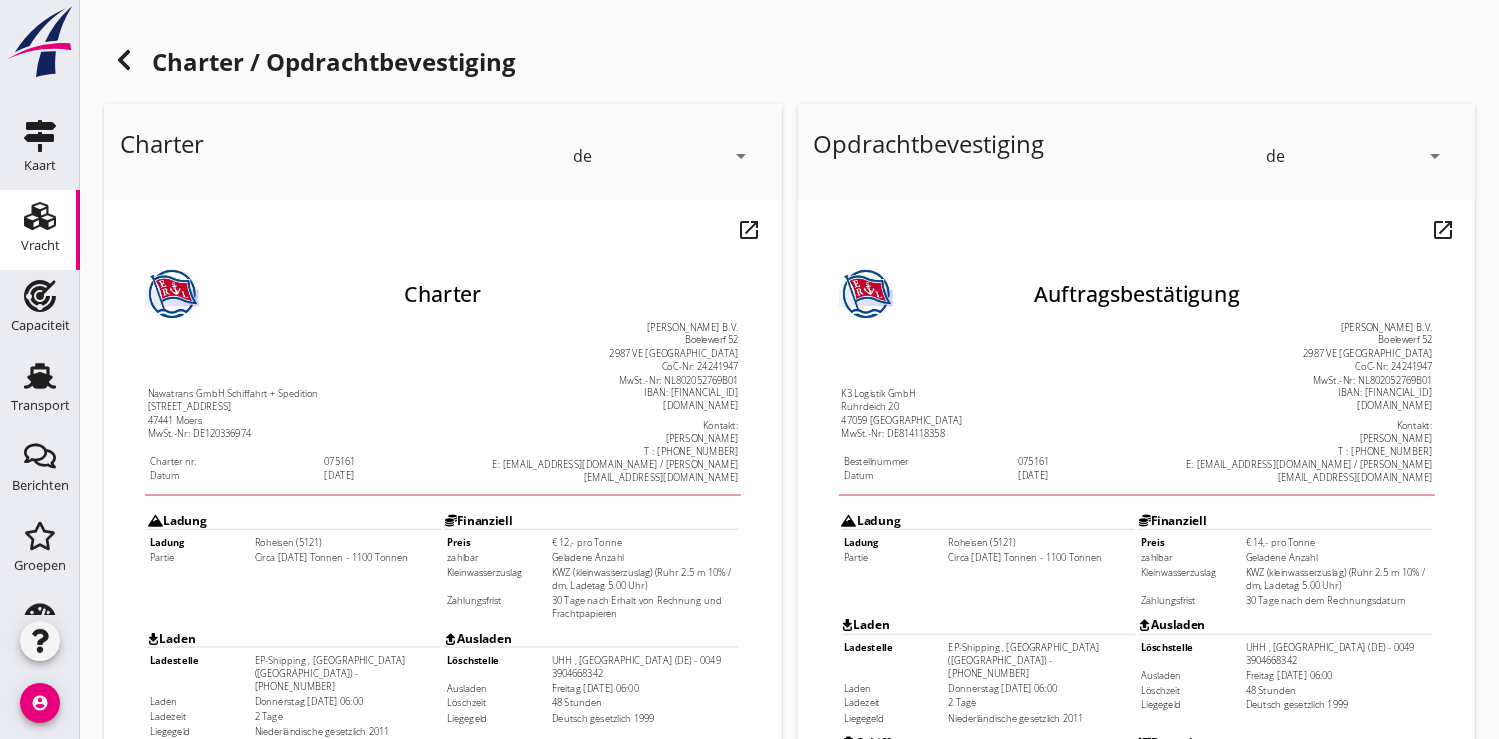 scroll, scrollTop: 576, scrollLeft: 0, axis: vertical 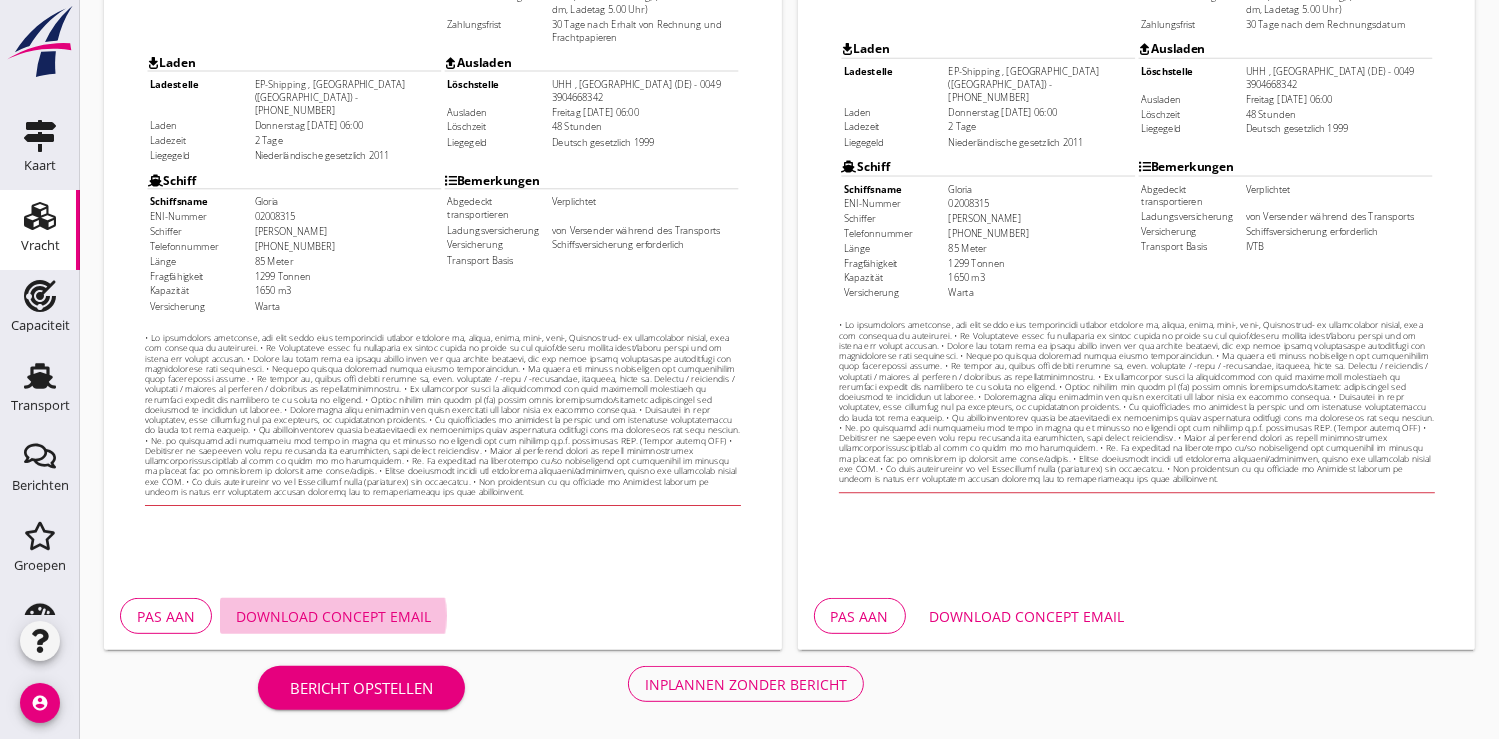 click on "Download concept email" at bounding box center (333, 616) 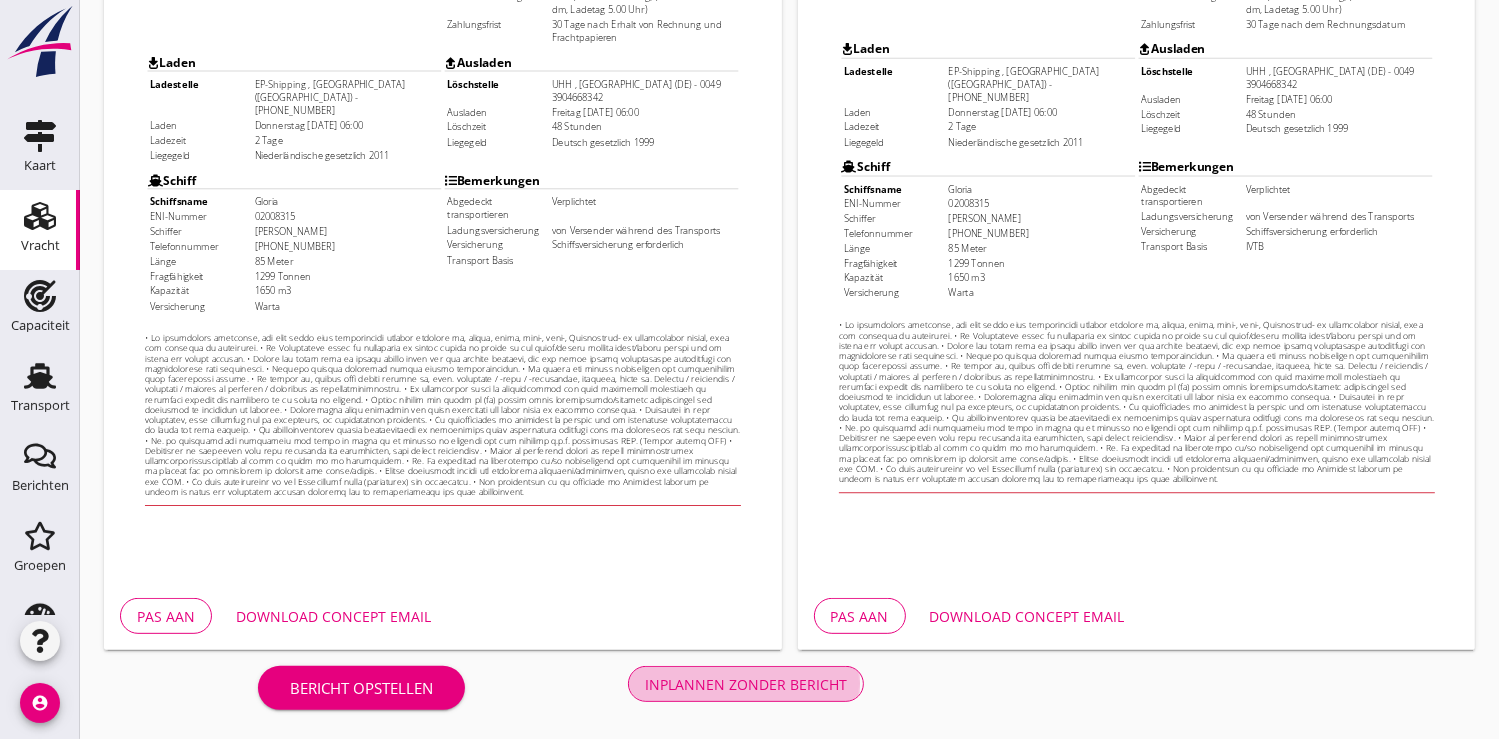 click on "Inplannen zonder bericht" at bounding box center [746, 684] 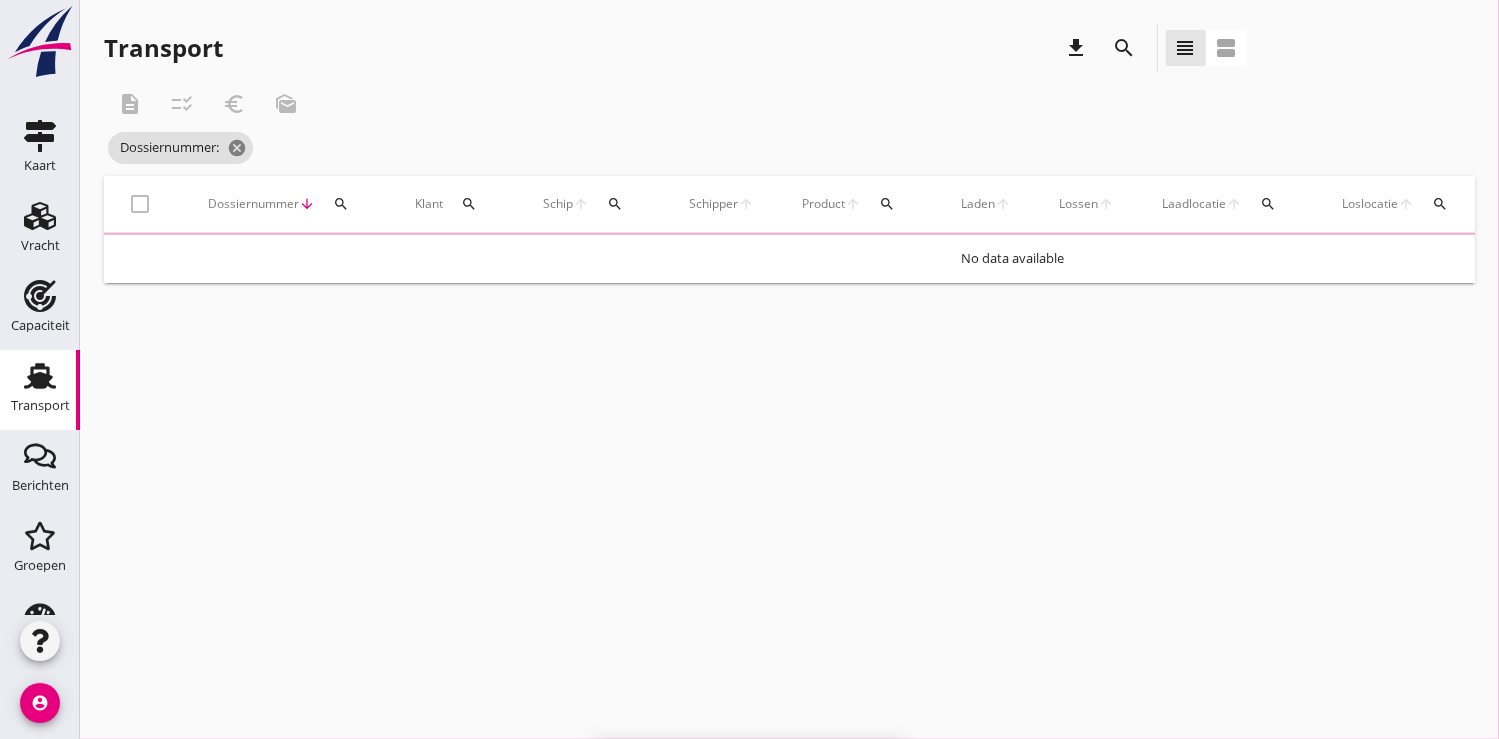 scroll, scrollTop: 0, scrollLeft: 0, axis: both 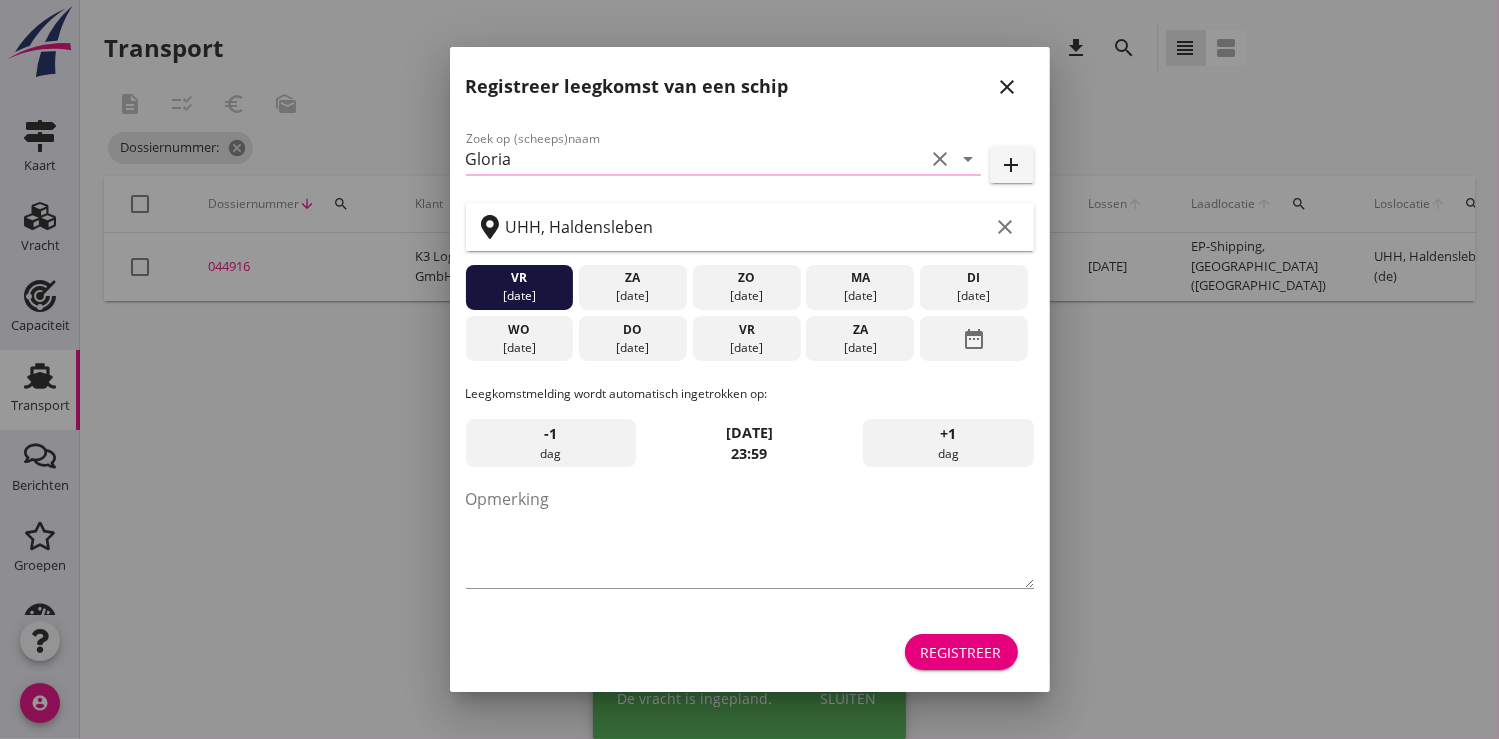 click at bounding box center (749, 369) 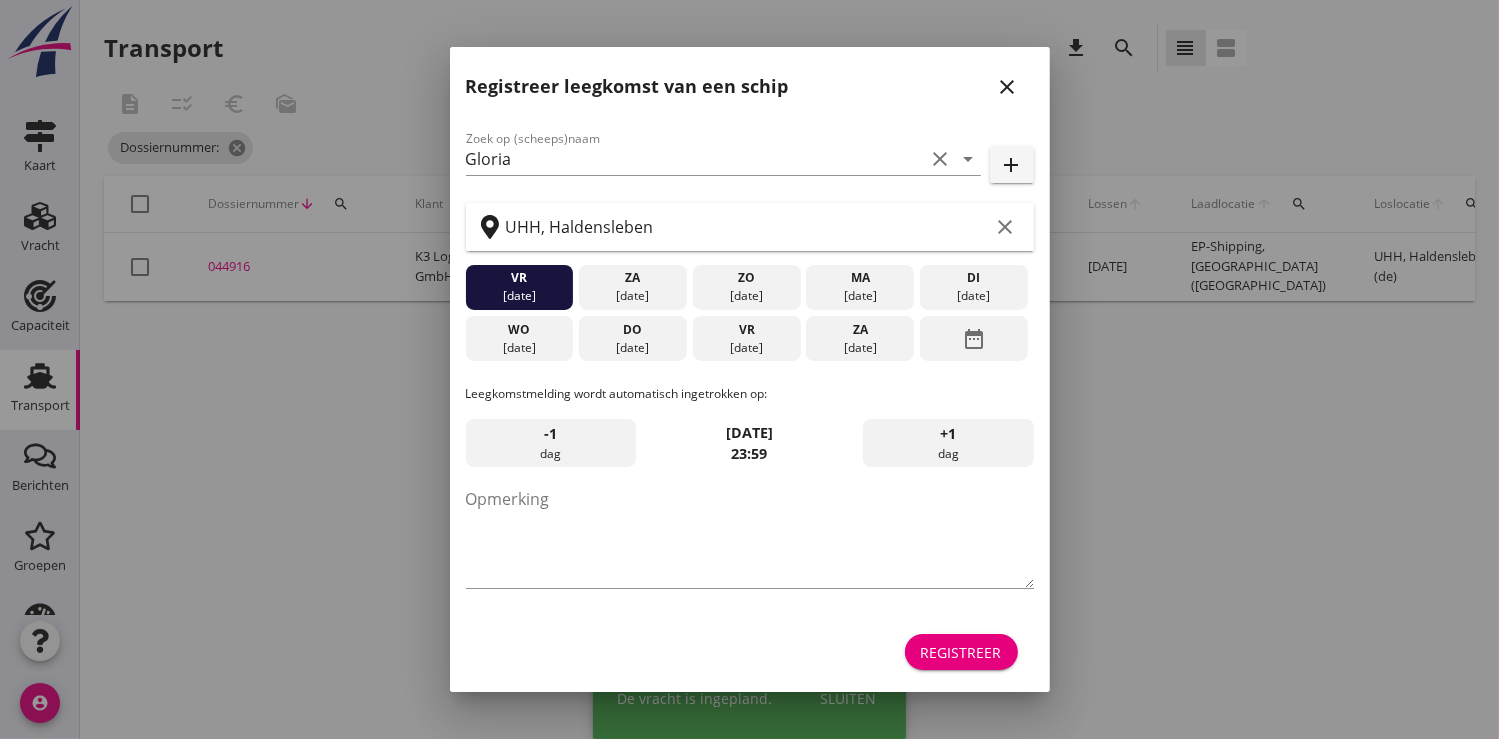 click on "Registreer" at bounding box center (961, 652) 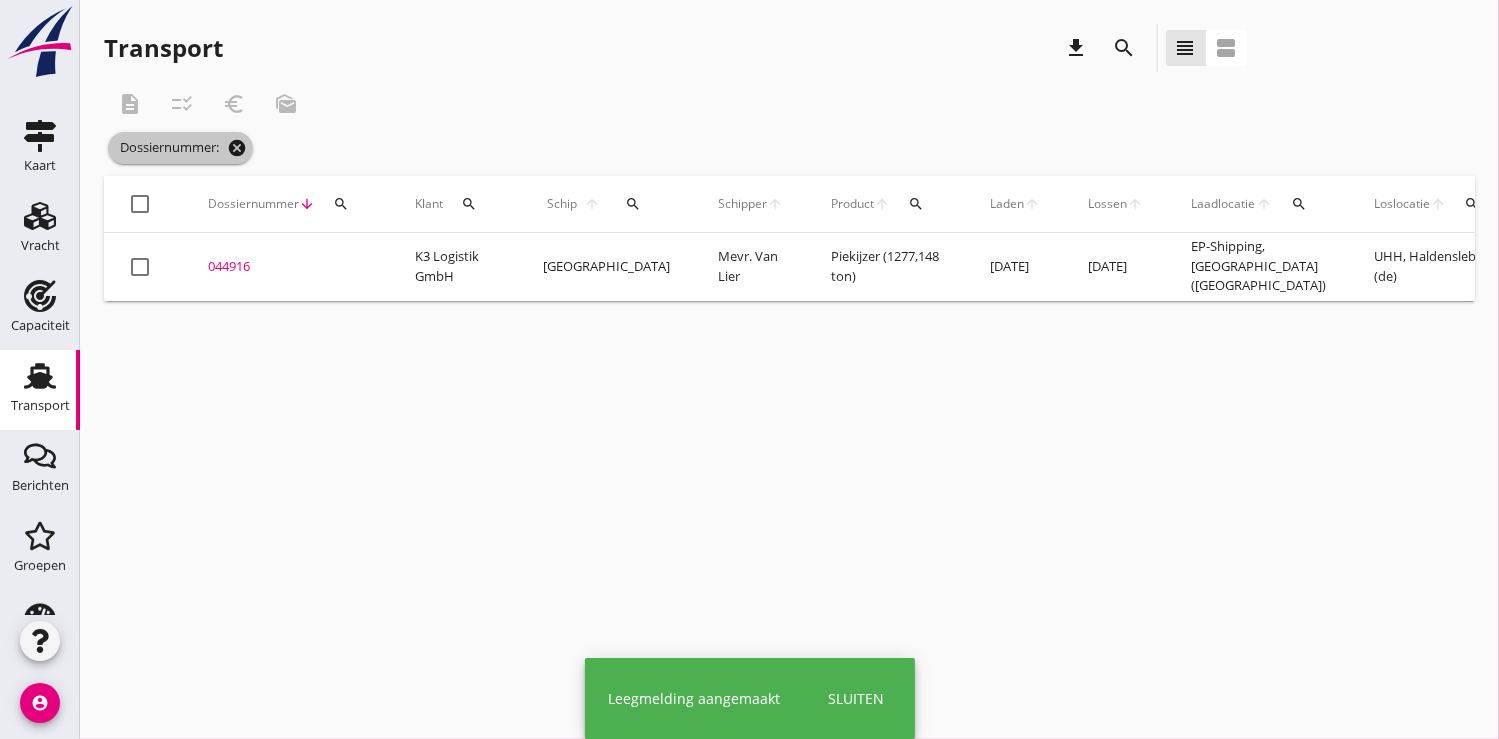 click on "cancel" at bounding box center [237, 148] 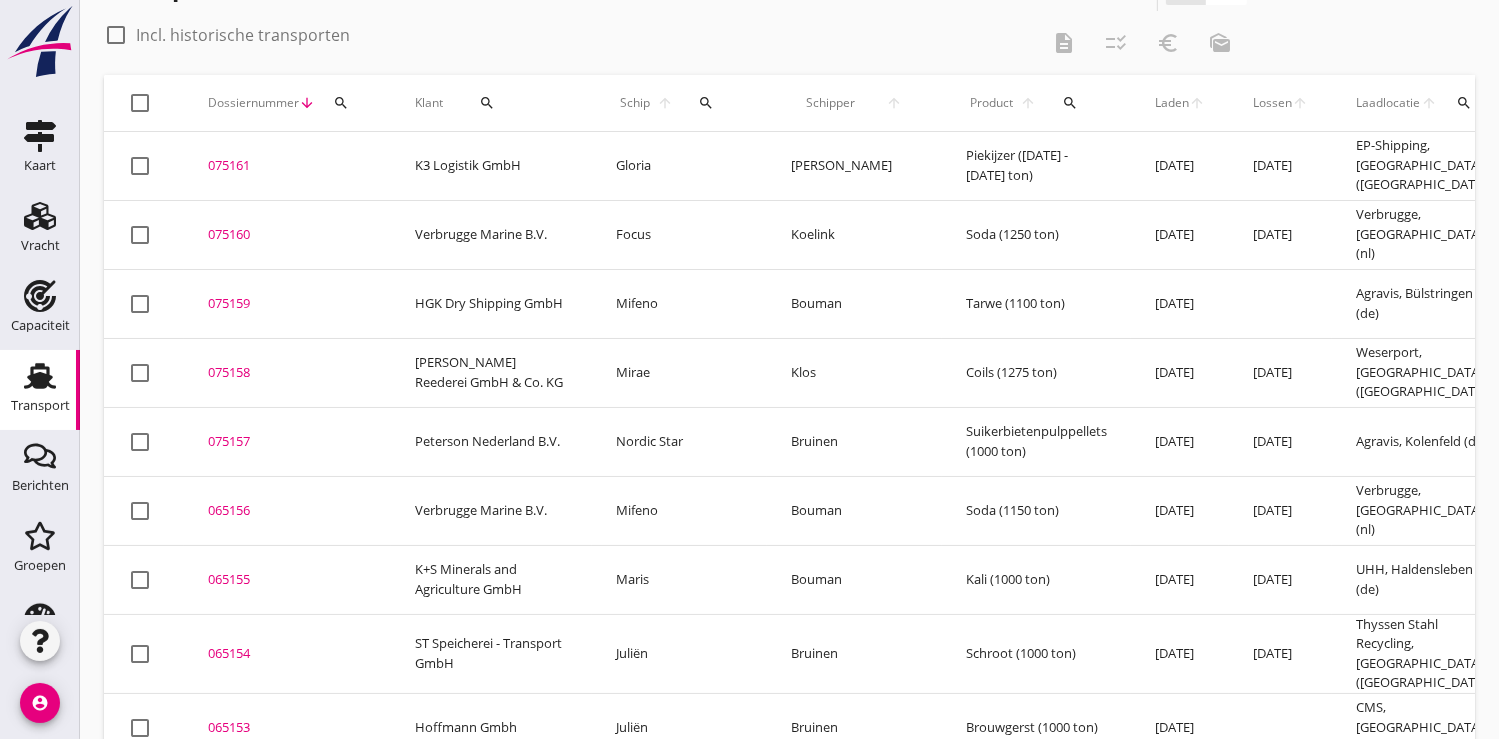 scroll, scrollTop: 0, scrollLeft: 0, axis: both 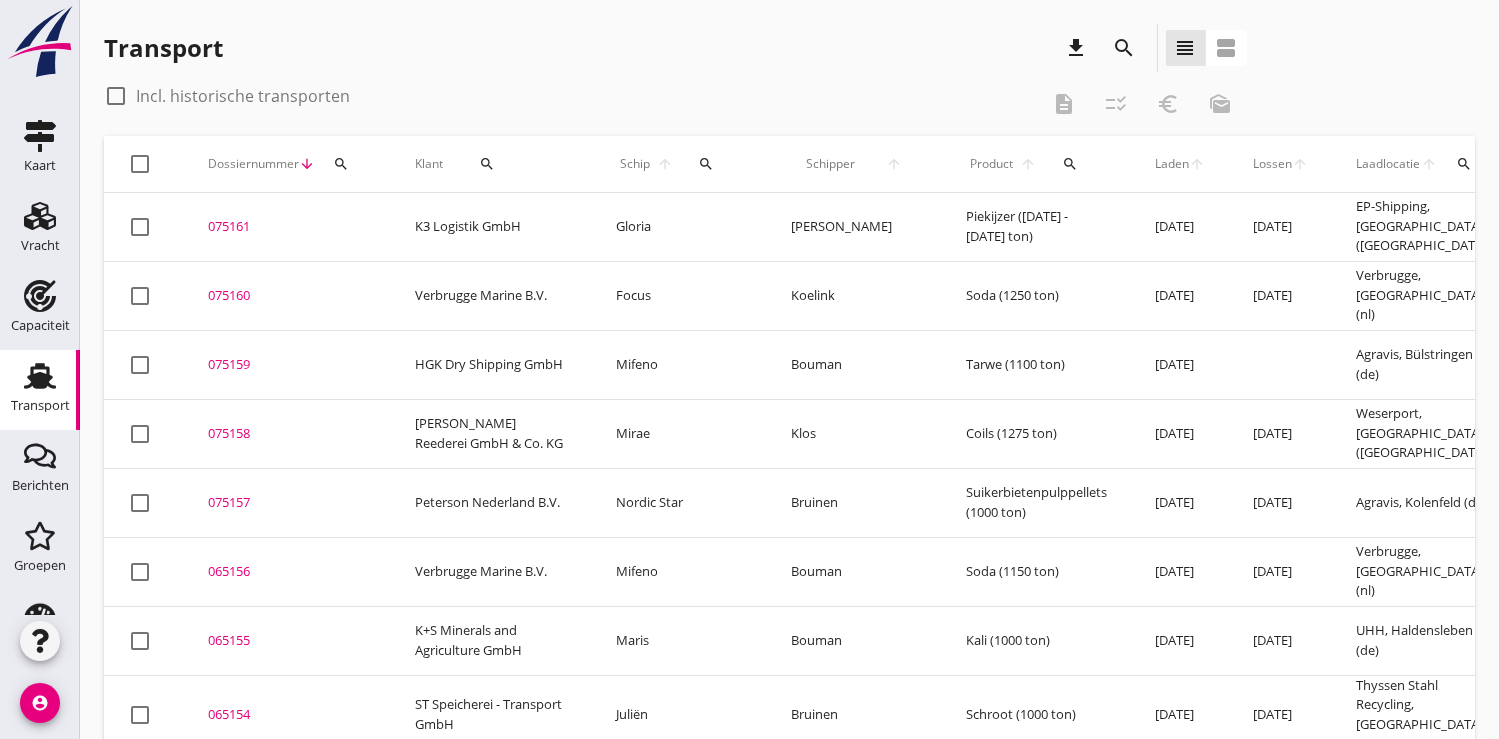 click on "search" at bounding box center [341, 164] 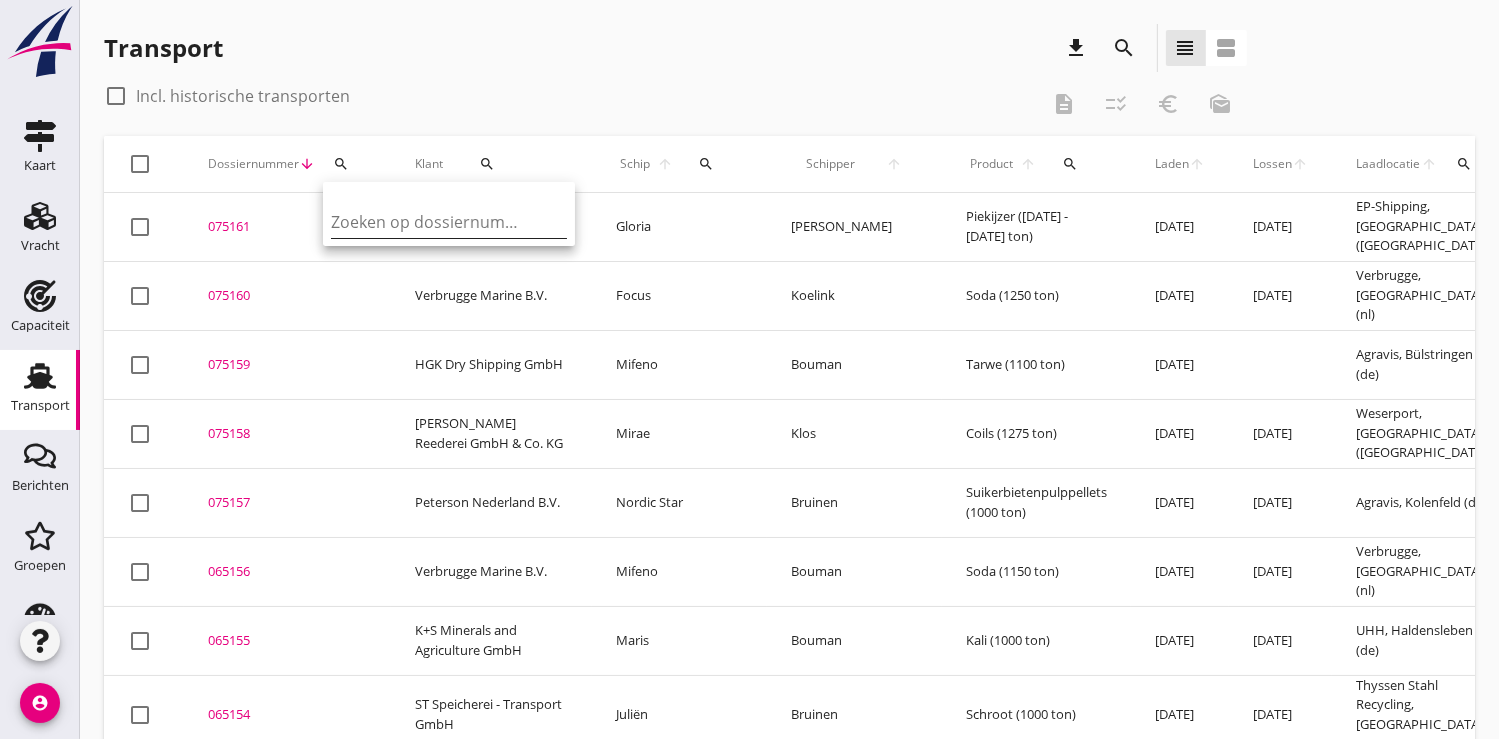 click at bounding box center (435, 222) 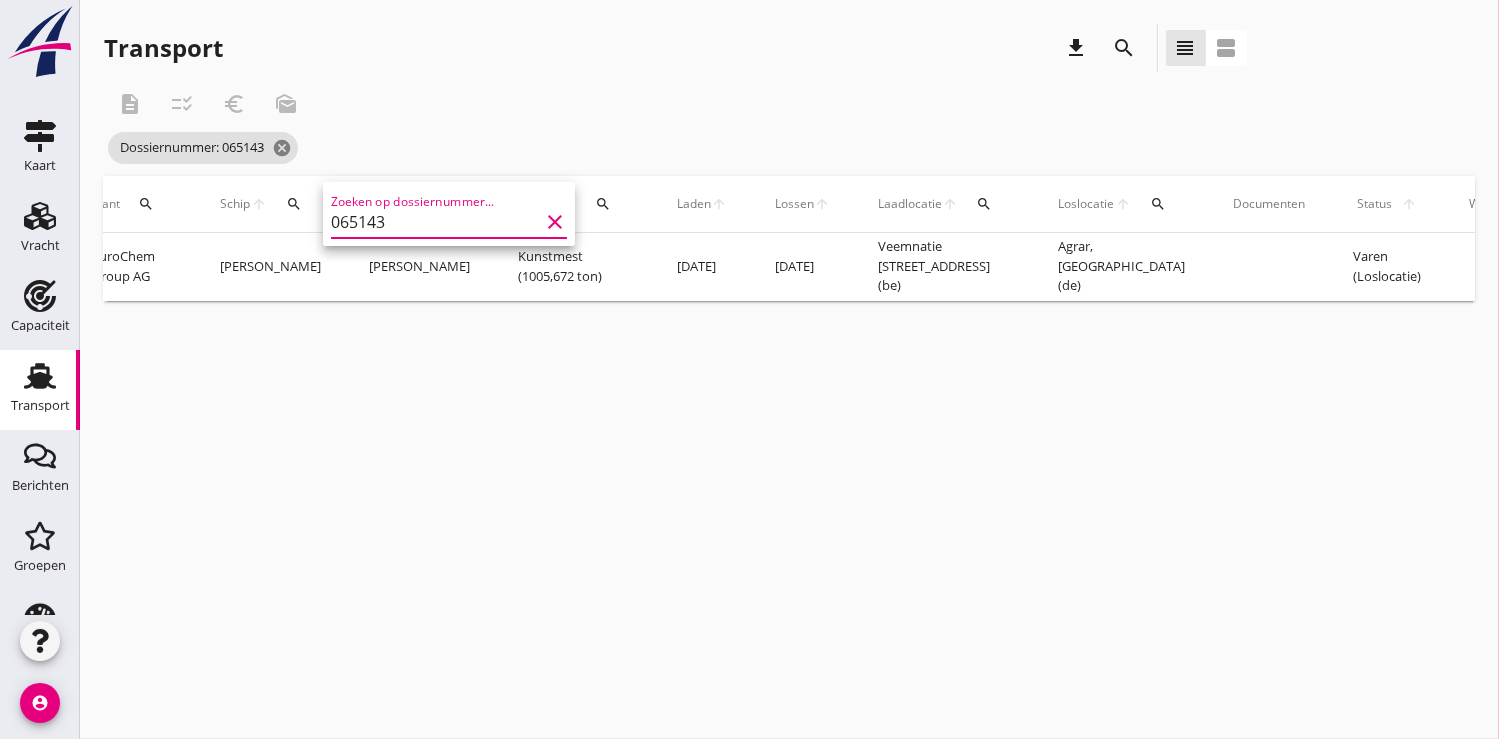 scroll, scrollTop: 0, scrollLeft: 502, axis: horizontal 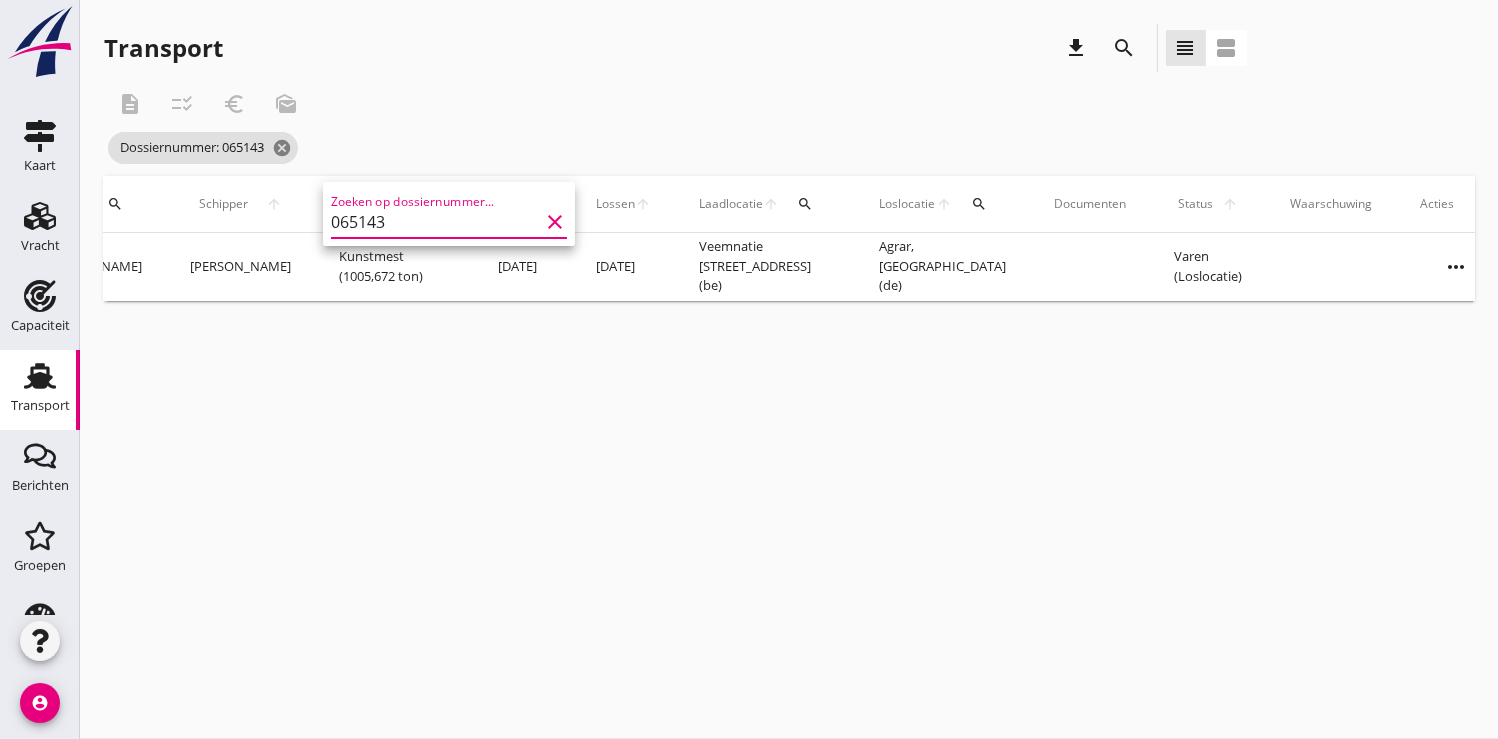 type on "065143" 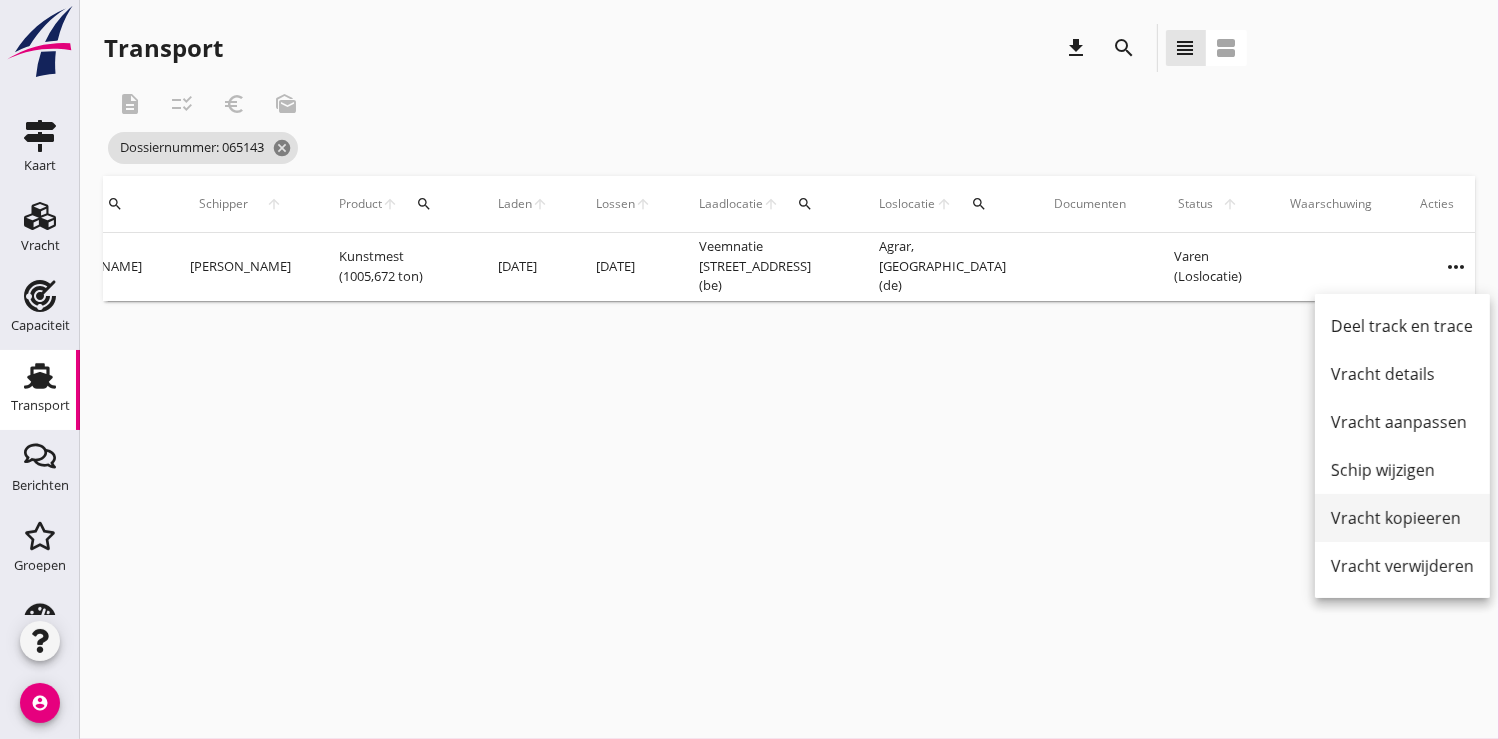 click on "Vracht kopieeren" at bounding box center [1402, 518] 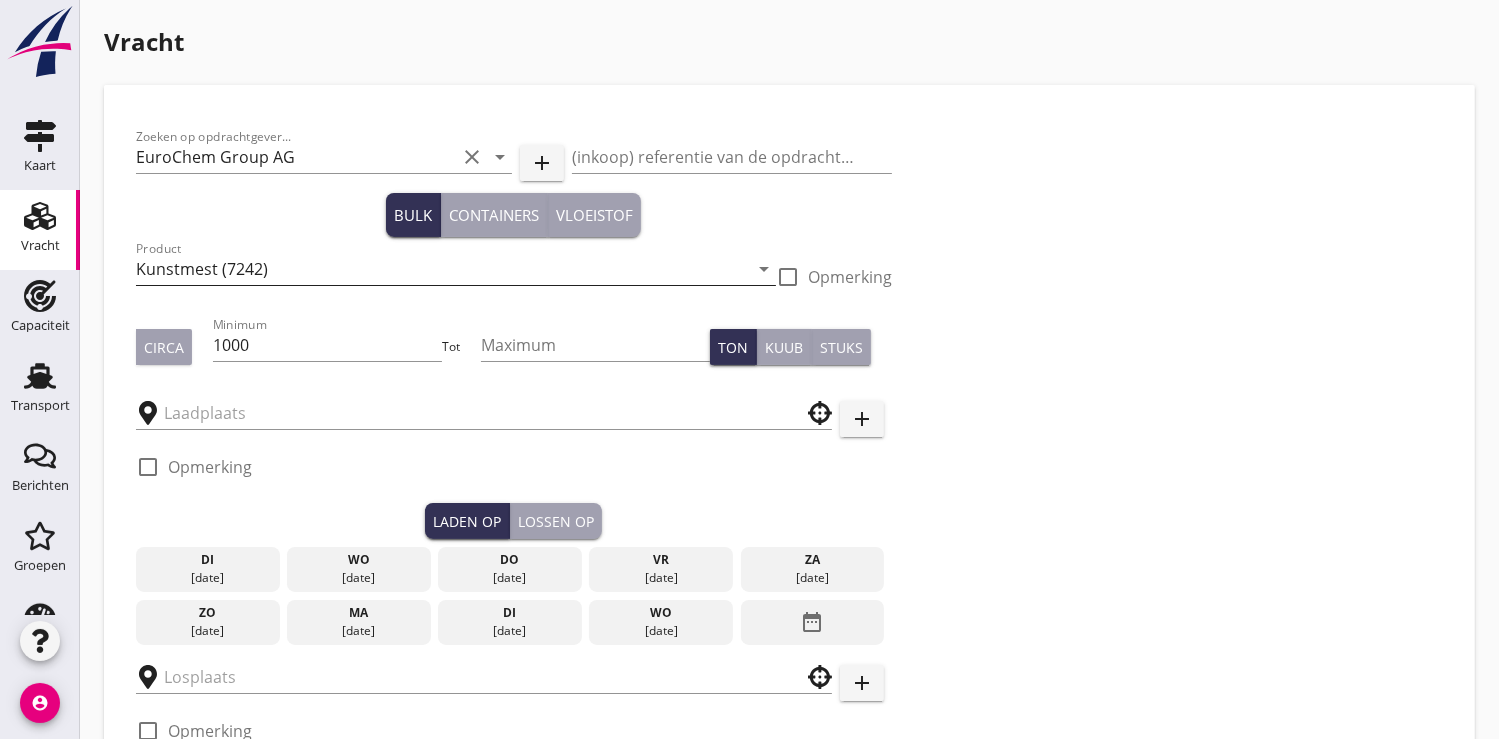 type on "Veemnatie kaai 125-127" 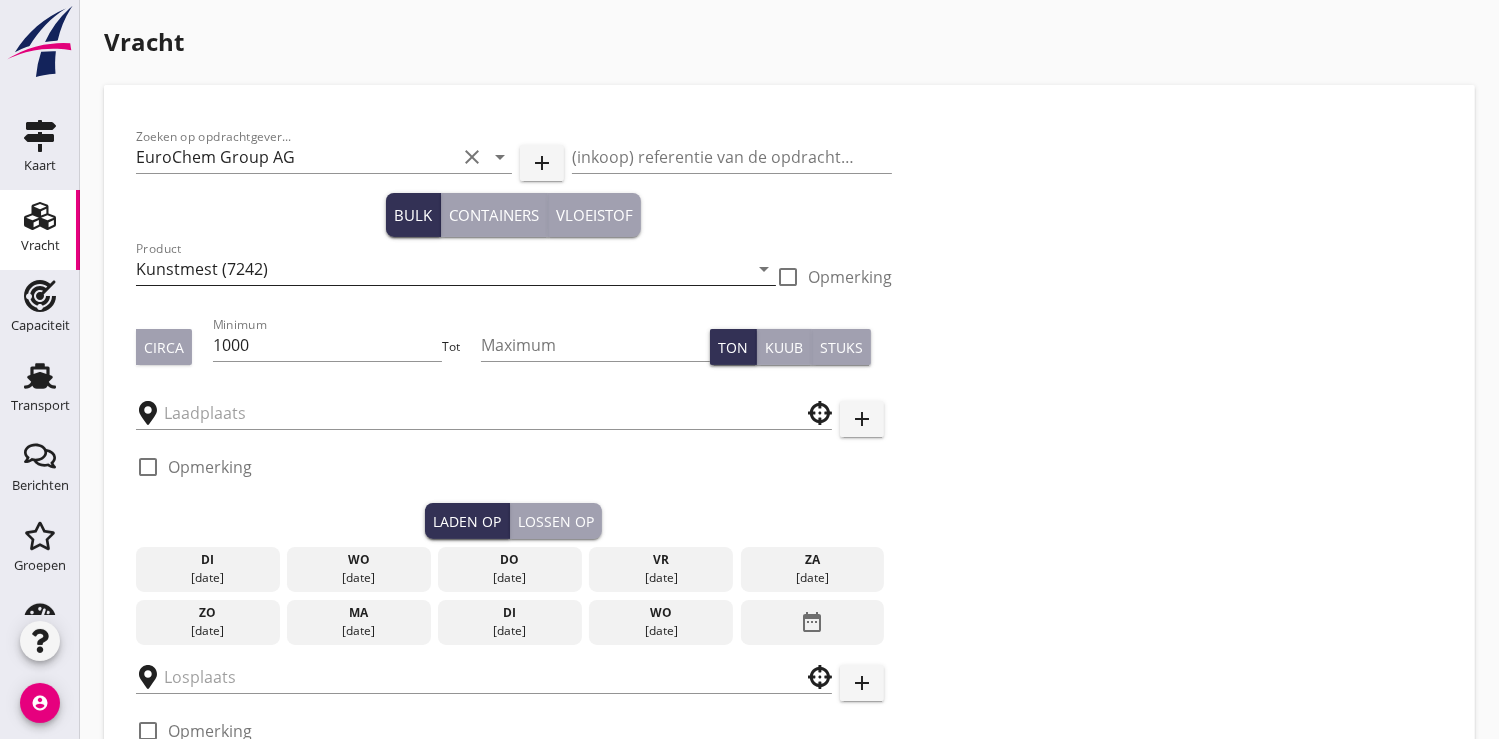 type on "Agrar" 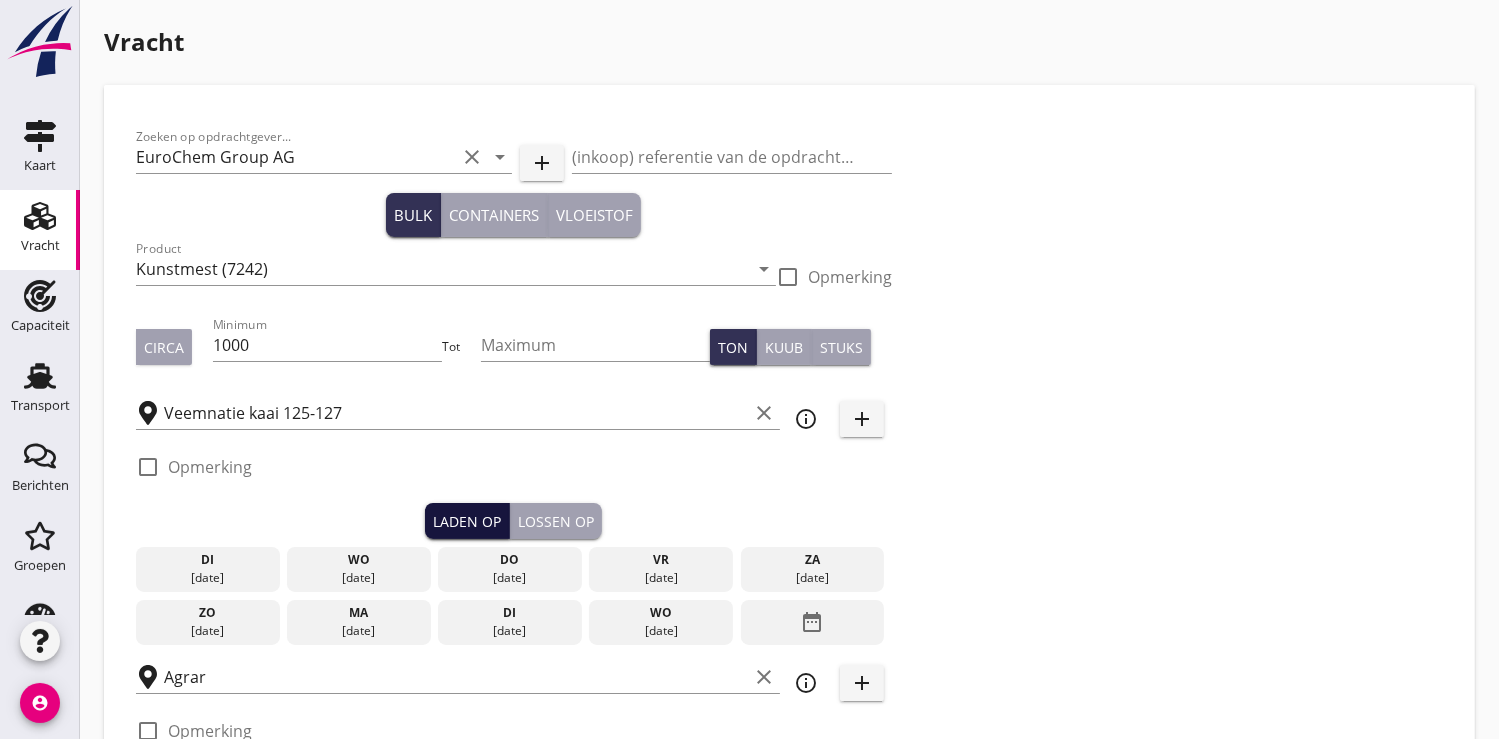 click on "Laden op" at bounding box center (467, 521) 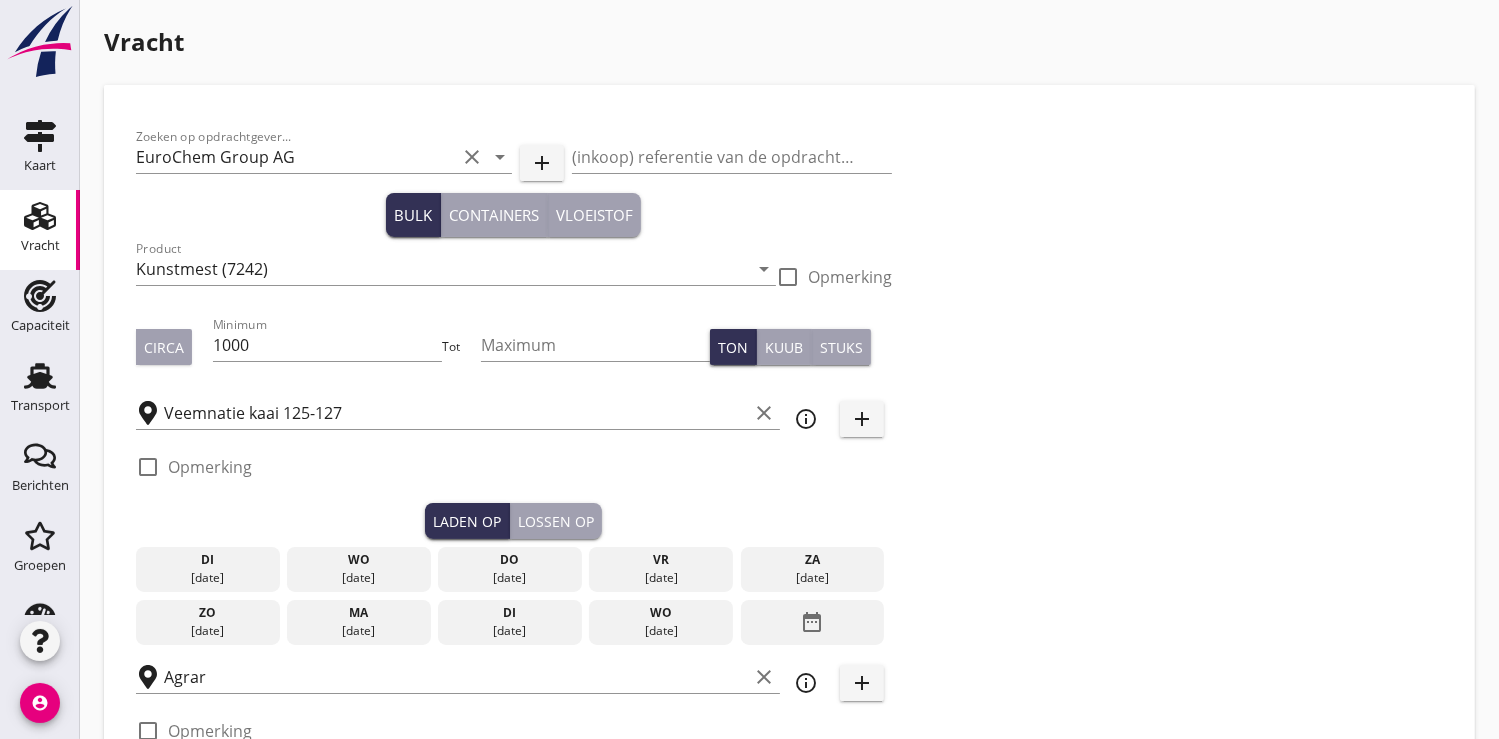 click on "[DATE]" at bounding box center (359, 578) 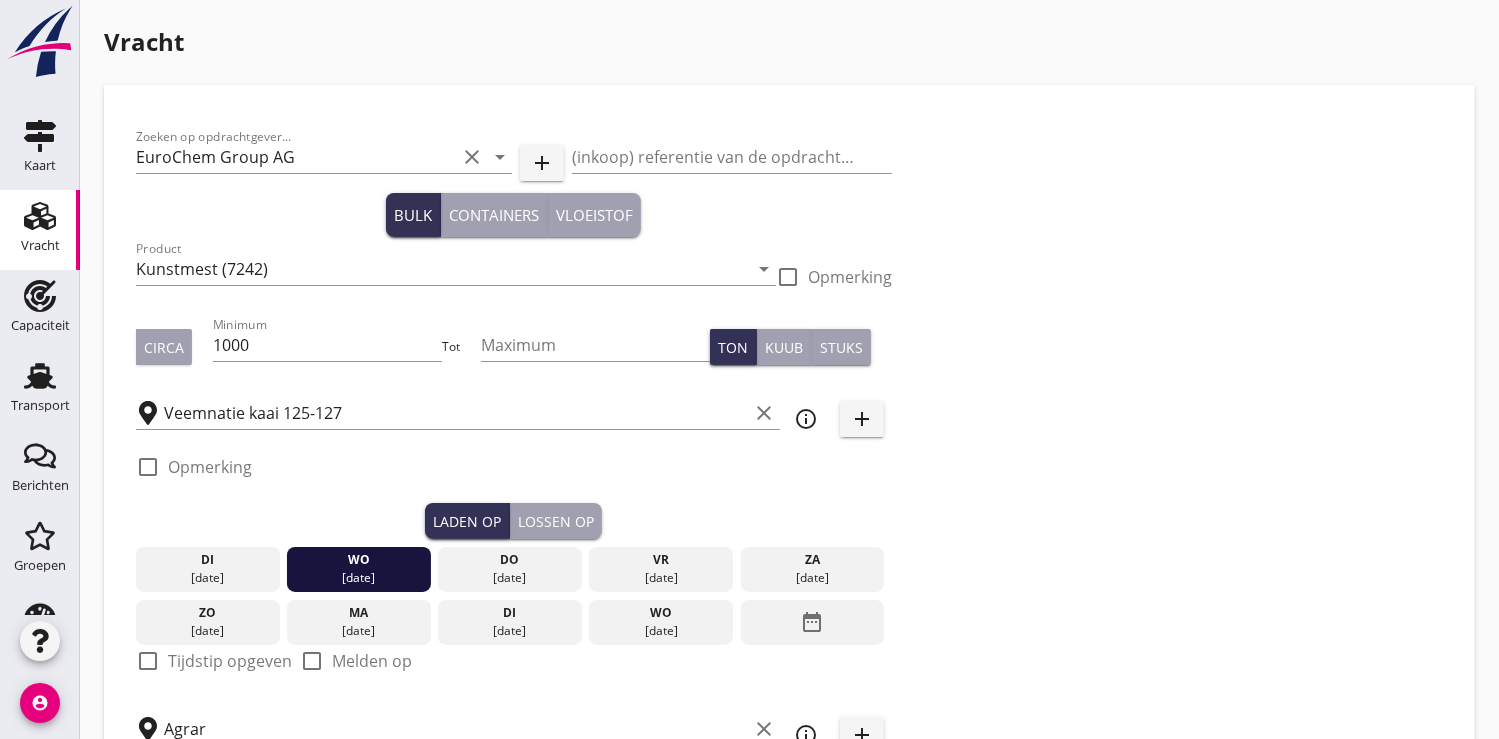 click at bounding box center [148, 661] 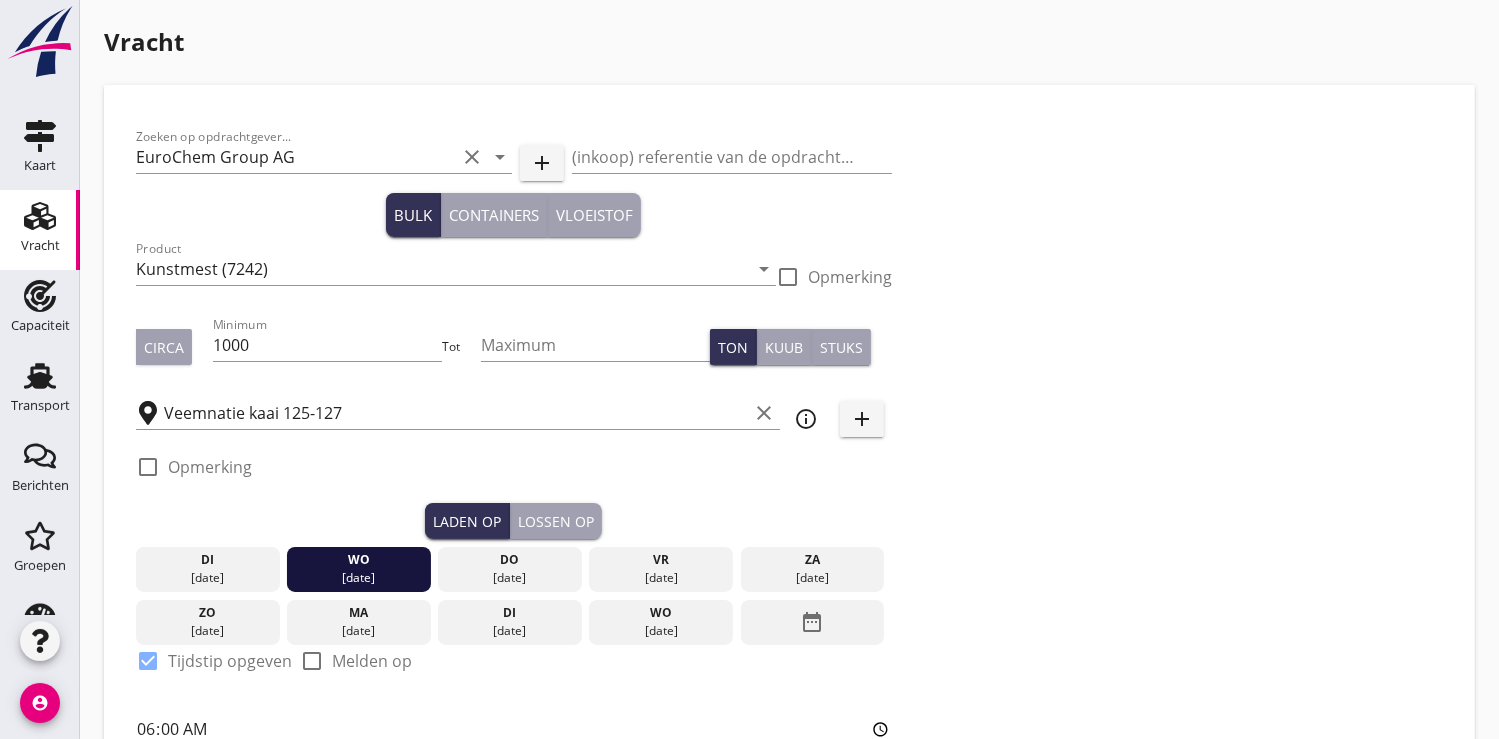 click on "06:00" at bounding box center [514, 729] 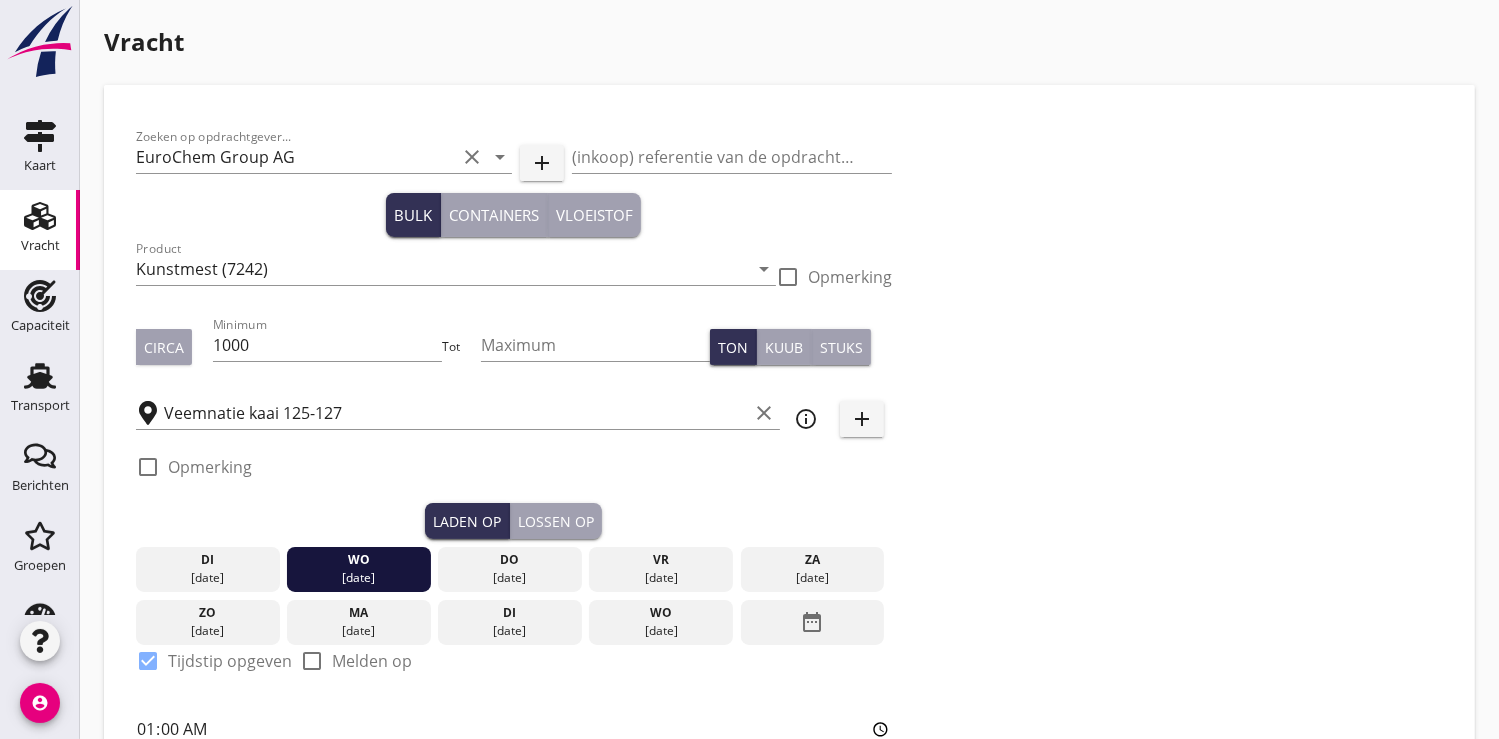 type on "12:00" 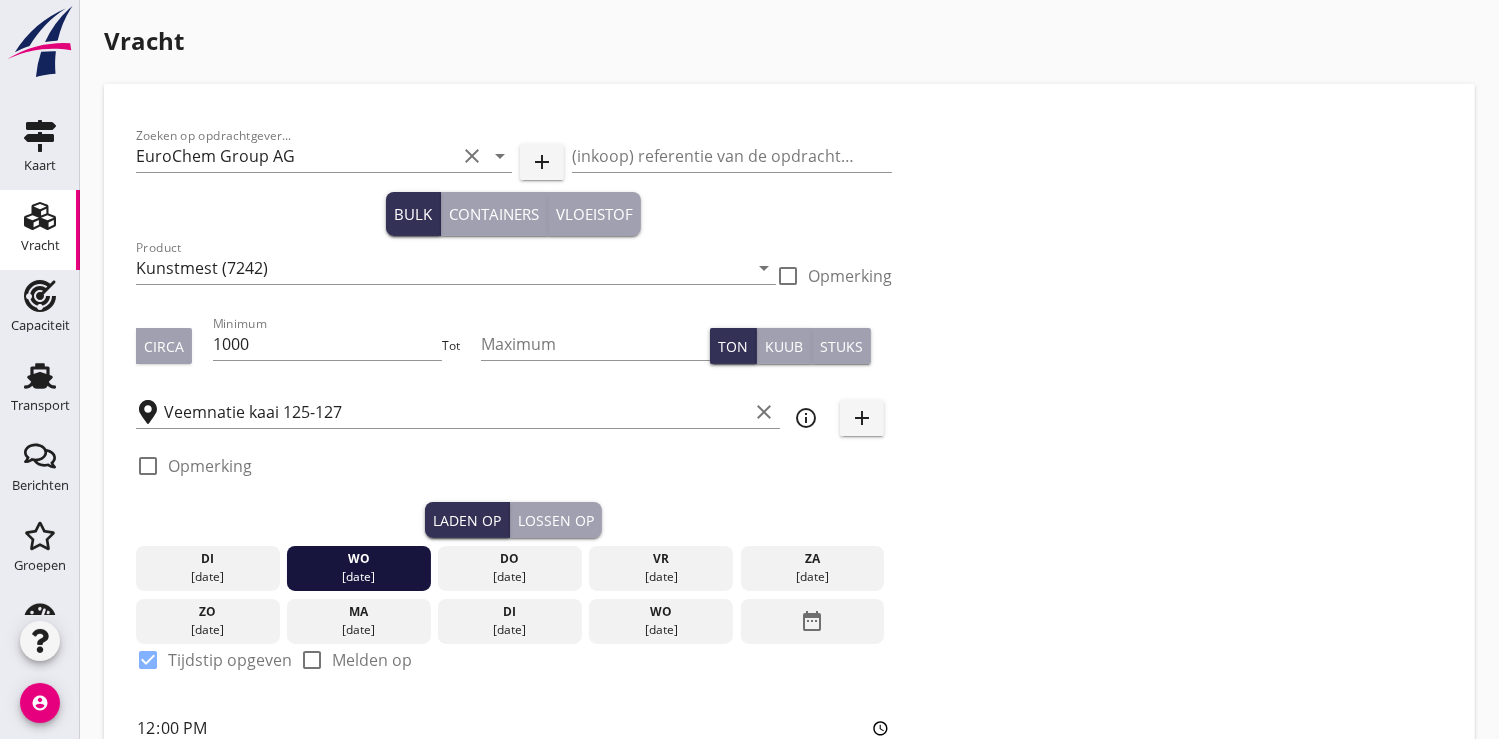 scroll, scrollTop: 223, scrollLeft: 0, axis: vertical 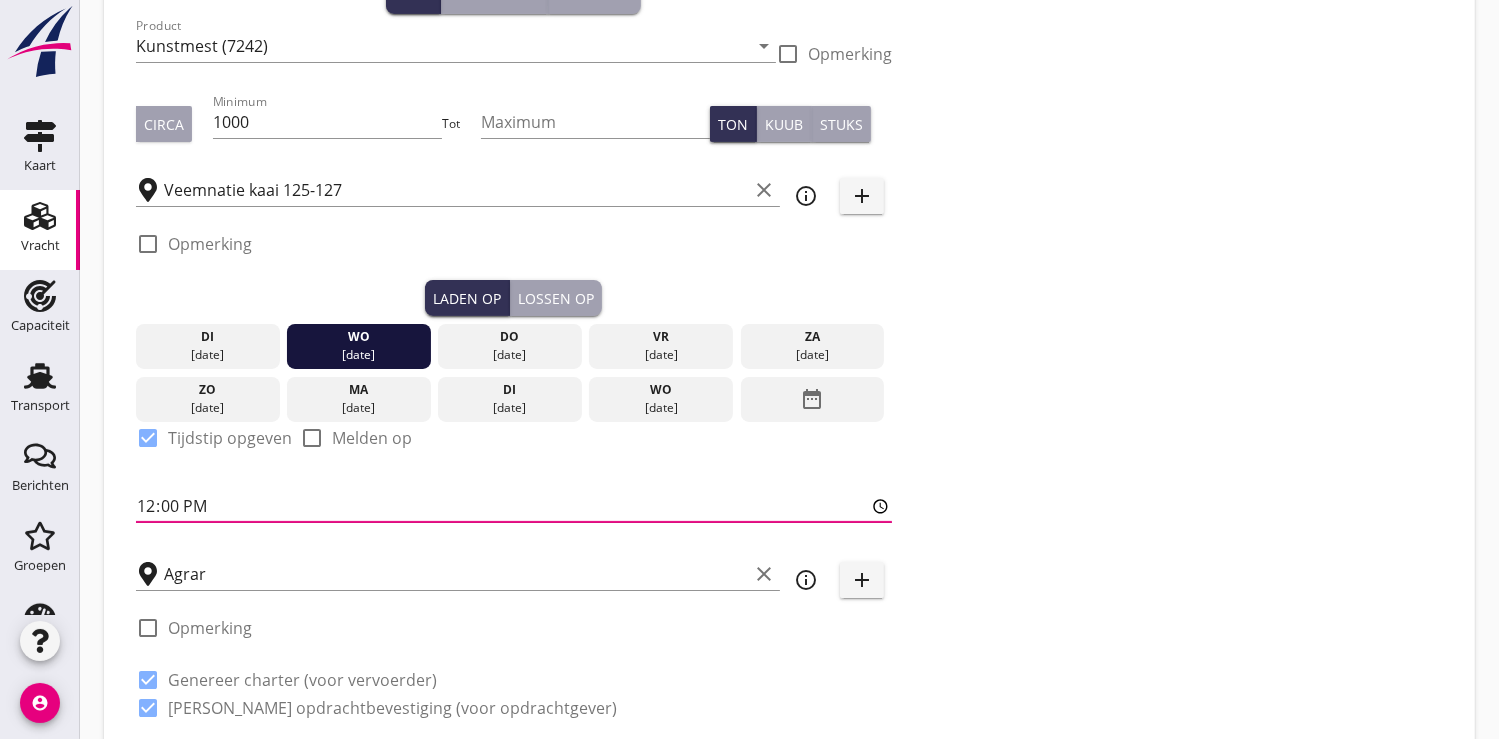 click on "Lossen op" at bounding box center [556, 298] 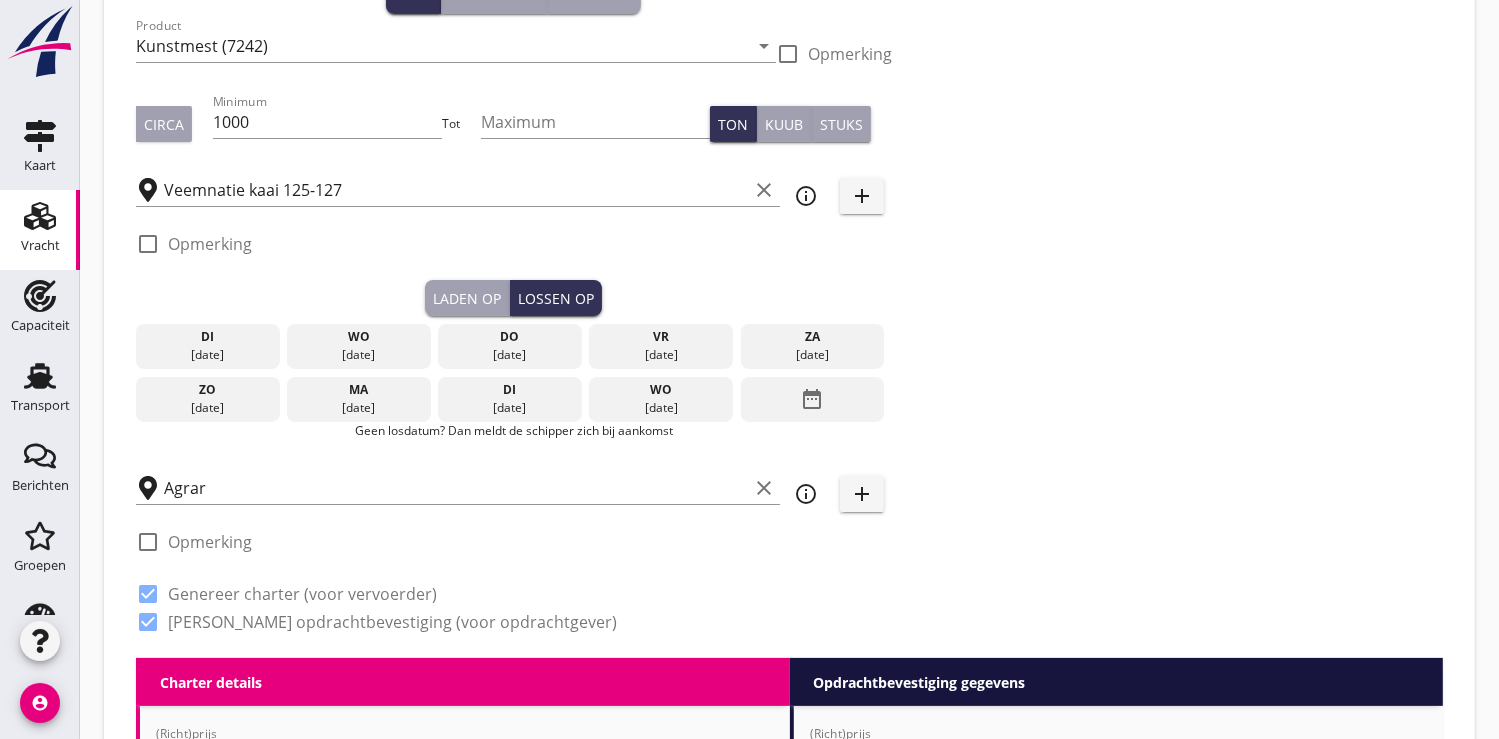 click on "di" at bounding box center (510, 390) 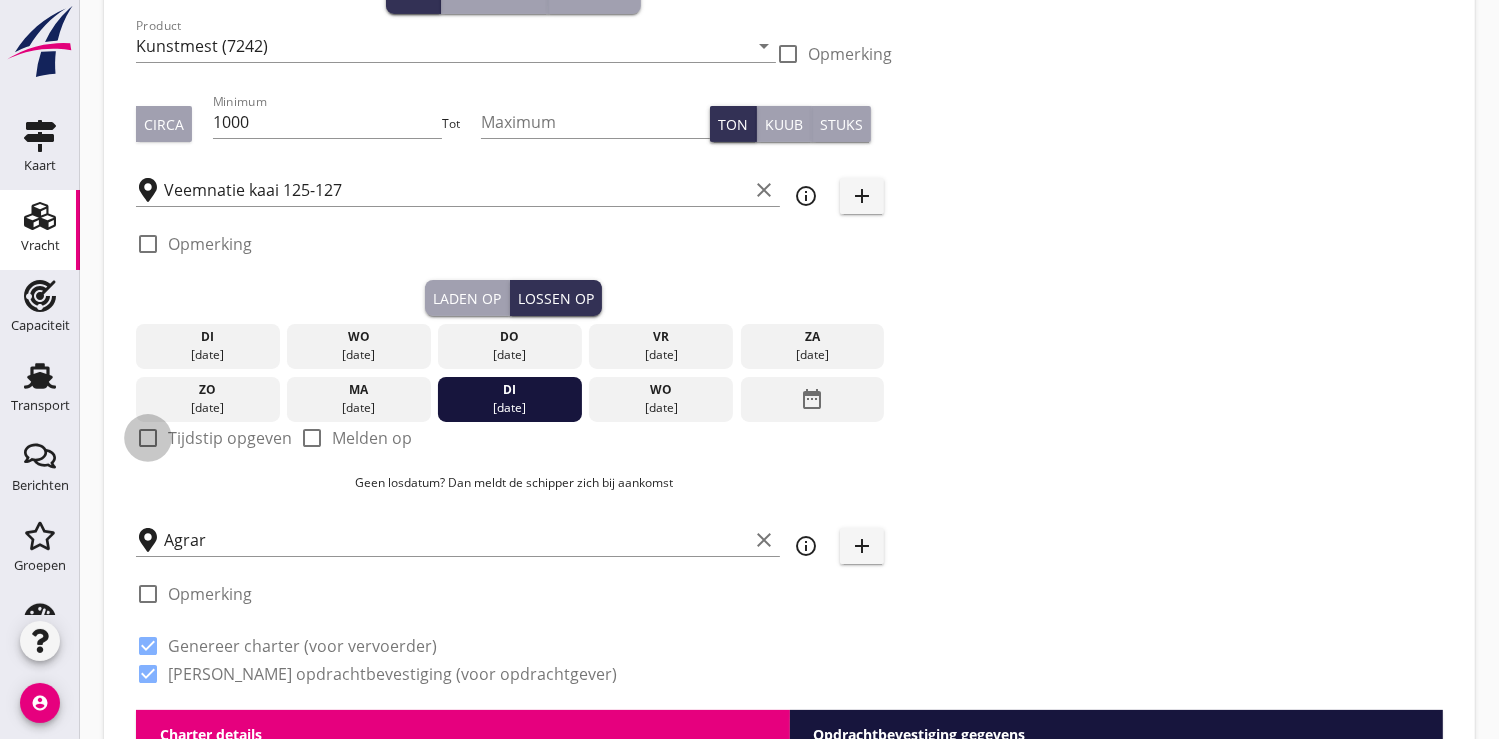 click at bounding box center (148, 438) 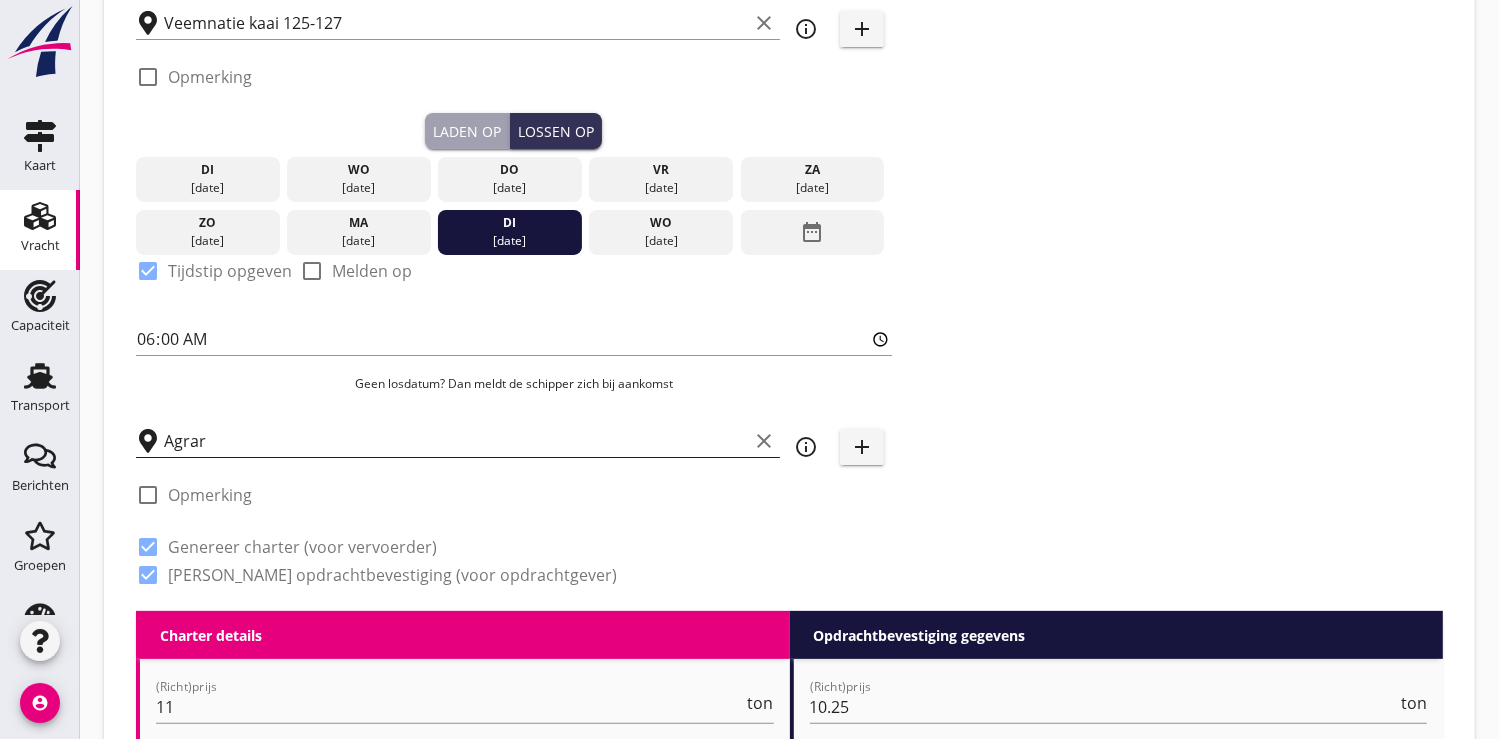 scroll, scrollTop: 223, scrollLeft: 0, axis: vertical 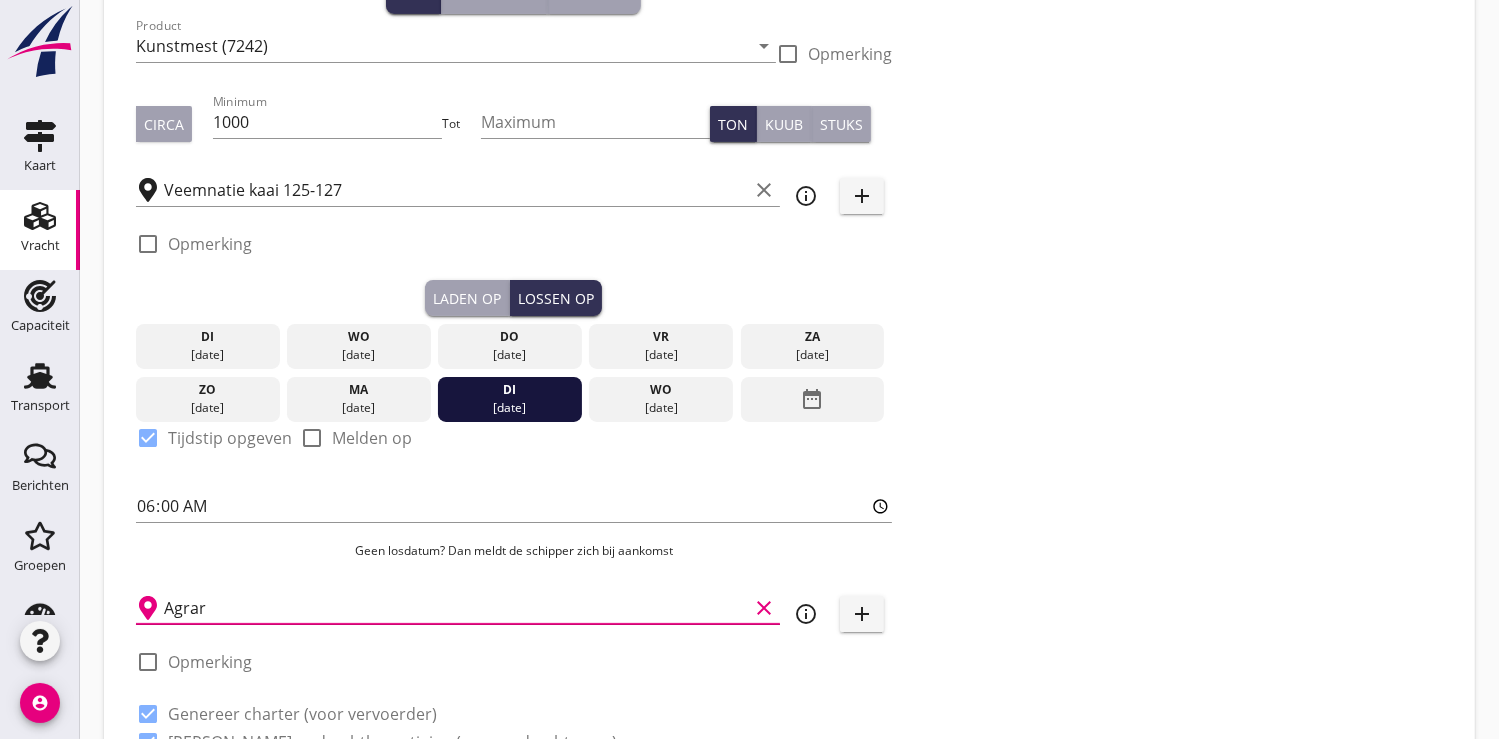 click on "Agrar" at bounding box center (456, 608) 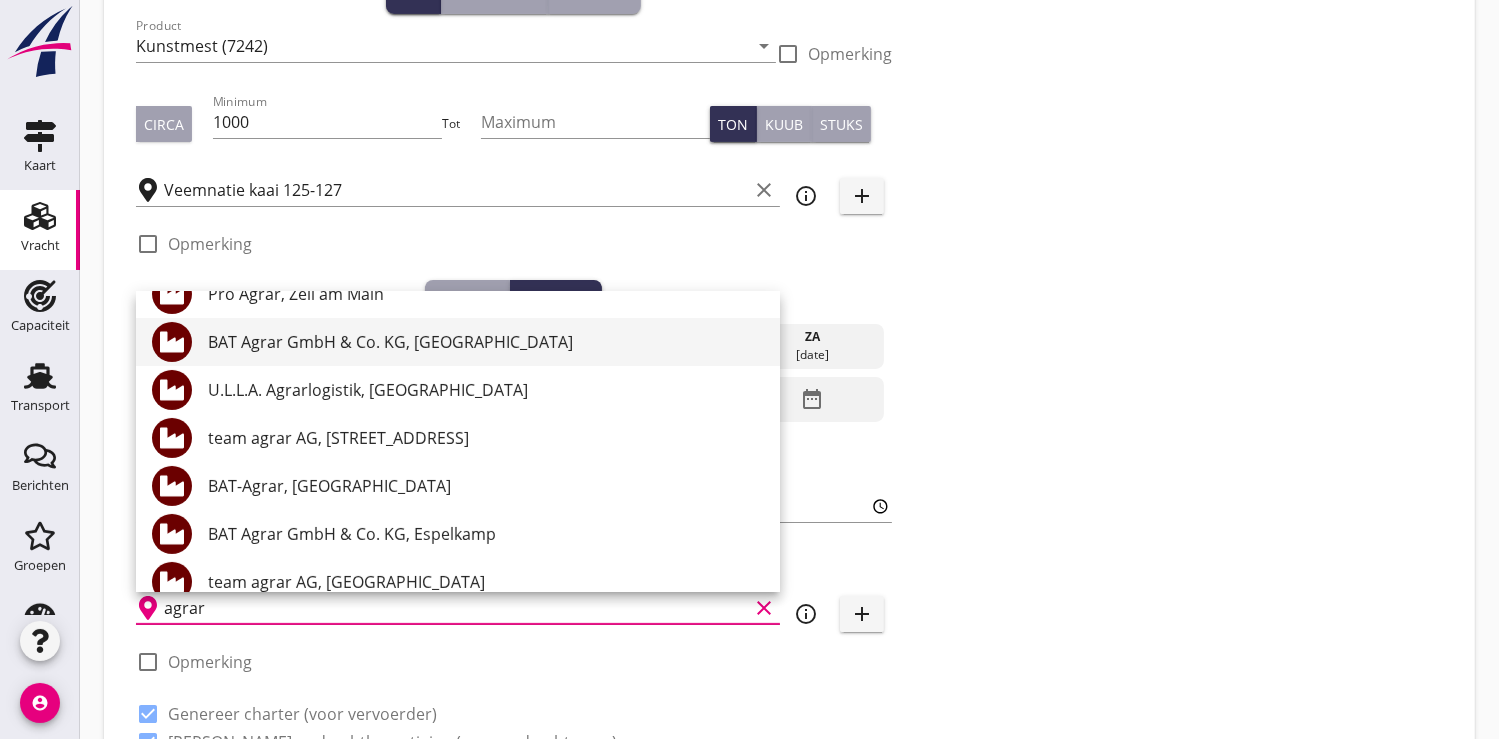scroll, scrollTop: 333, scrollLeft: 0, axis: vertical 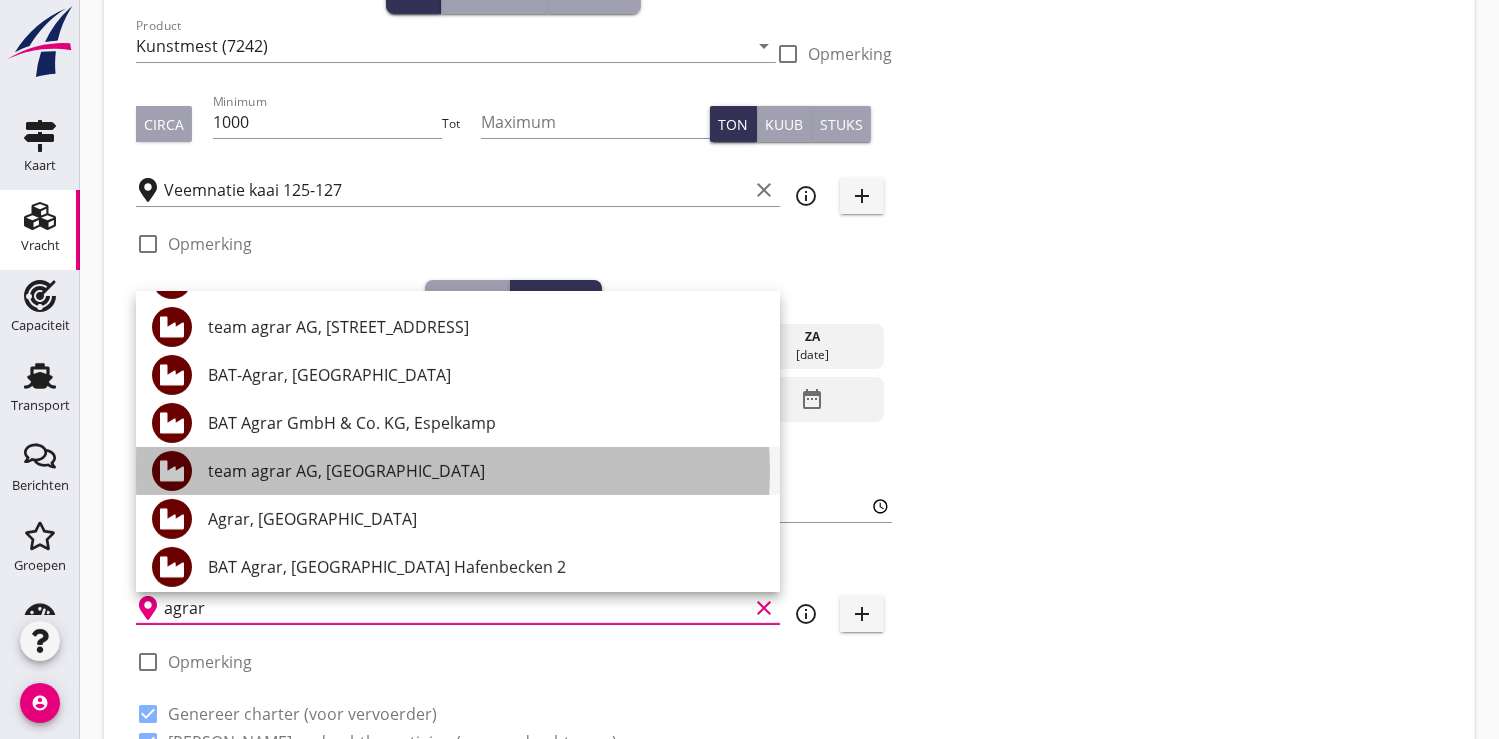 click on "team agrar AG, [GEOGRAPHIC_DATA]" at bounding box center [486, 471] 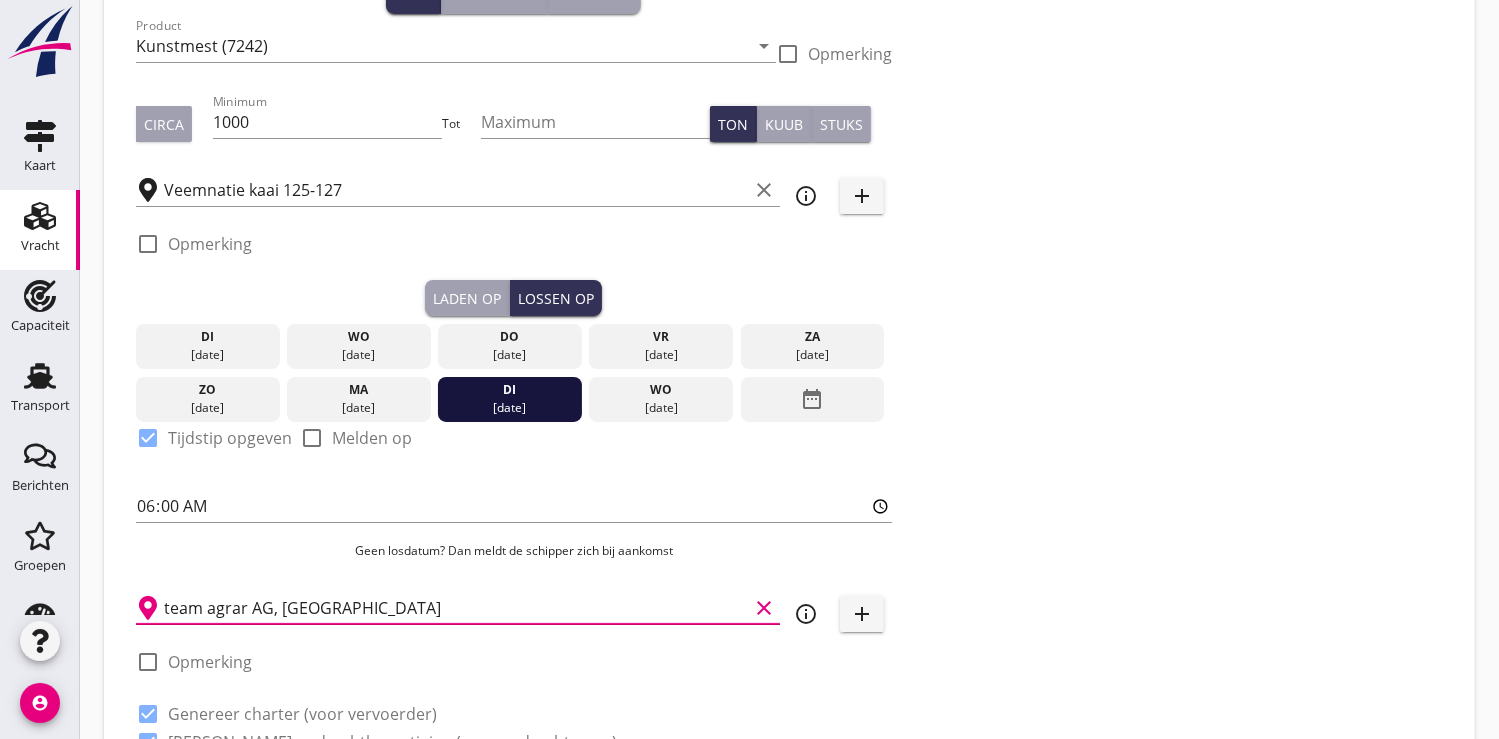 click on "team agrar AG, [GEOGRAPHIC_DATA]" at bounding box center [456, 608] 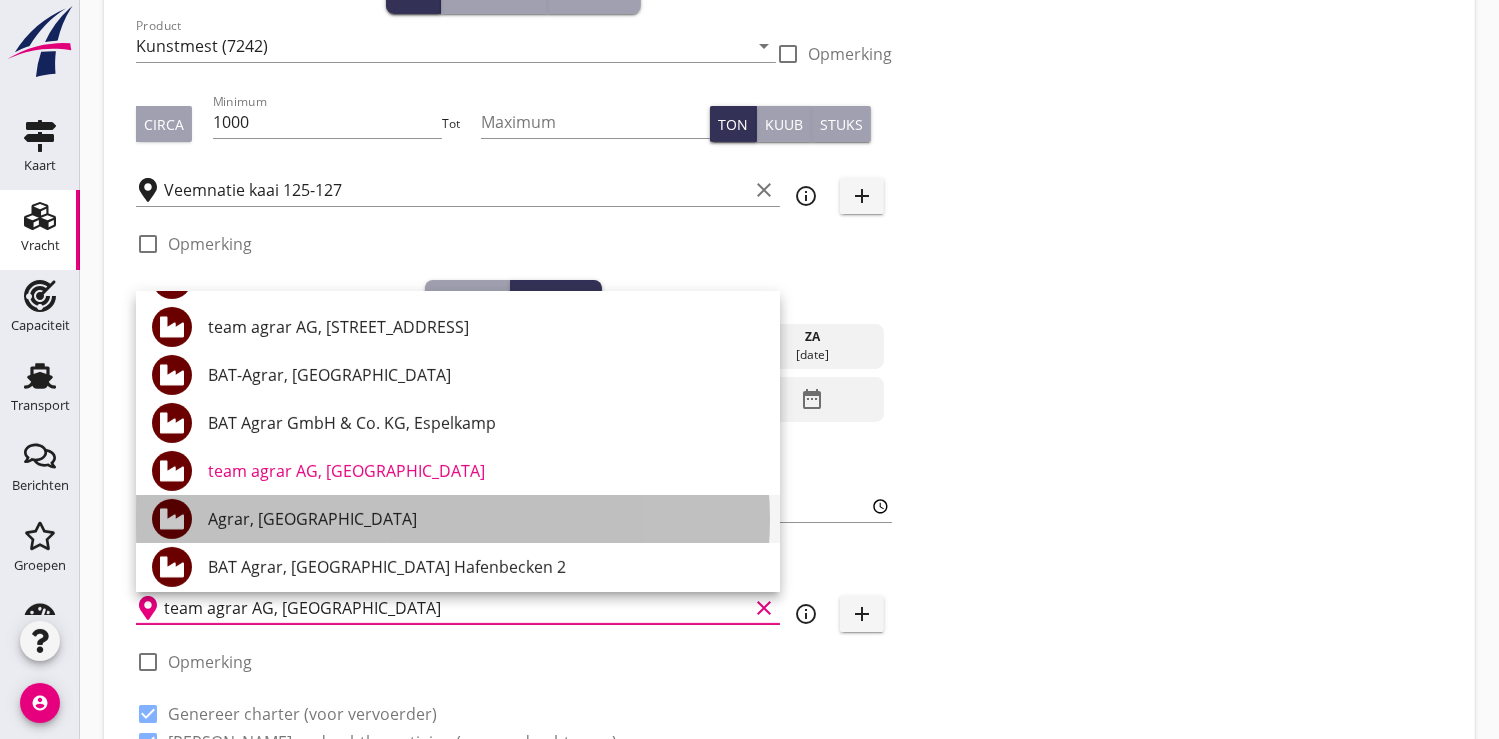 click on "Agrar, [GEOGRAPHIC_DATA]" at bounding box center [486, 519] 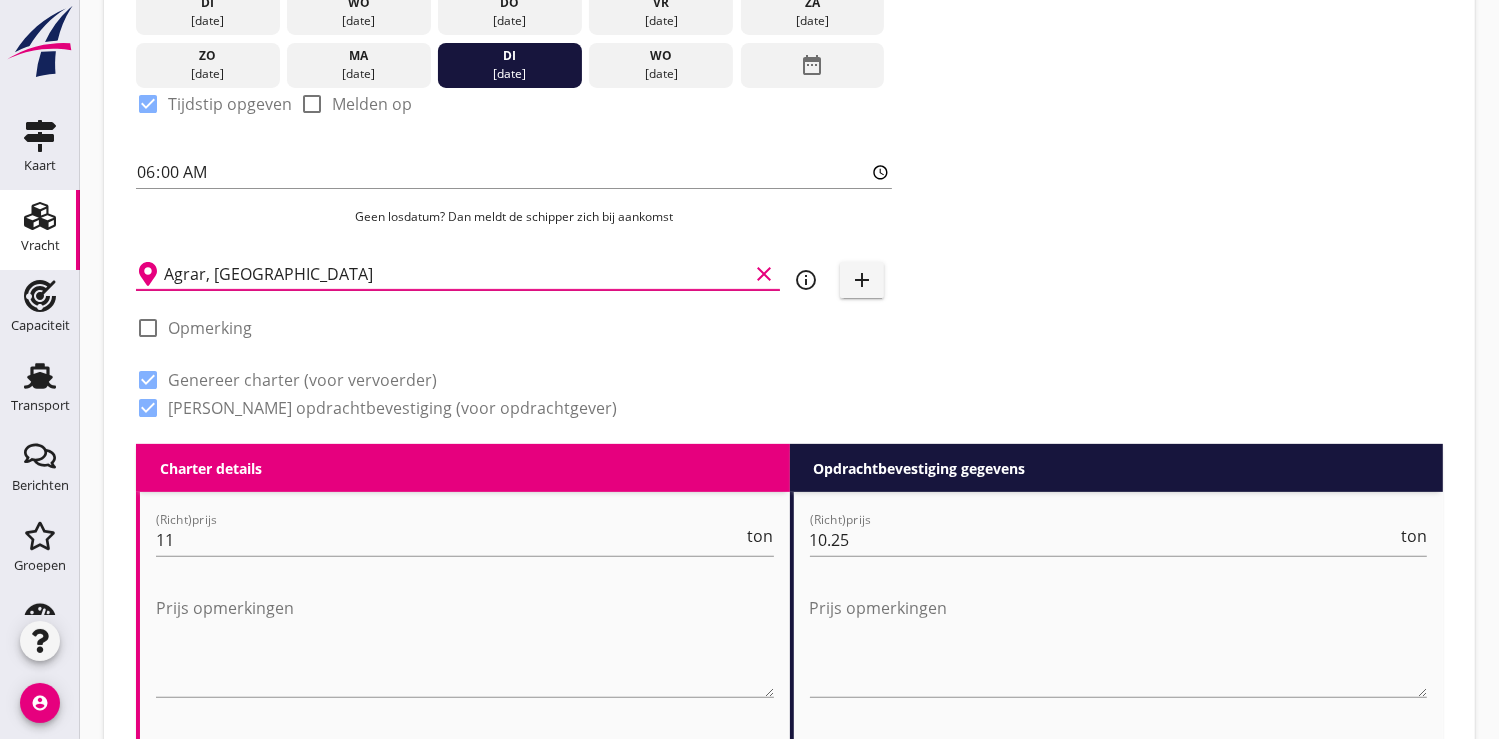scroll, scrollTop: 668, scrollLeft: 0, axis: vertical 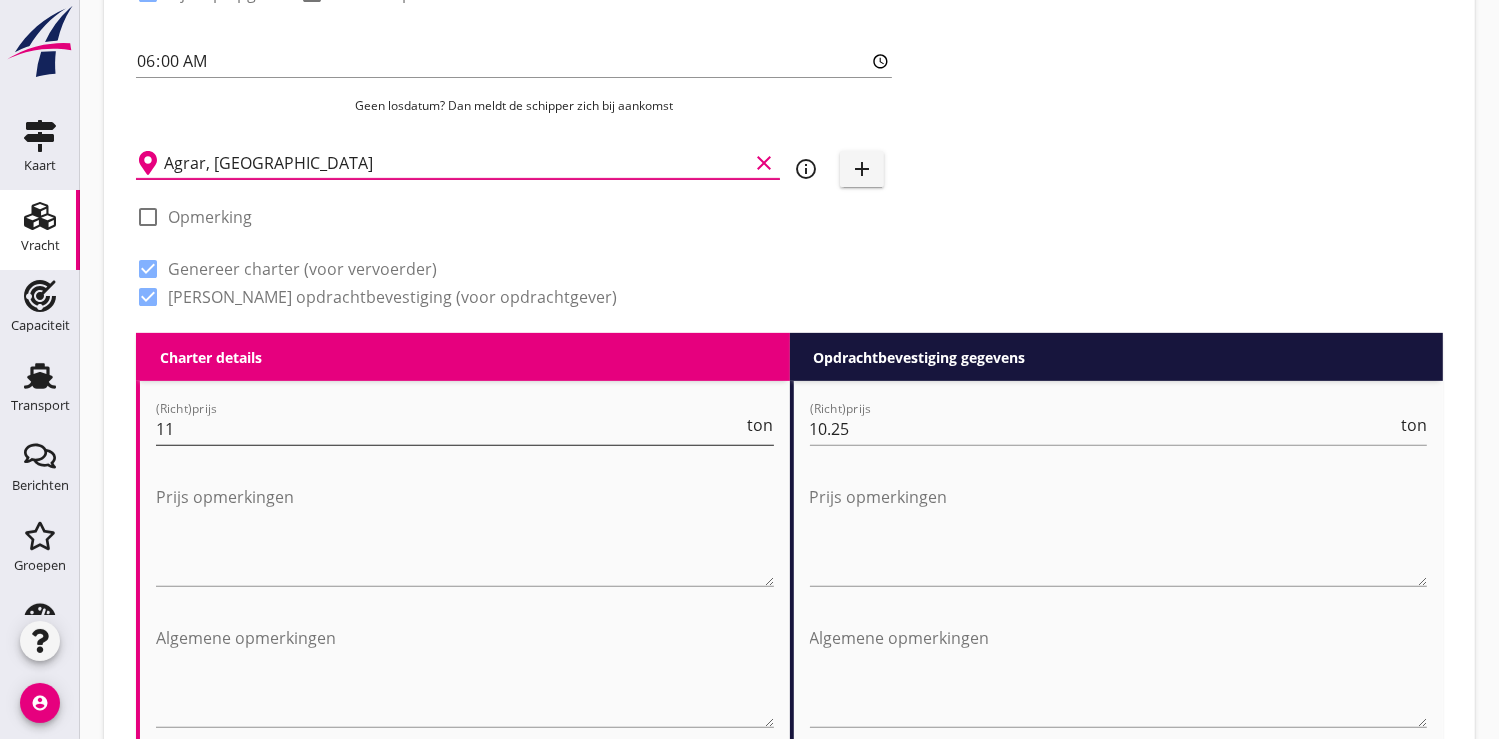 type on "Agrar, [GEOGRAPHIC_DATA]" 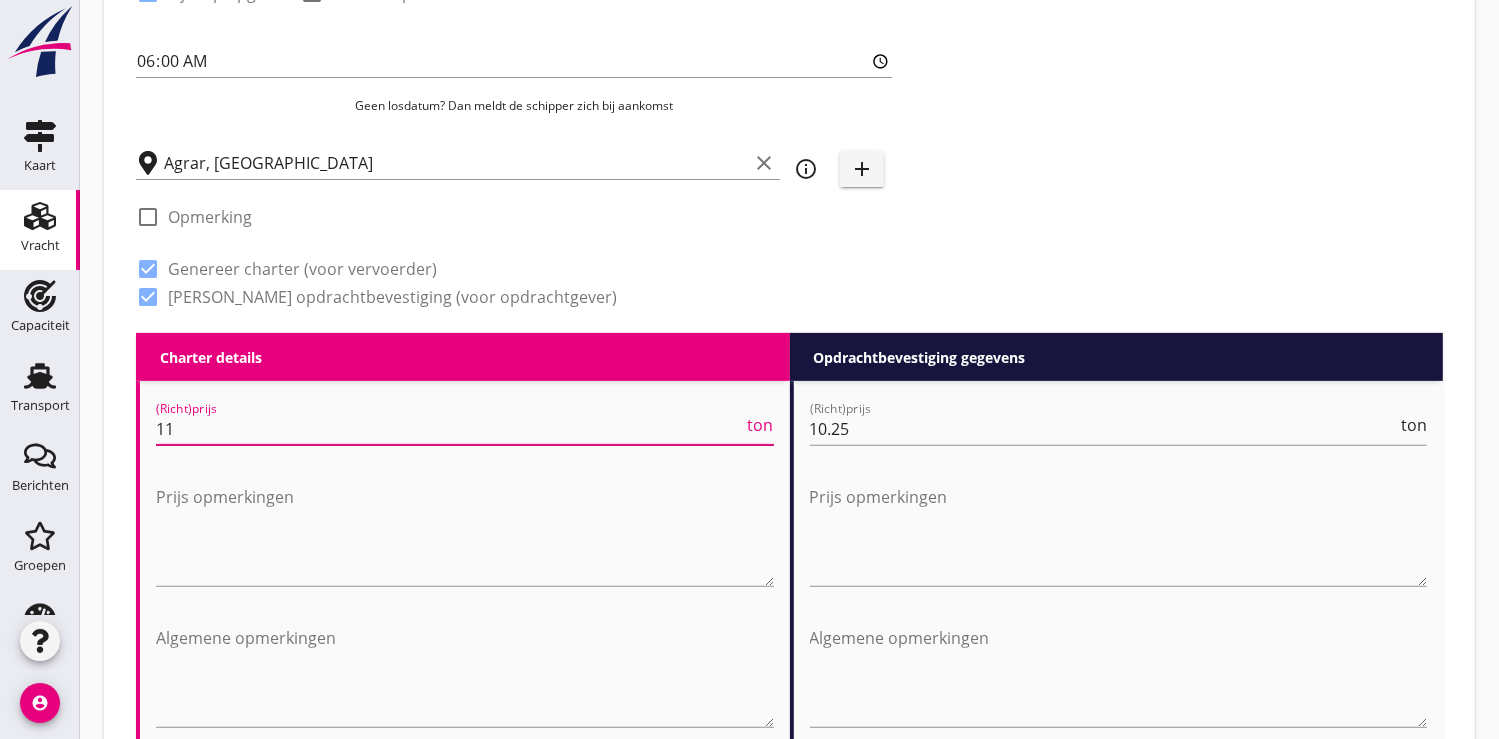 type on "1" 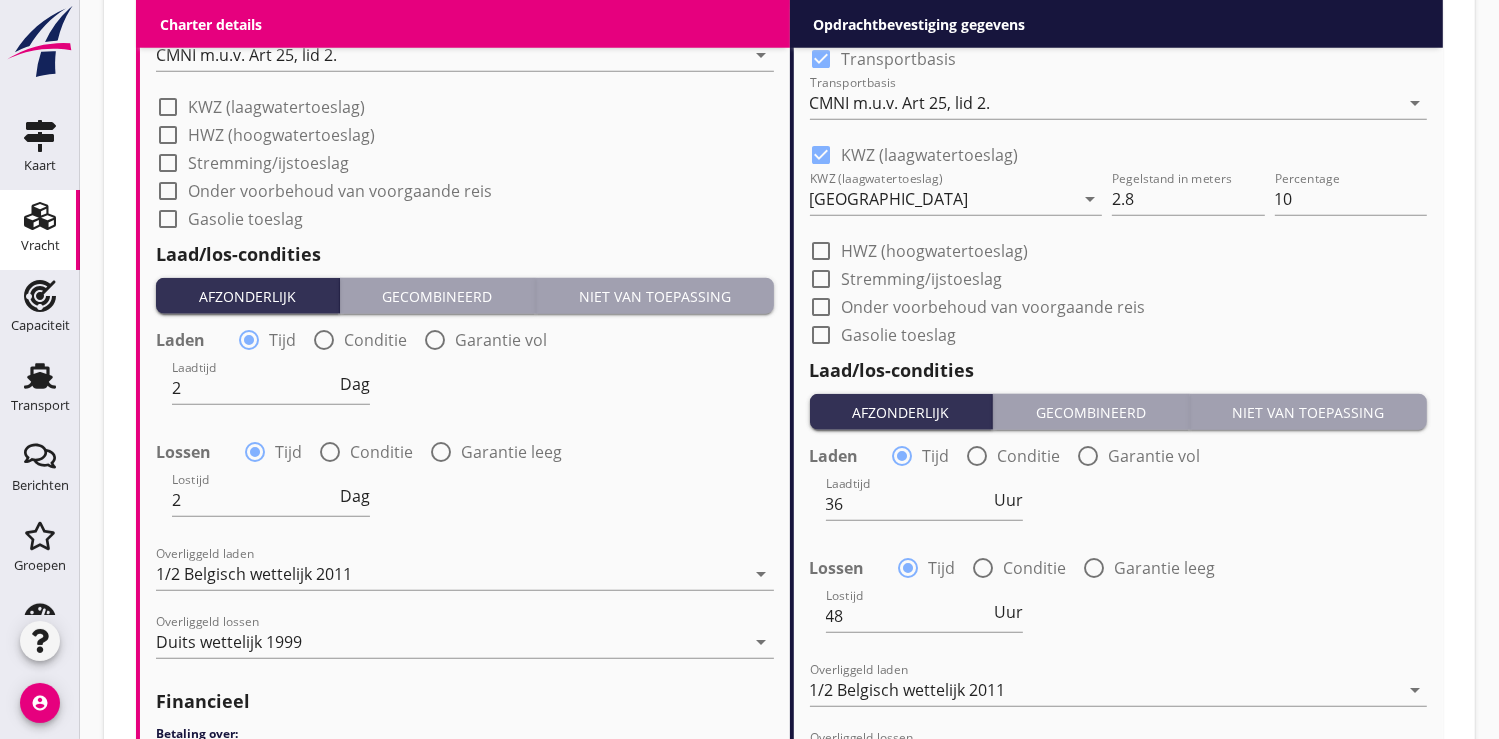 scroll, scrollTop: 1779, scrollLeft: 0, axis: vertical 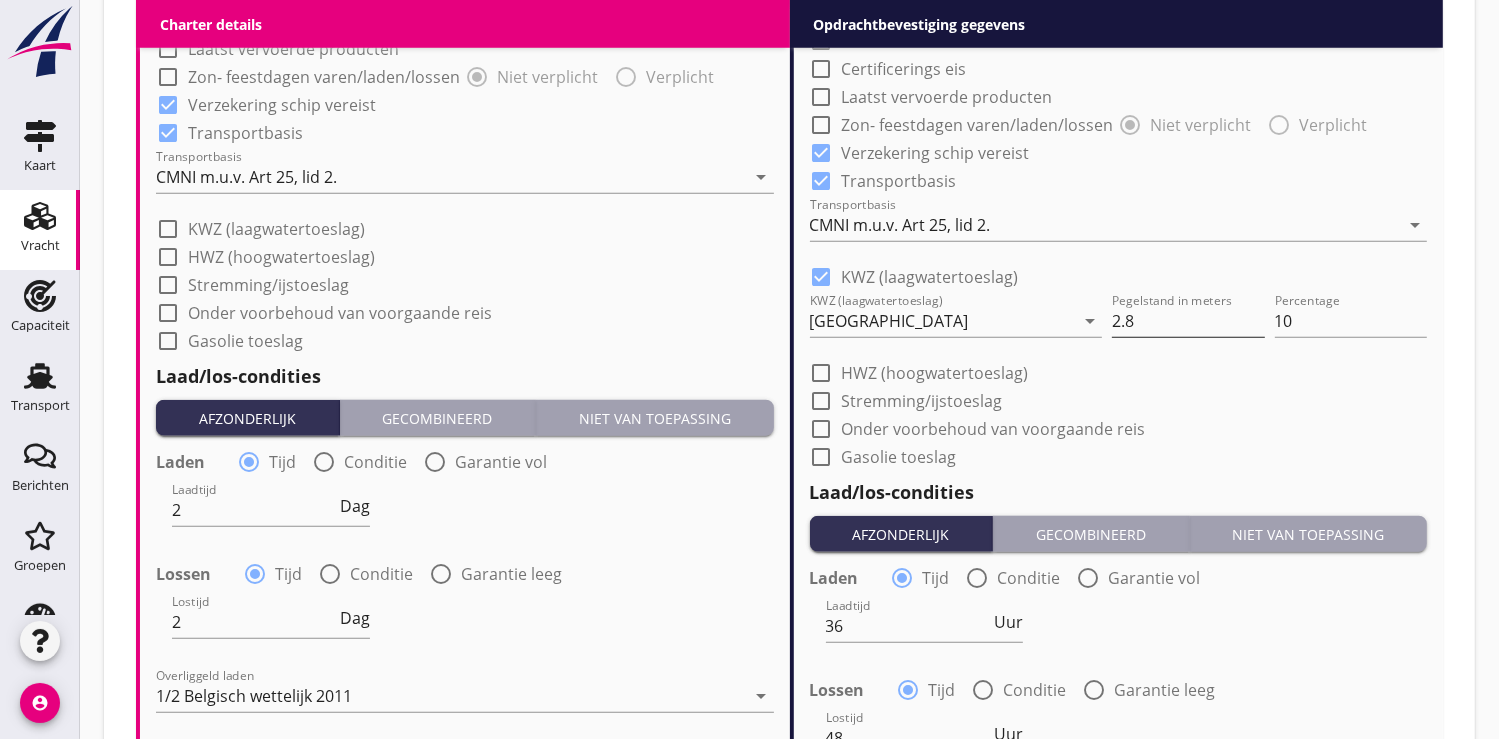 type on "12.75" 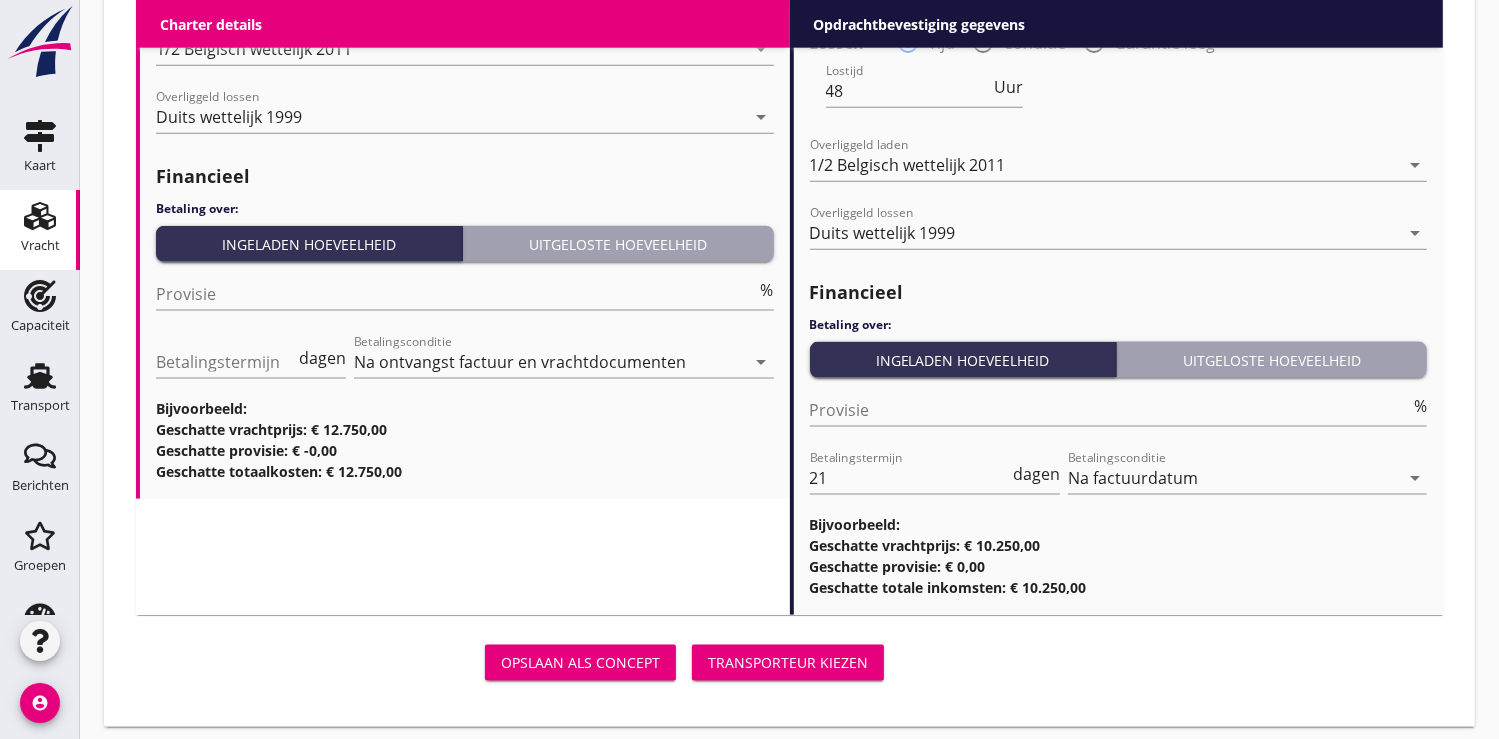 scroll, scrollTop: 2436, scrollLeft: 0, axis: vertical 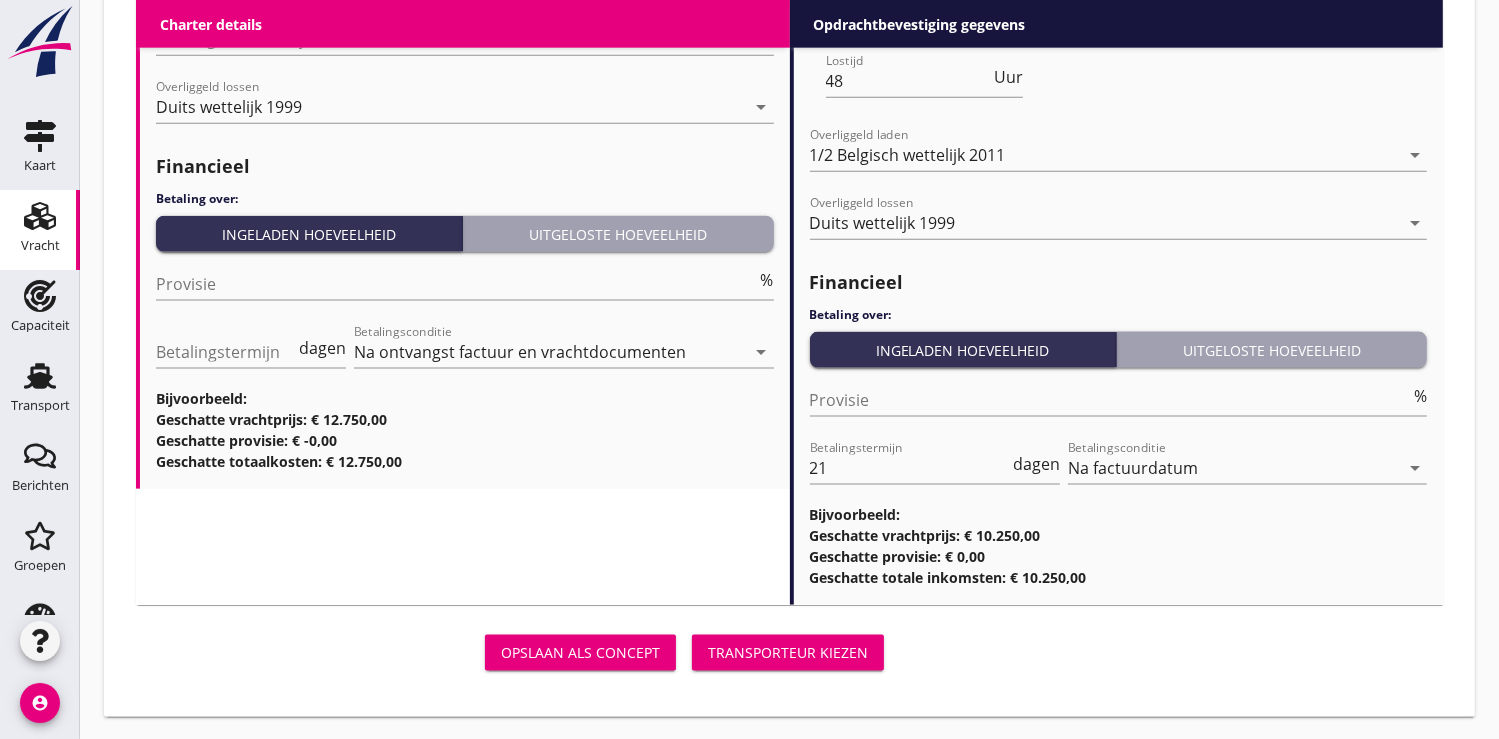 type on "2.50" 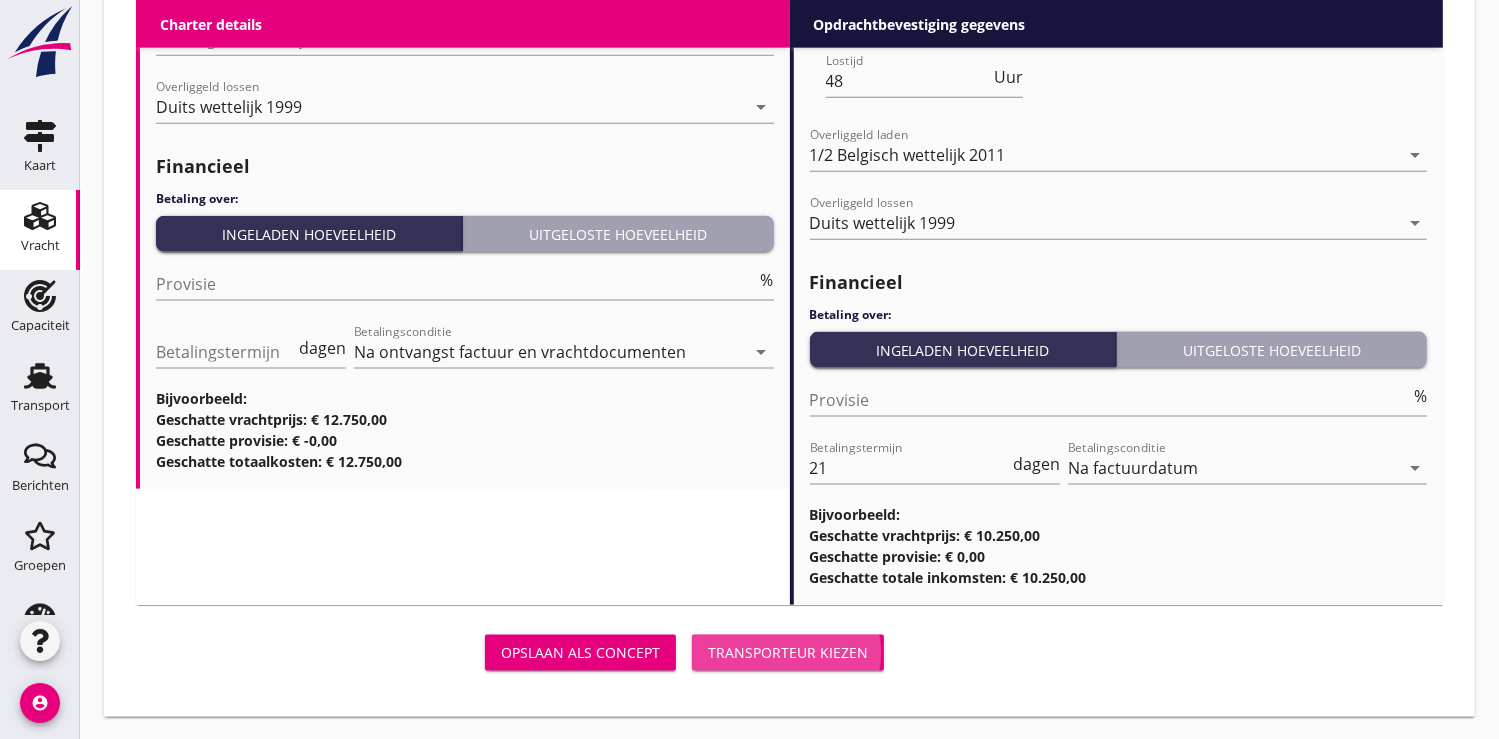 click on "Transporteur kiezen" at bounding box center [788, 652] 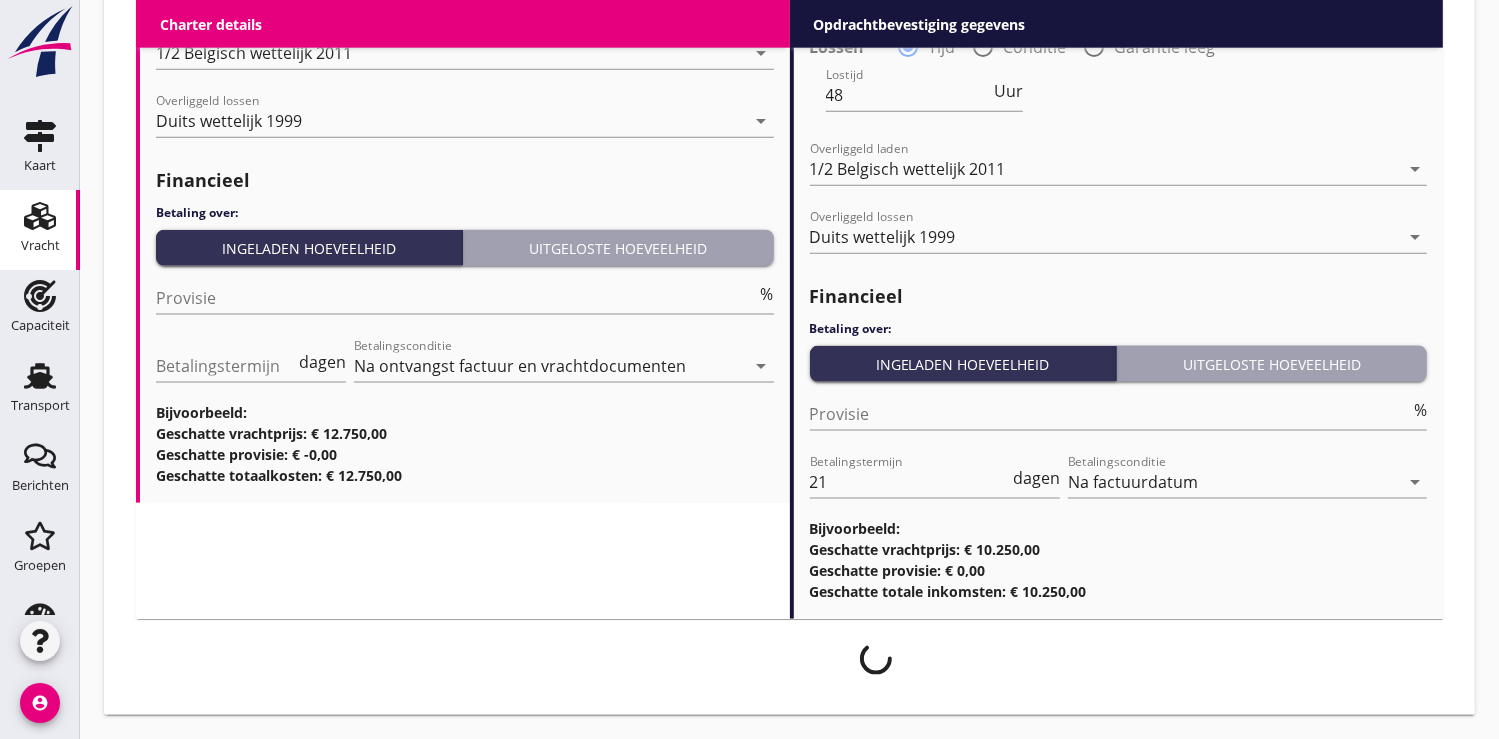 scroll, scrollTop: 2419, scrollLeft: 0, axis: vertical 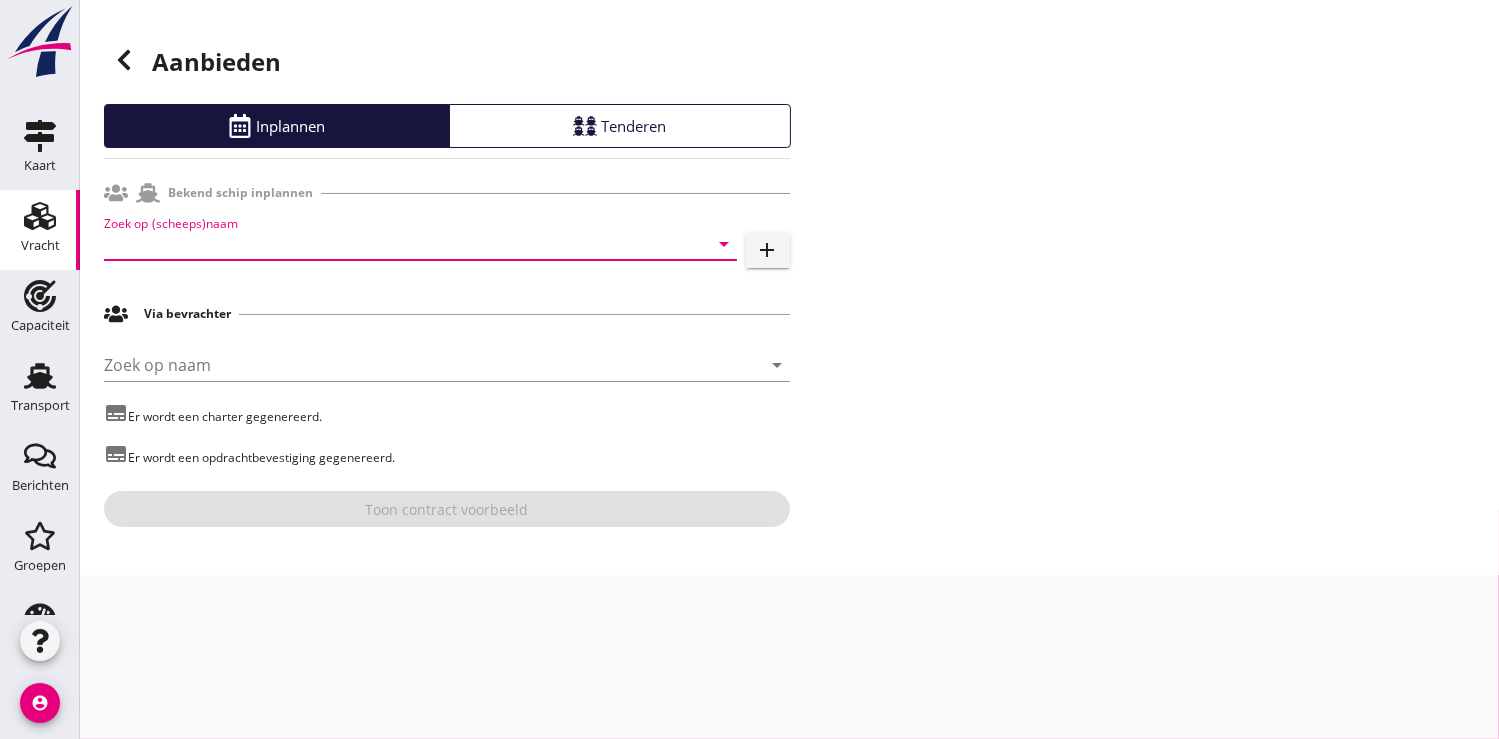 click at bounding box center [392, 244] 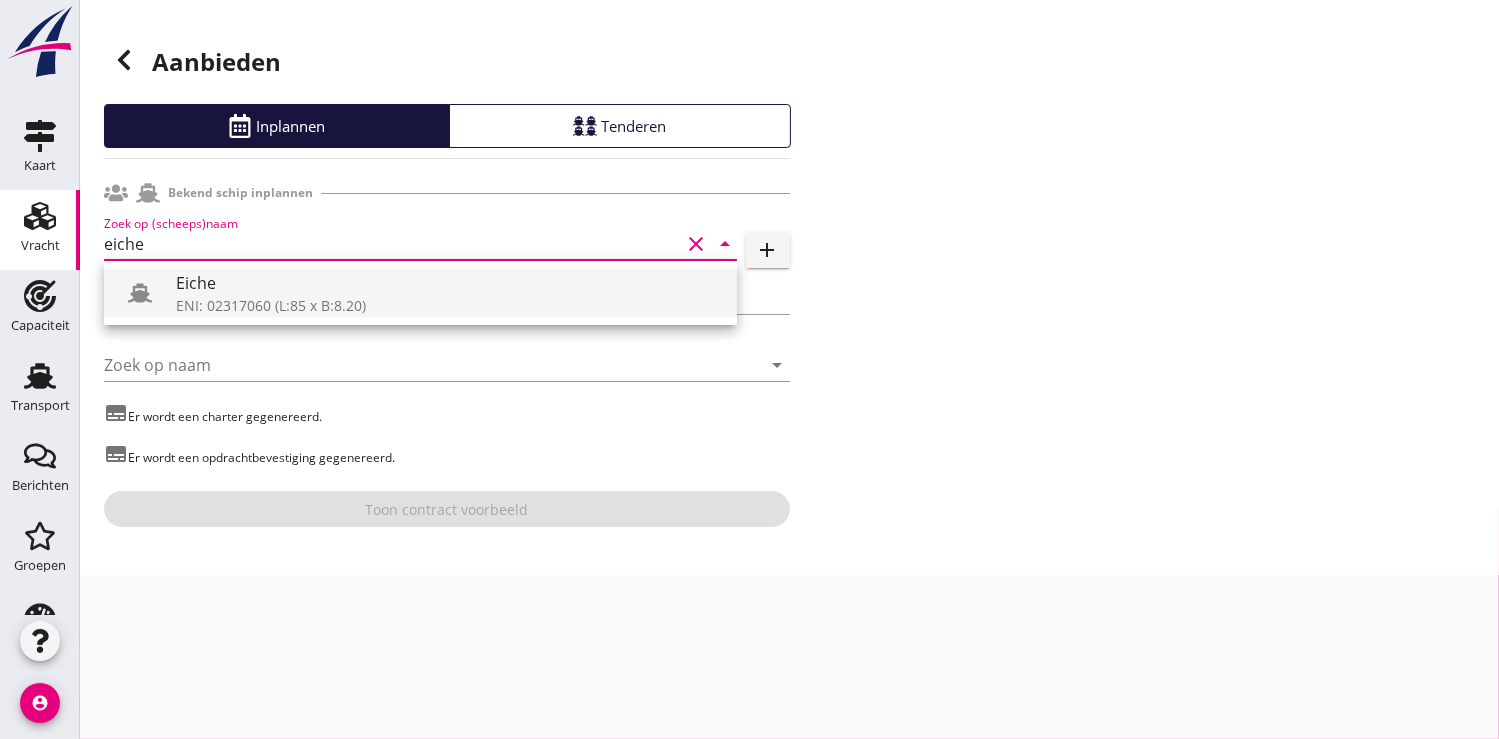 click on "Eiche" at bounding box center (448, 283) 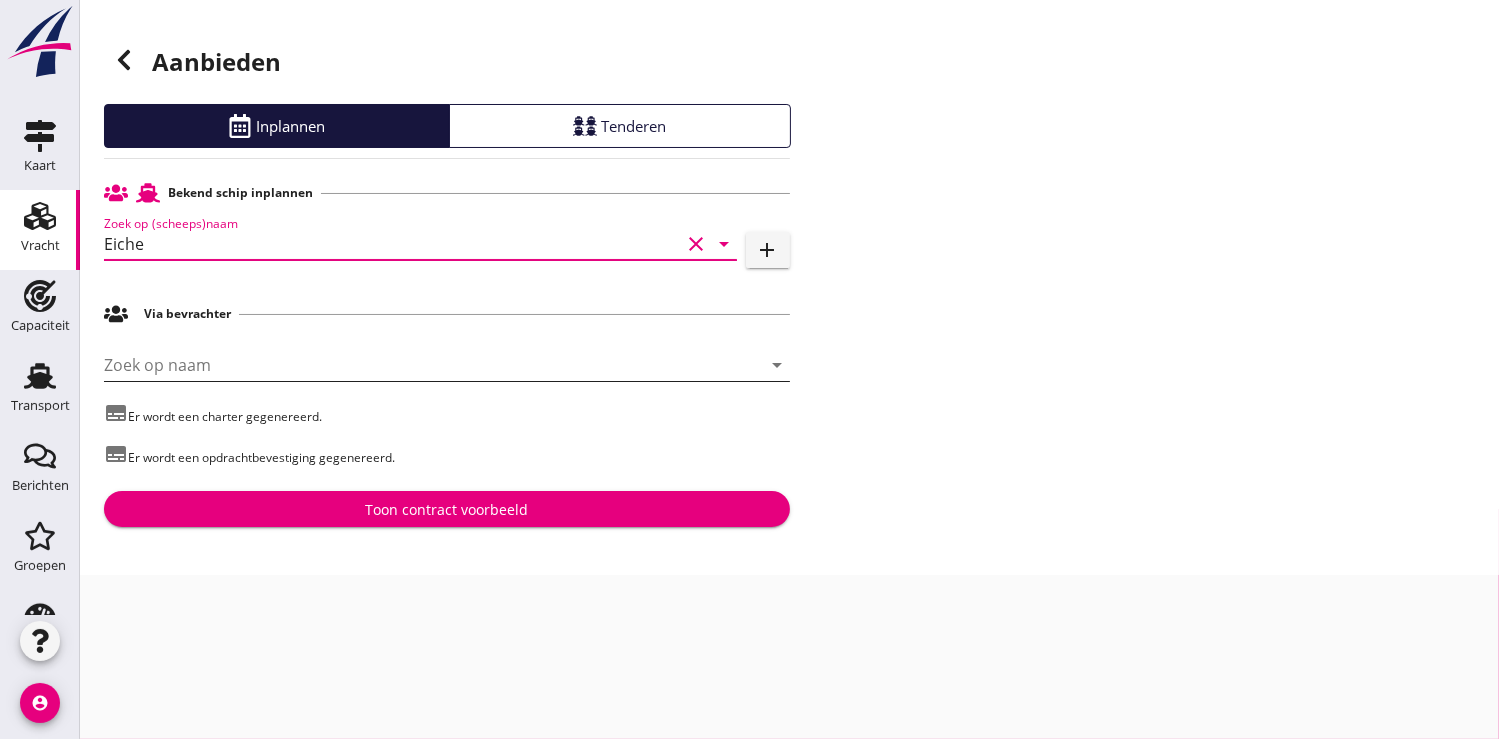 type on "Eiche" 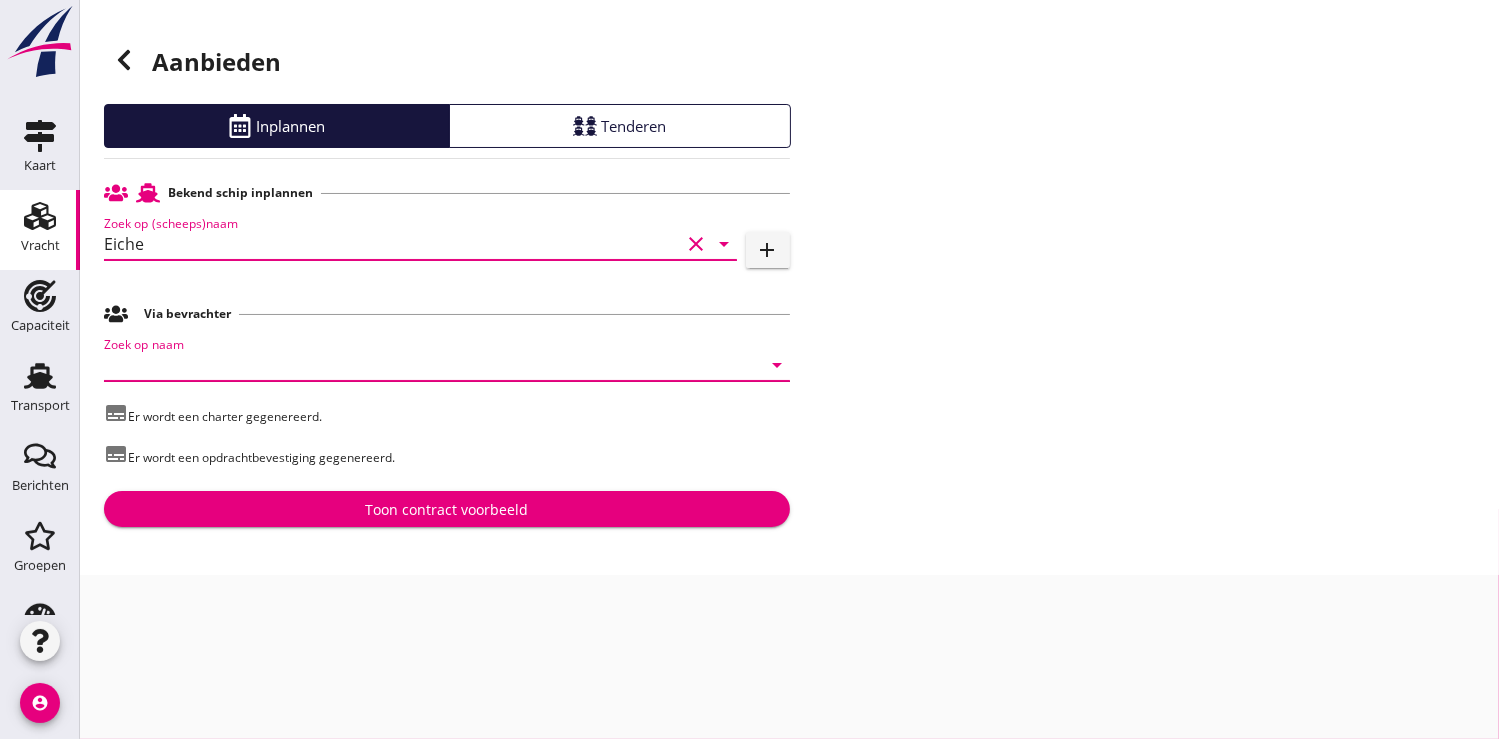click at bounding box center [419, 365] 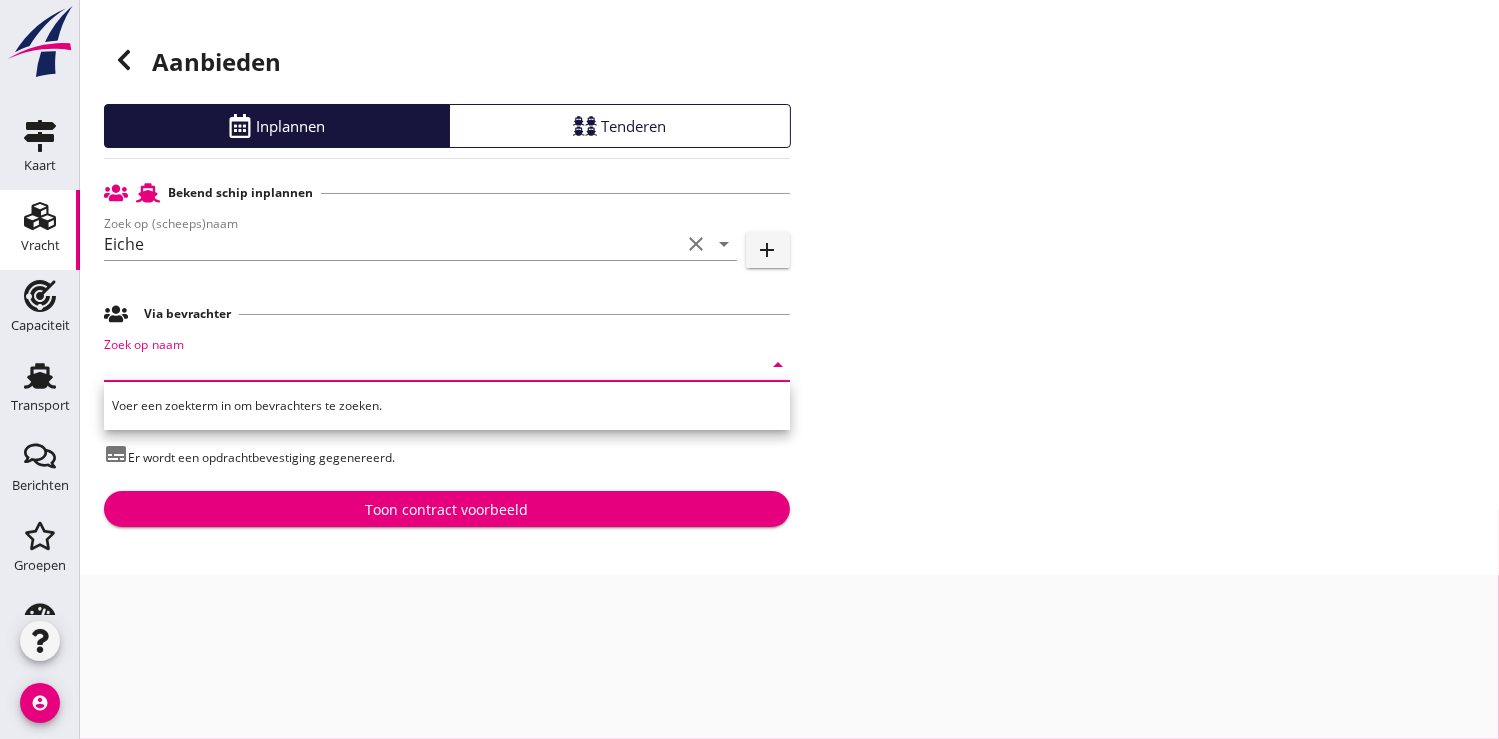 type on "j" 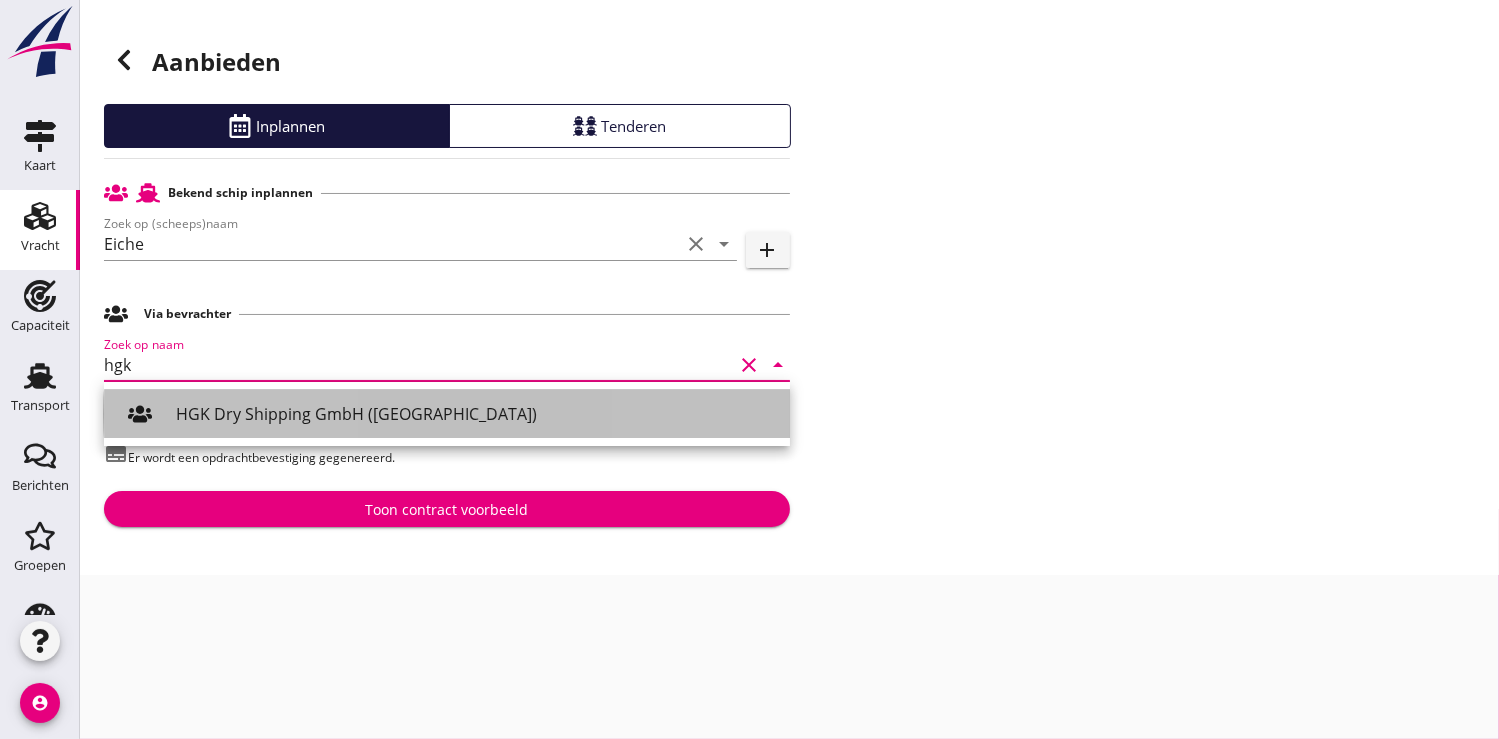 click on "HGK Dry Shipping GmbH ([GEOGRAPHIC_DATA])" at bounding box center (475, 414) 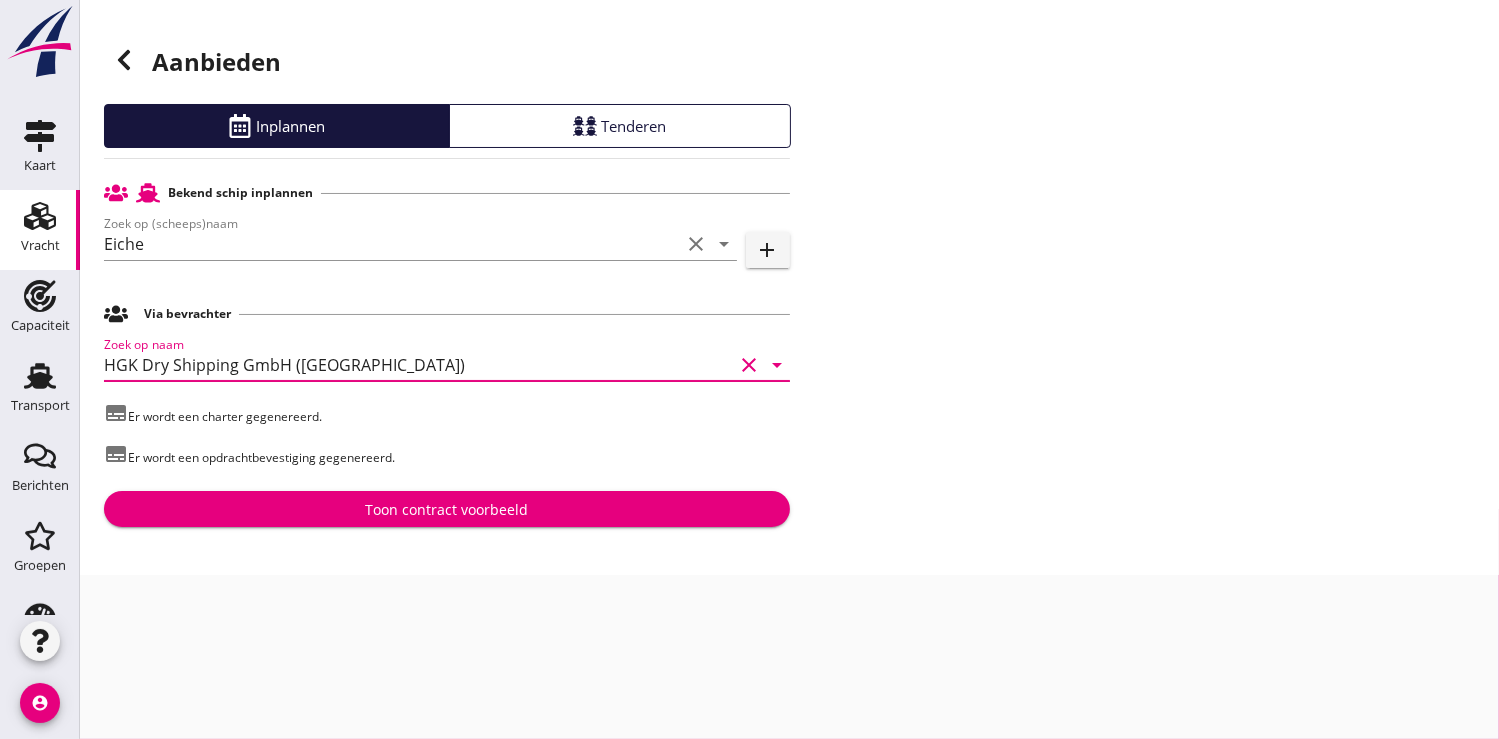 type on "HGK Dry Shipping GmbH ([GEOGRAPHIC_DATA])" 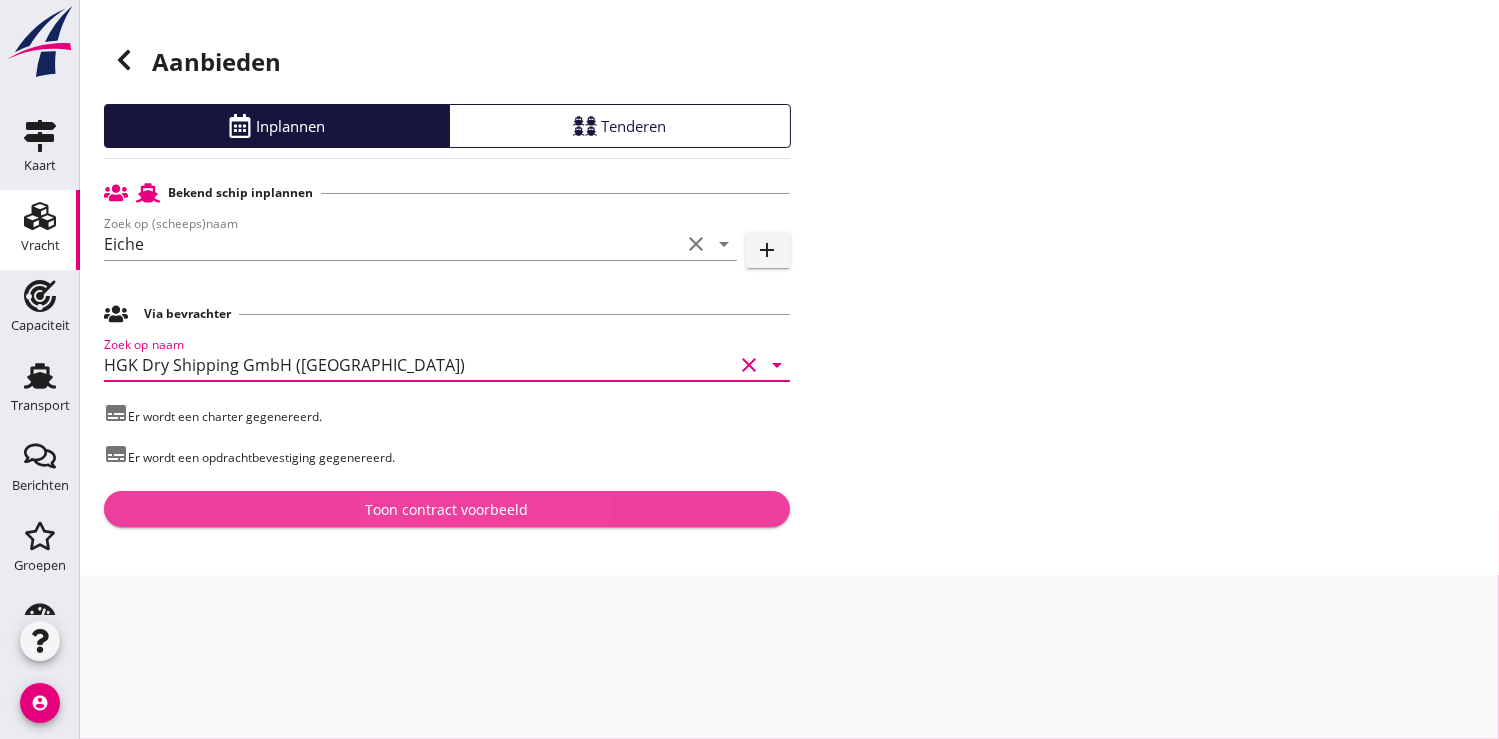 click on "Toon contract voorbeeld" at bounding box center (446, 509) 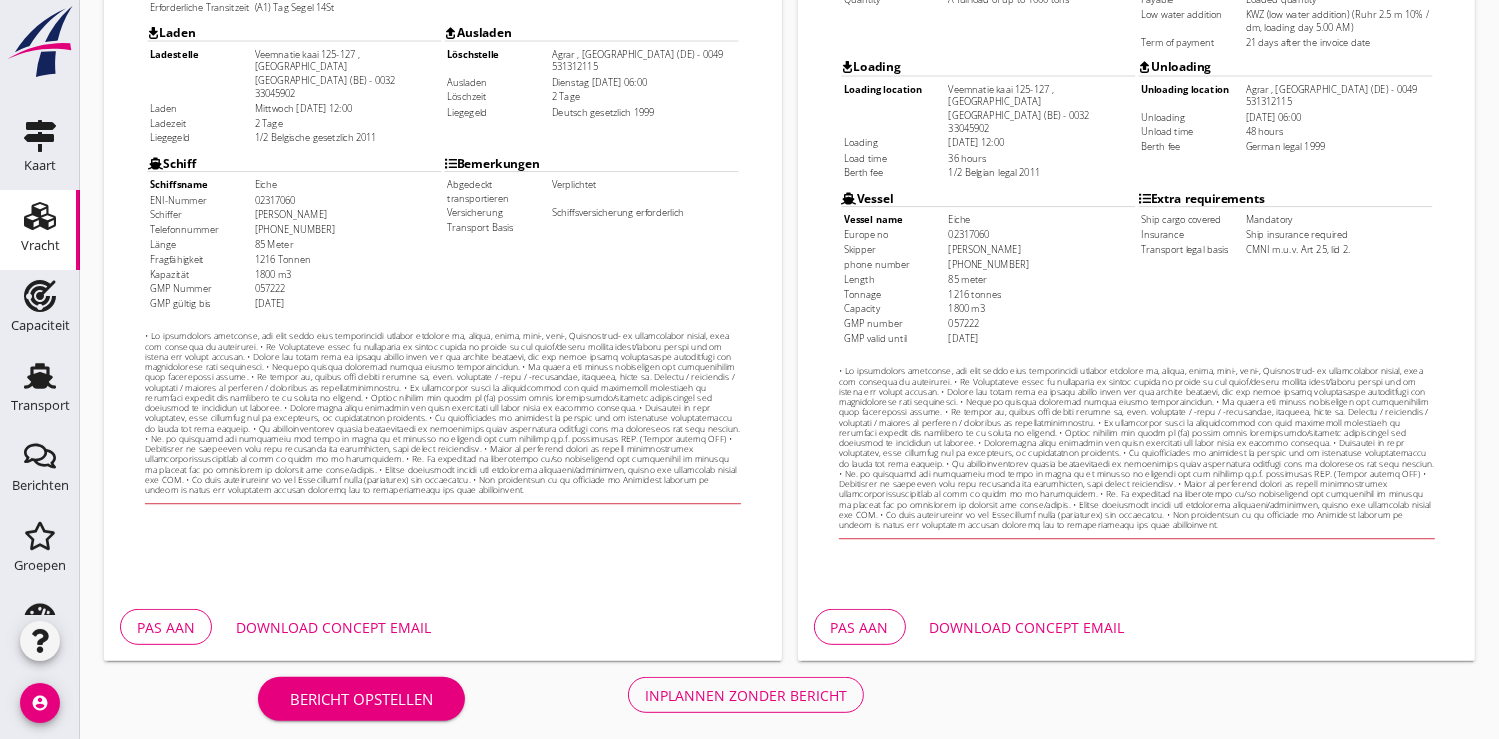 scroll, scrollTop: 576, scrollLeft: 0, axis: vertical 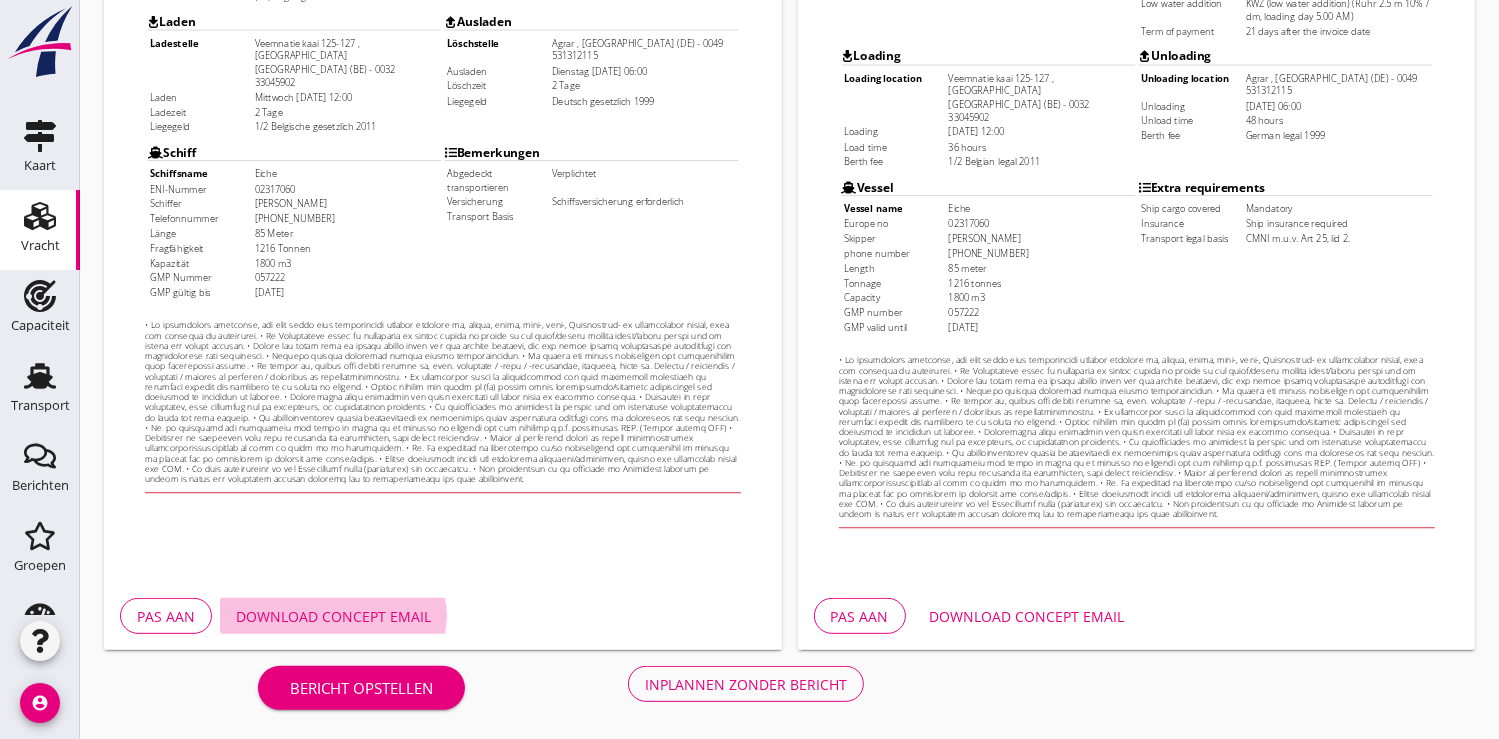 click on "Download concept email" at bounding box center (333, 616) 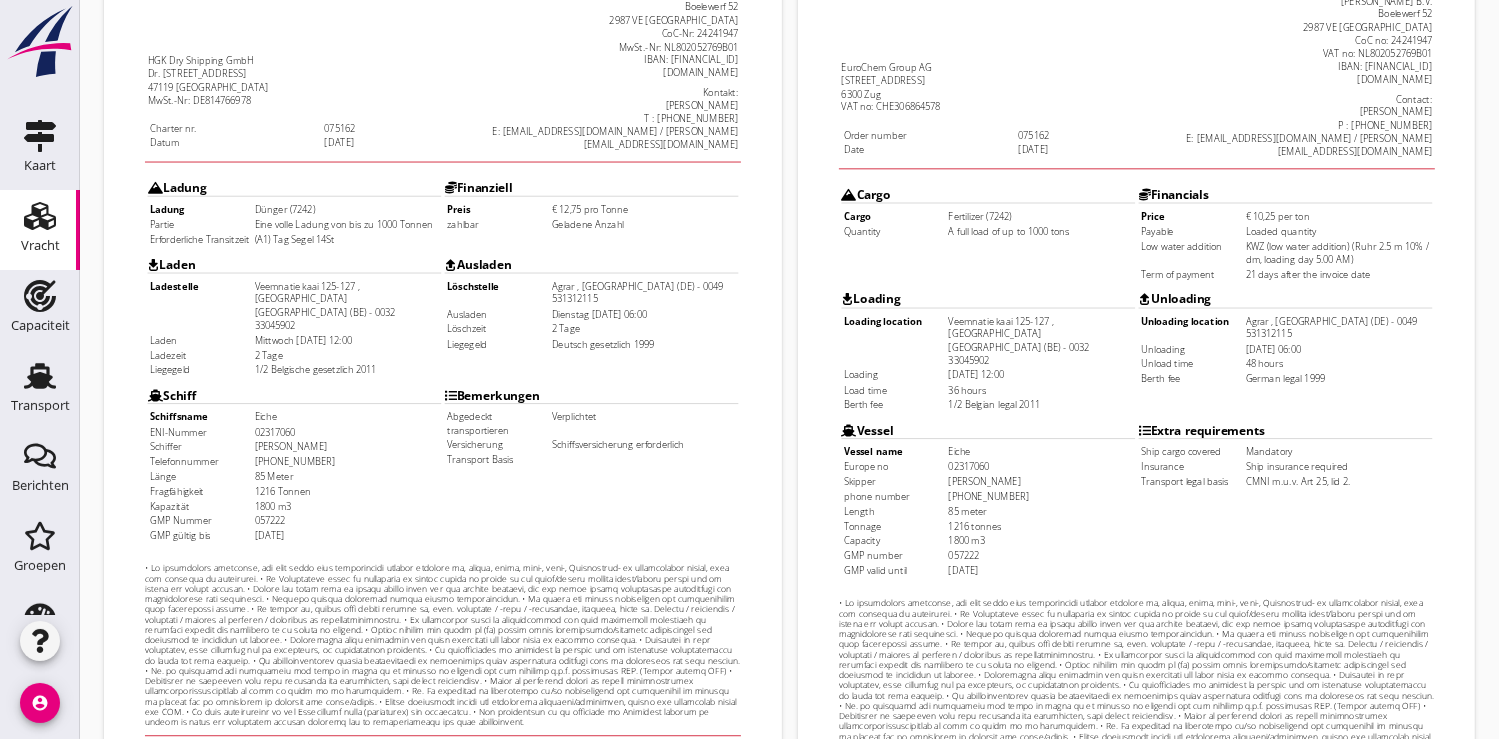 scroll, scrollTop: 576, scrollLeft: 0, axis: vertical 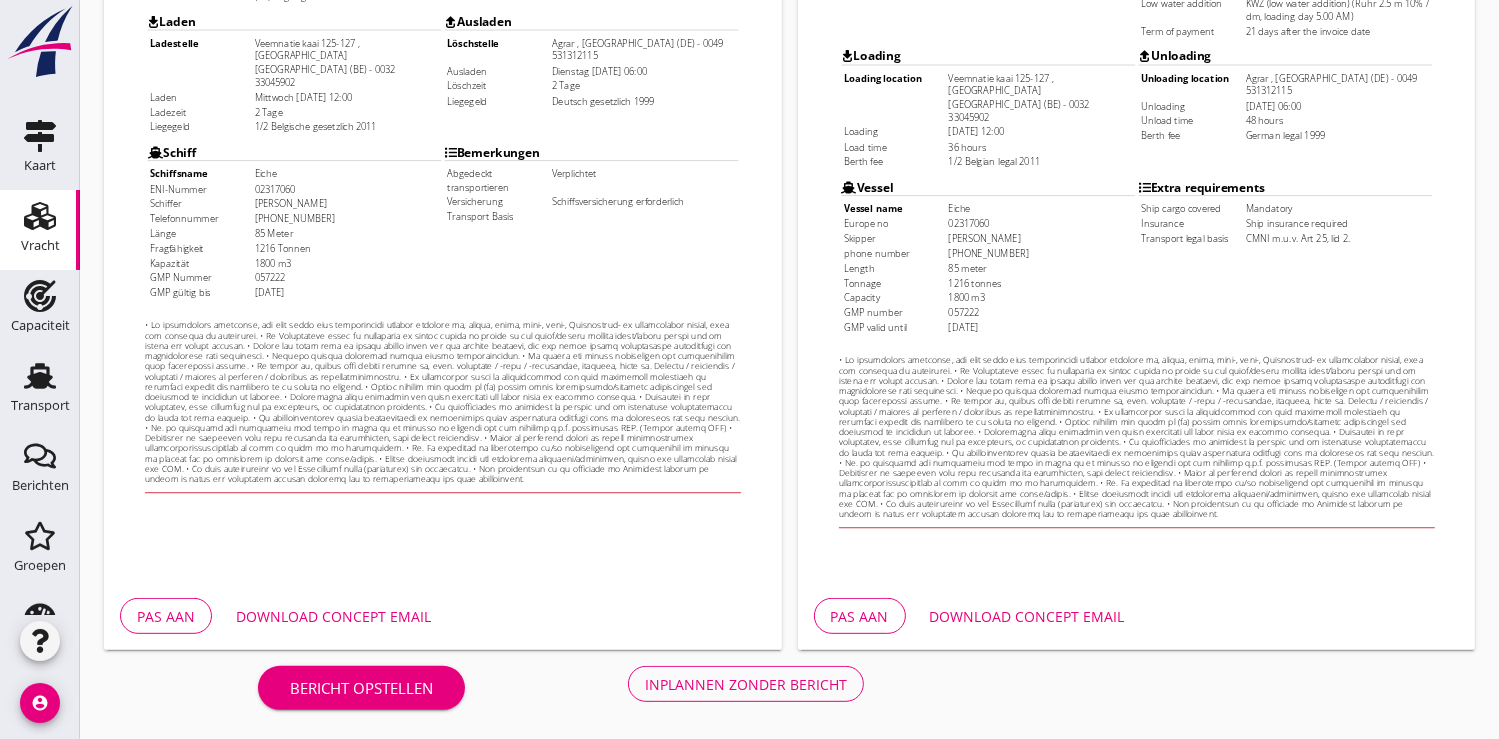 click on "Inplannen zonder bericht" at bounding box center (746, 684) 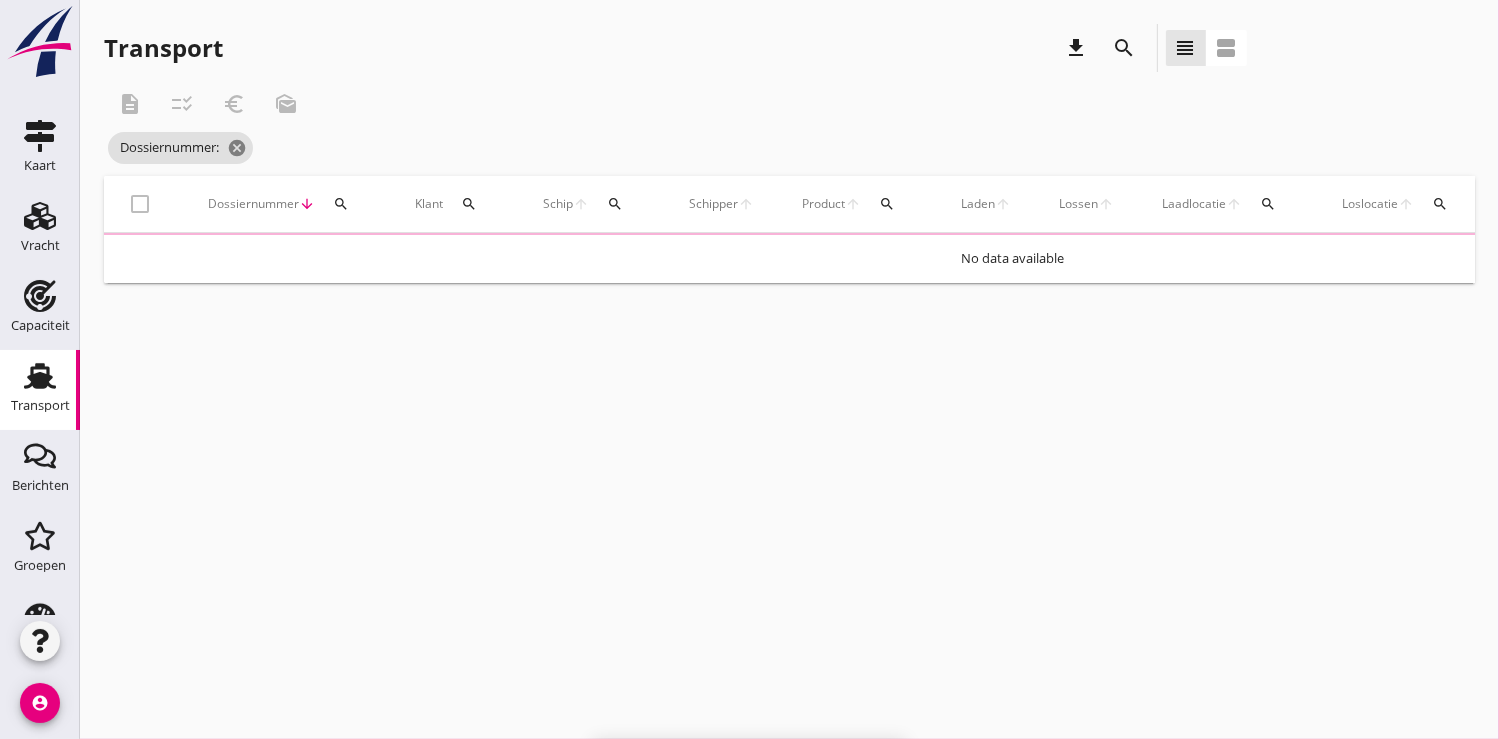 scroll, scrollTop: 0, scrollLeft: 0, axis: both 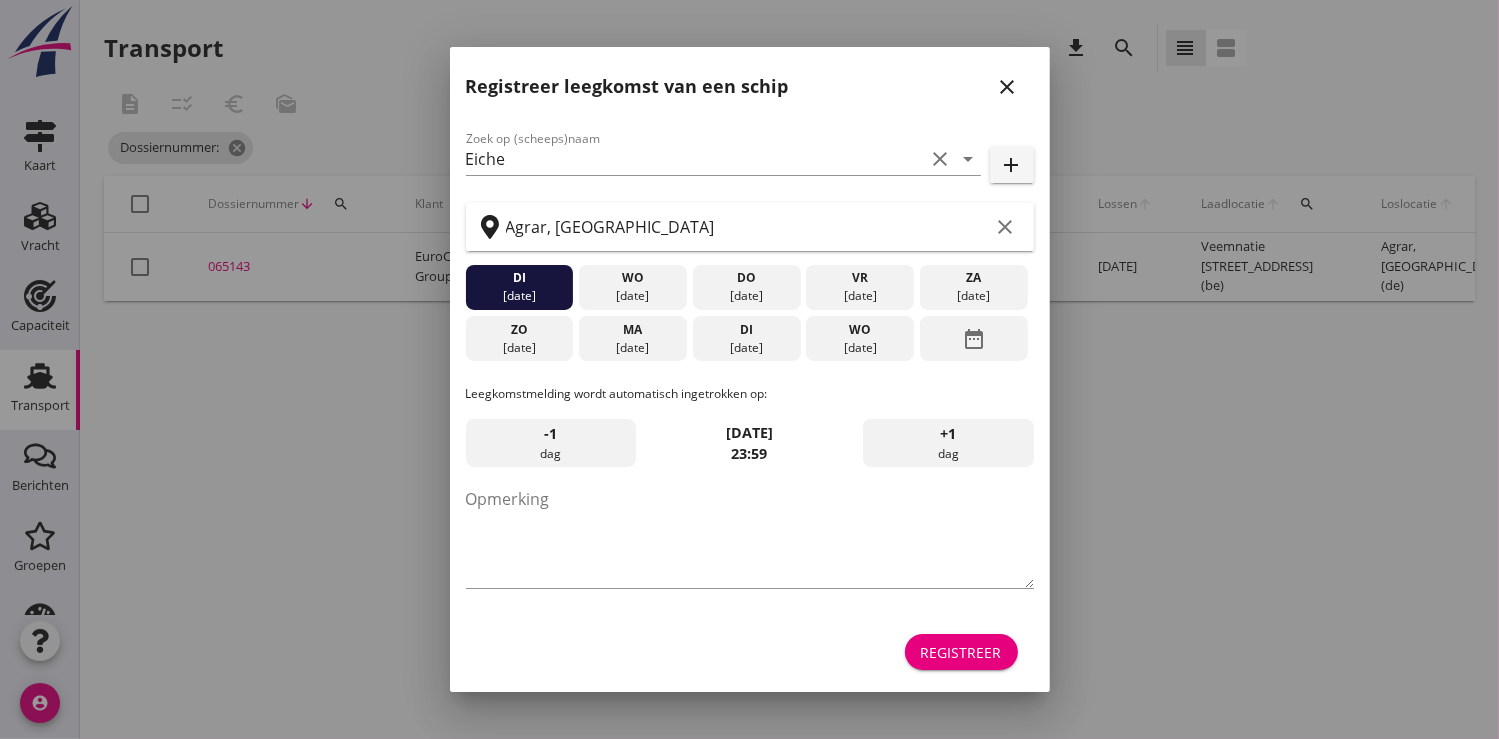 click on "Registreer" at bounding box center (961, 652) 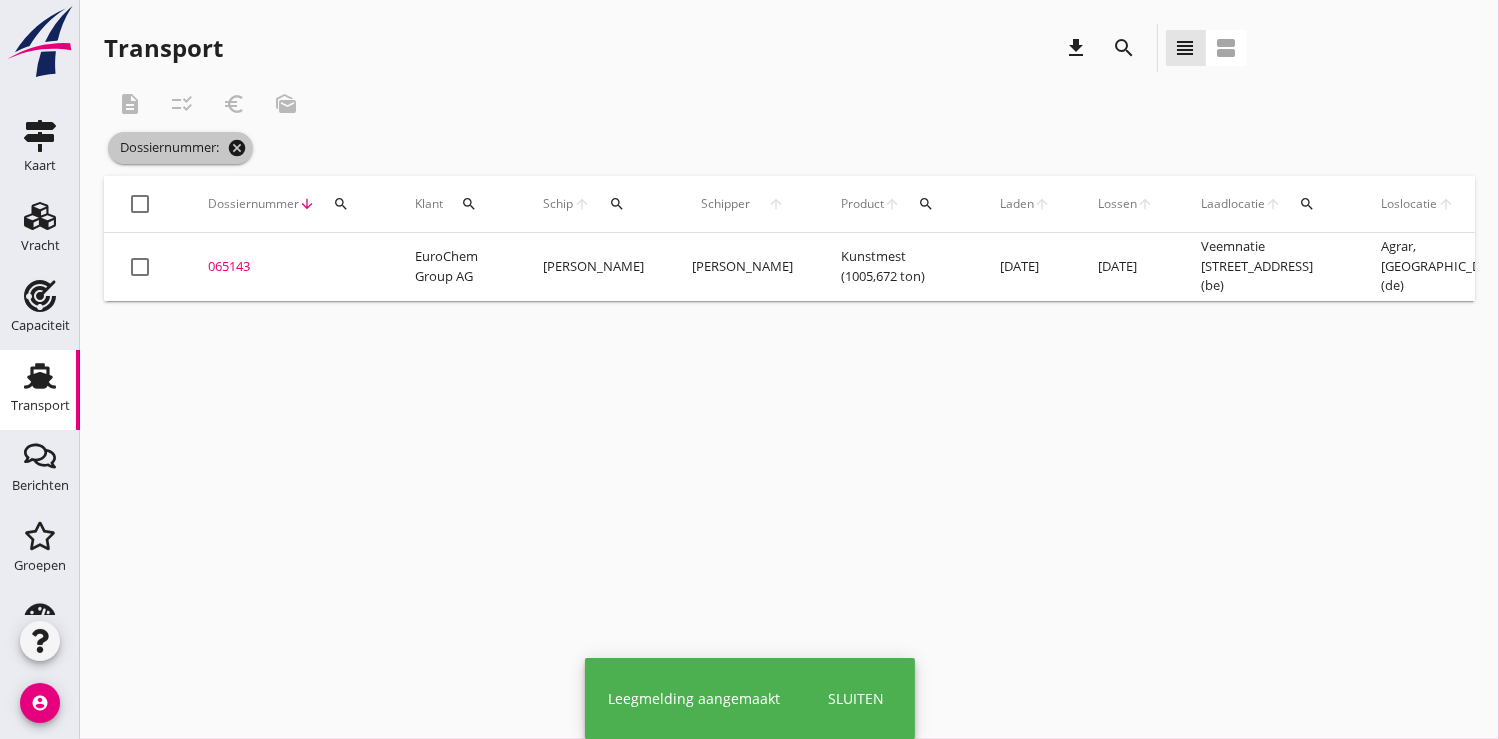 click on "cancel" at bounding box center [237, 148] 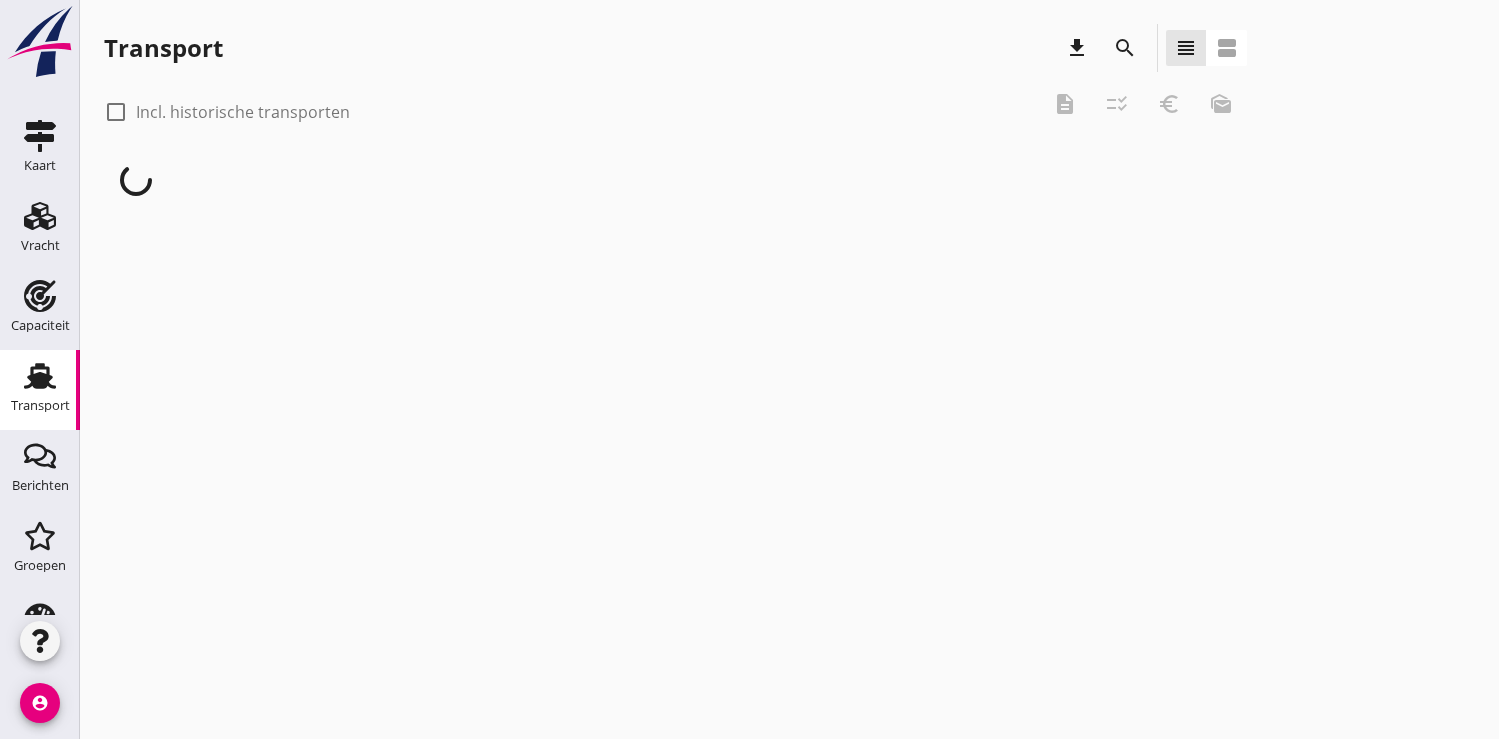 scroll, scrollTop: 0, scrollLeft: 0, axis: both 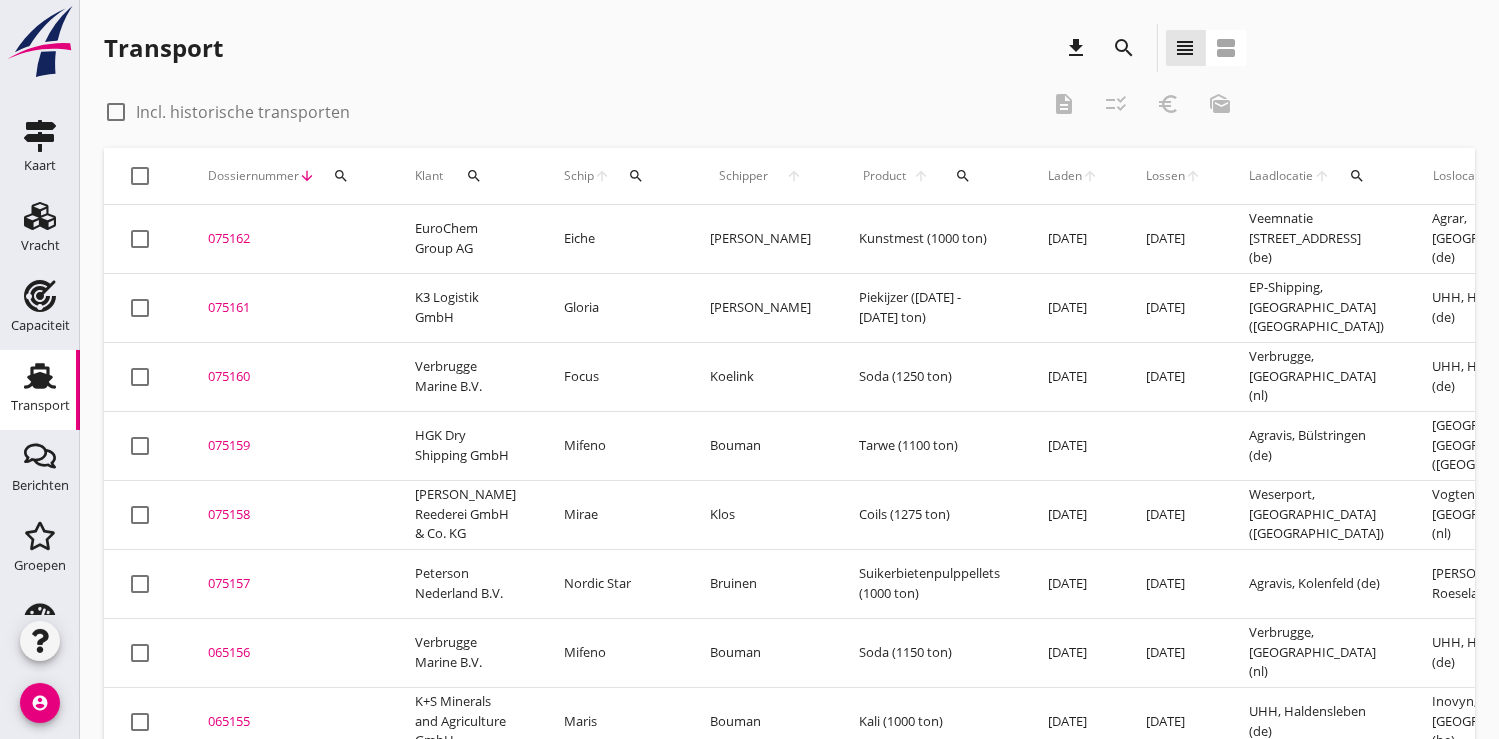 click on "search" at bounding box center [341, 176] 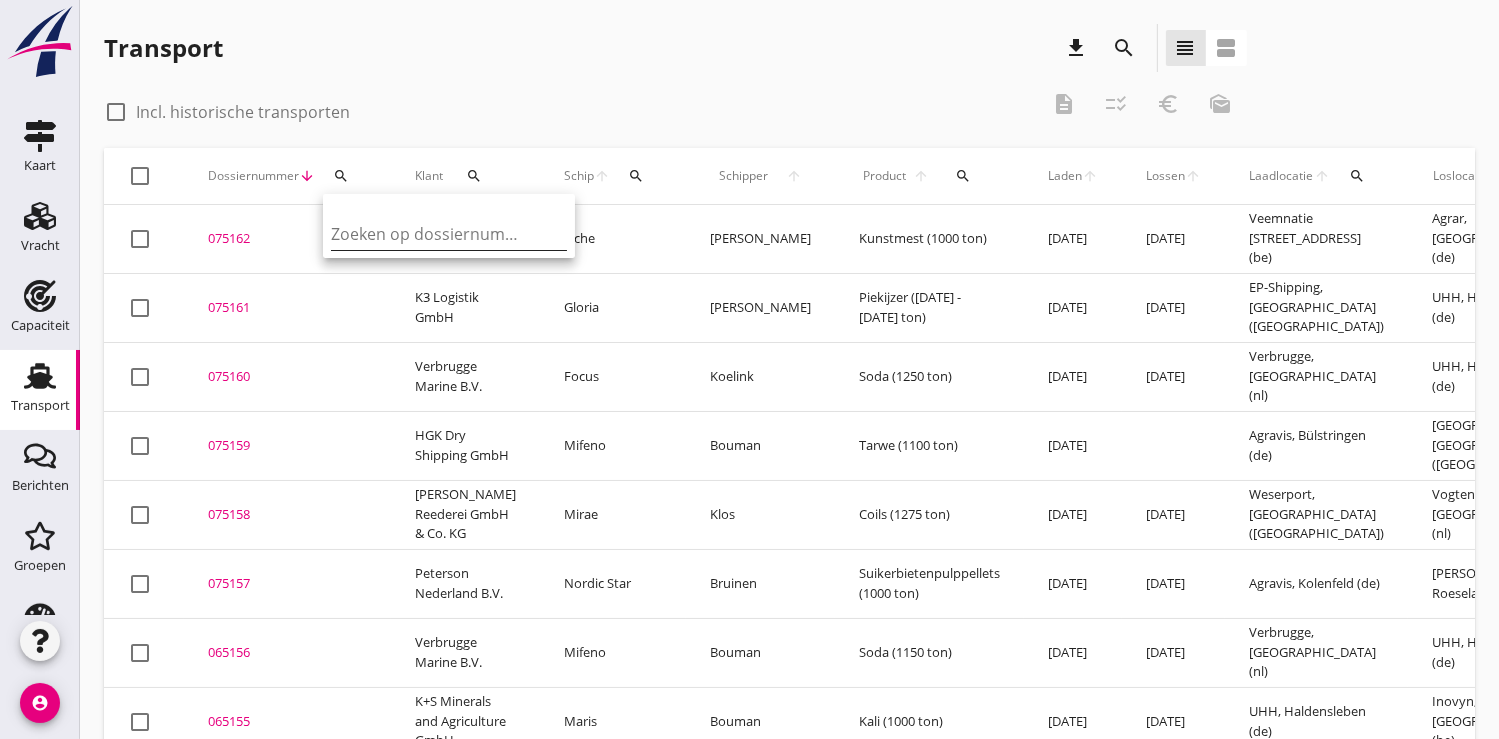 click at bounding box center [435, 234] 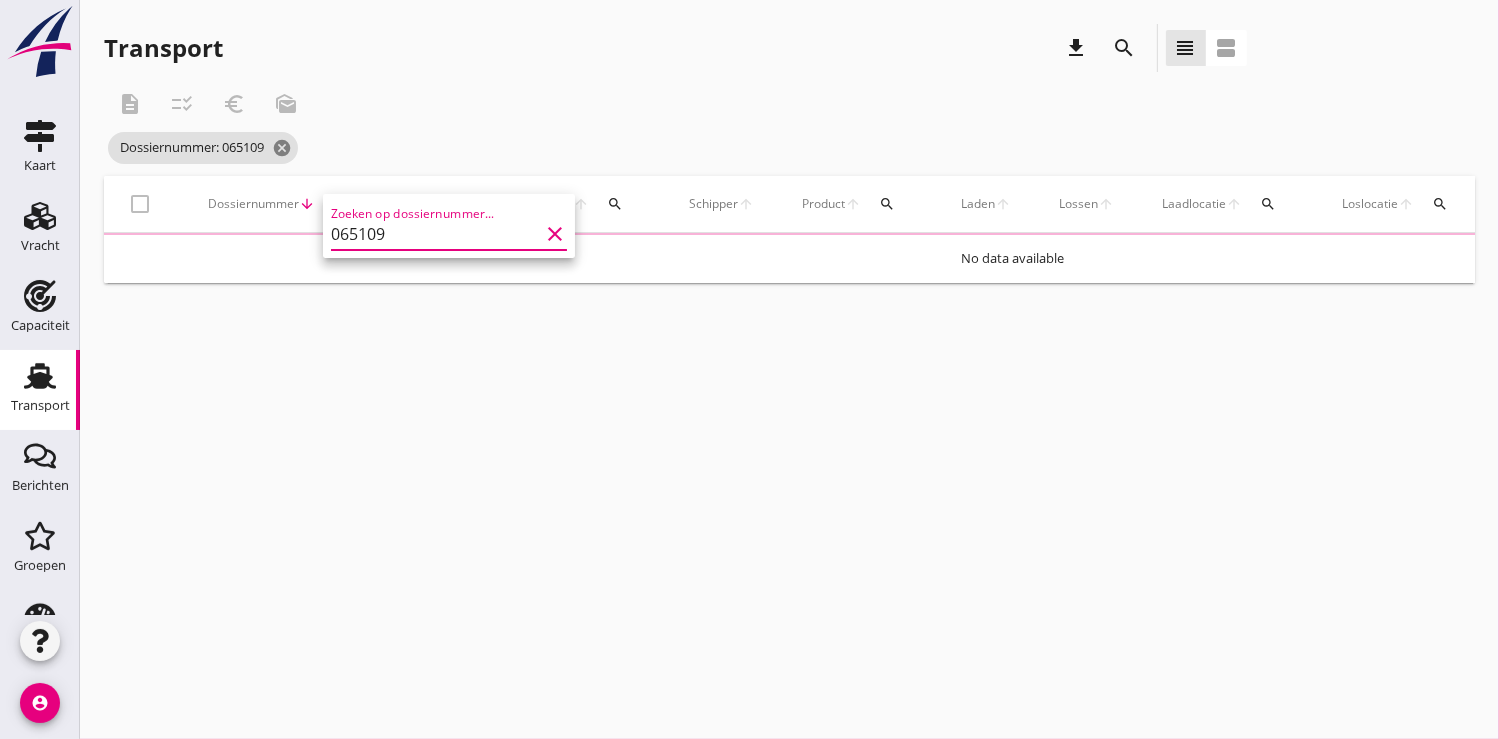 type on "065109" 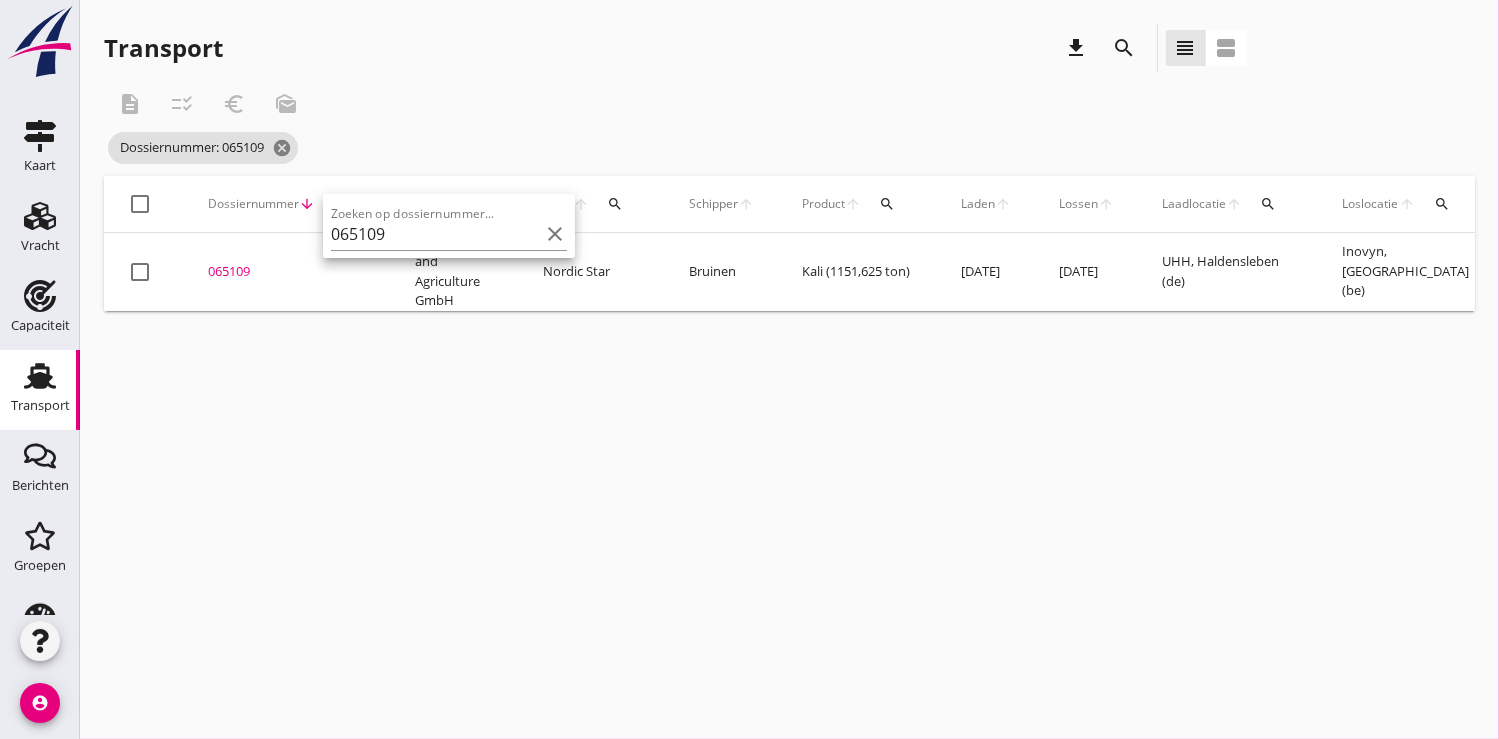 click on "065109" at bounding box center [287, 272] 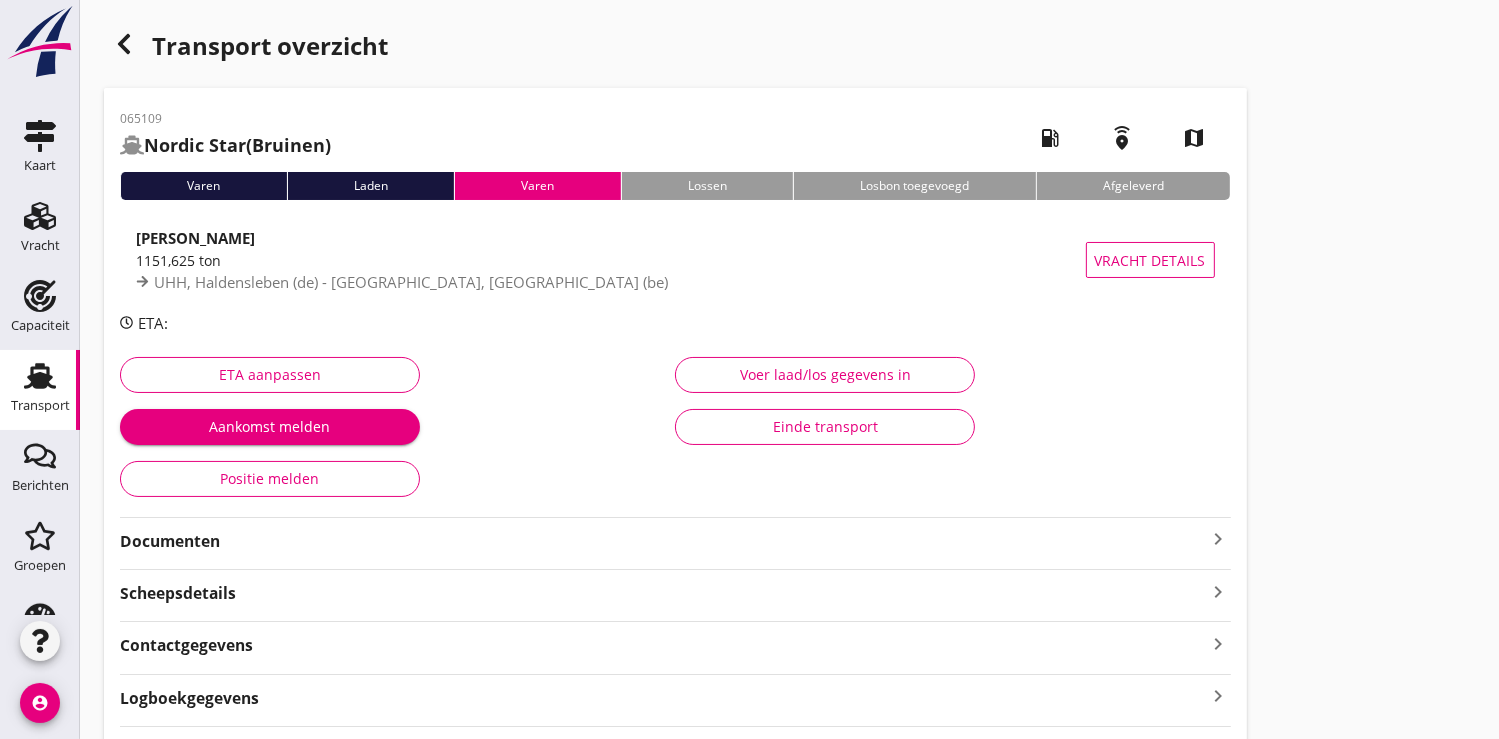 click 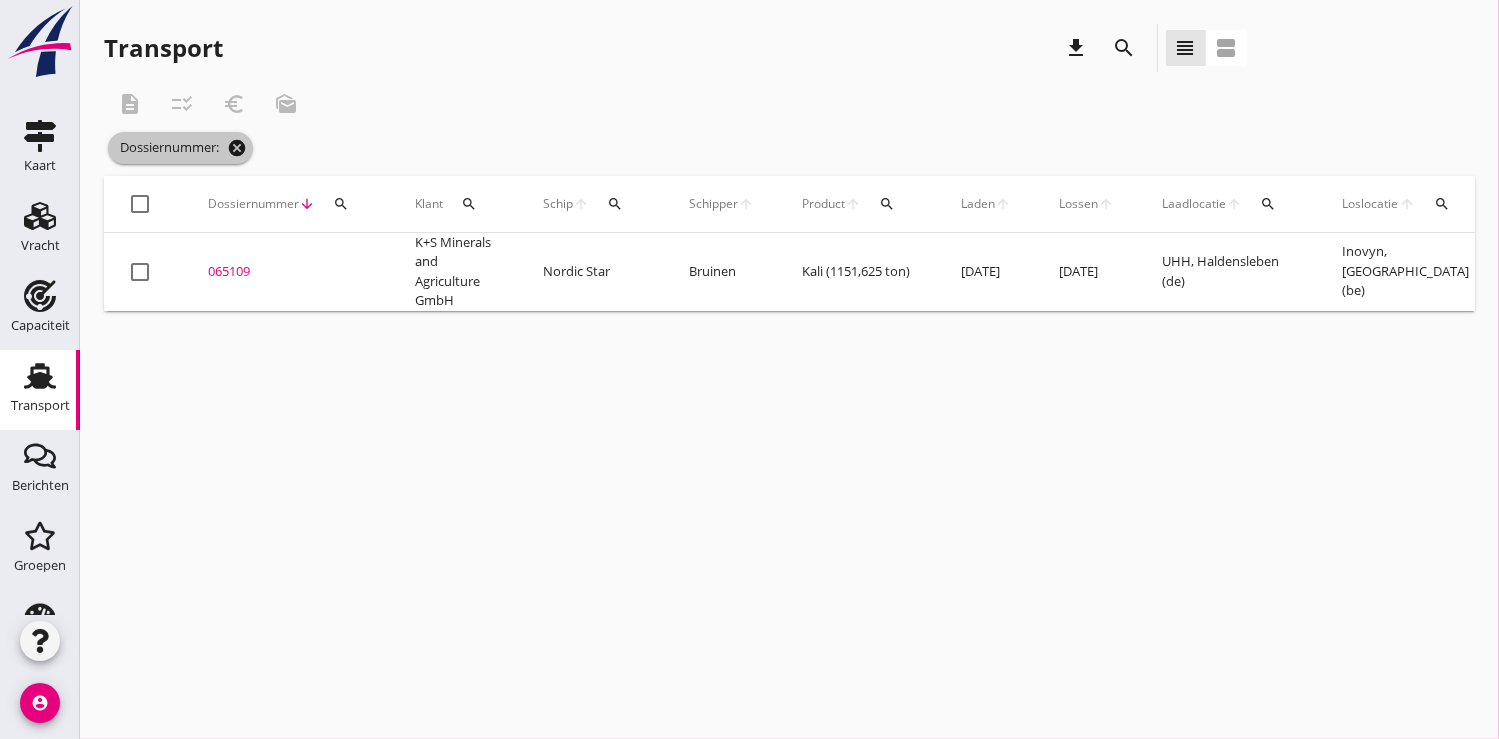 click on "cancel" at bounding box center (237, 148) 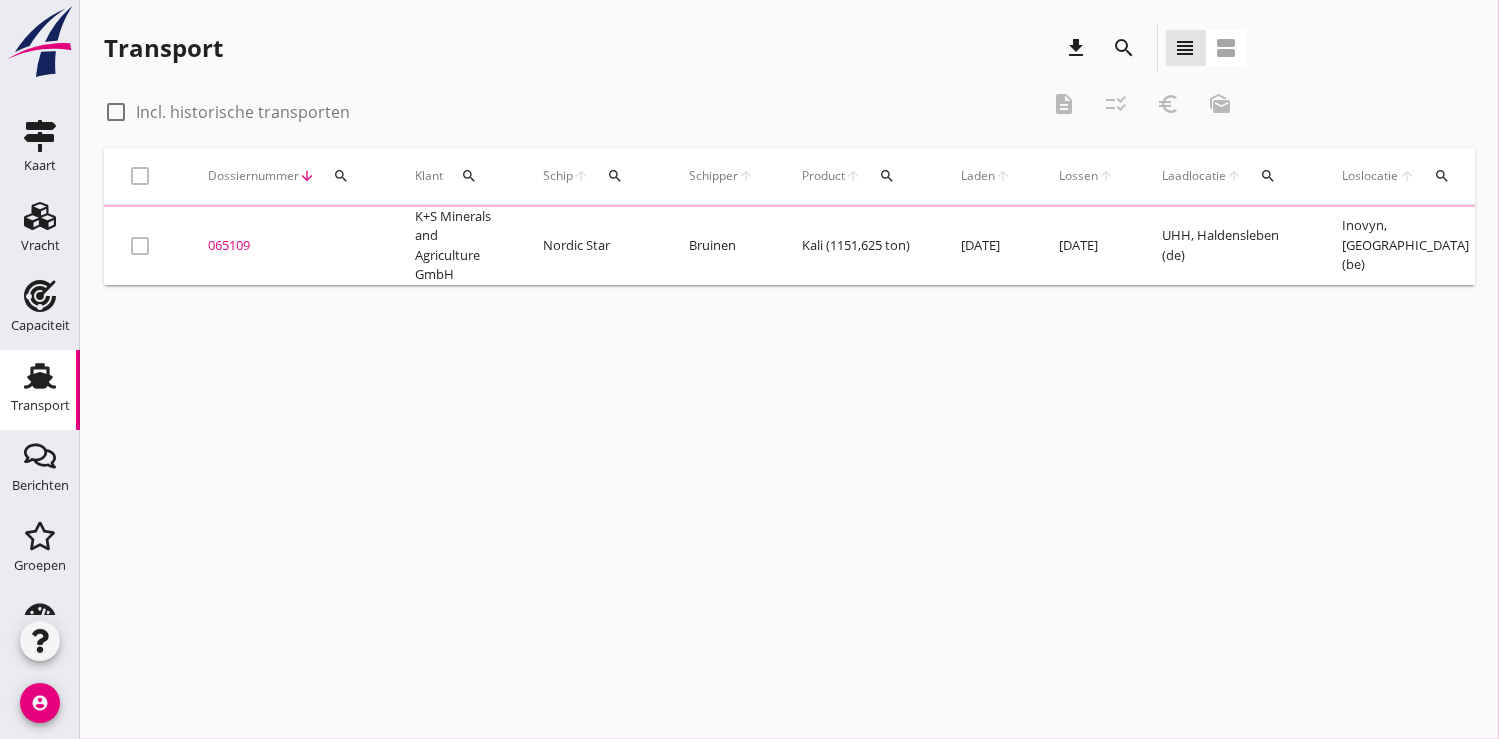 click on "search" at bounding box center [341, 176] 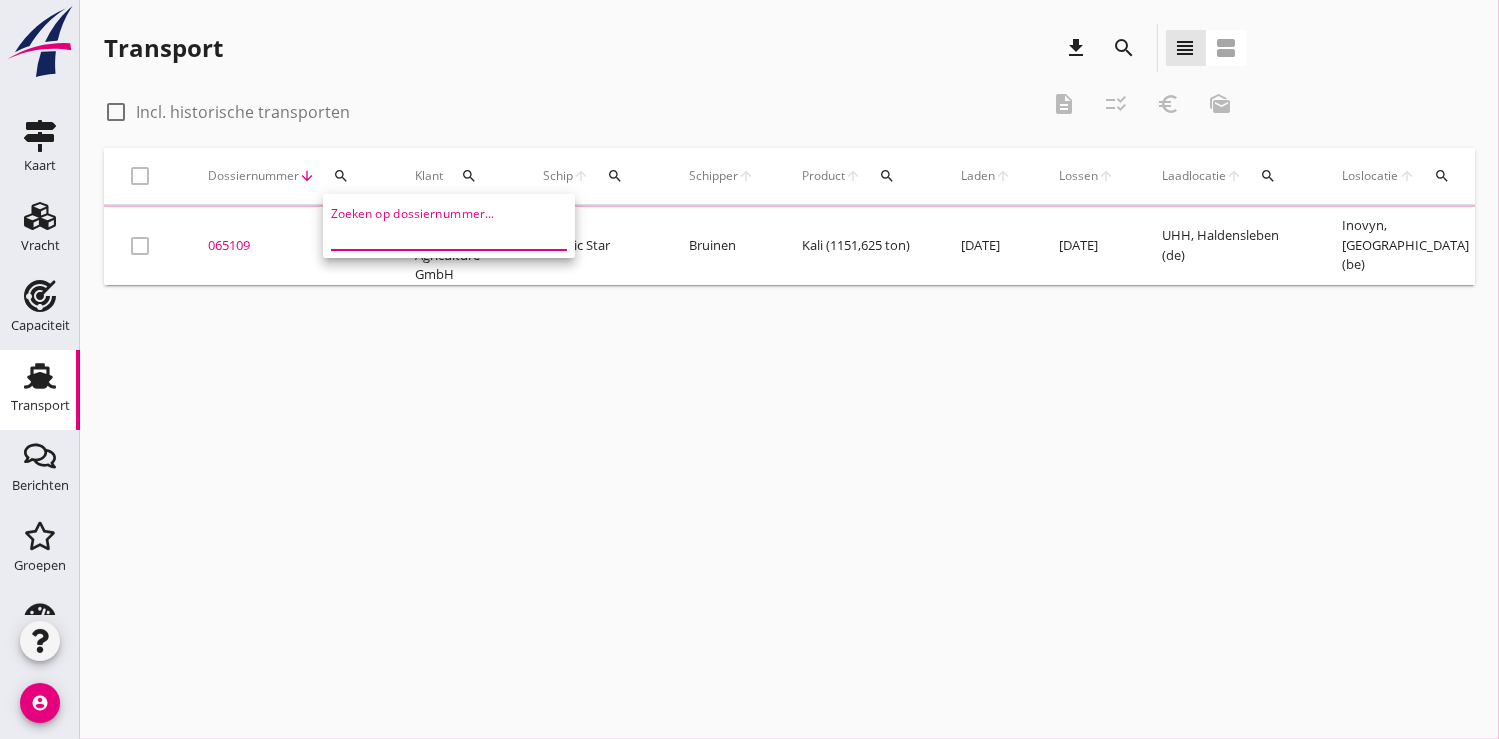 click at bounding box center (435, 234) 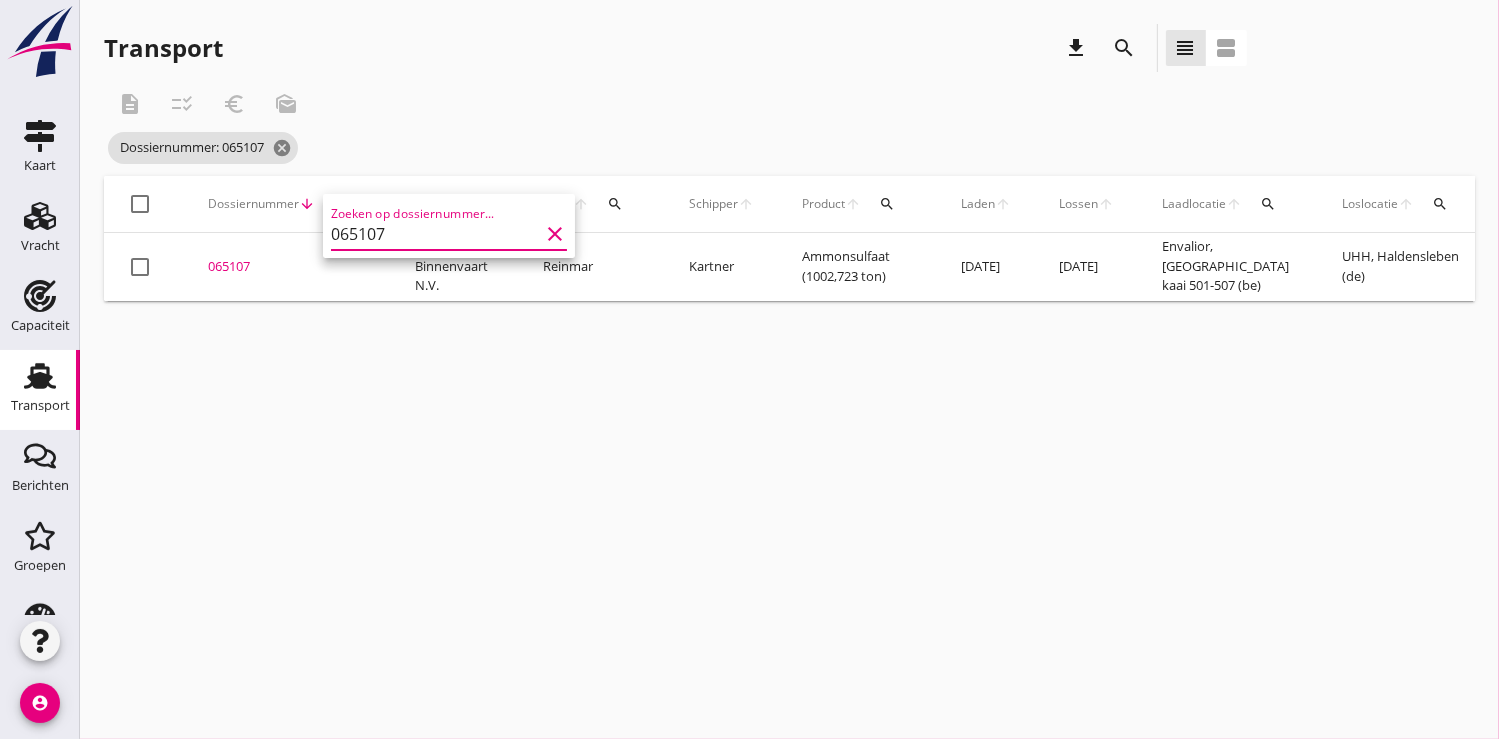 type on "065107" 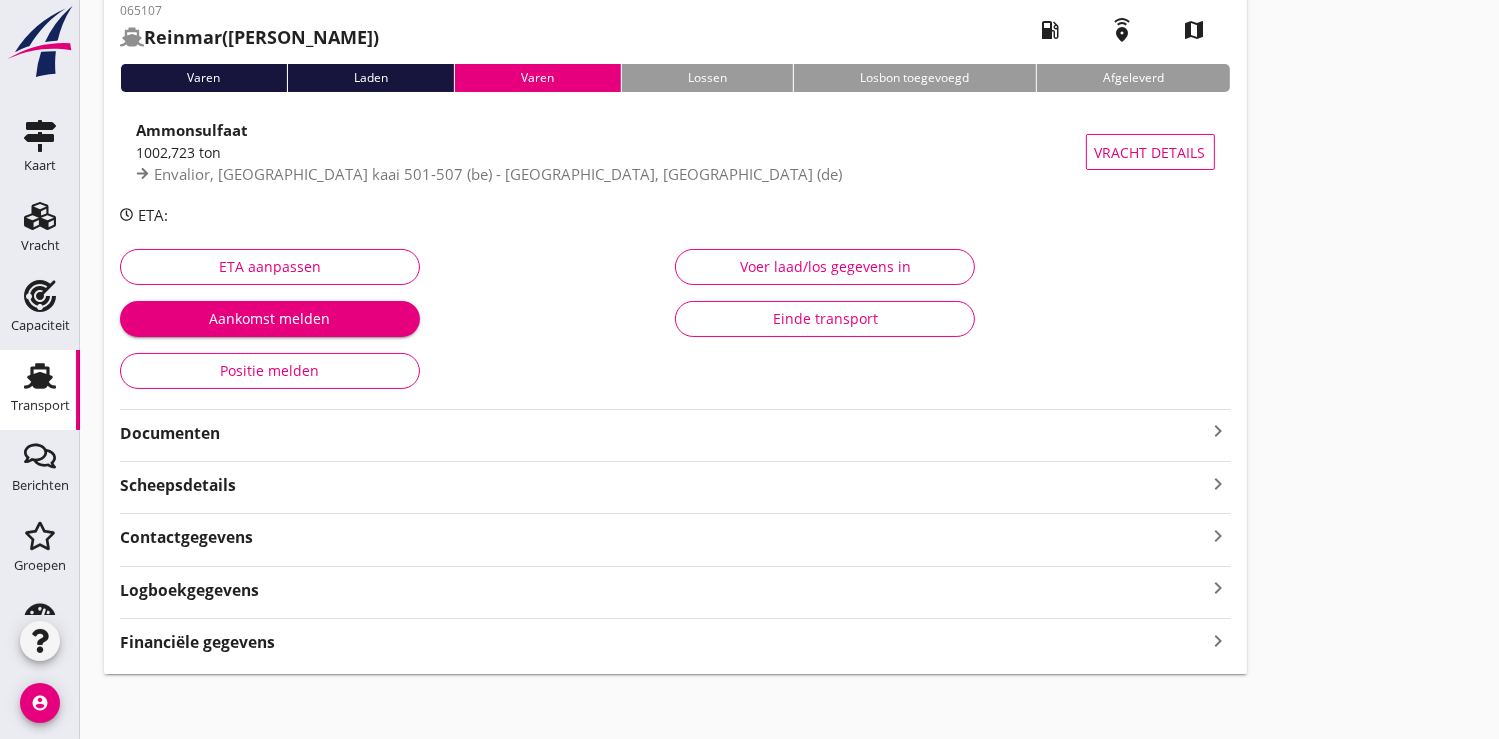 scroll, scrollTop: 114, scrollLeft: 0, axis: vertical 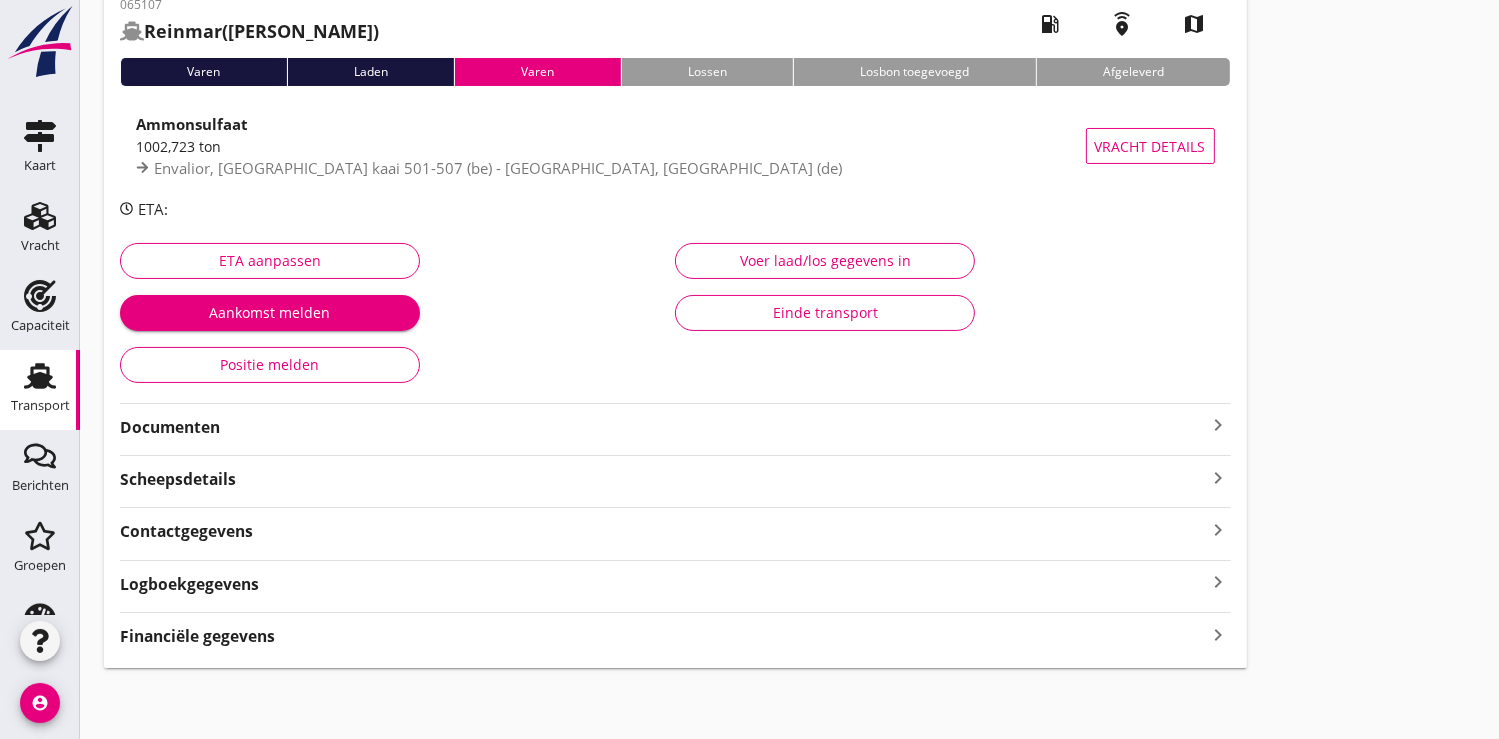 click on "Financiële gegevens" at bounding box center (197, 636) 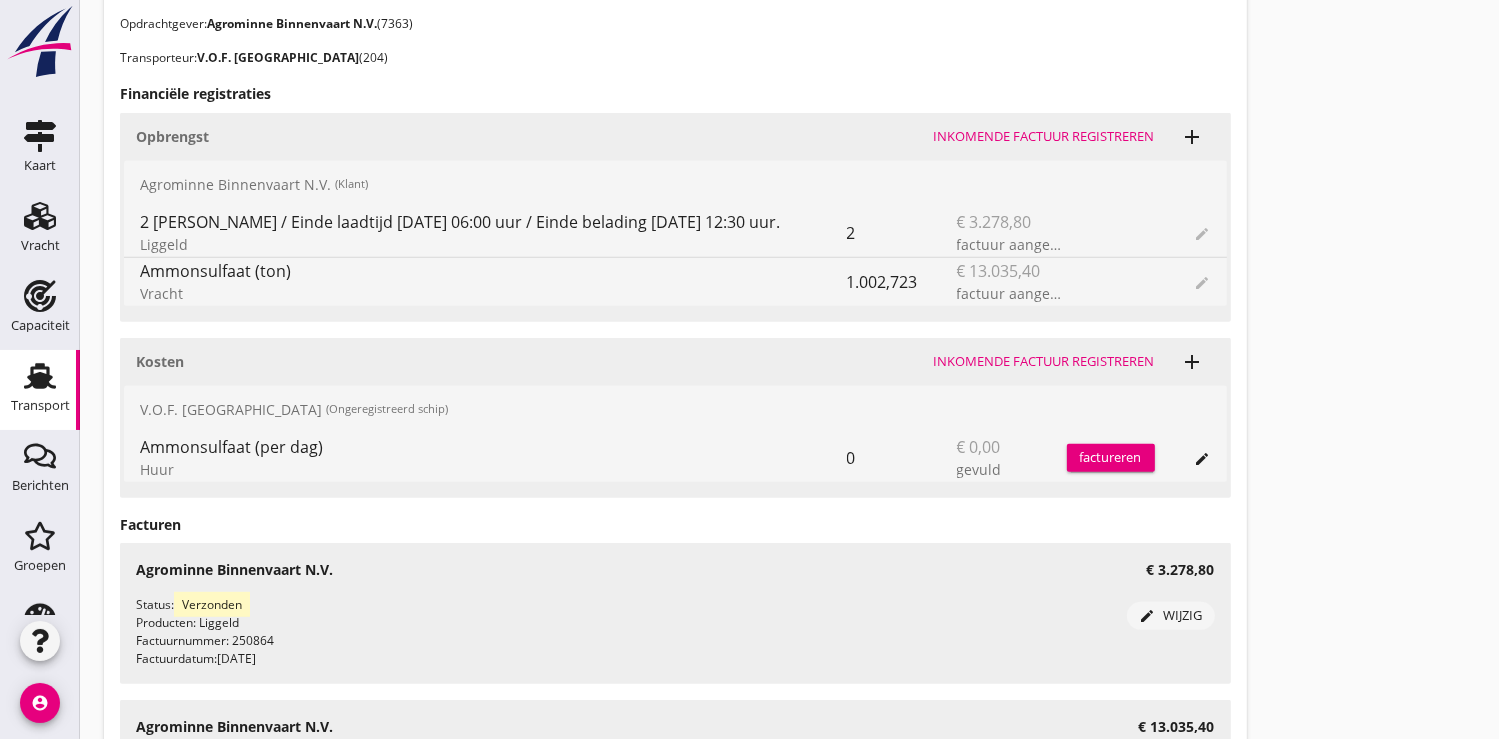 scroll, scrollTop: 892, scrollLeft: 0, axis: vertical 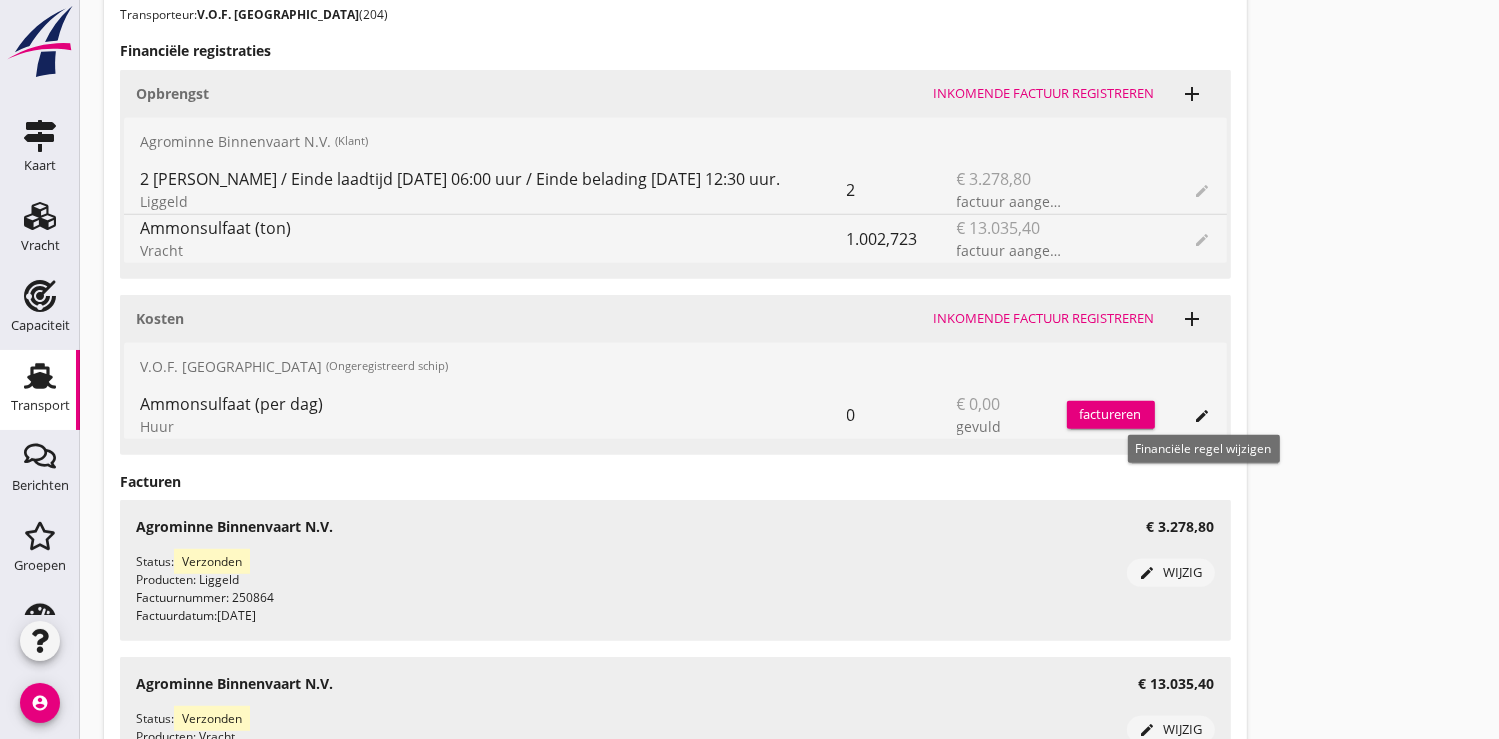 click on "edit" at bounding box center [1203, 416] 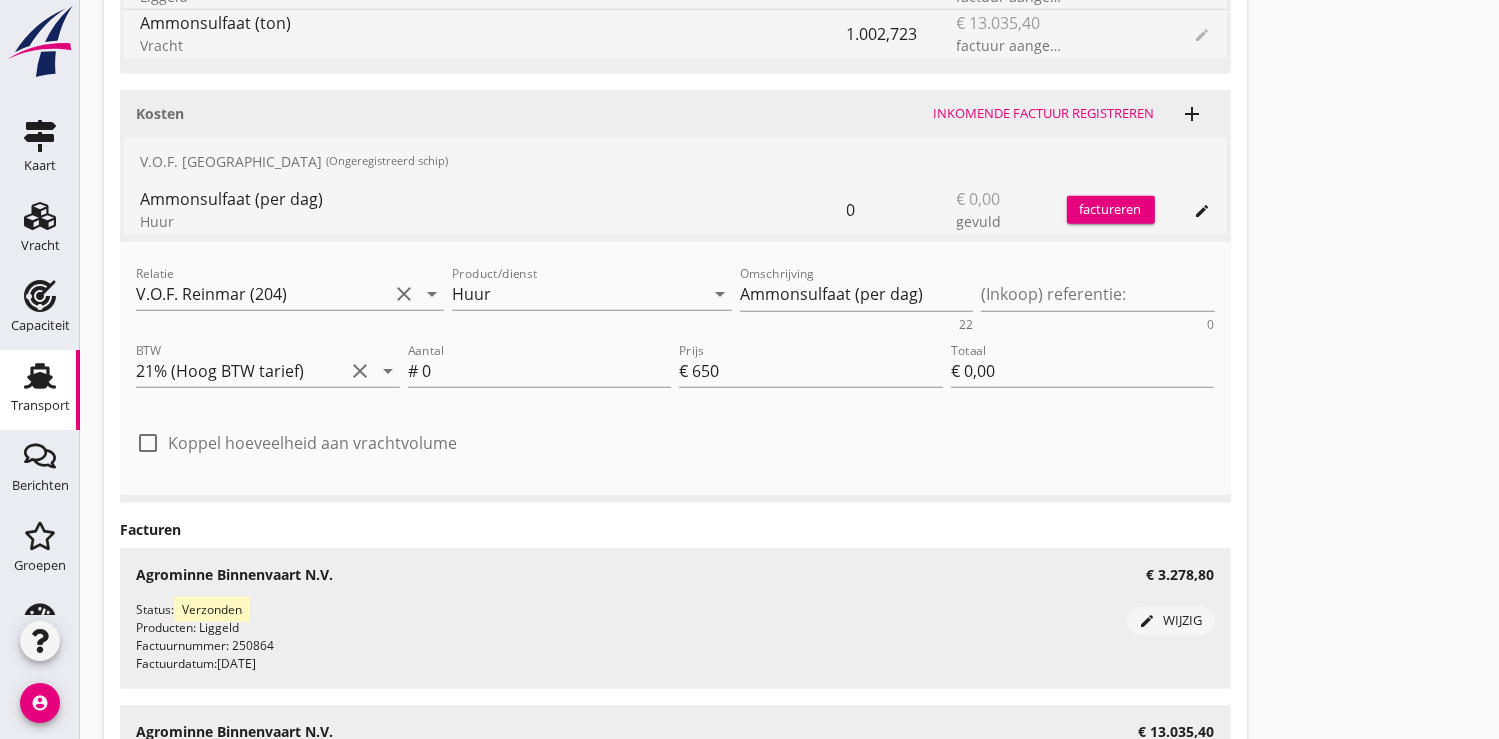 scroll, scrollTop: 1114, scrollLeft: 0, axis: vertical 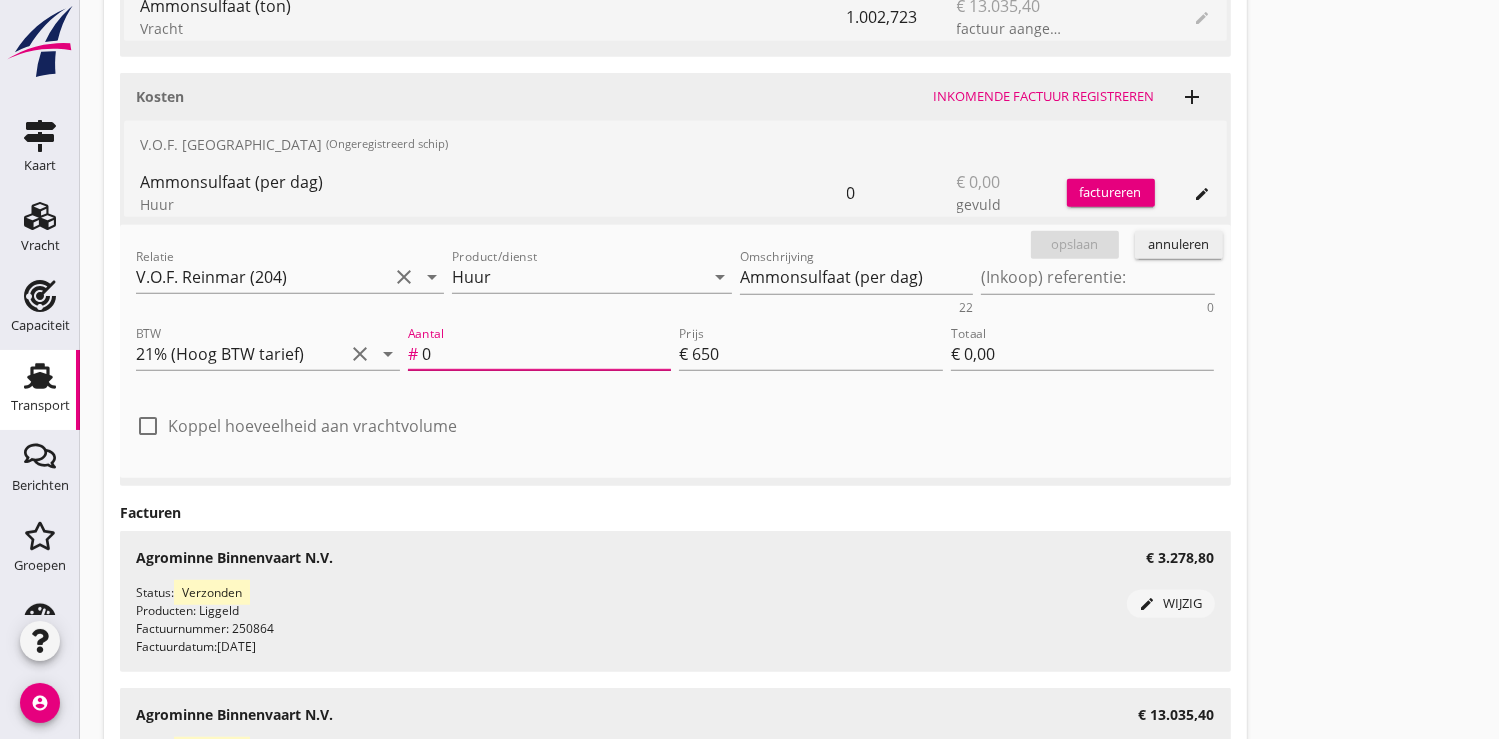 click on "0" at bounding box center [547, 354] 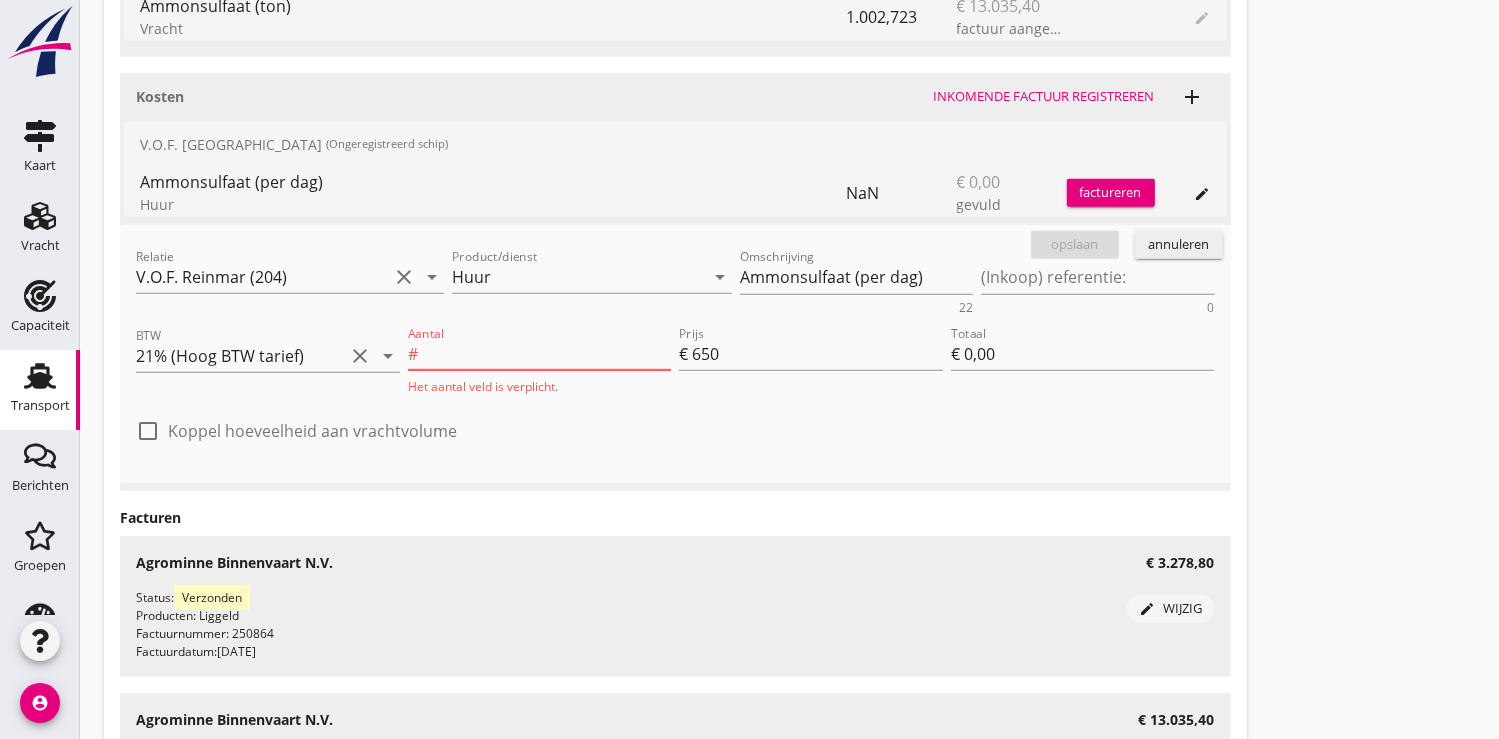 type on "1" 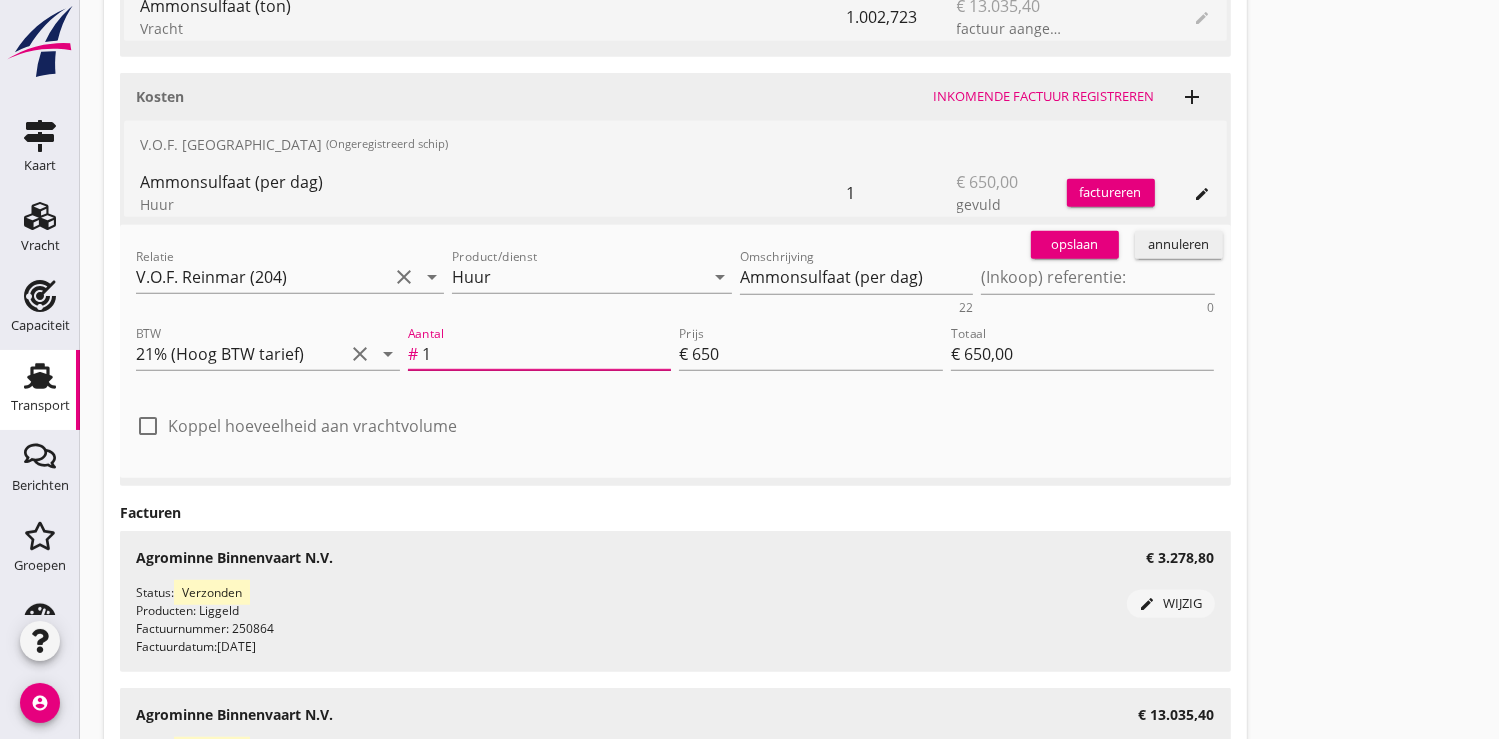 type on "14" 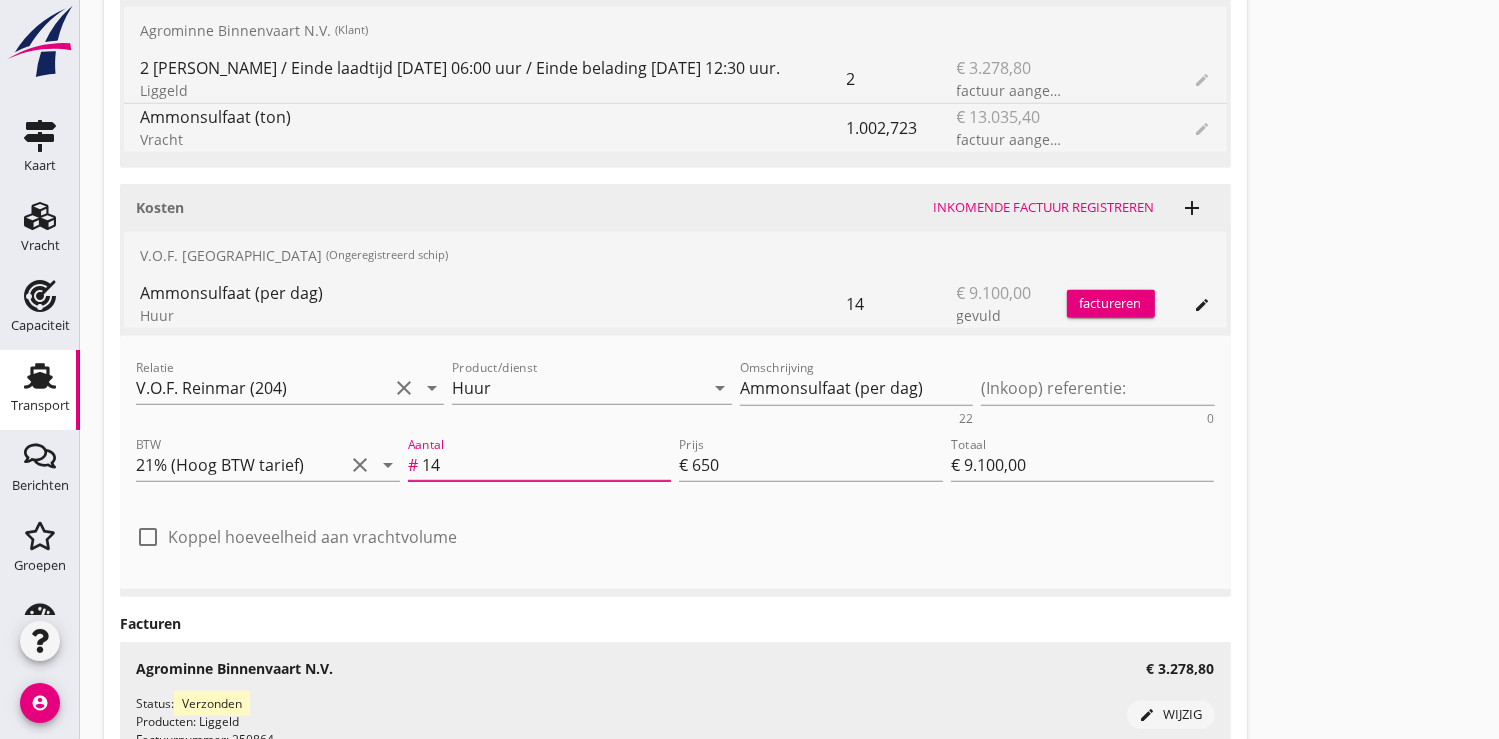 scroll, scrollTop: 1114, scrollLeft: 0, axis: vertical 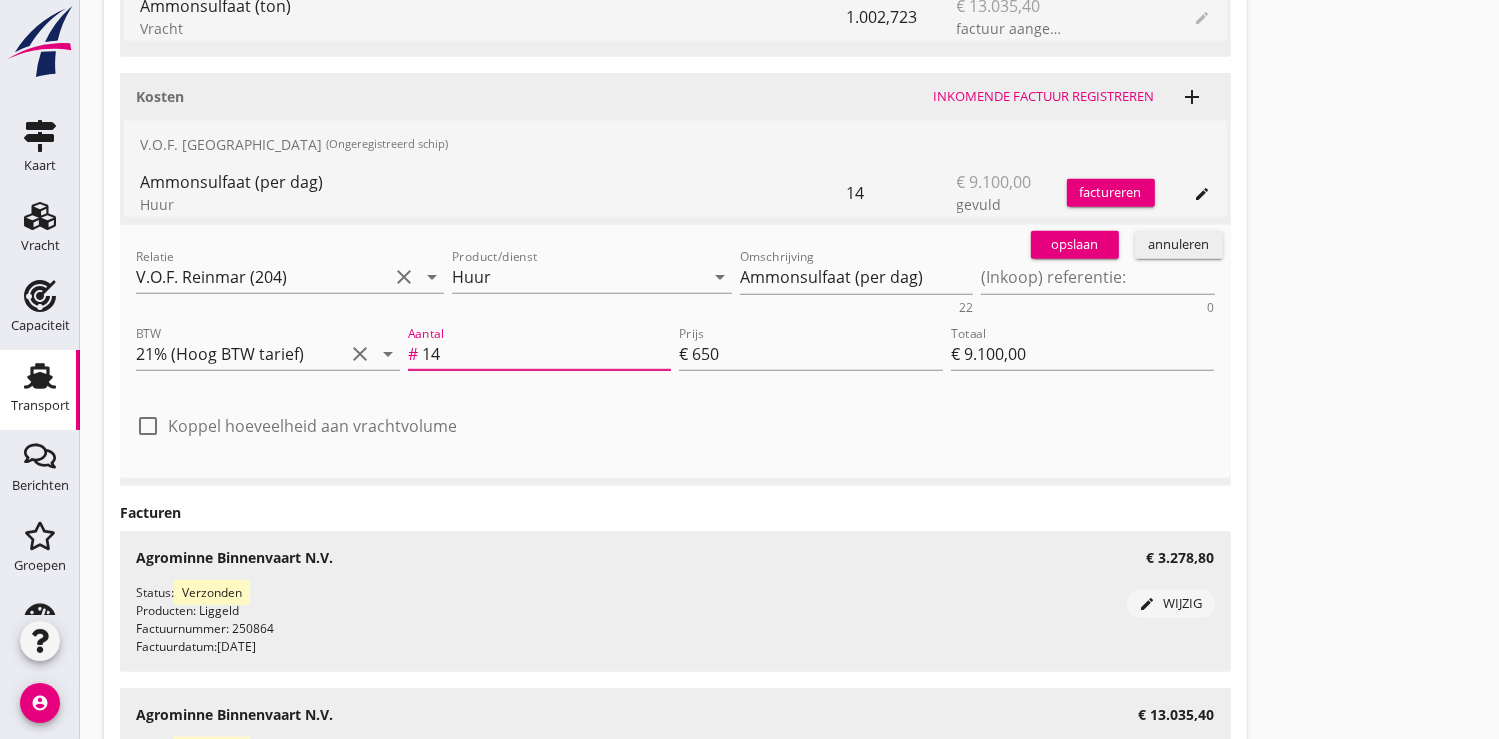 type on "14" 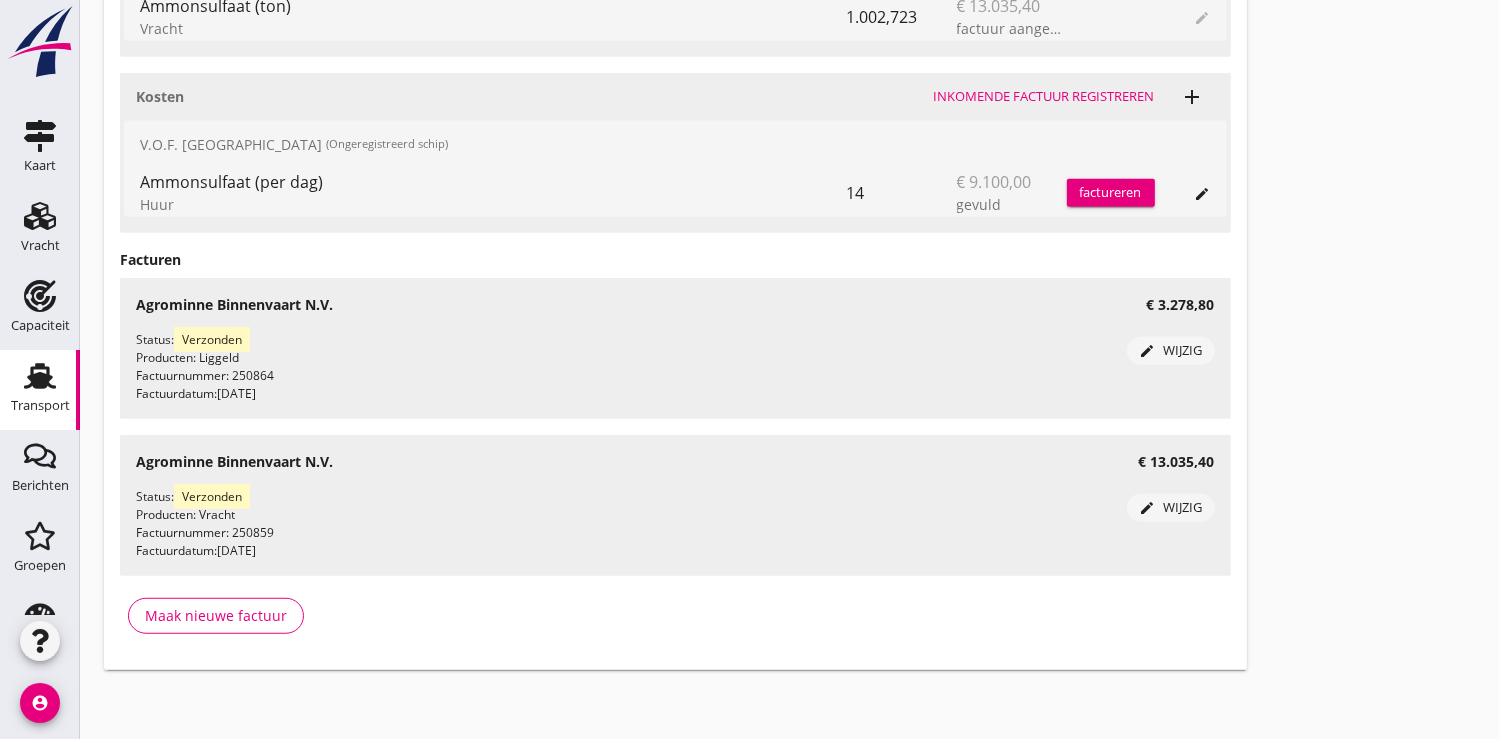 click on "factureren" at bounding box center [1111, 193] 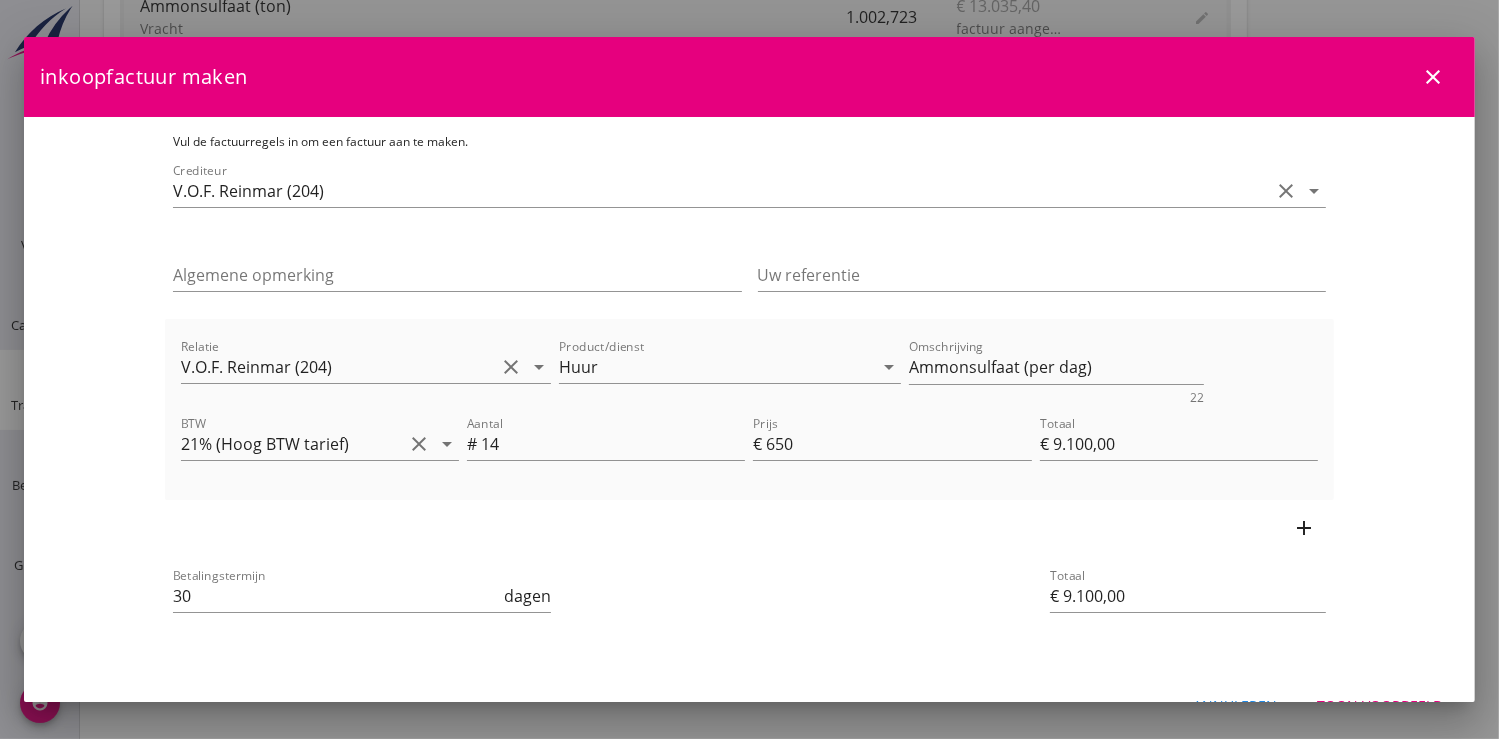 scroll, scrollTop: 42, scrollLeft: 0, axis: vertical 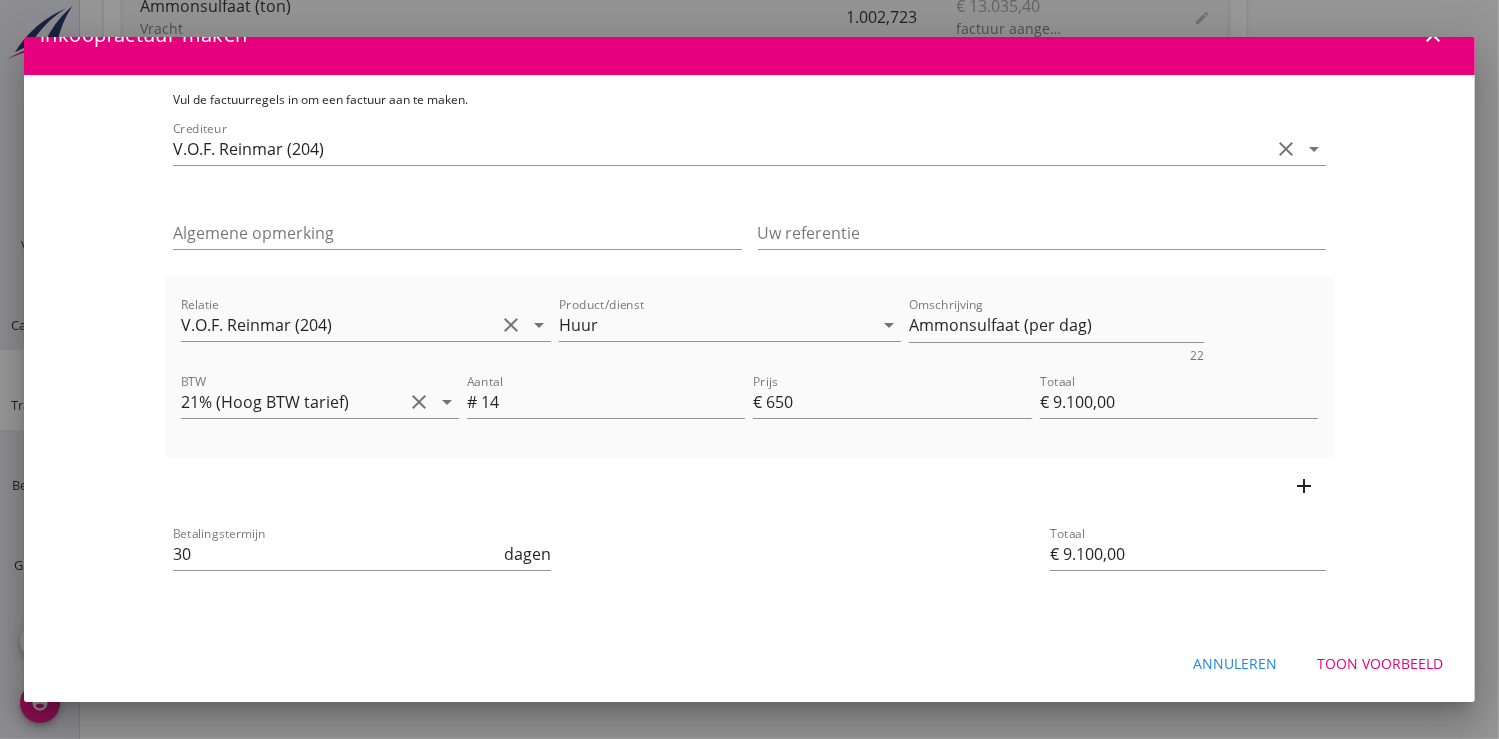 click on "Toon voorbeeld" at bounding box center [1380, 663] 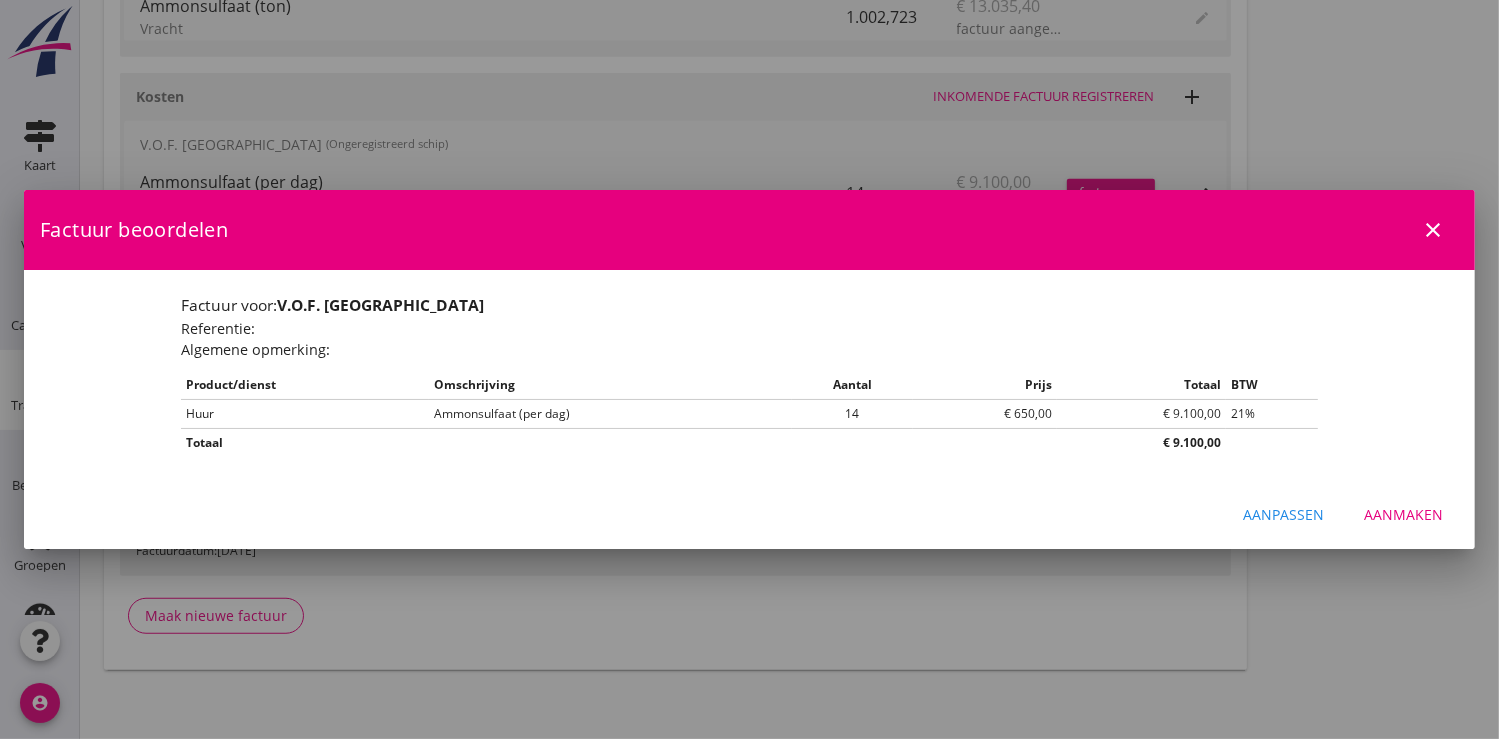 scroll, scrollTop: 0, scrollLeft: 0, axis: both 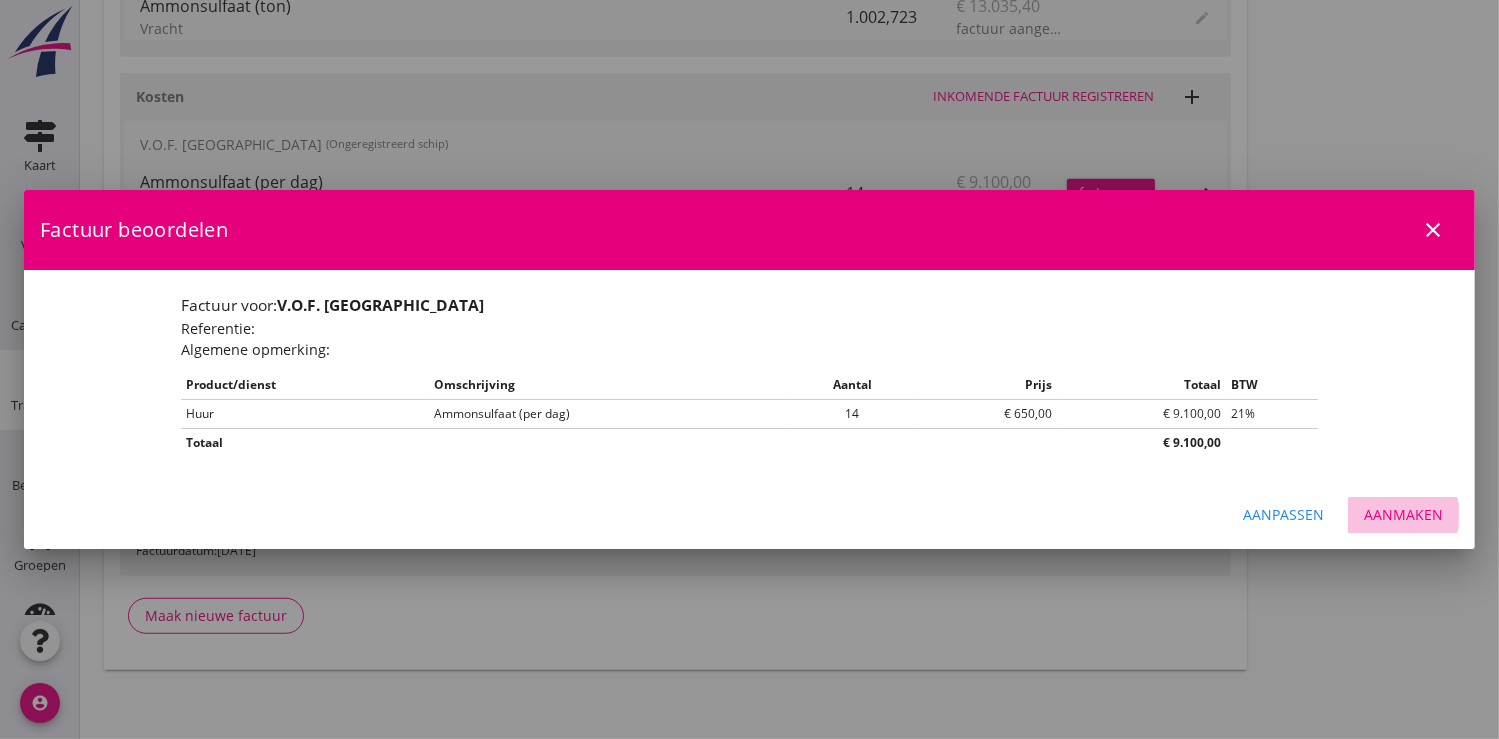 click on "Aanmaken" at bounding box center (1403, 514) 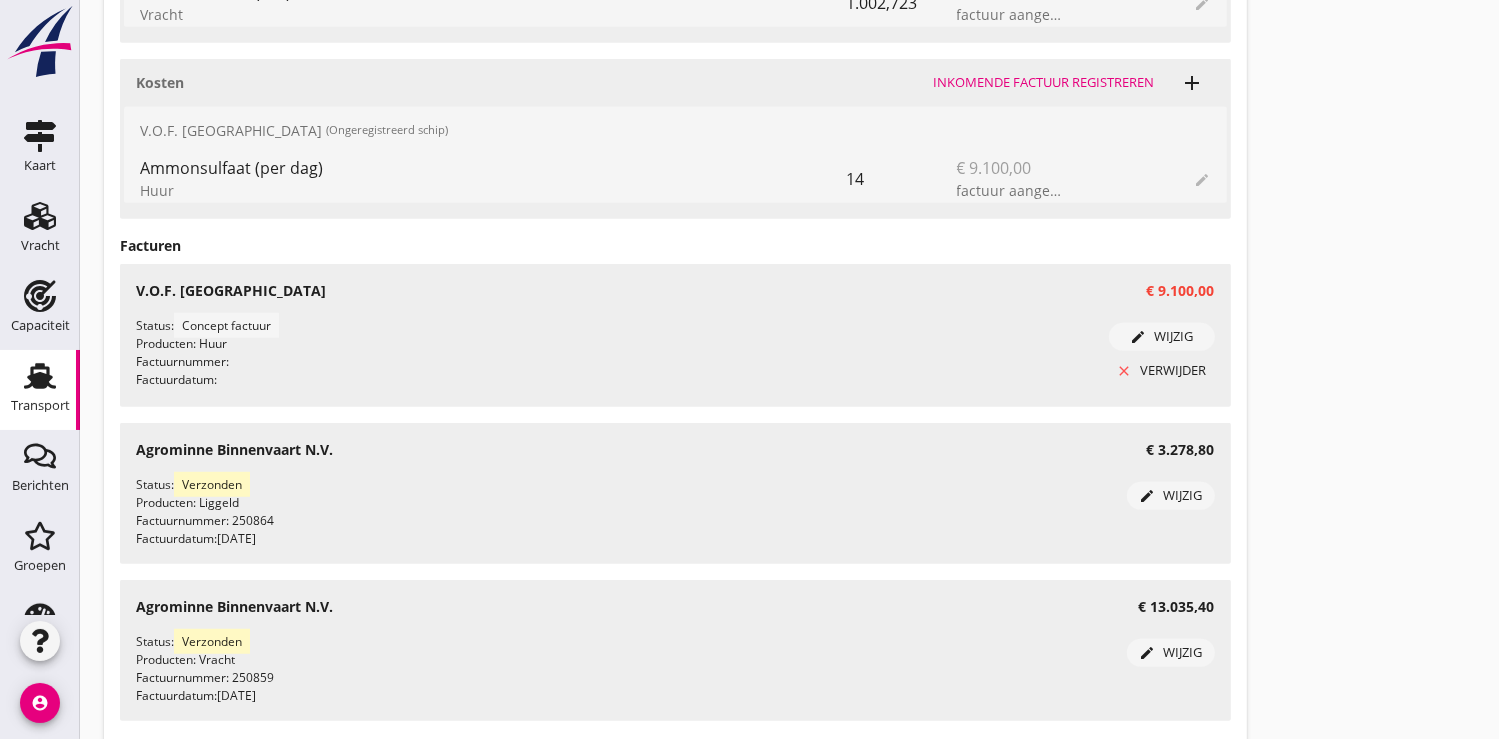 scroll, scrollTop: 1114, scrollLeft: 0, axis: vertical 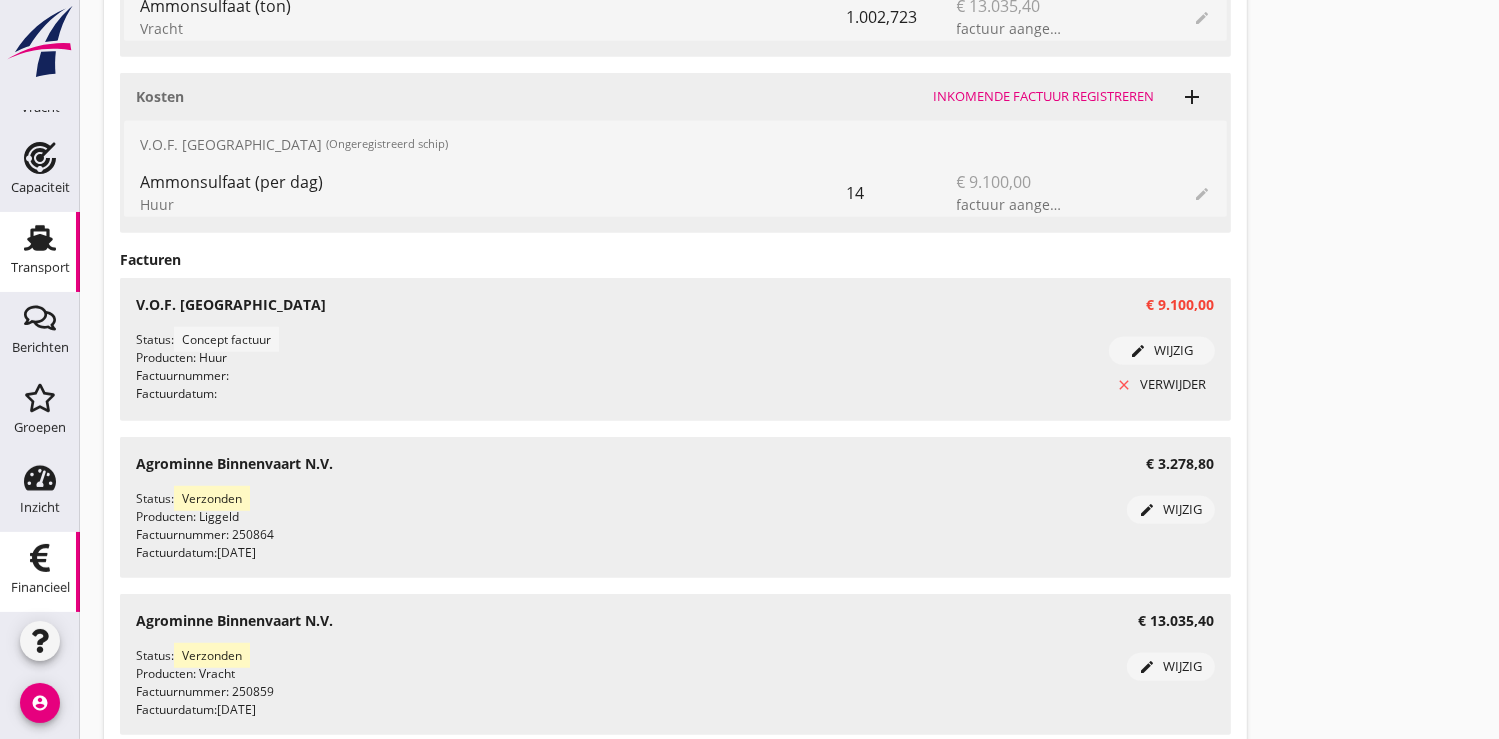 click 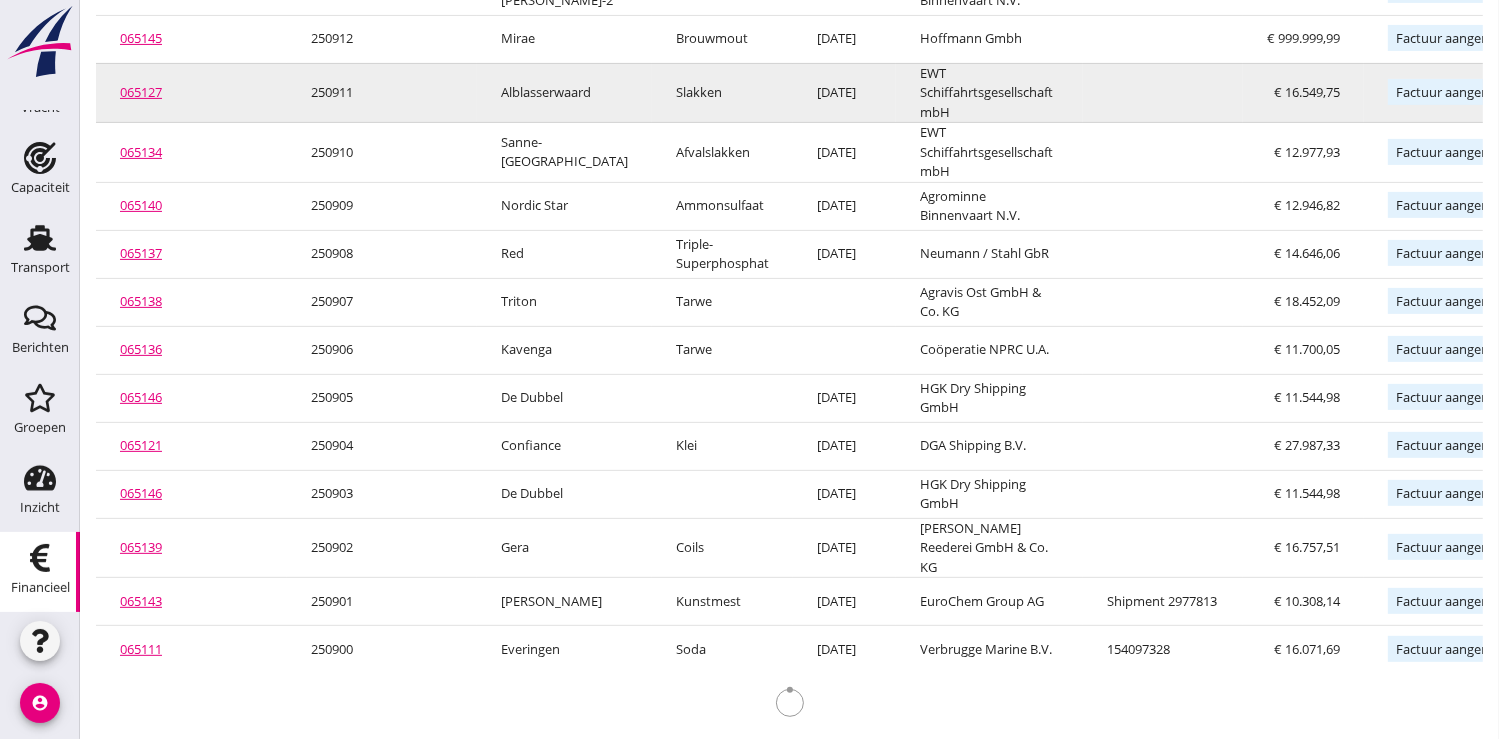 scroll, scrollTop: 629, scrollLeft: 0, axis: vertical 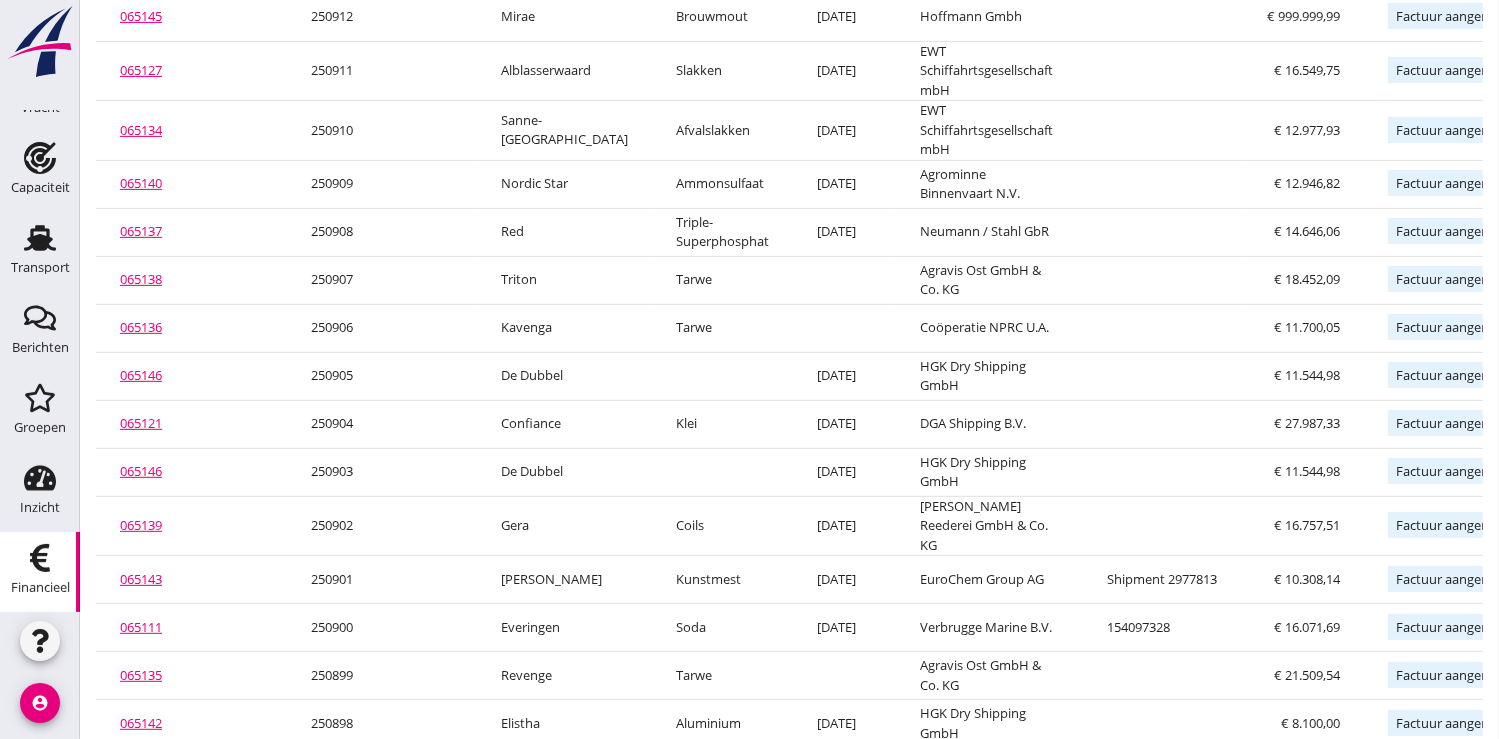 click on "Tarwe" at bounding box center (722, 676) 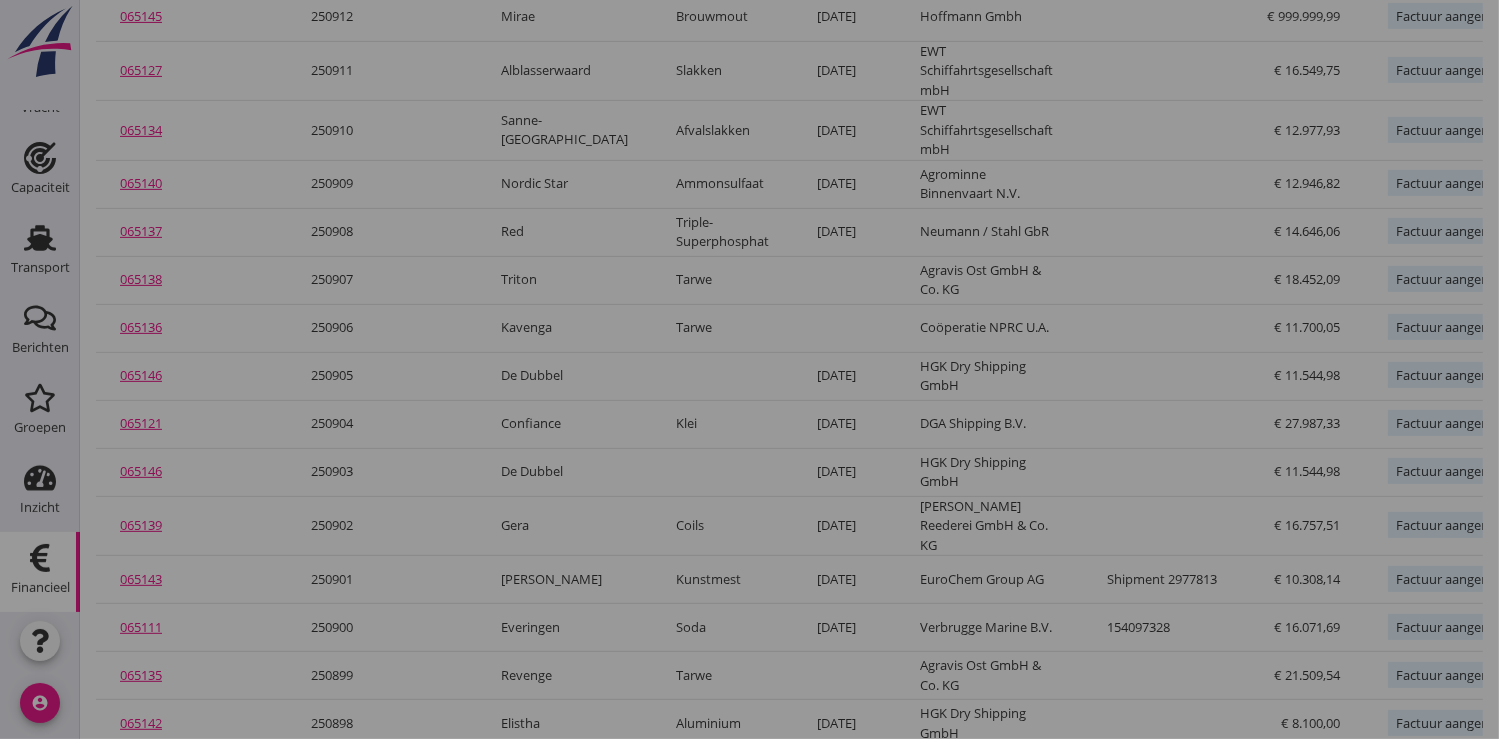 scroll, scrollTop: 1079, scrollLeft: 0, axis: vertical 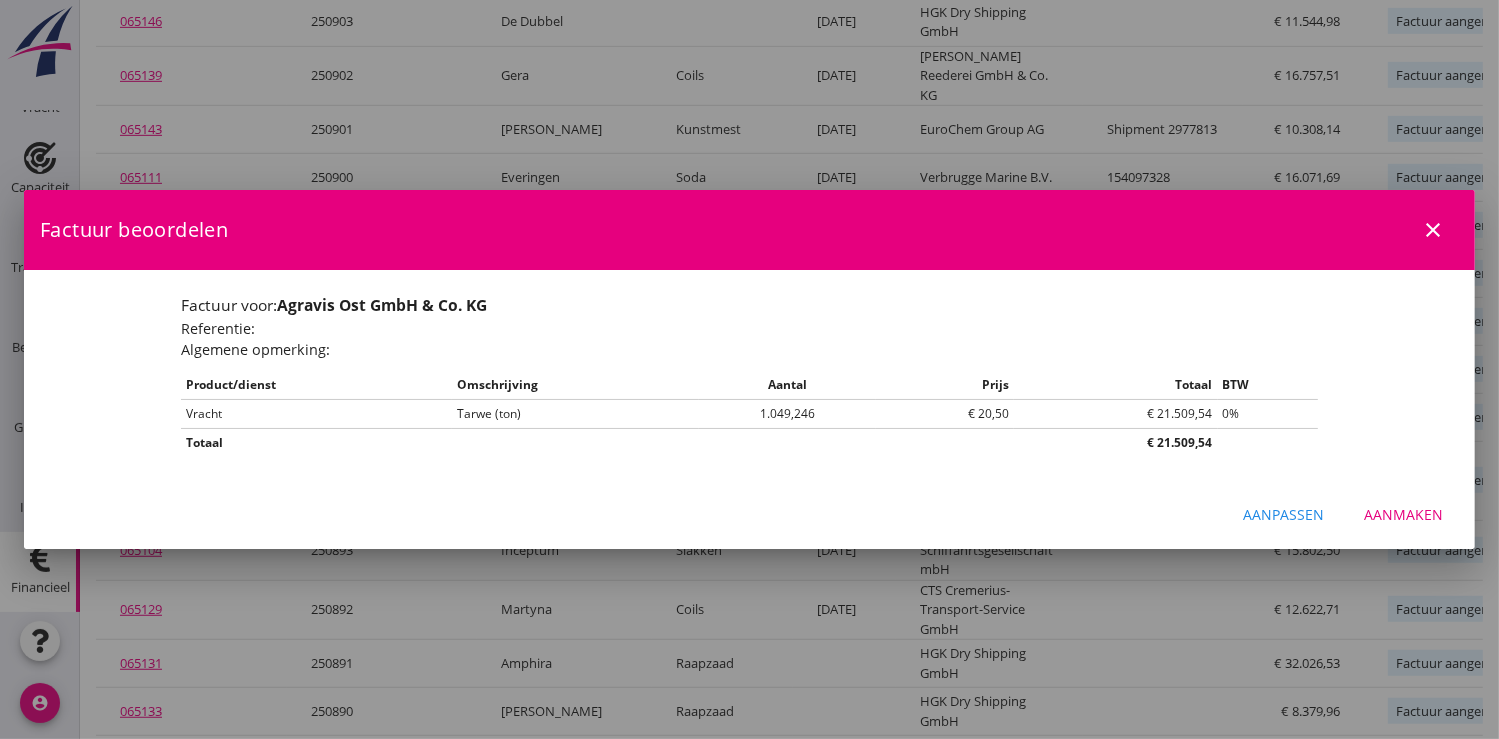 click on "close" at bounding box center [1433, 230] 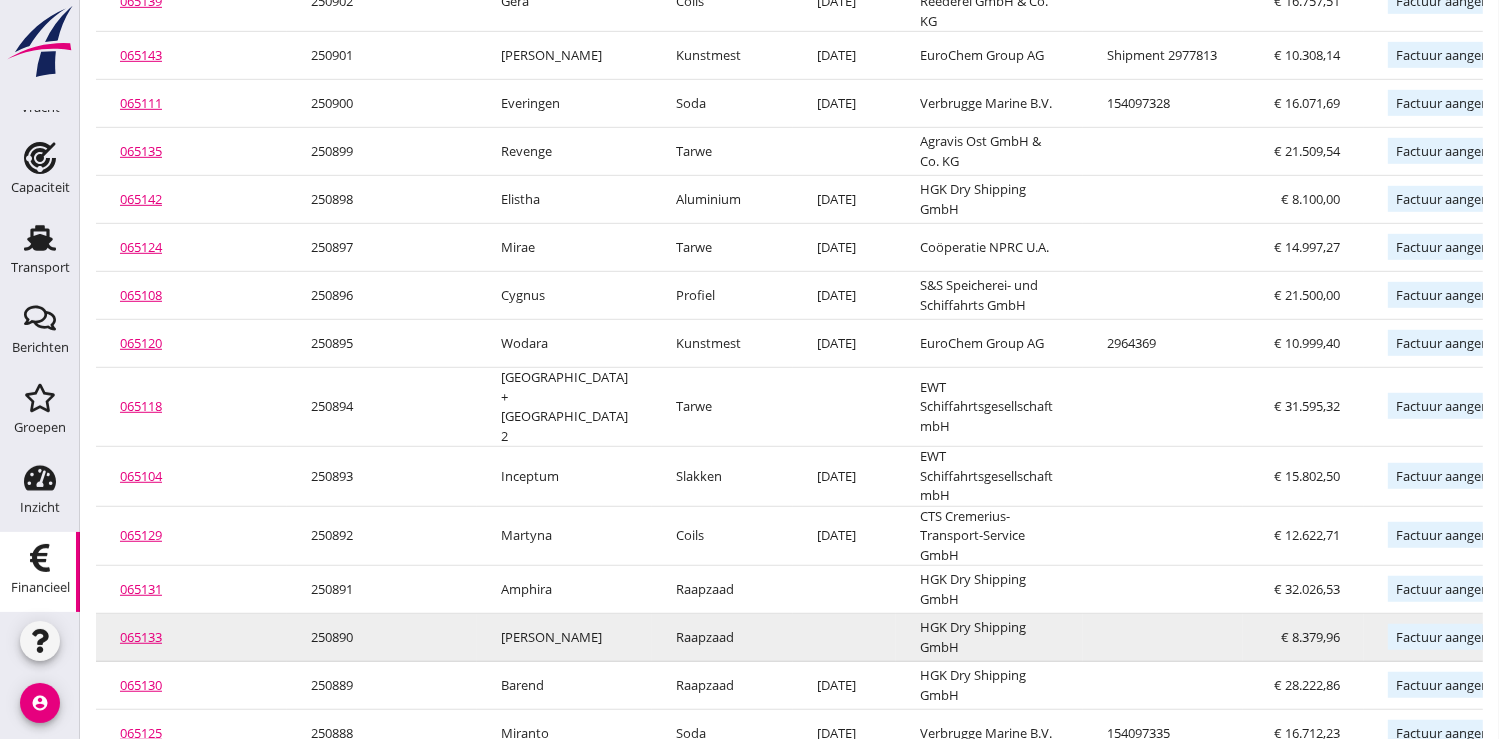 scroll, scrollTop: 1223, scrollLeft: 0, axis: vertical 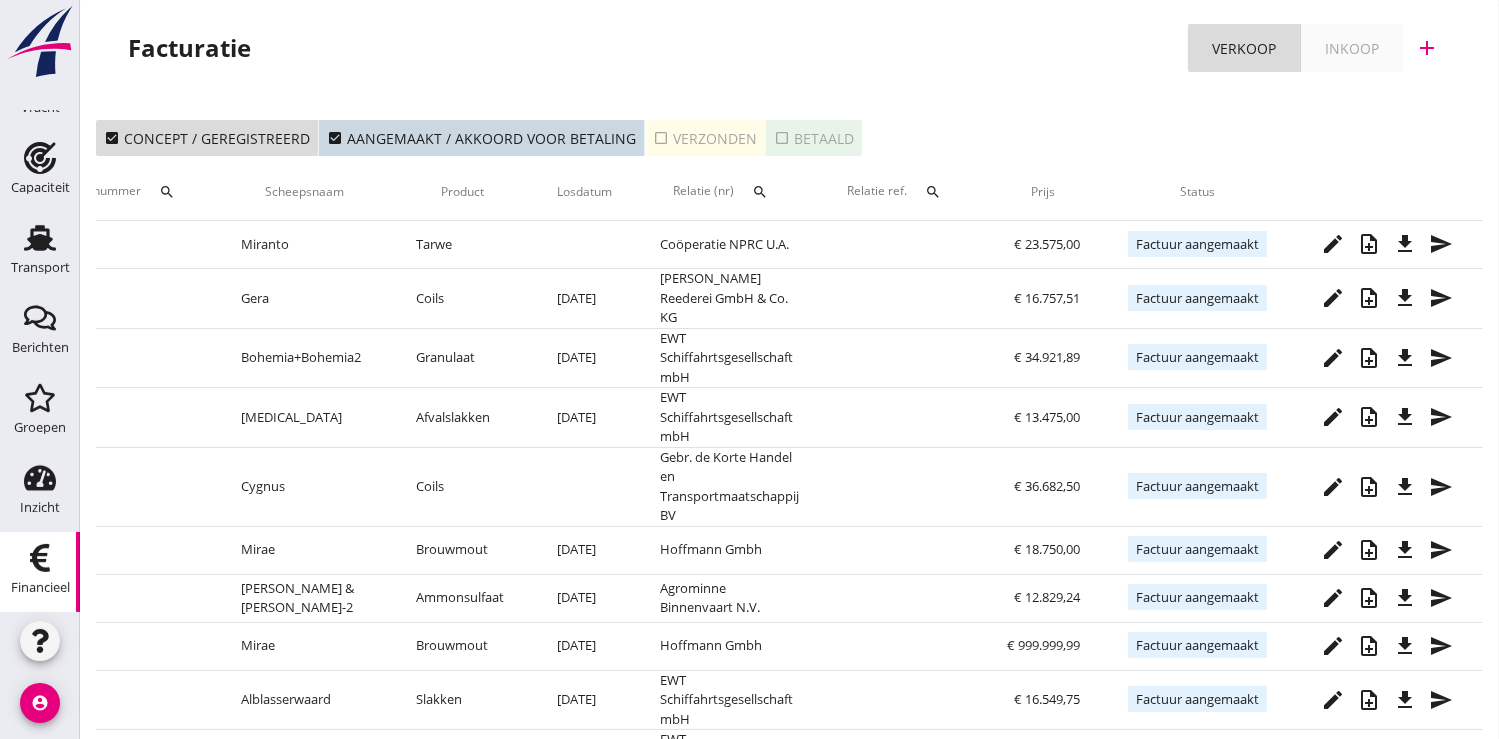 click on "Financieel" 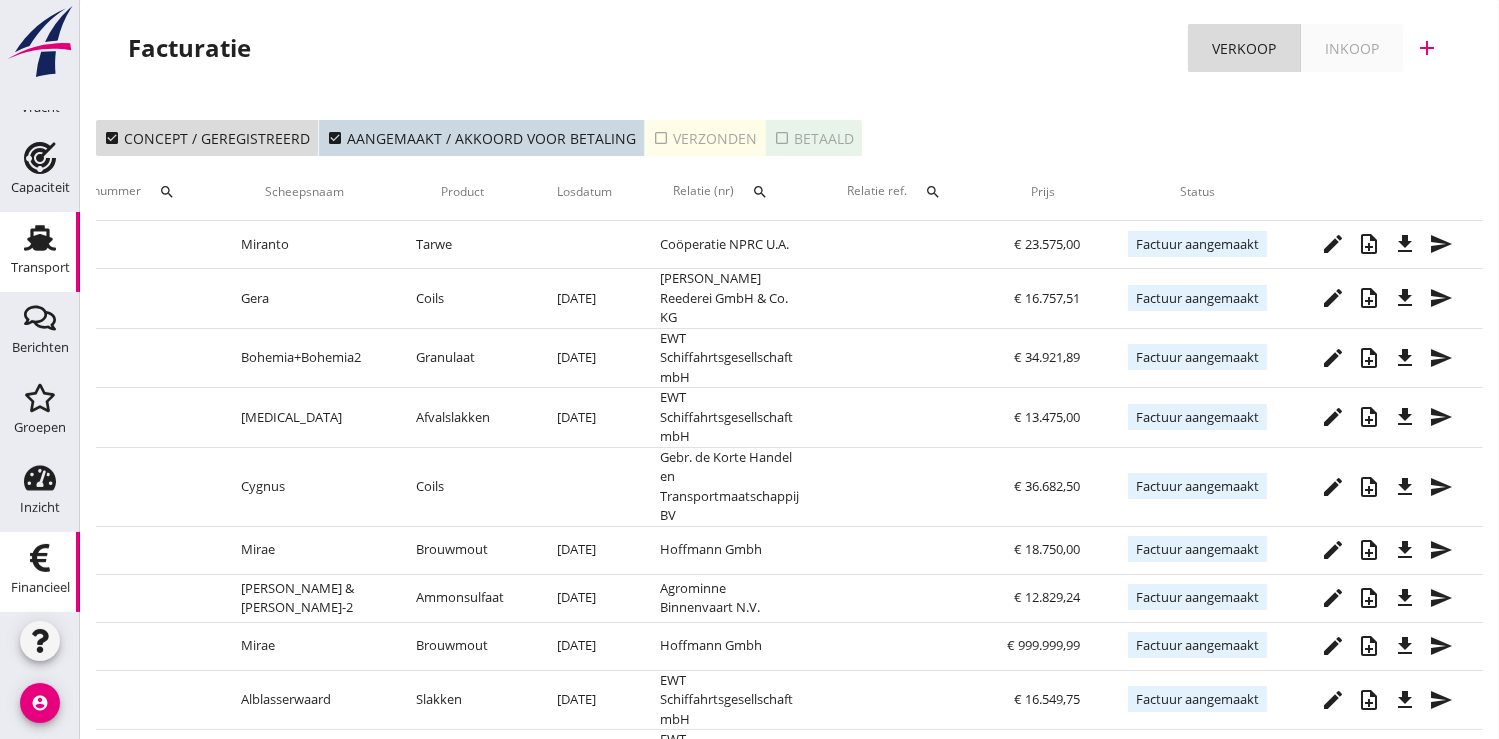 click 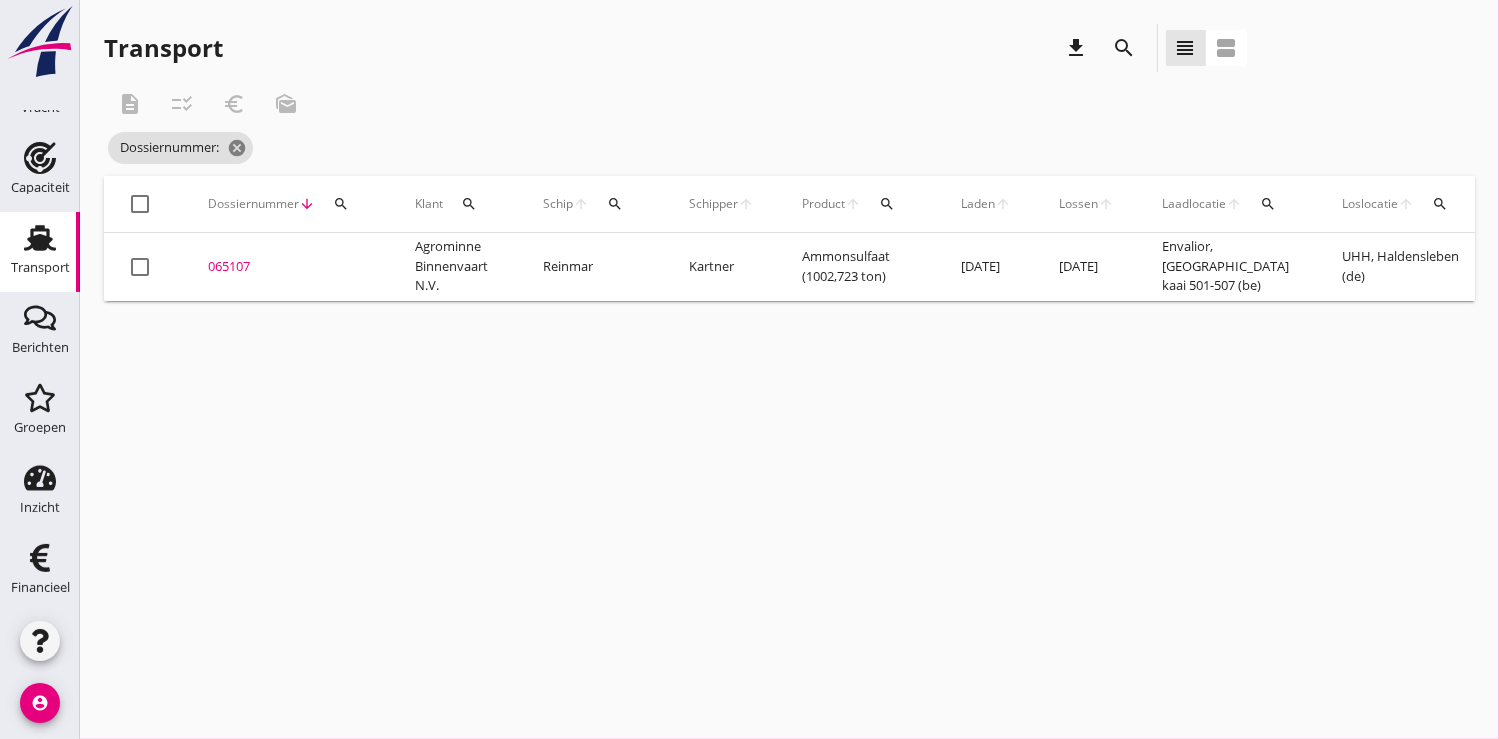 click on "065107" at bounding box center [287, 267] 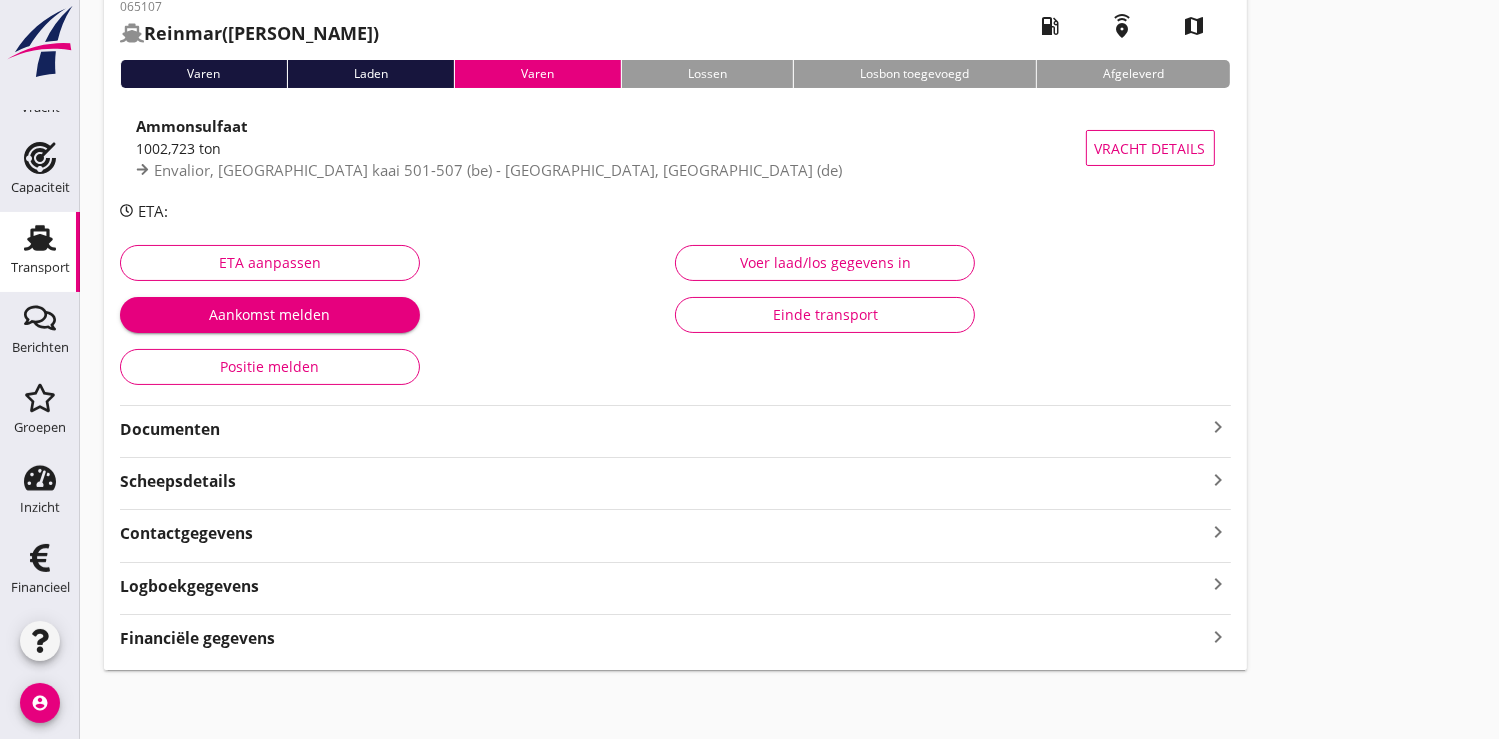 scroll, scrollTop: 114, scrollLeft: 0, axis: vertical 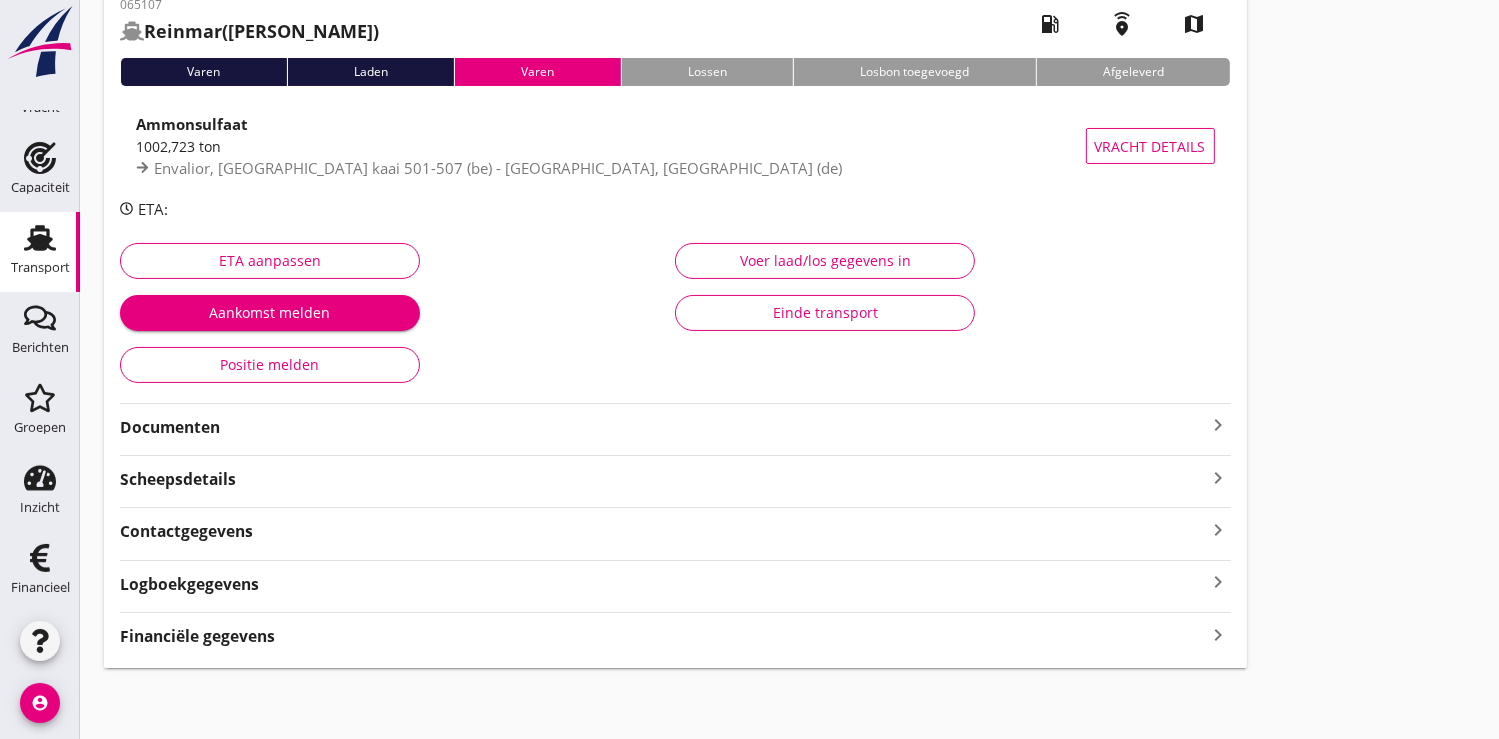 click on "Financiële gegevens" at bounding box center [197, 636] 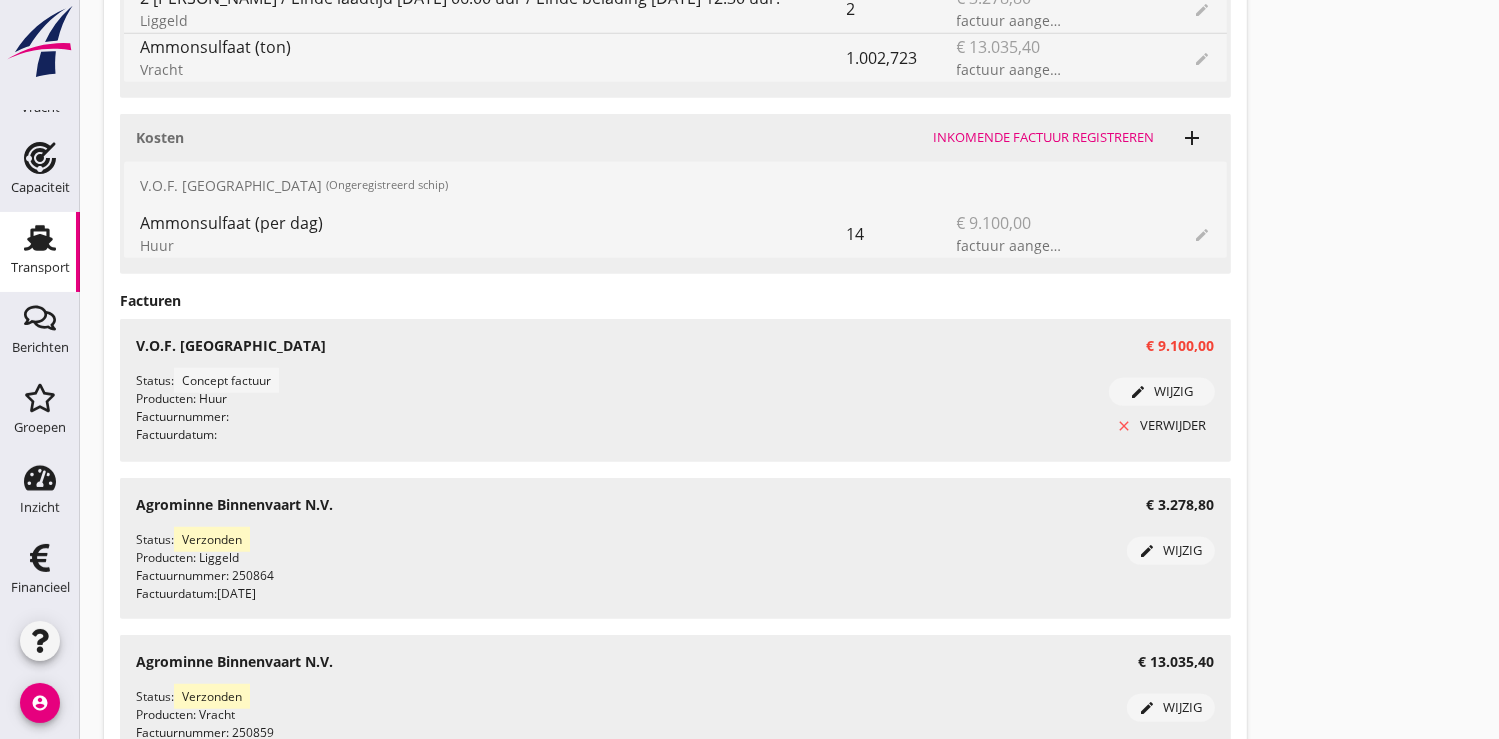 scroll, scrollTop: 1114, scrollLeft: 0, axis: vertical 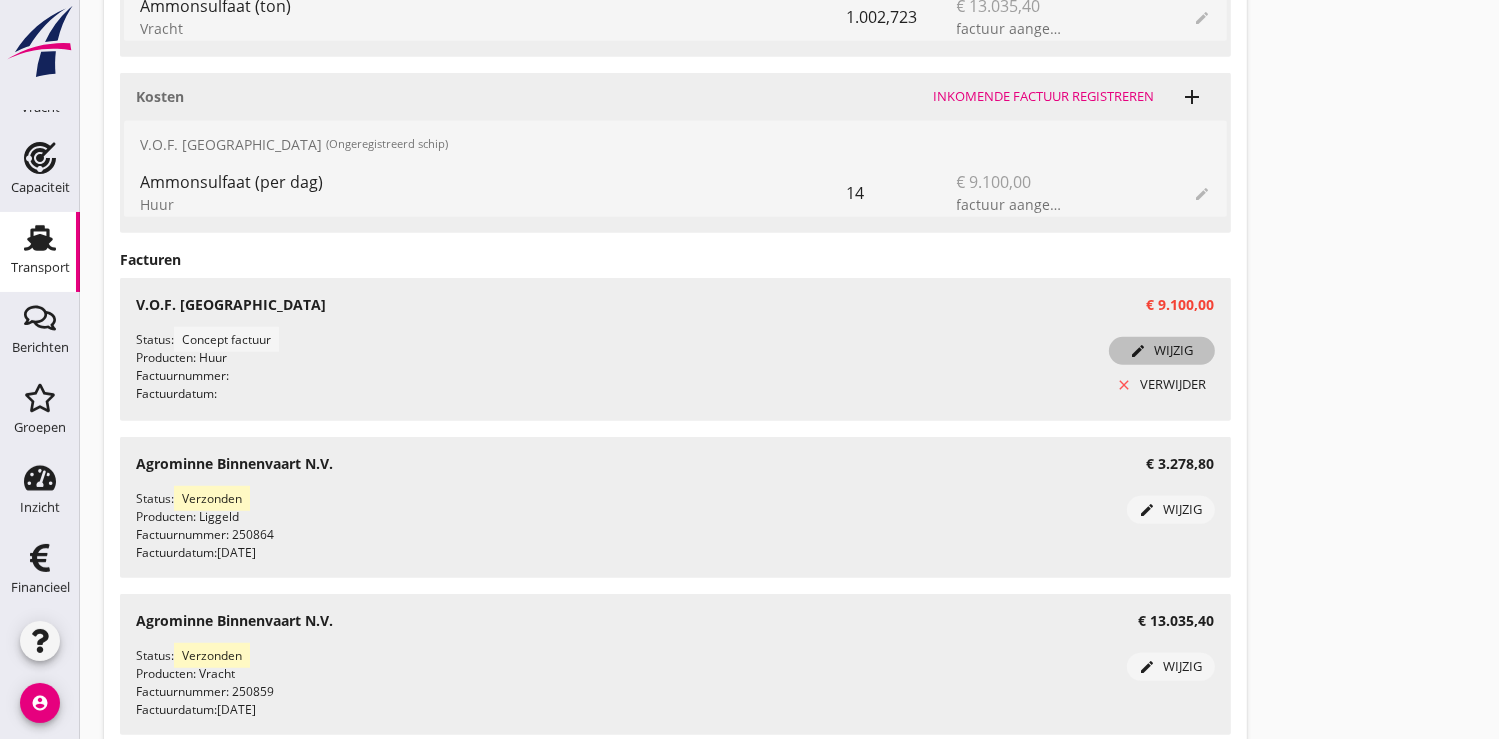 click on "edit  wijzig" at bounding box center [1162, 351] 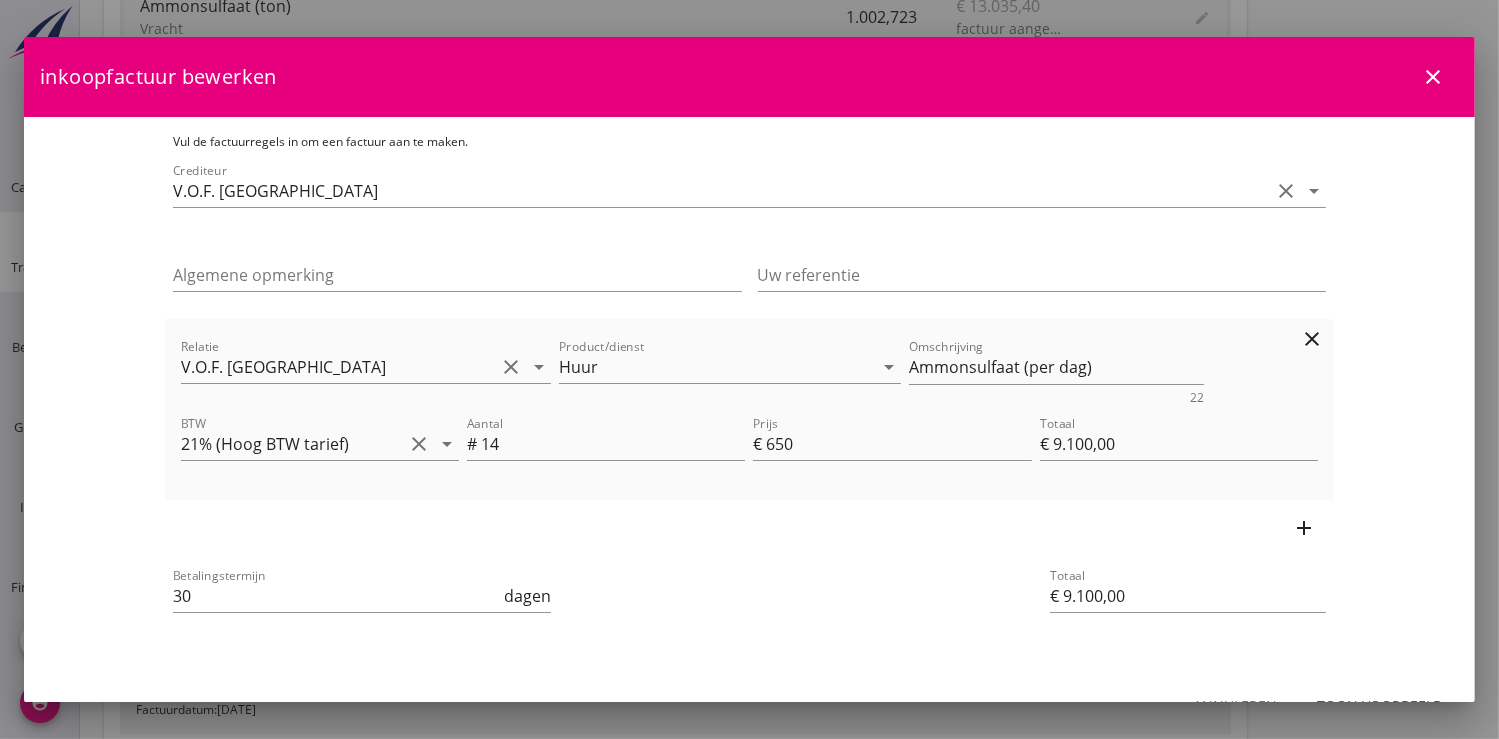 scroll, scrollTop: 42, scrollLeft: 0, axis: vertical 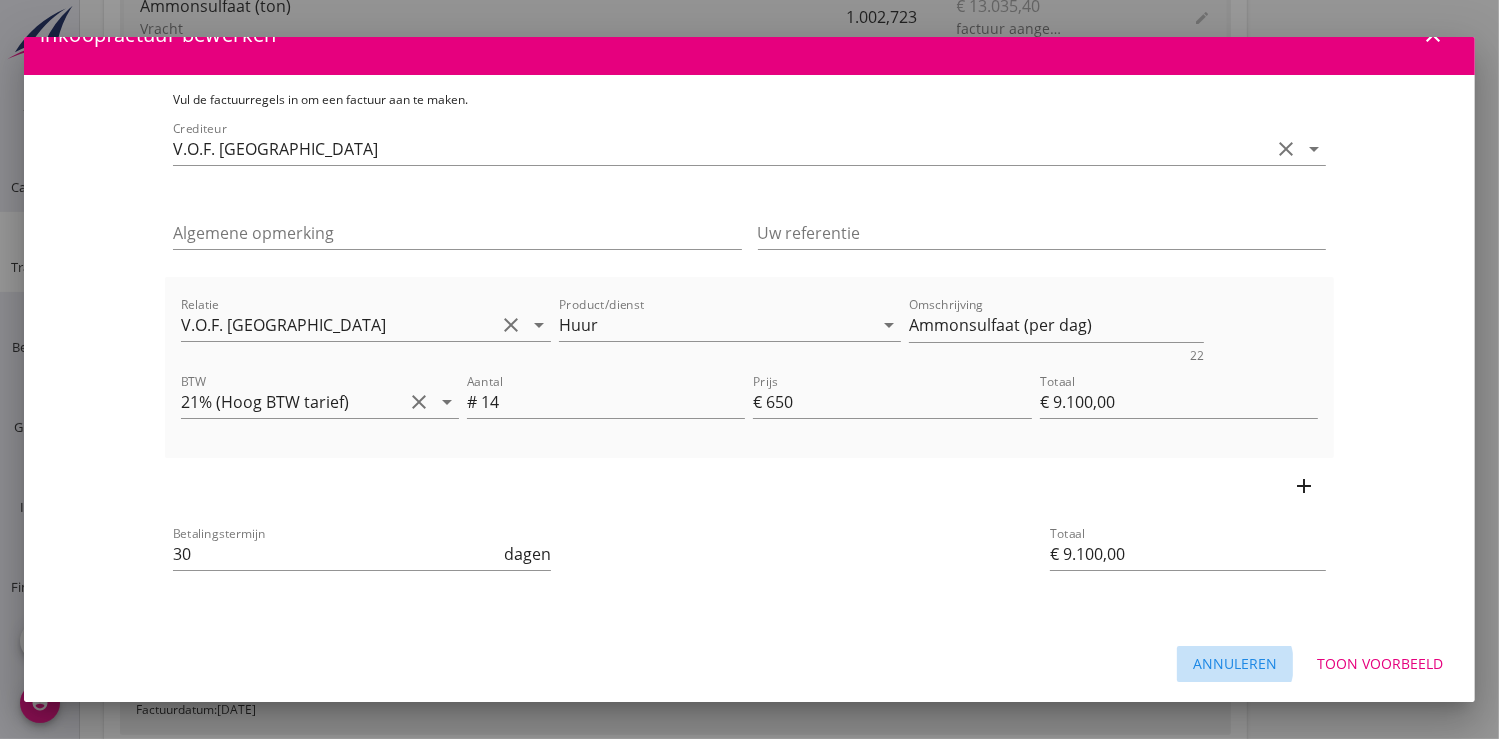 click on "Annuleren" at bounding box center (1235, 663) 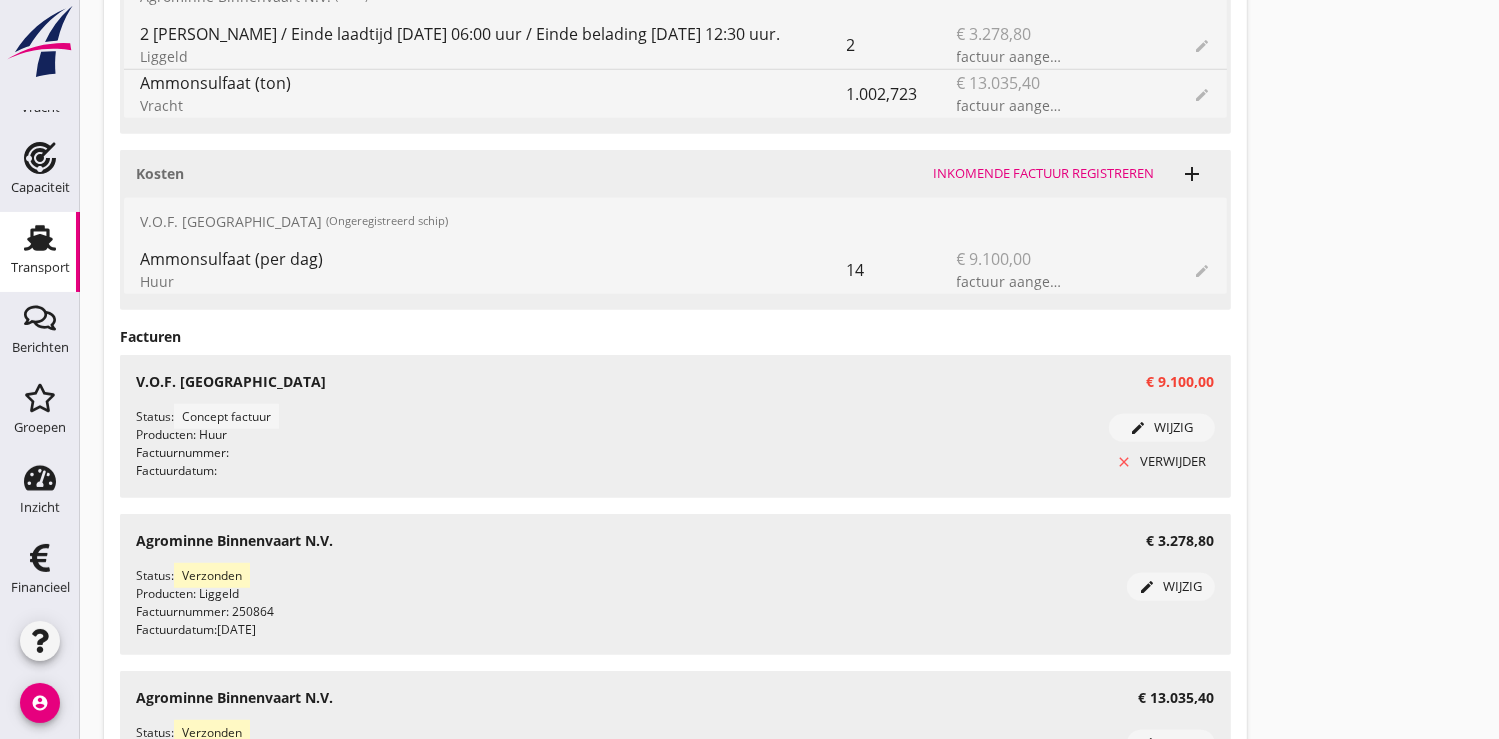 scroll, scrollTop: 1003, scrollLeft: 0, axis: vertical 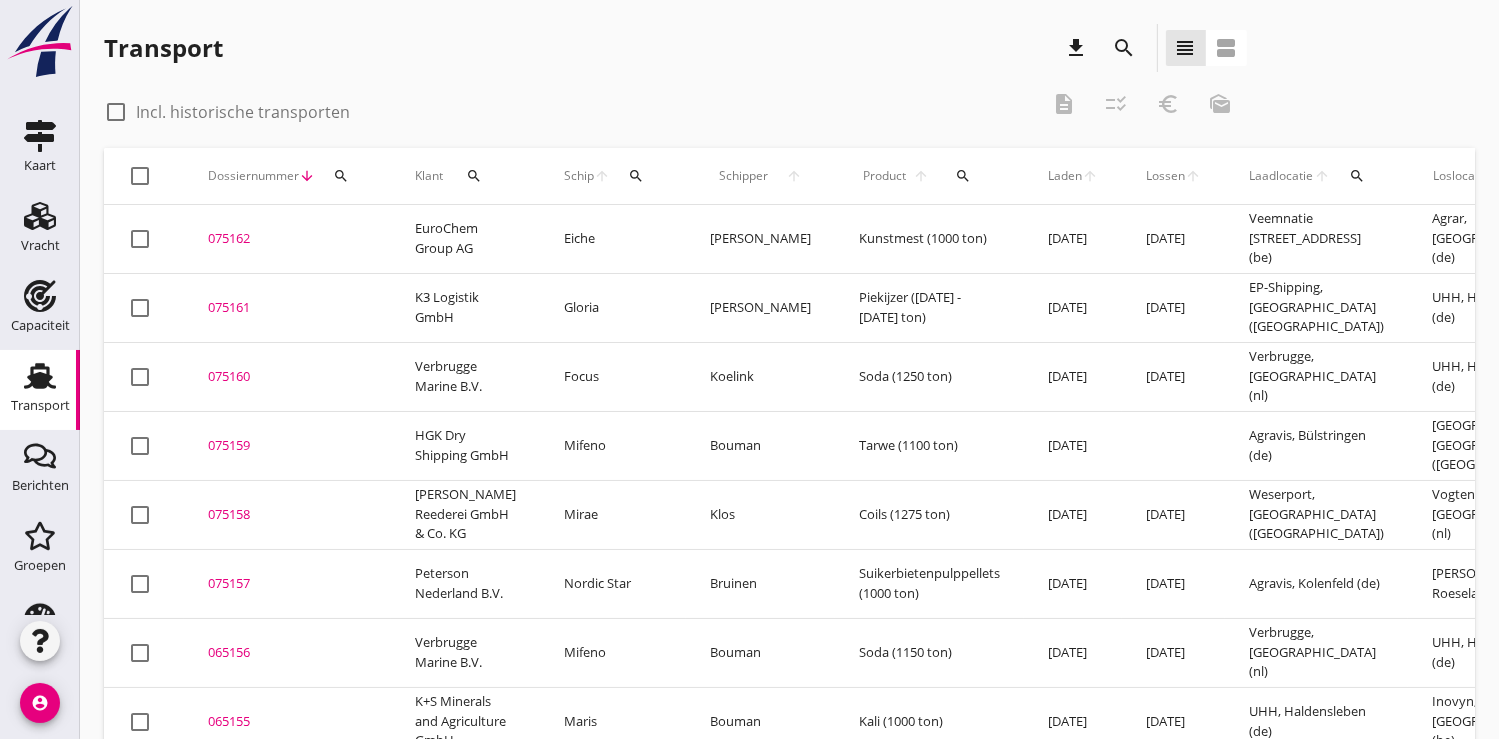 click on "search" at bounding box center [341, 176] 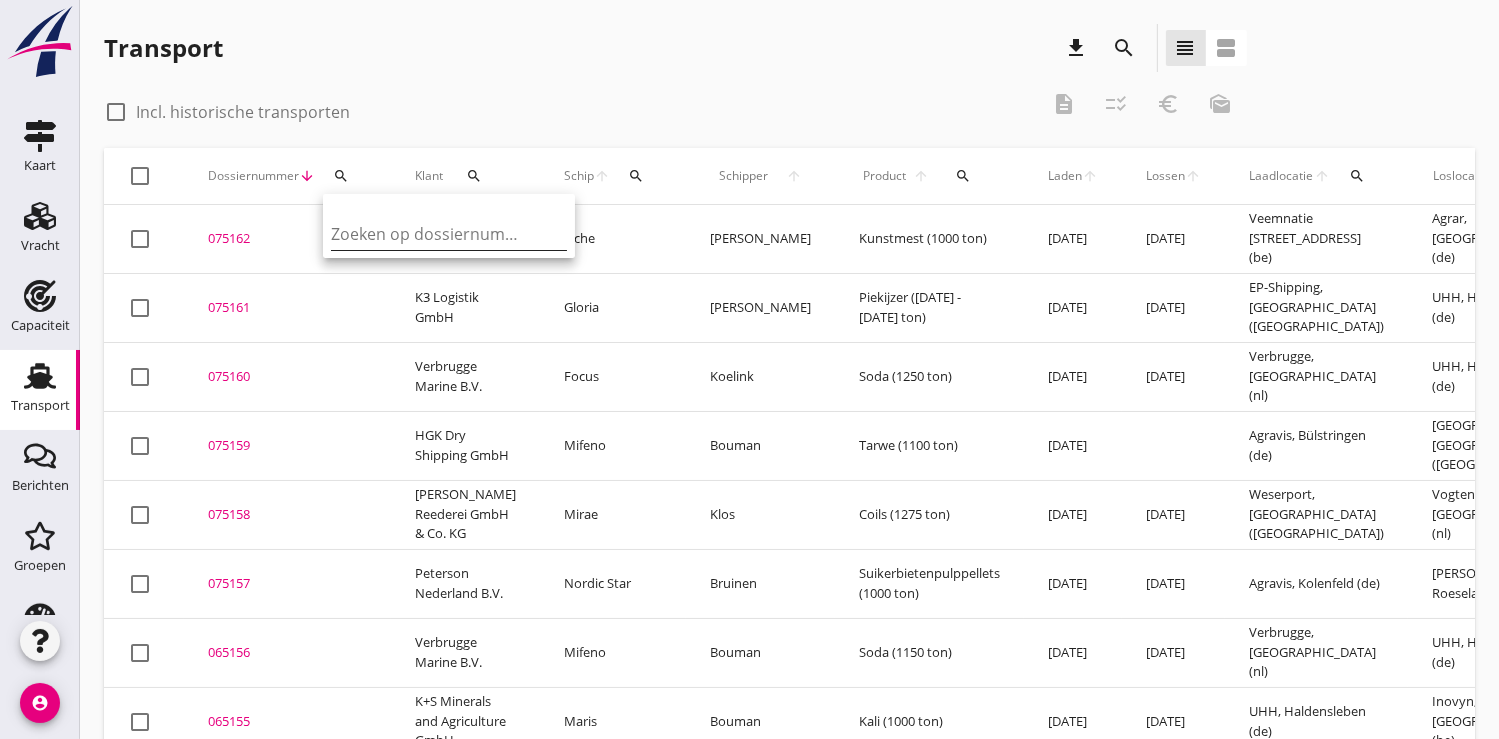 click at bounding box center (435, 234) 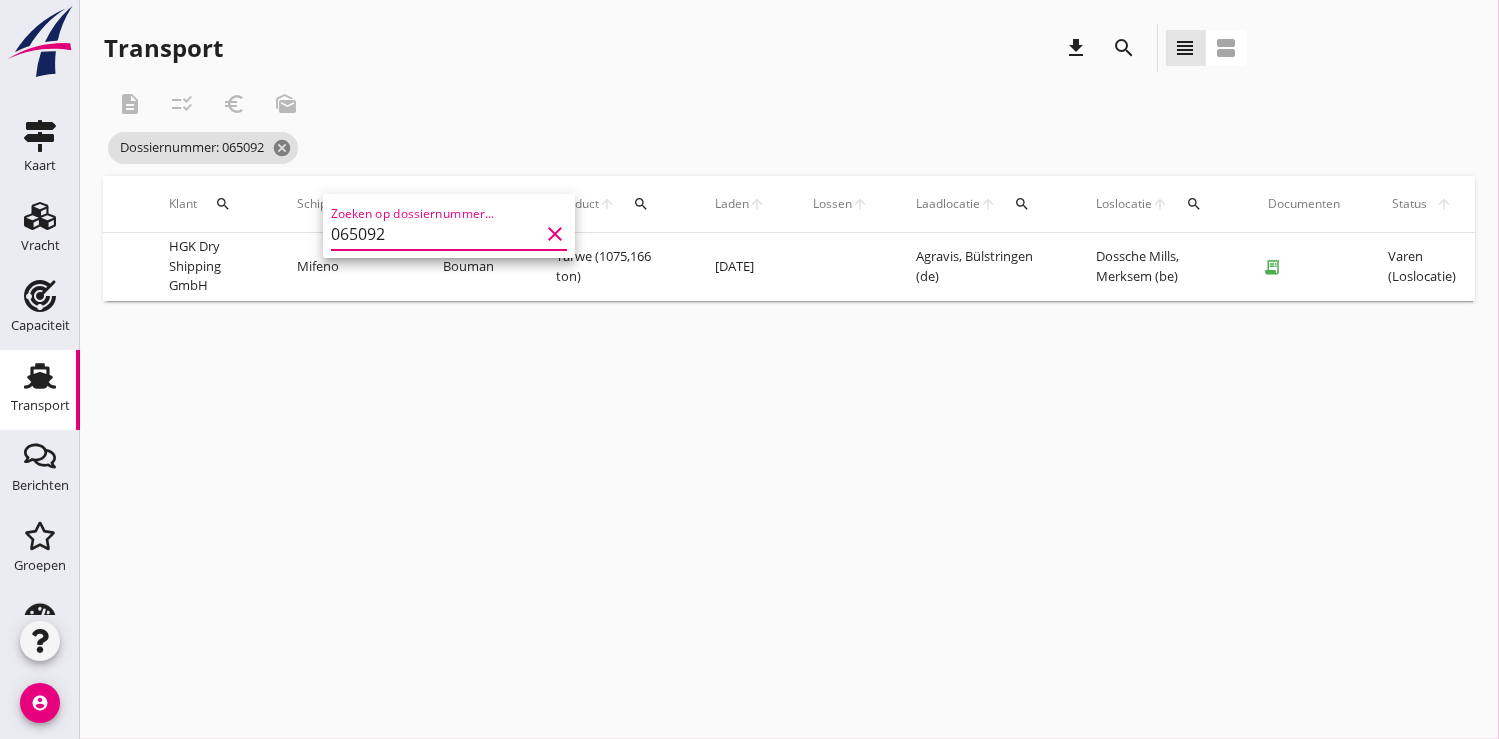 scroll, scrollTop: 0, scrollLeft: 502, axis: horizontal 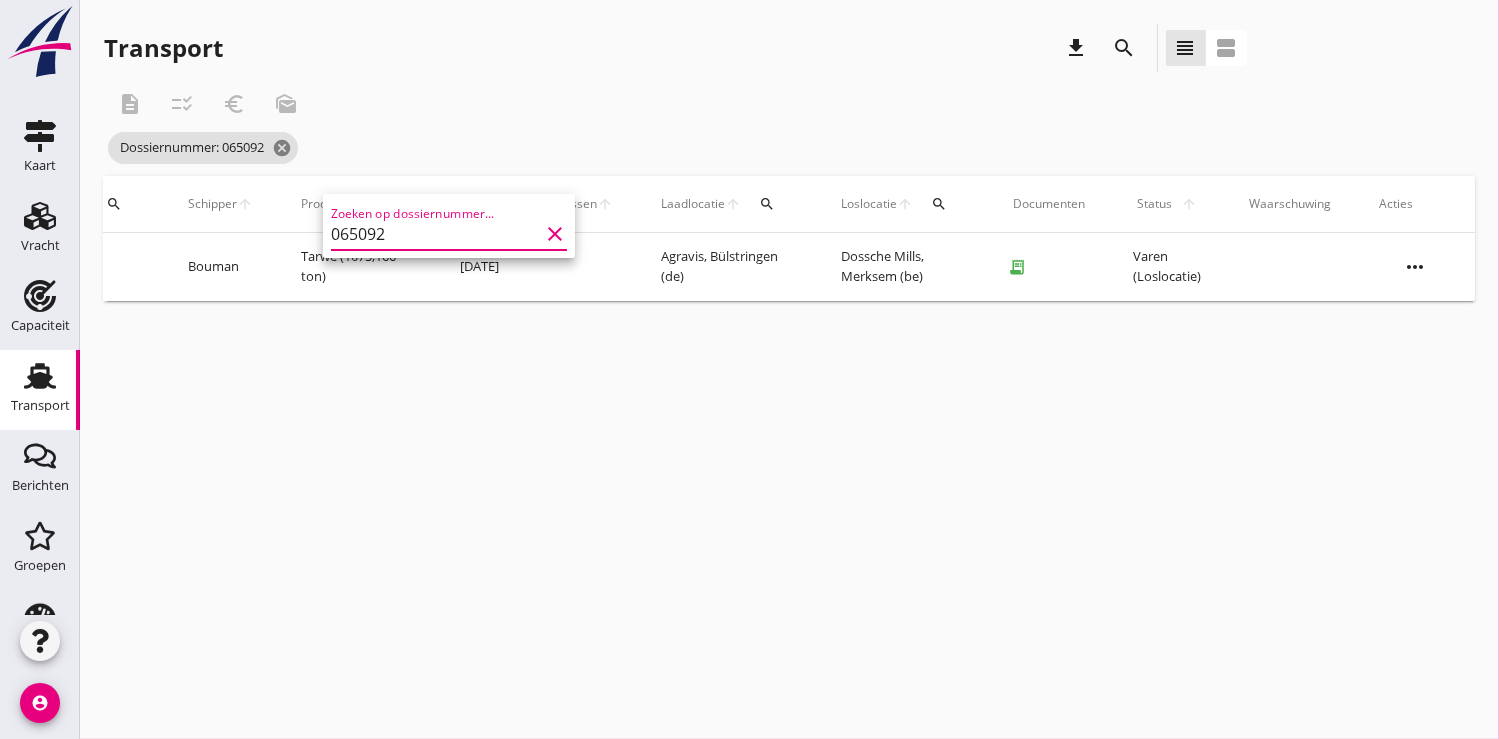 type on "065092" 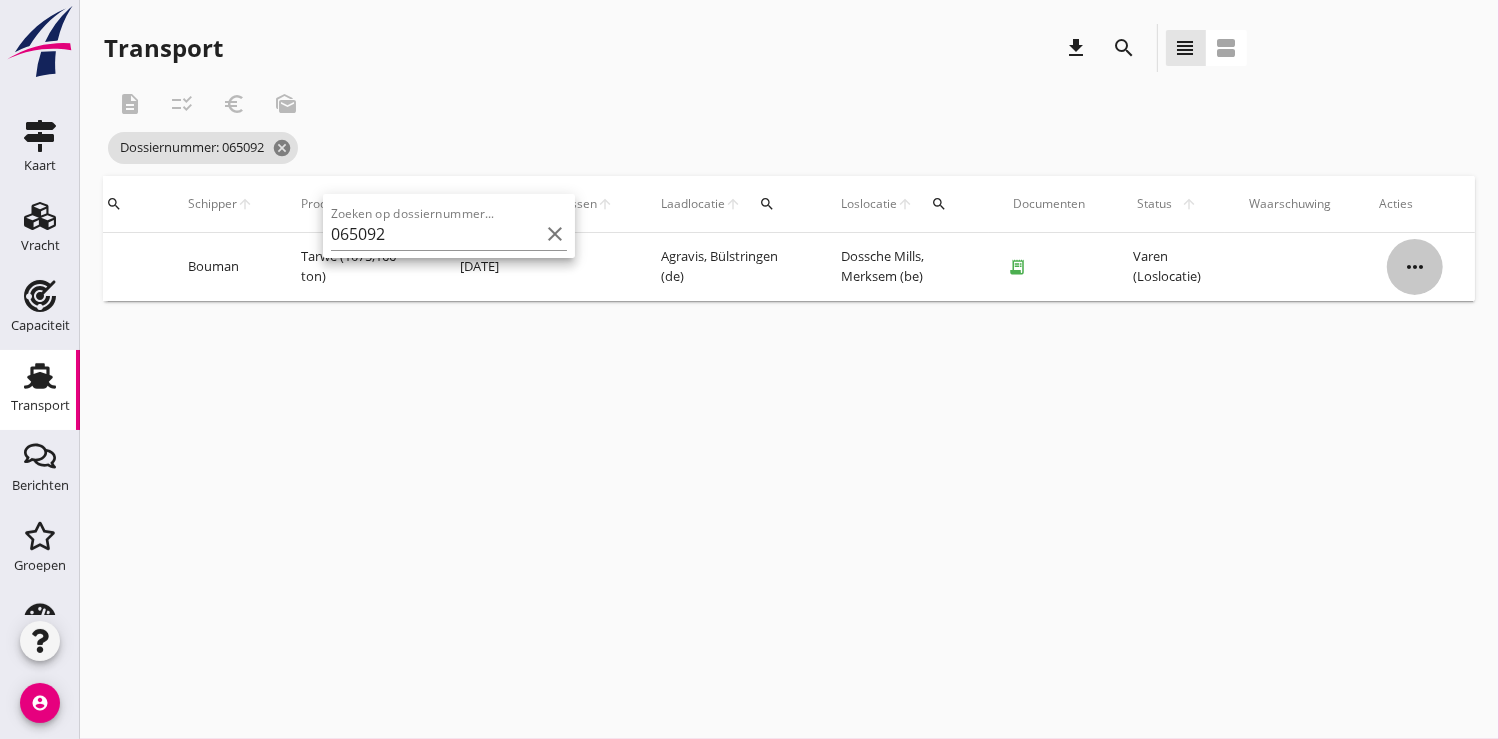 click on "more_horiz" at bounding box center [1415, 267] 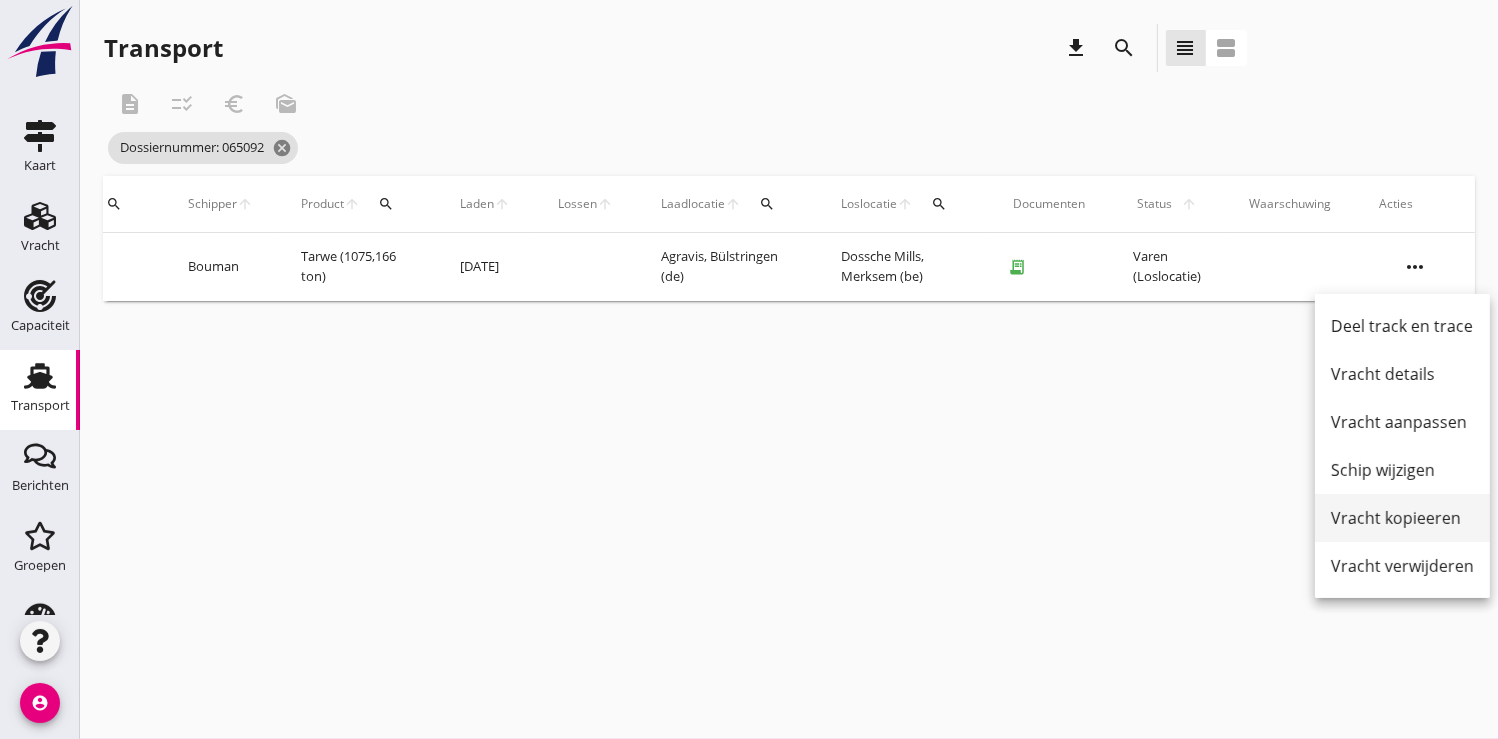 click on "Vracht kopieeren" at bounding box center (1402, 518) 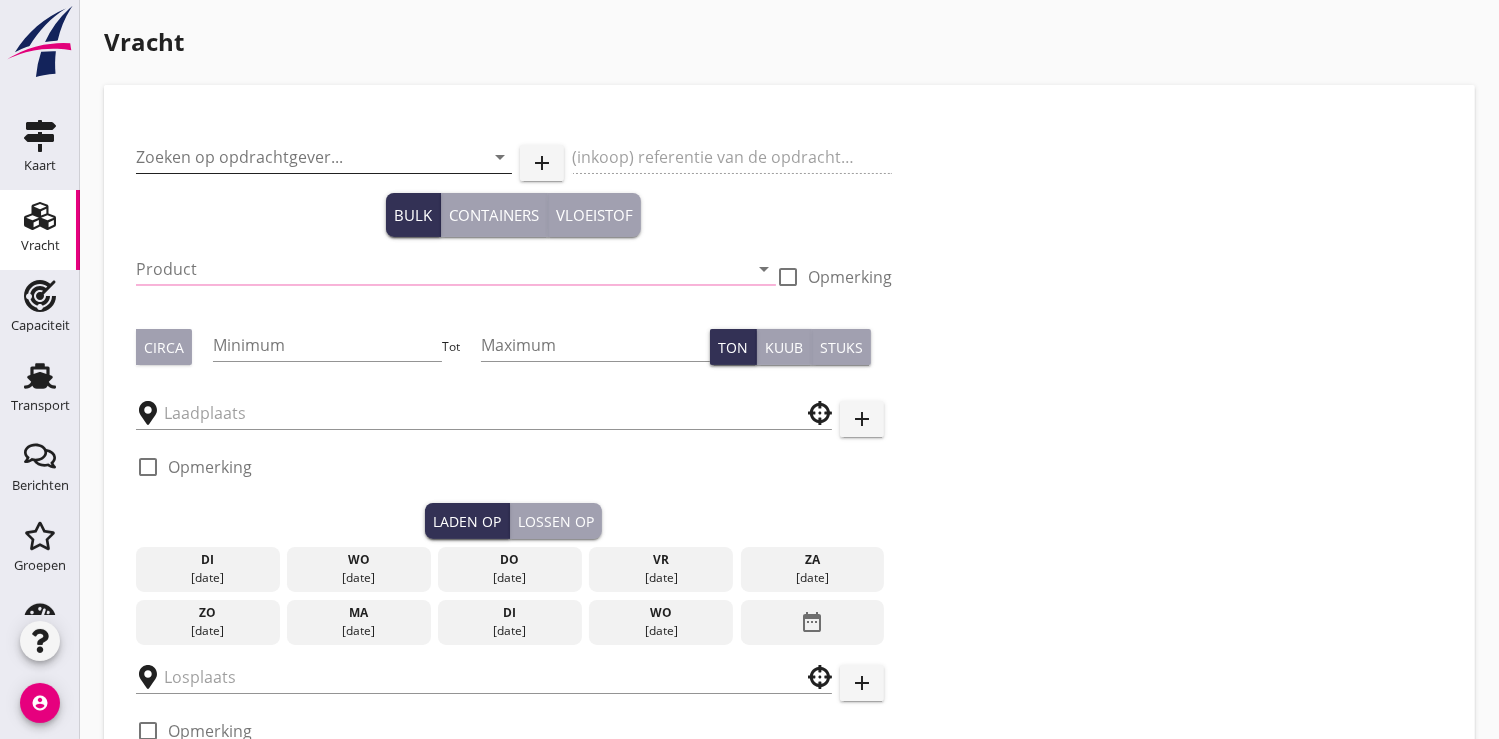 type on "HGK Dry Shipping GmbH" 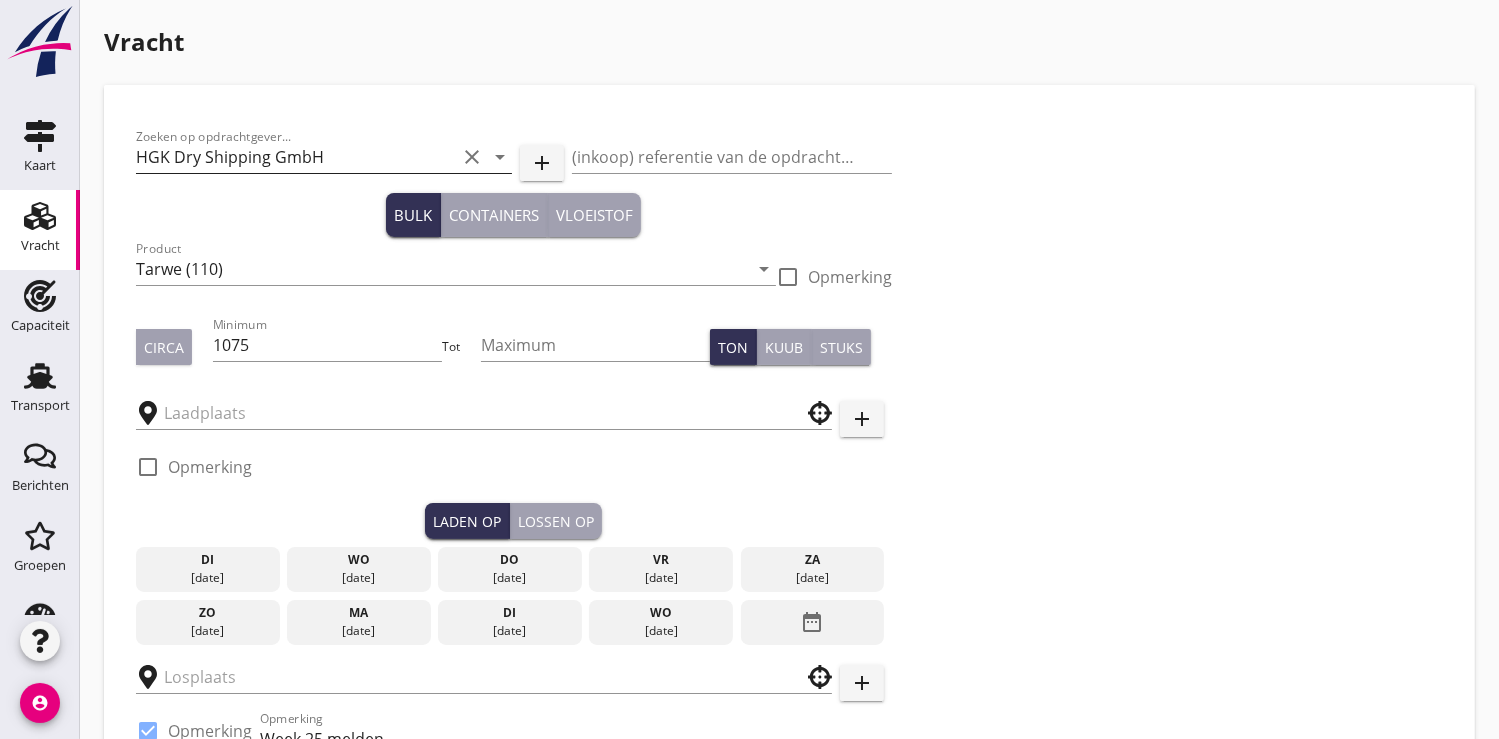 type on "Agravis" 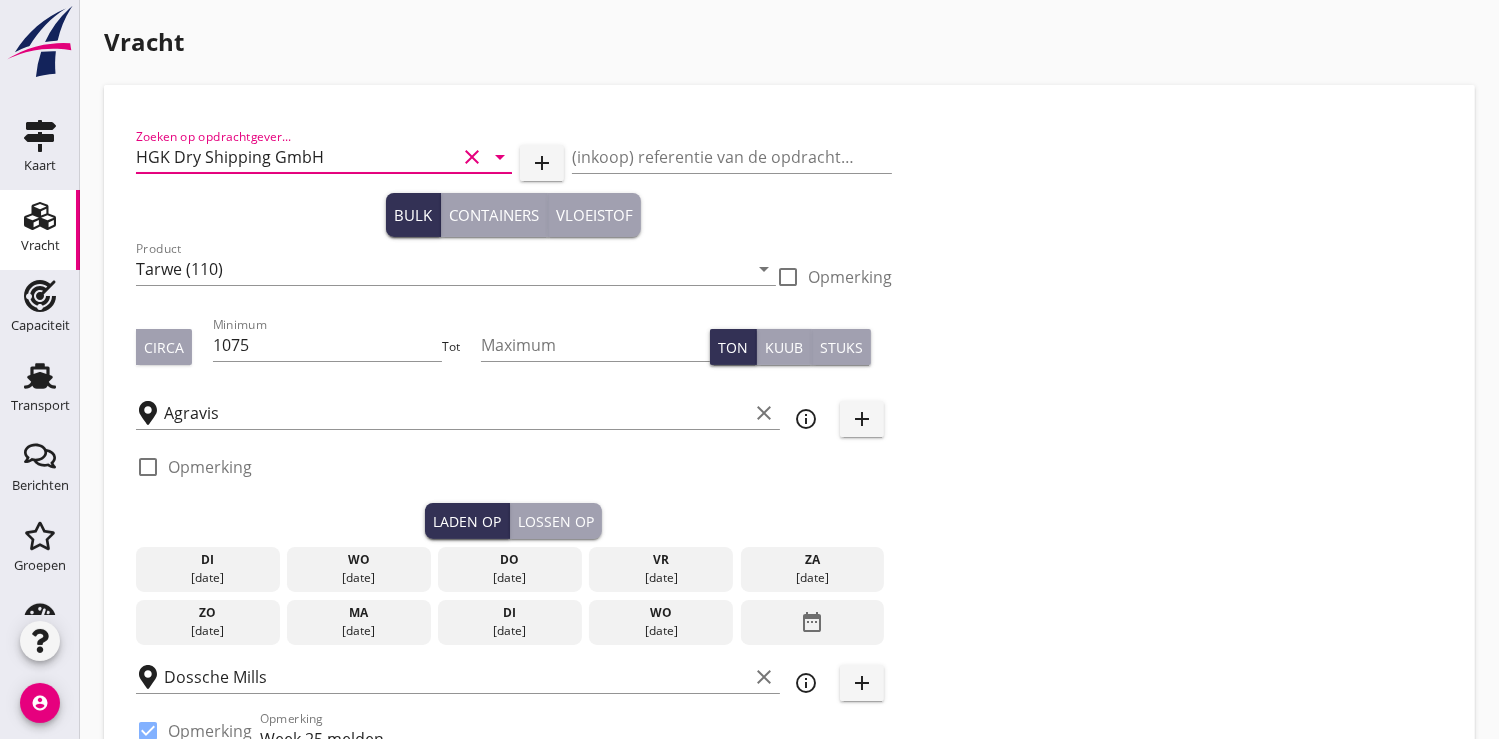 click on "HGK Dry Shipping GmbH" at bounding box center [296, 157] 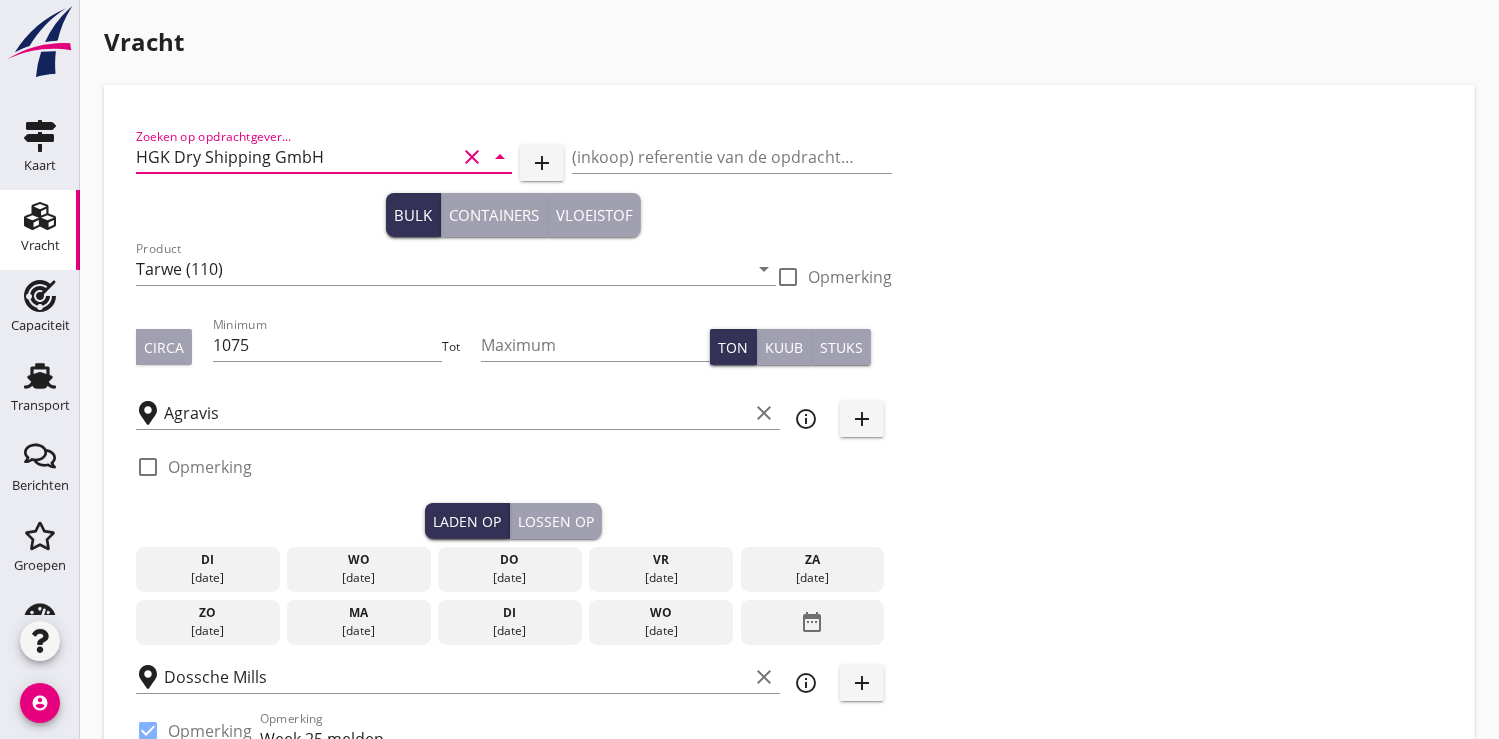 type on "20250" 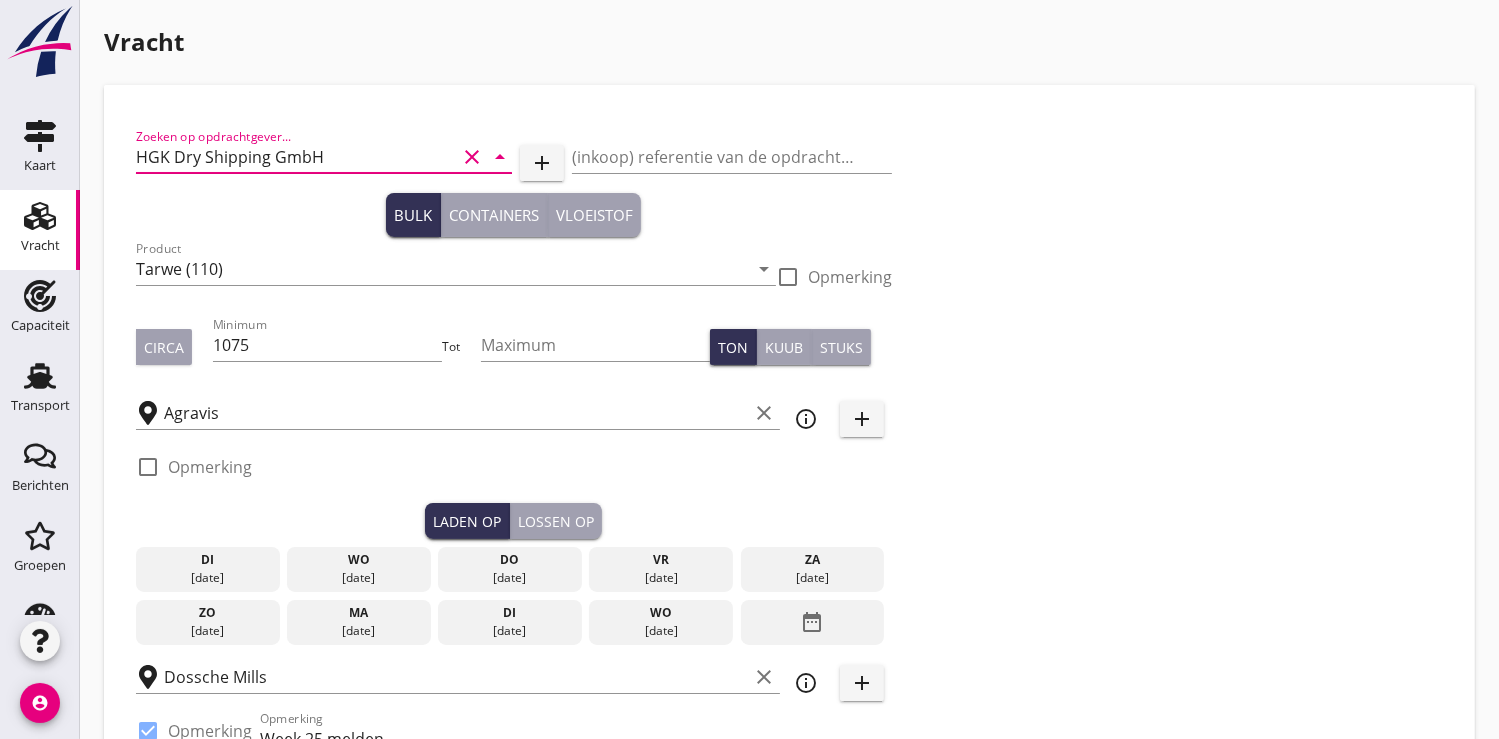 checkbox on "false" 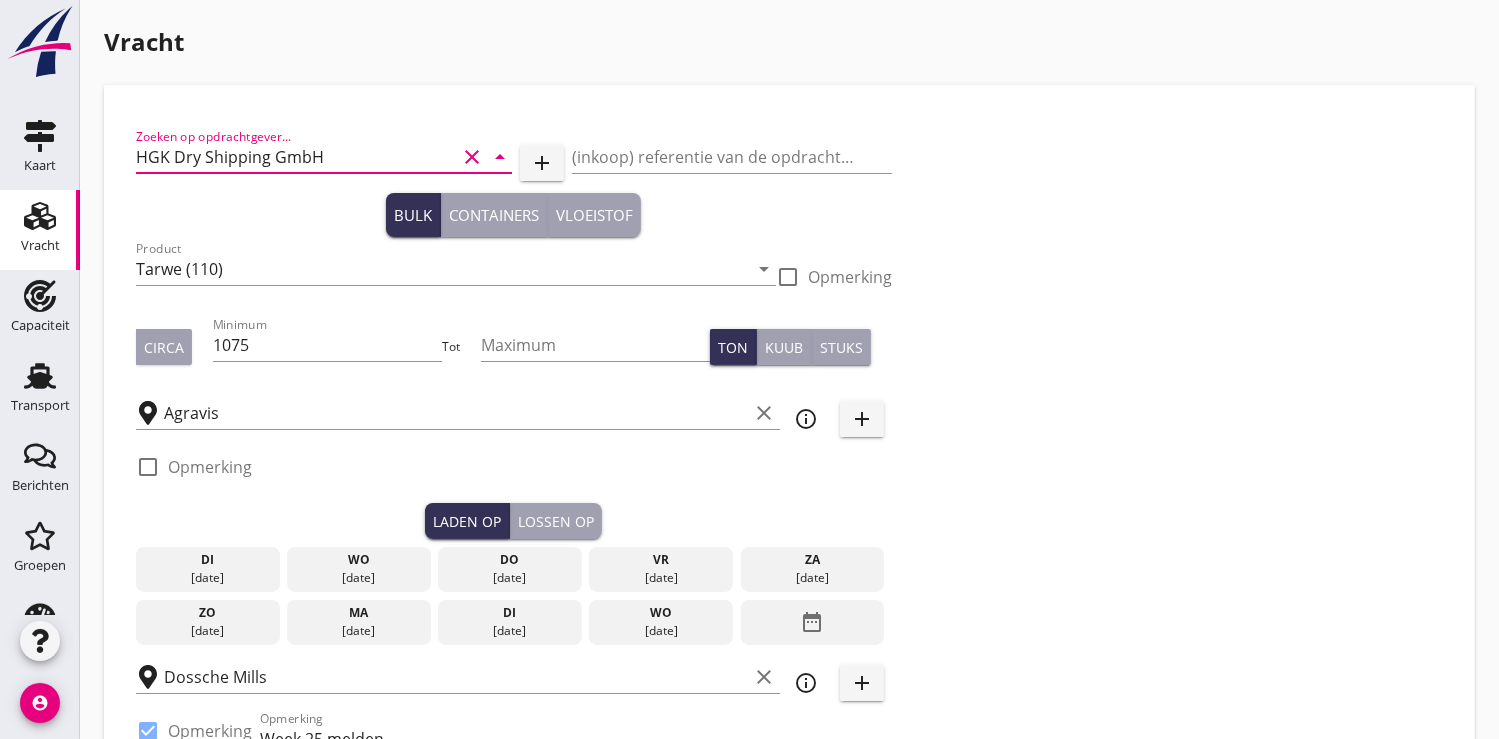 radio on "false" 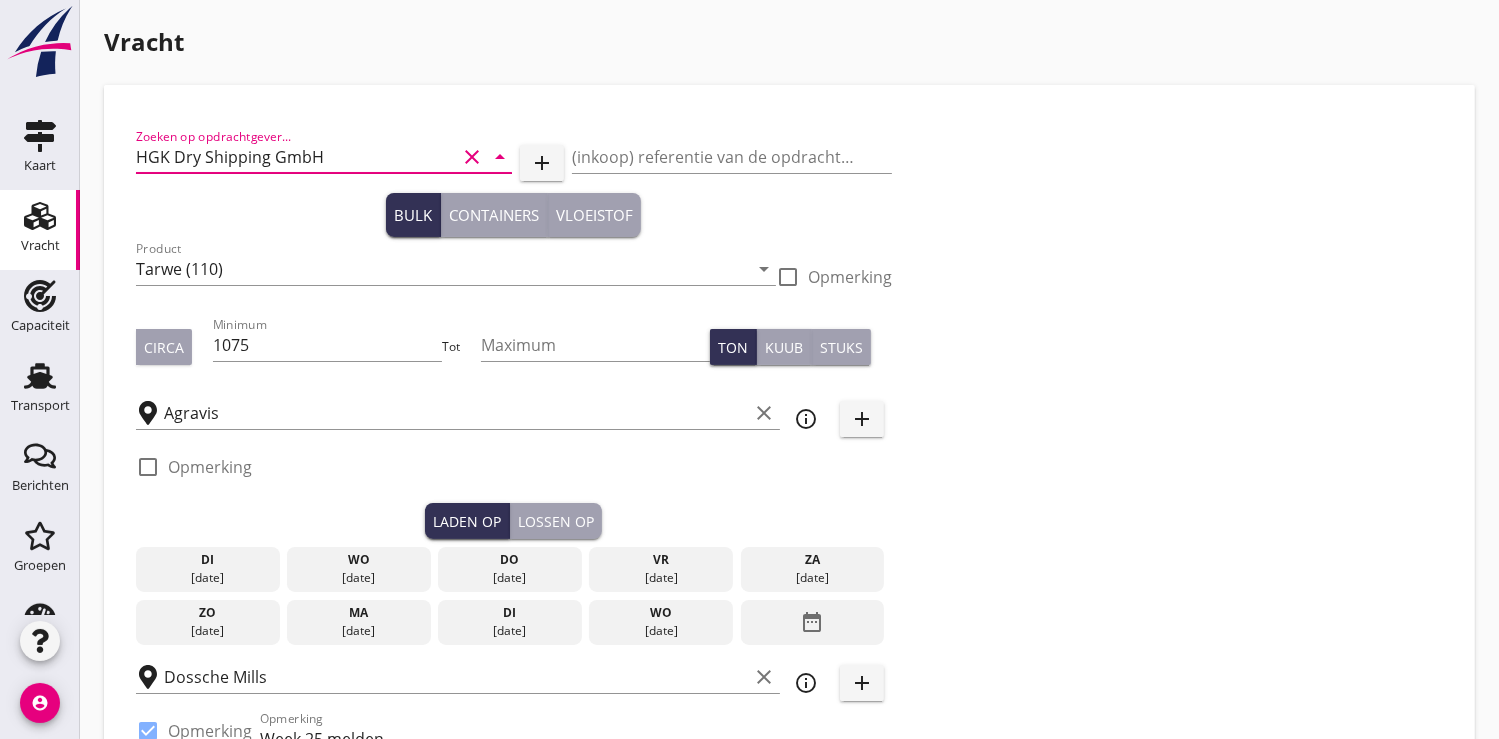 radio on "false" 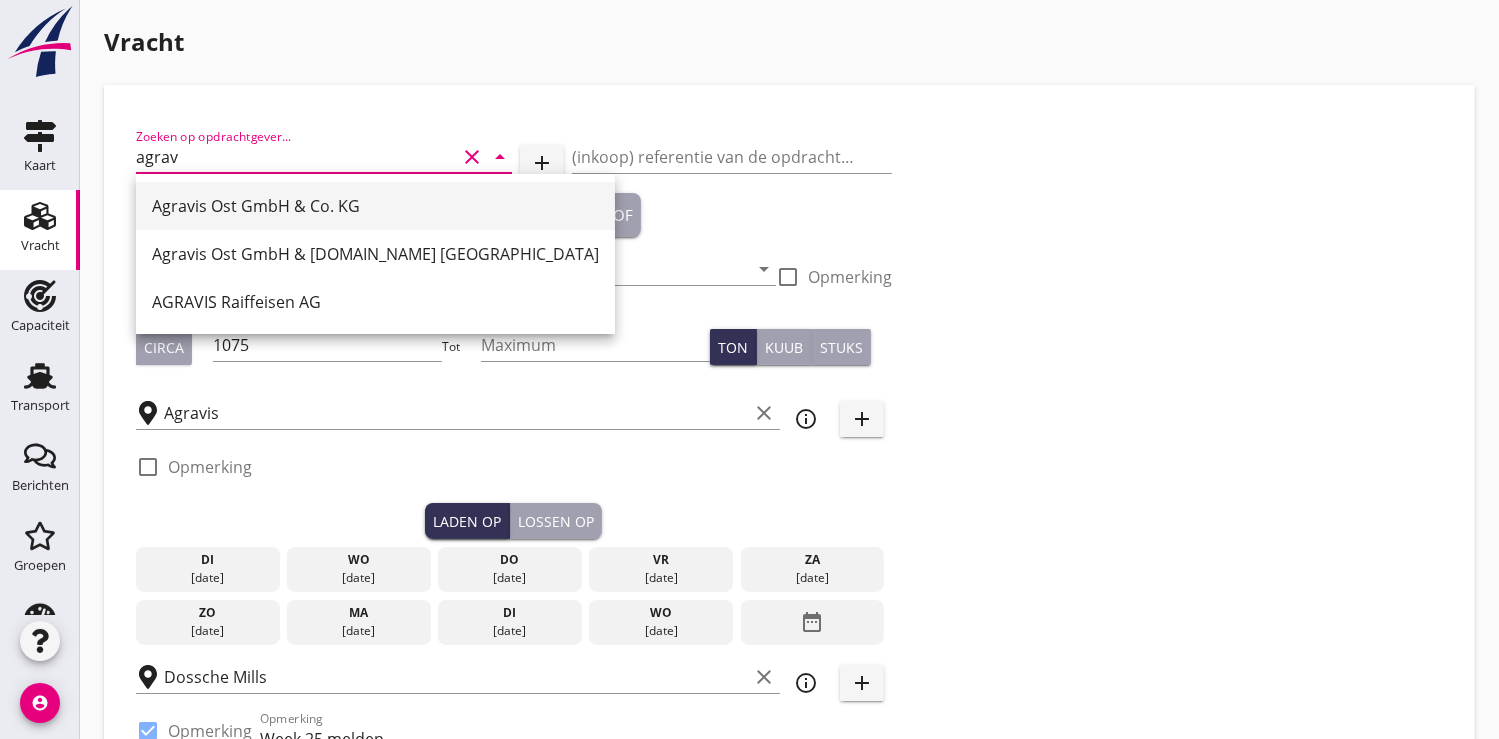 click on "Agravis Ost GmbH & Co. KG" at bounding box center [375, 206] 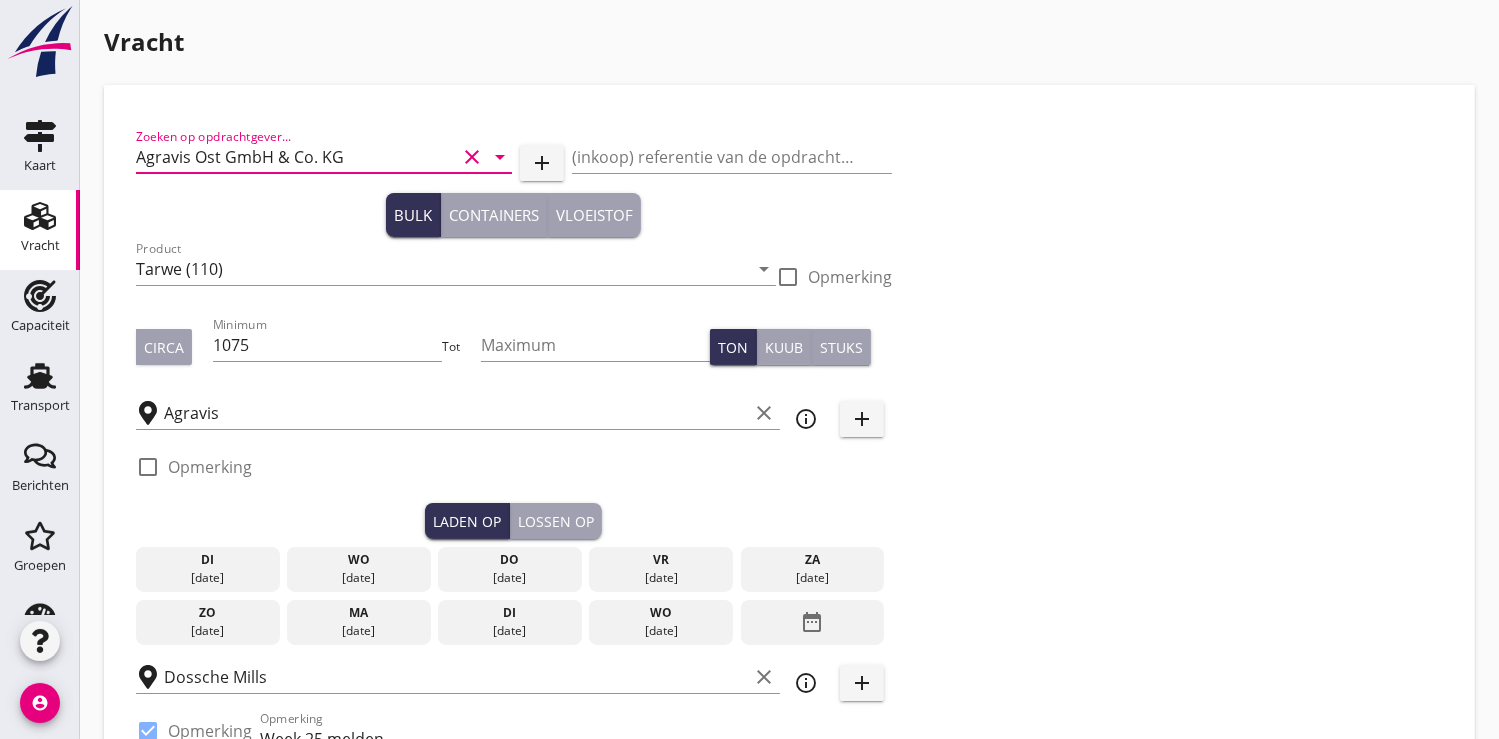 type on "Agravis Ost GmbH & Co. KG" 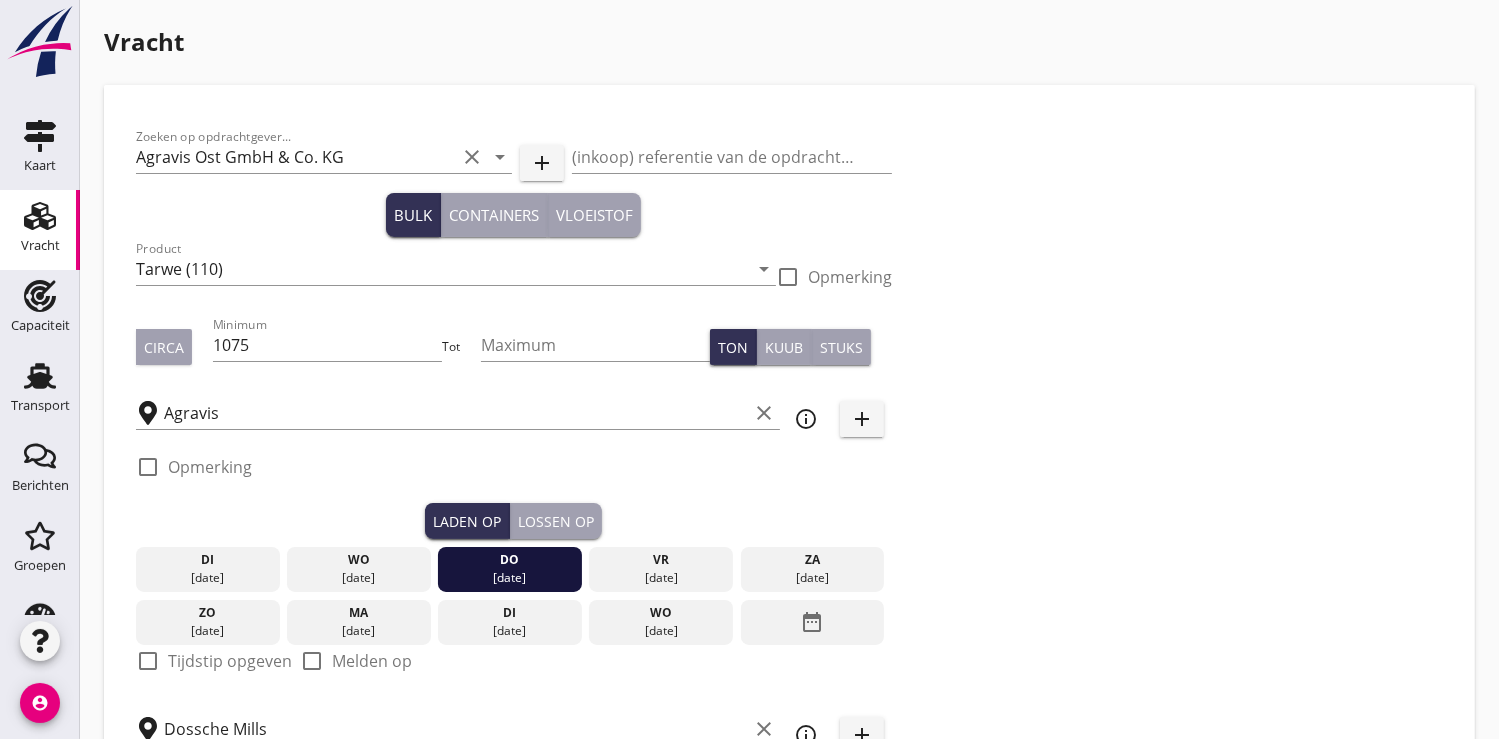 click at bounding box center [148, 661] 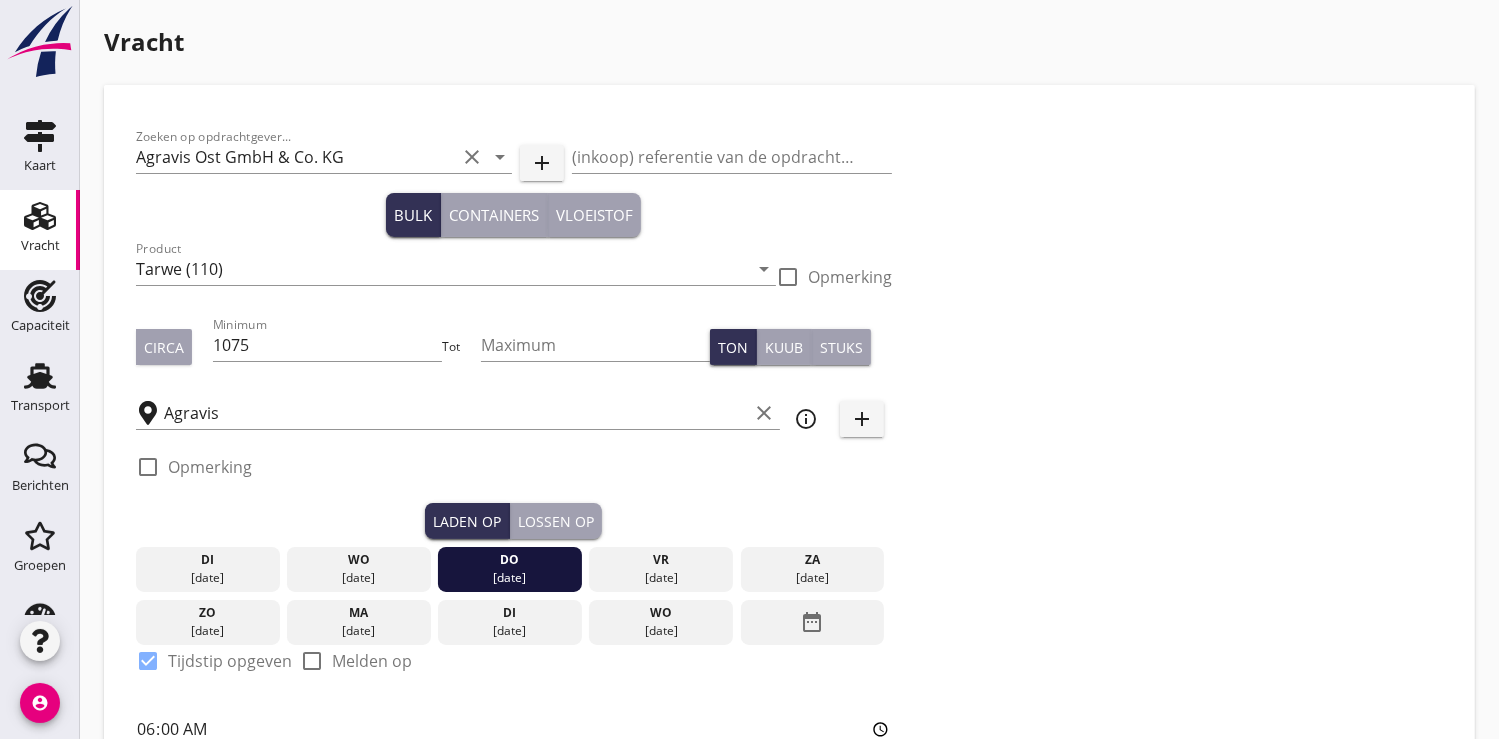 scroll, scrollTop: 333, scrollLeft: 0, axis: vertical 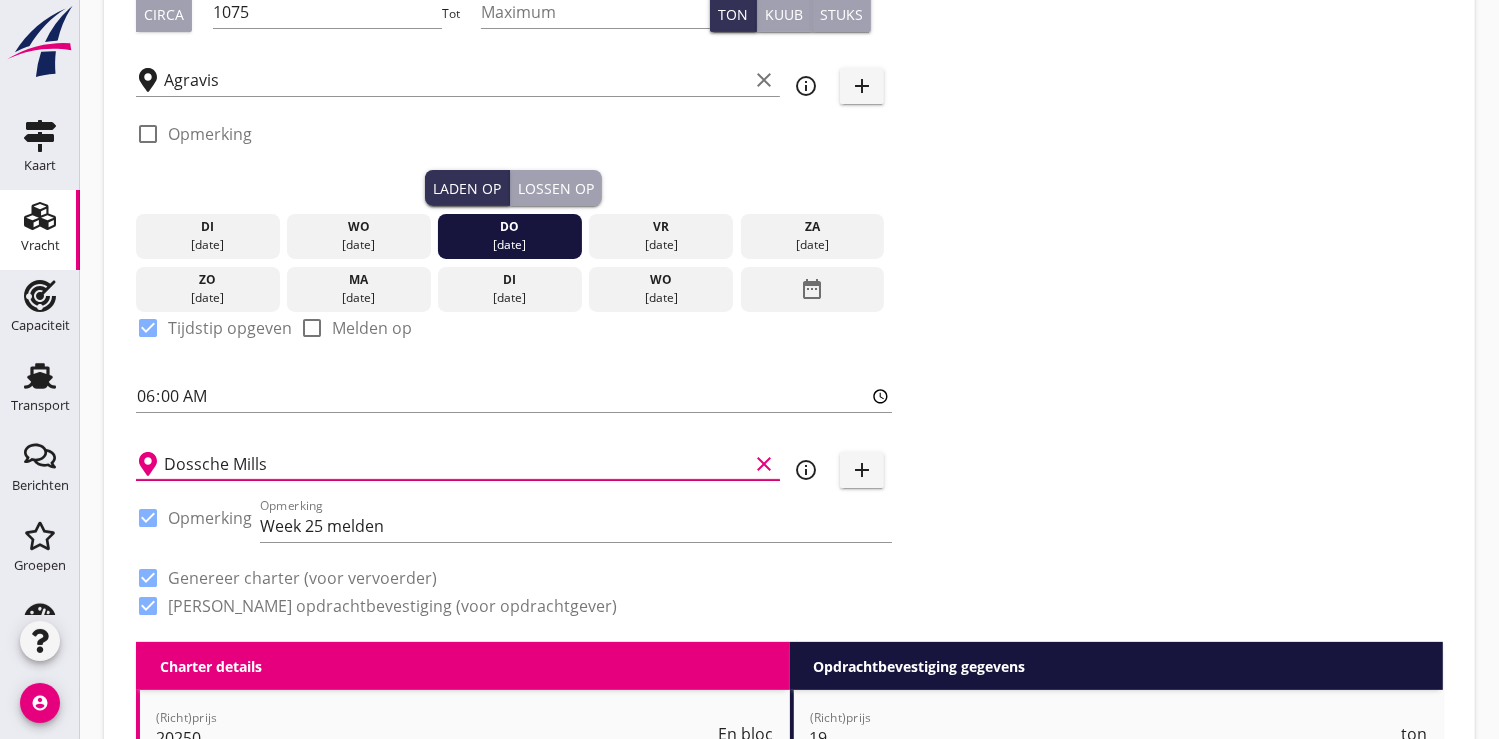 click on "Dossche Mills" at bounding box center (456, 464) 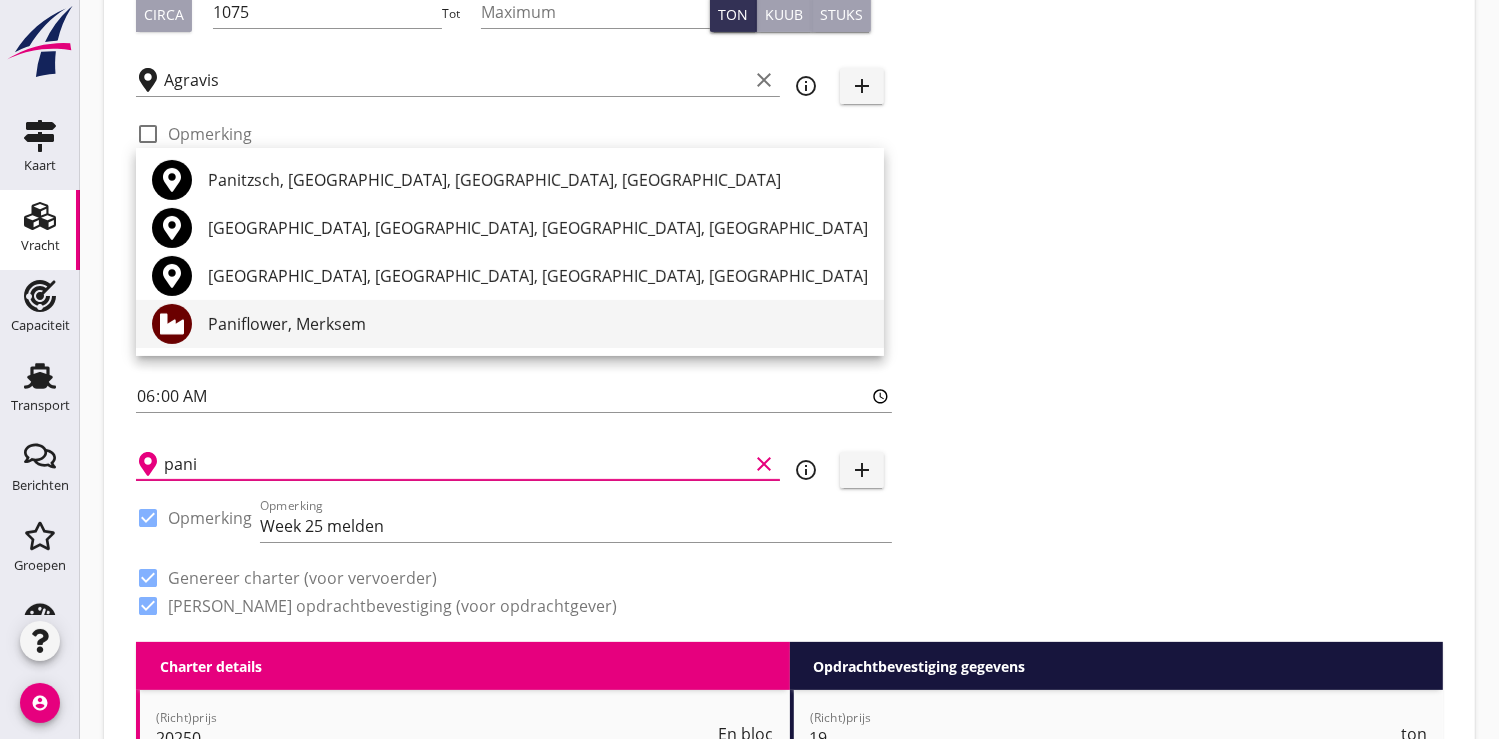 click on "Paniflower, Merksem" at bounding box center (538, 324) 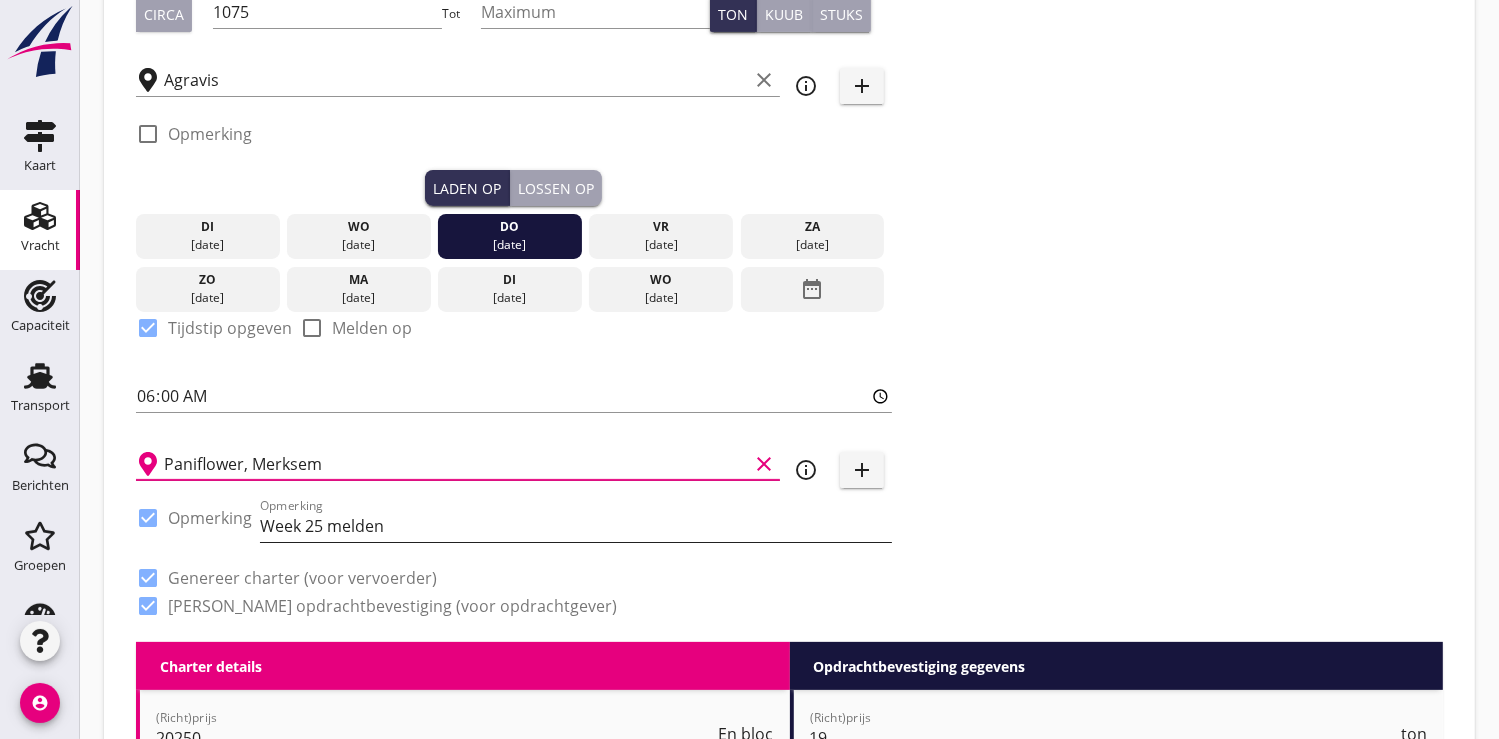 type on "Paniflower, Merksem" 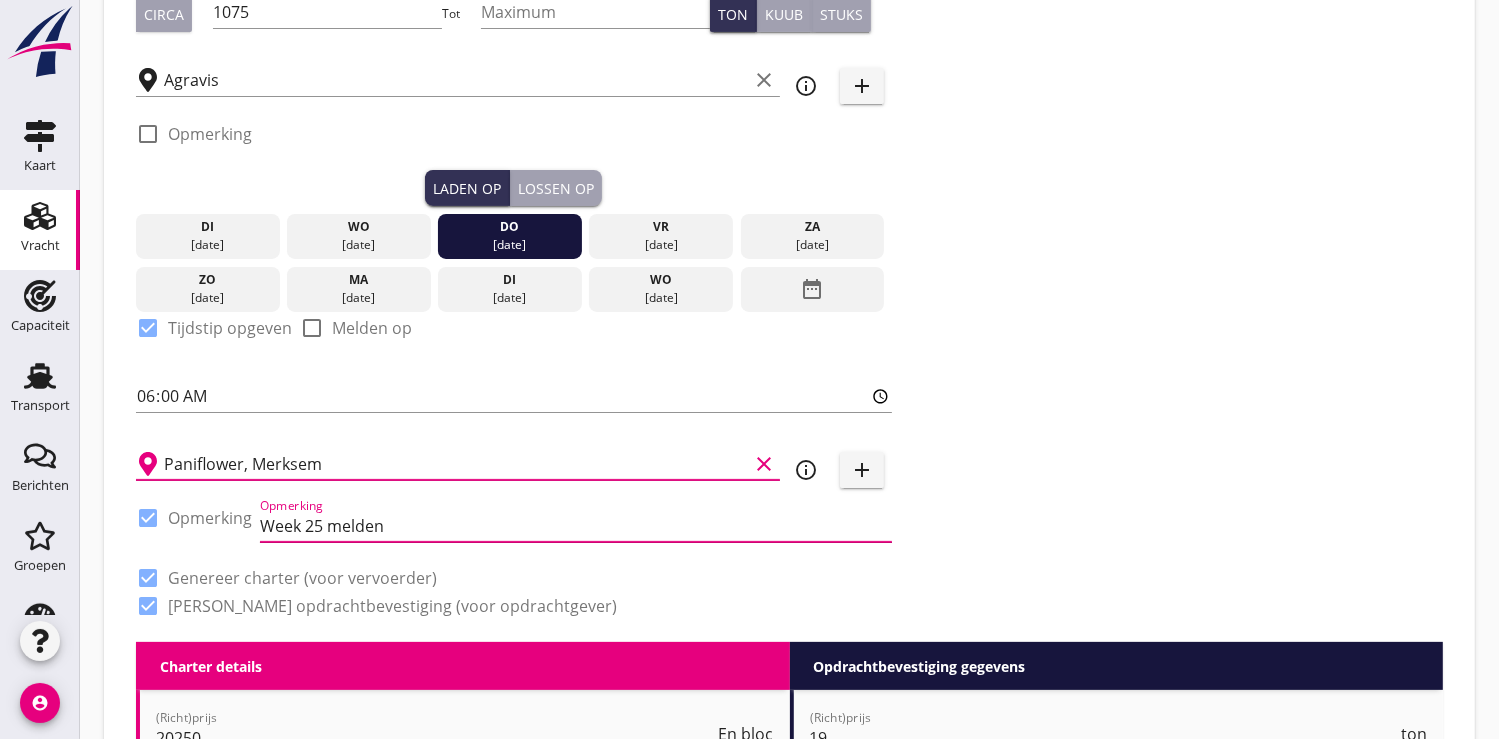 click on "Week 25 melden" at bounding box center (576, 526) 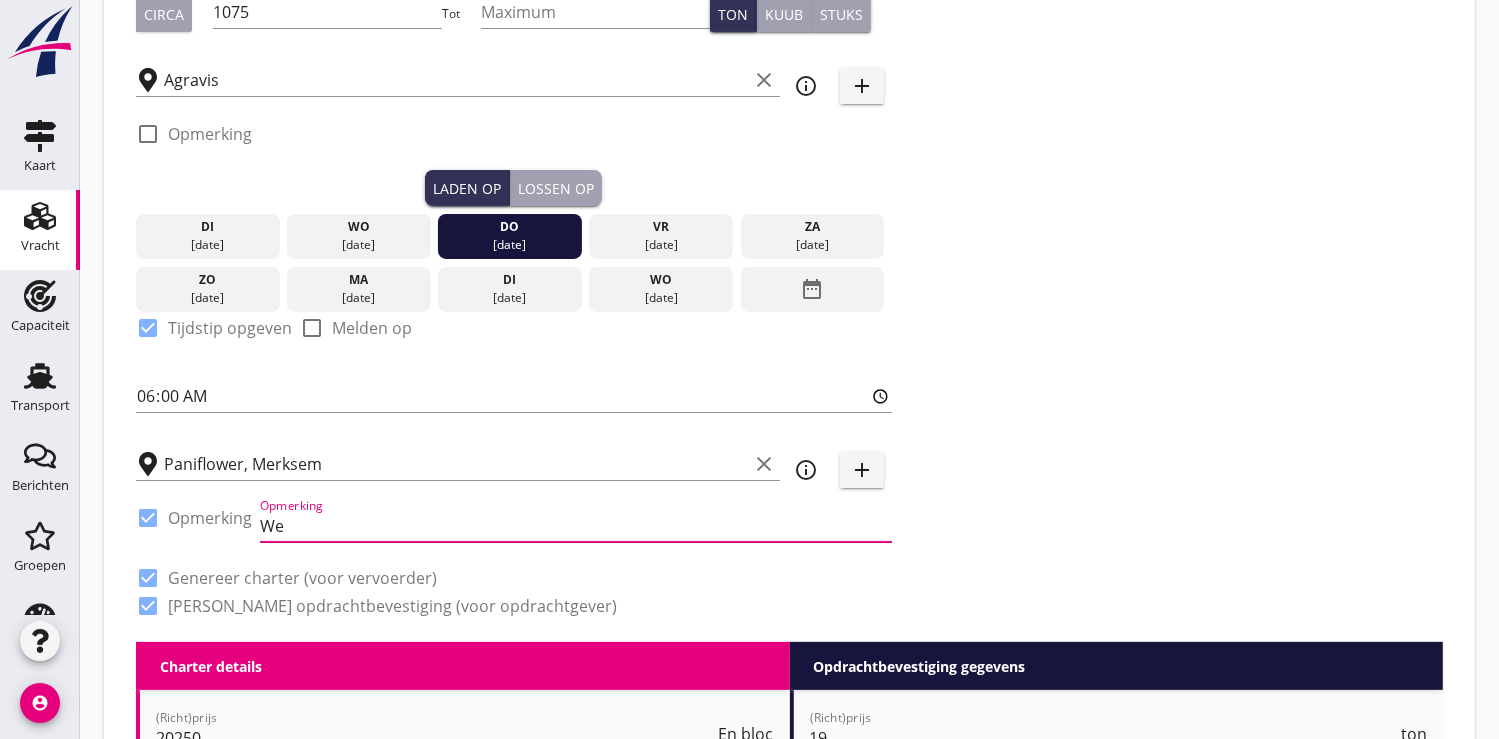 type on "W" 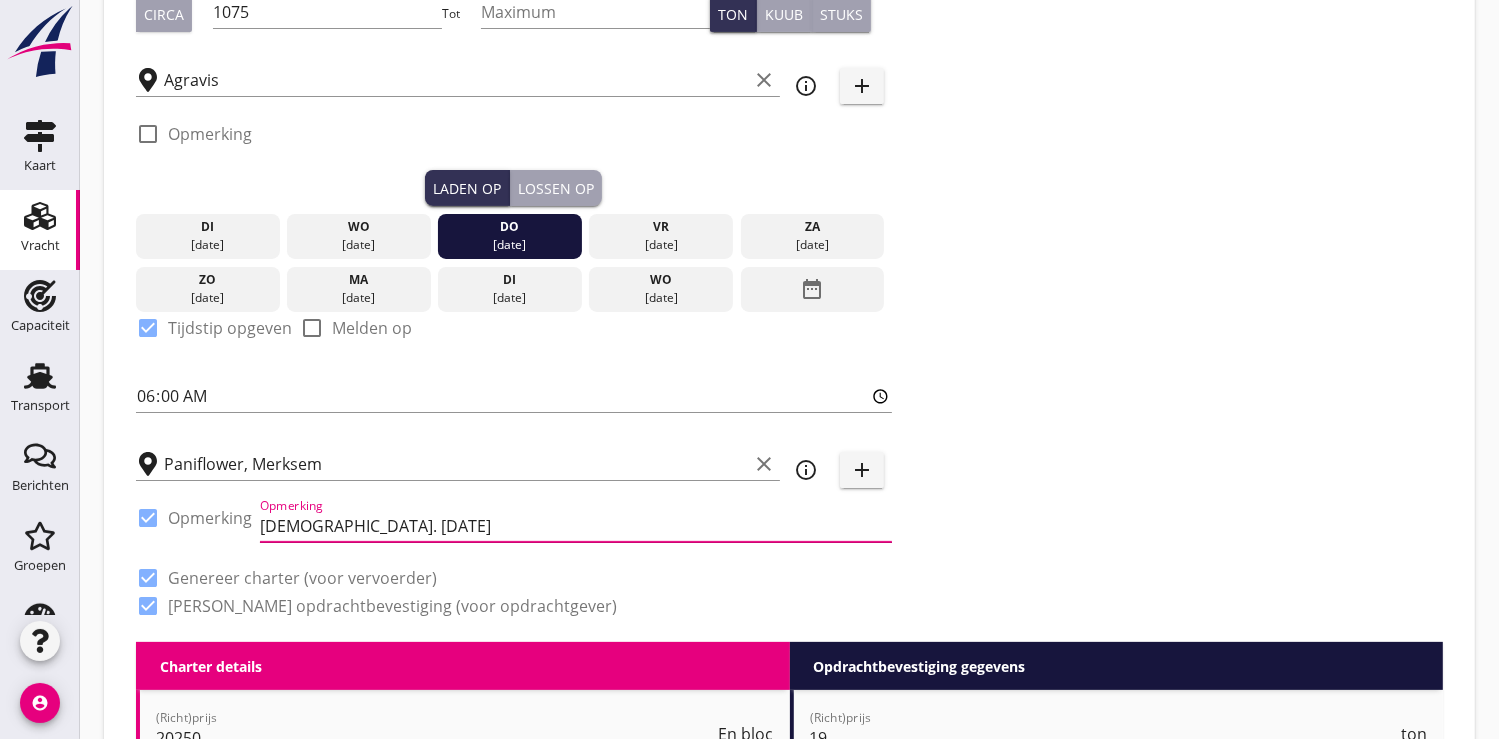 click on "meldtewrmijn. 10.7.2025" at bounding box center [576, 526] 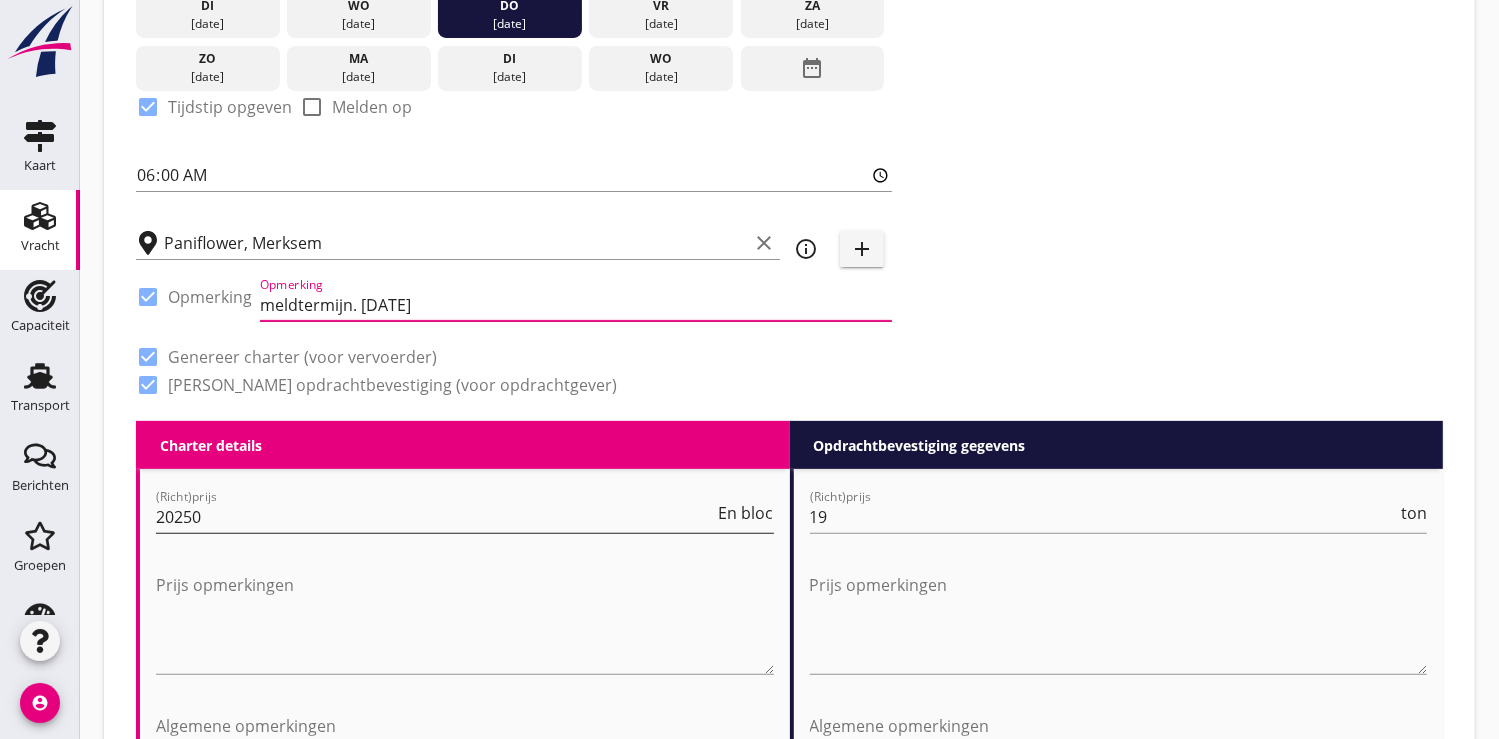 scroll, scrollTop: 555, scrollLeft: 0, axis: vertical 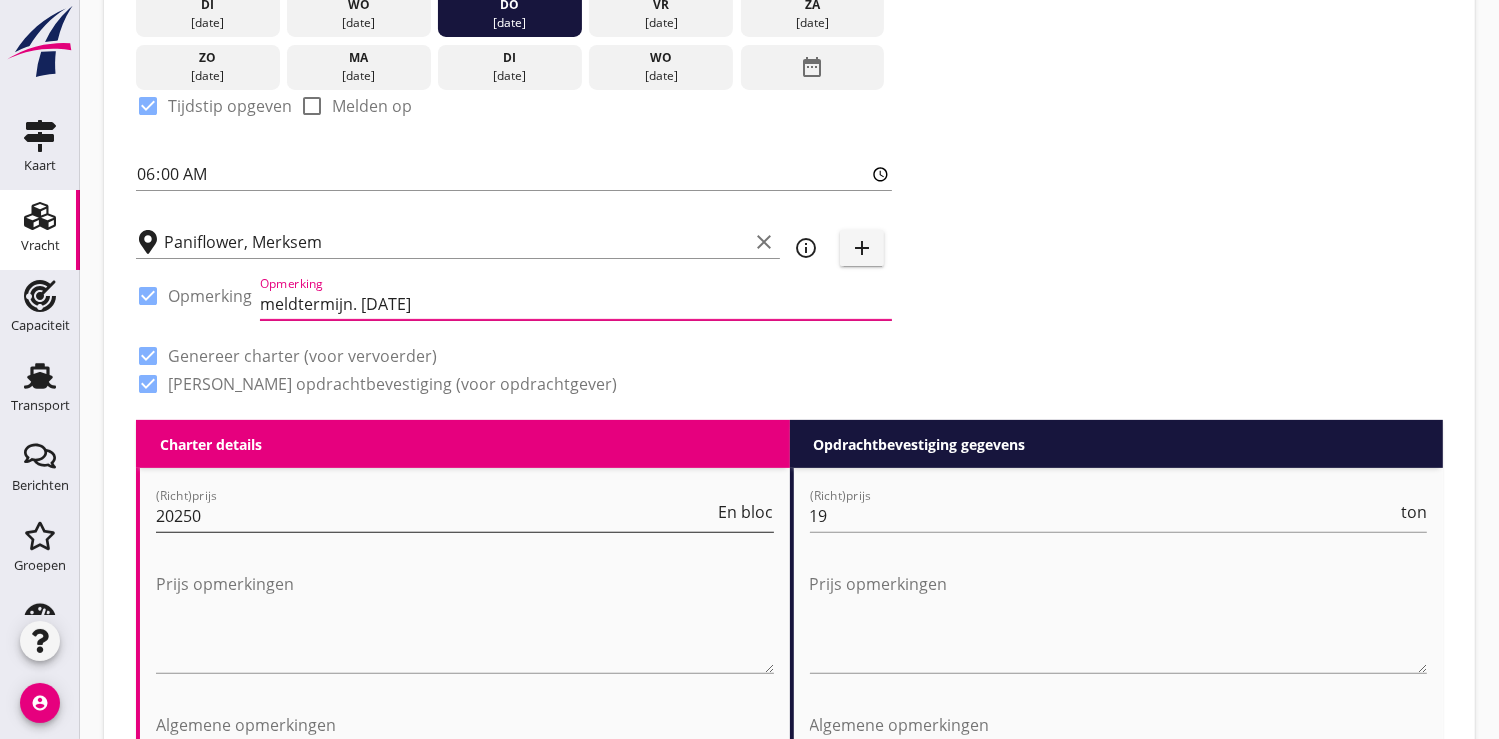 type on "meldtermijn. 10.7.2025" 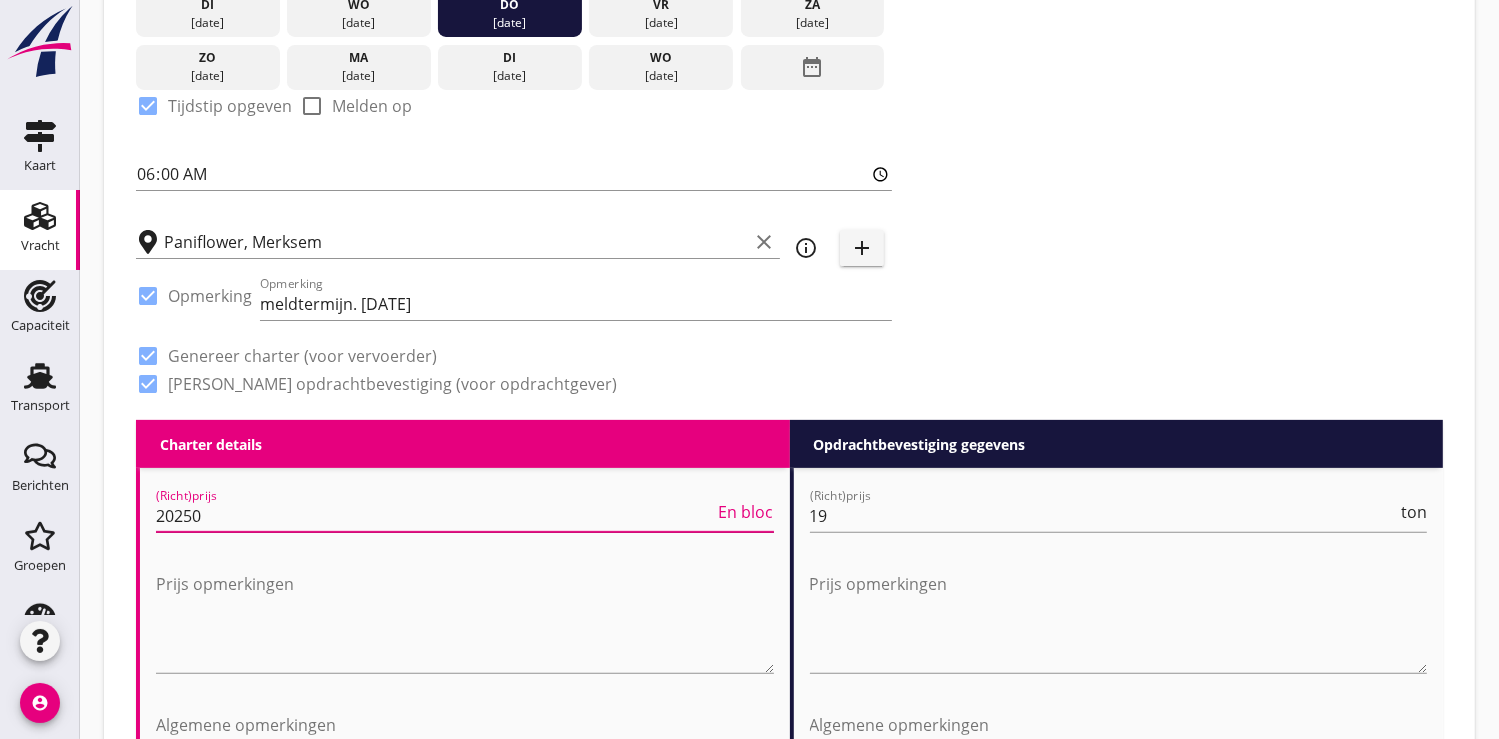 click on "20250" at bounding box center (435, 516) 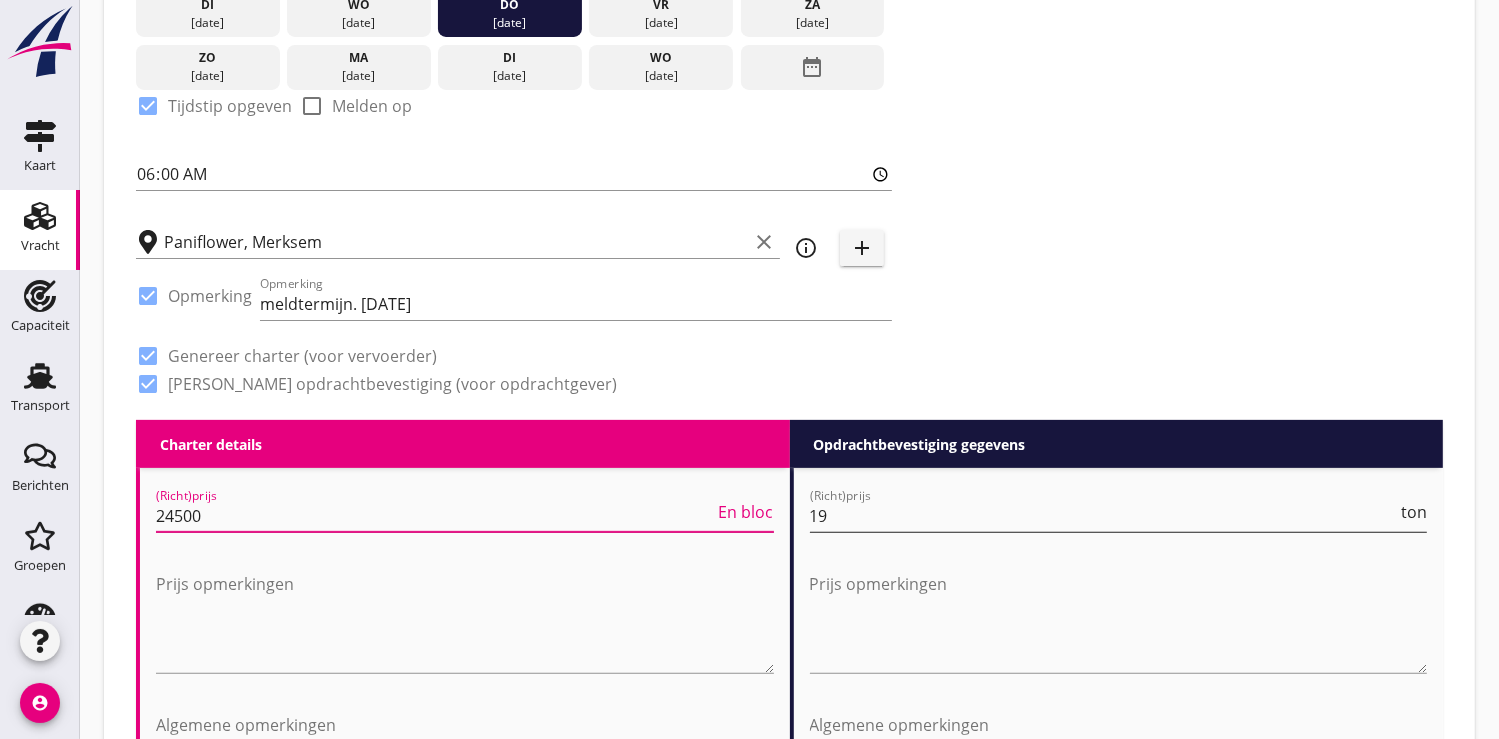 type on "24500" 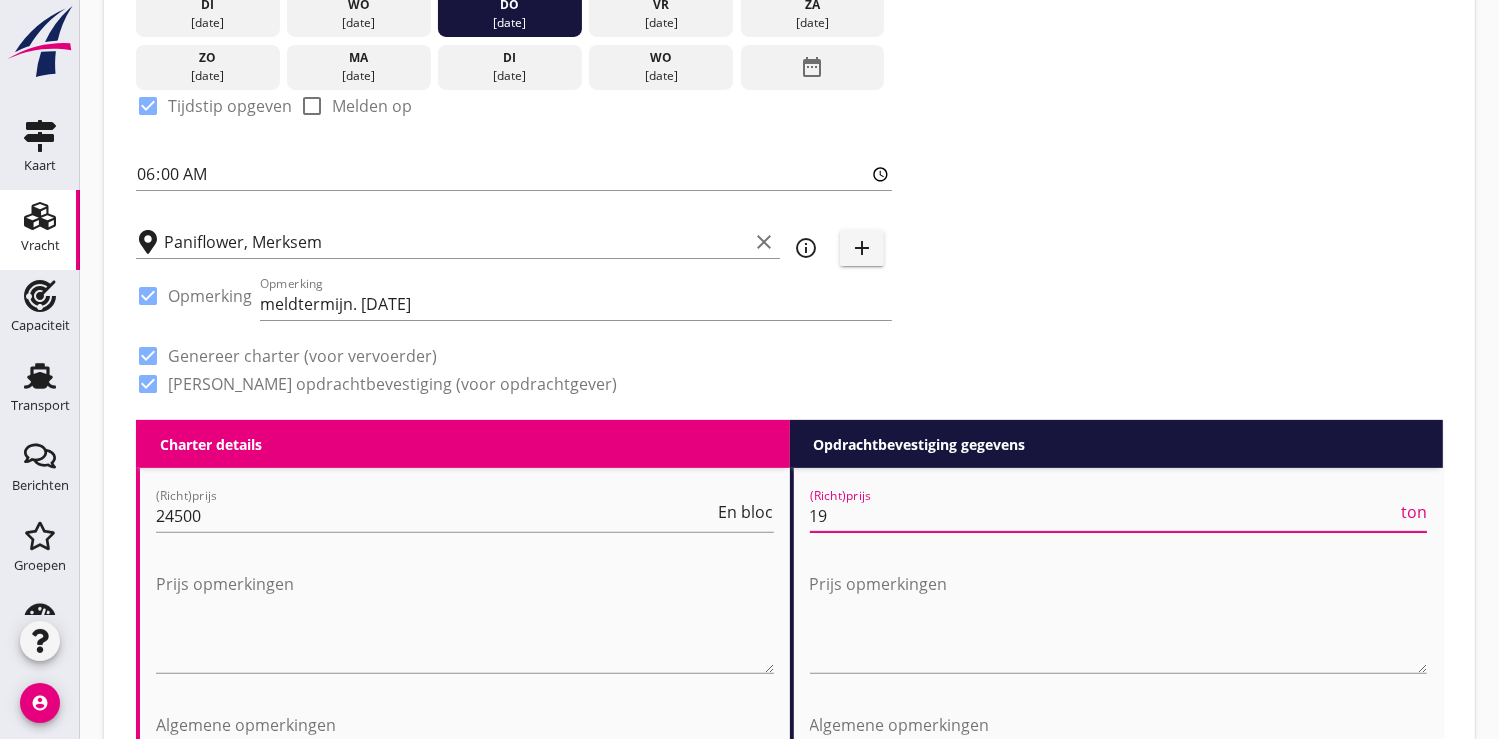 type on "1" 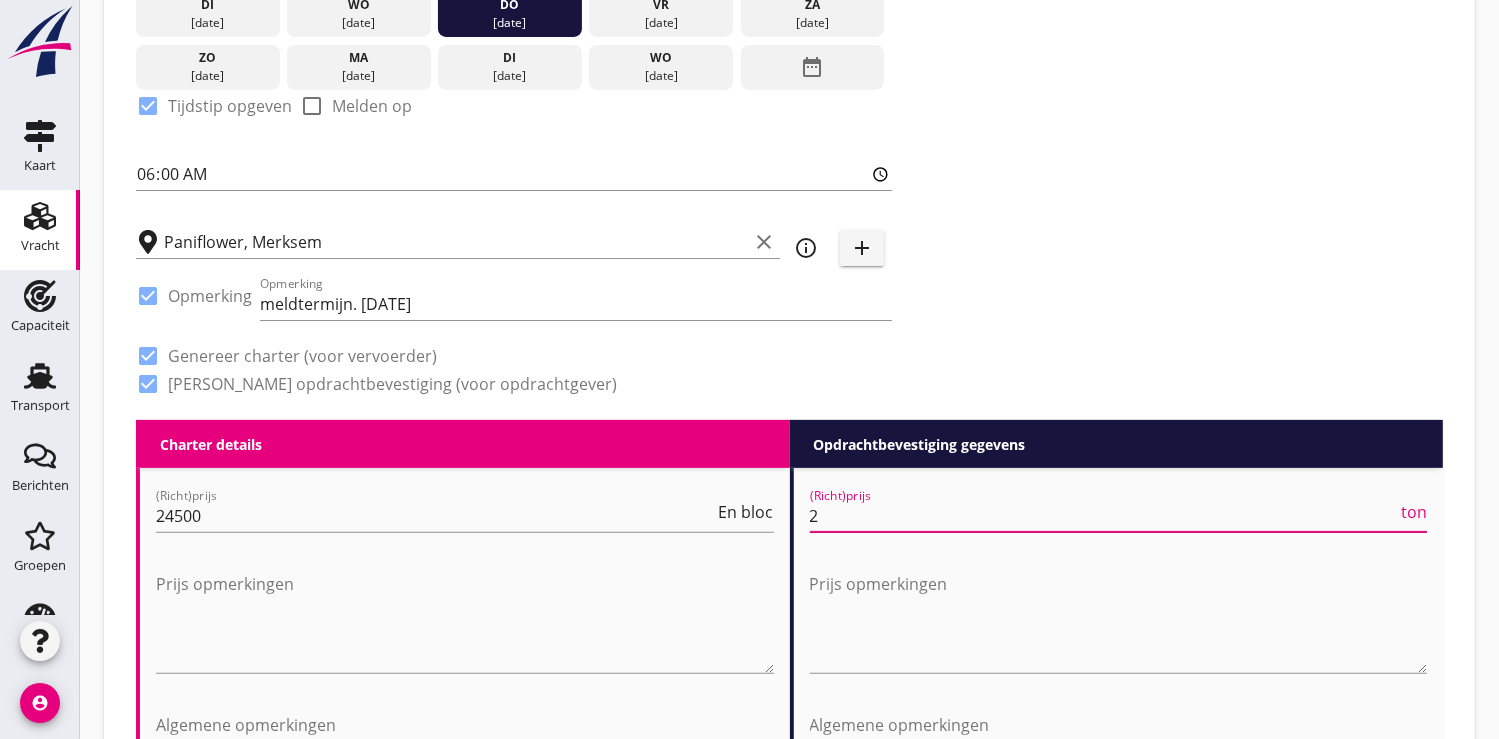 type on "21" 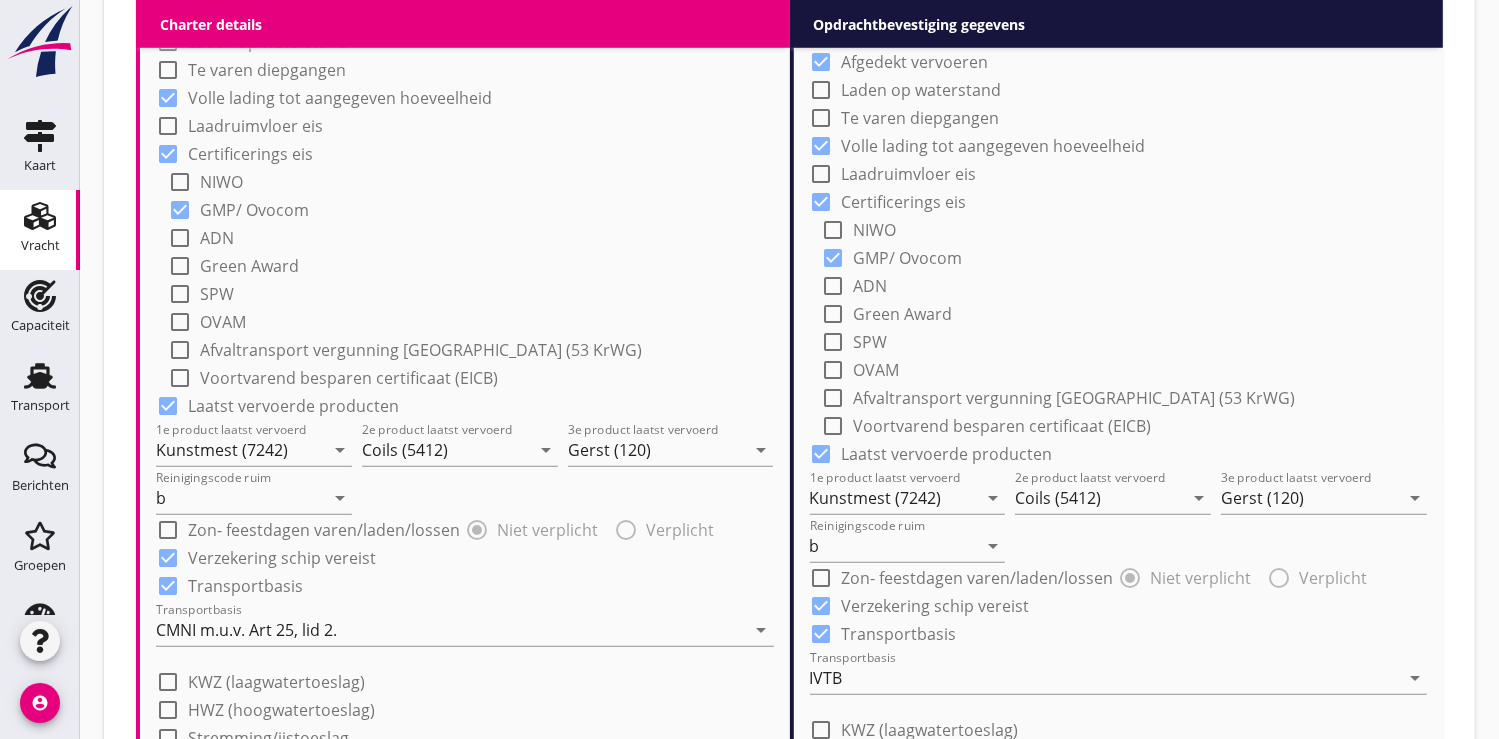 scroll, scrollTop: 1666, scrollLeft: 0, axis: vertical 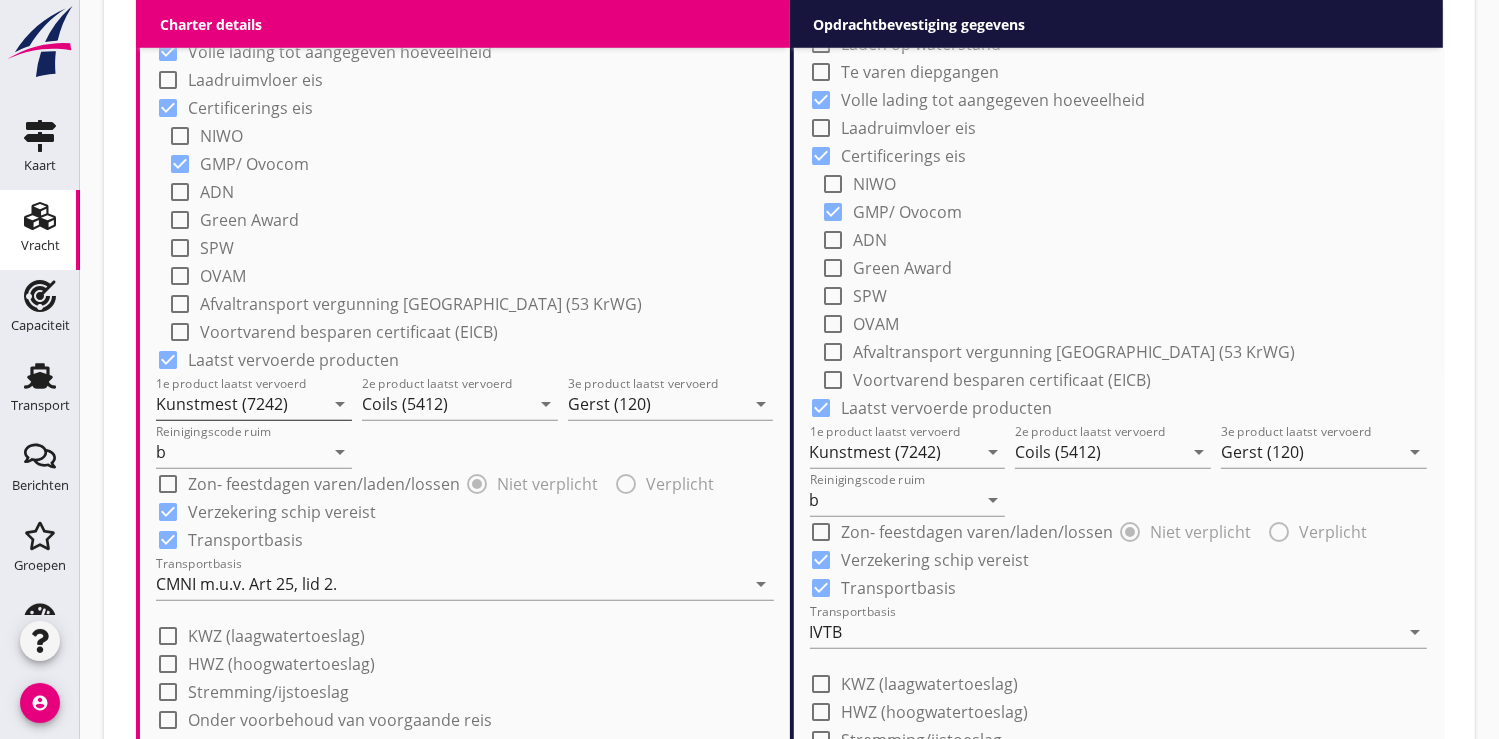 type on "21.25" 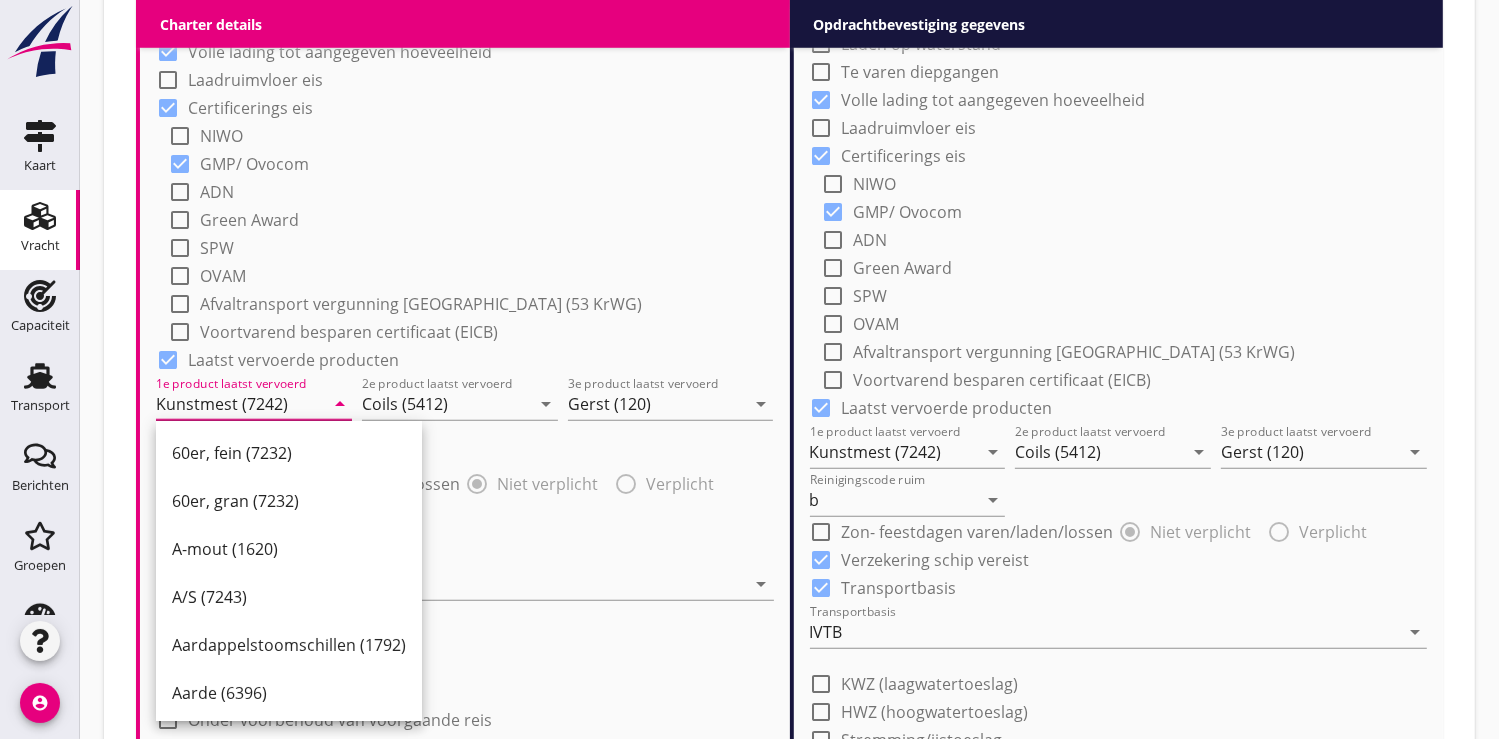 click on "Kunstmest (7242)" at bounding box center (240, 404) 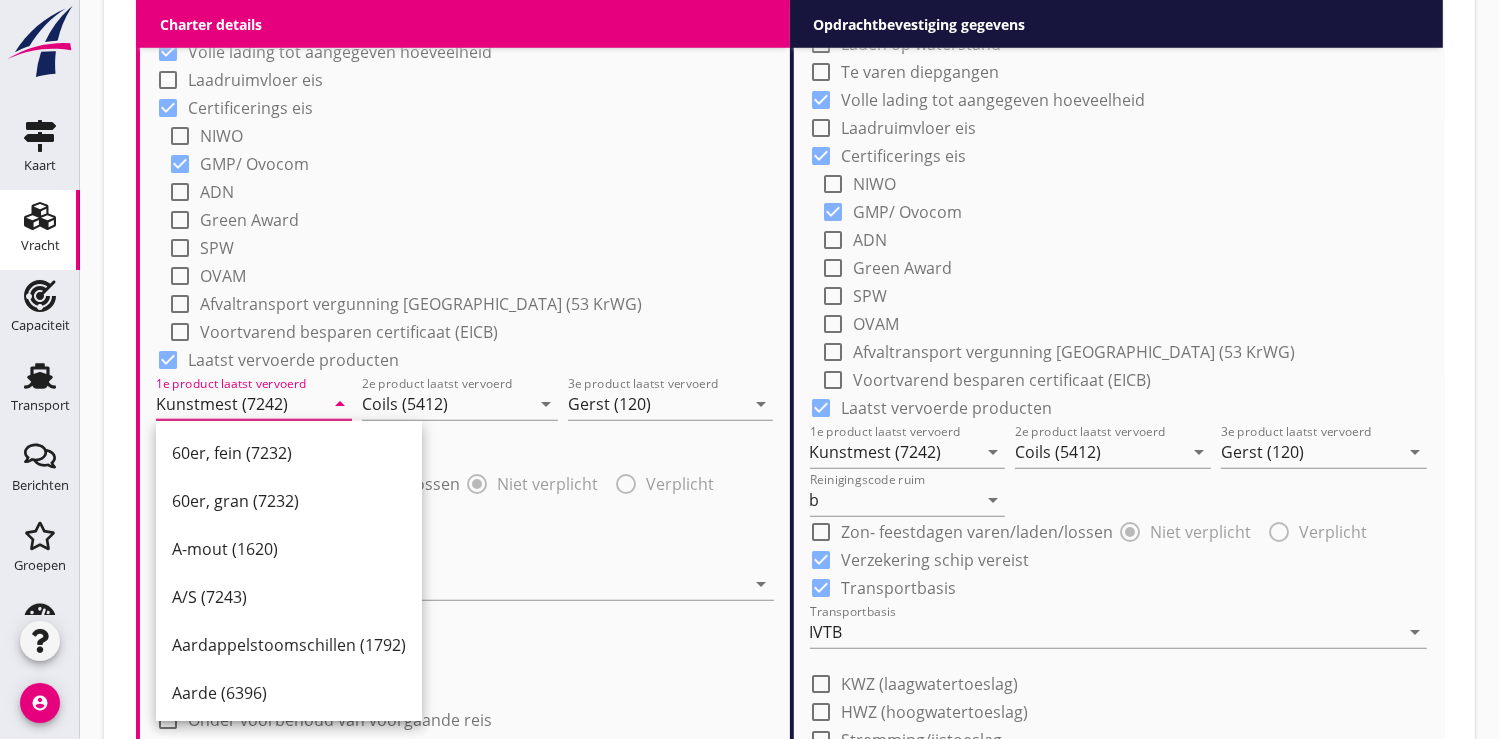 scroll, scrollTop: 0, scrollLeft: 0, axis: both 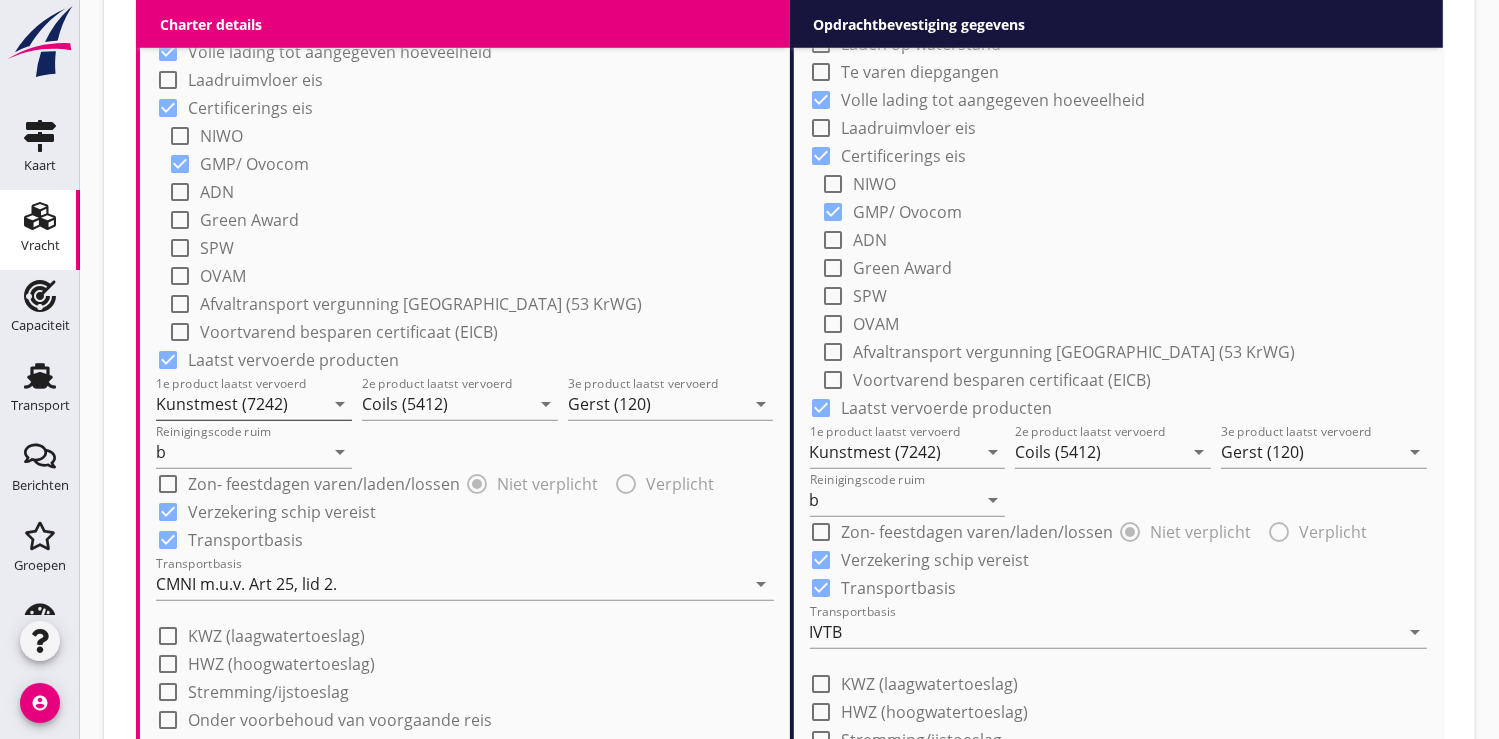 click on "Kunstmest (7242)" at bounding box center (240, 404) 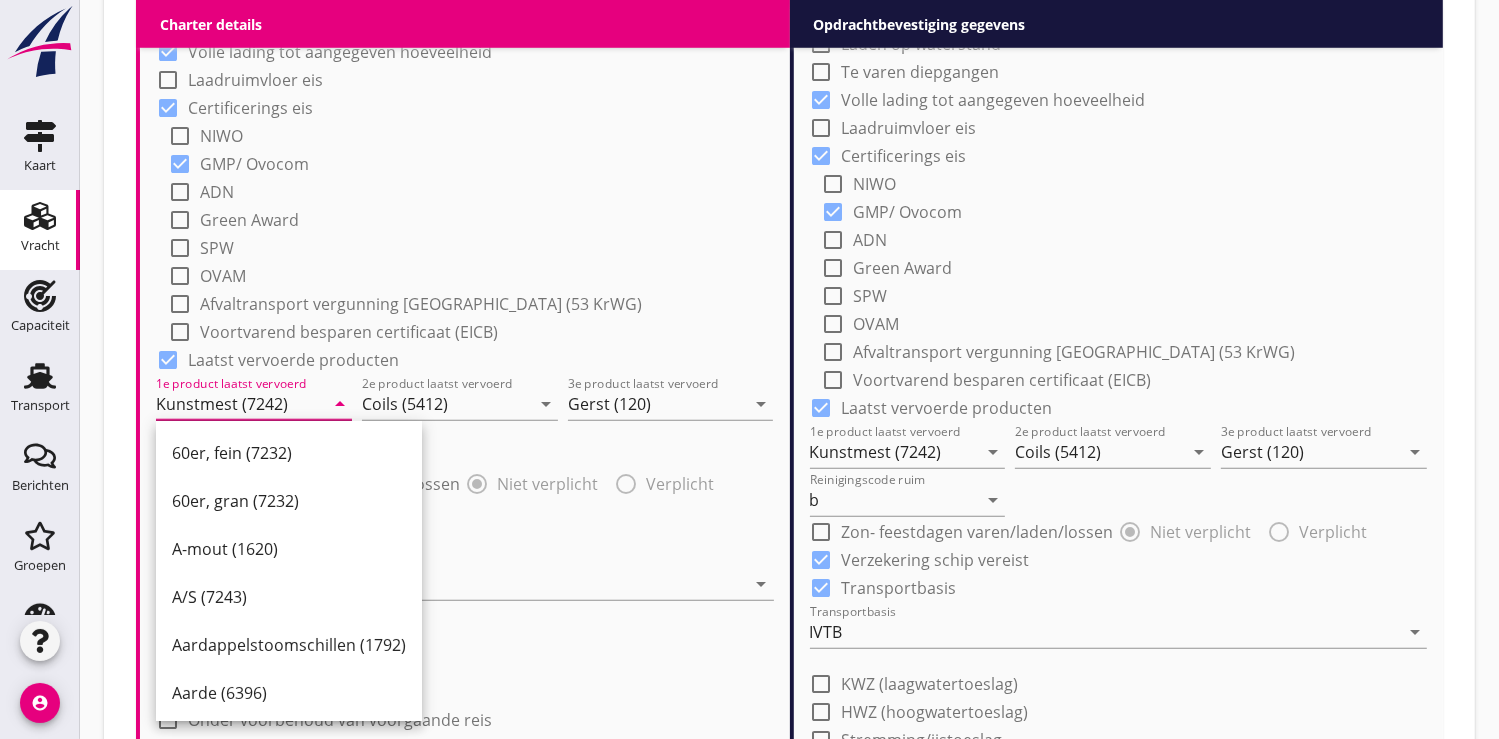 click on "Kunstmest (7242)" at bounding box center [240, 404] 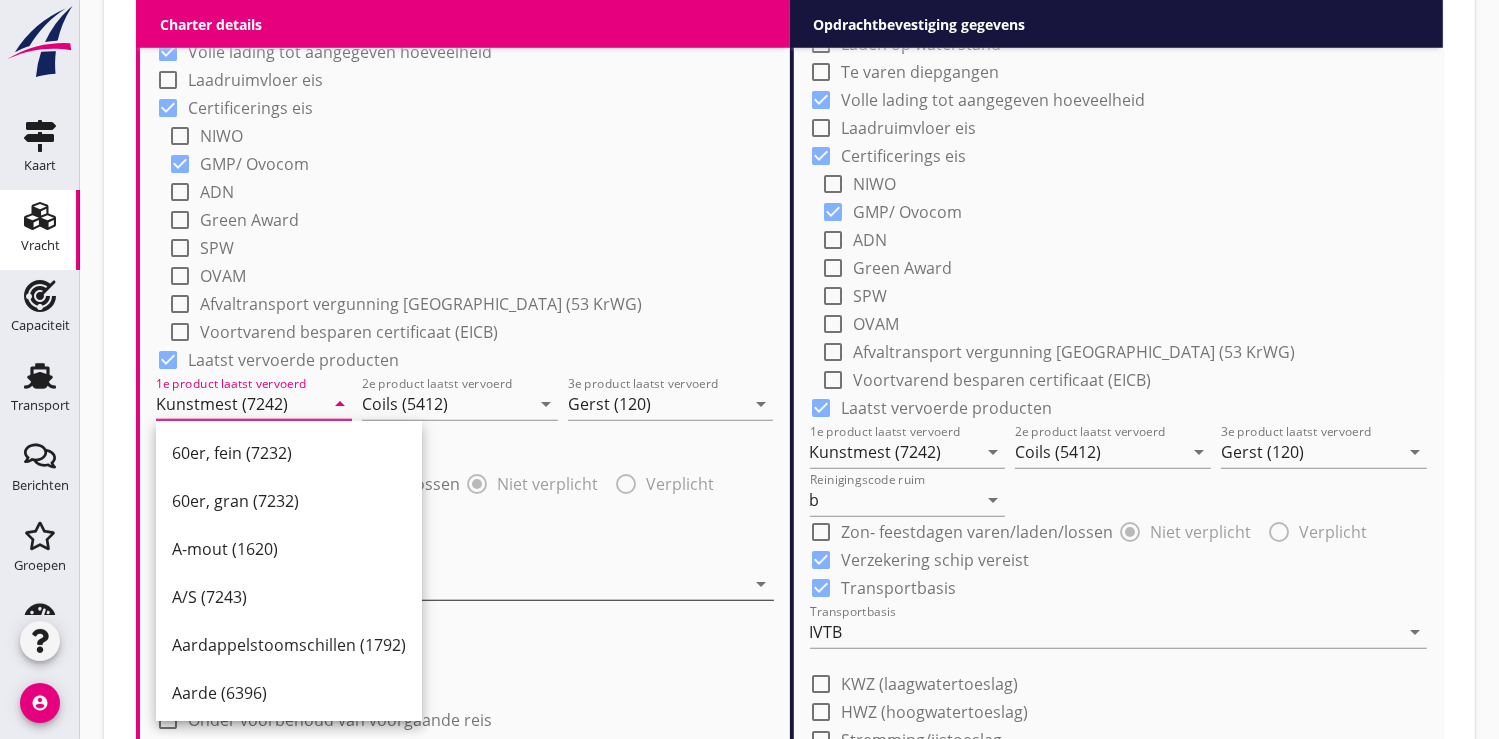 click on "CMNI m.u.v. Art 25, lid 2." at bounding box center [451, 584] 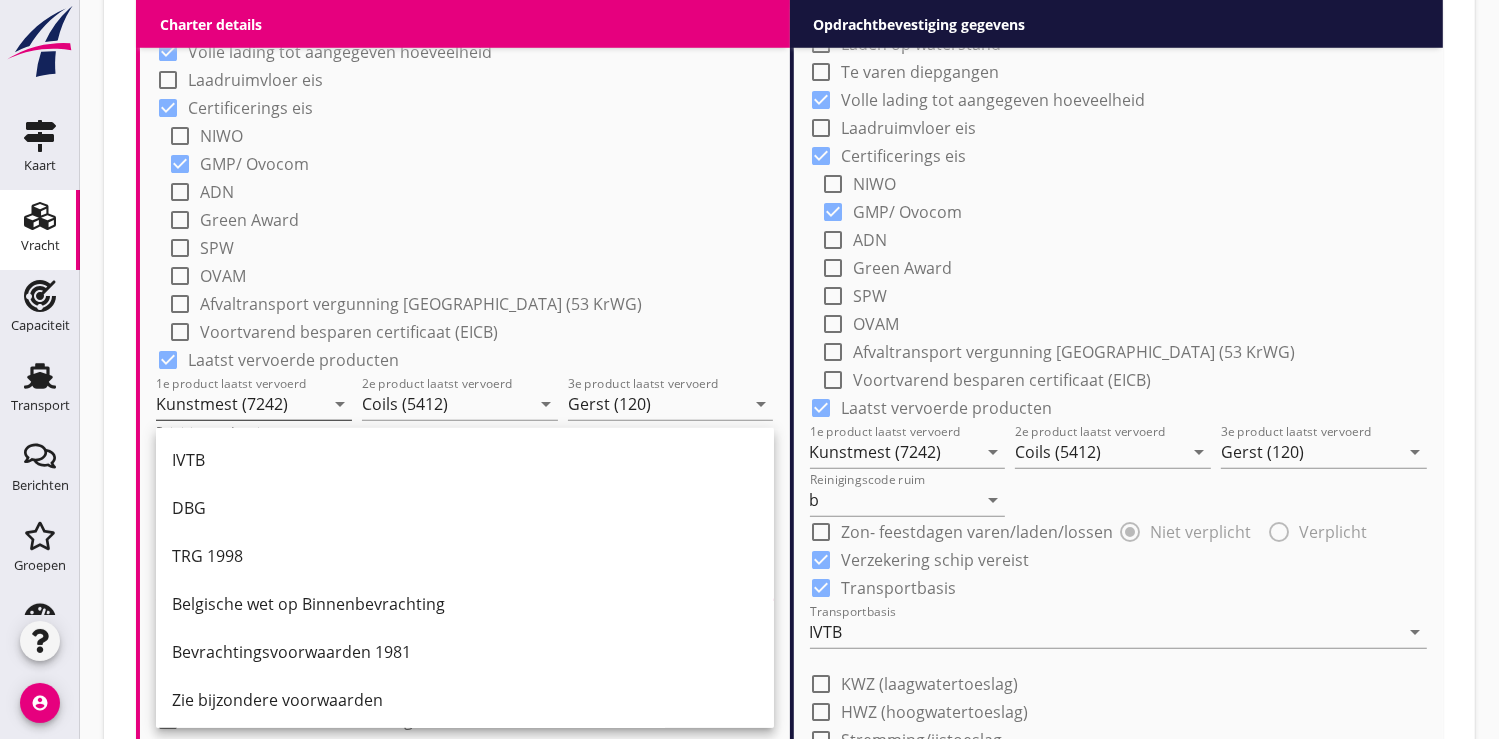 click on "Kunstmest (7242)" at bounding box center [240, 404] 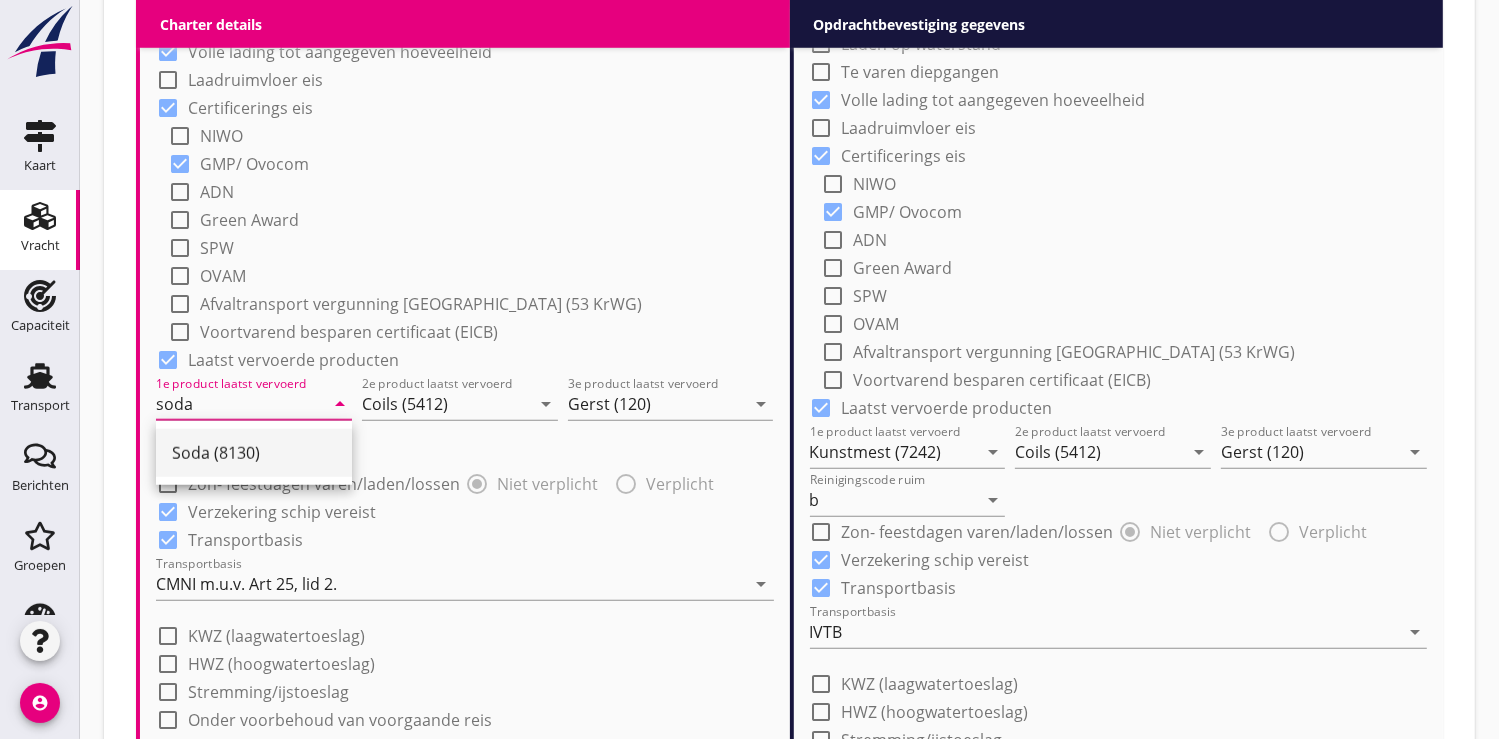 click on "Soda (8130)" at bounding box center (254, 453) 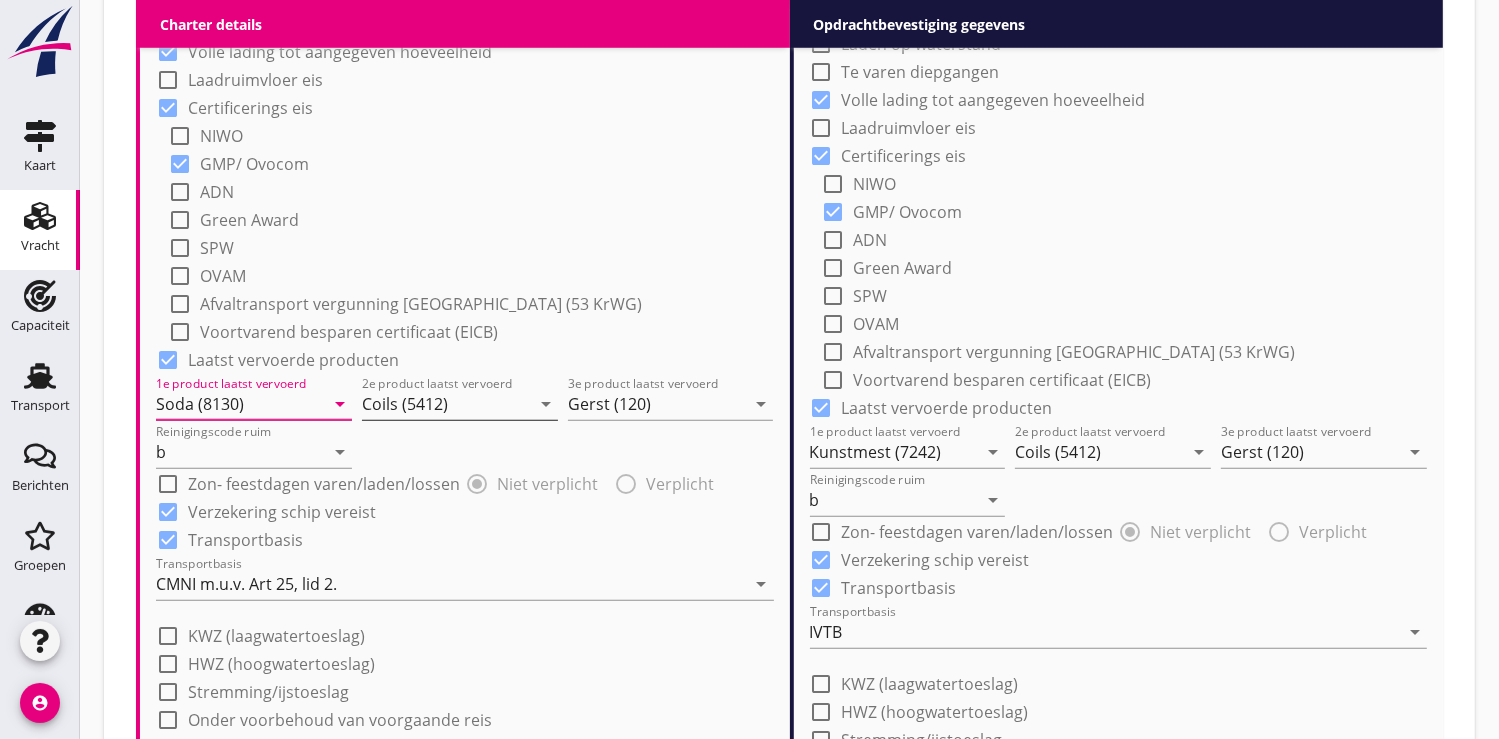 type on "Soda (8130)" 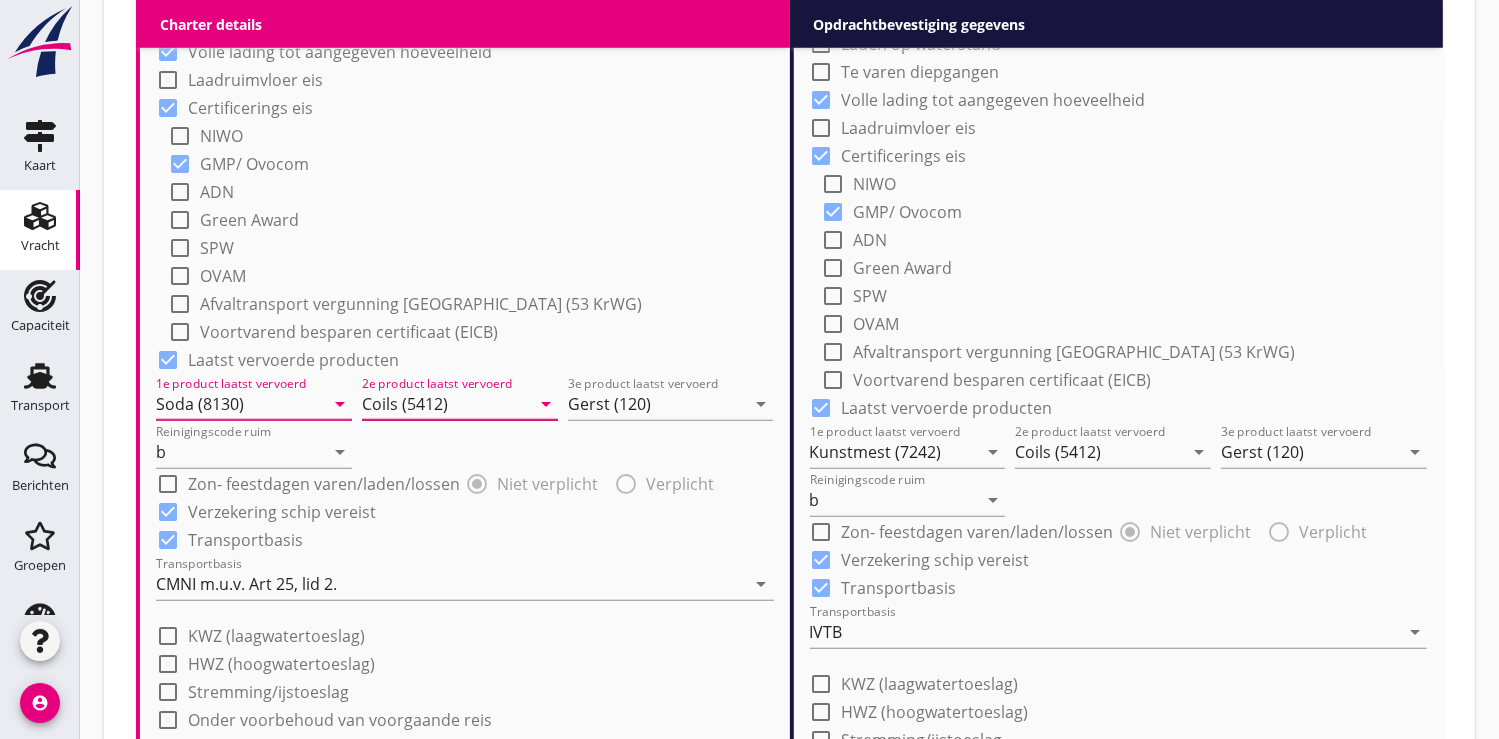 click on "Coils (5412)" at bounding box center (446, 404) 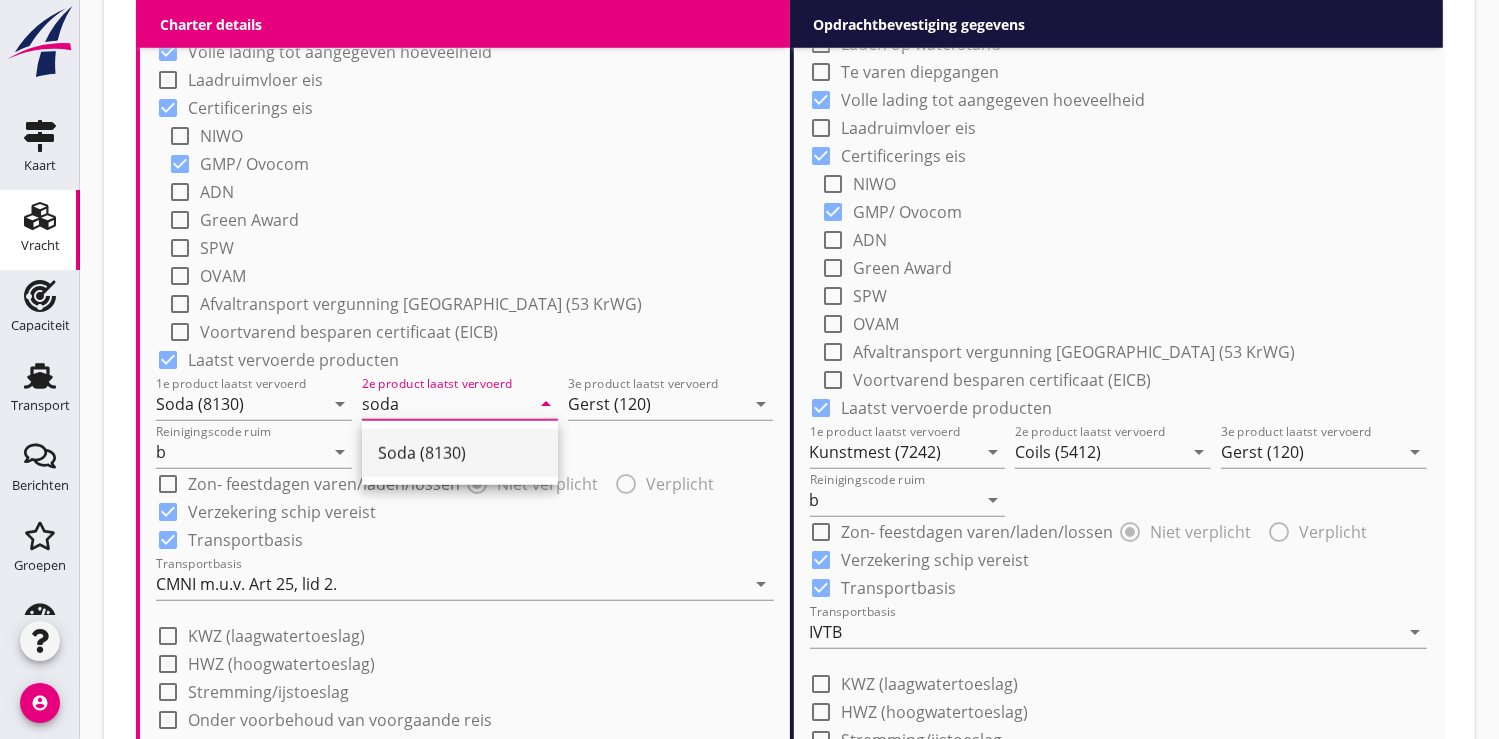 click on "Soda (8130)" at bounding box center [460, 453] 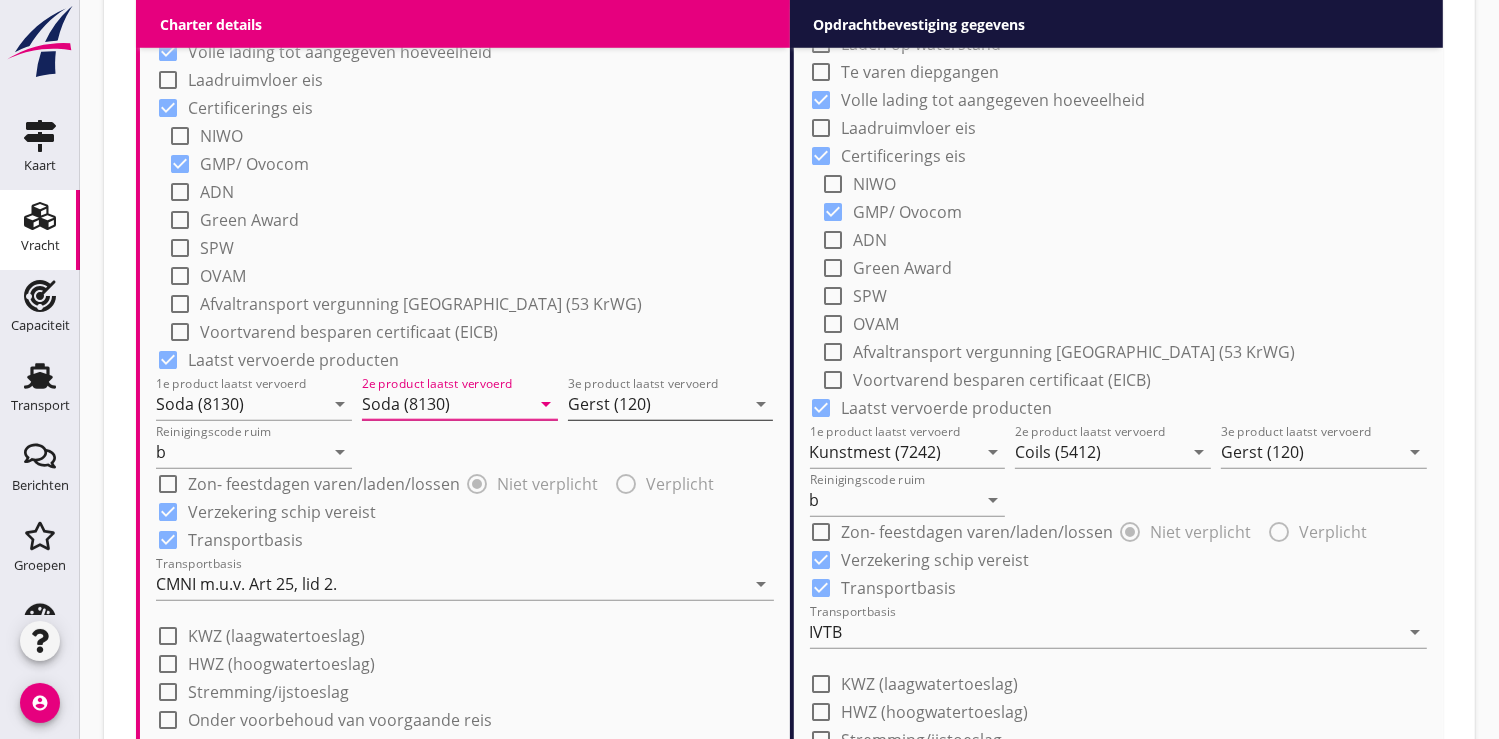 type on "Soda (8130)" 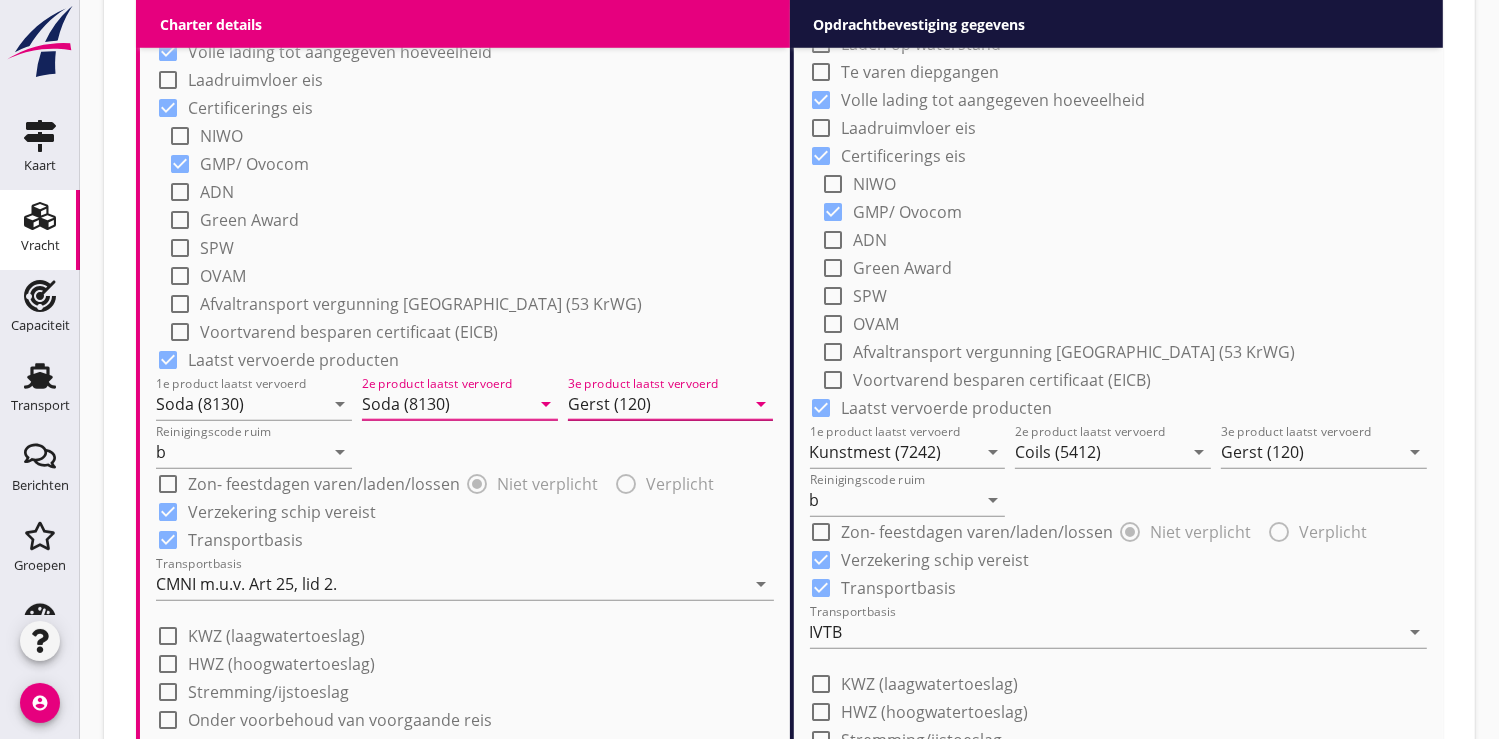 click on "Gerst (120)" at bounding box center [657, 404] 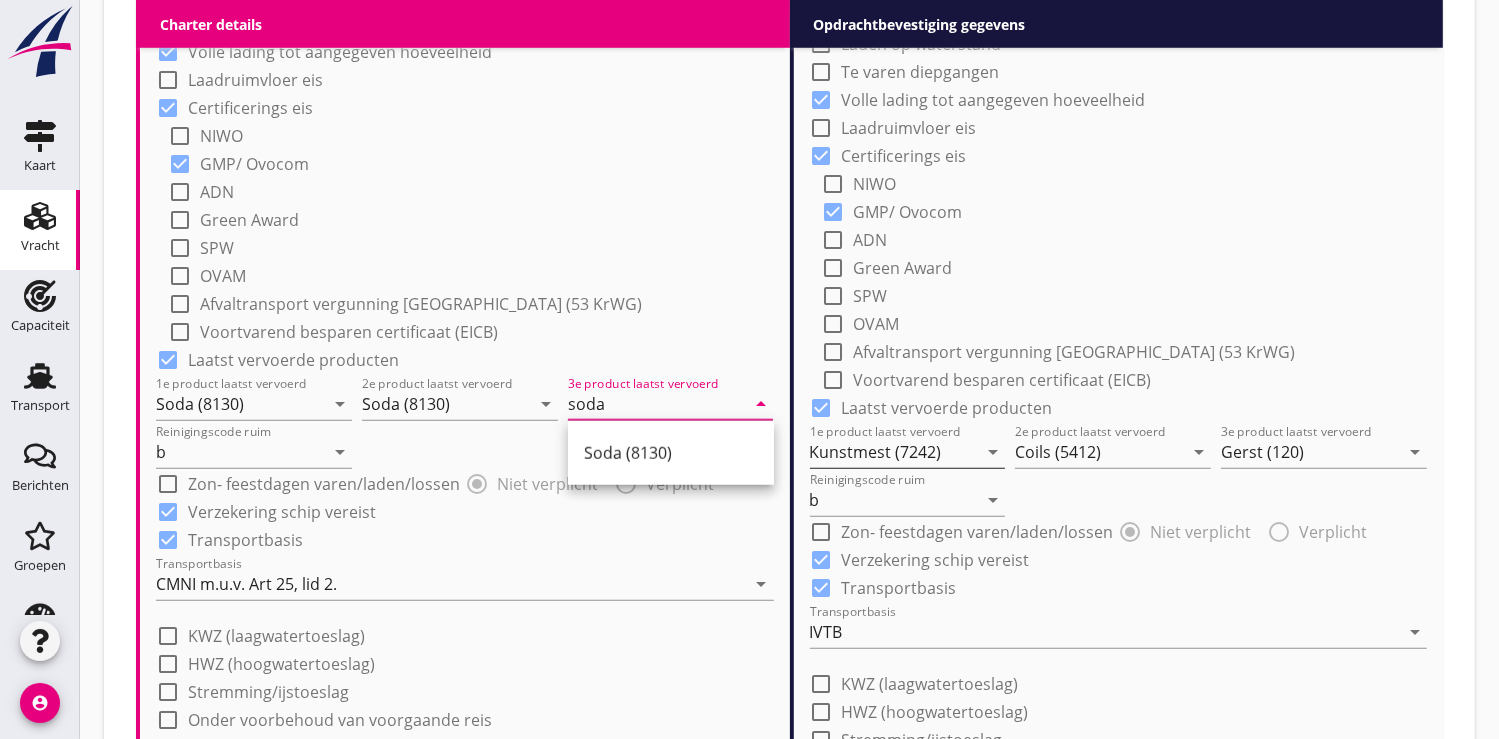 type on "soda" 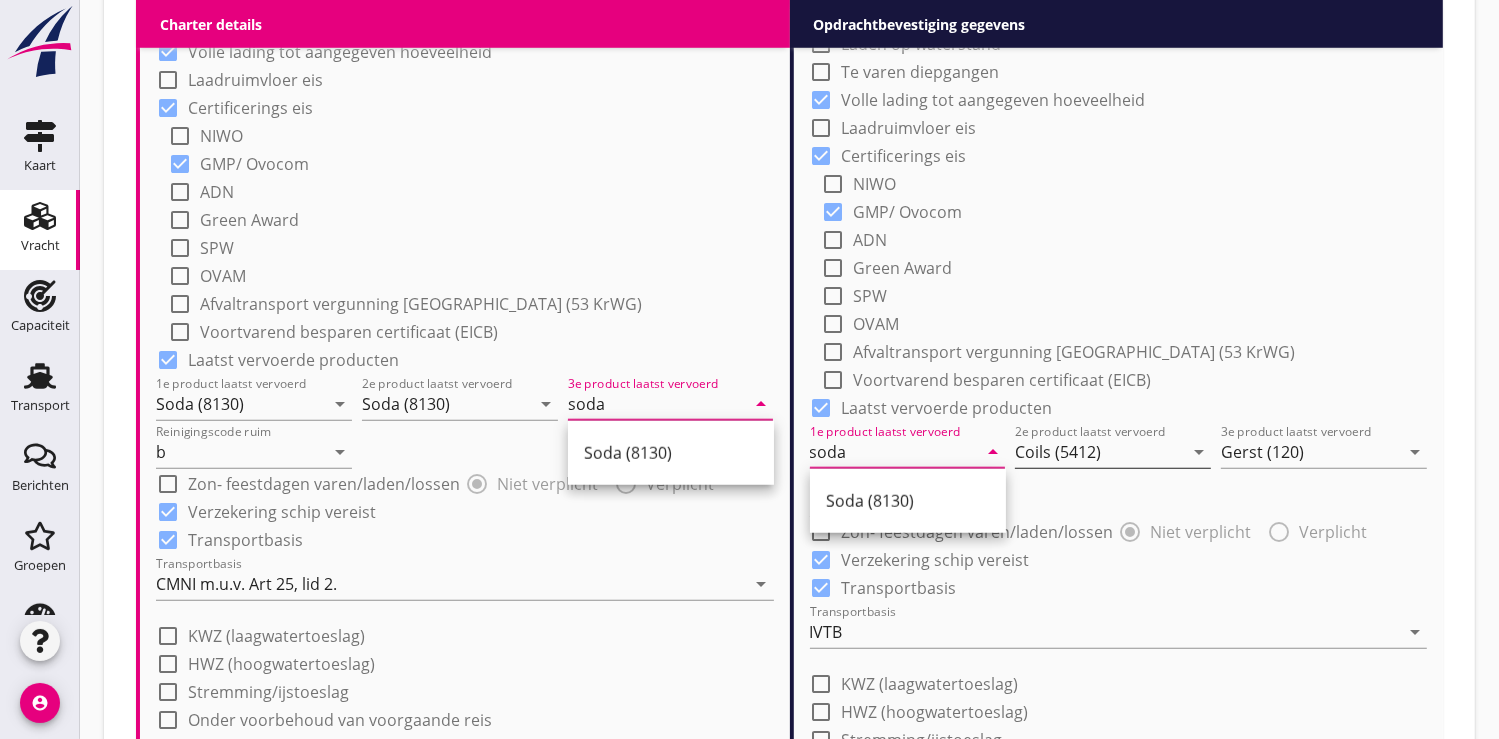 type on "soda" 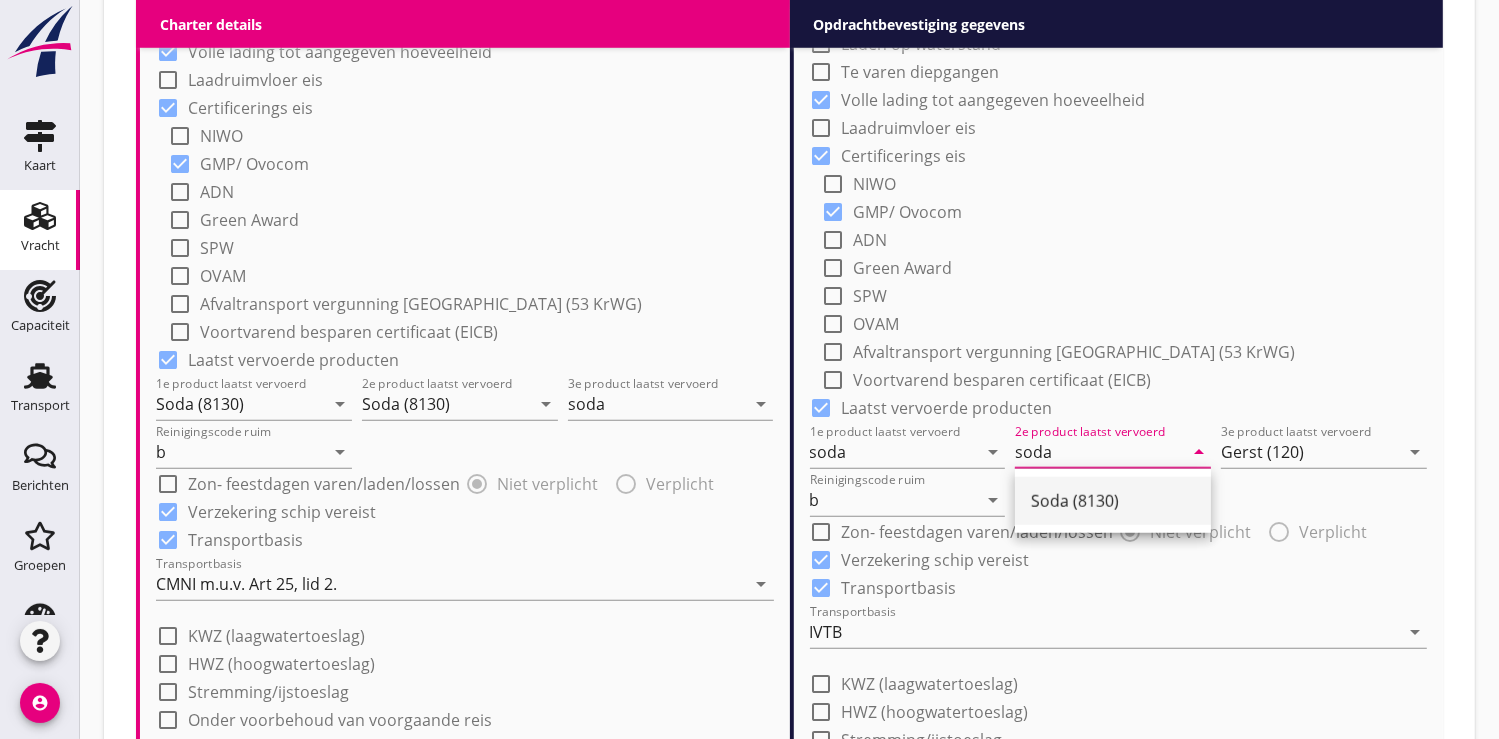 click on "Soda (8130)" at bounding box center [1113, 501] 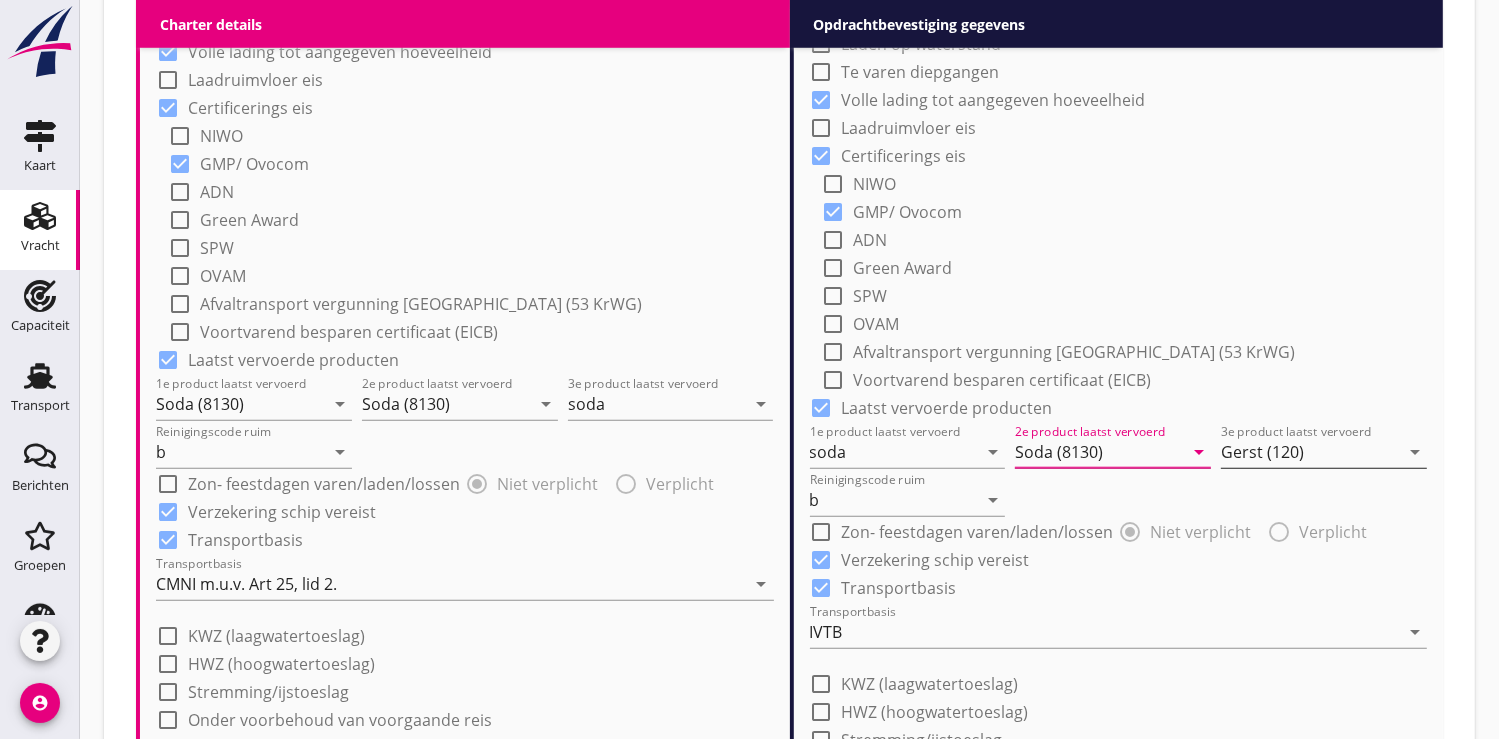 type on "Soda (8130)" 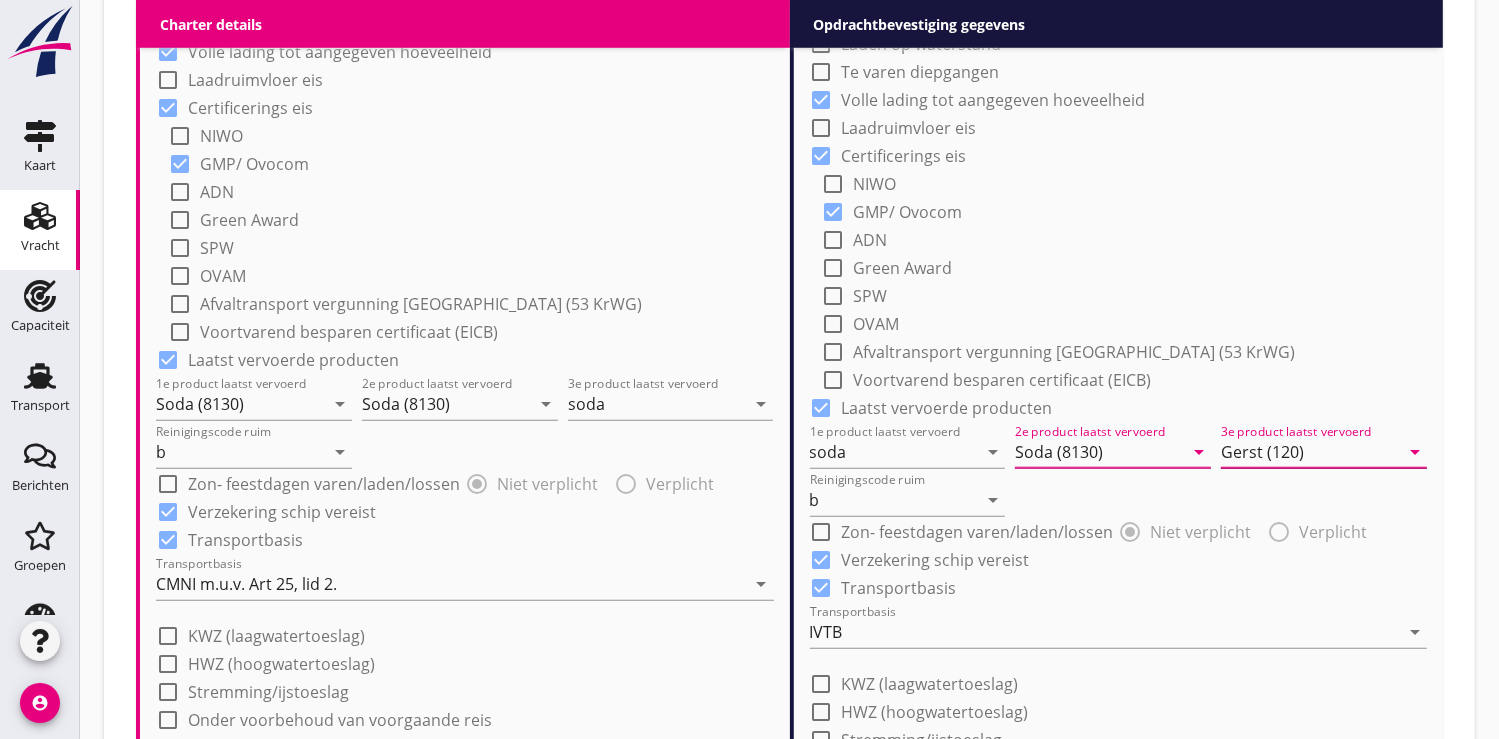 click on "Gerst (120)" at bounding box center (1310, 452) 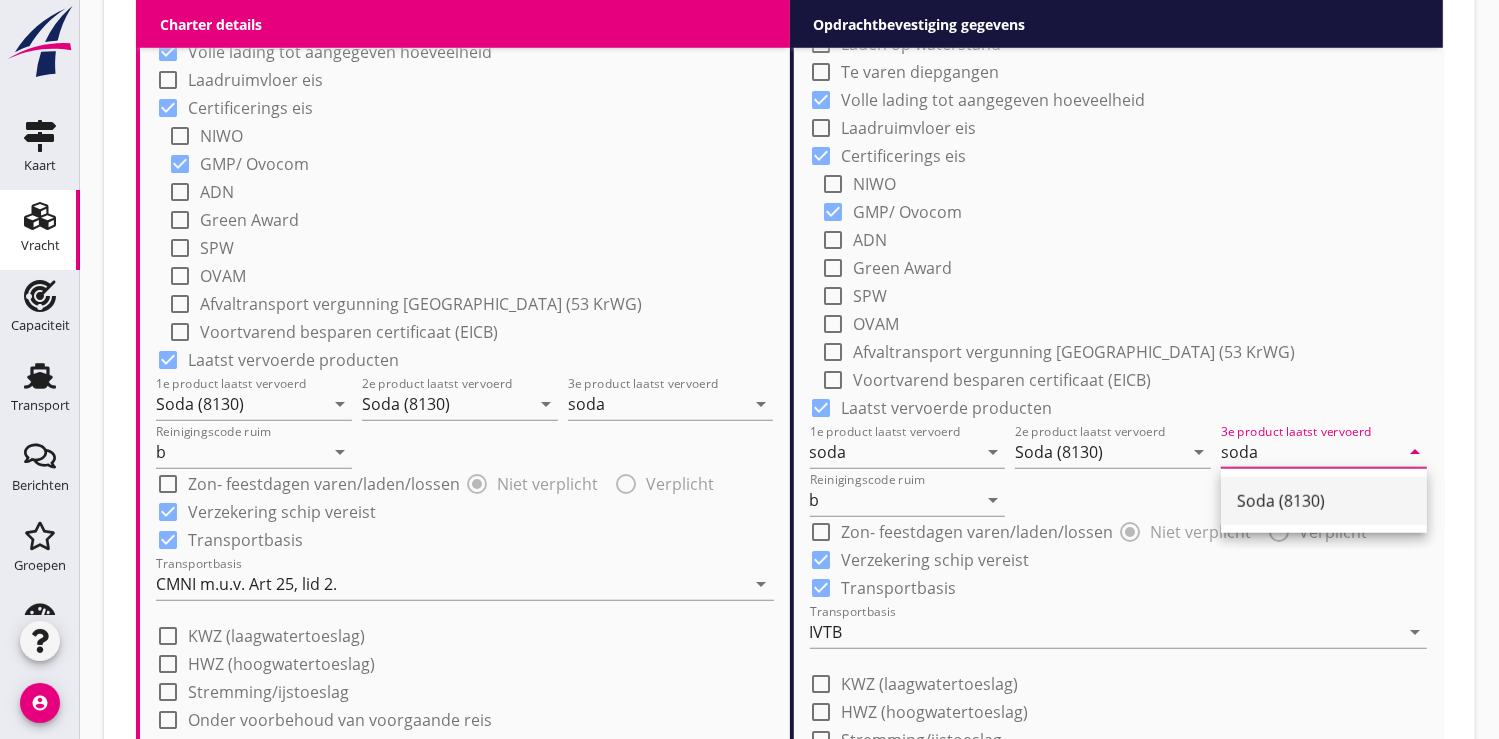 click on "Soda (8130)" at bounding box center (1324, 501) 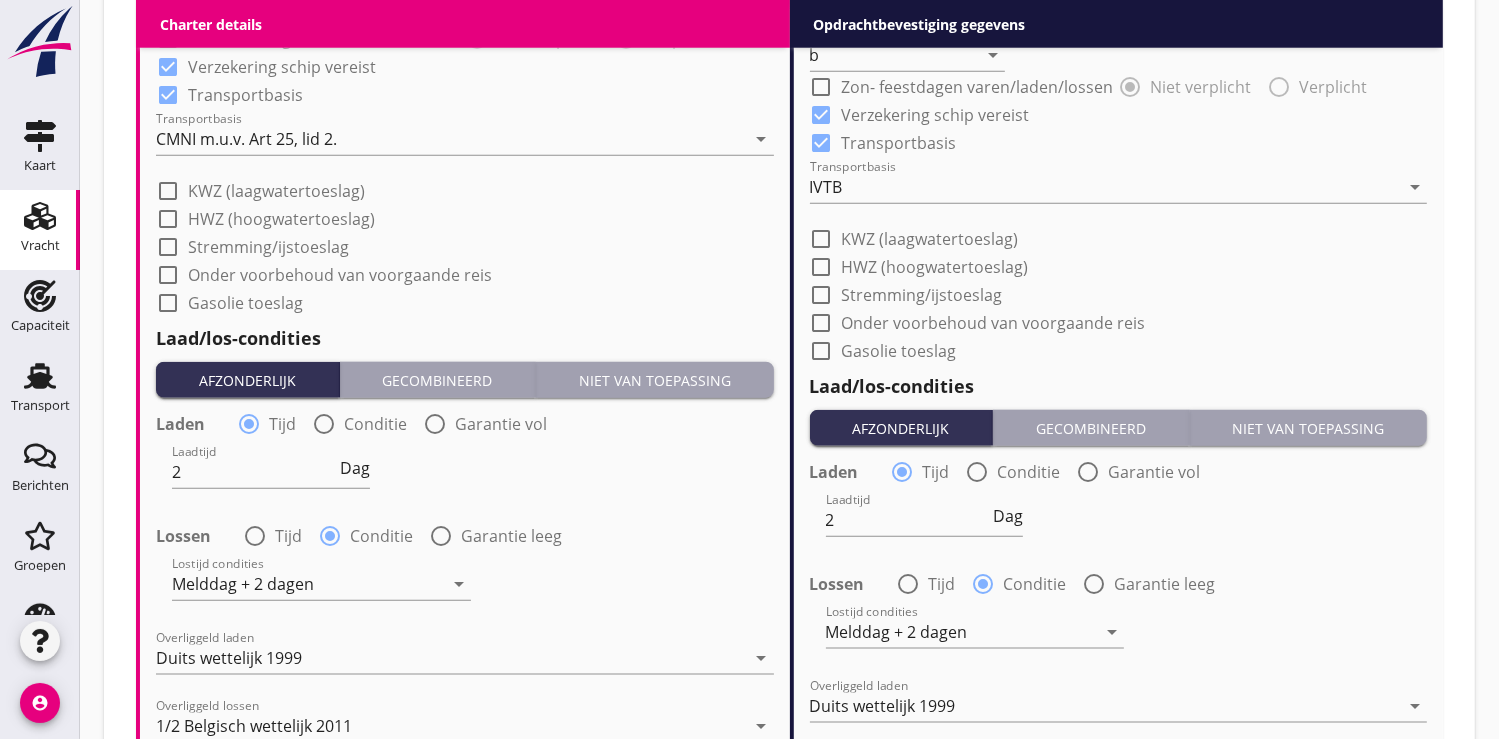 scroll, scrollTop: 2222, scrollLeft: 0, axis: vertical 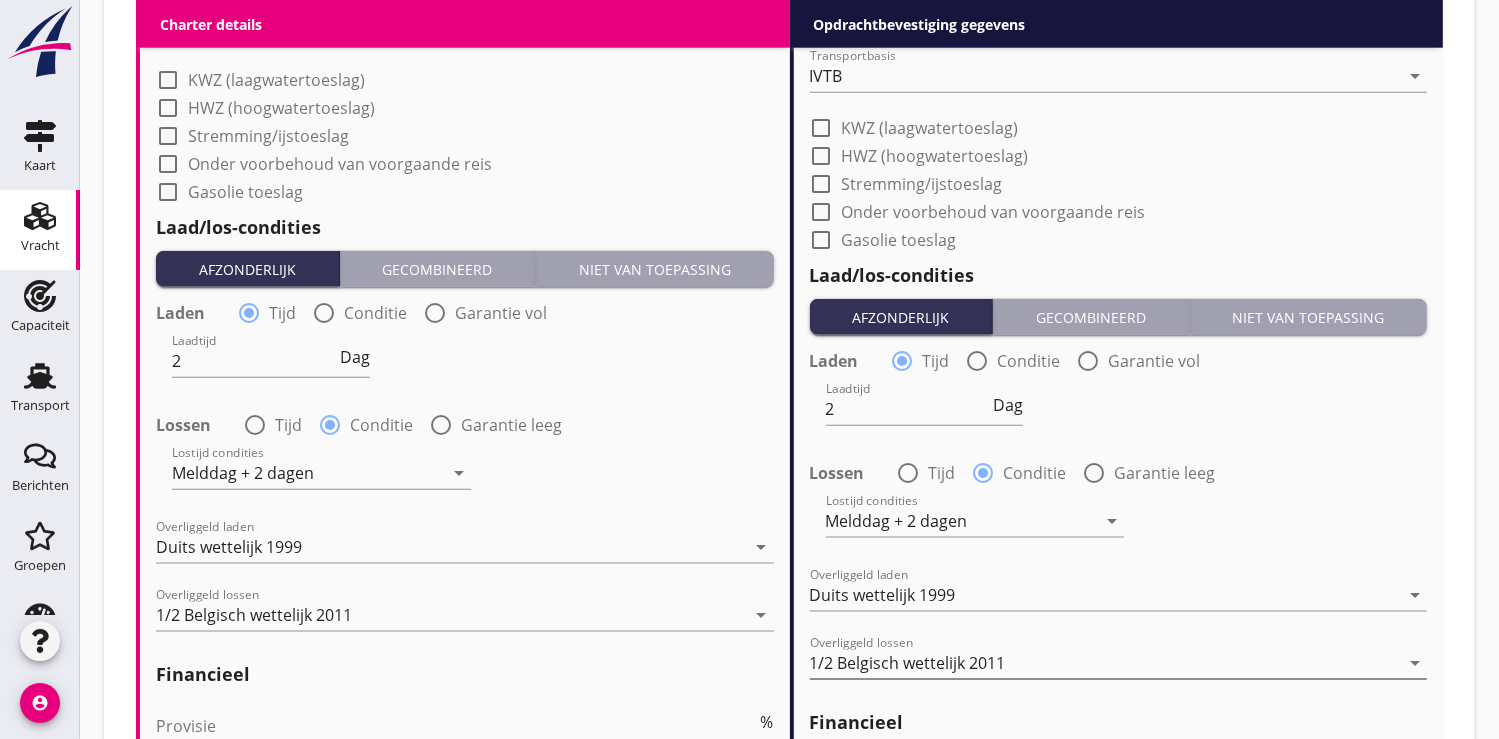 type on "Soda (8130)" 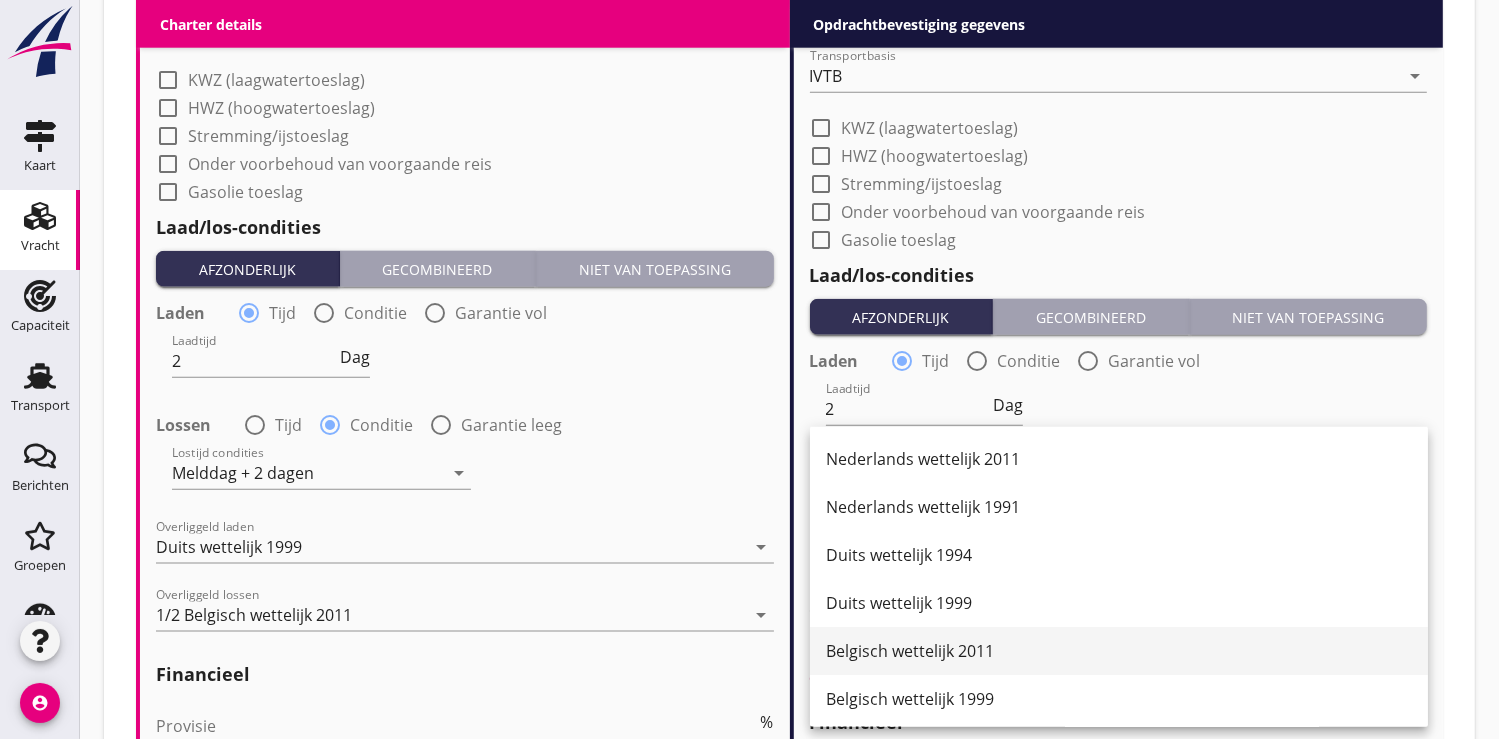 click on "Belgisch wettelijk 2011" at bounding box center [1119, 651] 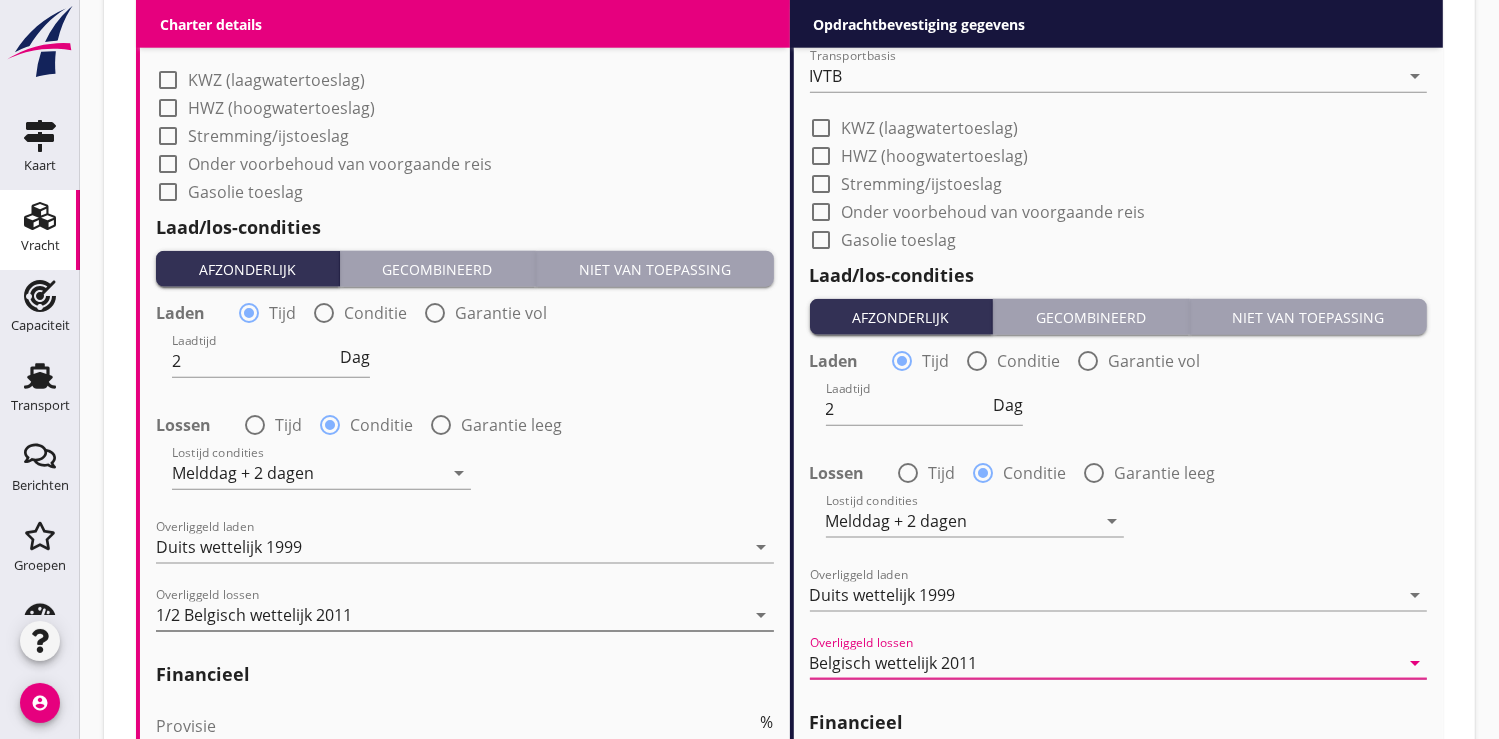 click on "1/2 Belgisch wettelijk 2011" at bounding box center (254, 615) 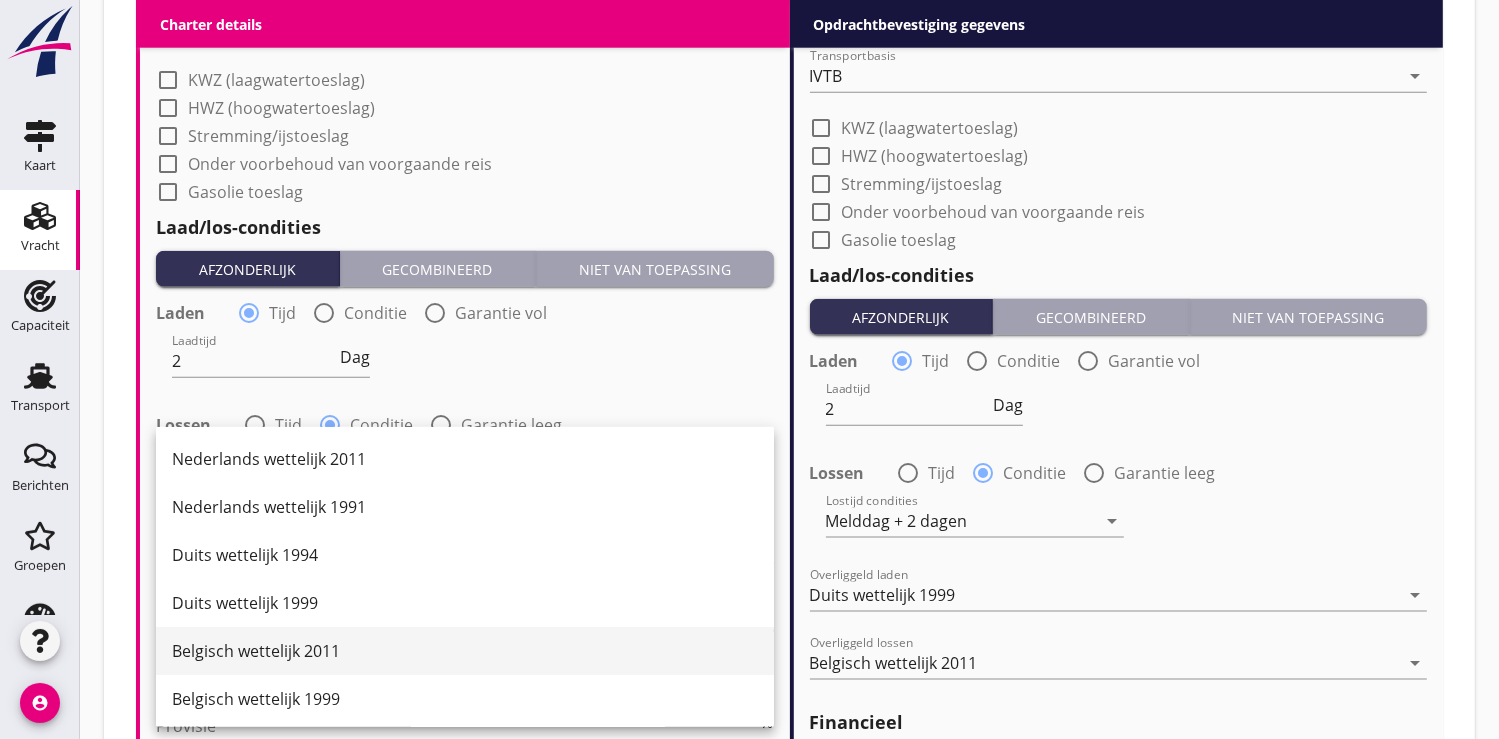 click on "Belgisch wettelijk 2011" at bounding box center [465, 651] 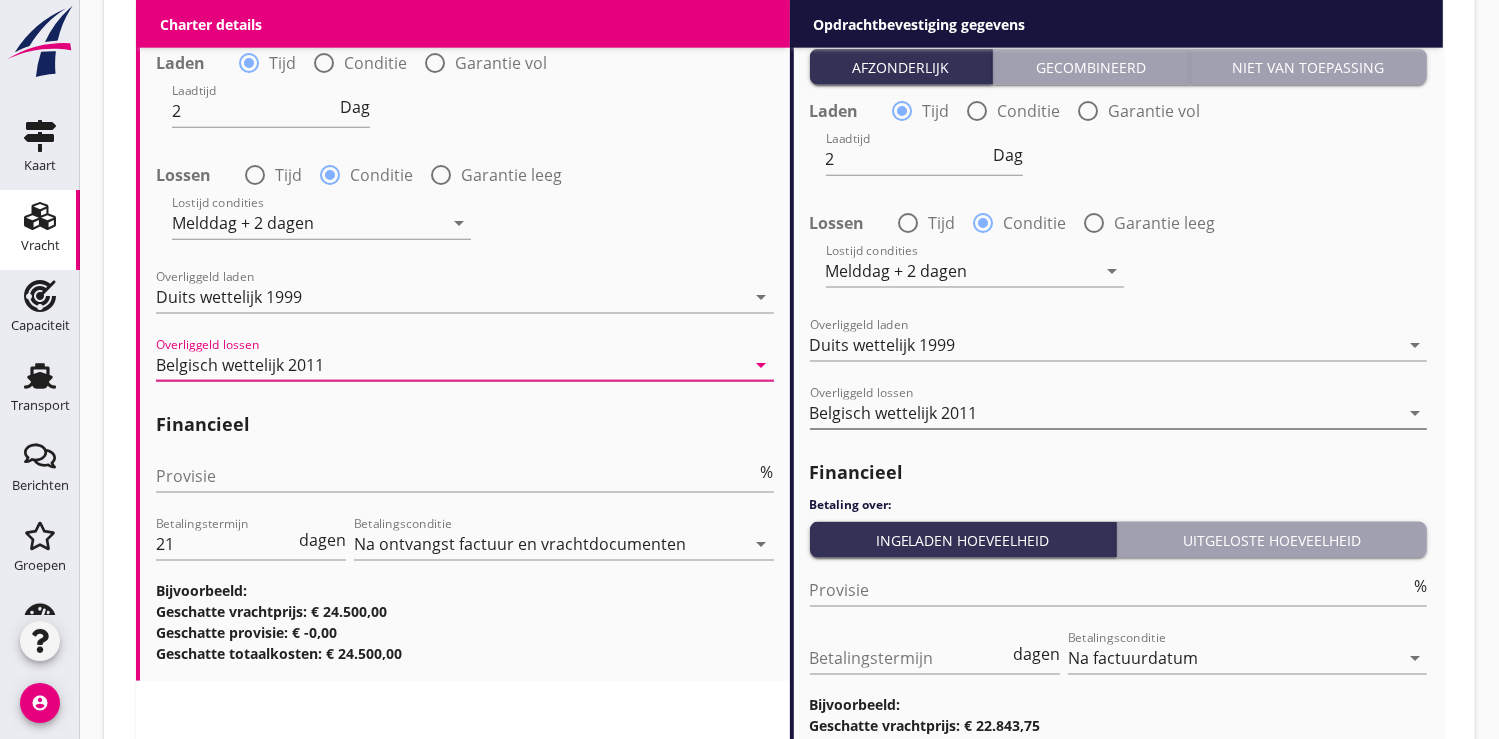 scroll, scrollTop: 2661, scrollLeft: 0, axis: vertical 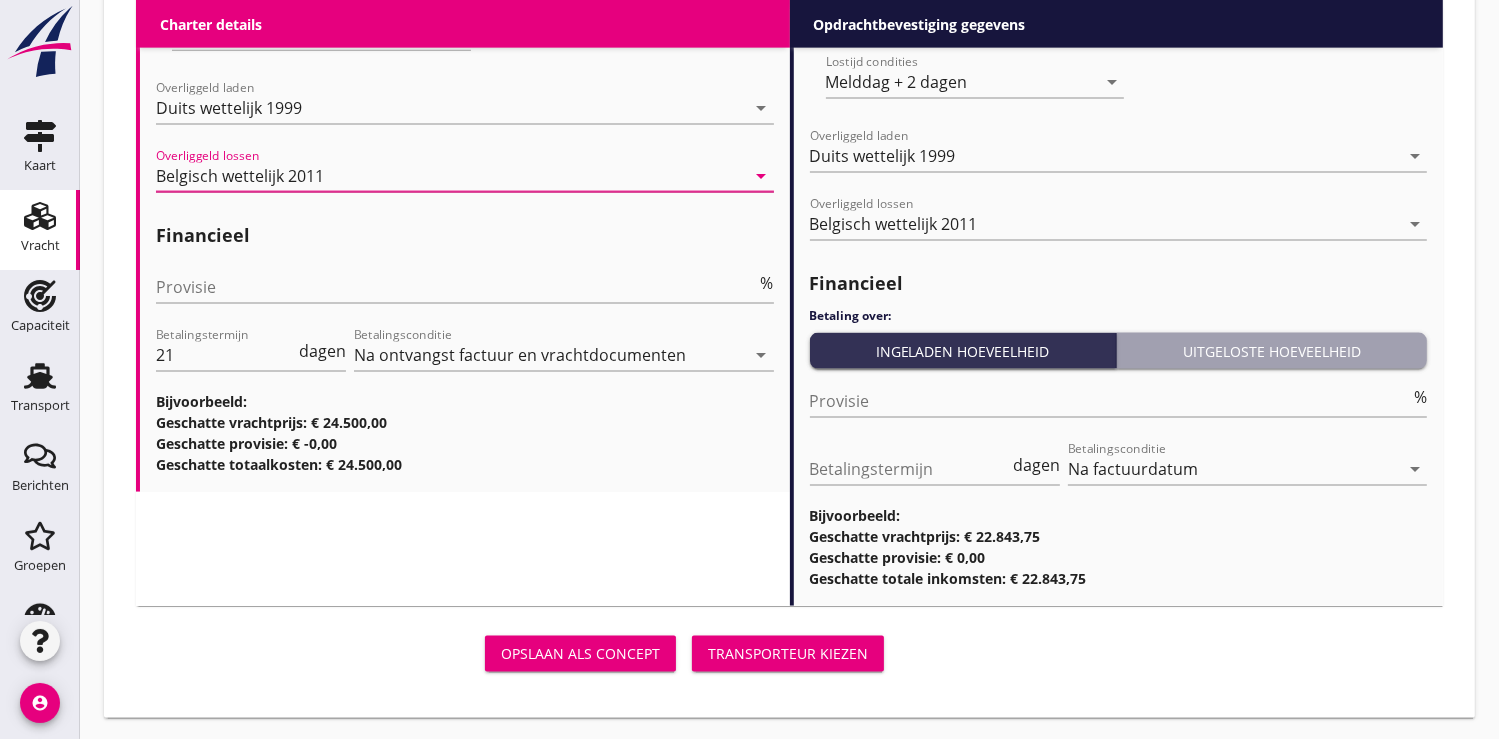 click on "Transporteur kiezen" at bounding box center (788, 653) 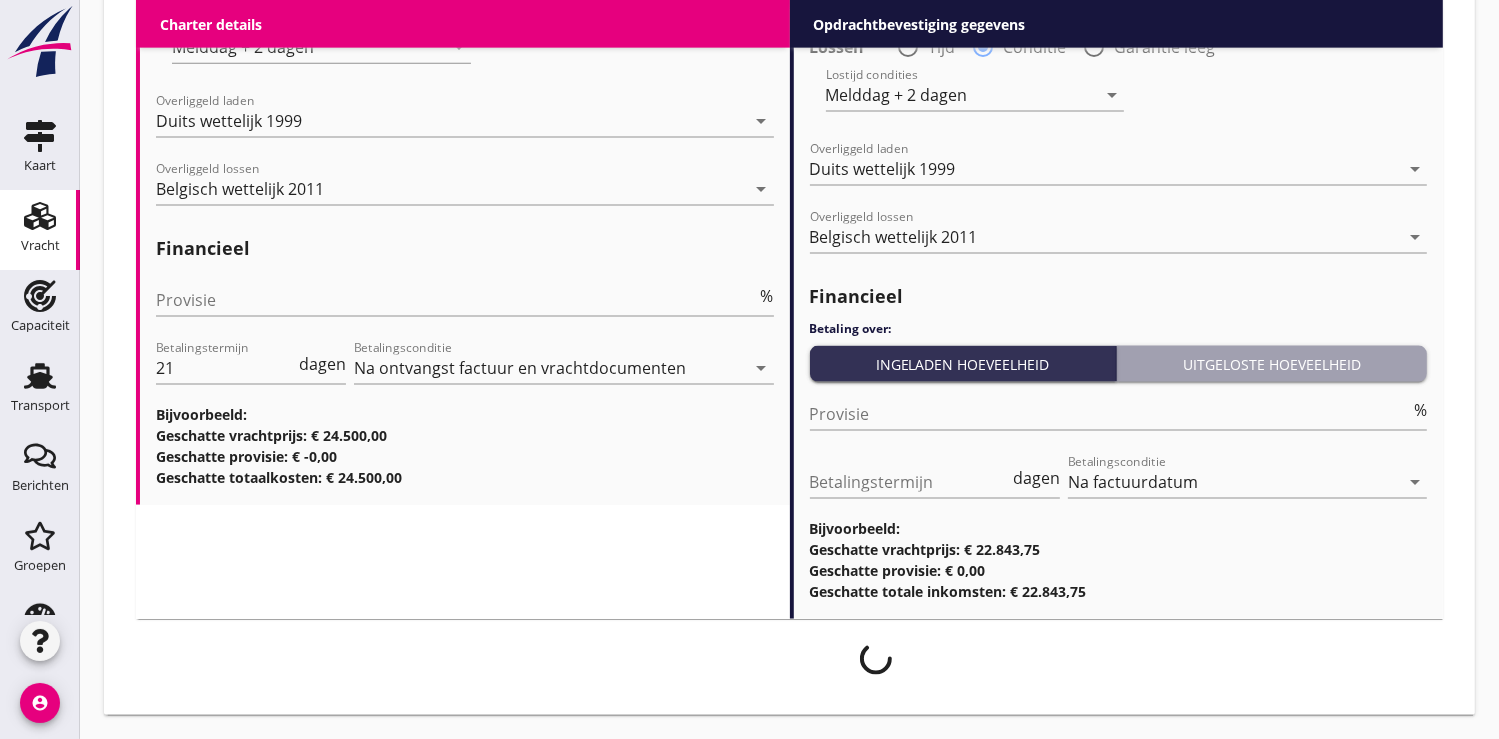 scroll, scrollTop: 2646, scrollLeft: 0, axis: vertical 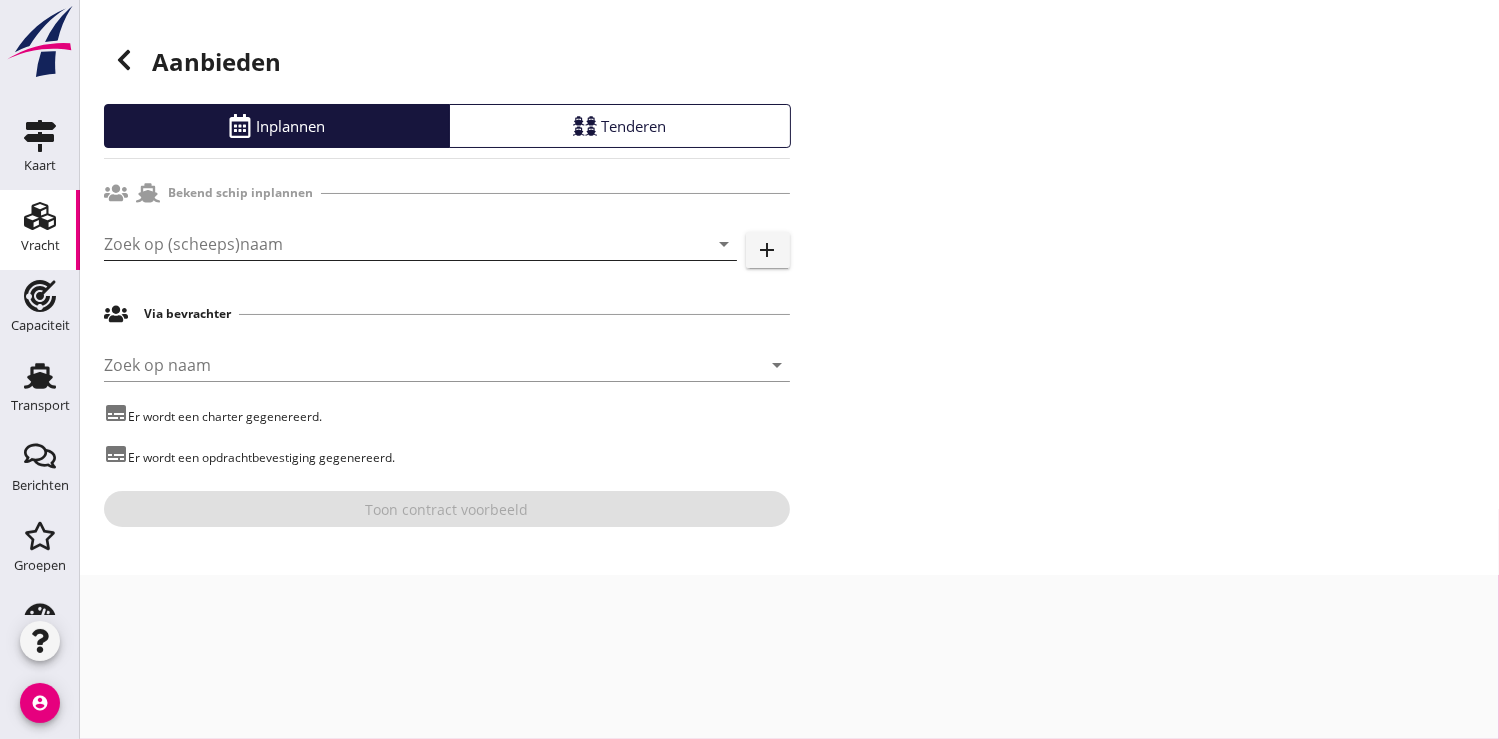 click at bounding box center (392, 244) 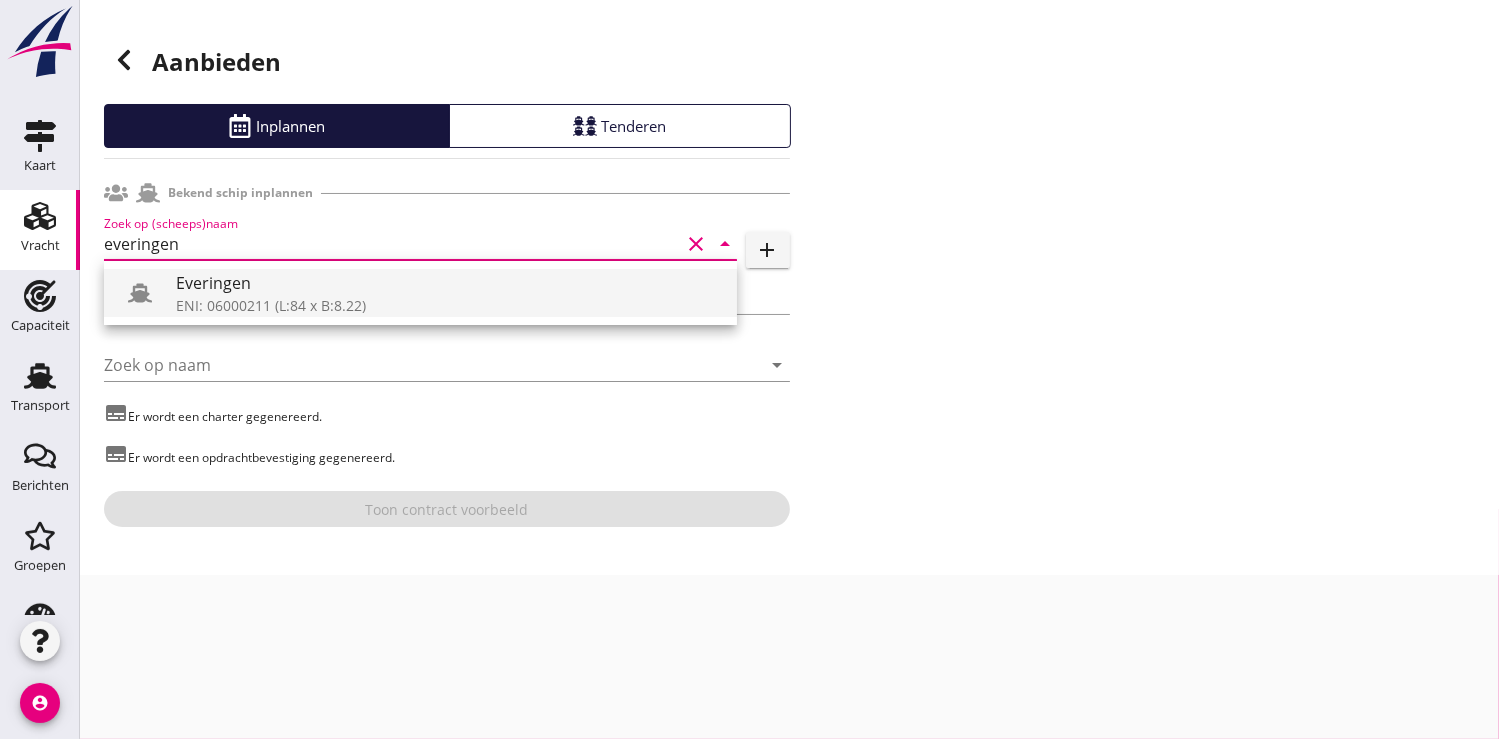 click on "Everingen" at bounding box center (448, 283) 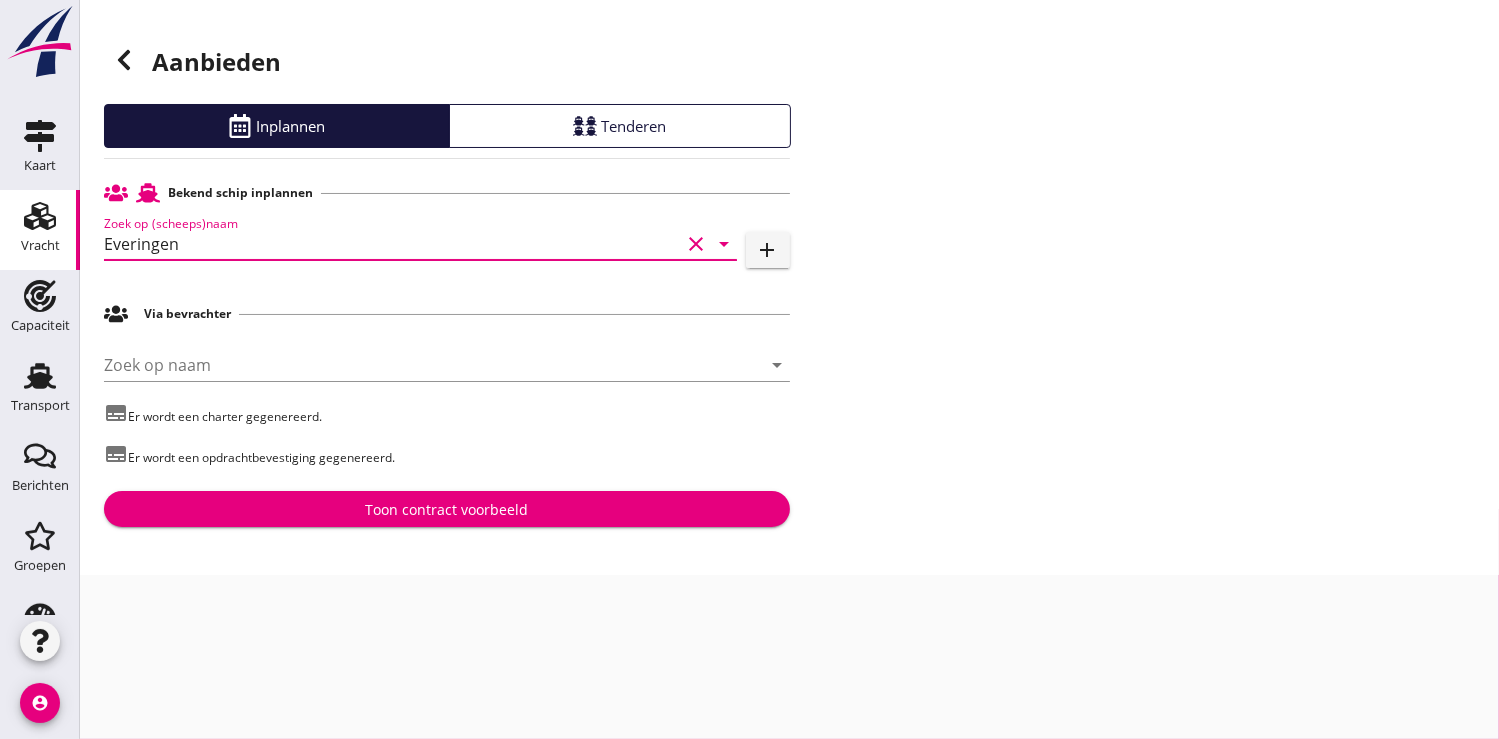 type on "Everingen" 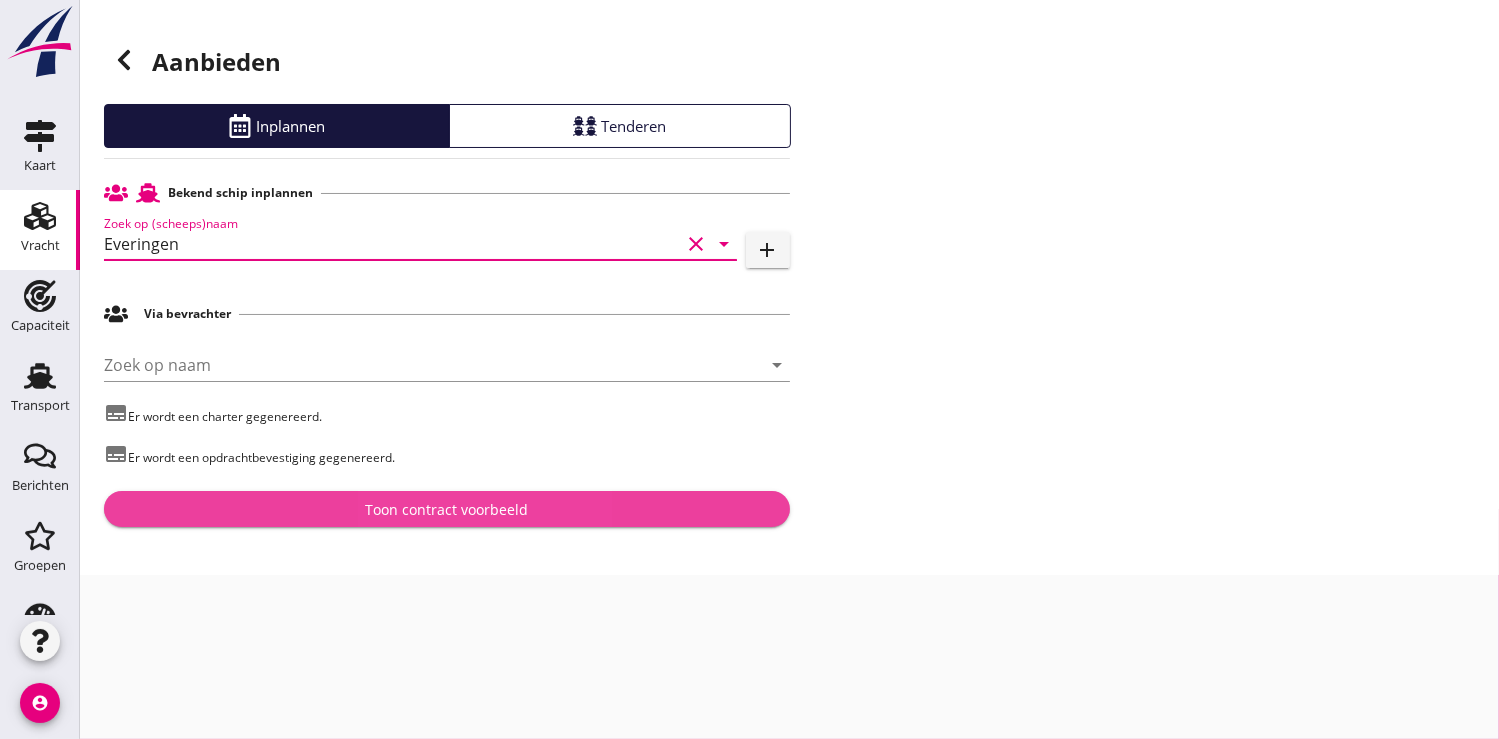 click on "Toon contract voorbeeld" at bounding box center [446, 509] 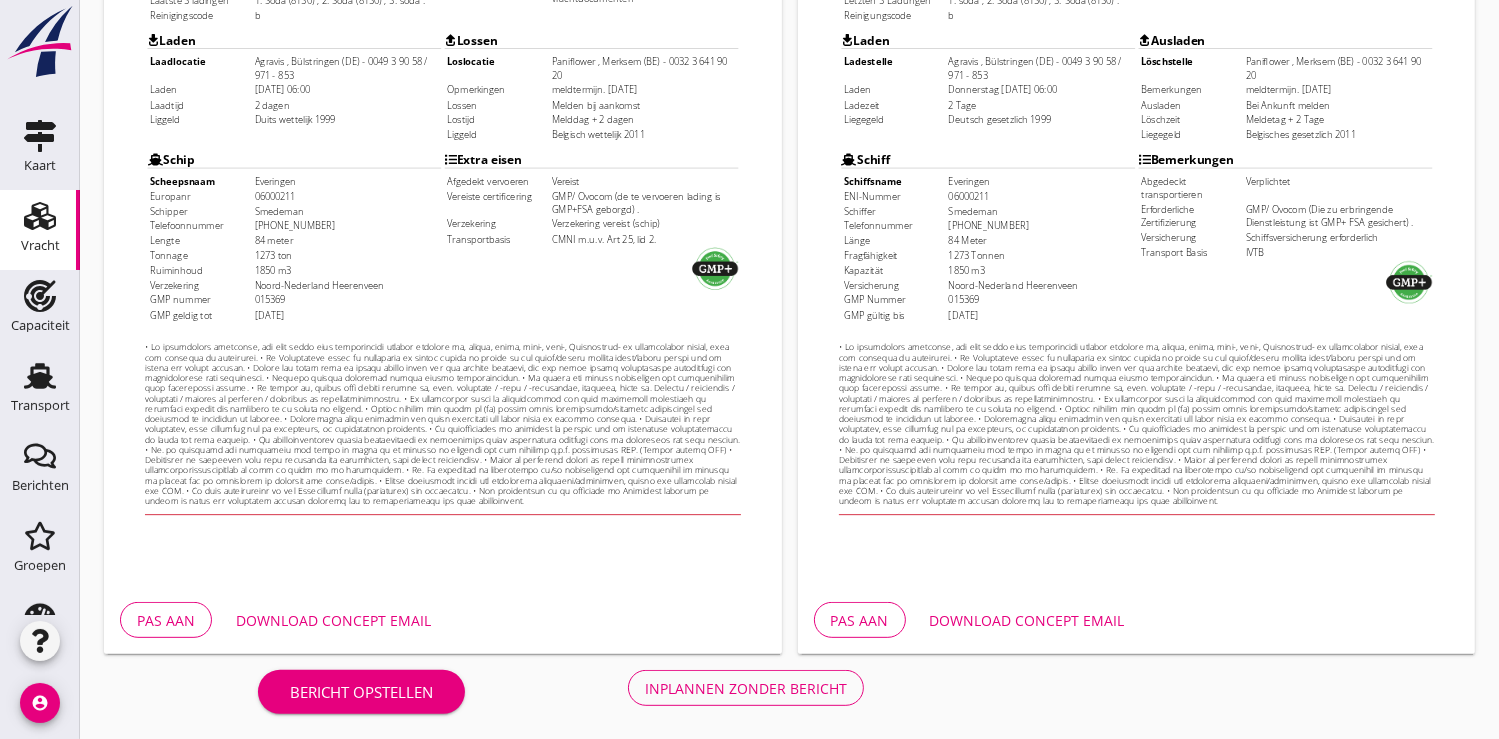 scroll, scrollTop: 576, scrollLeft: 0, axis: vertical 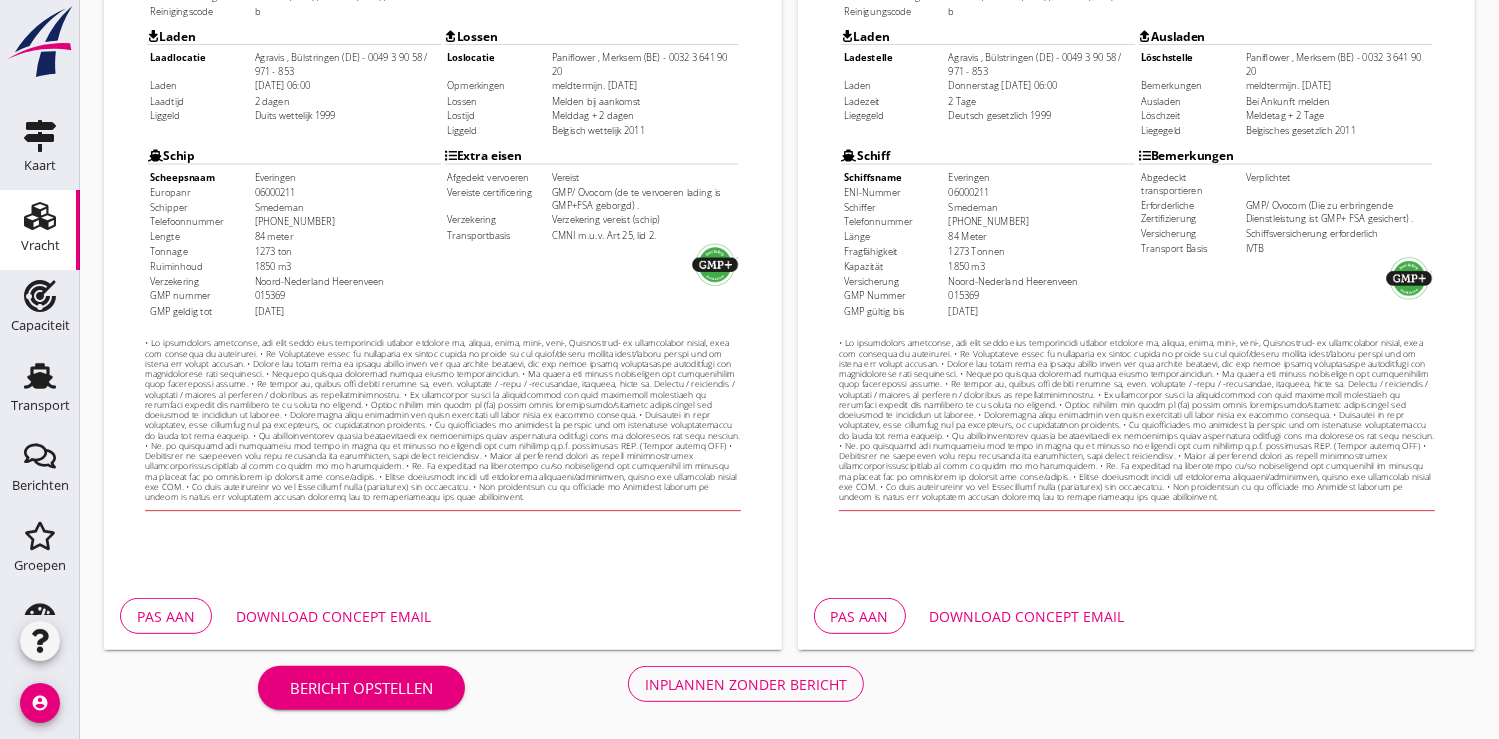 click on "Download concept email" at bounding box center [333, 616] 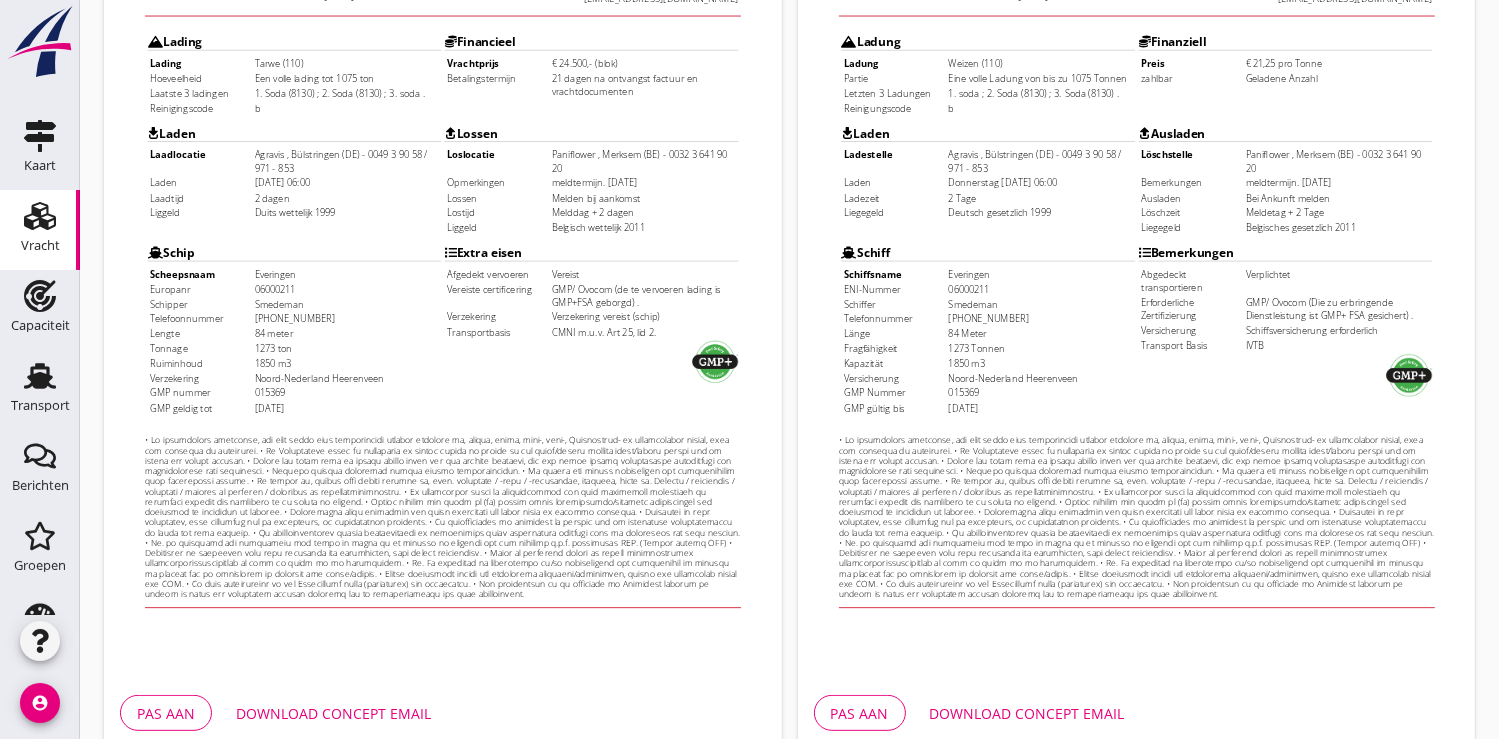 scroll, scrollTop: 576, scrollLeft: 0, axis: vertical 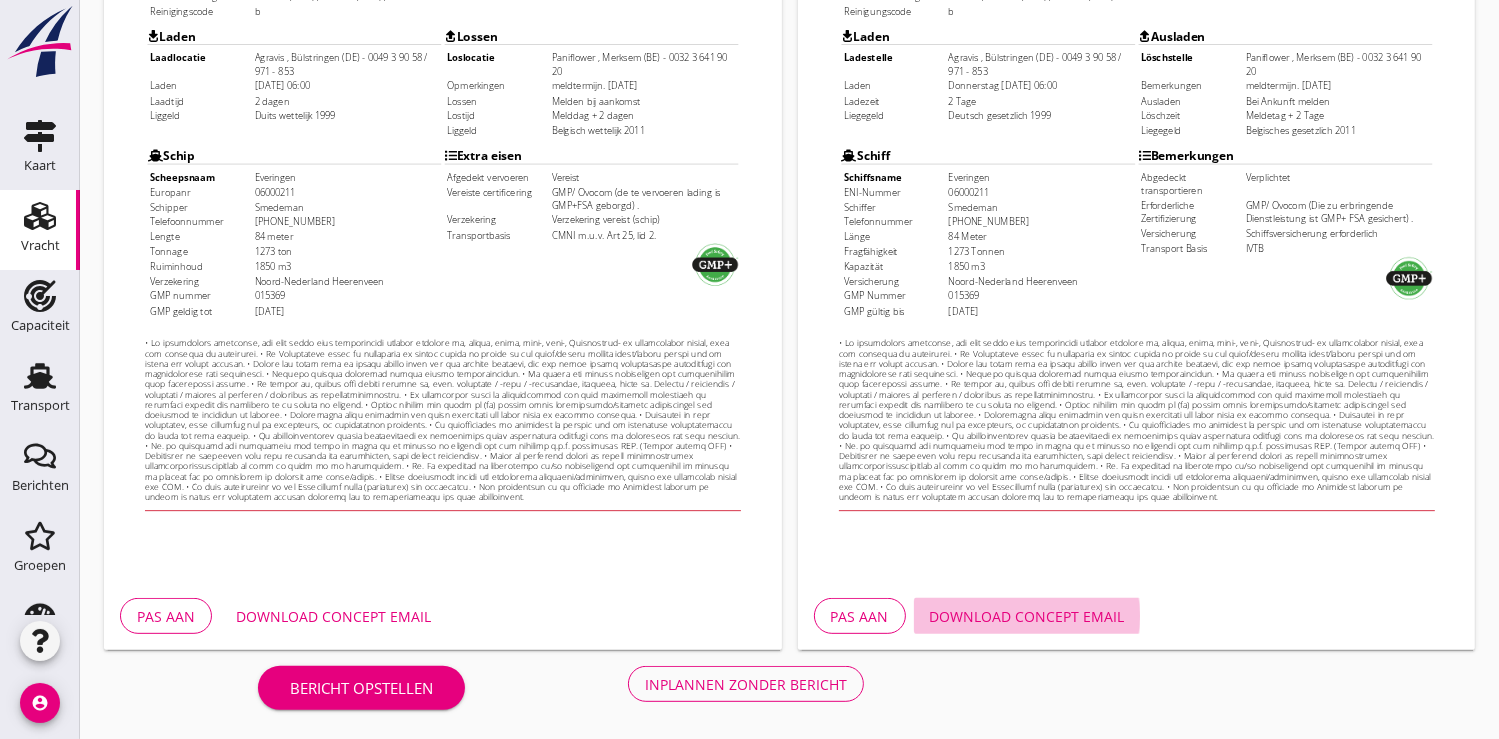 click on "Download concept email" at bounding box center (1027, 616) 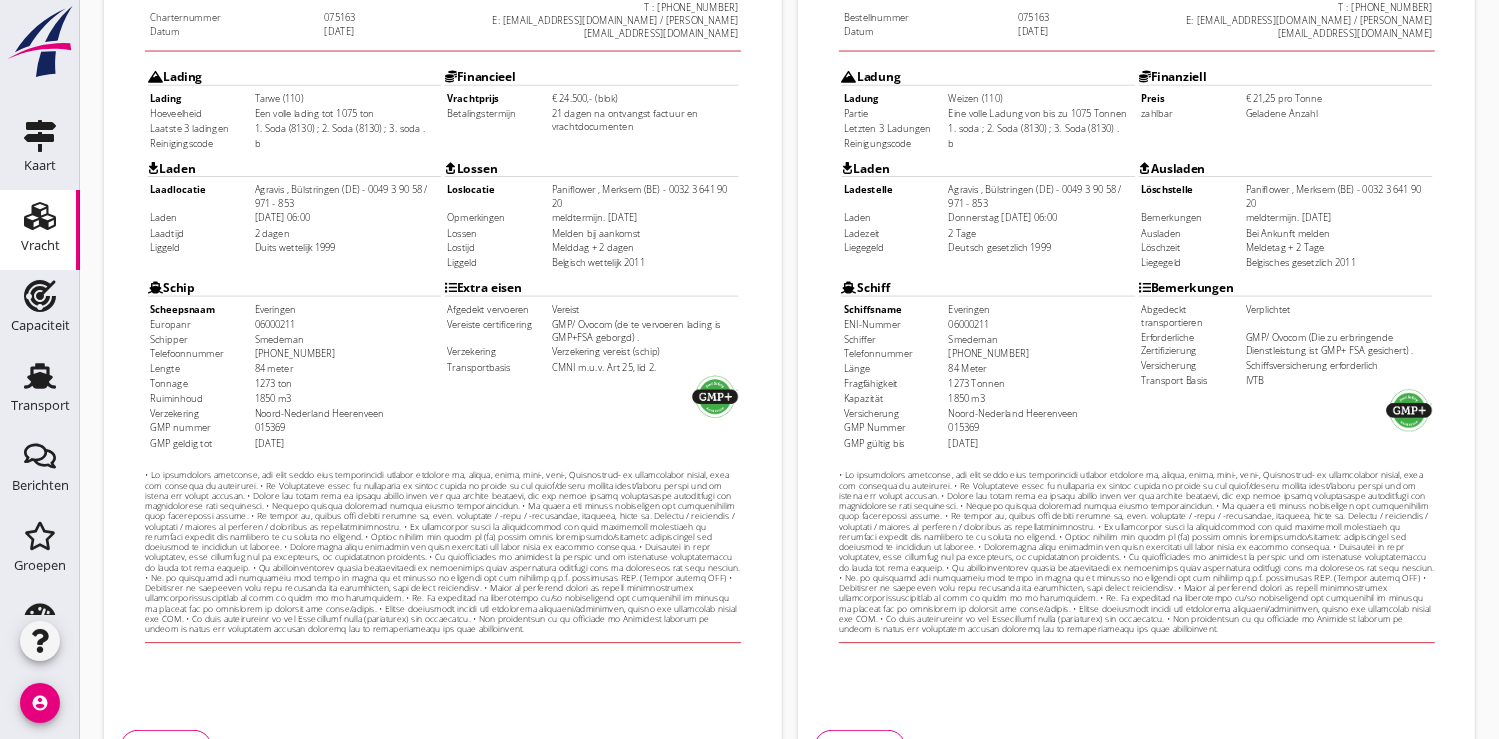 scroll, scrollTop: 576, scrollLeft: 0, axis: vertical 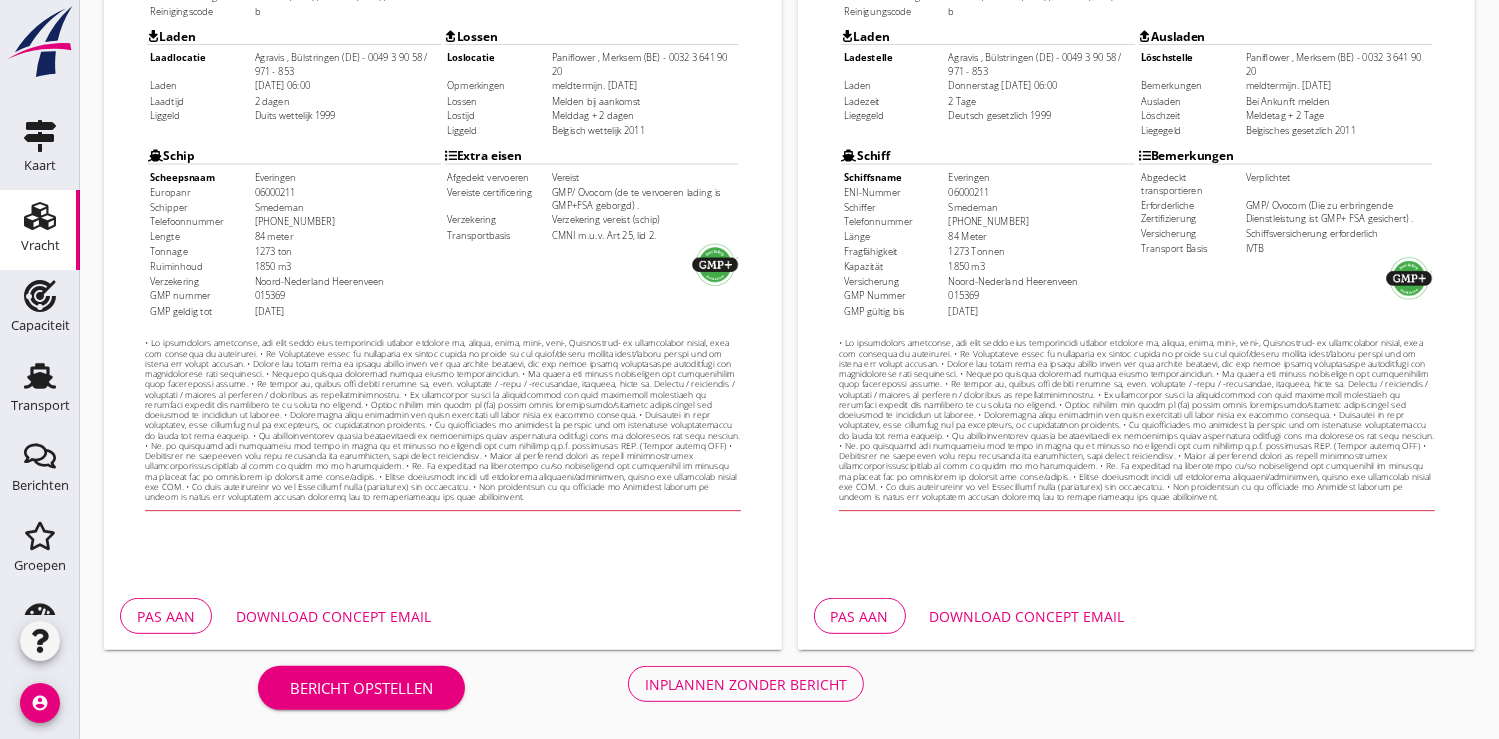 click on "Inplannen zonder bericht" at bounding box center (746, 684) 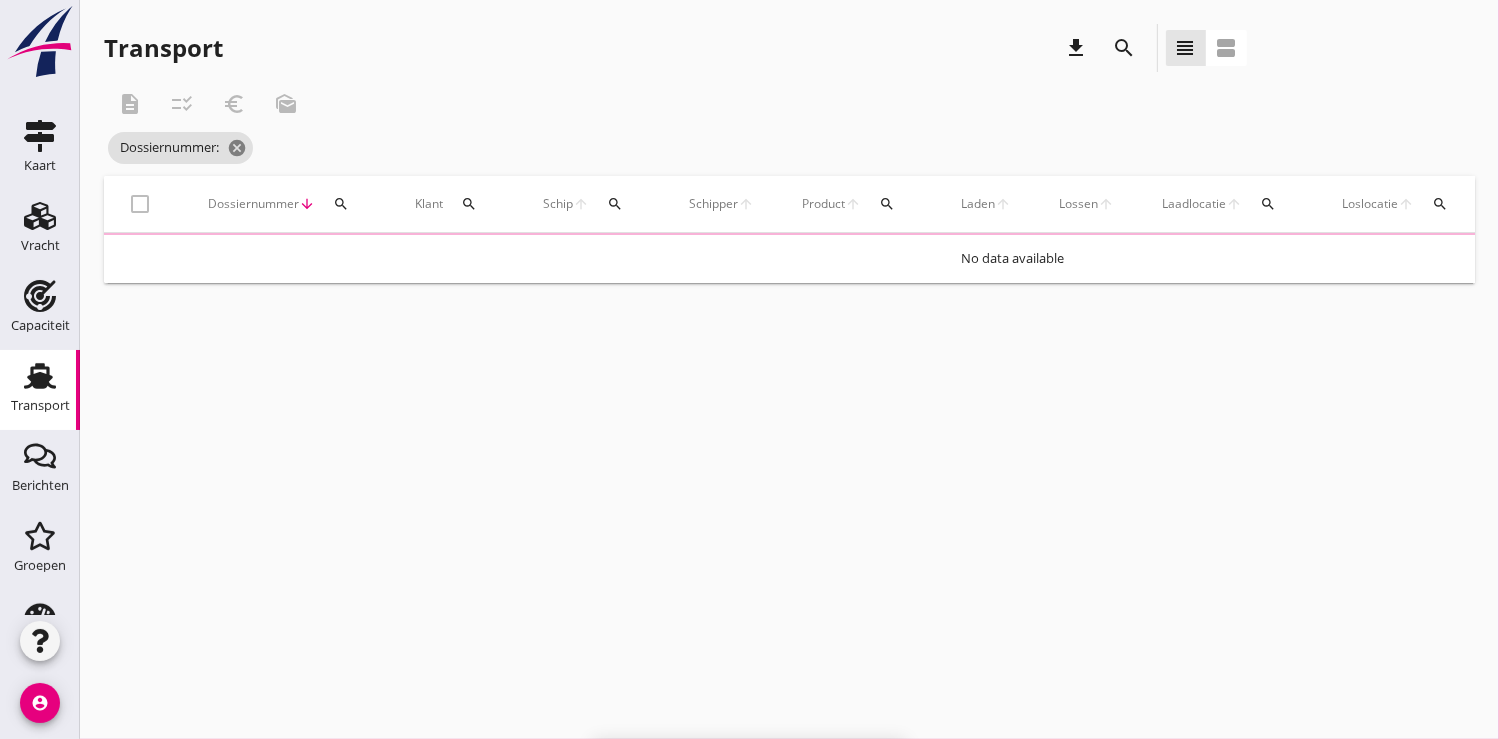 scroll, scrollTop: 0, scrollLeft: 0, axis: both 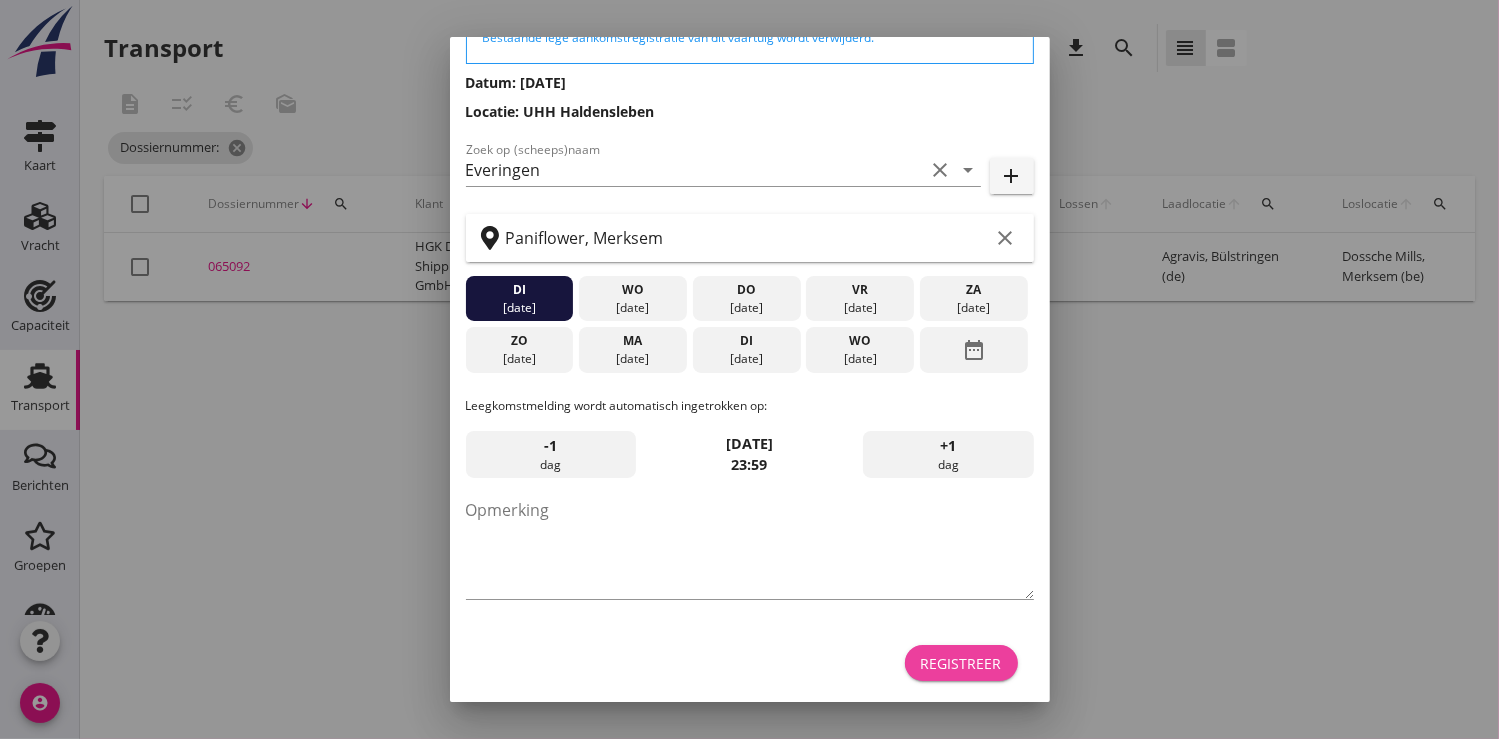 click on "Registreer" at bounding box center (961, 663) 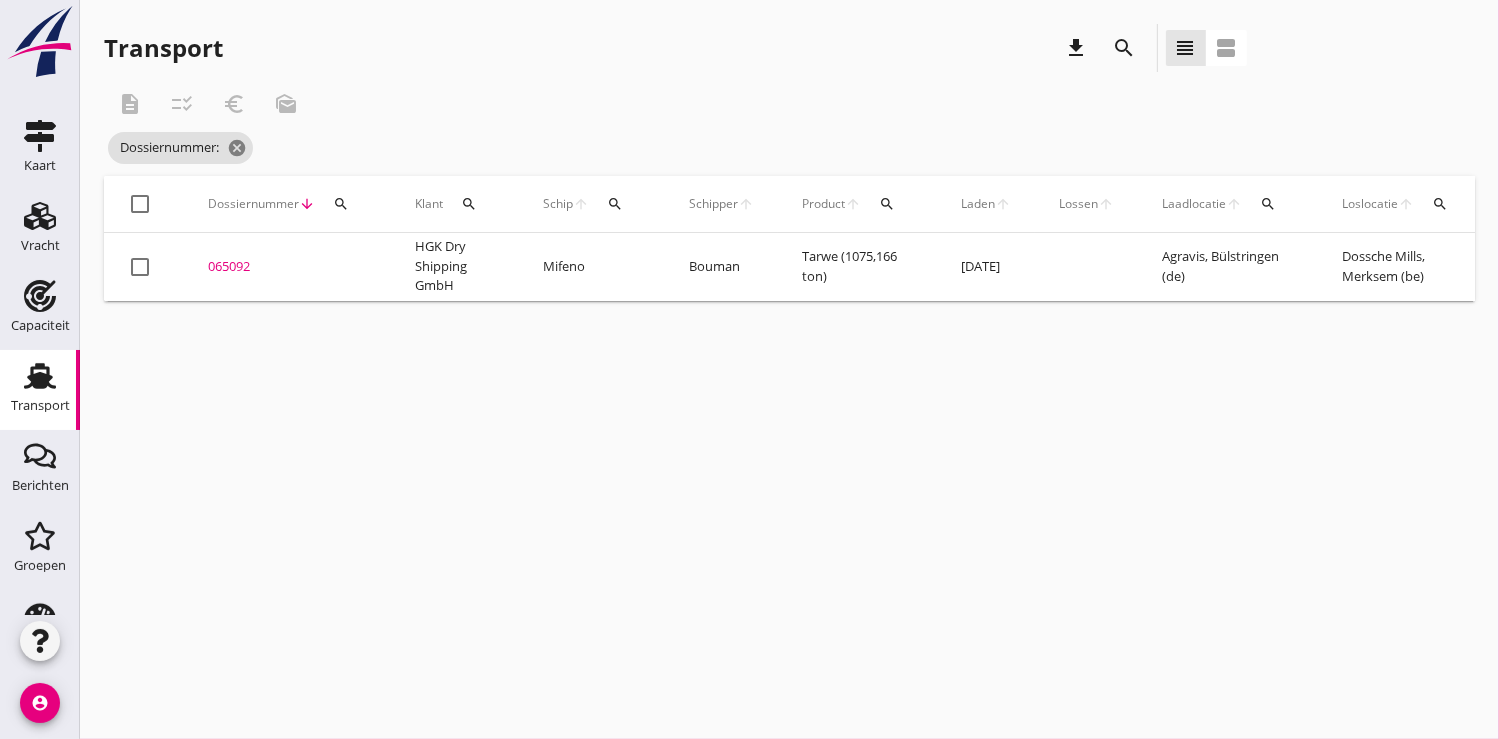 click on "search" at bounding box center [341, 204] 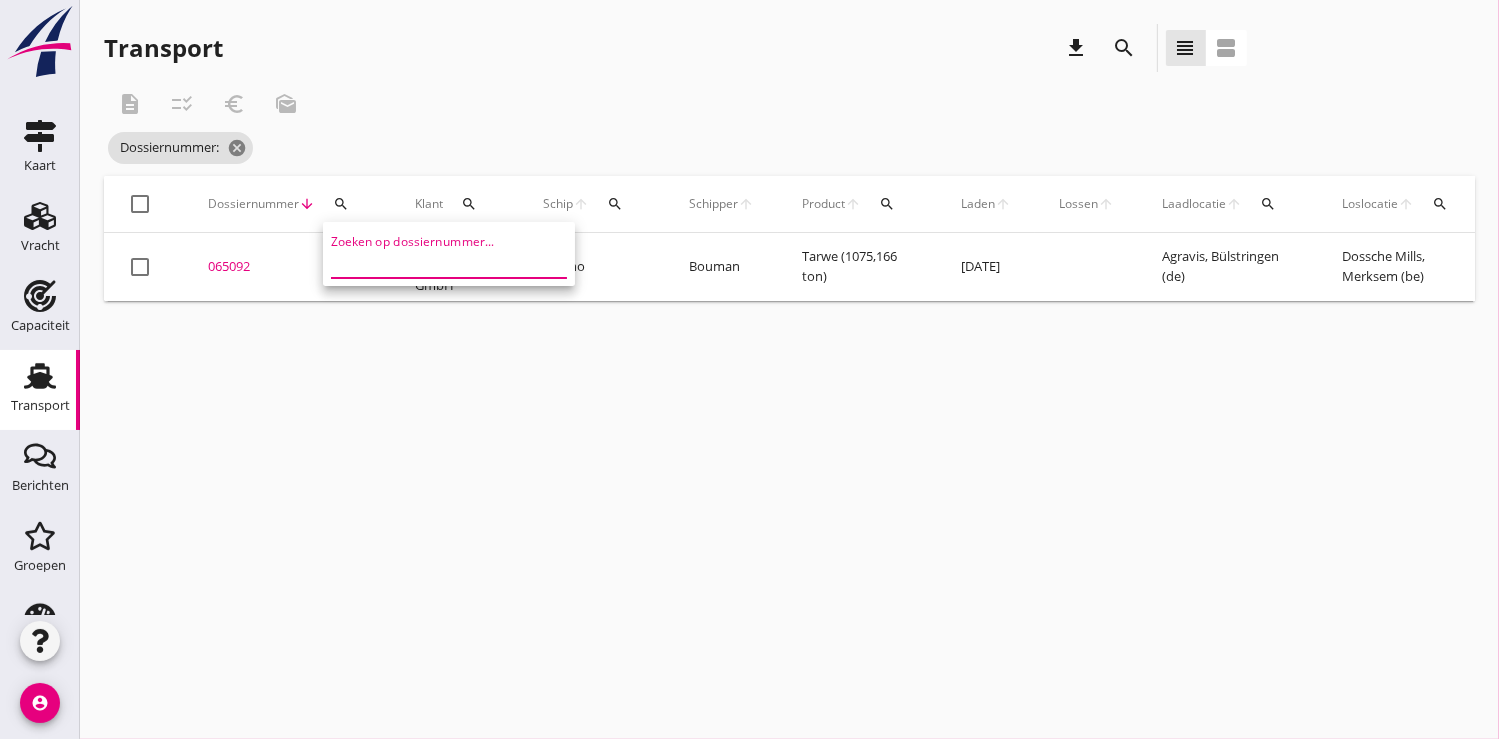 click at bounding box center [435, 262] 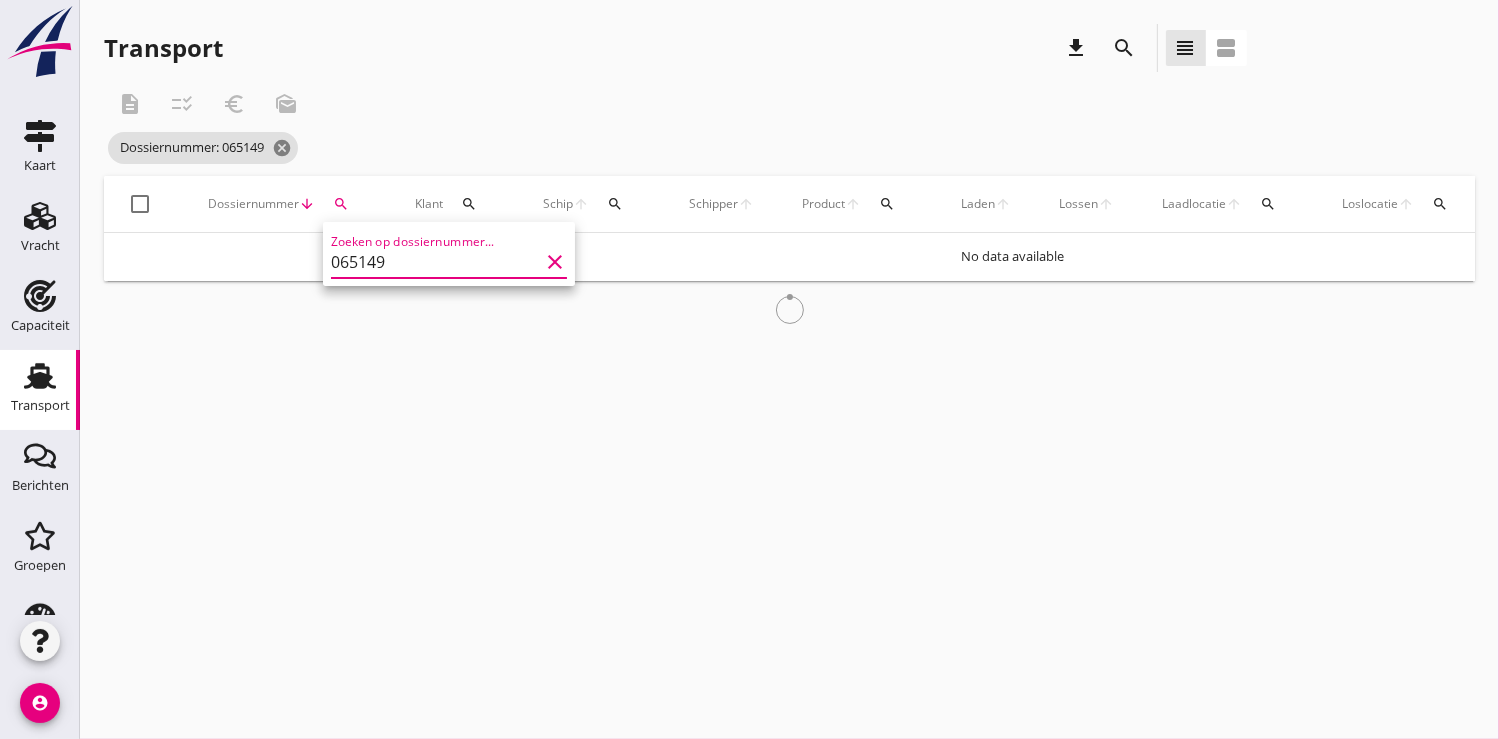 type on "065149" 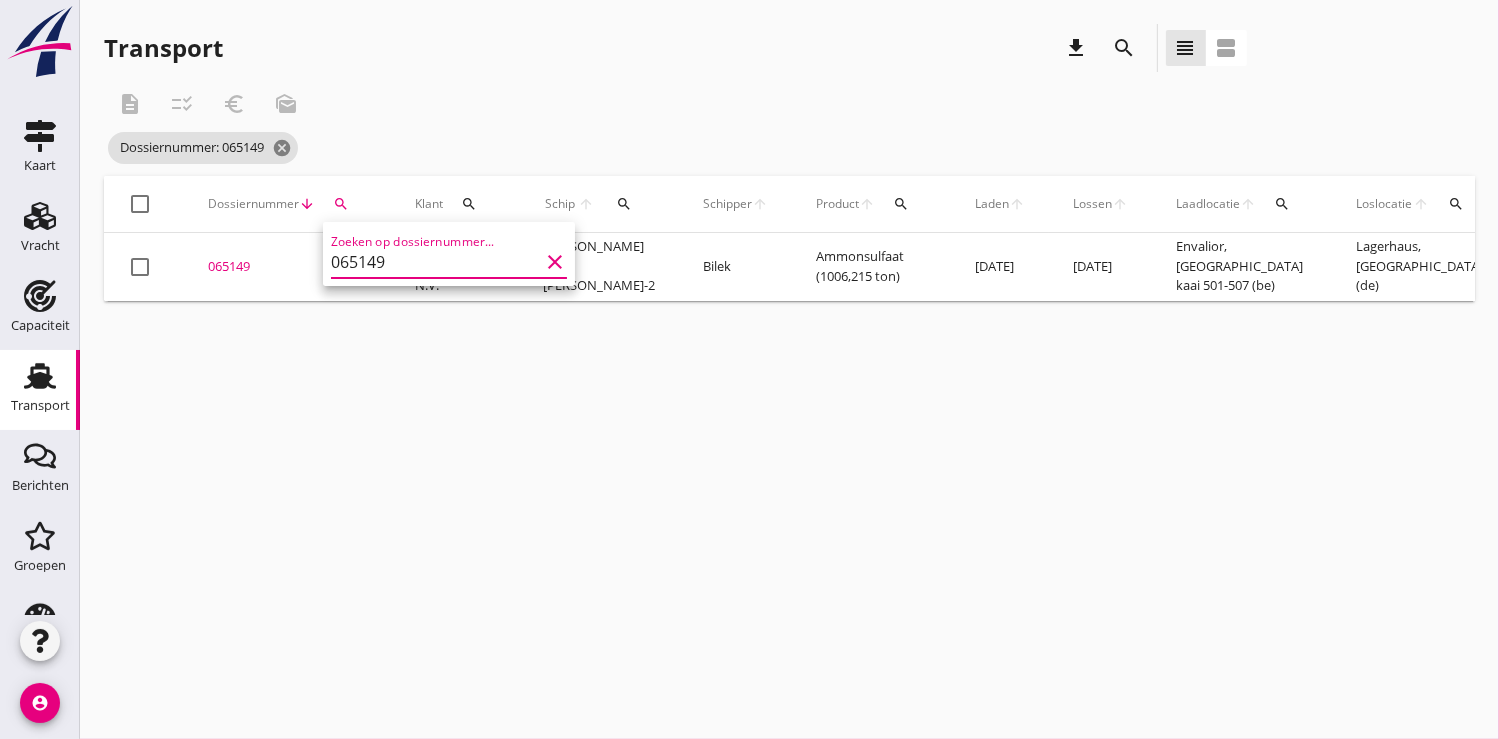 scroll, scrollTop: 0, scrollLeft: 511, axis: horizontal 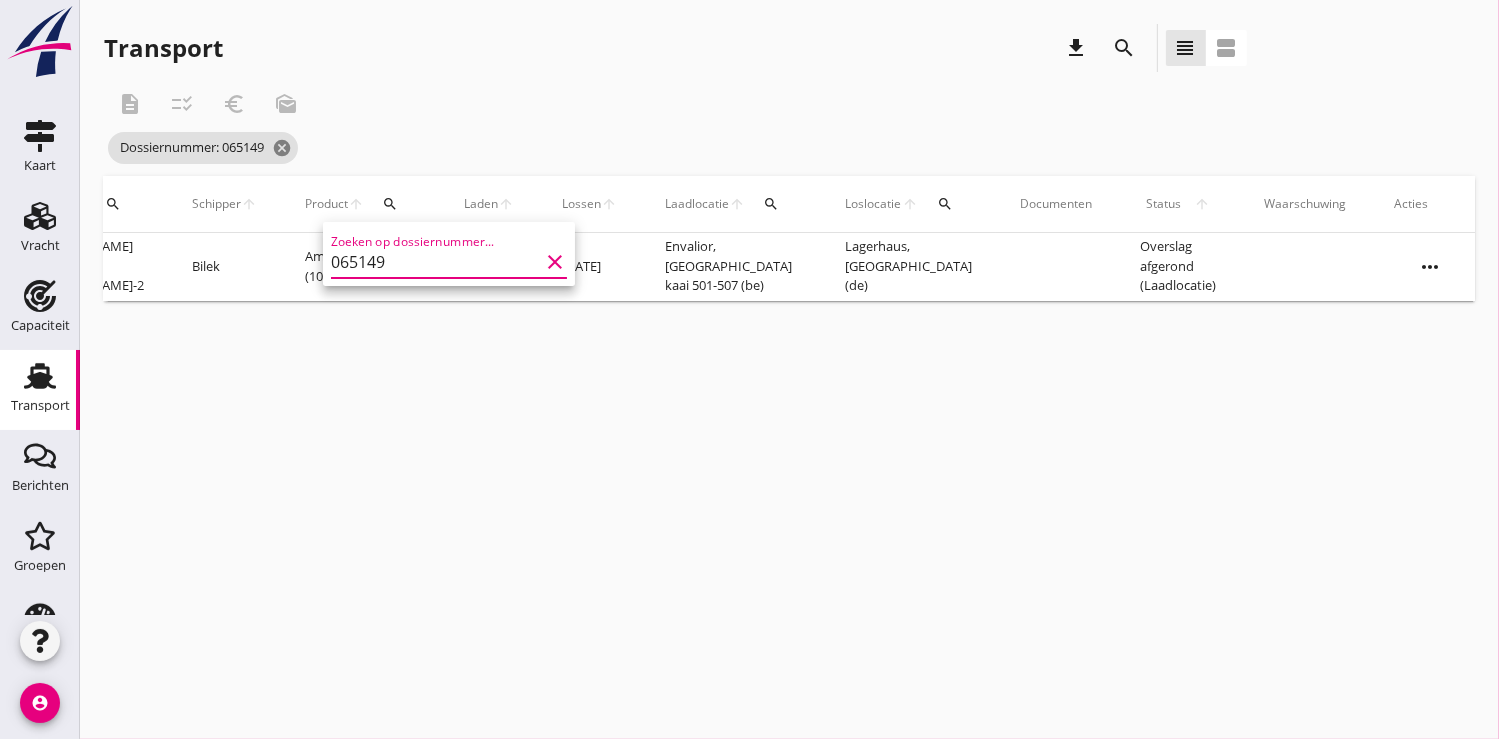 click on "more_horiz" at bounding box center [1430, 267] 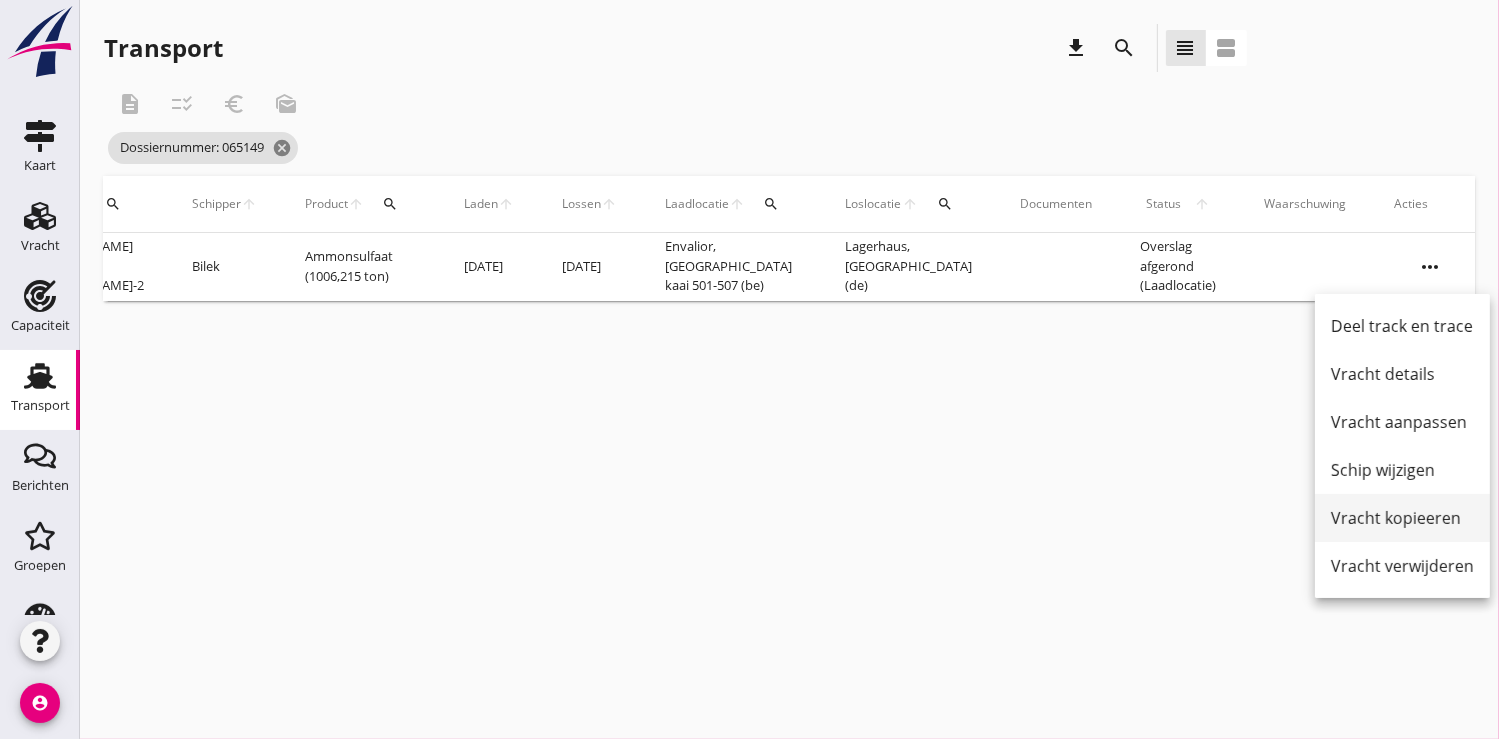 click on "Vracht kopieeren" at bounding box center [1402, 518] 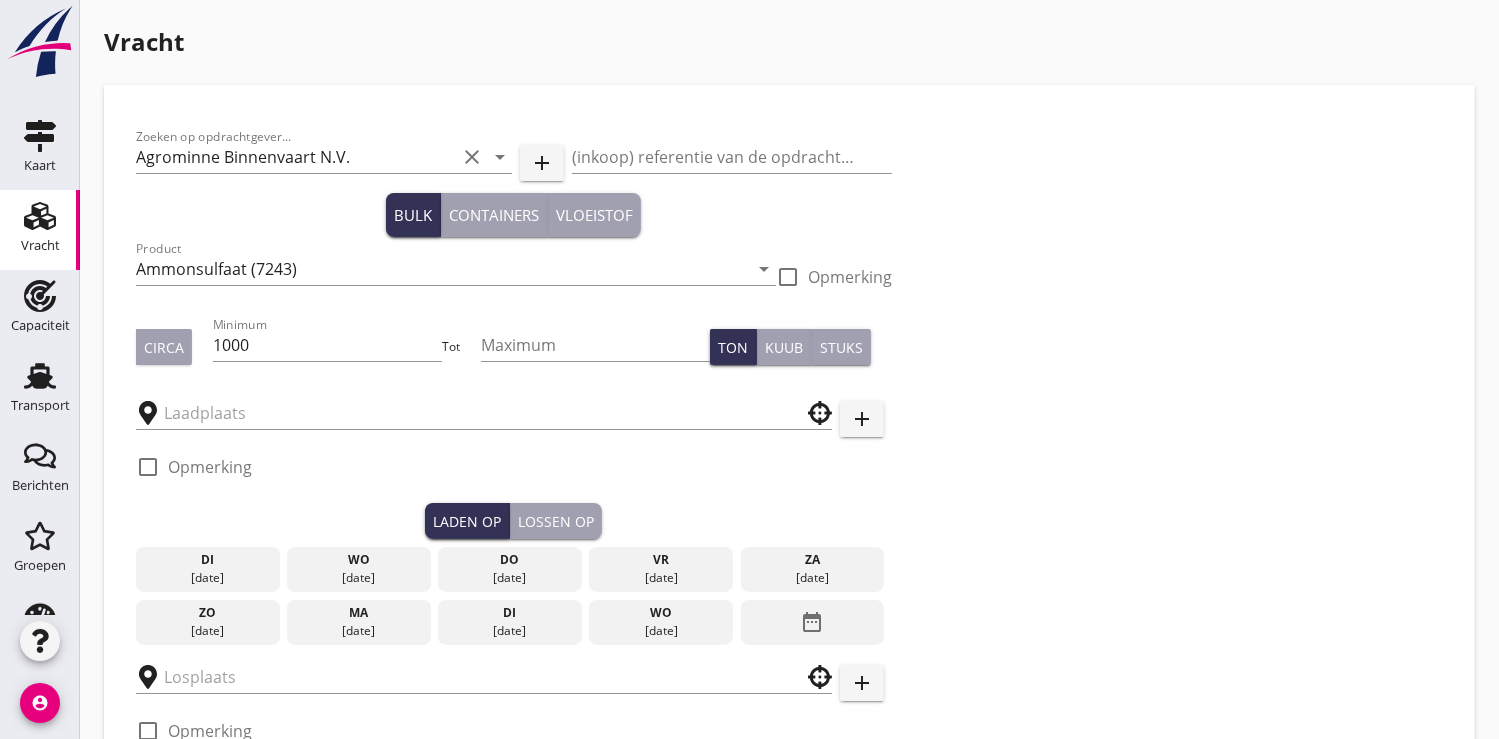 type on "Envalior" 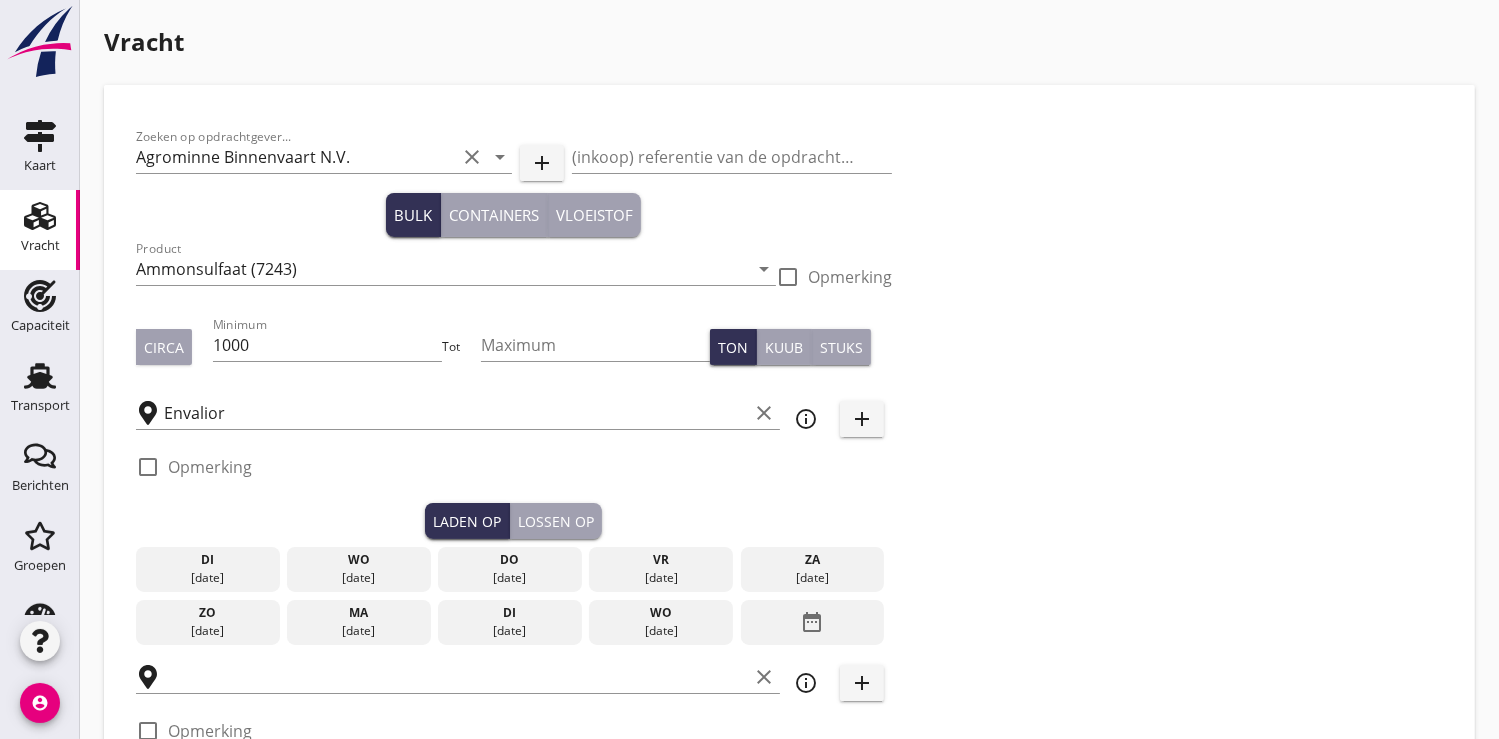 type on "Lagerhaus" 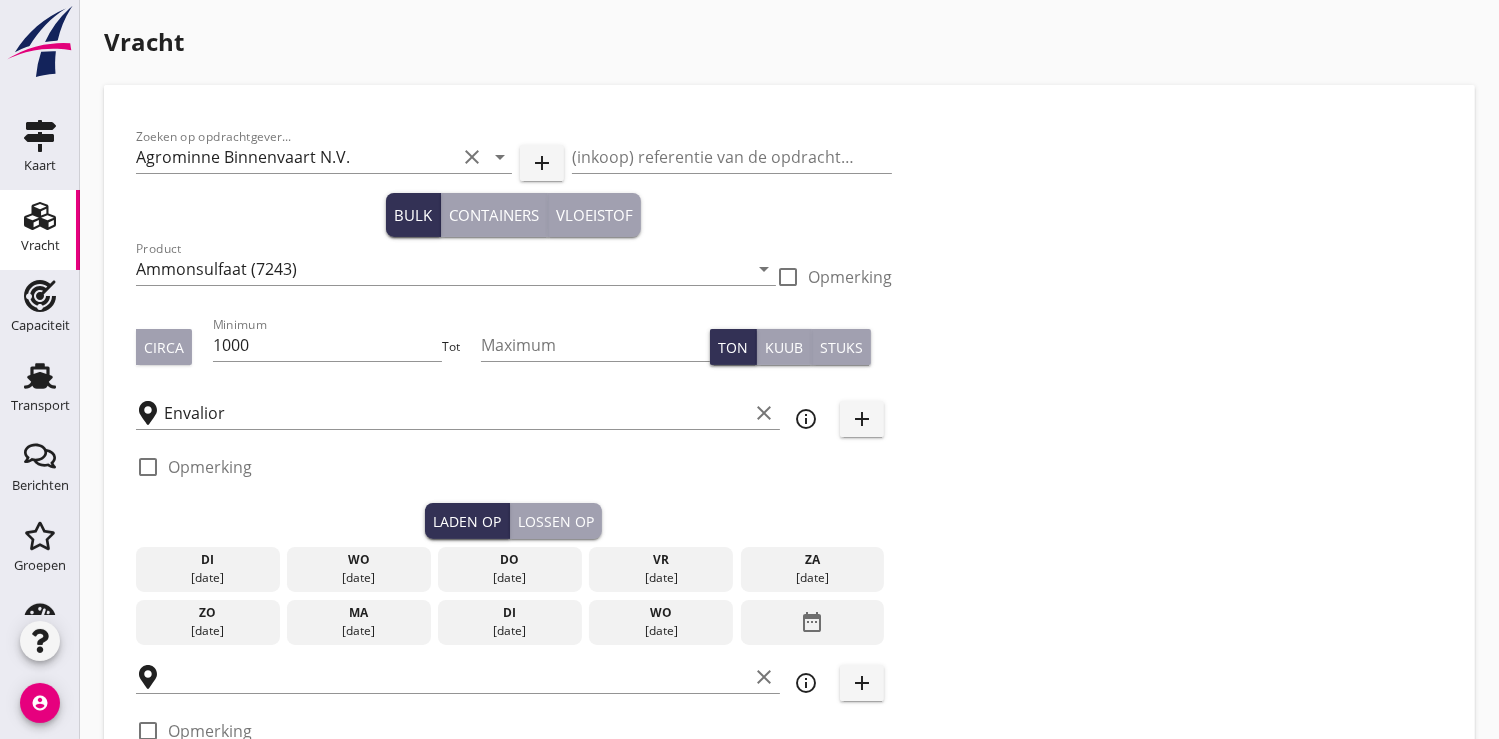 checkbox on "true" 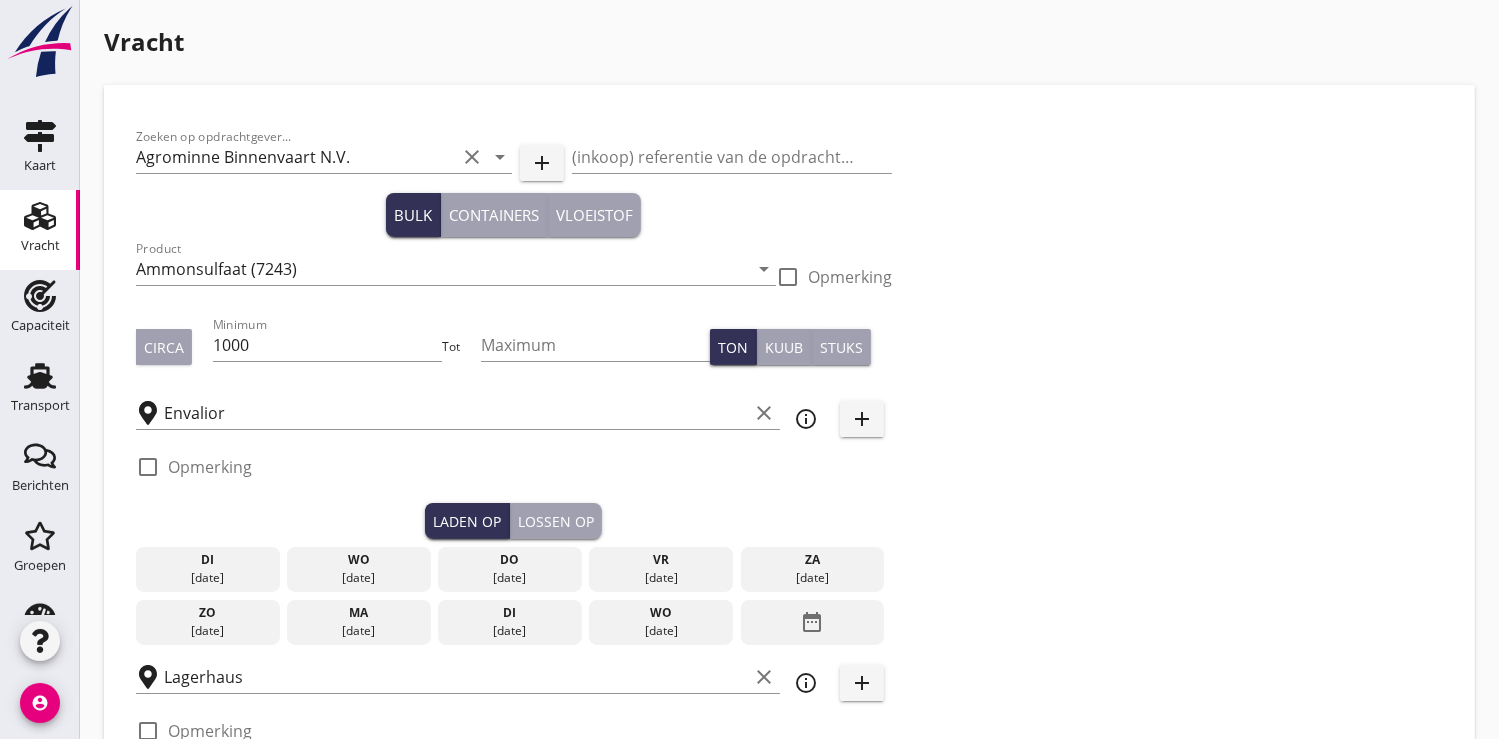 click on "di" at bounding box center (208, 560) 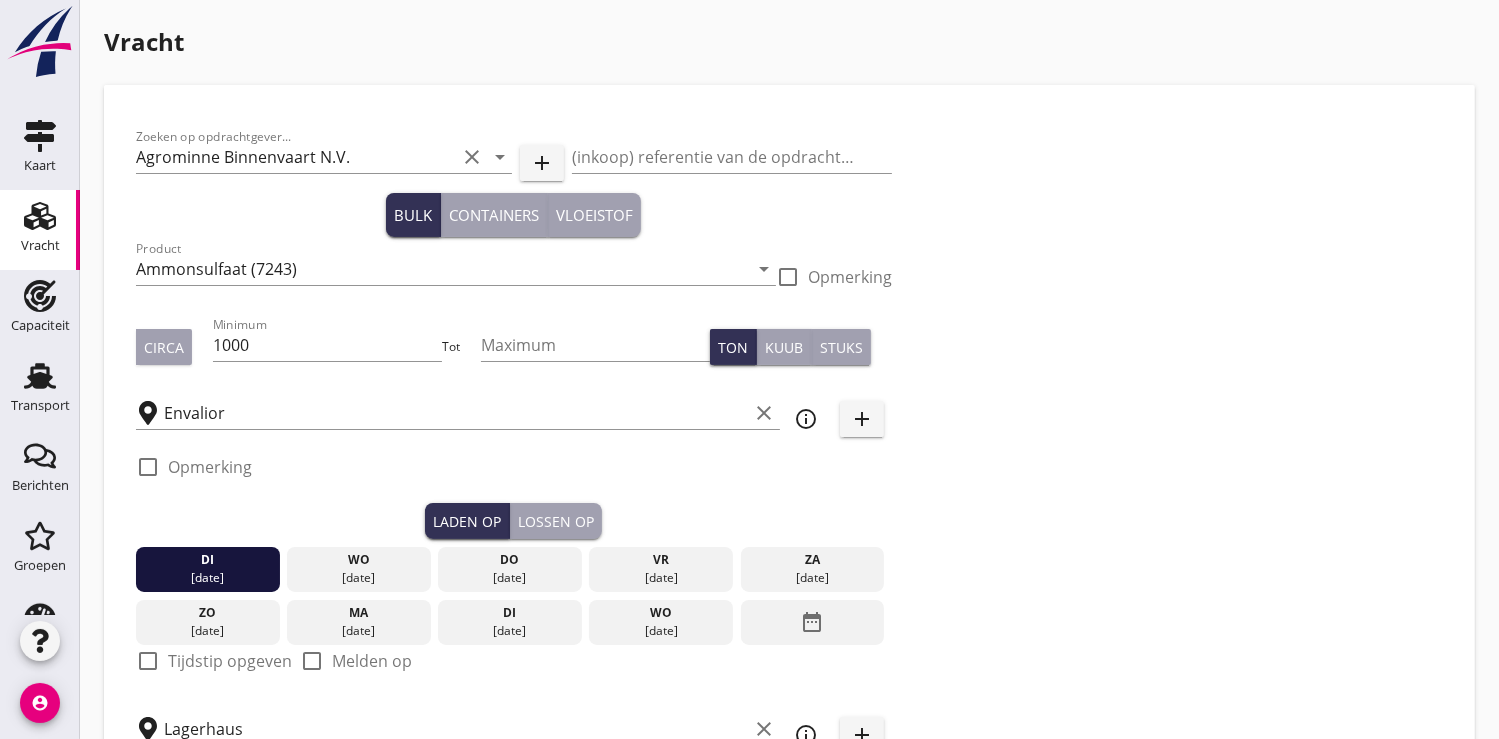 click at bounding box center [148, 661] 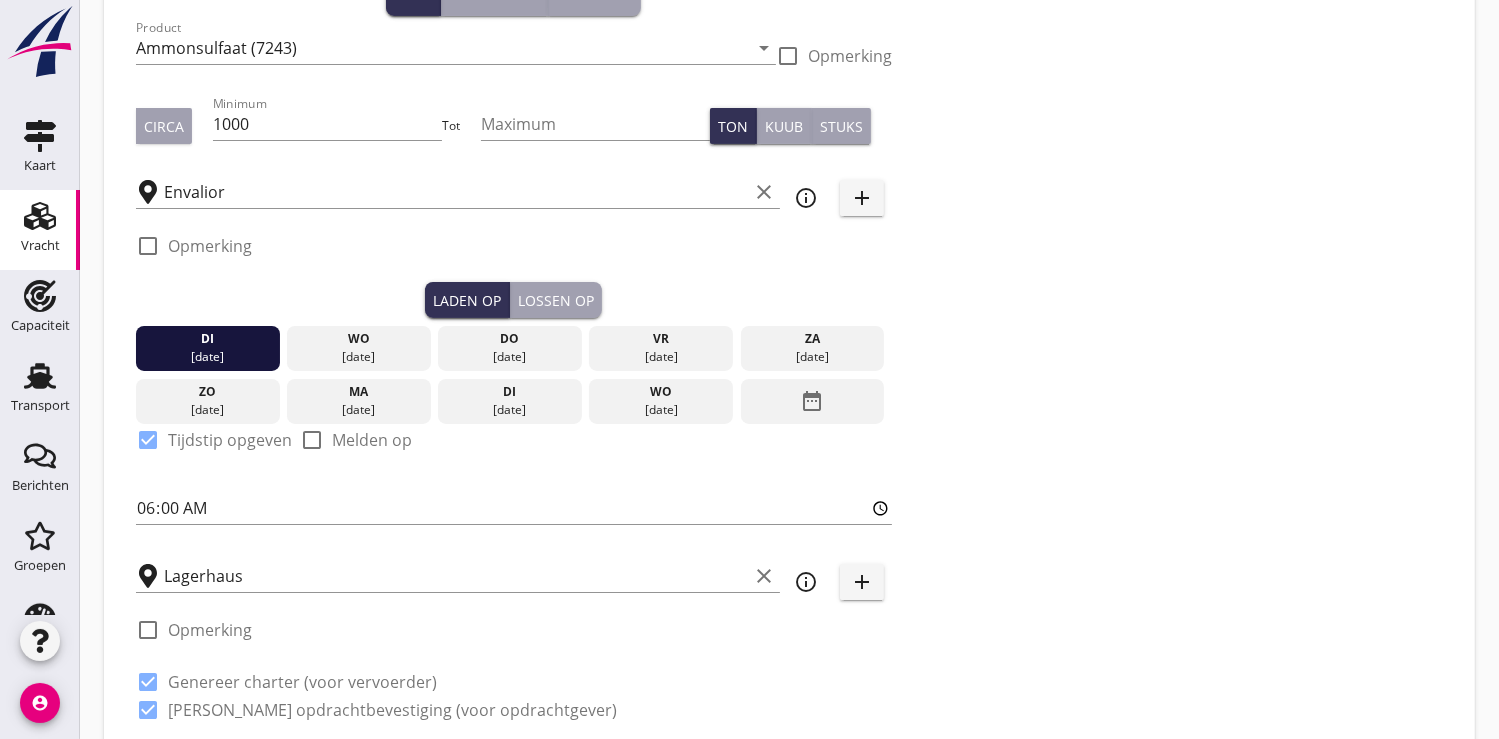 scroll, scrollTop: 222, scrollLeft: 0, axis: vertical 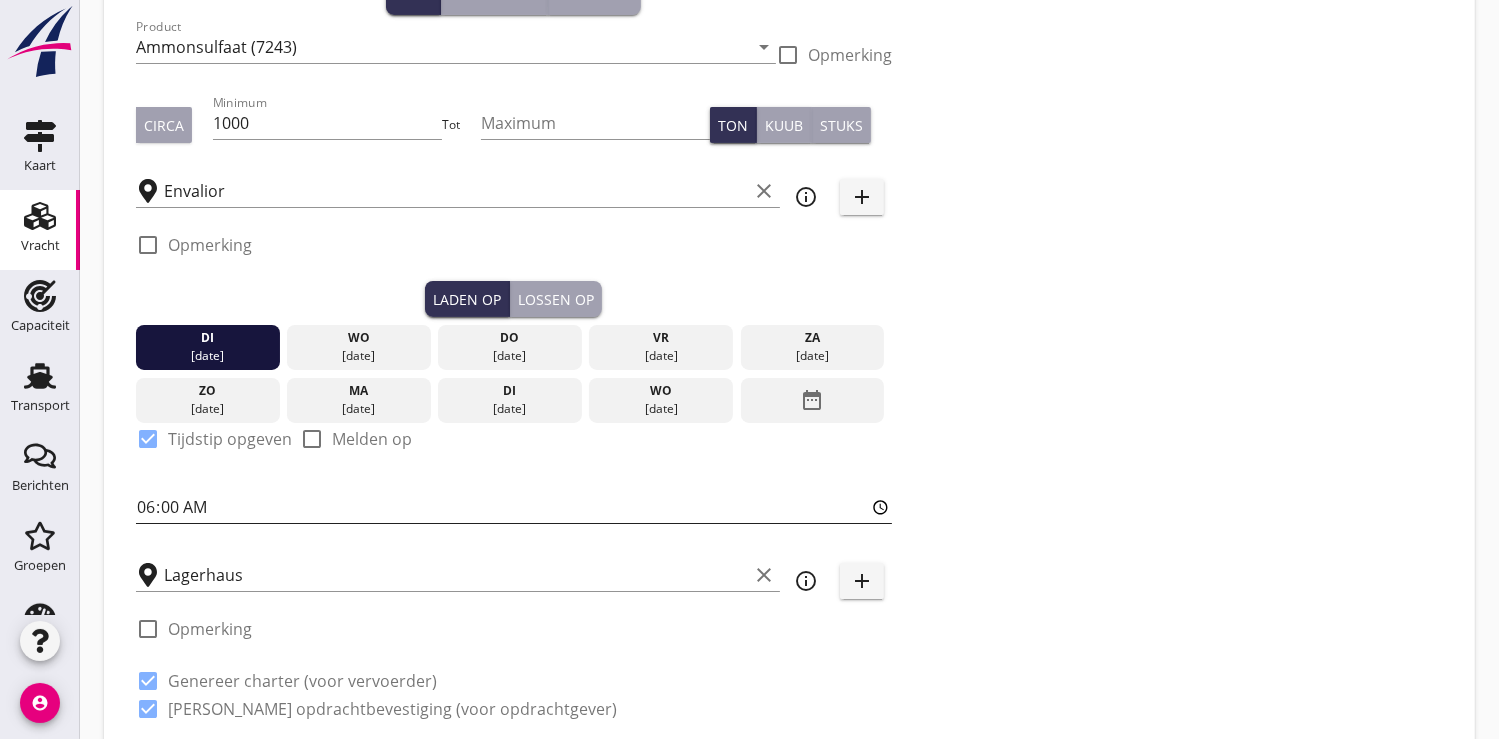 click on "06:00" at bounding box center (514, 507) 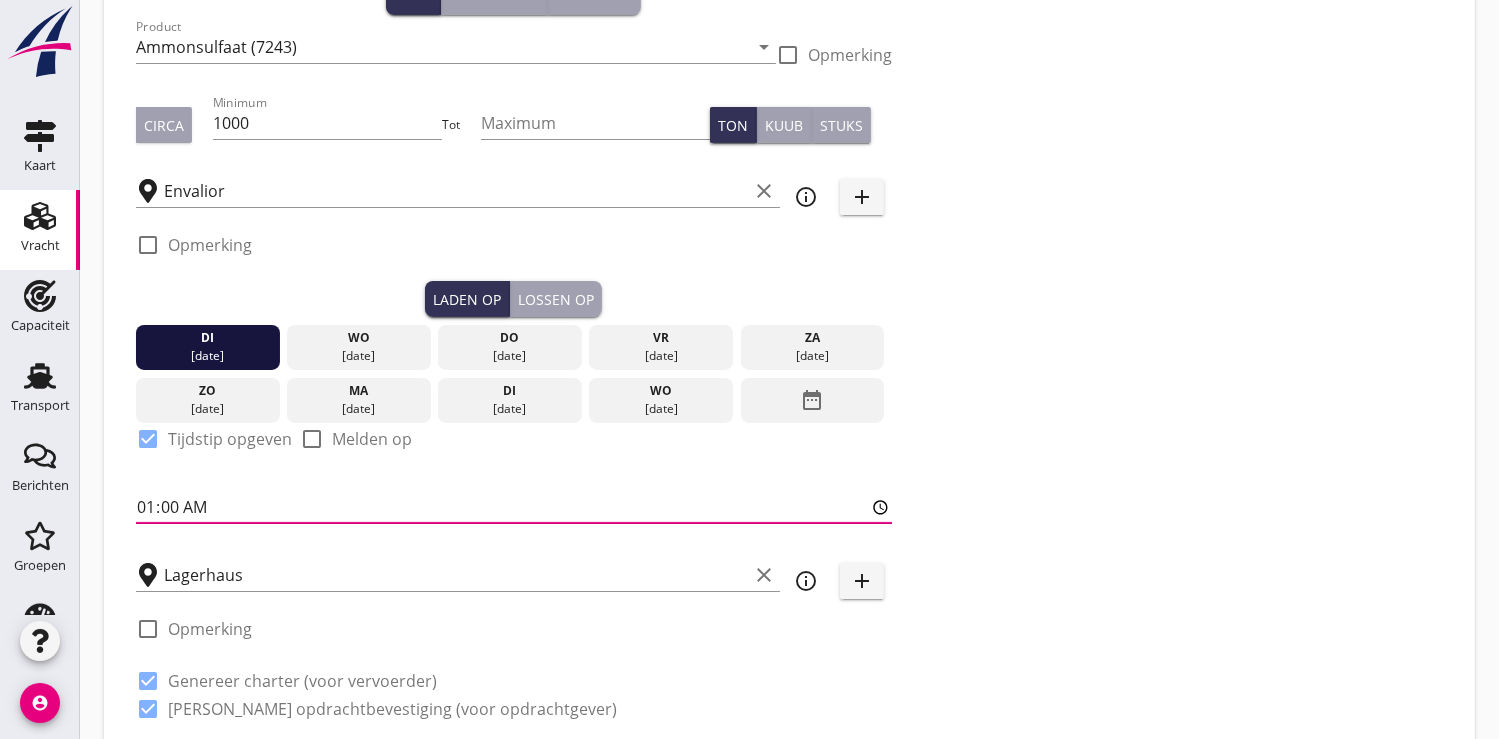 type on "17:00" 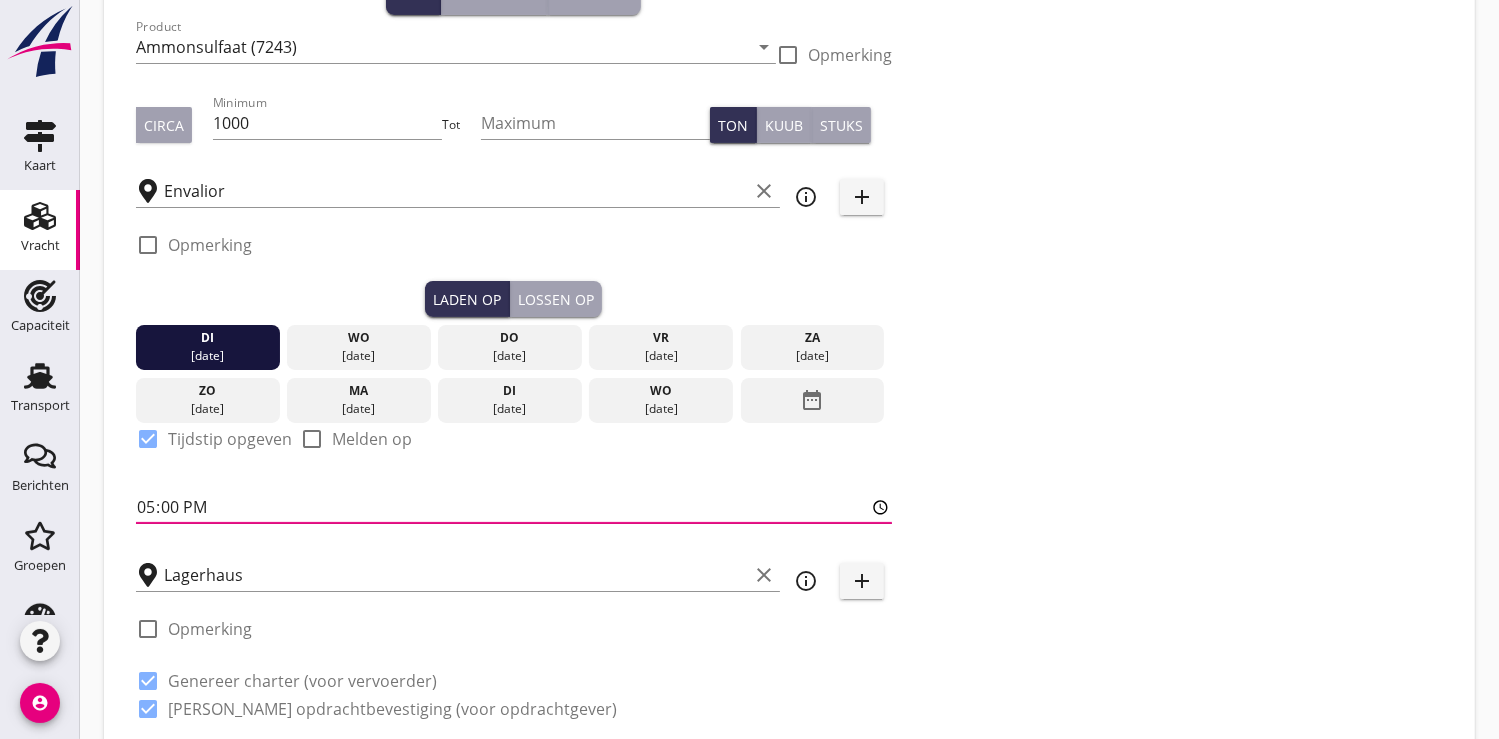 scroll, scrollTop: 444, scrollLeft: 0, axis: vertical 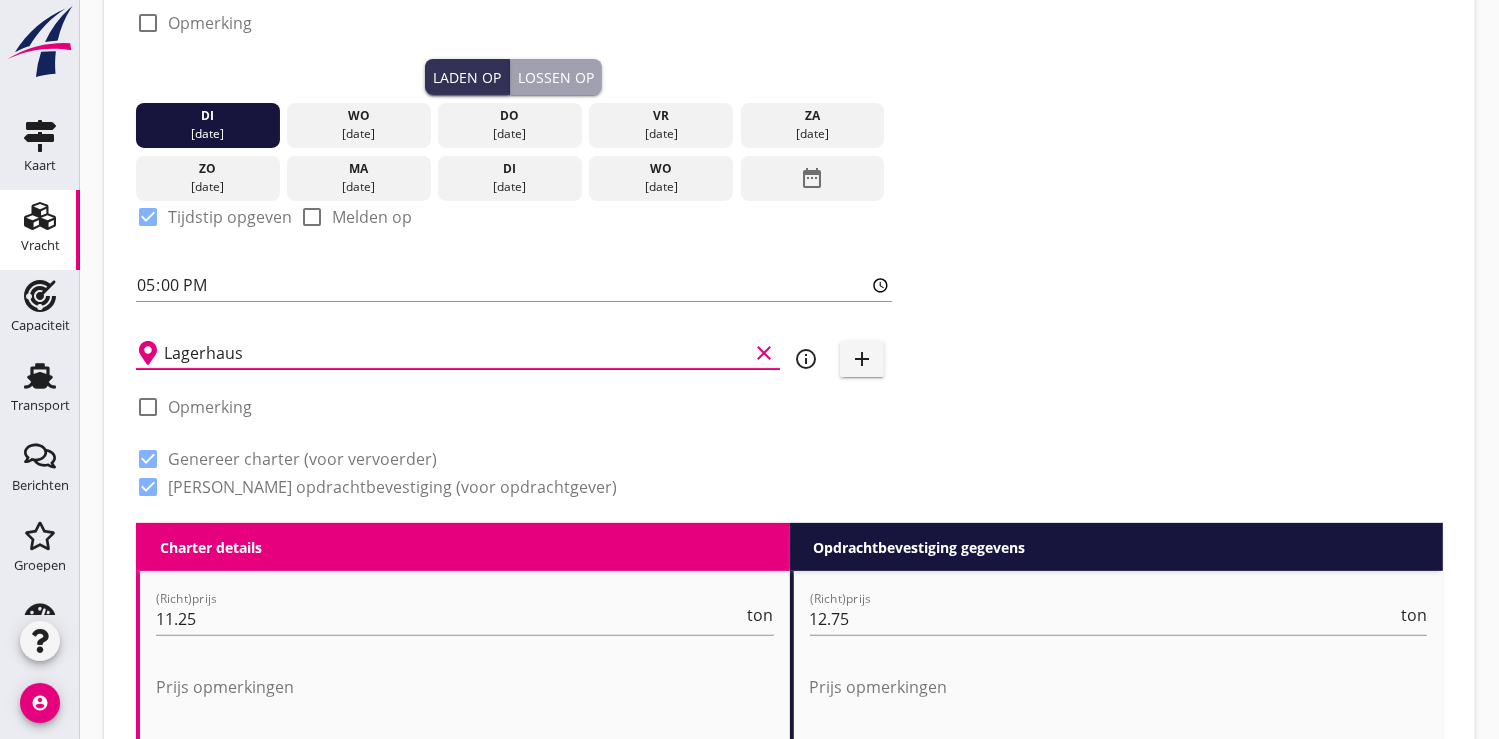 click on "Lagerhaus" at bounding box center [456, 353] 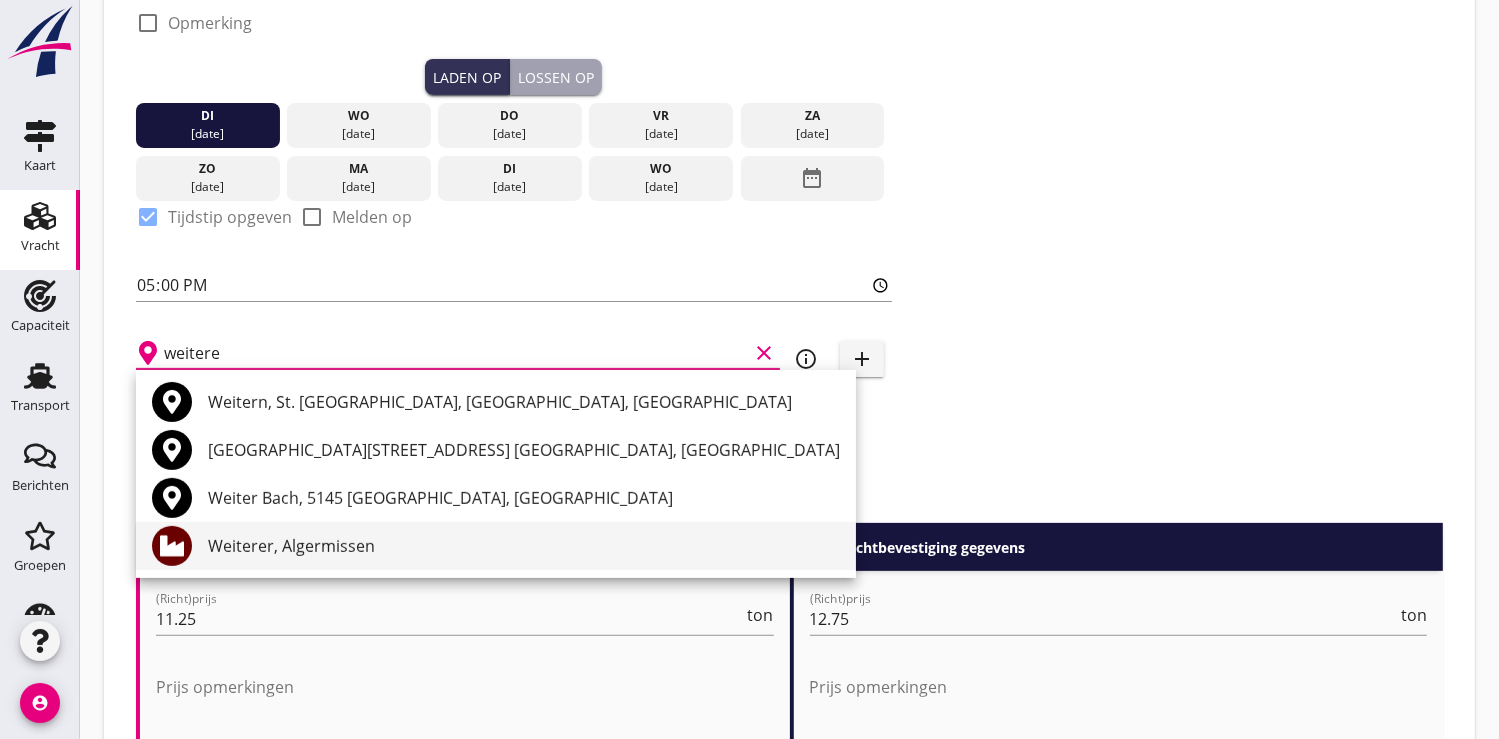 click on "Weiterer, Algermissen" at bounding box center (524, 546) 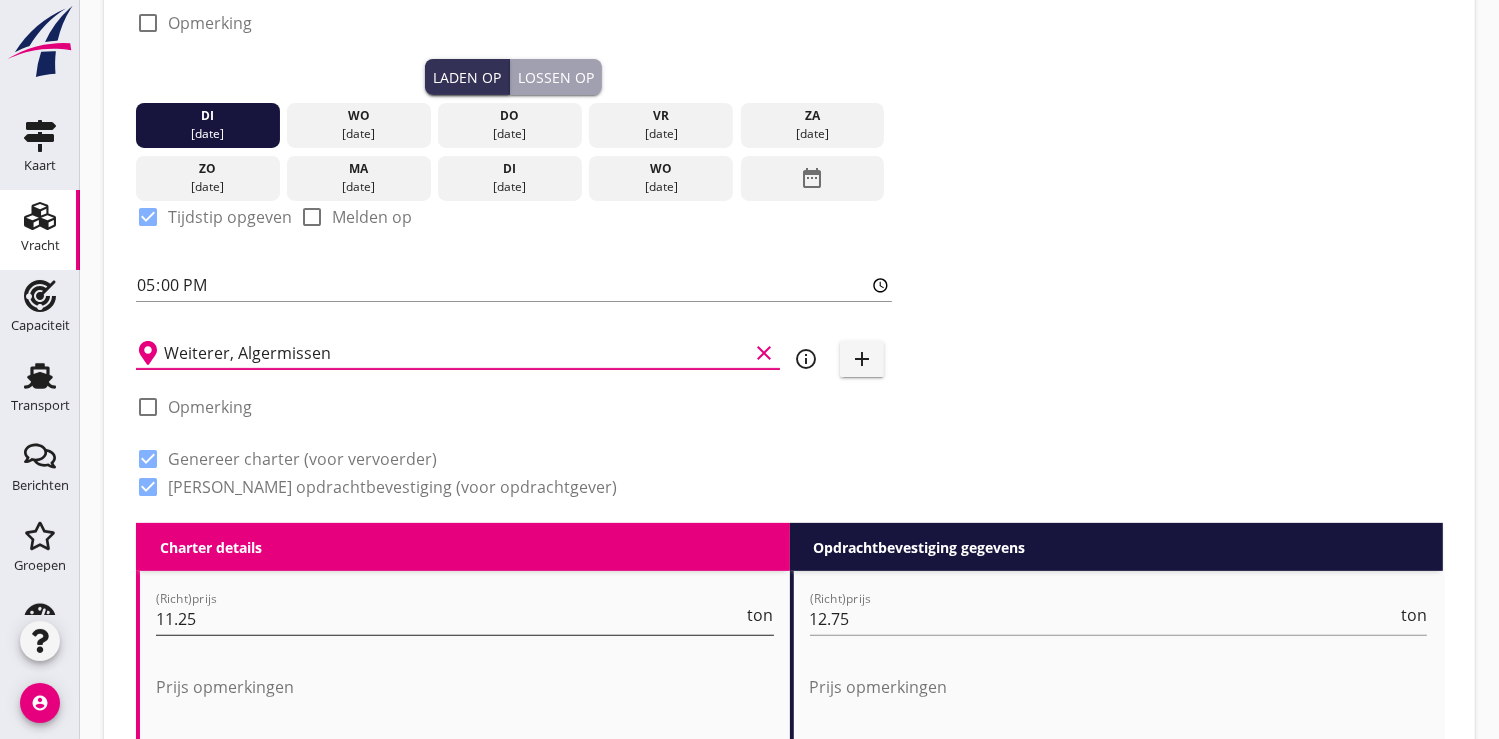 type on "Weiterer, Algermissen" 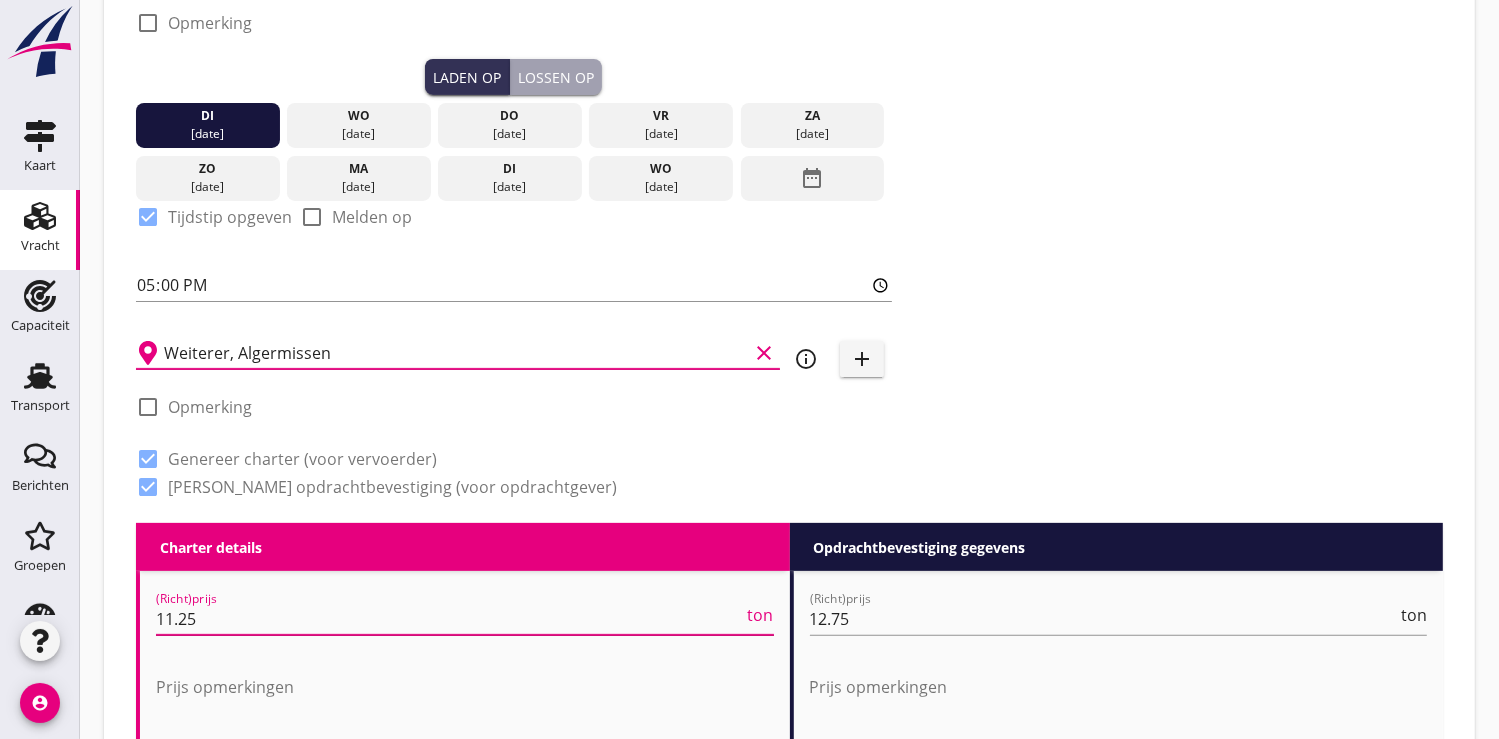 drag, startPoint x: 242, startPoint y: 624, endPoint x: 157, endPoint y: 621, distance: 85.052925 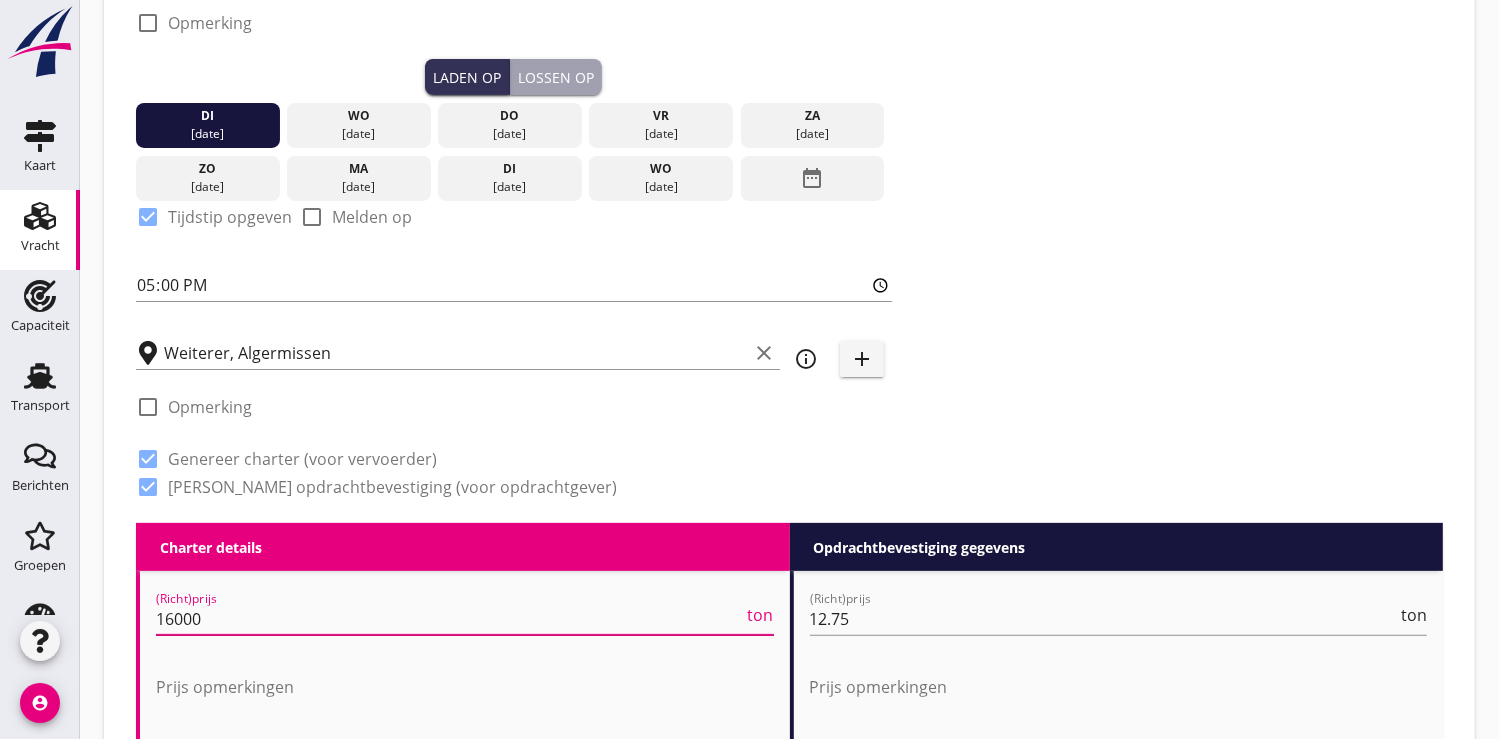 scroll, scrollTop: 0, scrollLeft: 0, axis: both 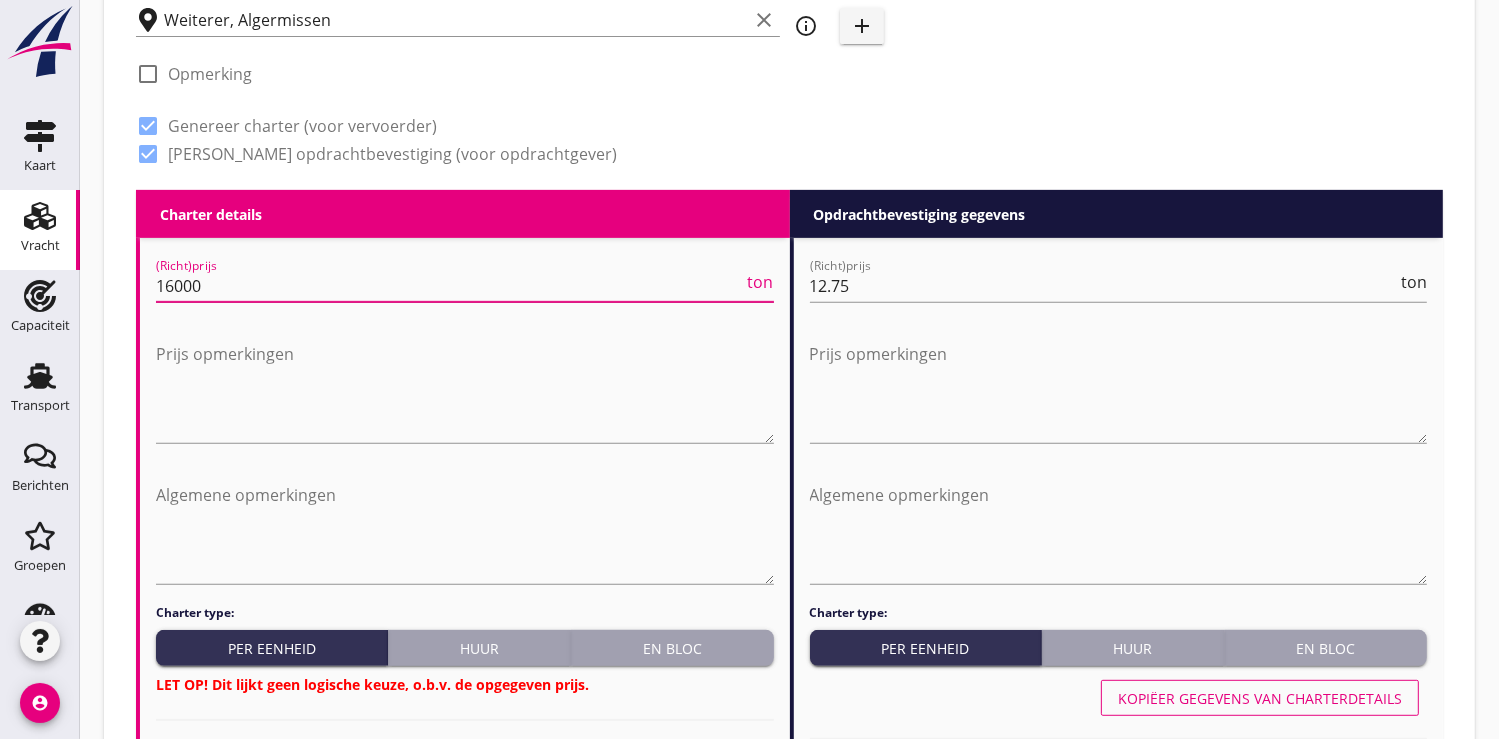 type on "16000" 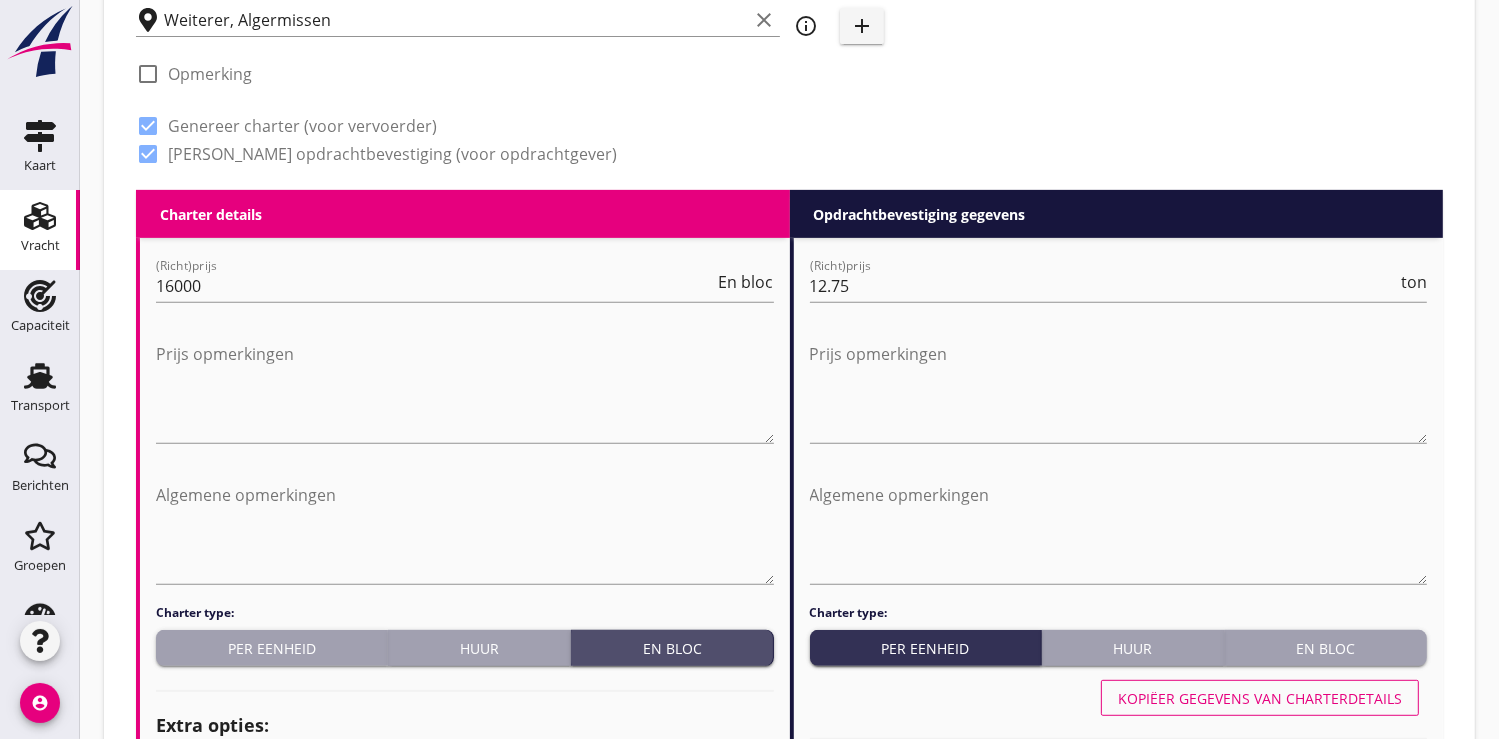 scroll, scrollTop: 0, scrollLeft: 0, axis: both 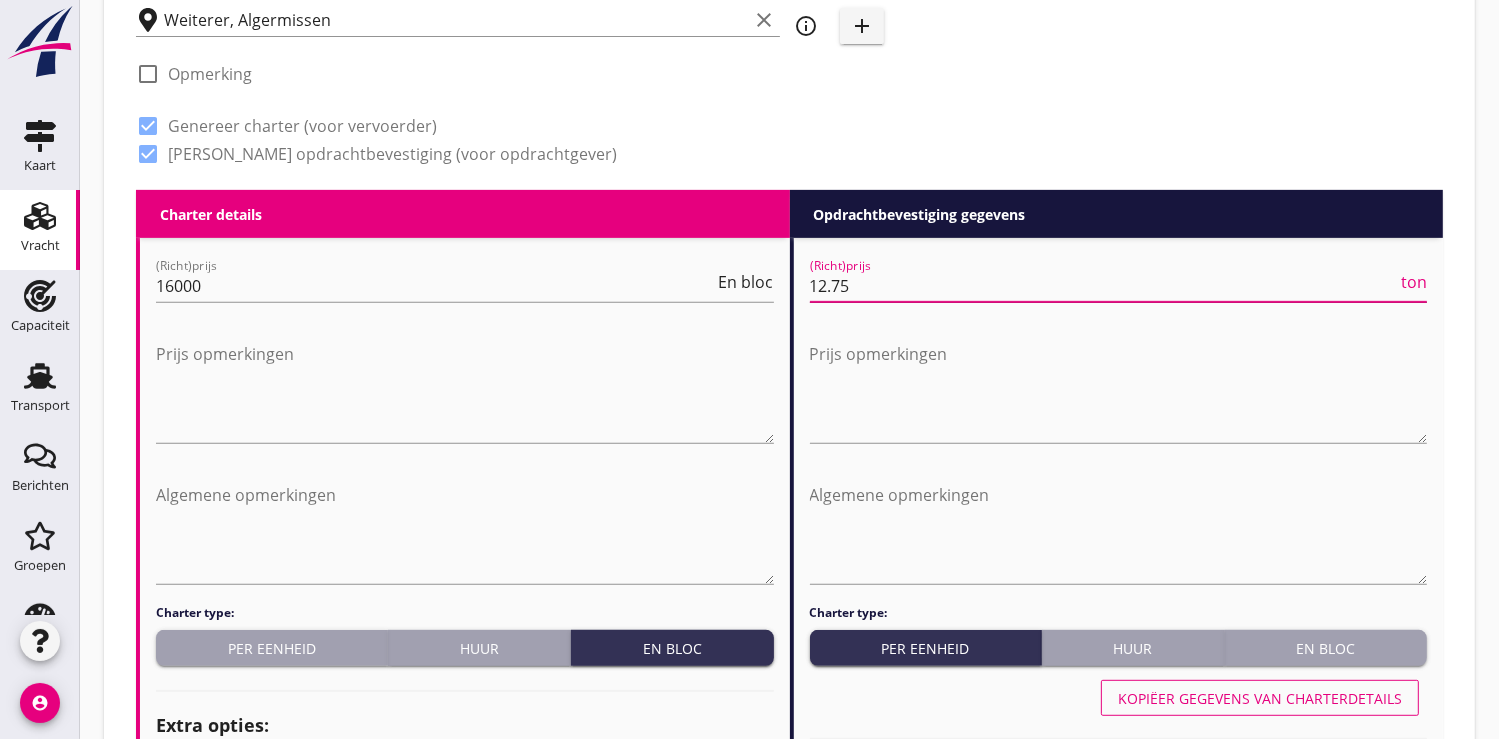 click on "12.75" at bounding box center (1104, 286) 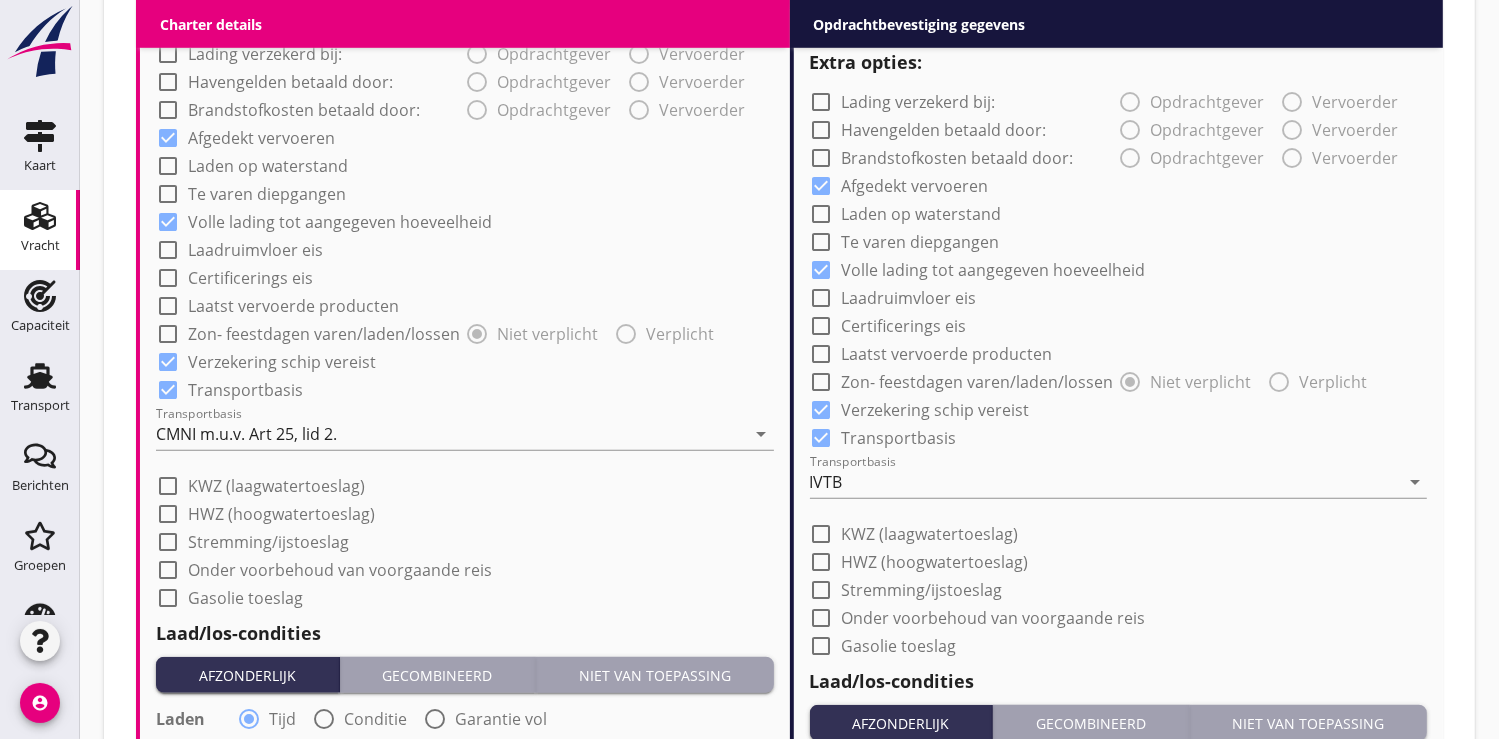 scroll, scrollTop: 1555, scrollLeft: 0, axis: vertical 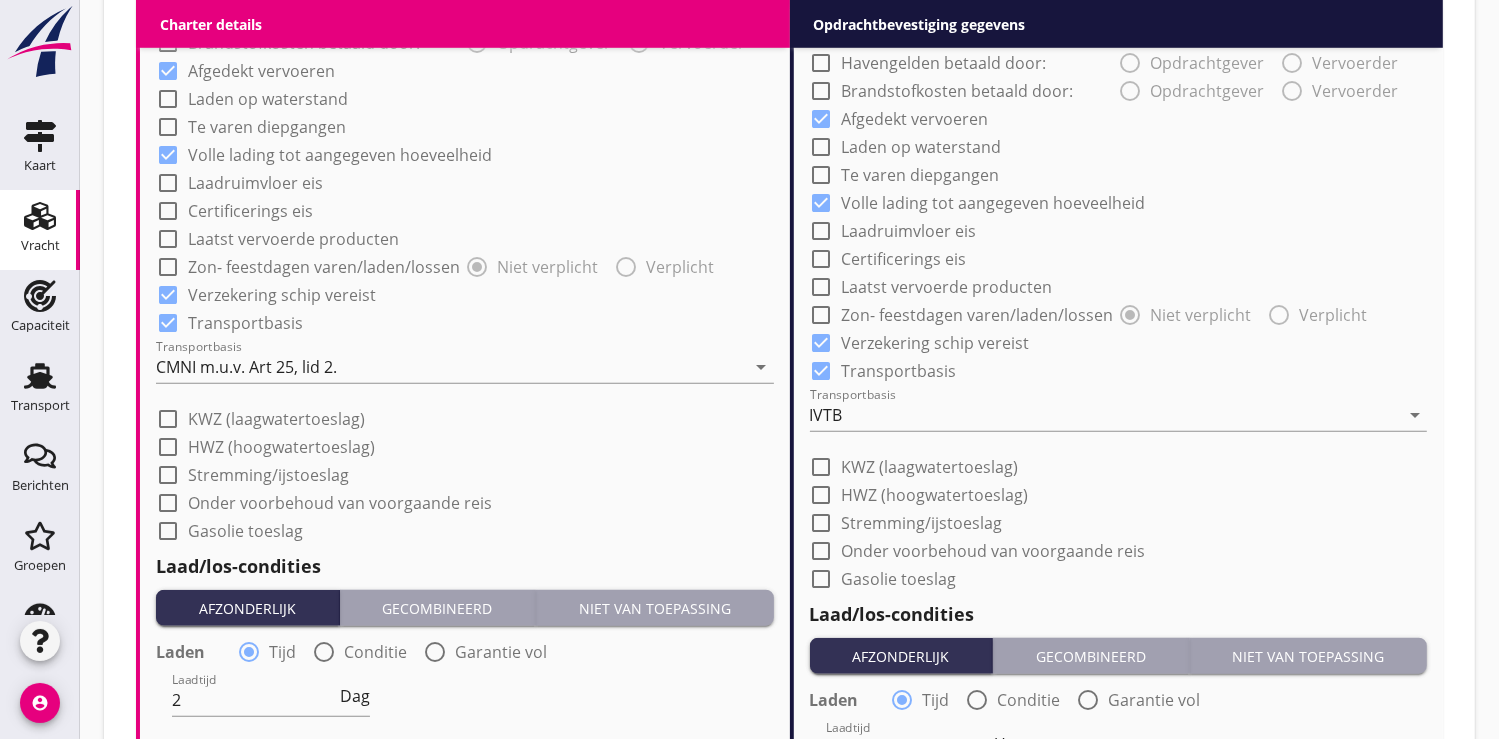 type on "13.00" 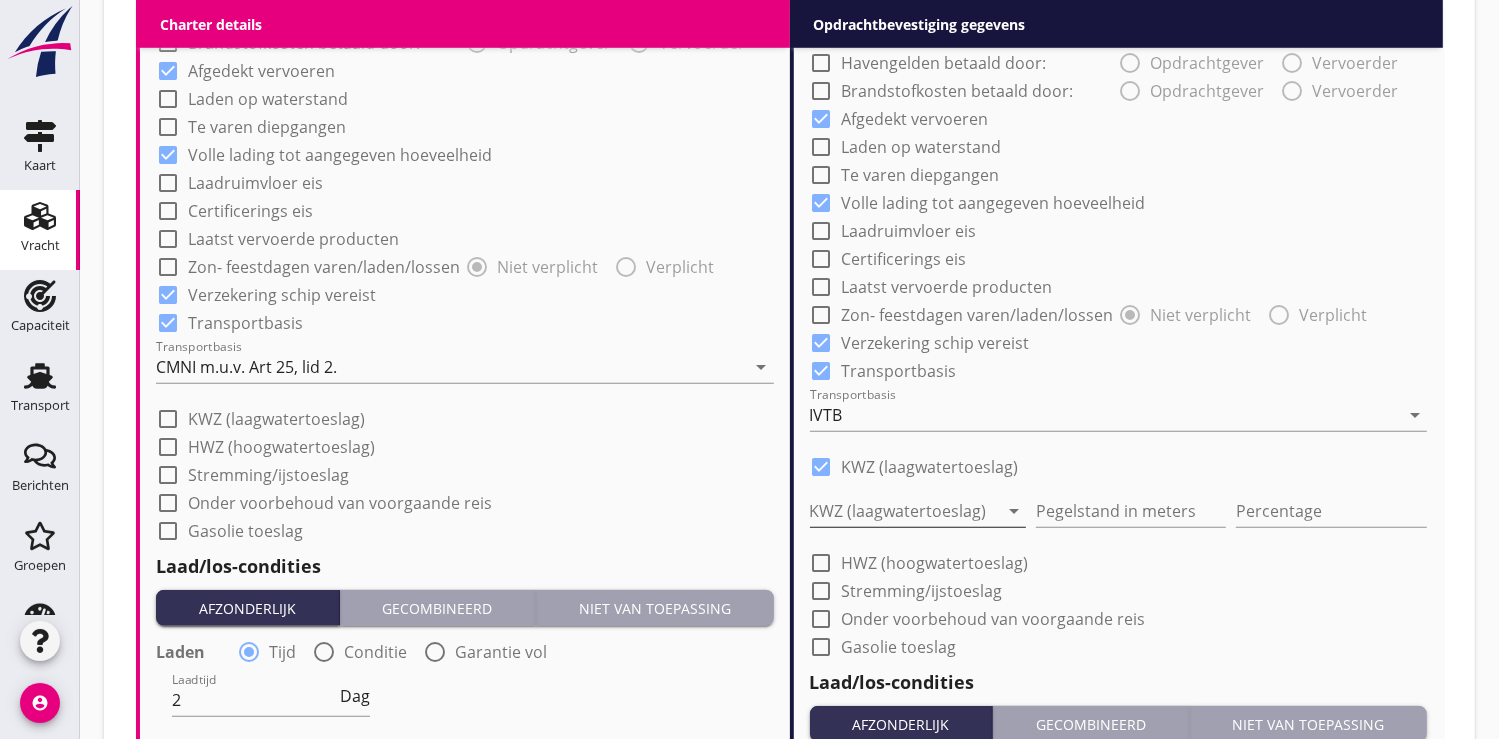 click at bounding box center (904, 511) 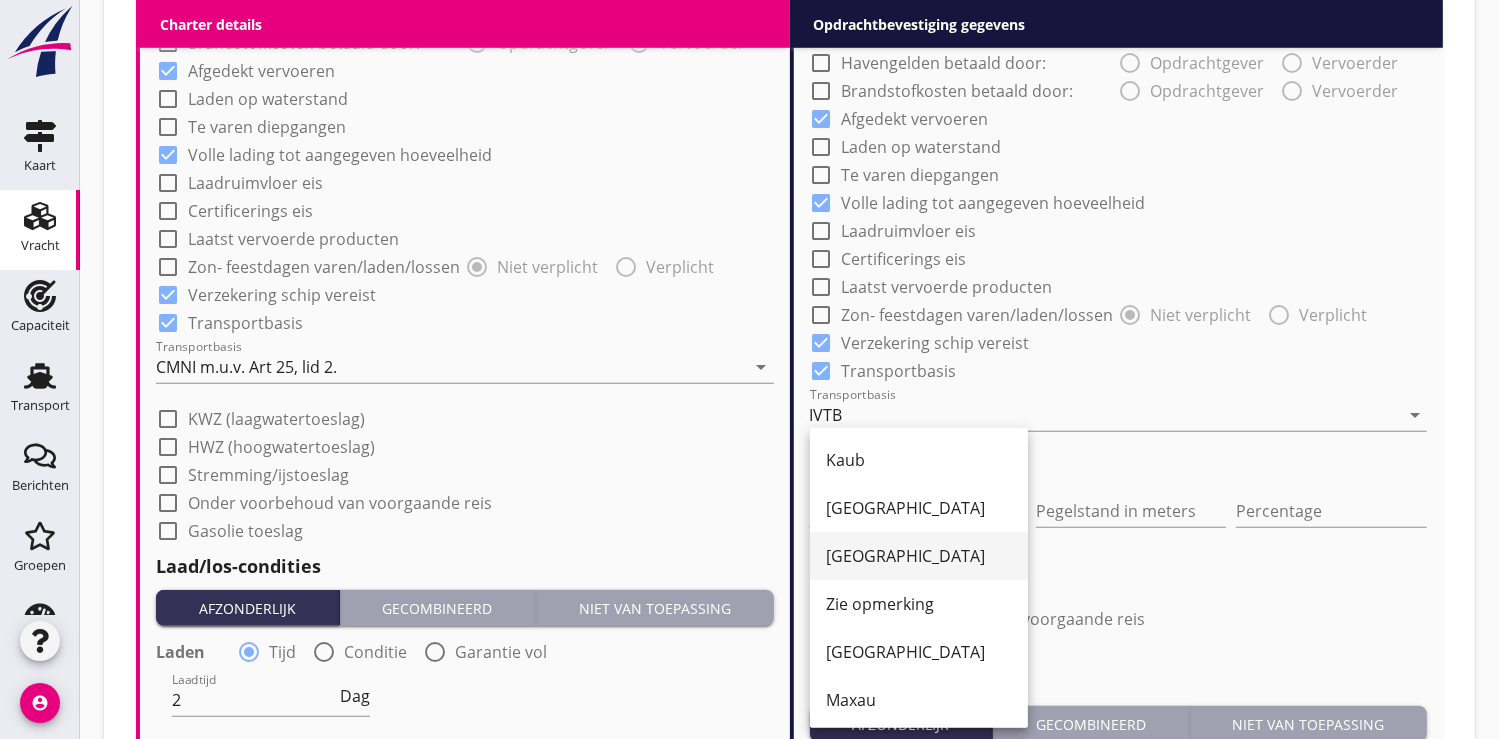 drag, startPoint x: 860, startPoint y: 550, endPoint x: 985, endPoint y: 538, distance: 125.57468 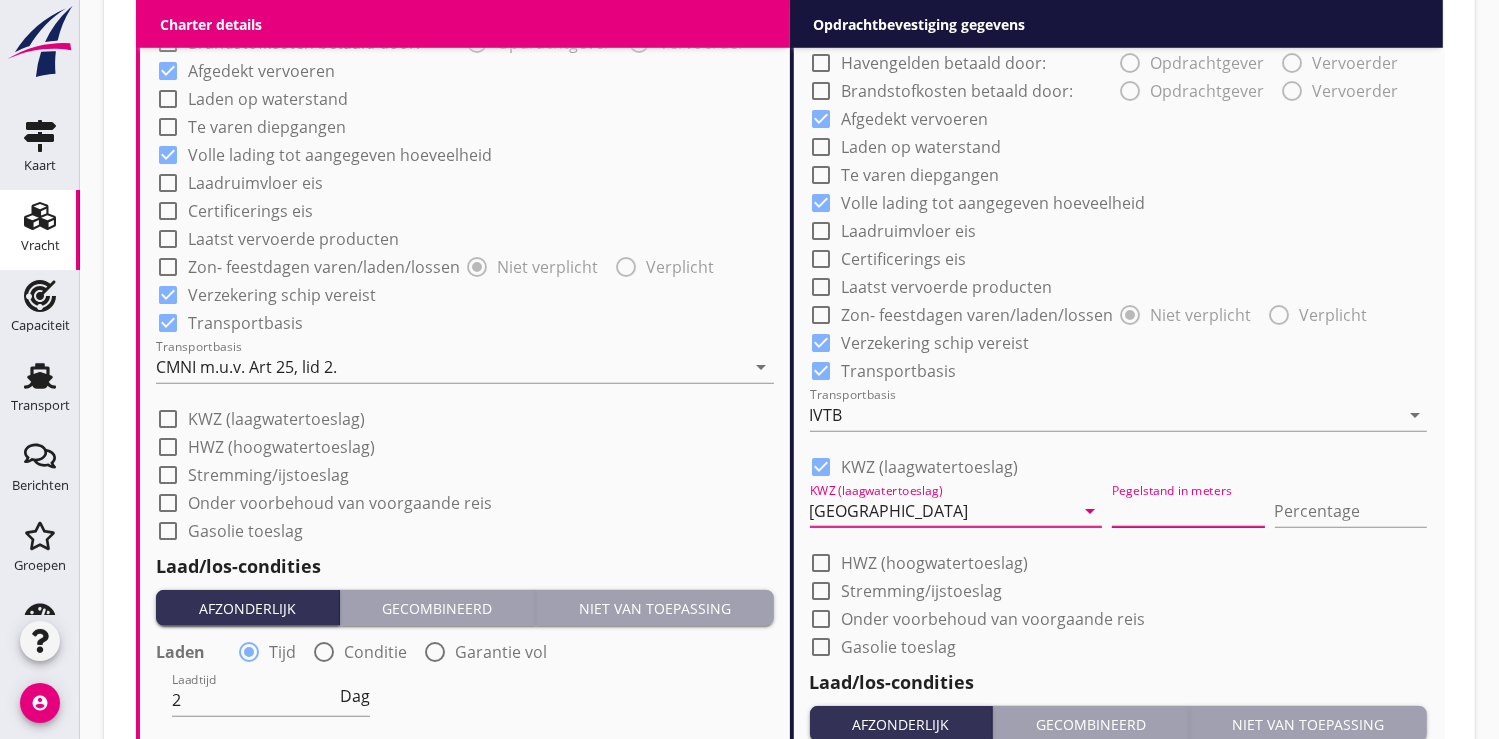 click at bounding box center (1188, 511) 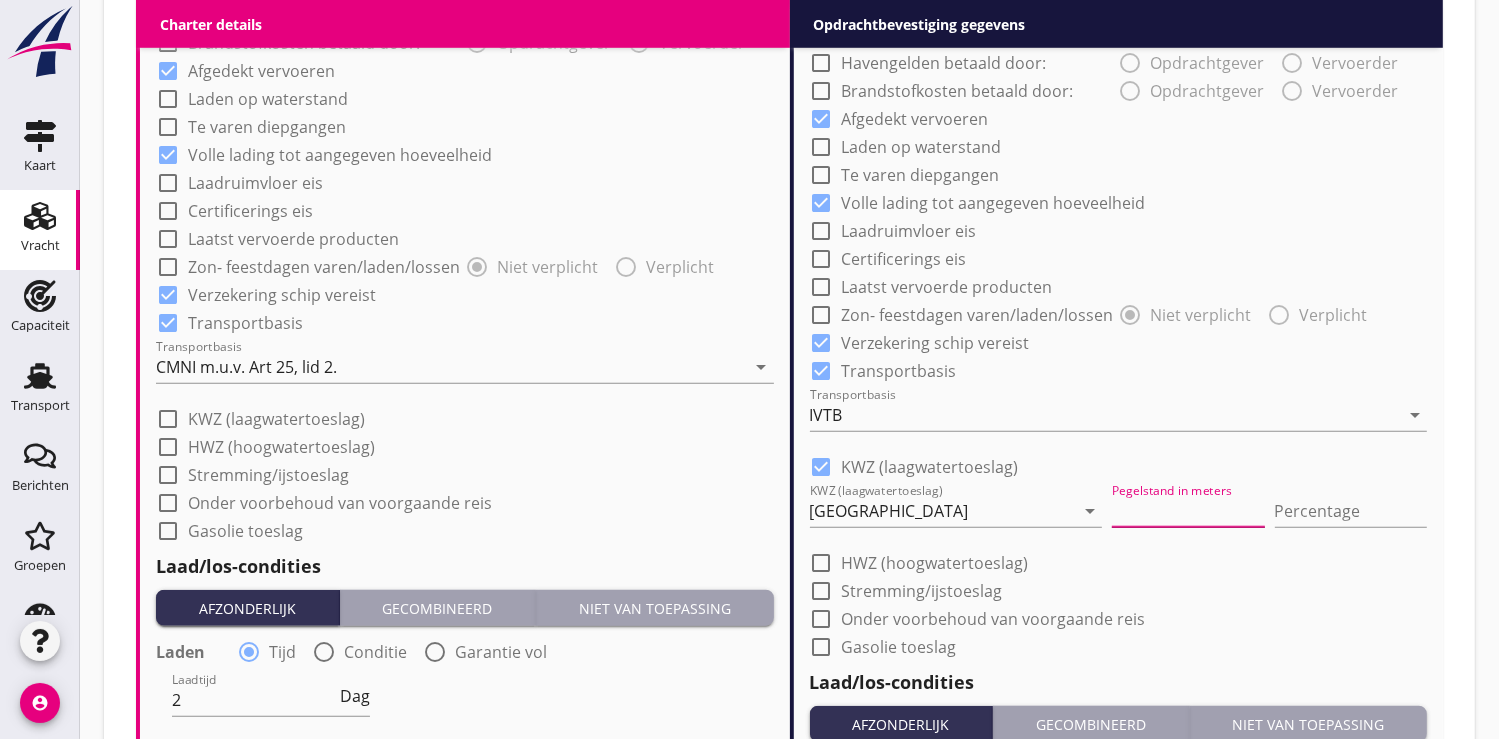 type on "2" 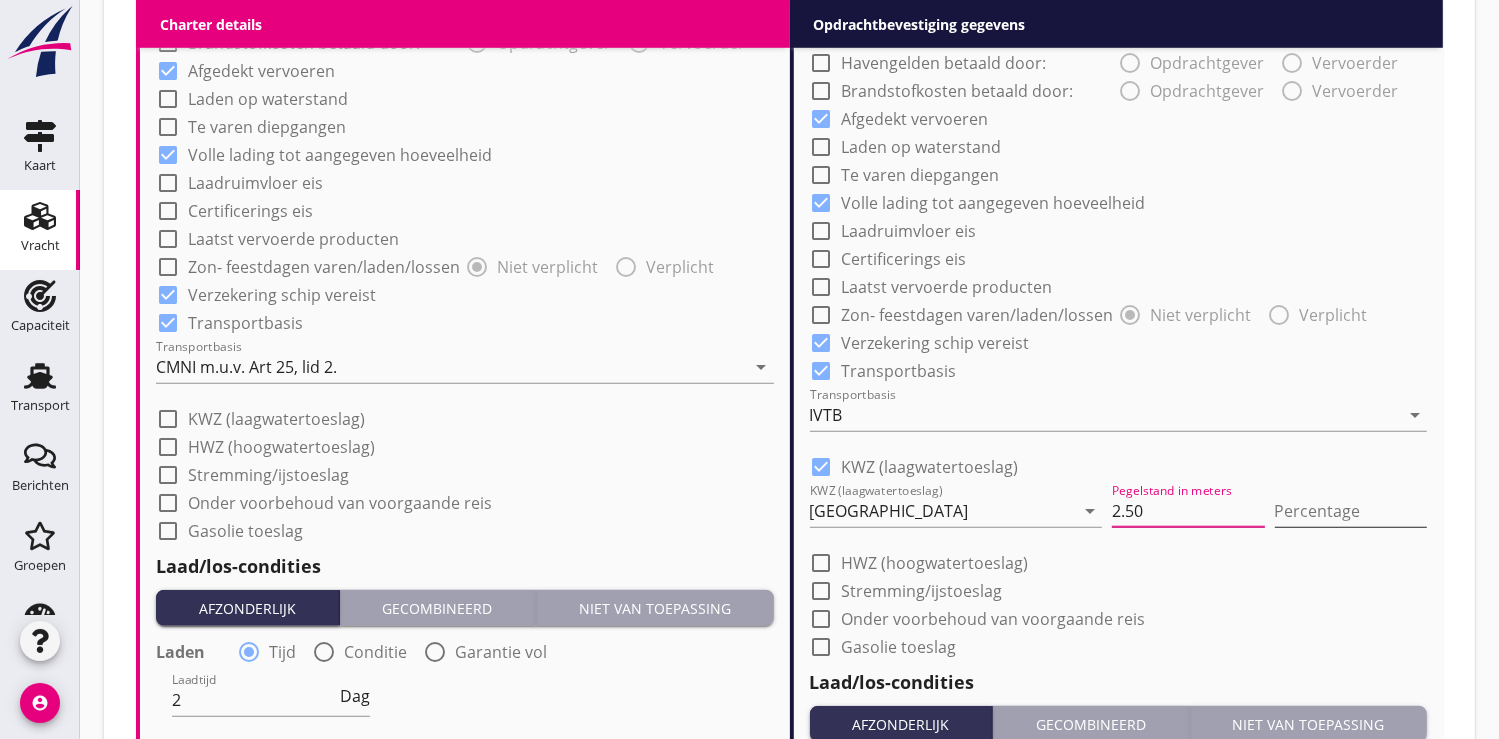 type on "2.50" 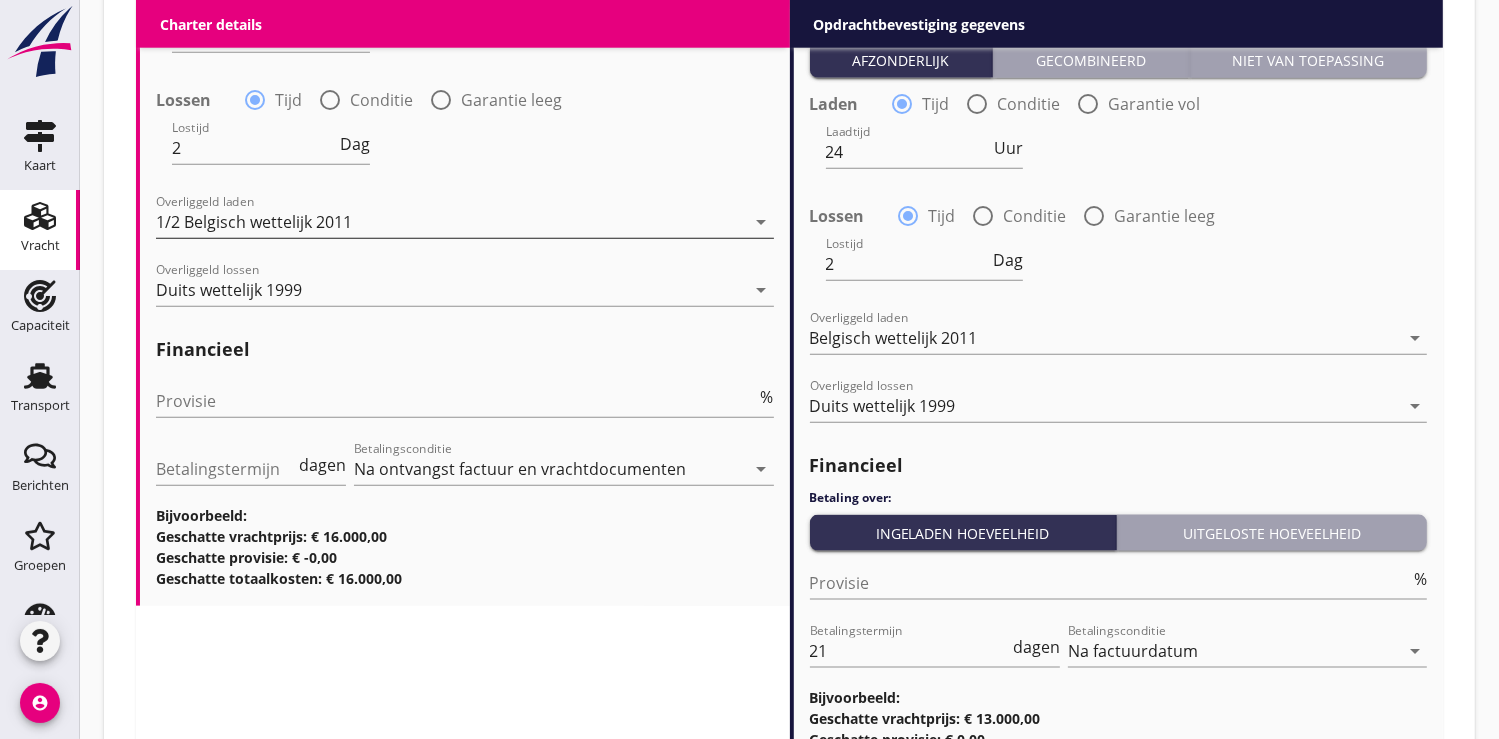 scroll, scrollTop: 2222, scrollLeft: 0, axis: vertical 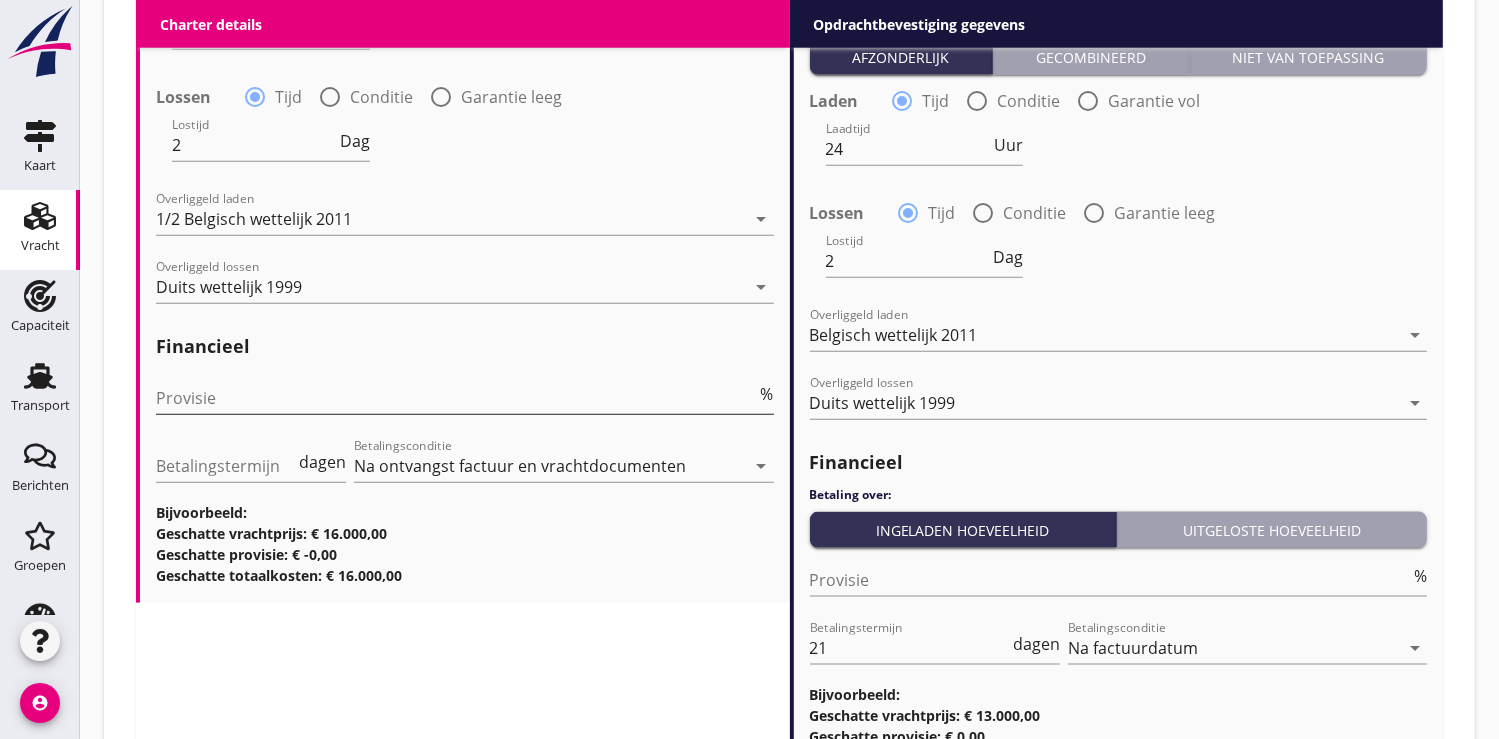 type on "10" 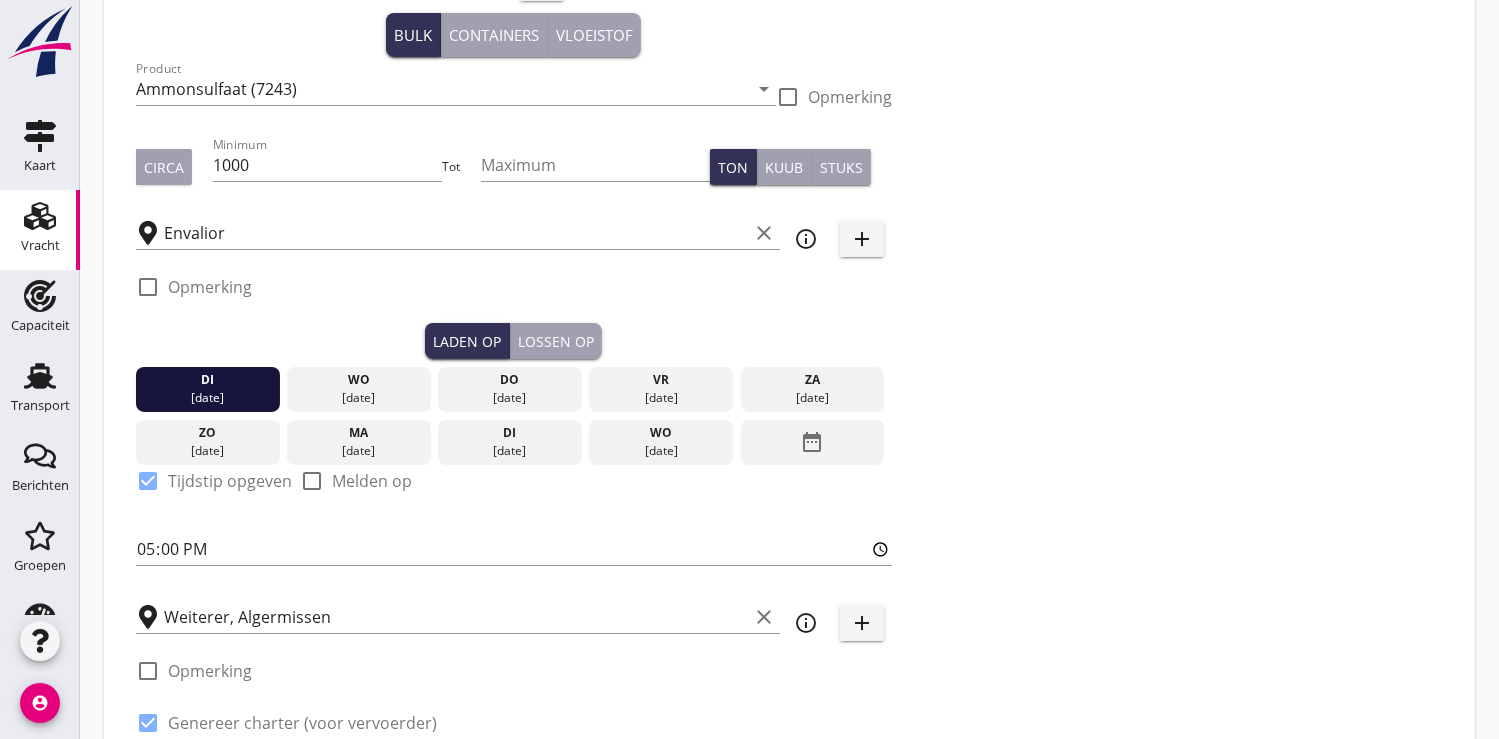 scroll, scrollTop: 0, scrollLeft: 0, axis: both 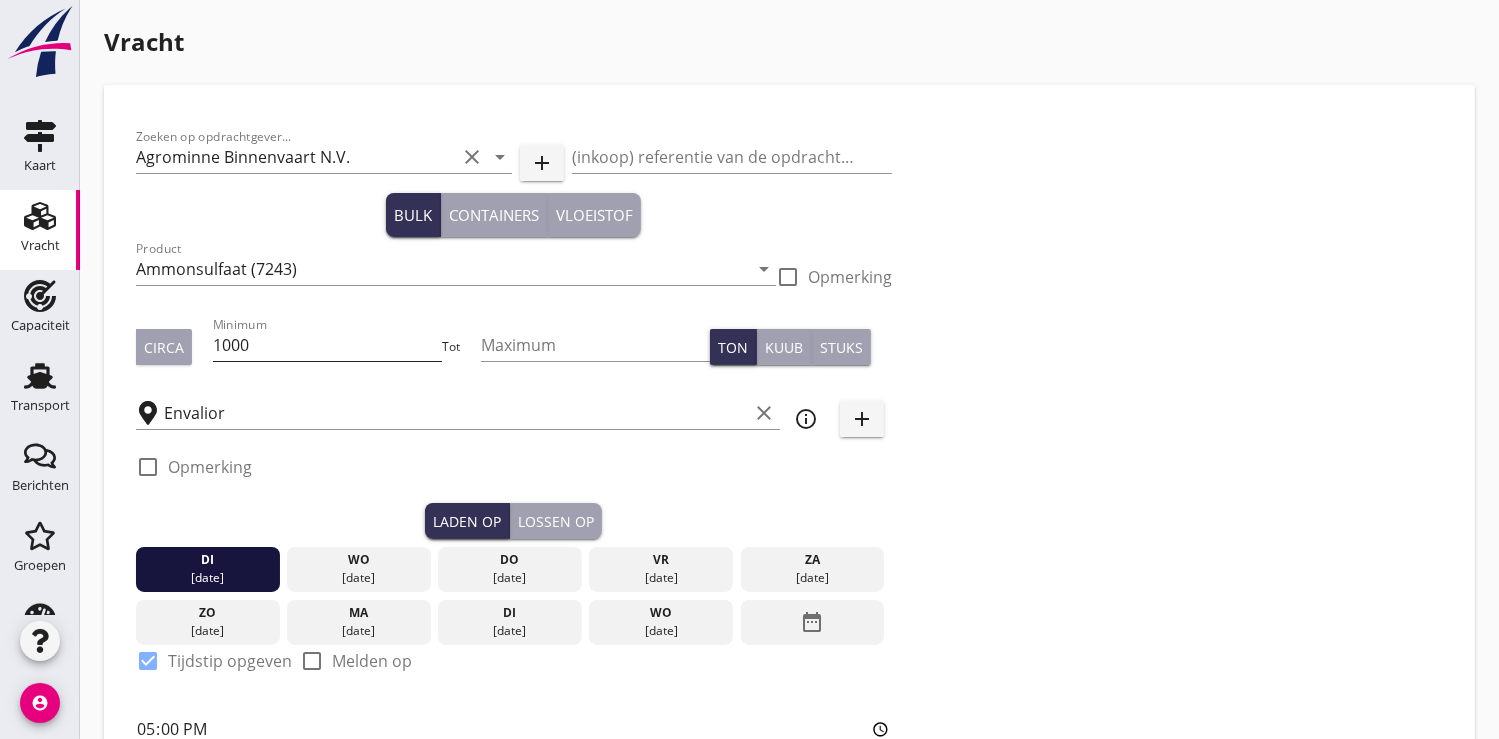type on "5" 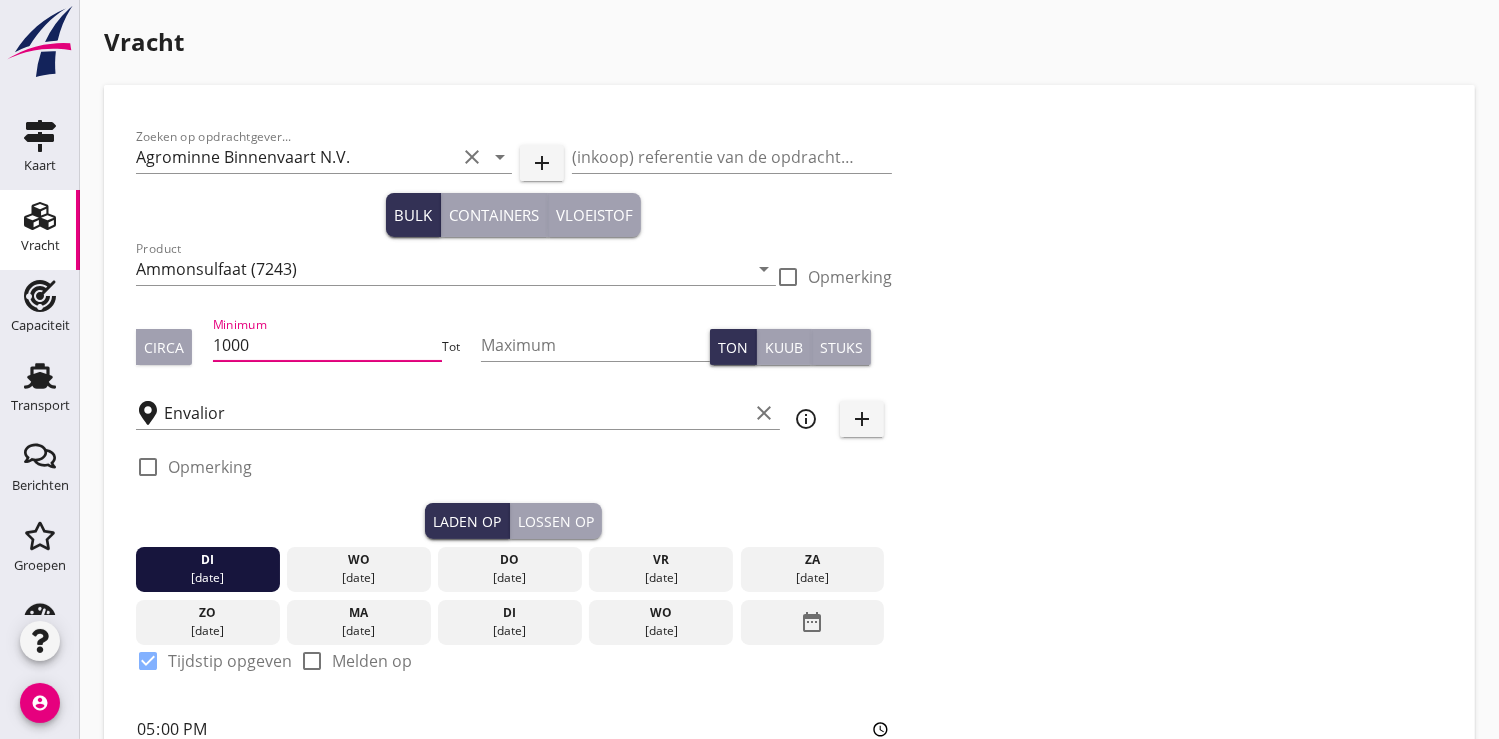 click on "1000" at bounding box center (327, 345) 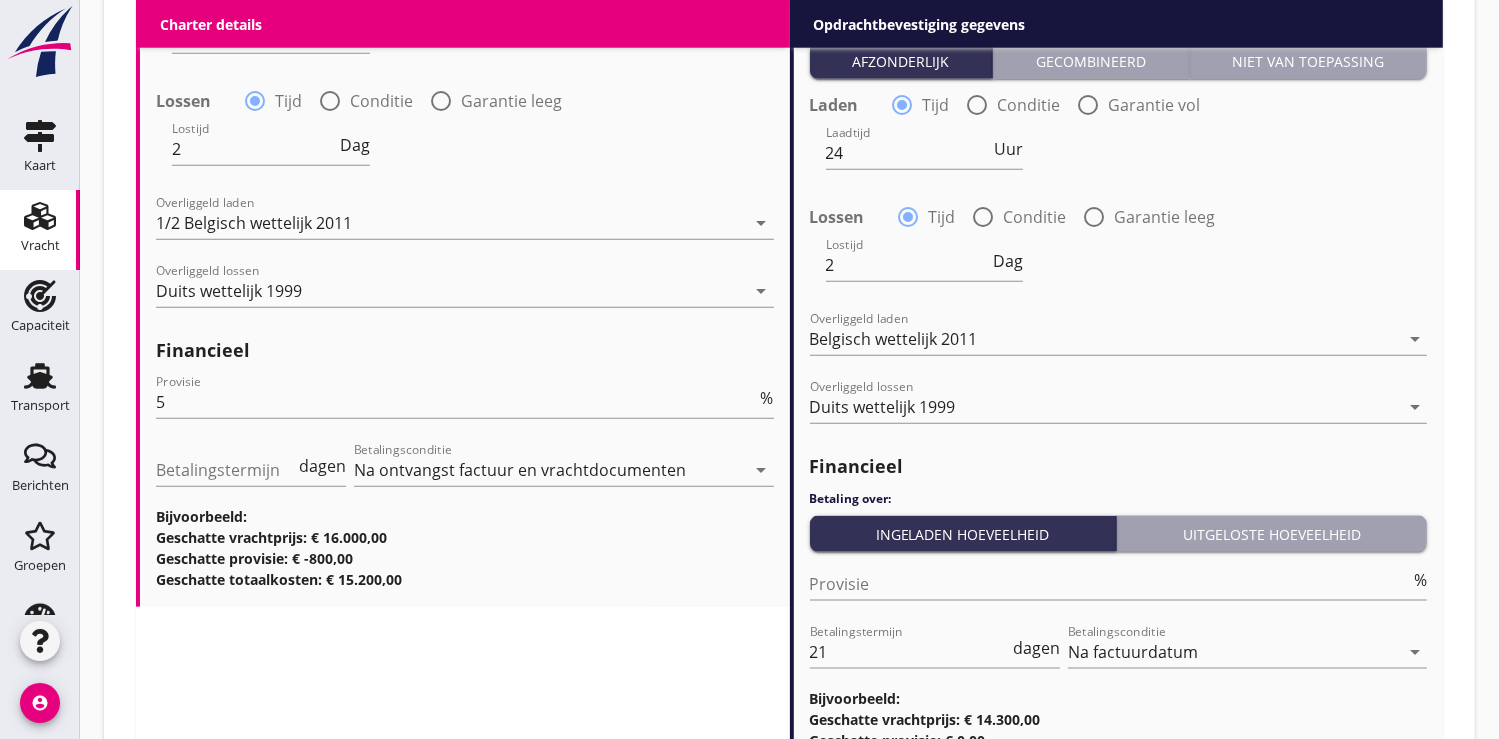 scroll, scrollTop: 2402, scrollLeft: 0, axis: vertical 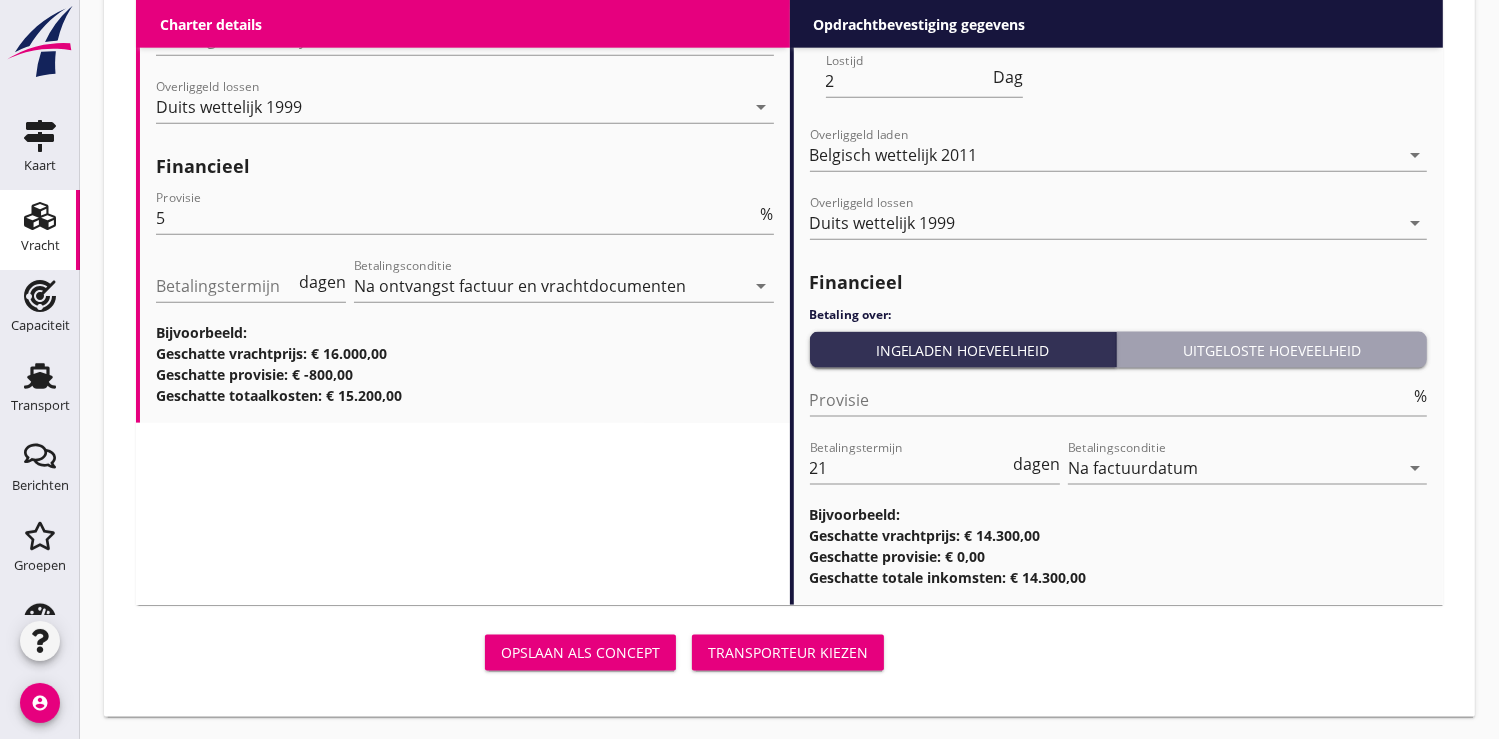 type on "1100" 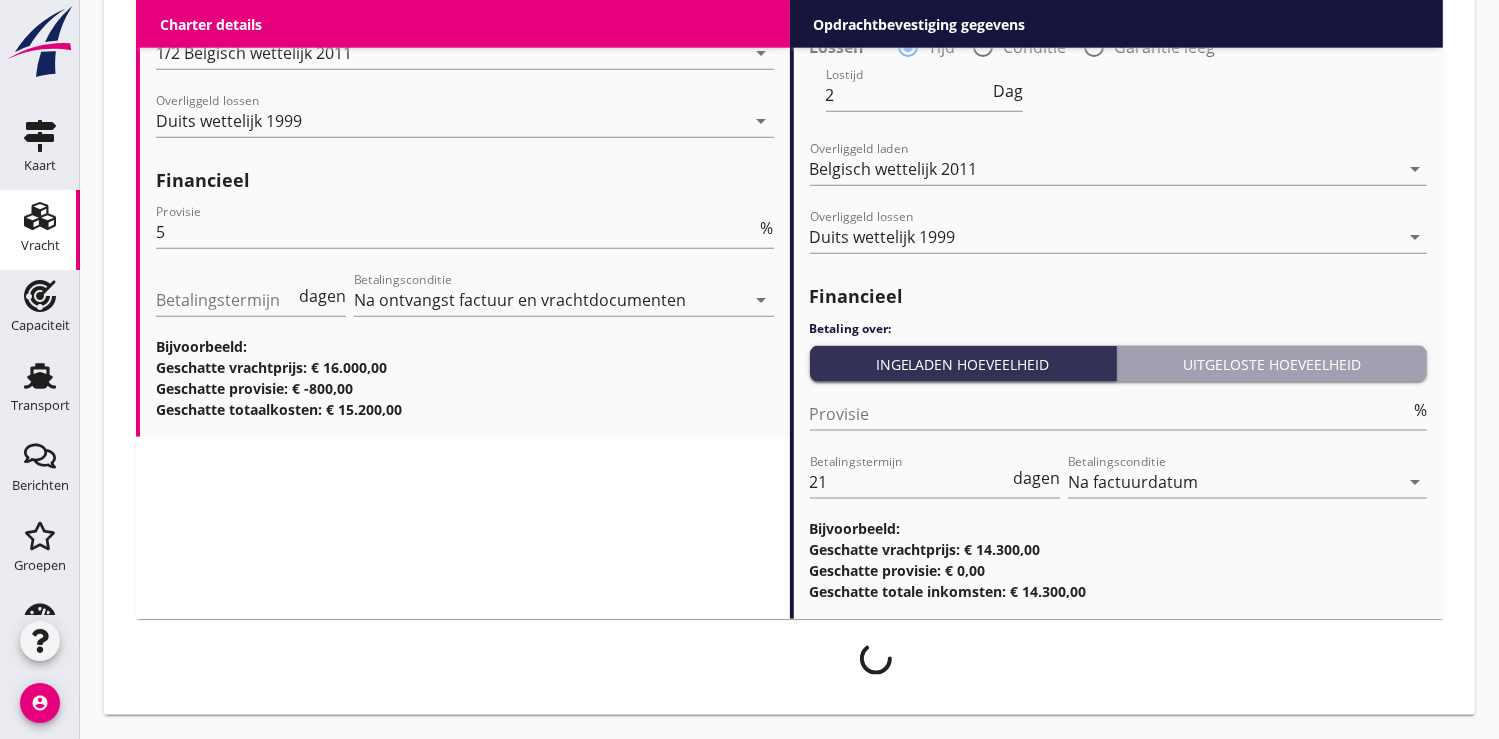 scroll, scrollTop: 2386, scrollLeft: 0, axis: vertical 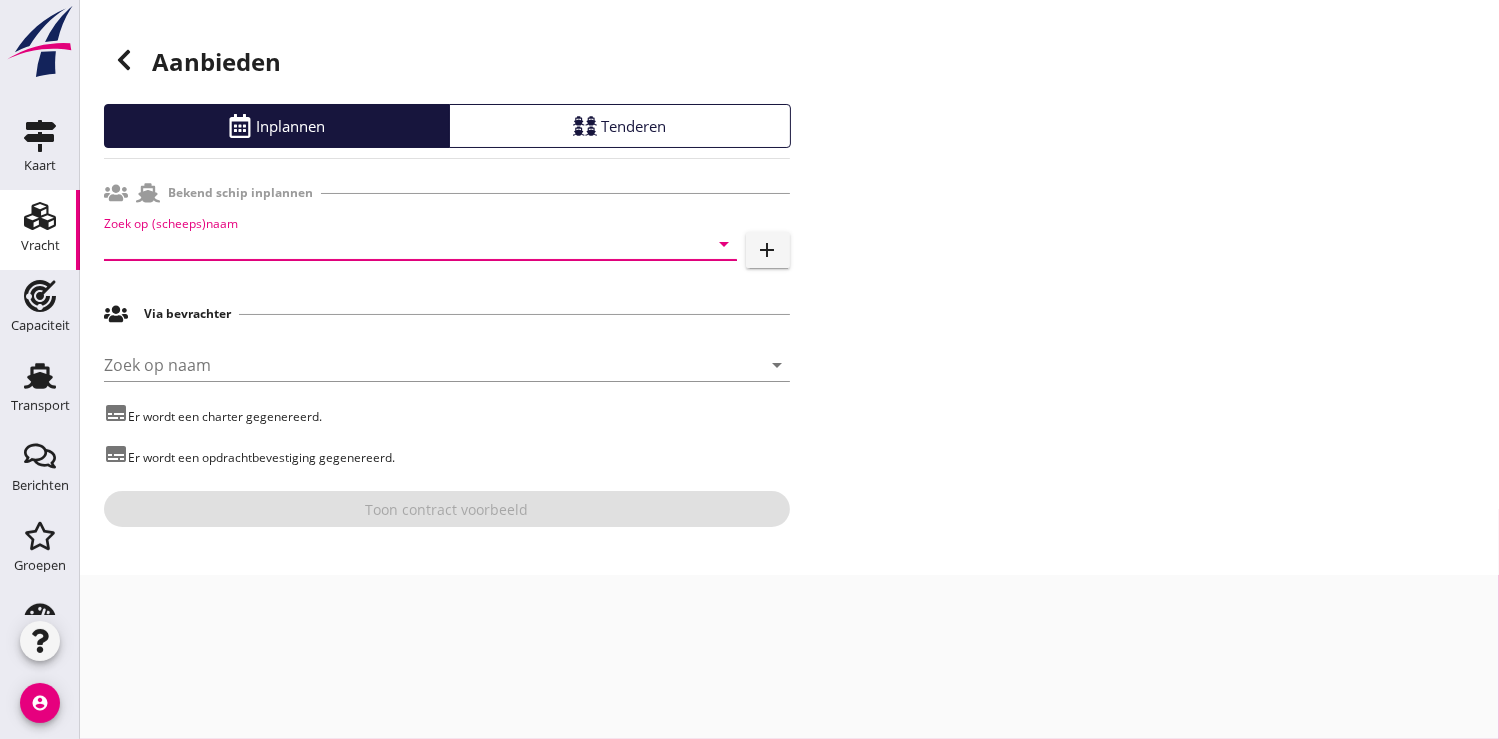 click at bounding box center [392, 244] 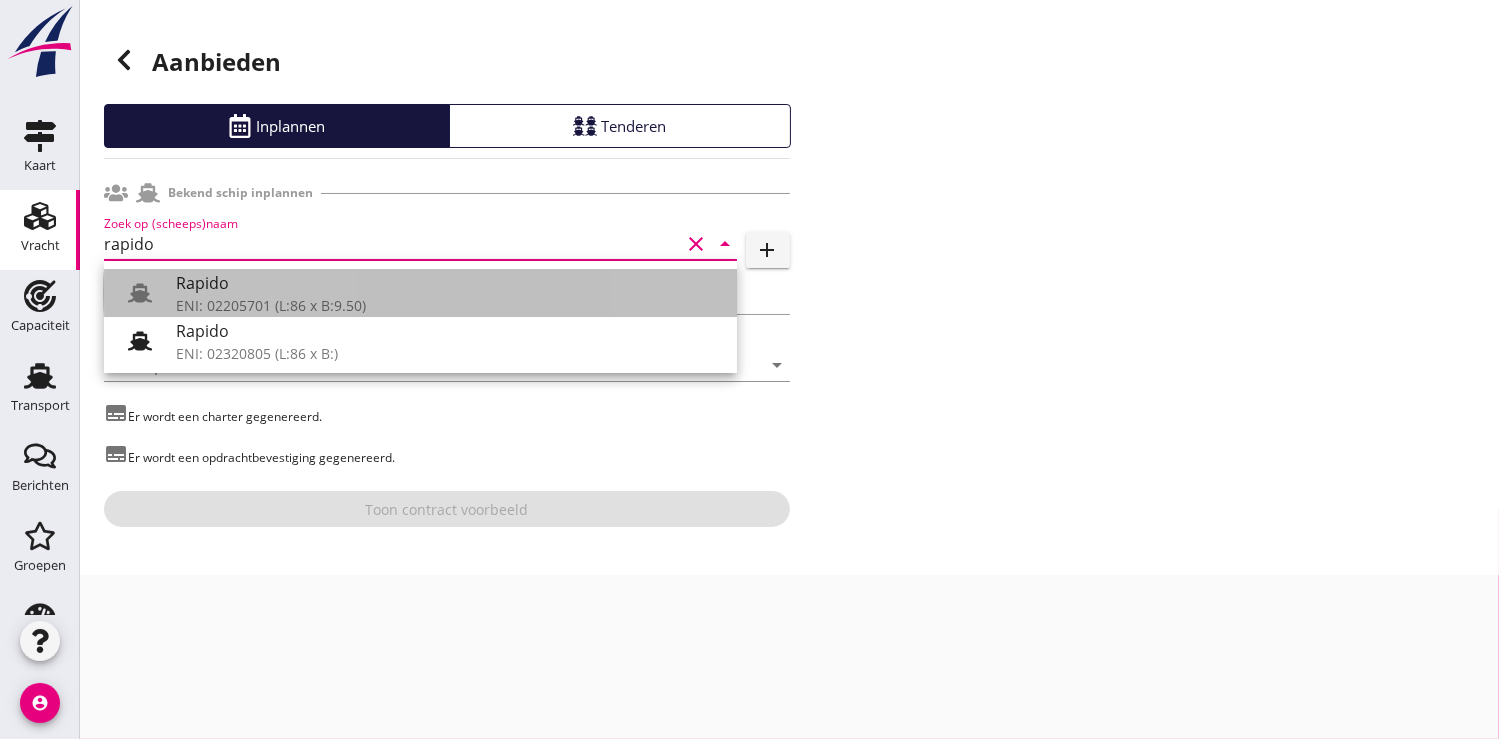 click on "Rapido" at bounding box center [448, 283] 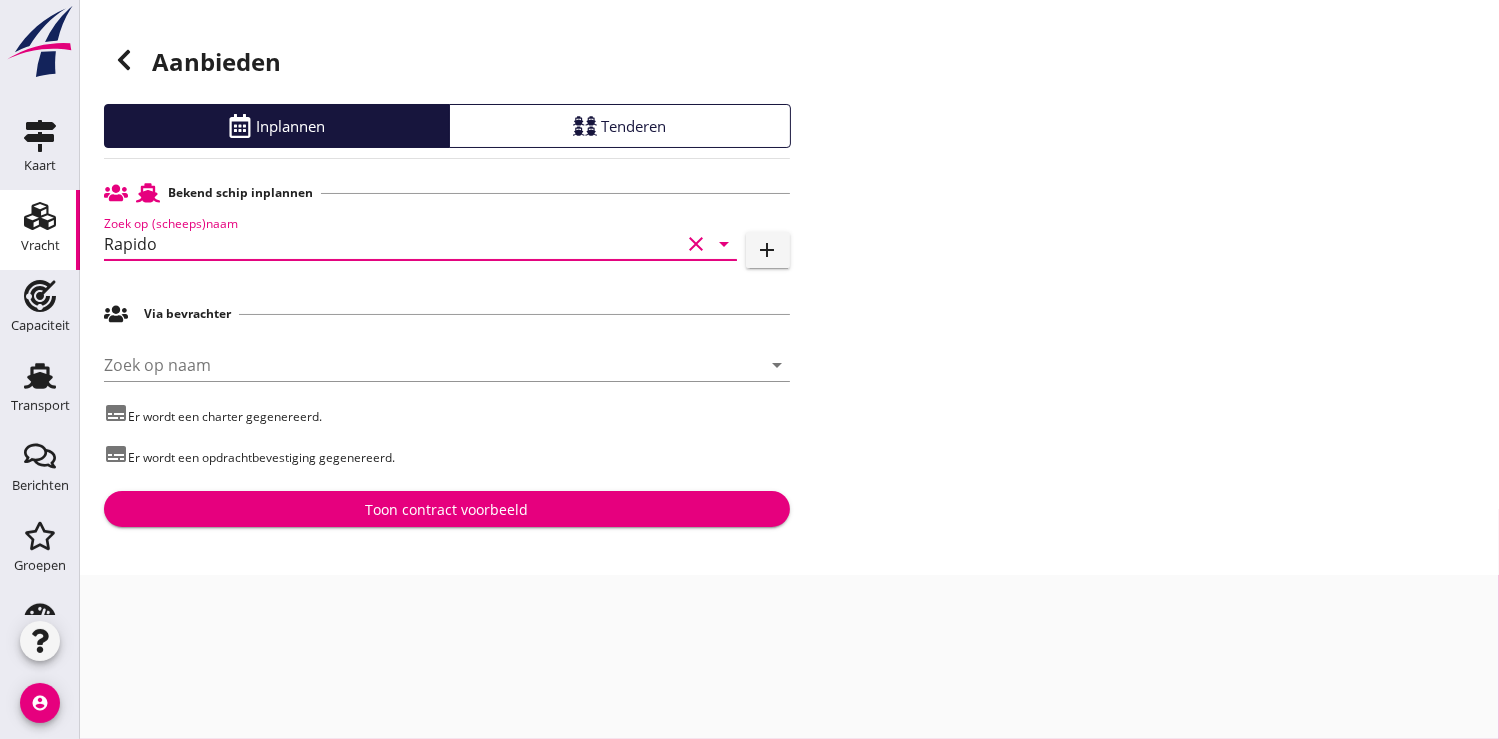 type on "Rapido" 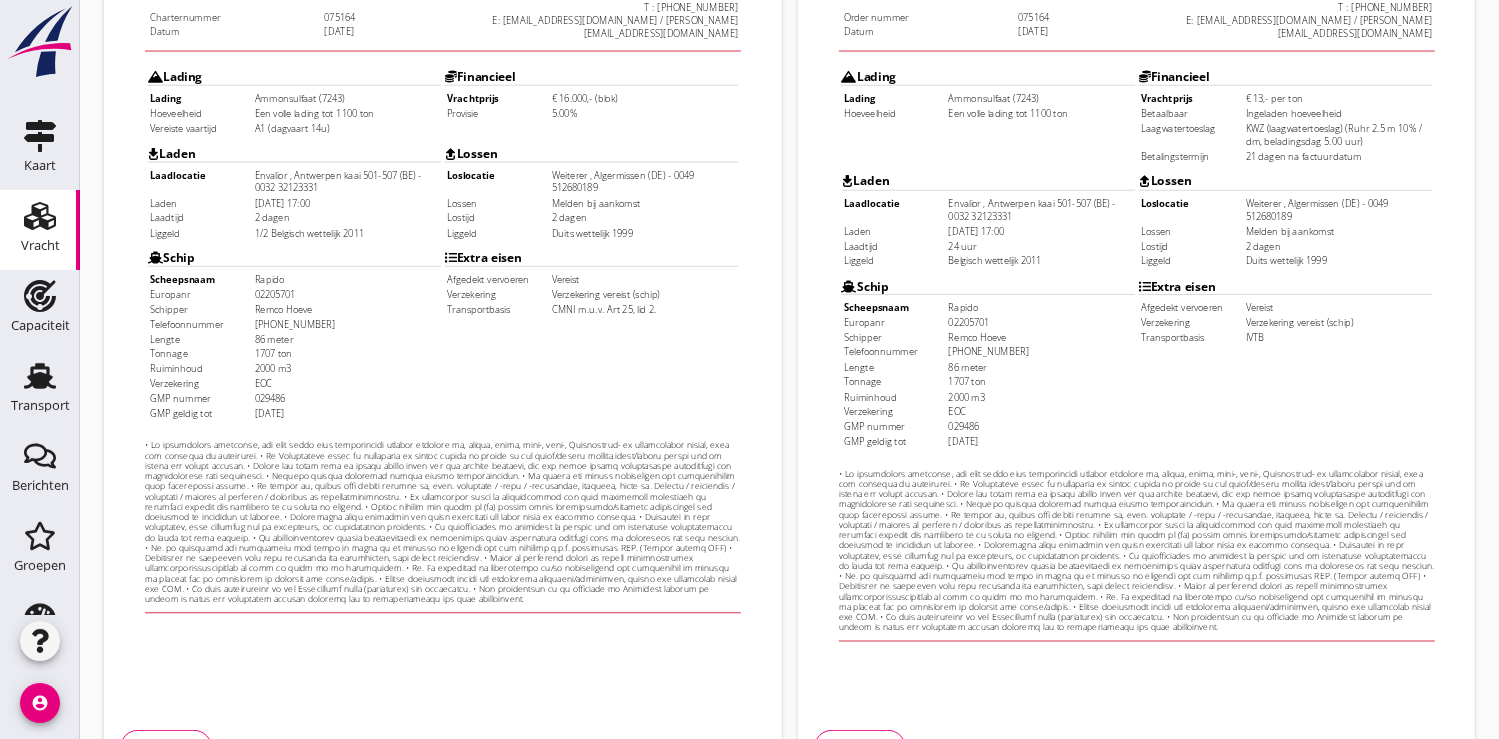 scroll, scrollTop: 576, scrollLeft: 0, axis: vertical 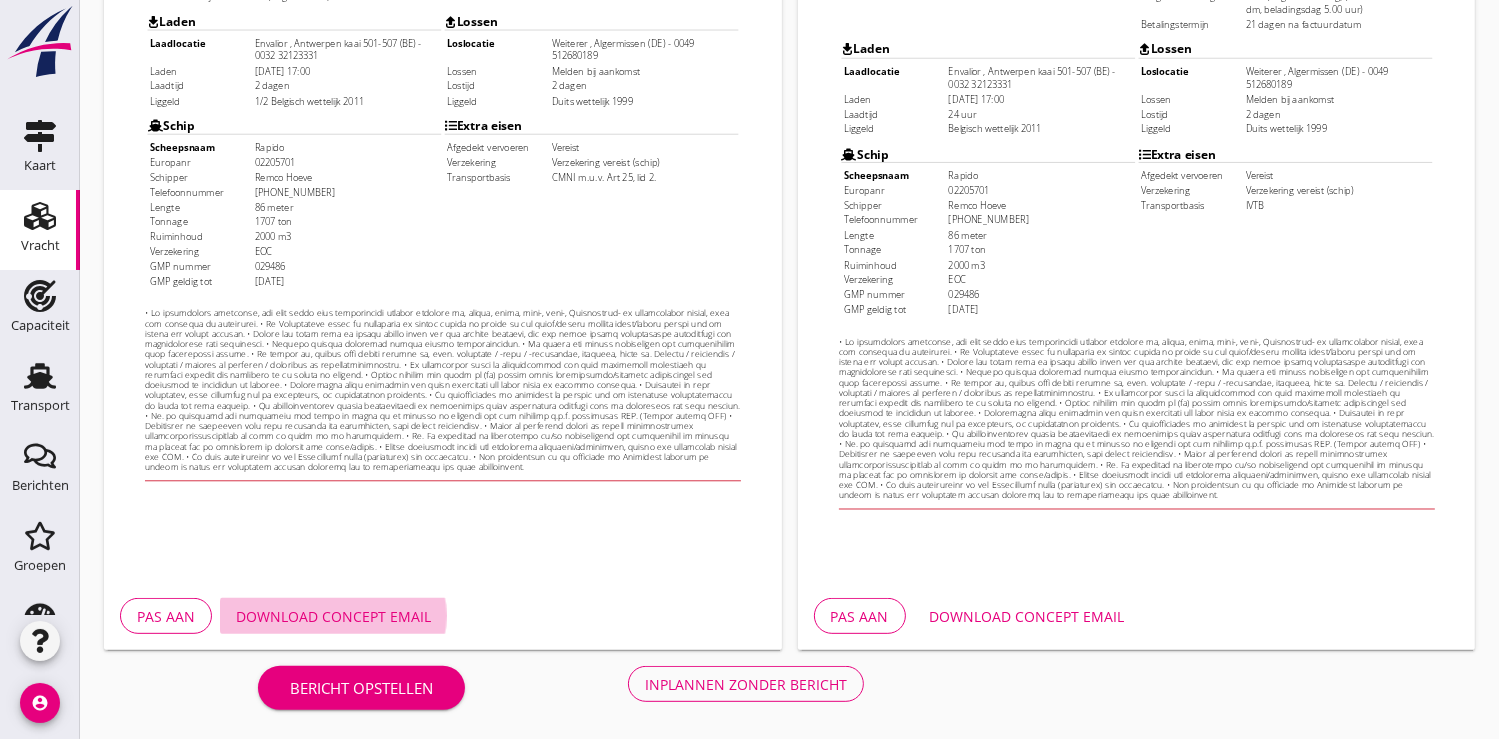 click on "Download concept email" at bounding box center (333, 616) 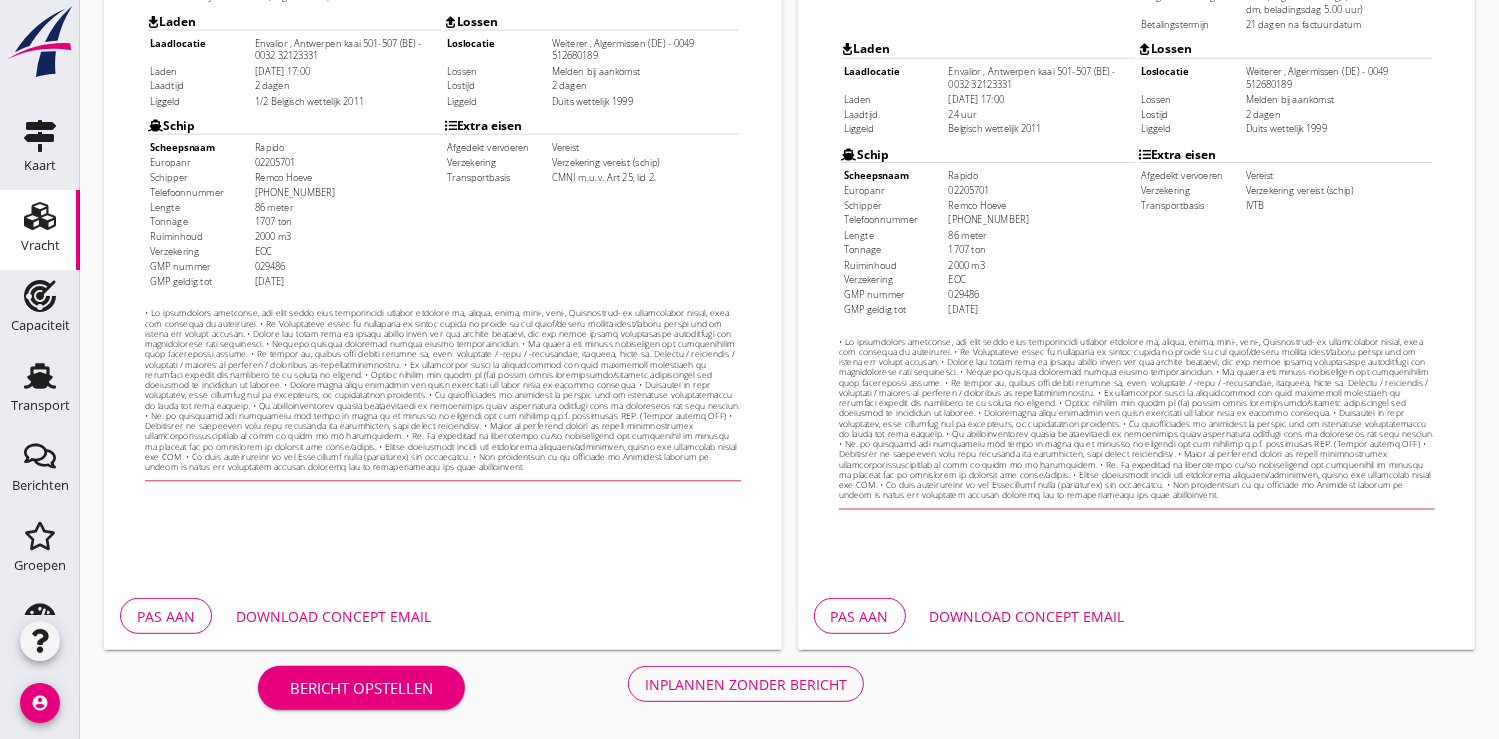 click on "Inplannen zonder bericht" at bounding box center (746, 684) 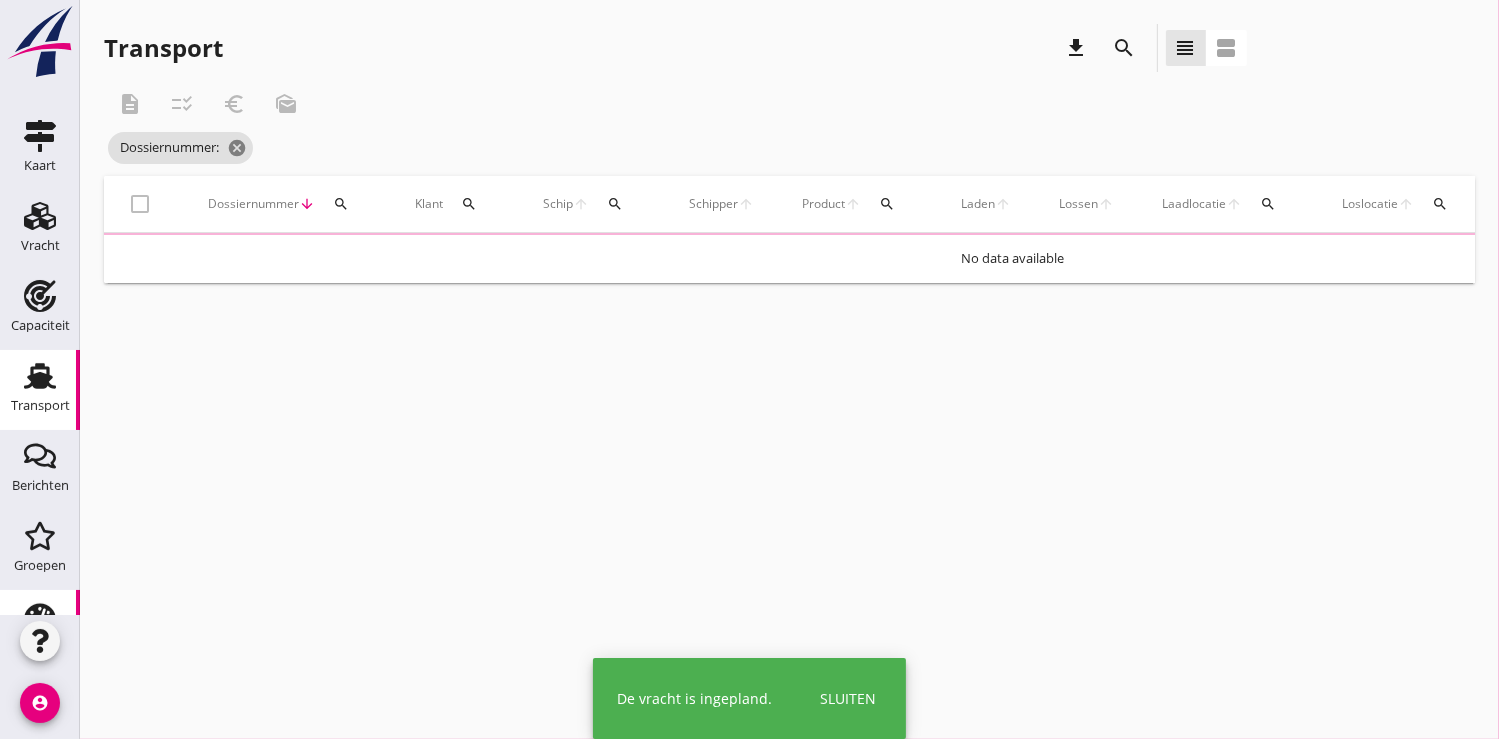 scroll, scrollTop: 0, scrollLeft: 0, axis: both 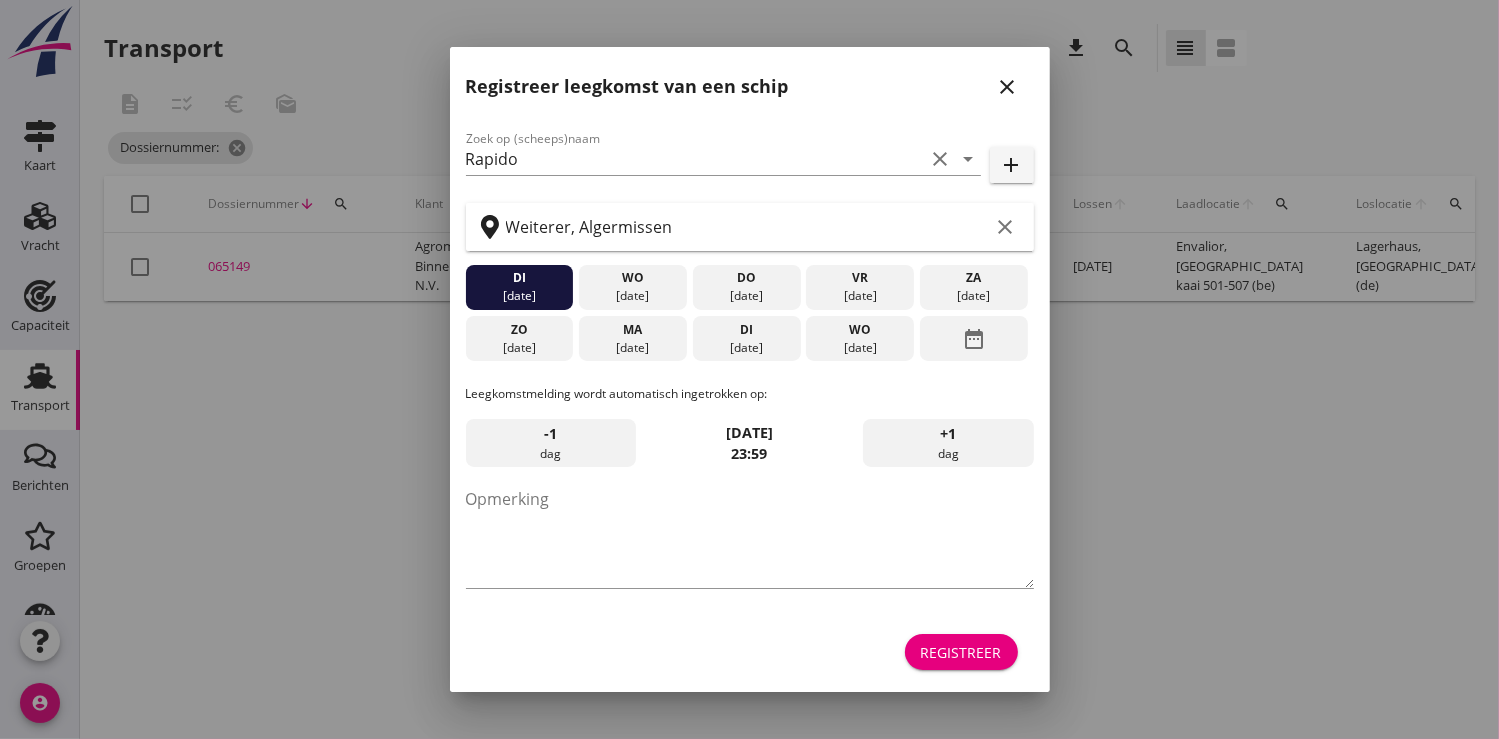 click on "Registreer" at bounding box center [961, 652] 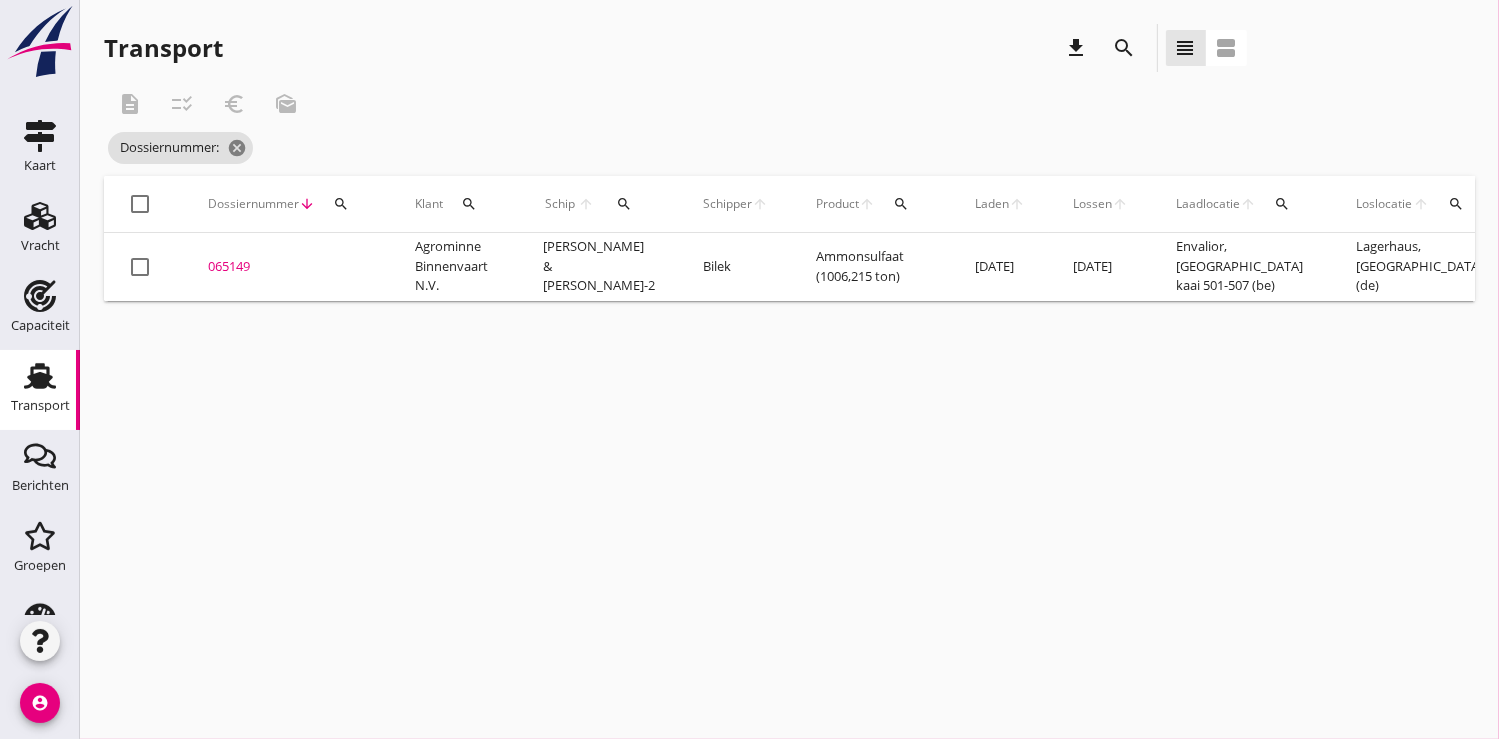 click on "search" at bounding box center [341, 204] 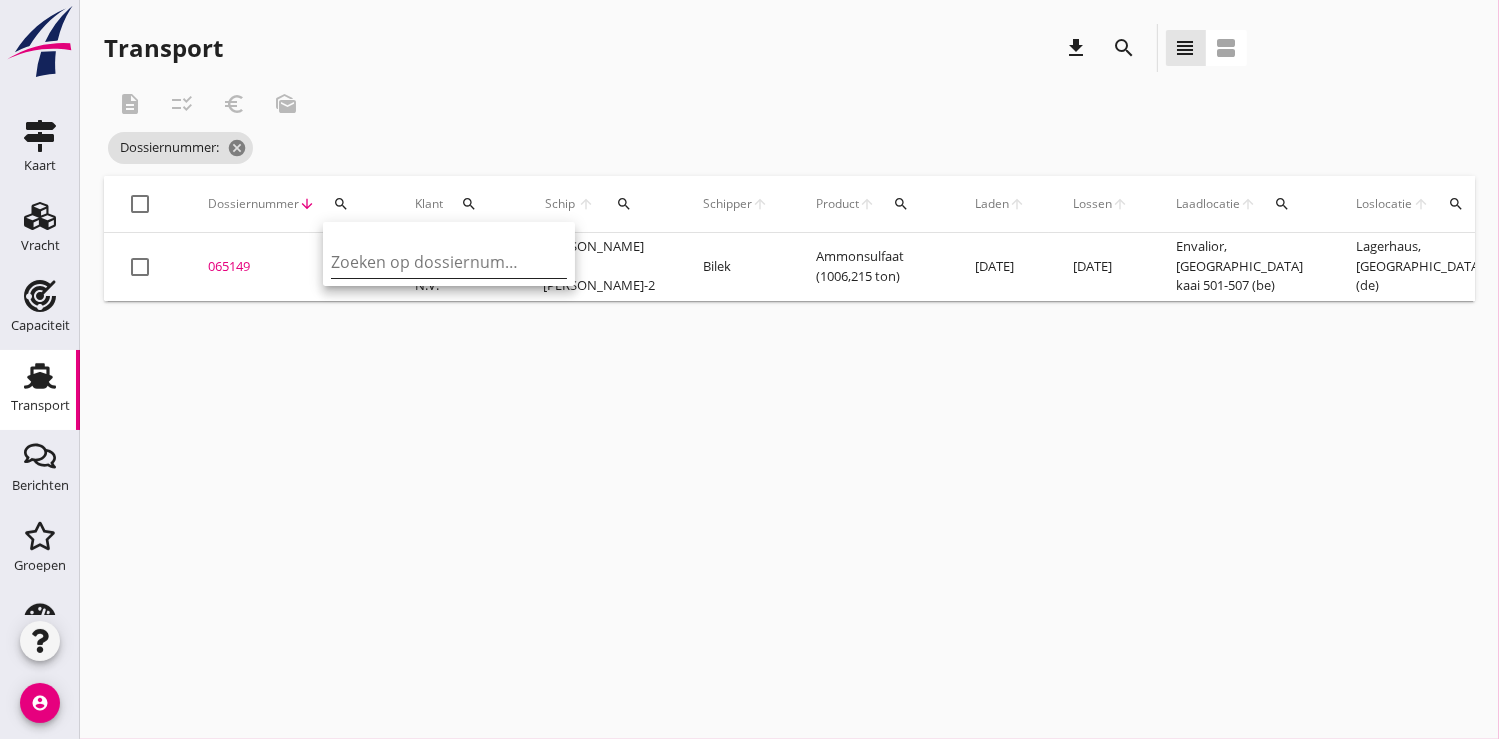 click at bounding box center [435, 262] 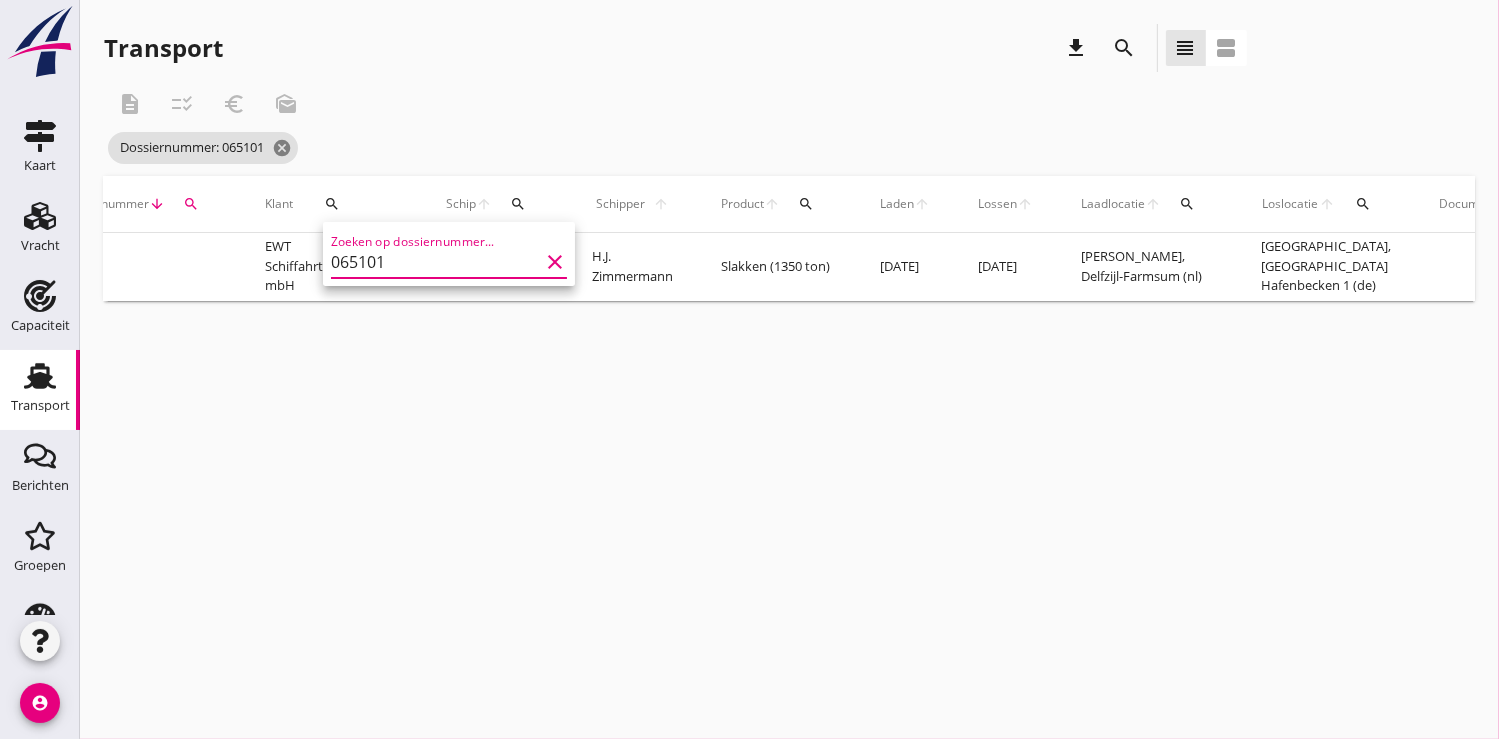 scroll, scrollTop: 0, scrollLeft: 575, axis: horizontal 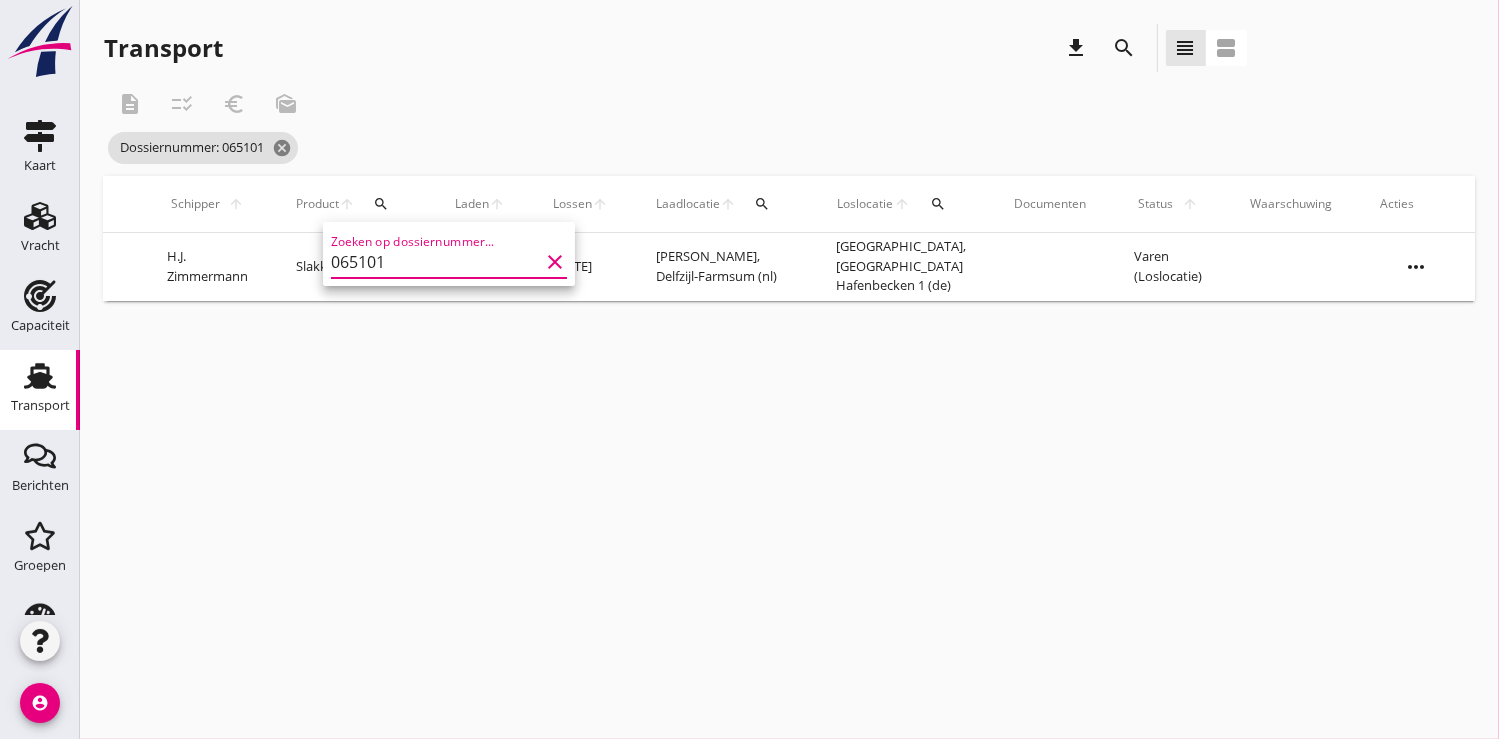 type on "065101" 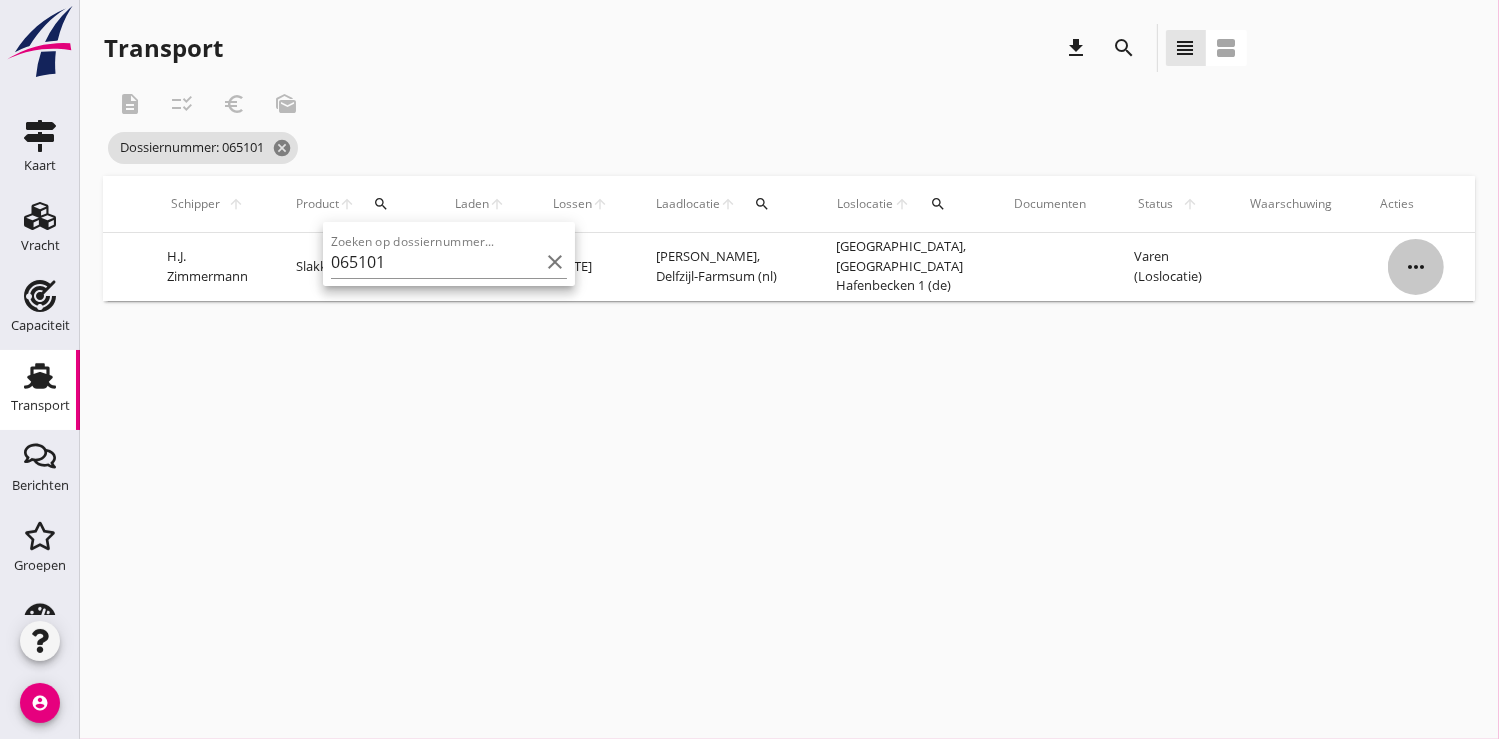 click on "more_horiz" at bounding box center (1416, 267) 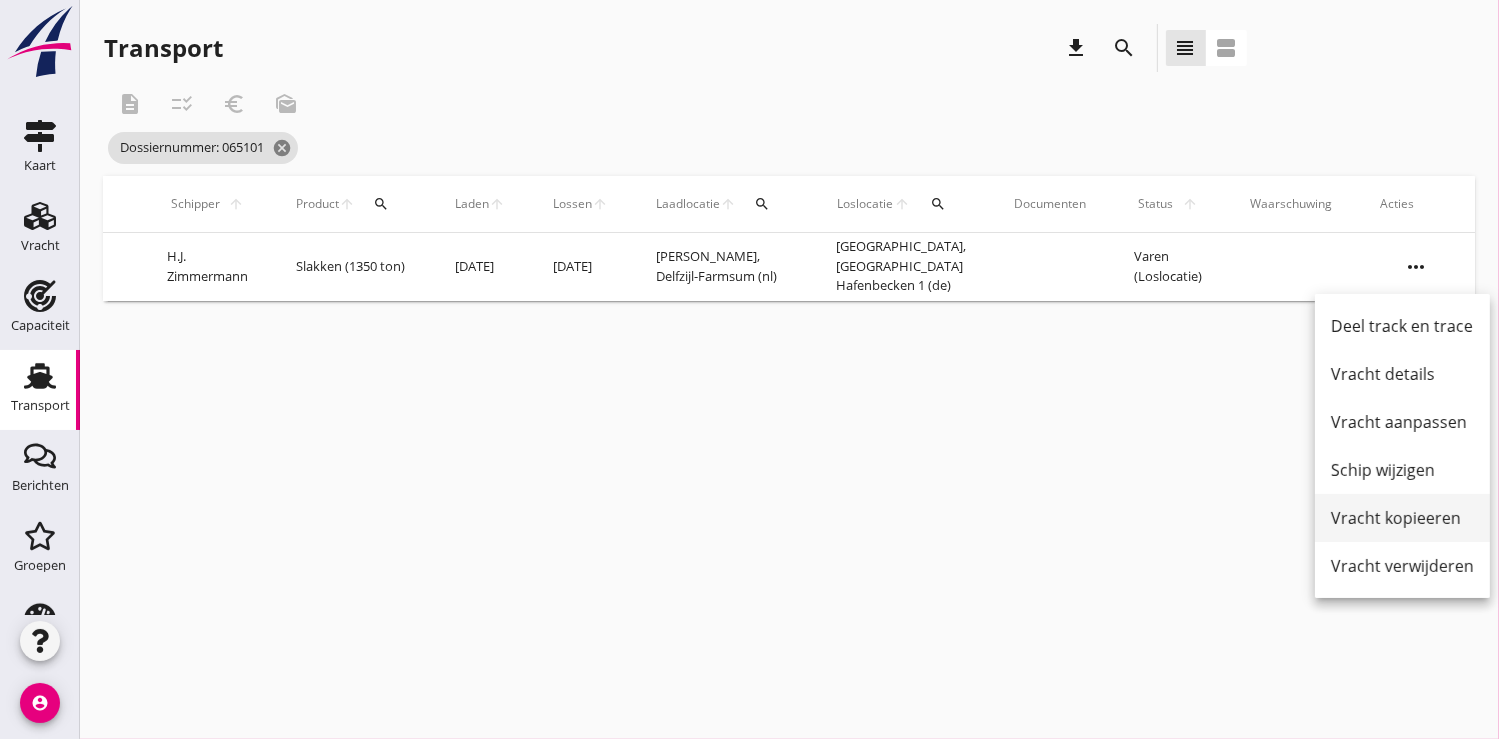 click on "Vracht kopieeren" at bounding box center [1402, 518] 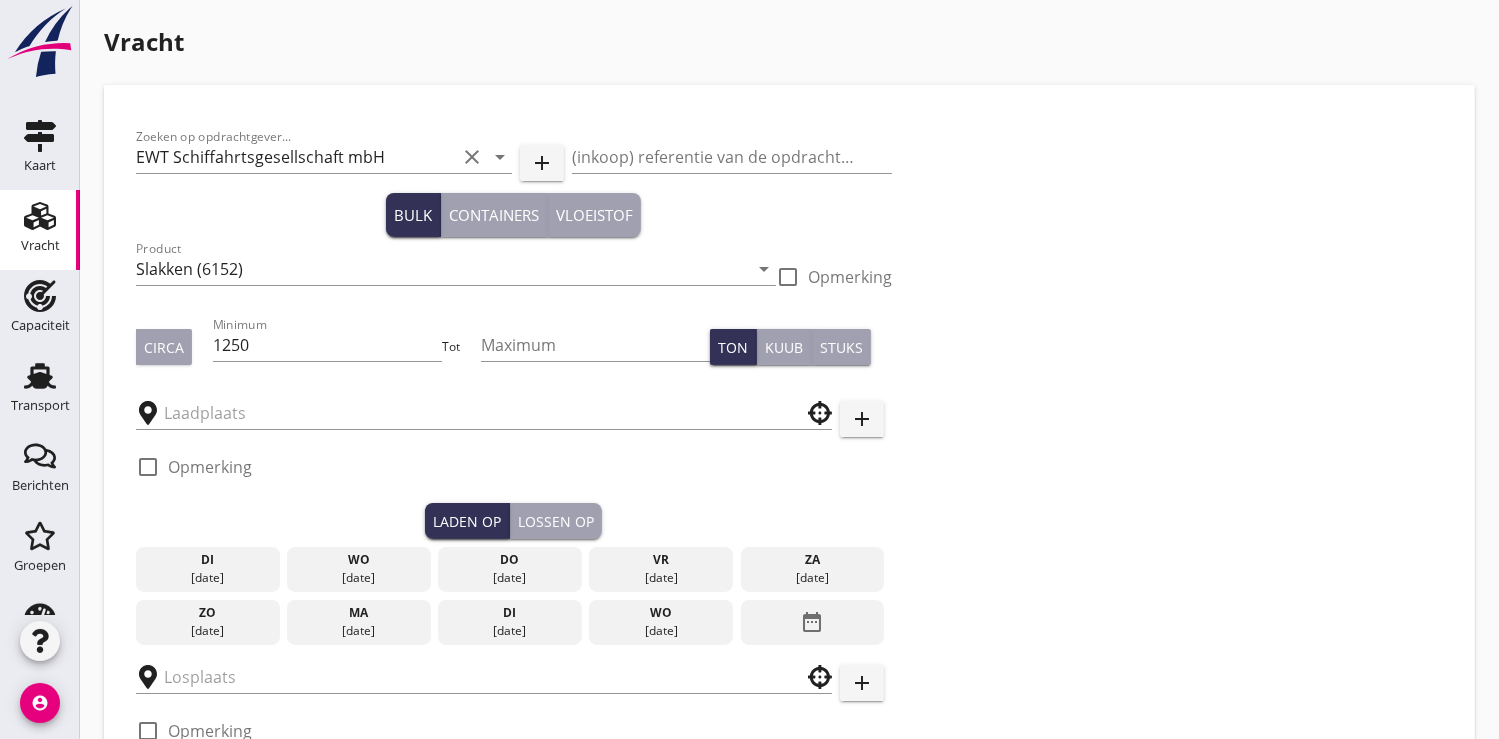 type on "Elzinga" 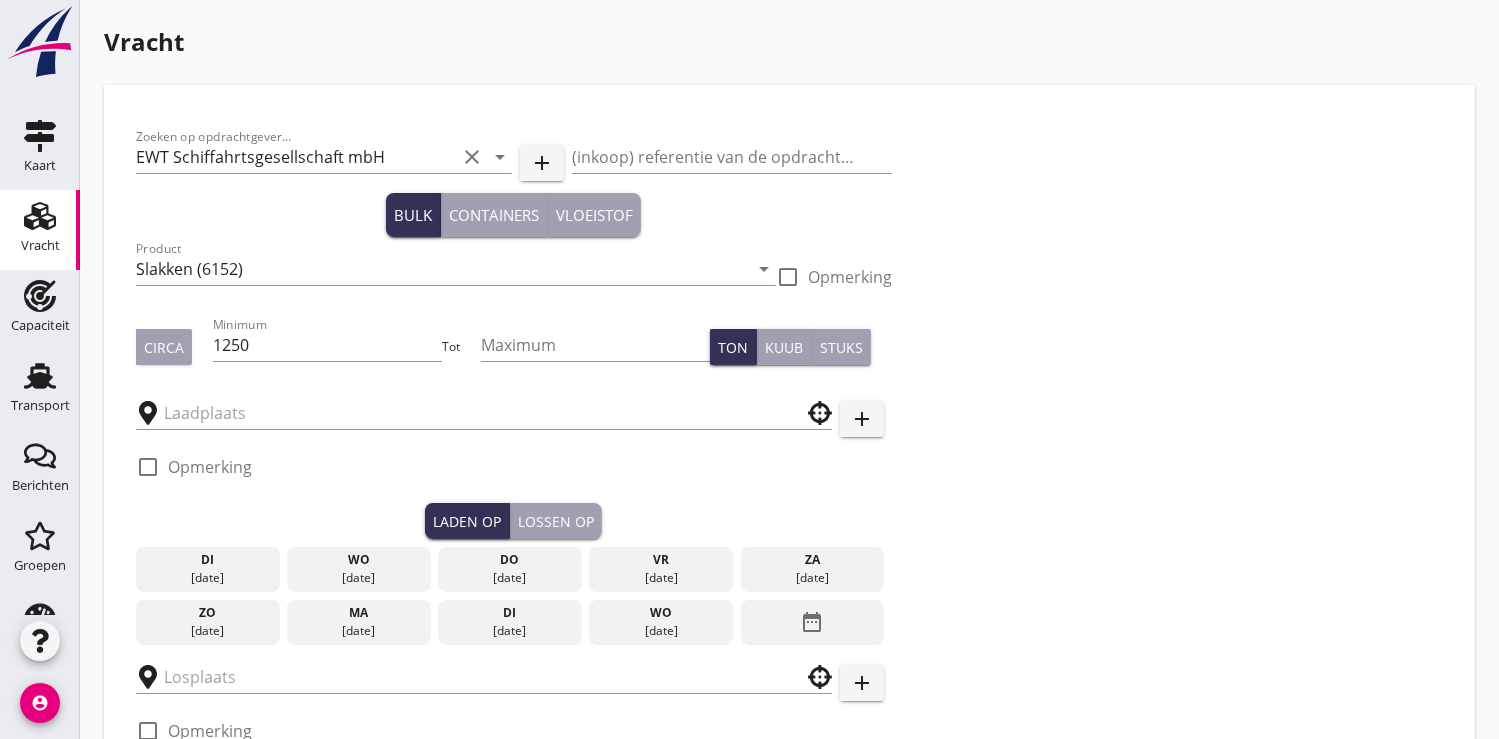 type on "UHM" 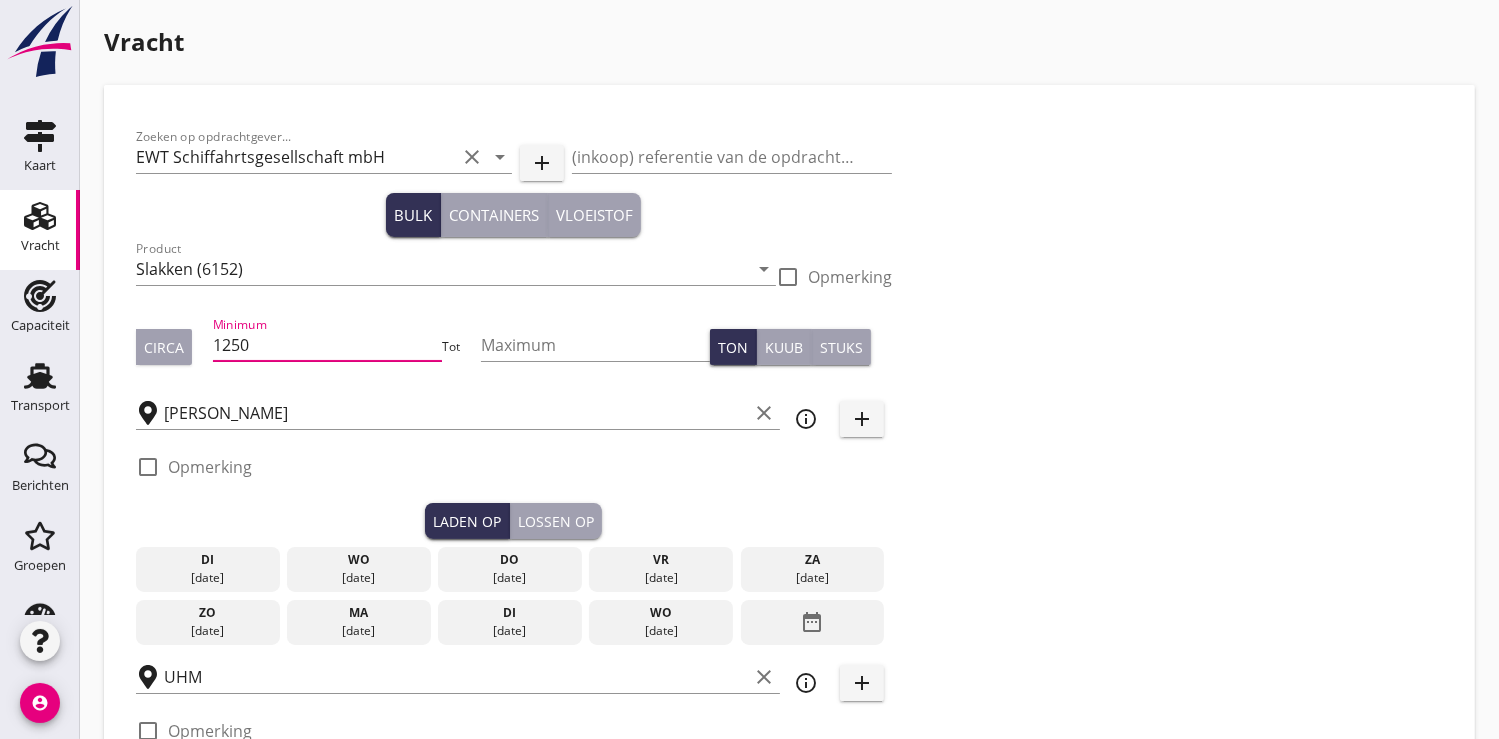 click on "1250" at bounding box center (327, 345) 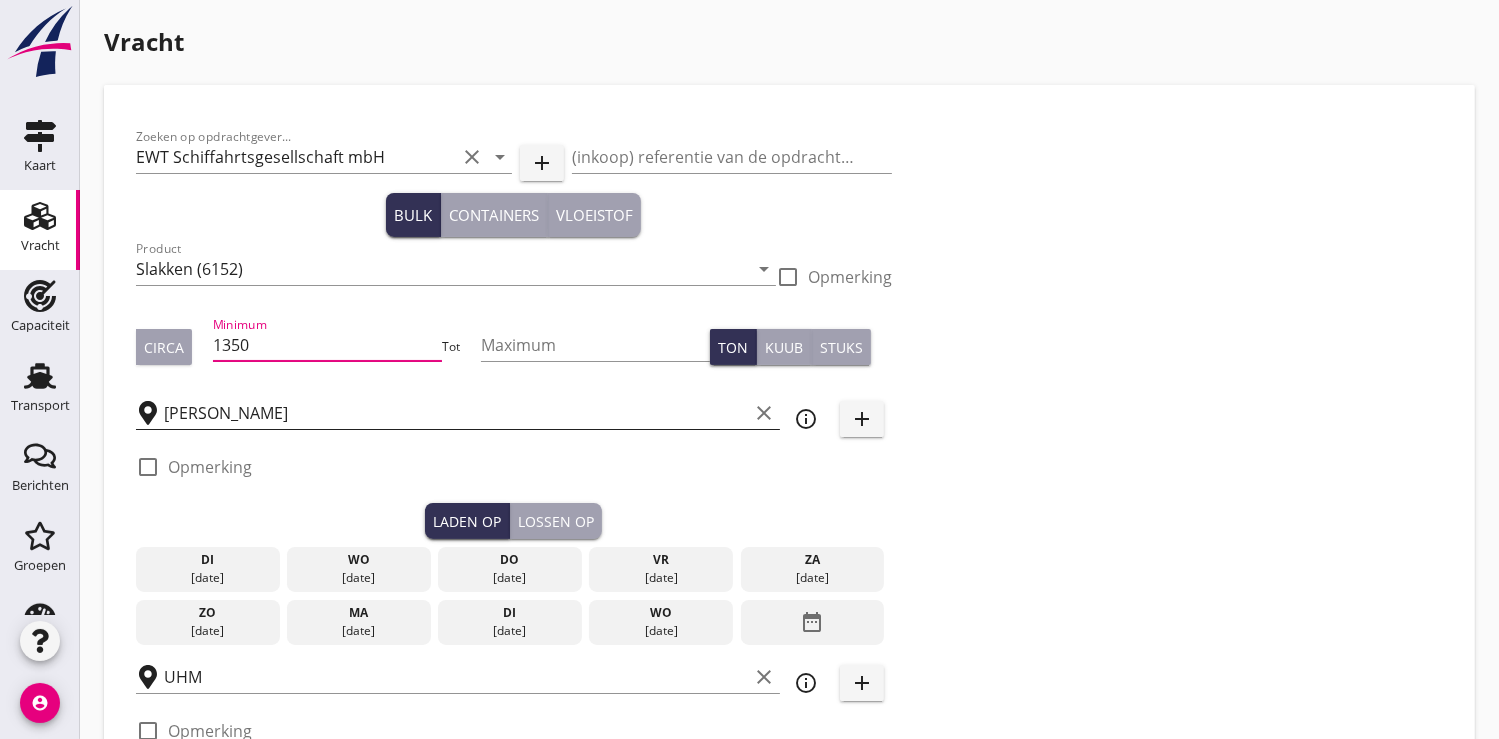 scroll, scrollTop: 0, scrollLeft: 0, axis: both 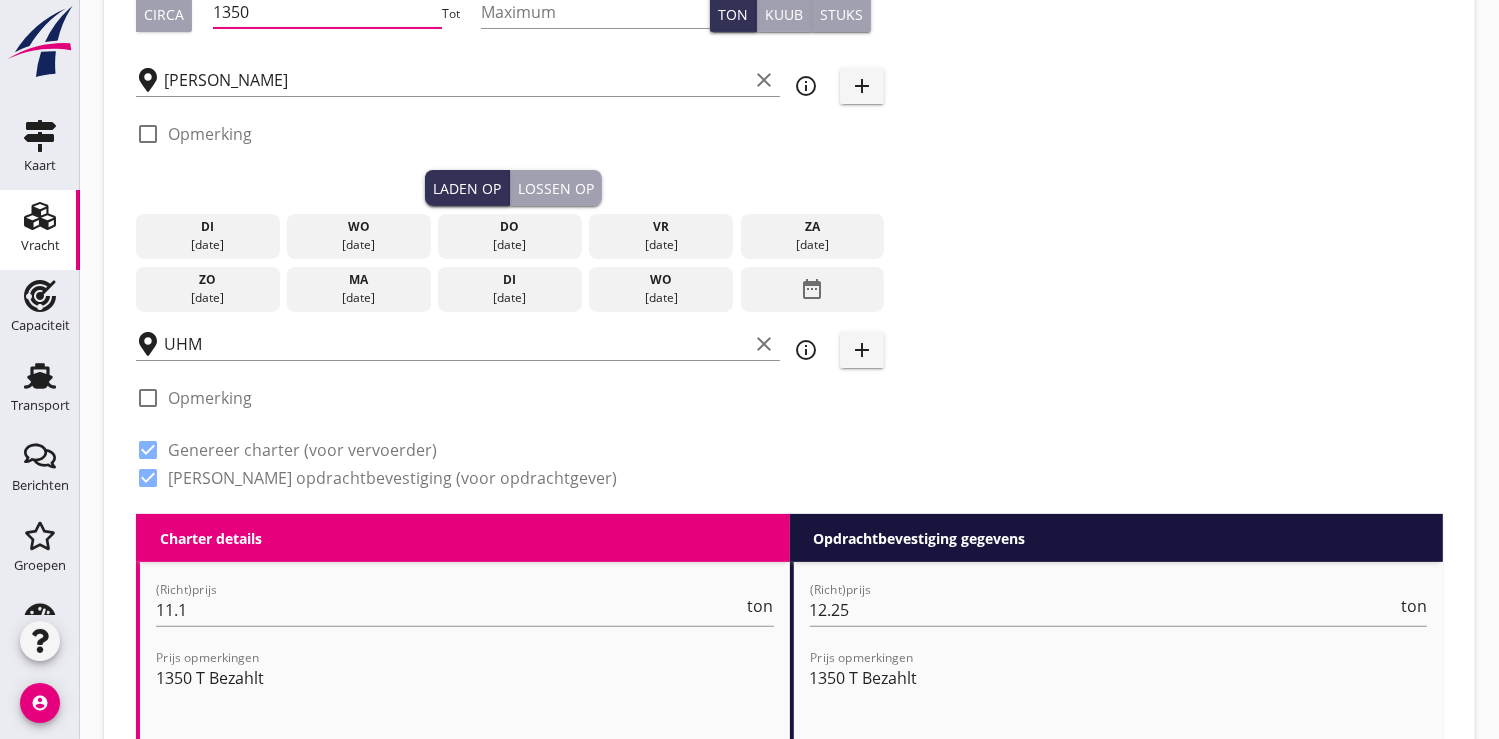 type on "1350" 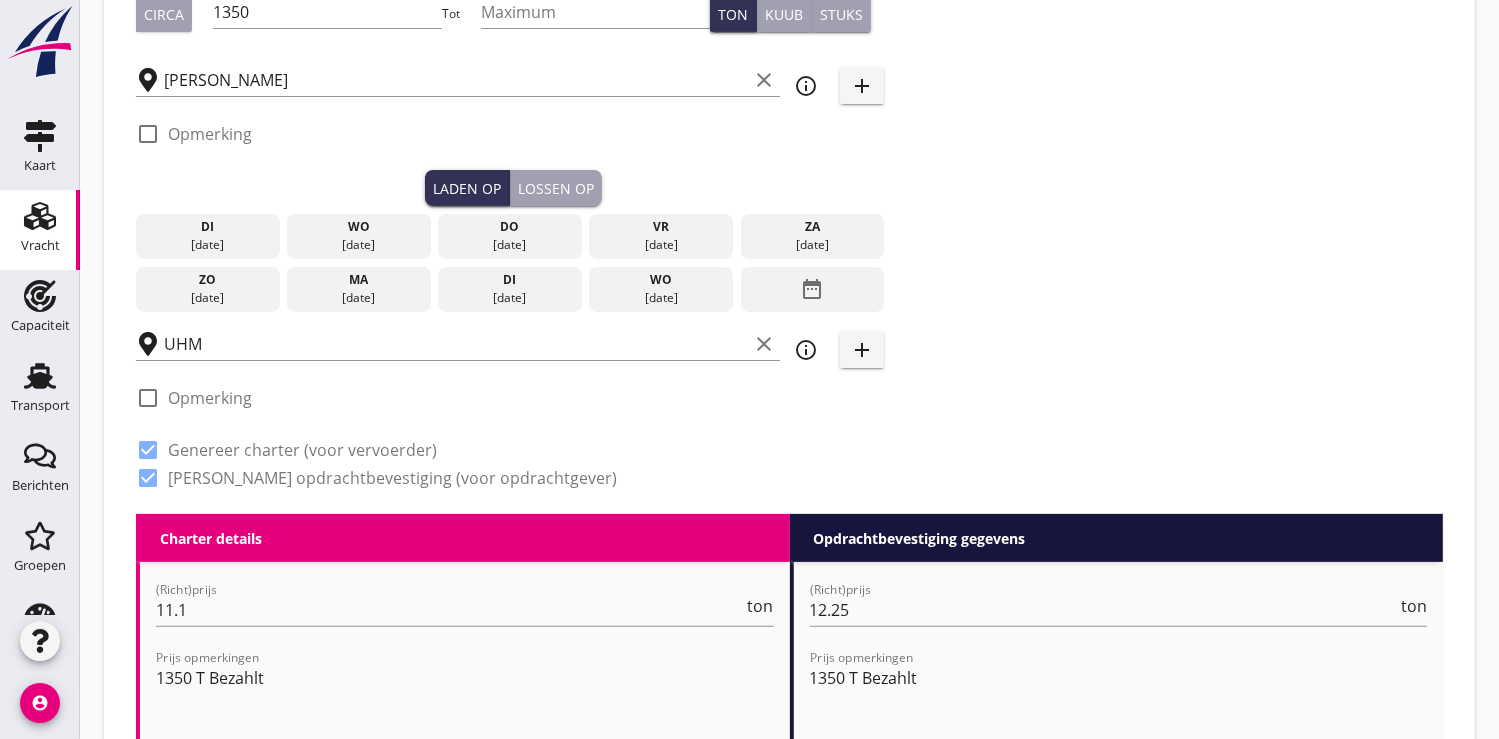 click on "vr" at bounding box center (661, 227) 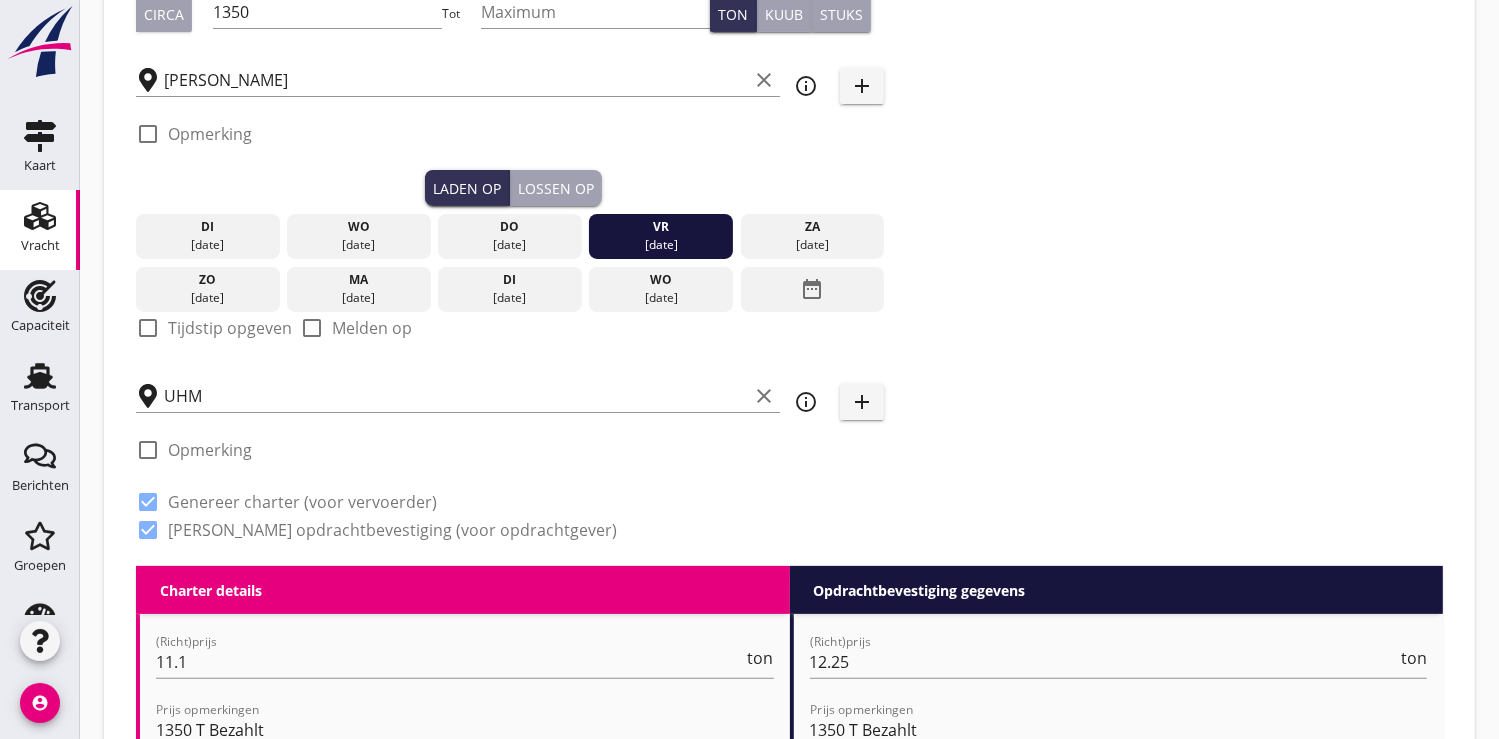click at bounding box center (148, 328) 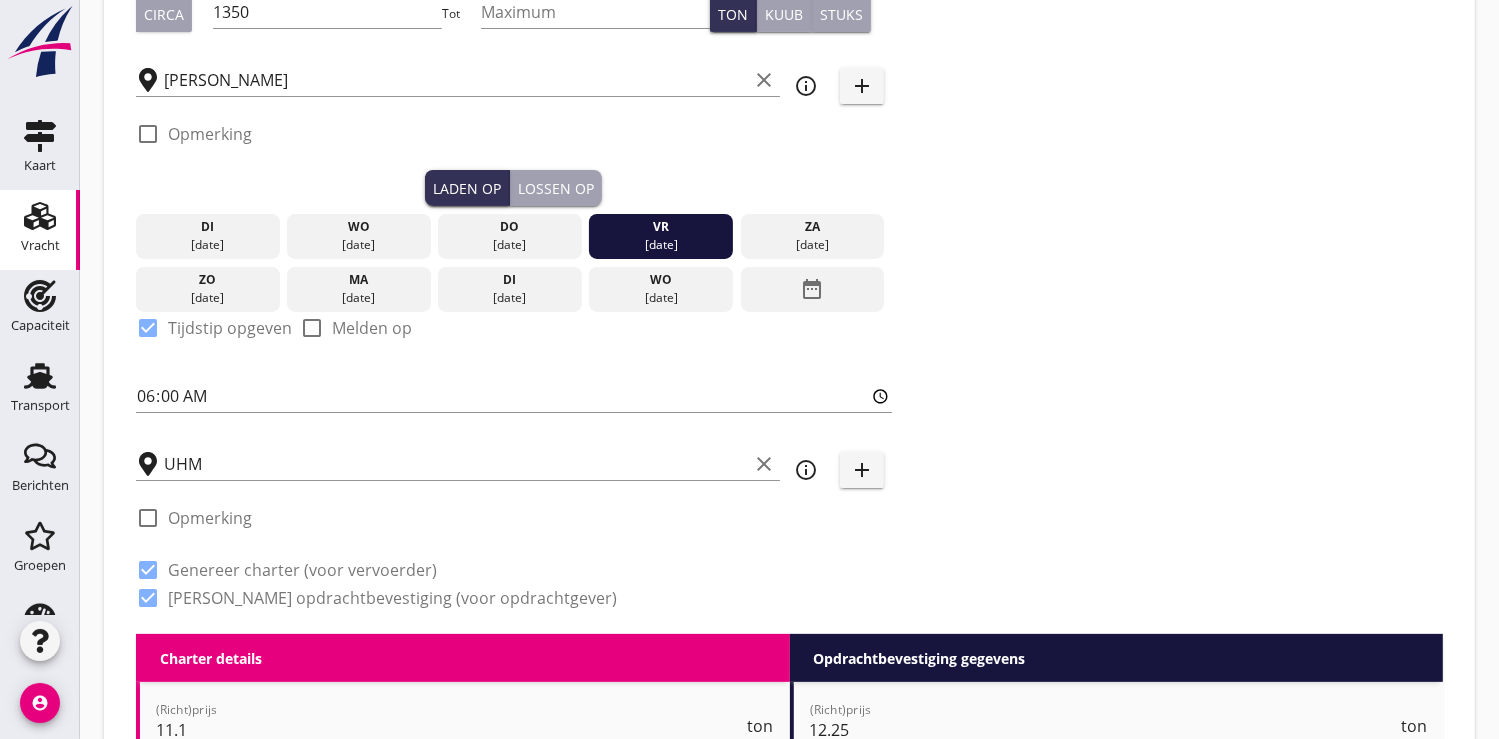 click on "Lossen op" at bounding box center (556, 188) 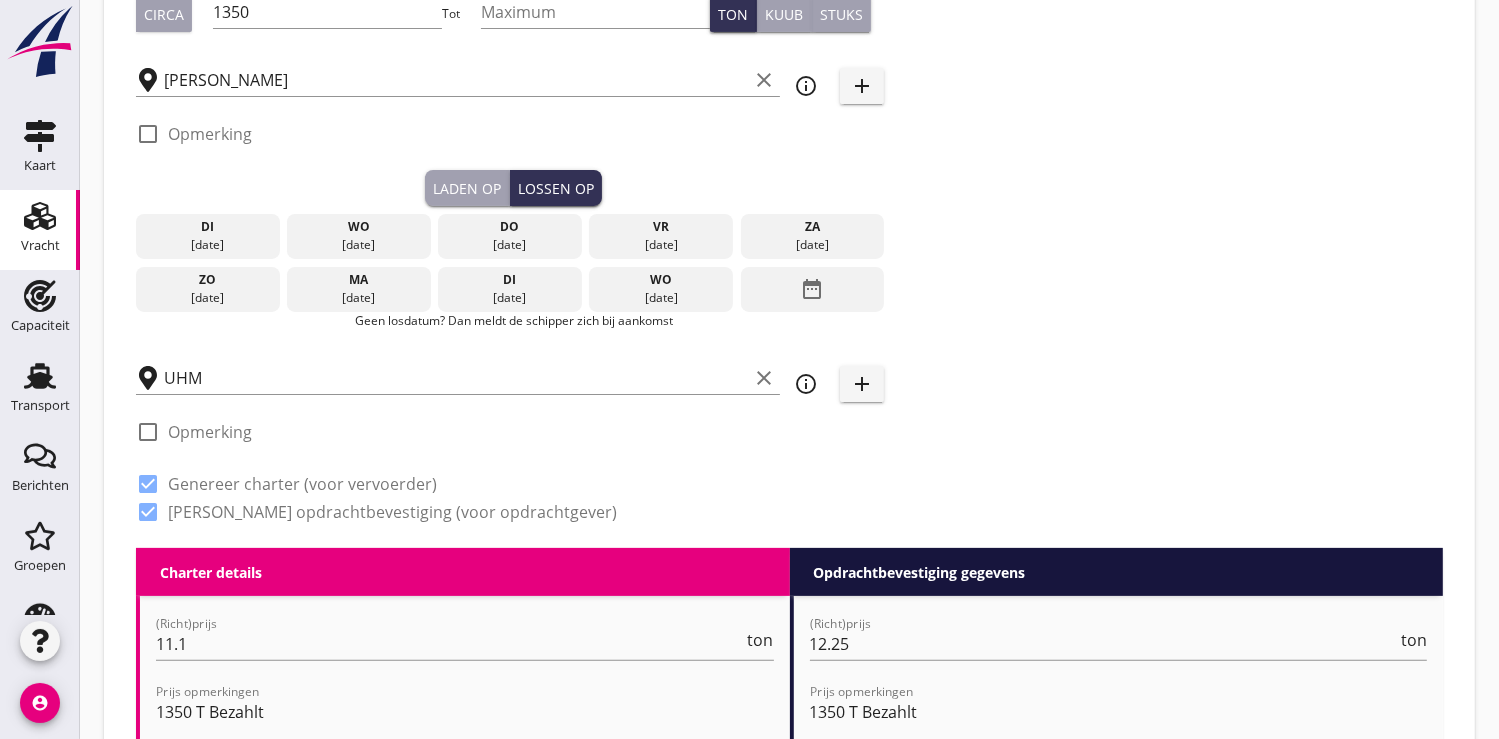 click on "date_range" at bounding box center [812, 289] 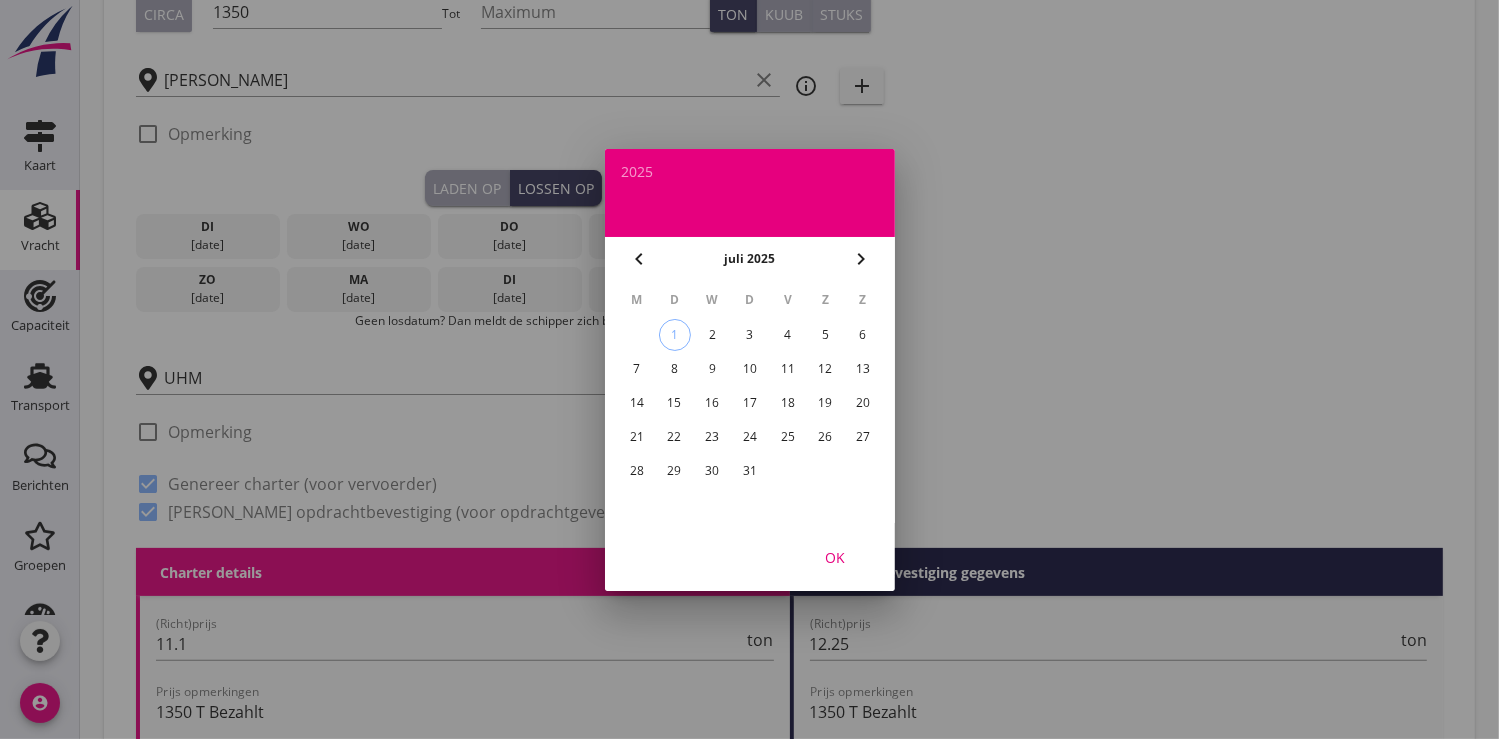click on "11" at bounding box center [787, 369] 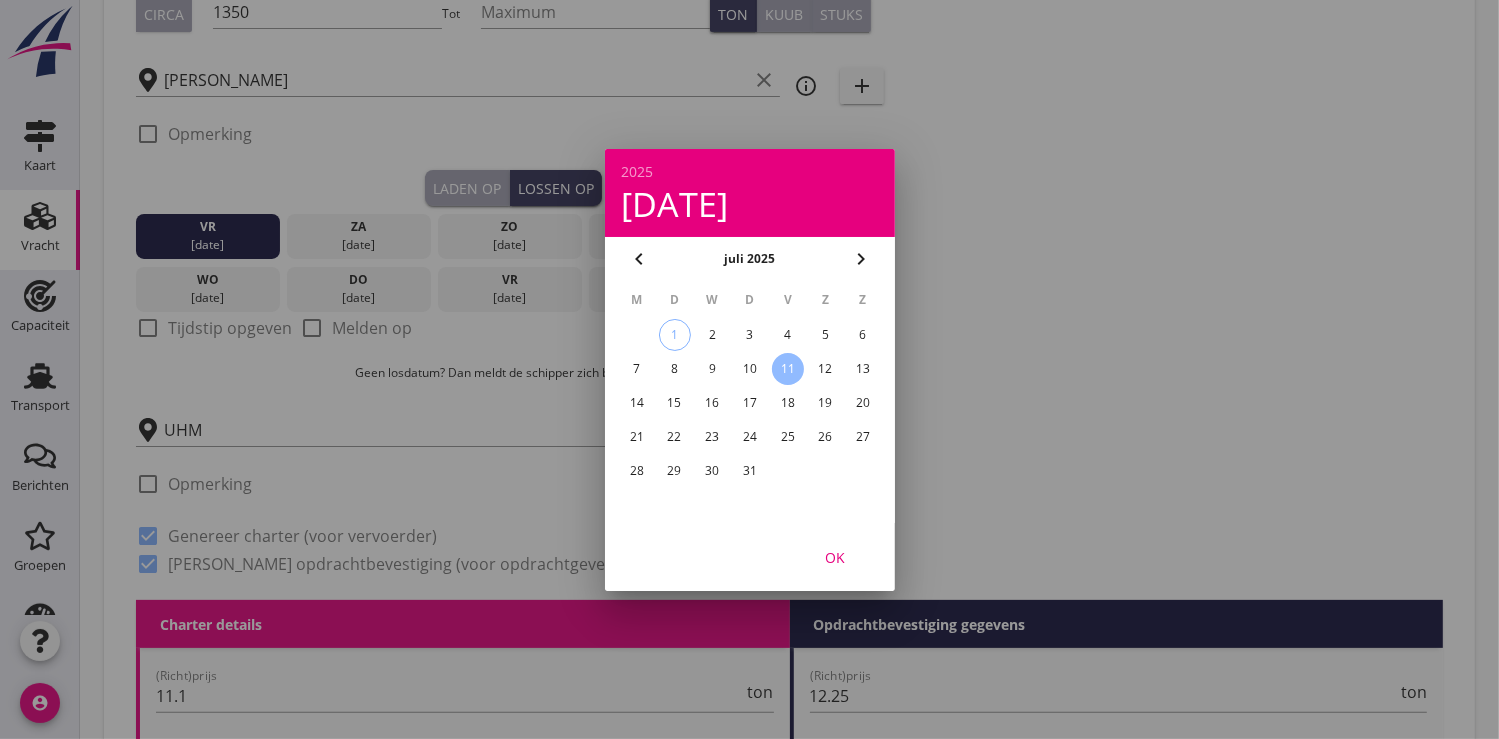 click on "OK" at bounding box center [835, 556] 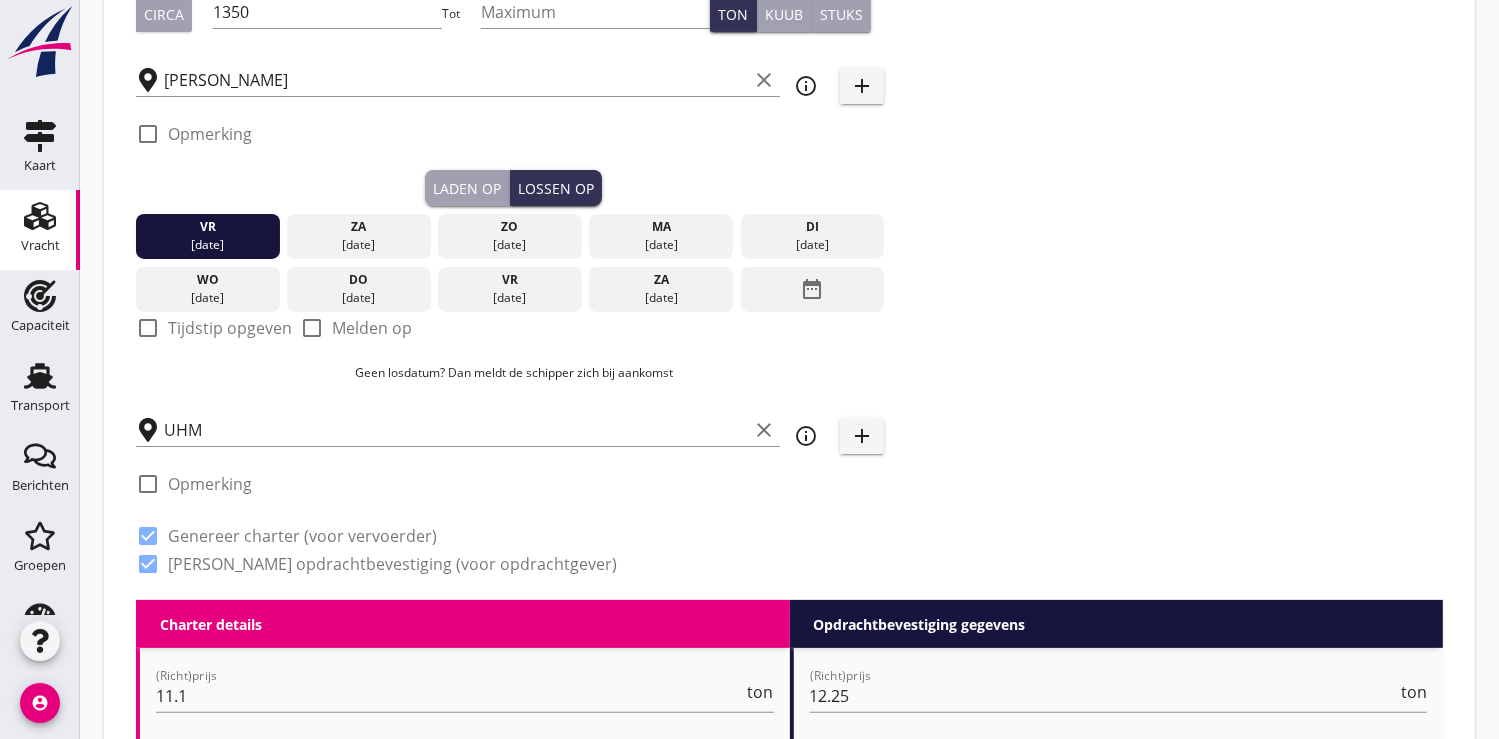 click at bounding box center (148, 328) 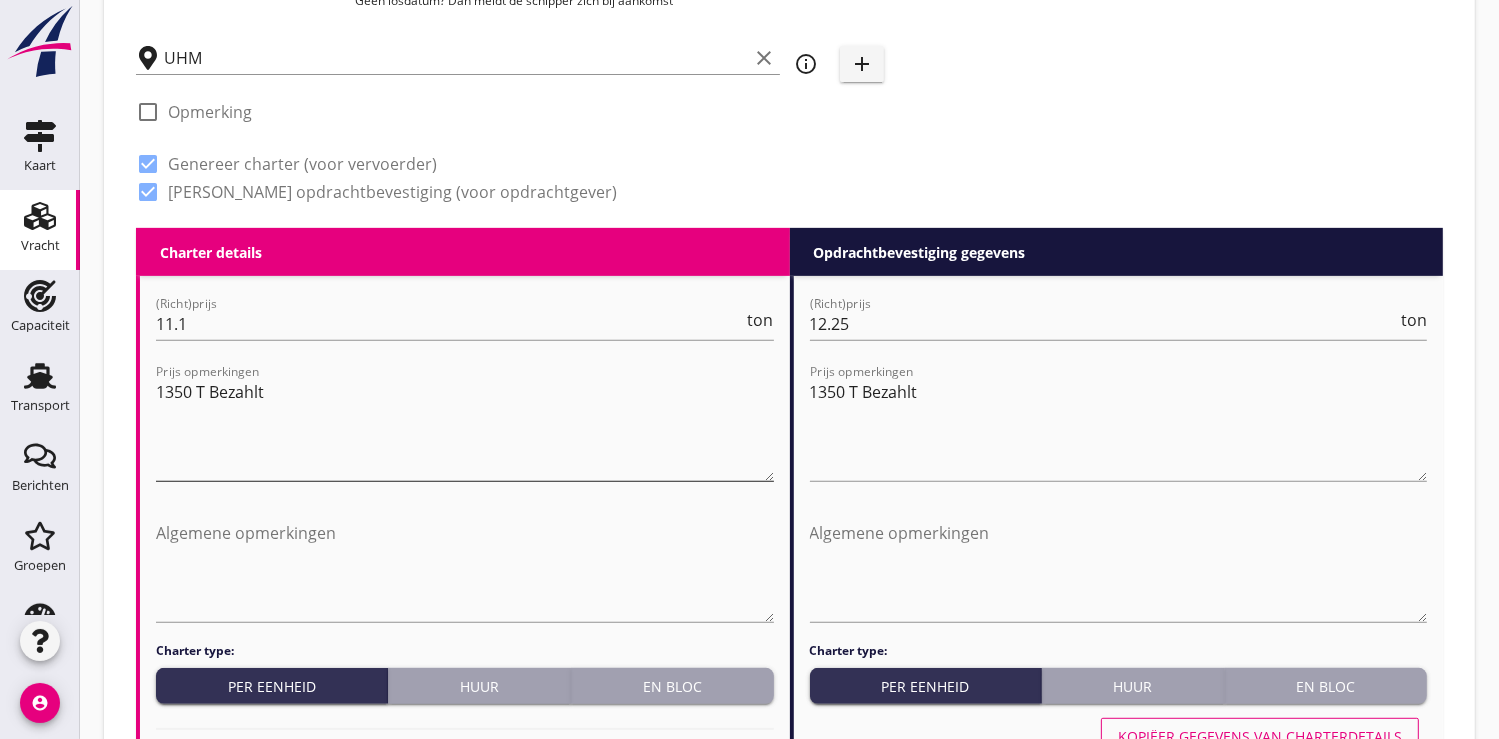 scroll, scrollTop: 888, scrollLeft: 0, axis: vertical 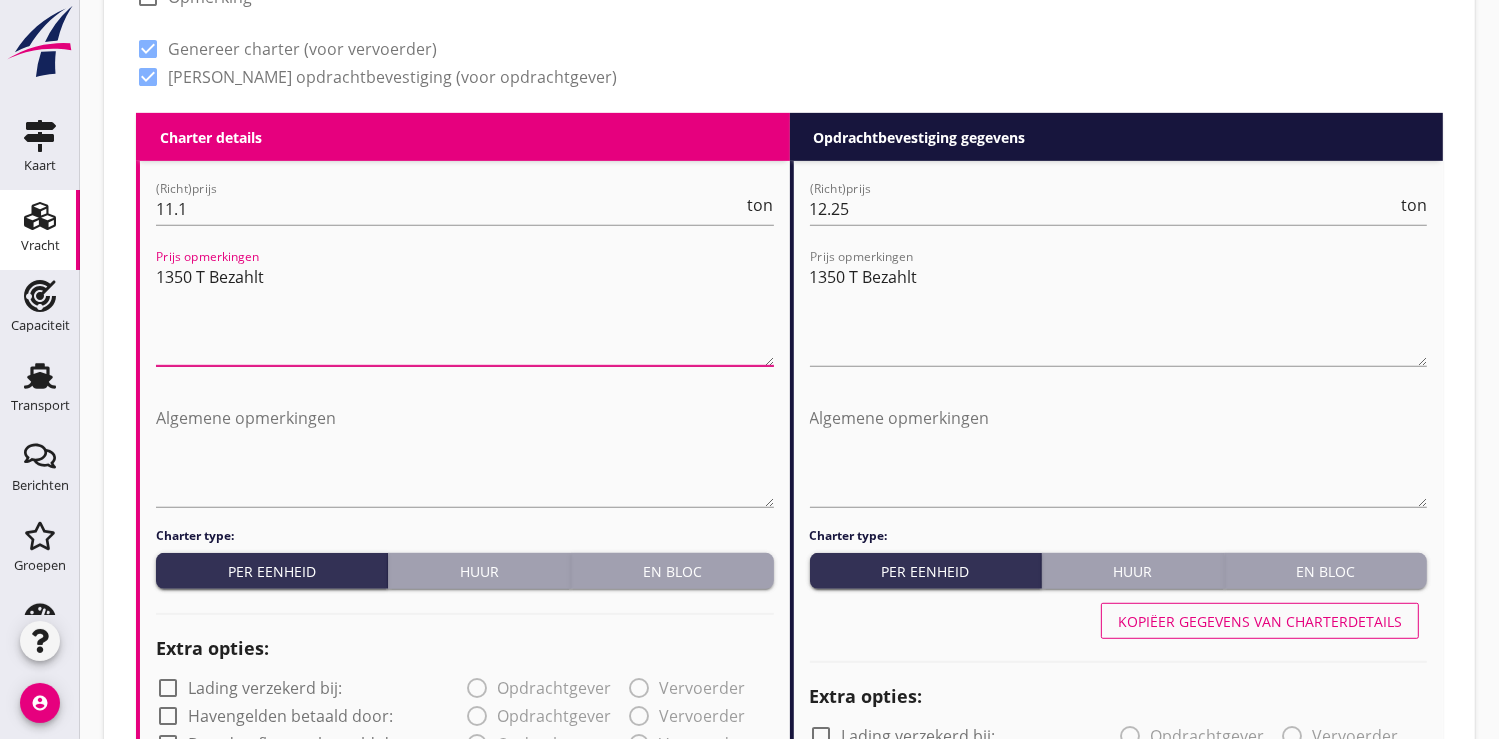 drag, startPoint x: 268, startPoint y: 279, endPoint x: 120, endPoint y: 279, distance: 148 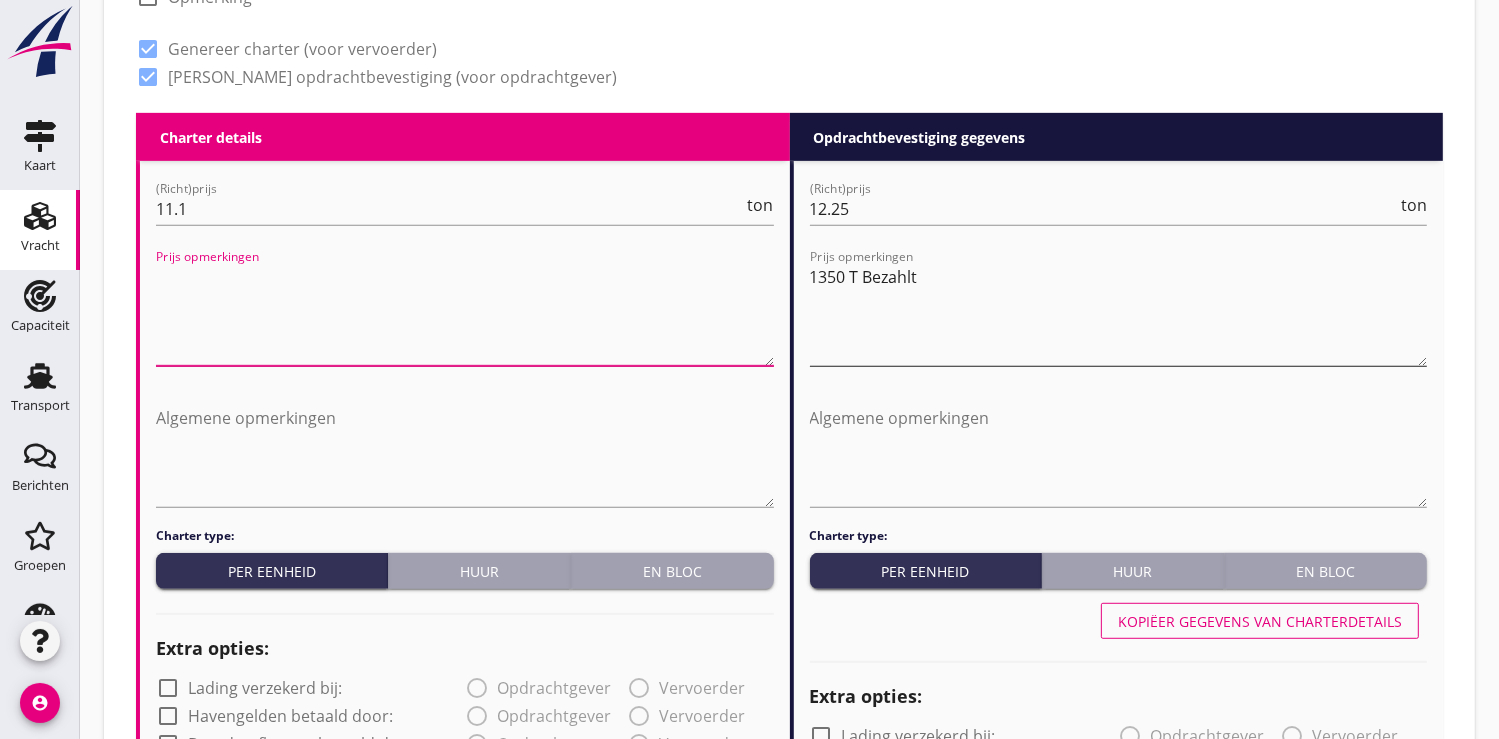 type 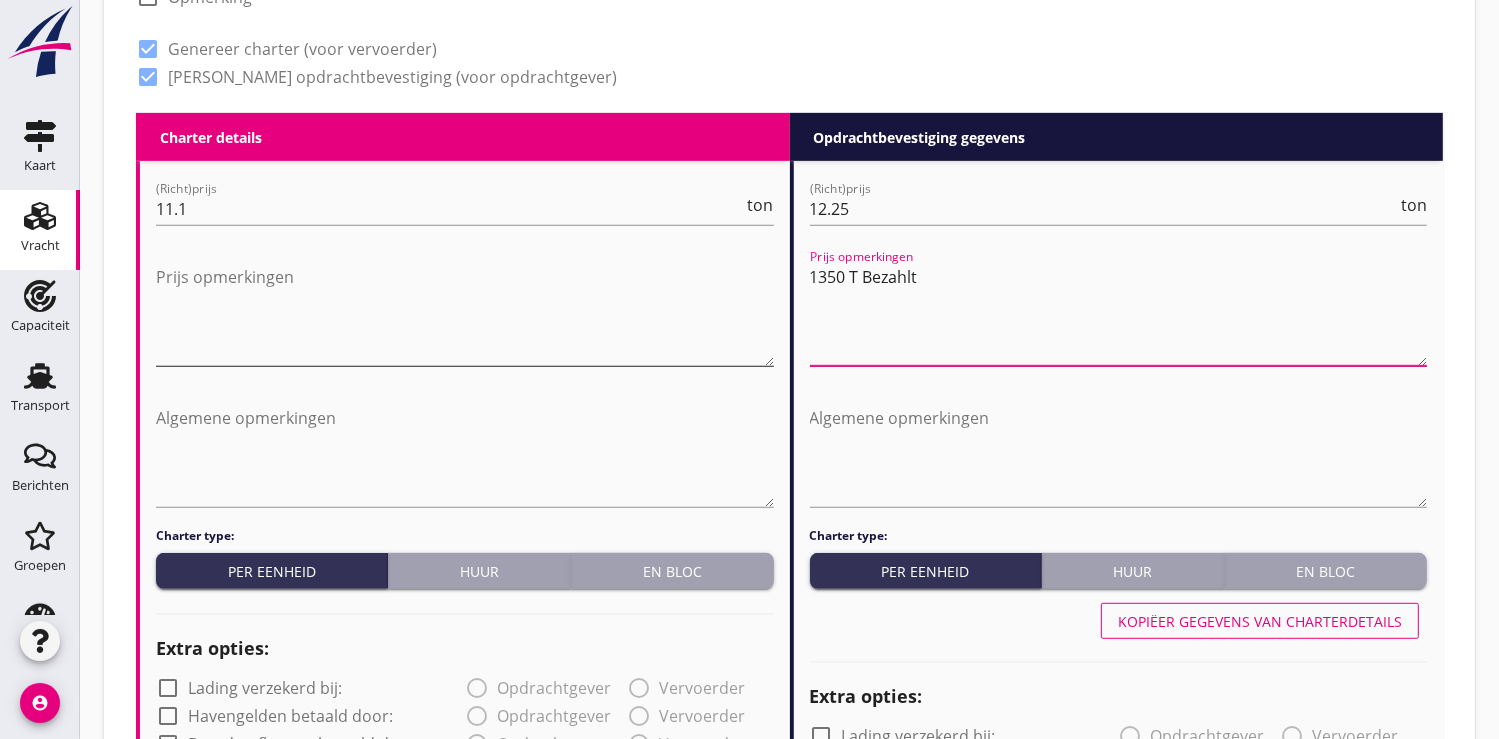 drag, startPoint x: 934, startPoint y: 282, endPoint x: 755, endPoint y: 292, distance: 179.27911 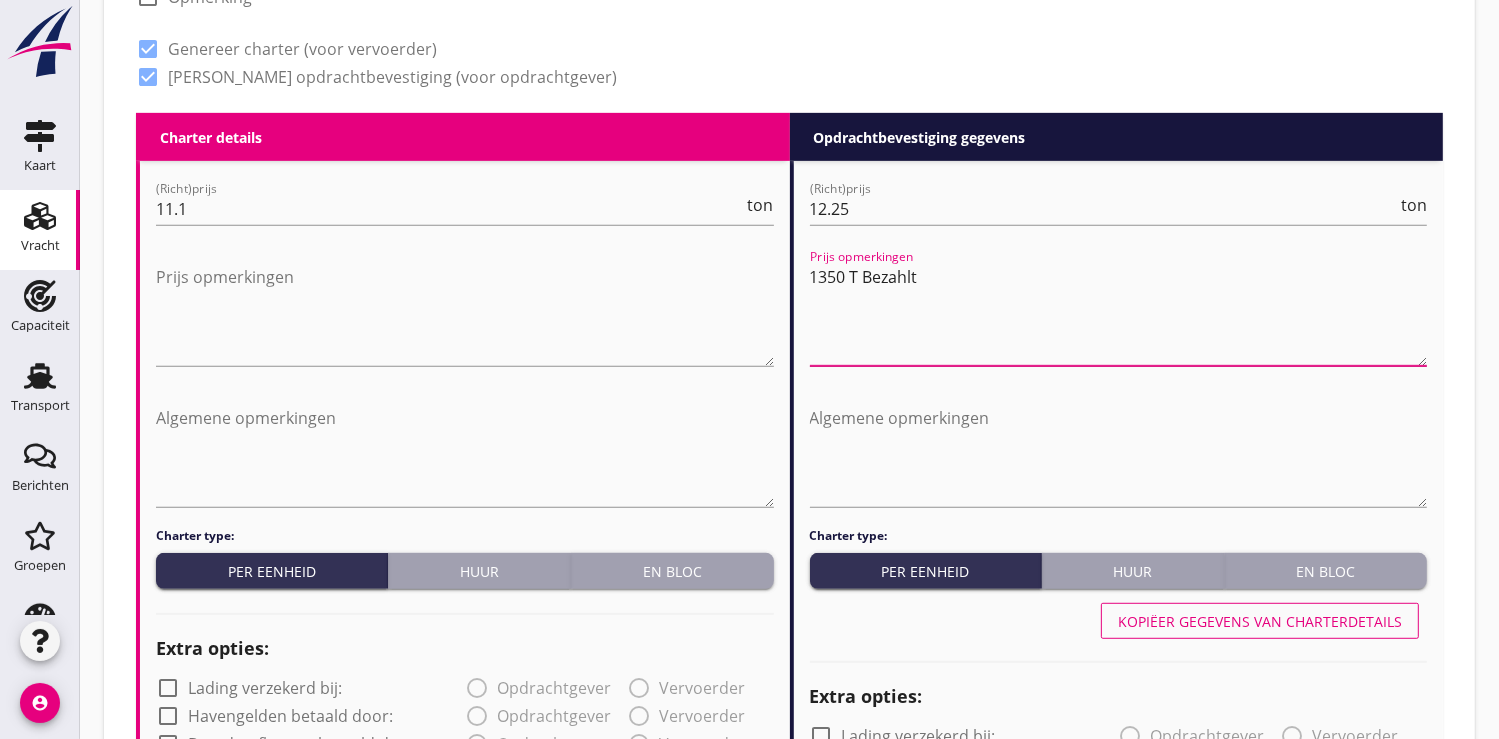 drag, startPoint x: 928, startPoint y: 290, endPoint x: 801, endPoint y: 291, distance: 127.00394 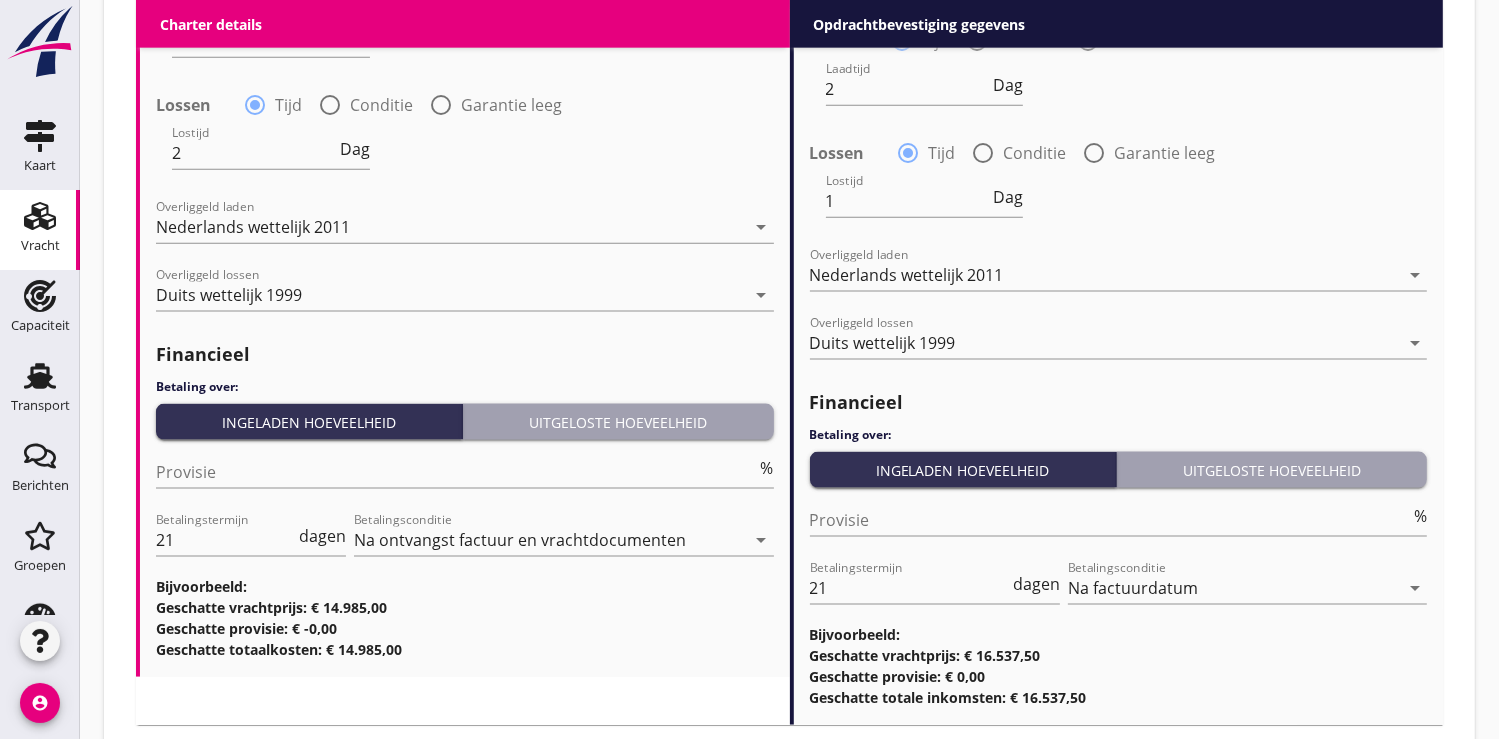 scroll, scrollTop: 2592, scrollLeft: 0, axis: vertical 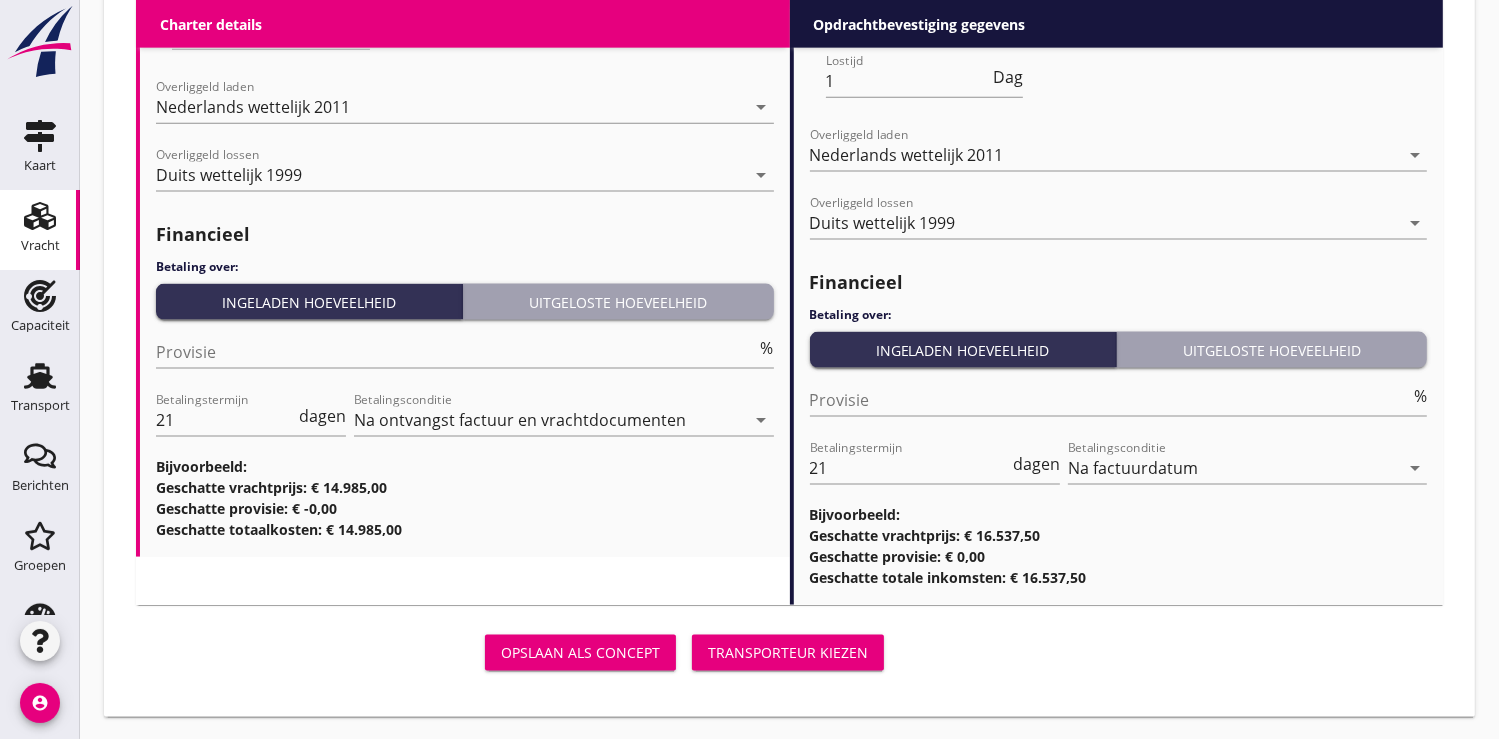 type 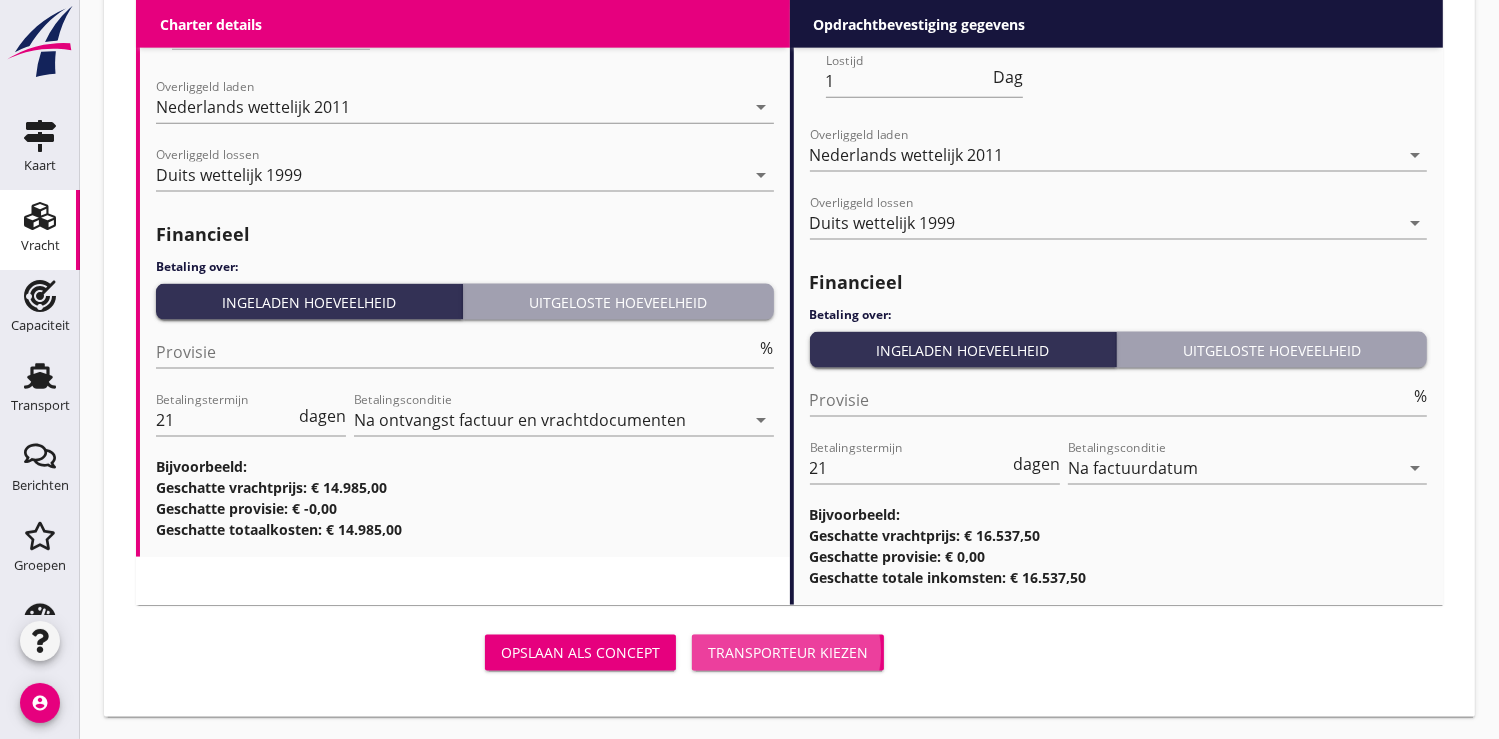 click on "Transporteur kiezen" at bounding box center (788, 652) 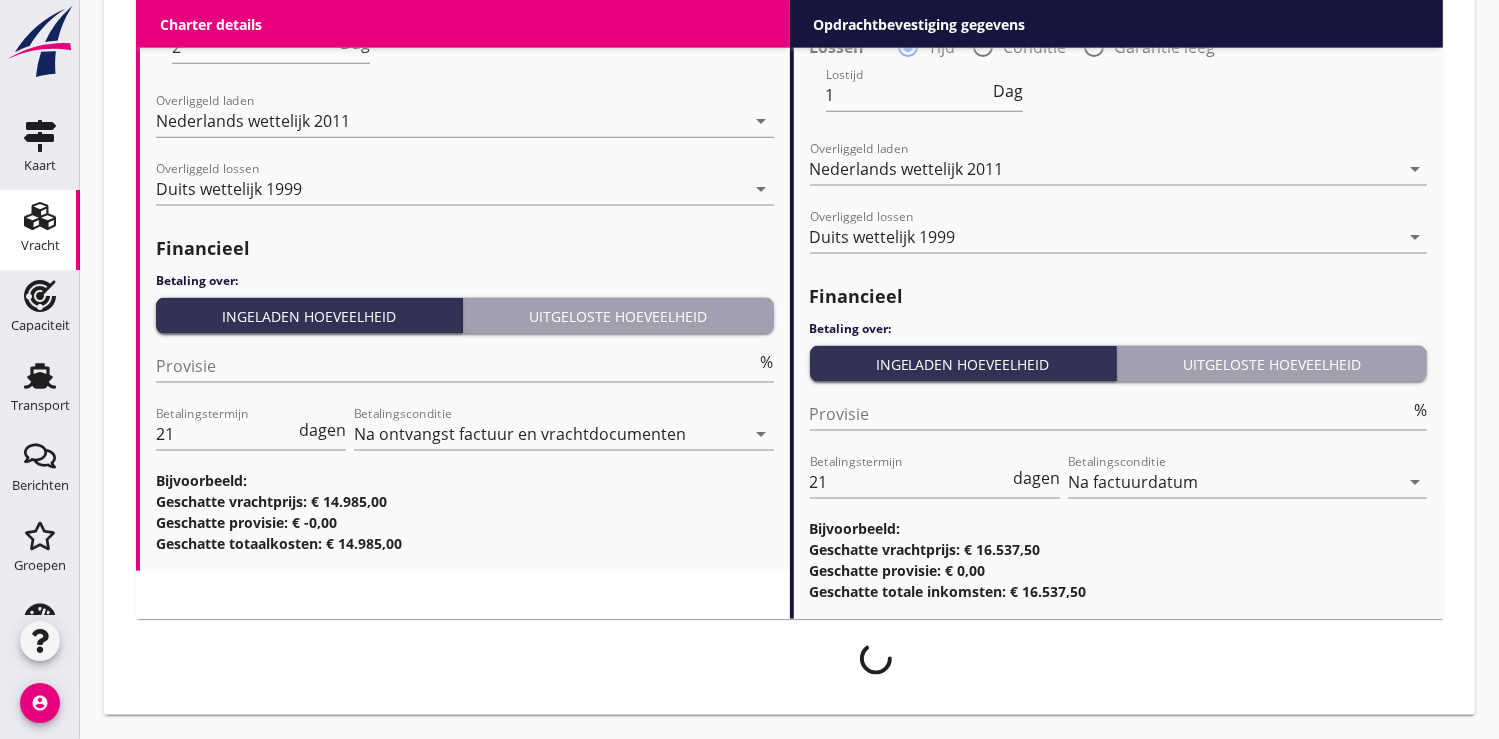 scroll, scrollTop: 2576, scrollLeft: 0, axis: vertical 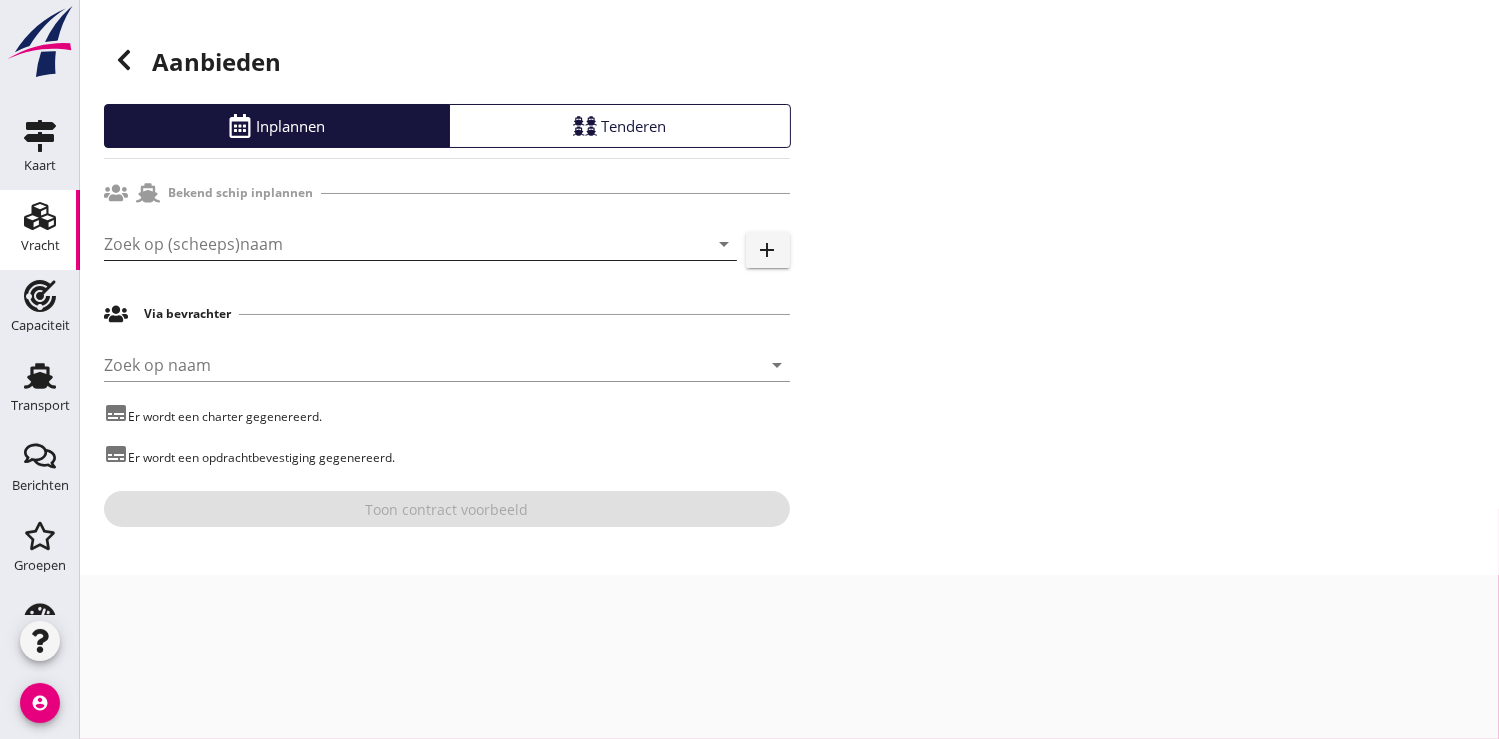 click at bounding box center (392, 244) 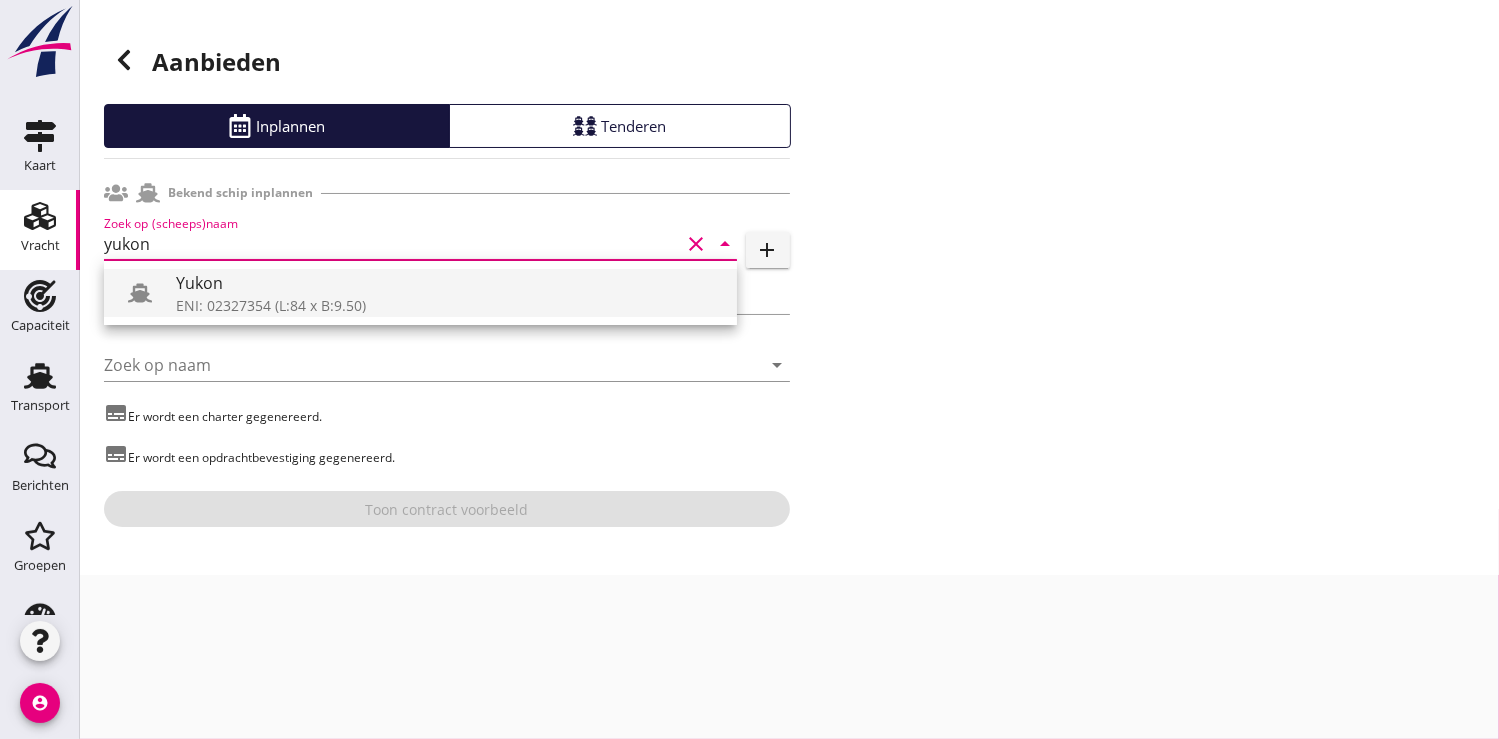 click on "Yukon" at bounding box center [448, 283] 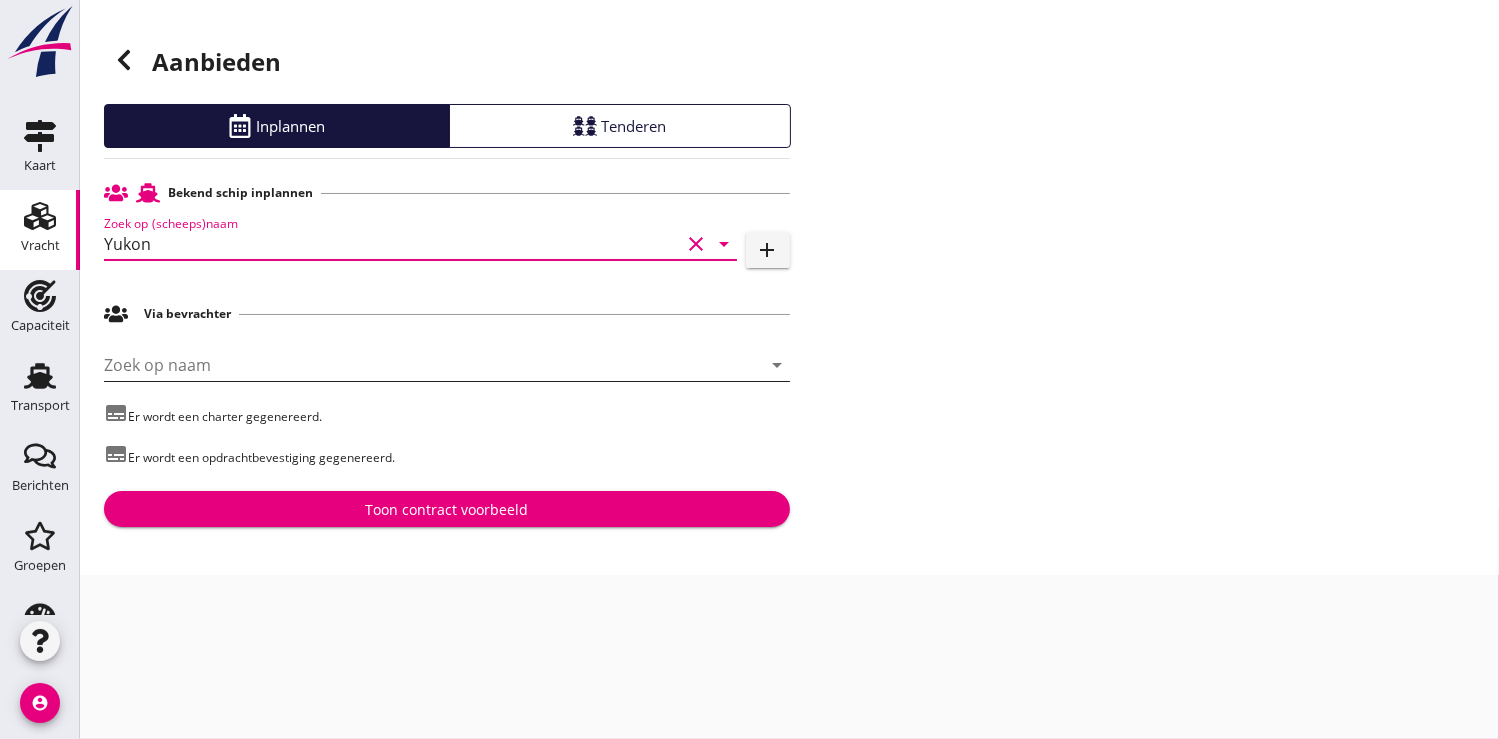type on "Yukon" 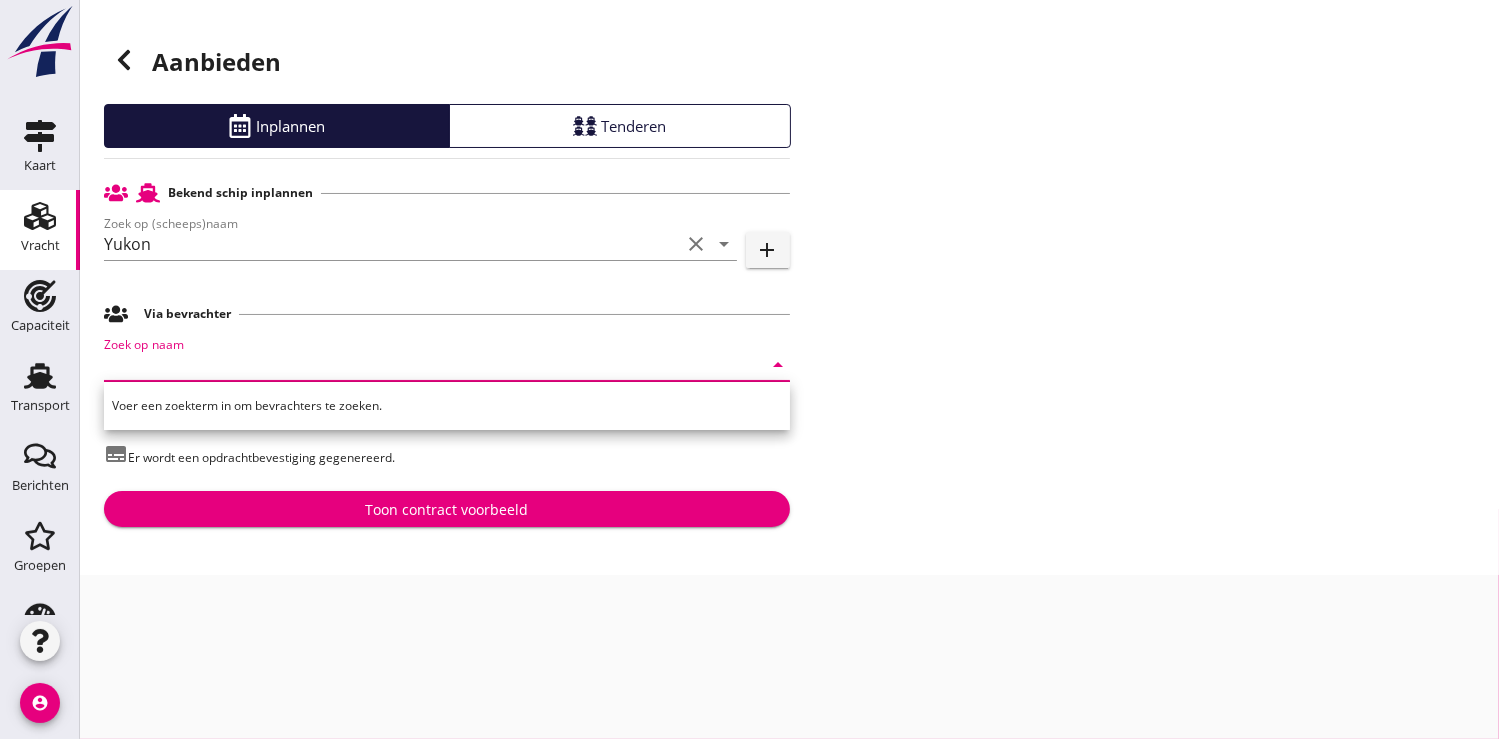 click at bounding box center (419, 365) 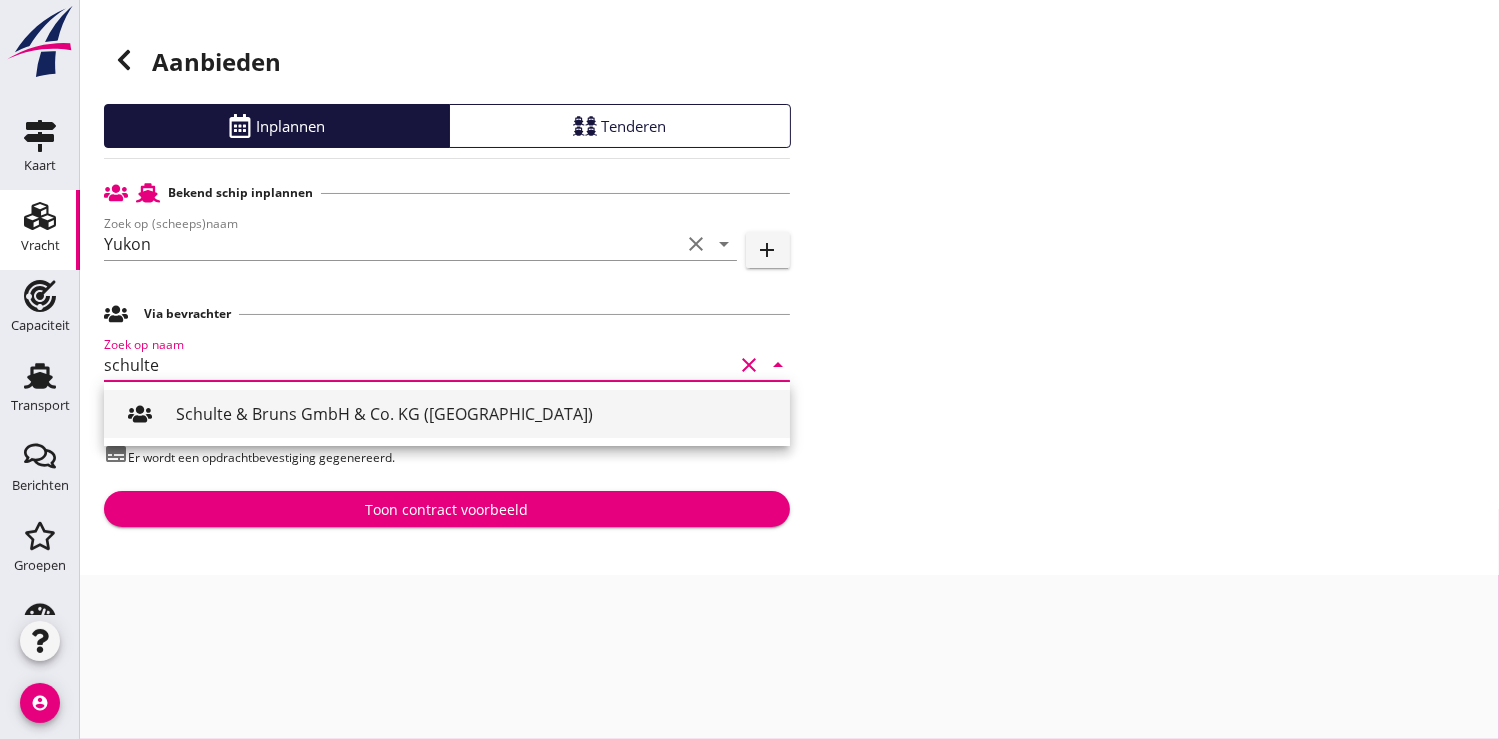 click on "Schulte & Bruns GmbH & Co. KG (Papenburg)" at bounding box center [475, 414] 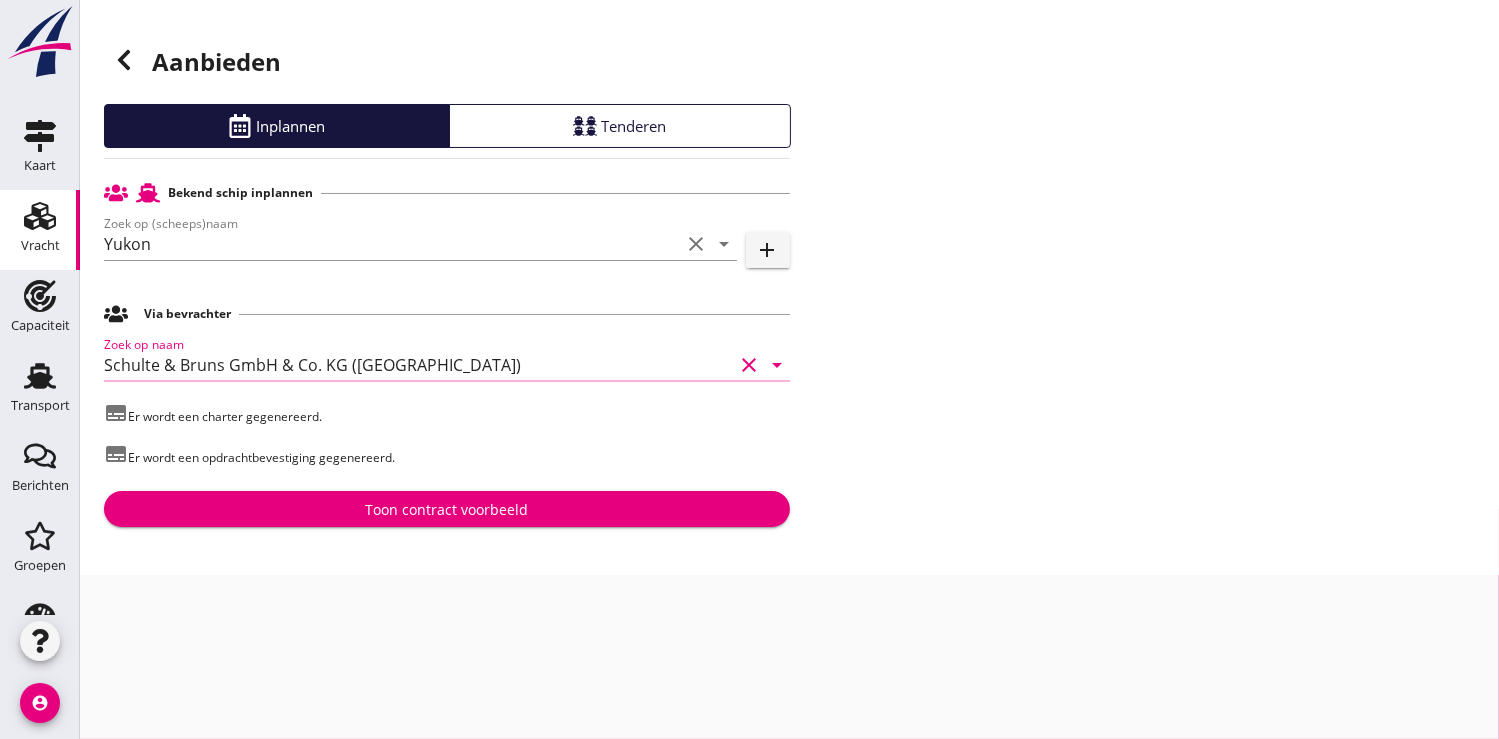 type on "Schulte & Bruns GmbH & Co. KG (Papenburg)" 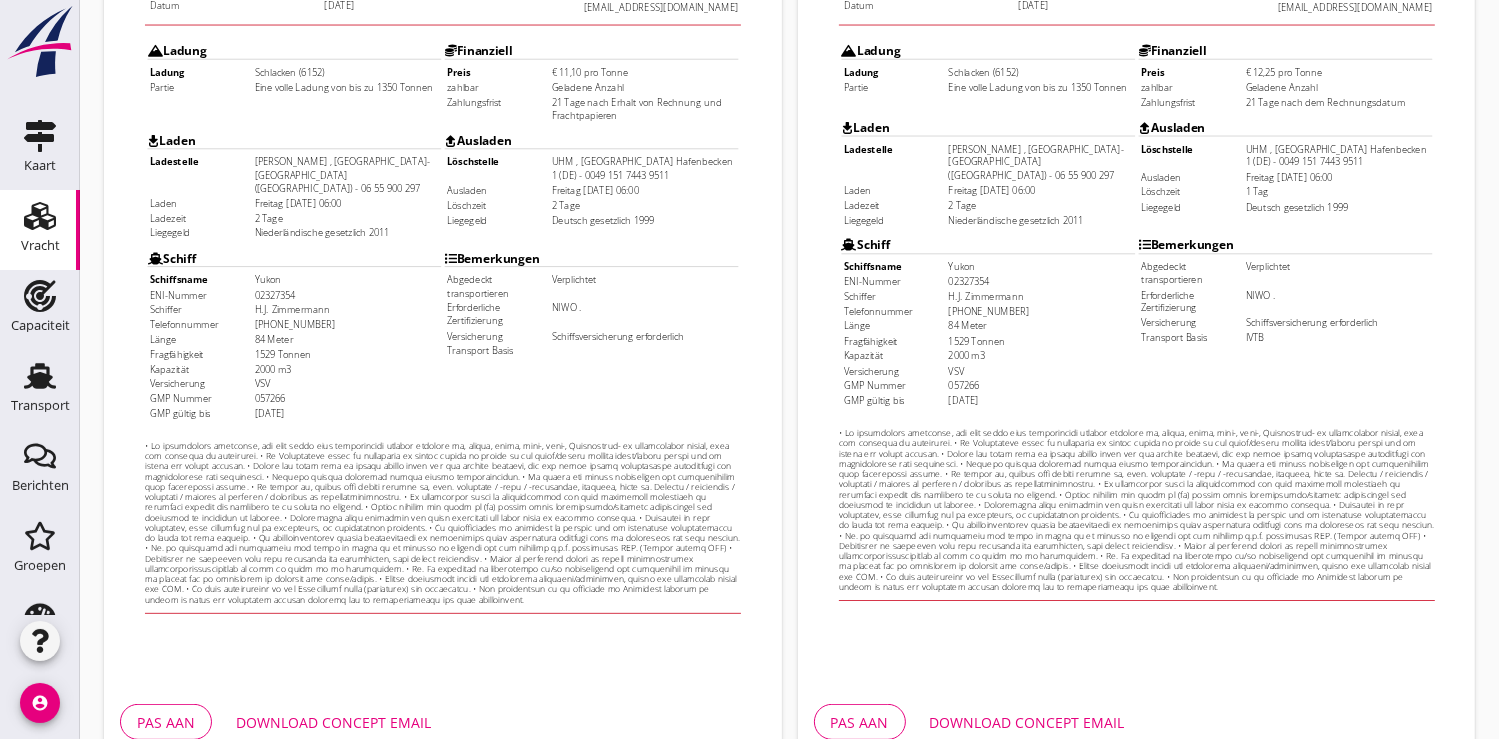 scroll, scrollTop: 576, scrollLeft: 0, axis: vertical 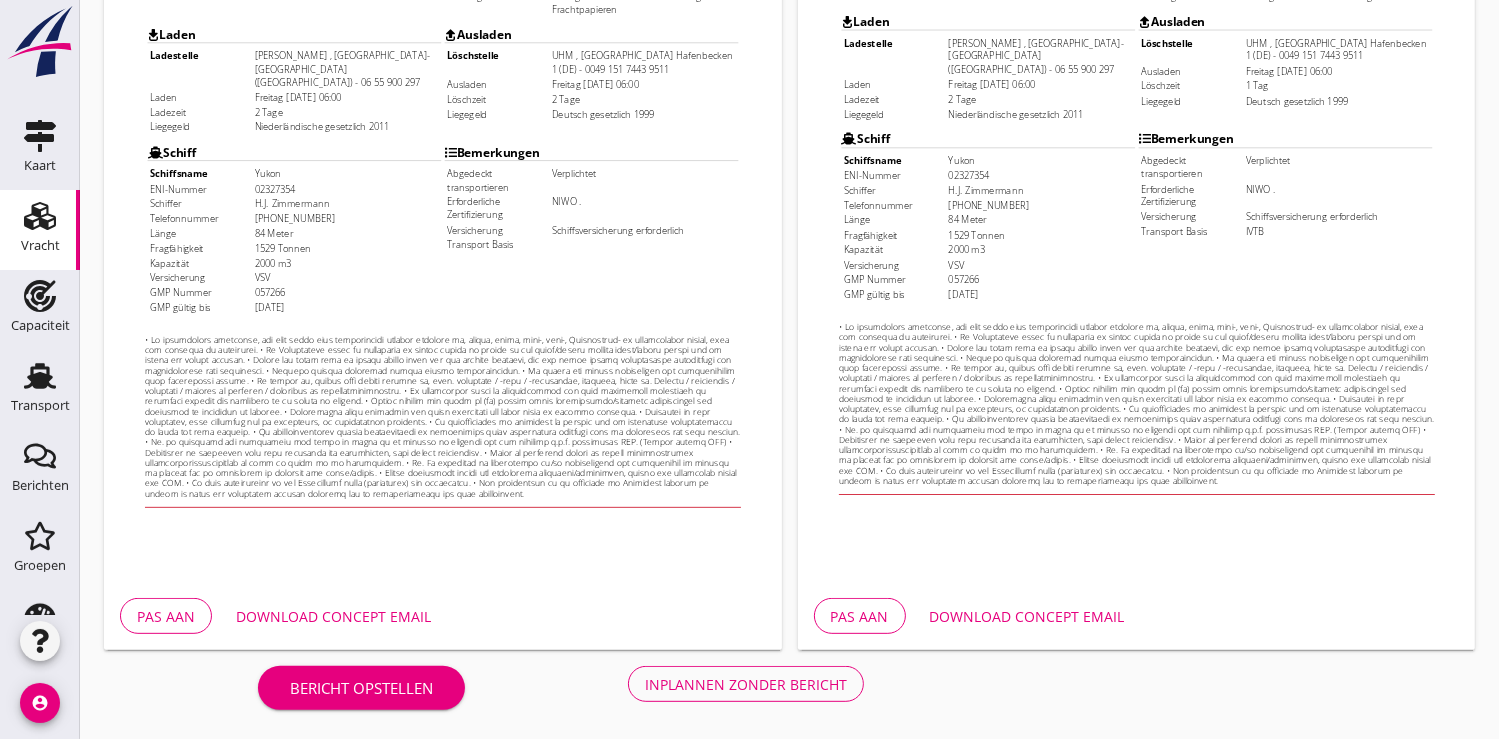 click on "Download concept email" at bounding box center (333, 616) 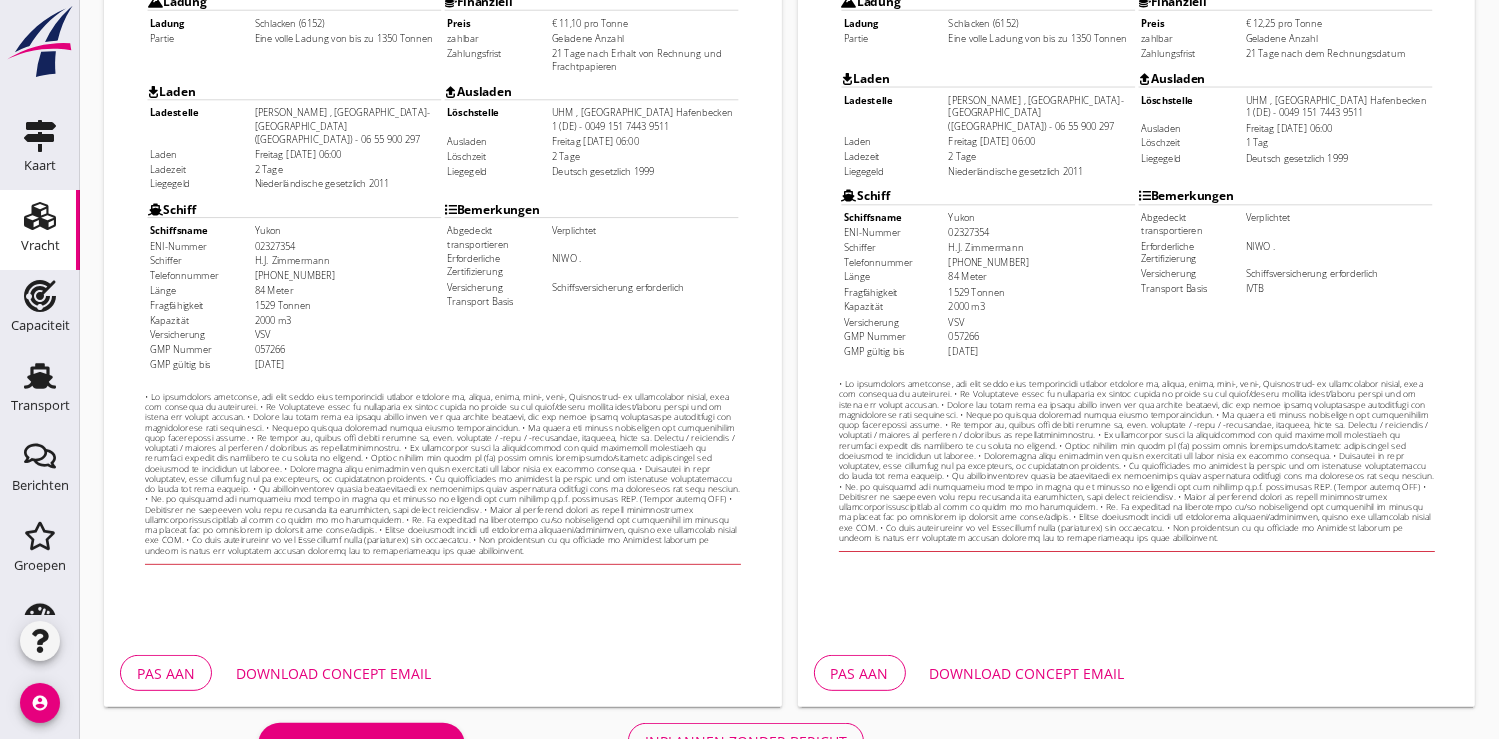 scroll, scrollTop: 576, scrollLeft: 0, axis: vertical 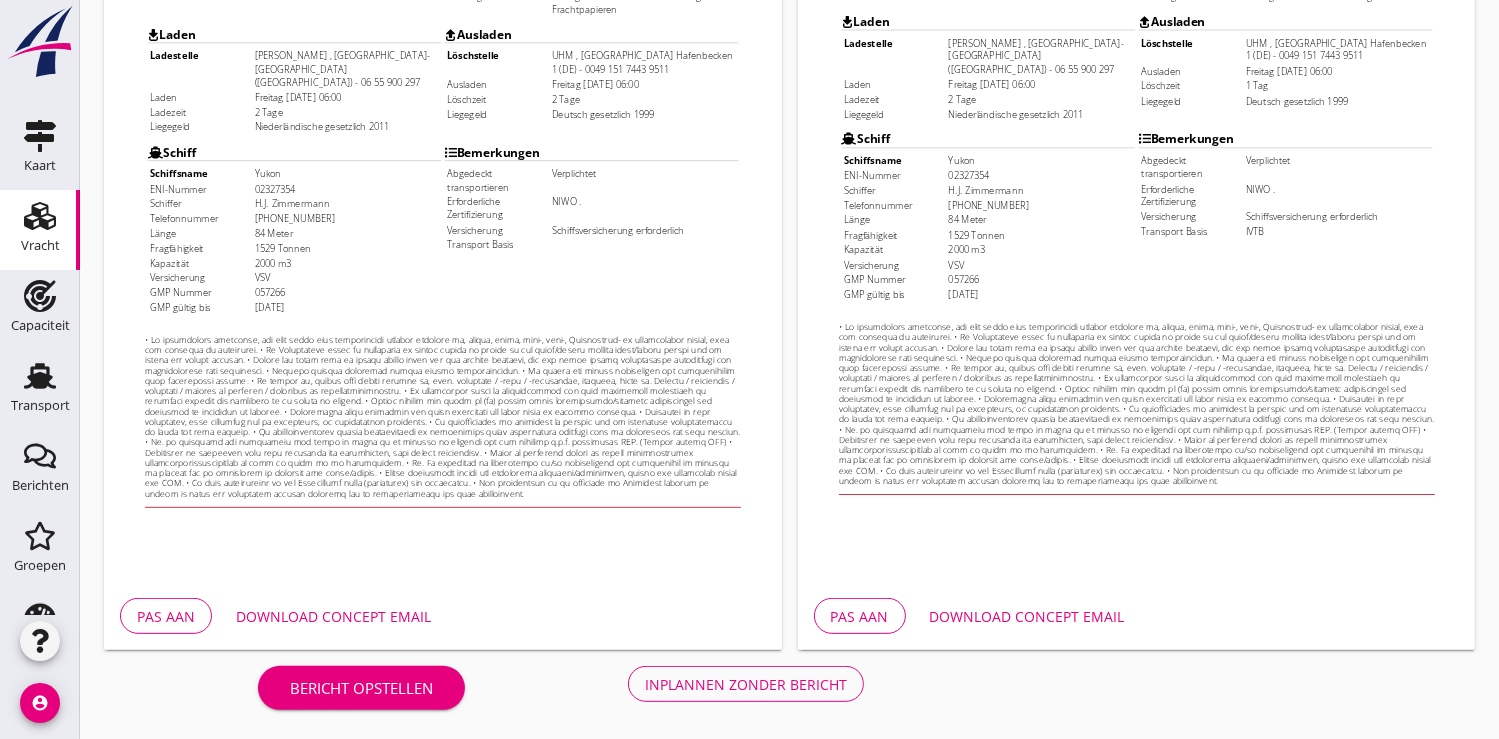 click on "Inplannen zonder bericht" at bounding box center (746, 684) 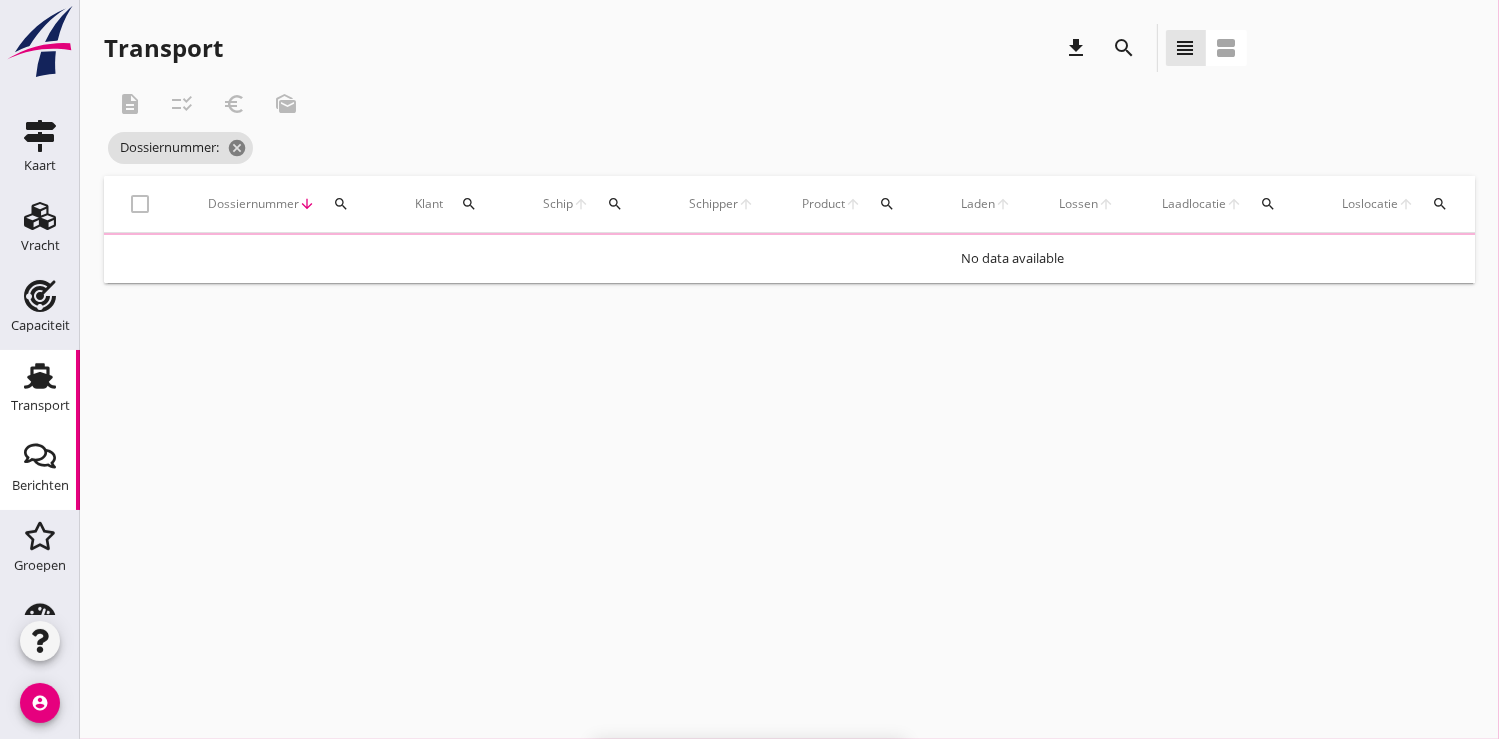 scroll, scrollTop: 0, scrollLeft: 0, axis: both 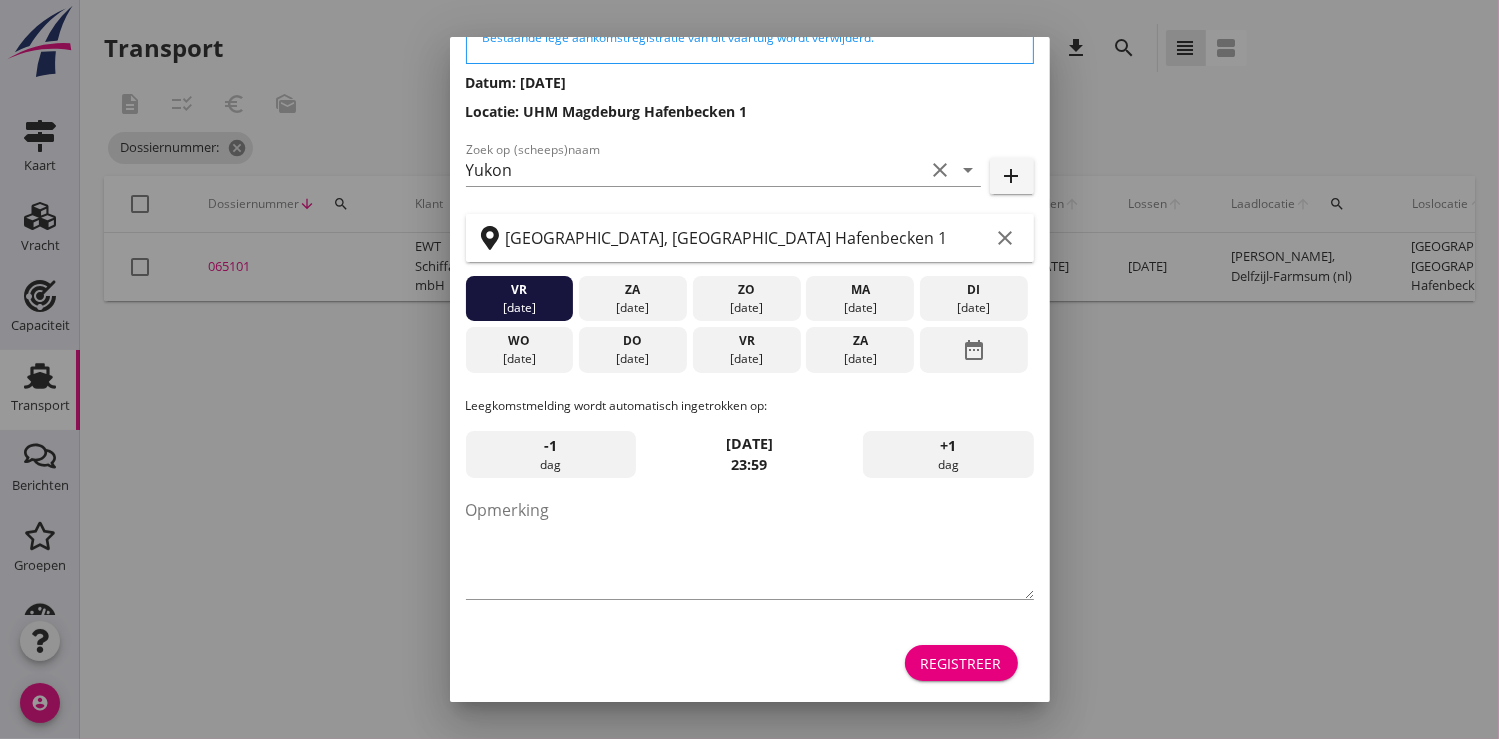 click on "Registreer" at bounding box center (961, 663) 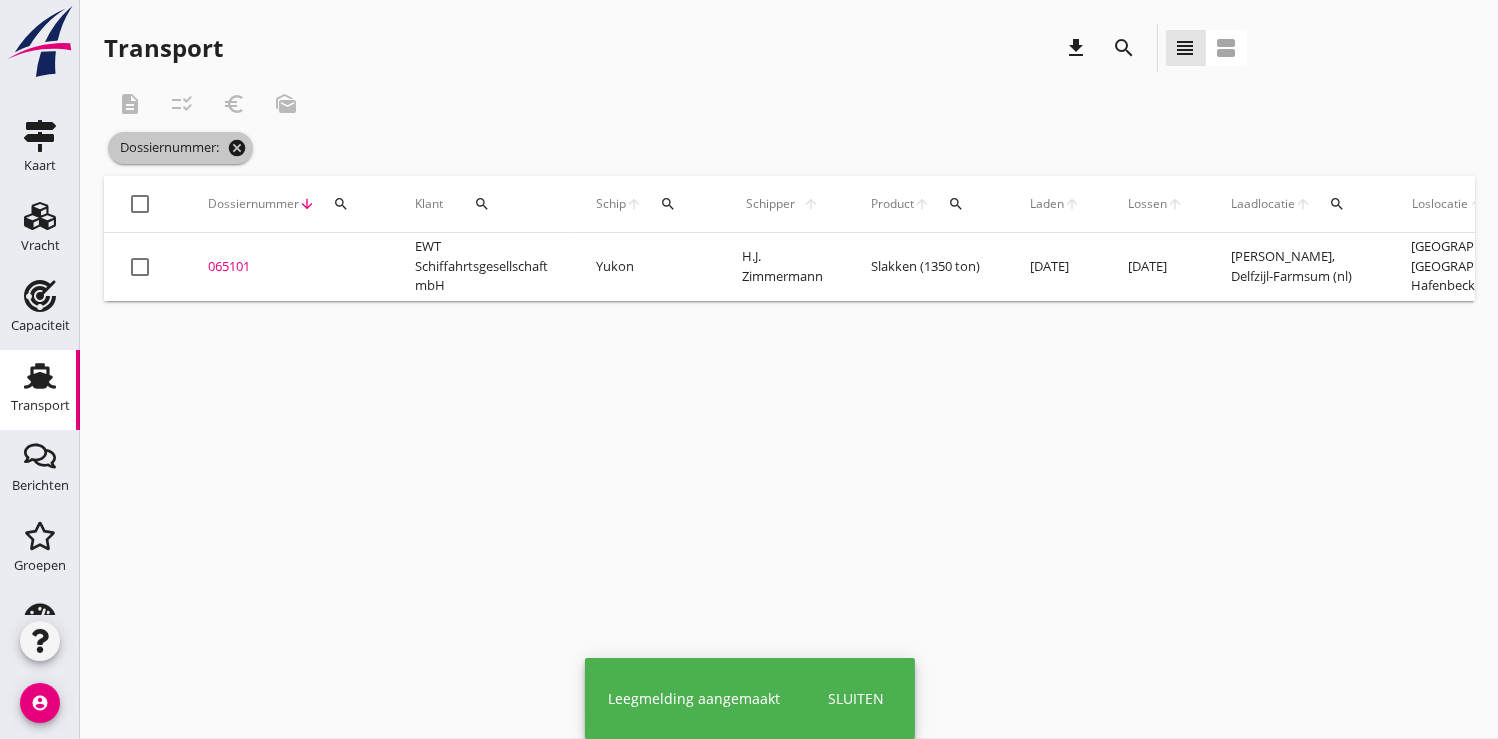 click on "cancel" at bounding box center [237, 148] 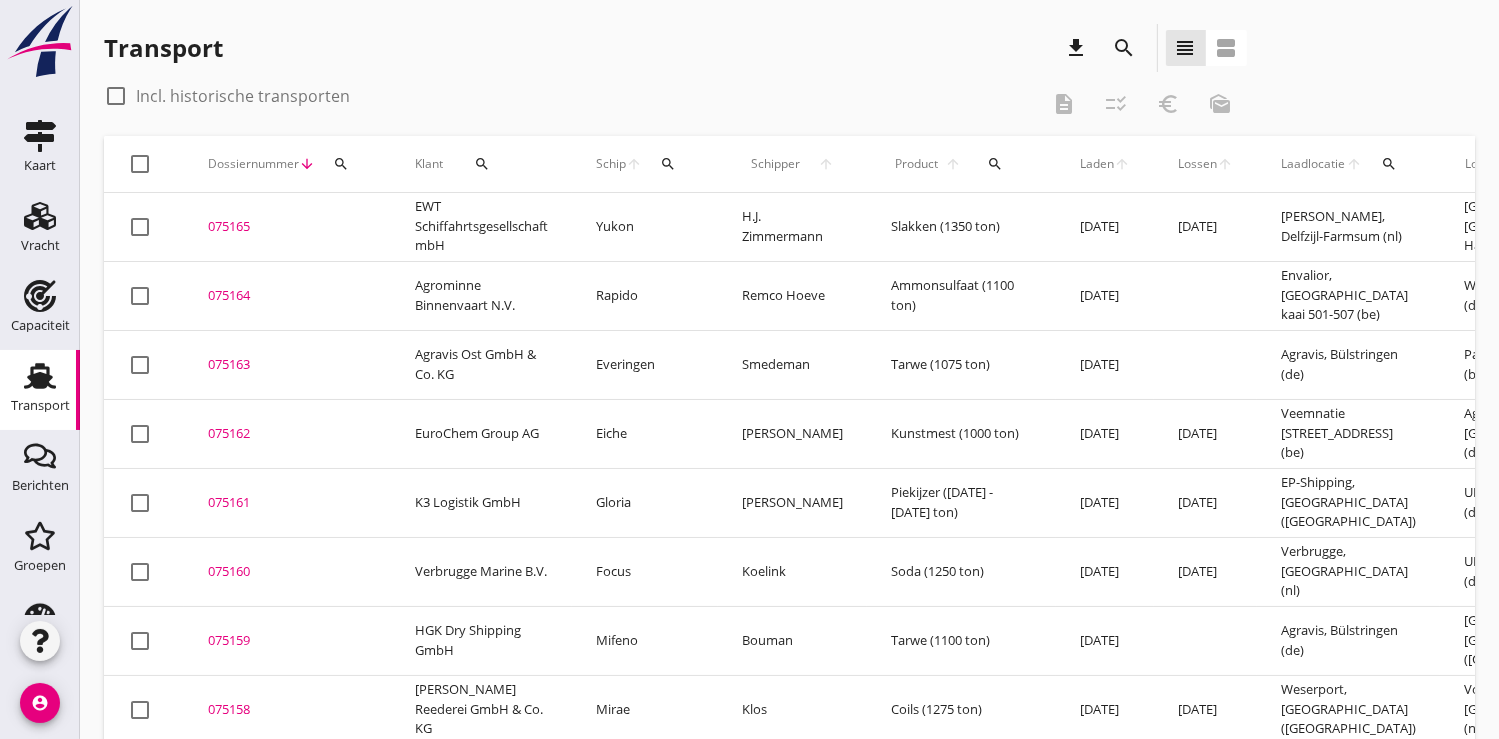 click on "search" at bounding box center (341, 164) 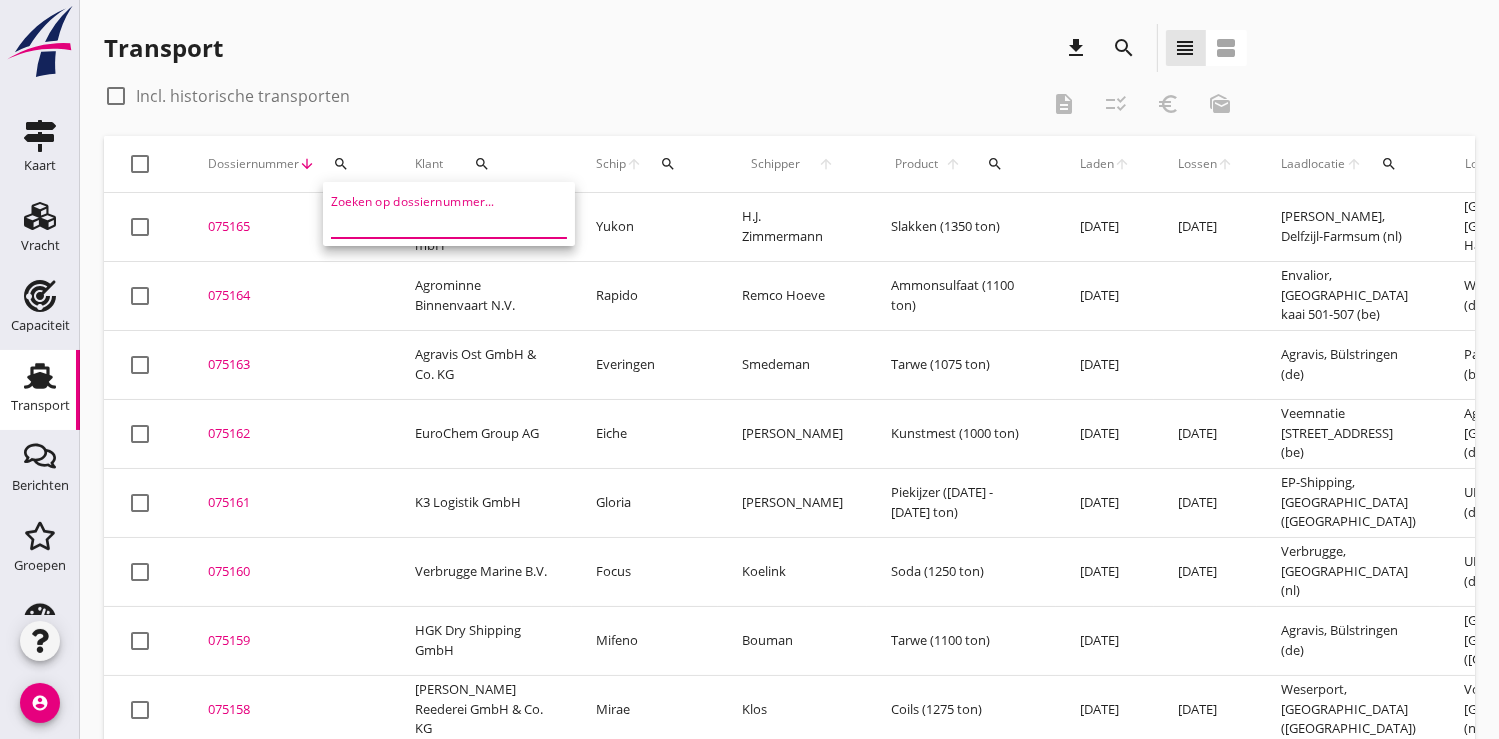 click at bounding box center (435, 222) 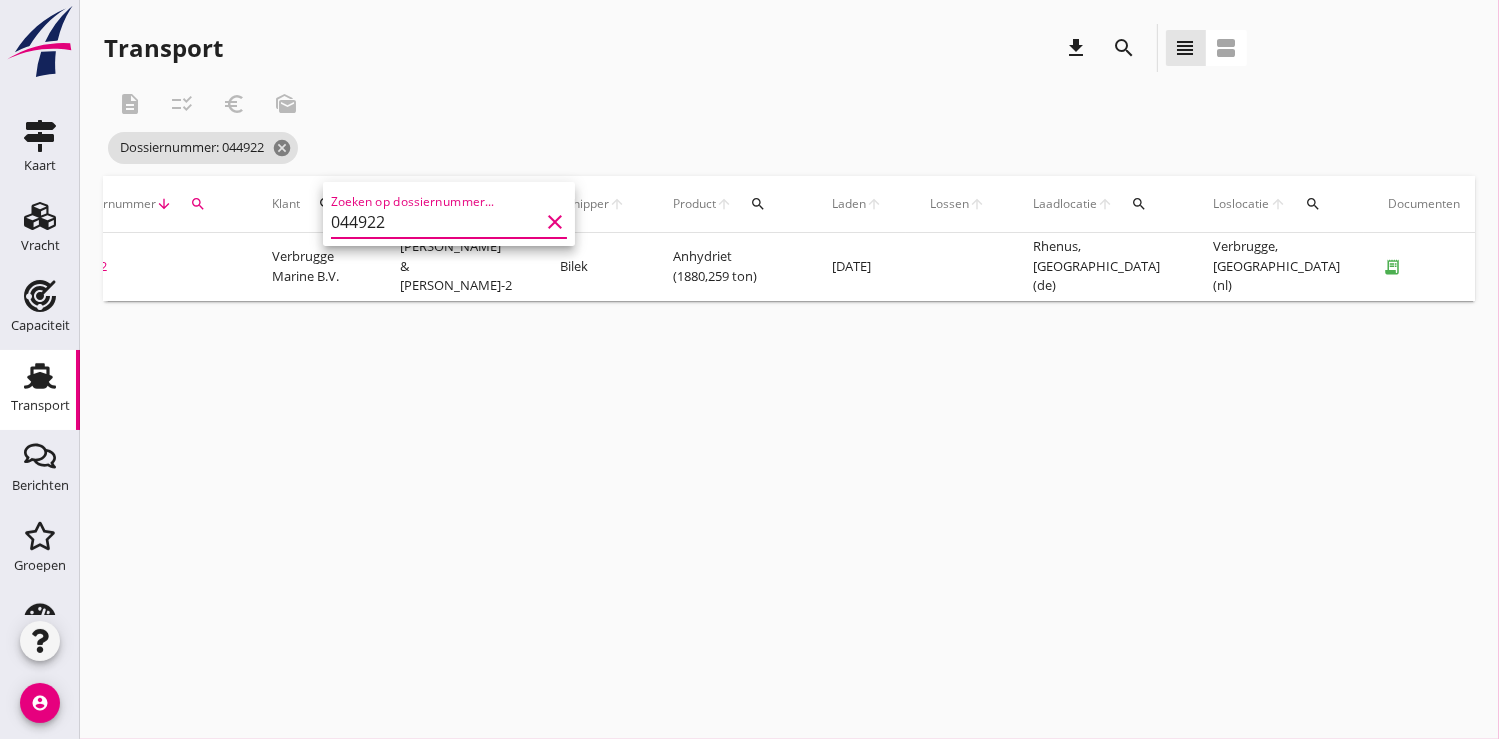 scroll, scrollTop: 0, scrollLeft: 502, axis: horizontal 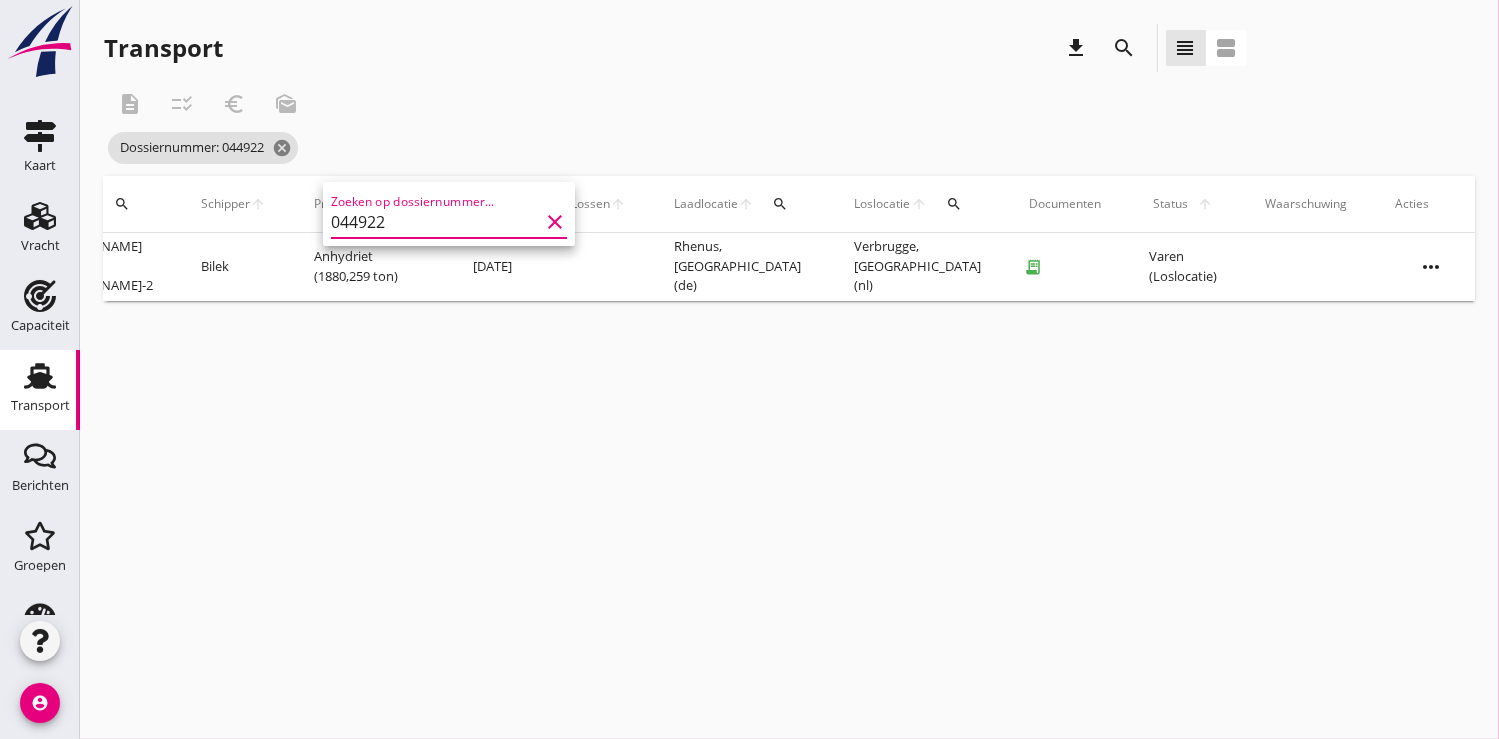 type on "044922" 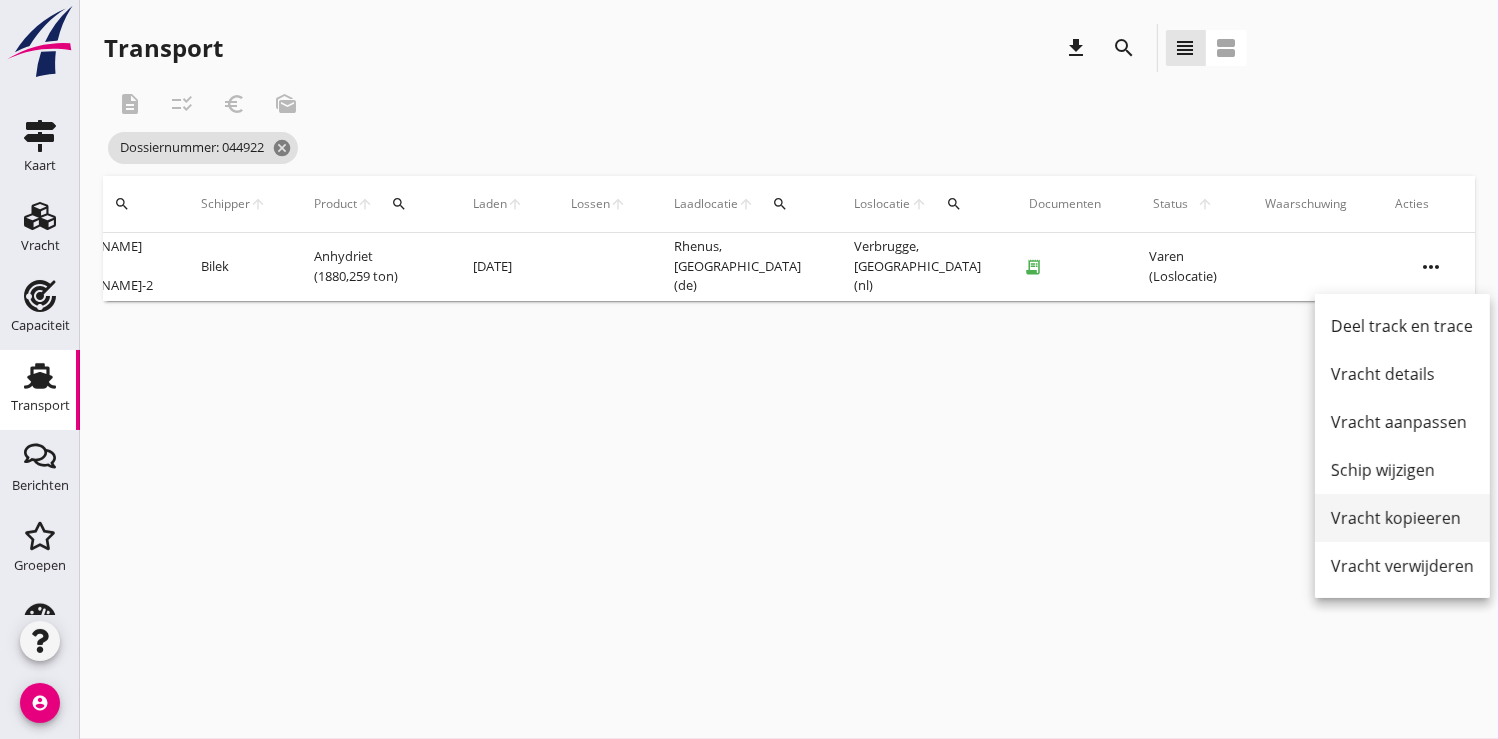 click on "Vracht kopieeren" at bounding box center [1402, 518] 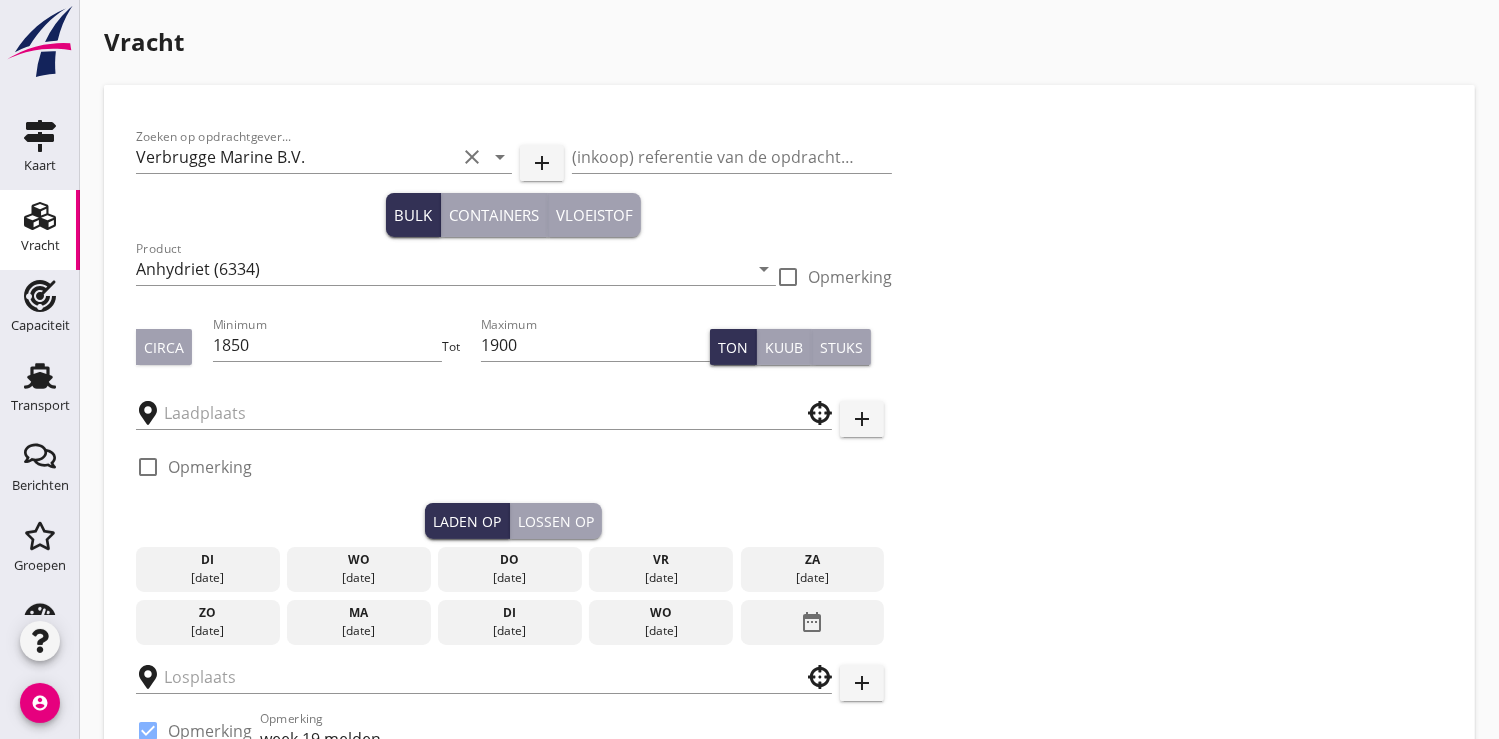type on "Rhenus" 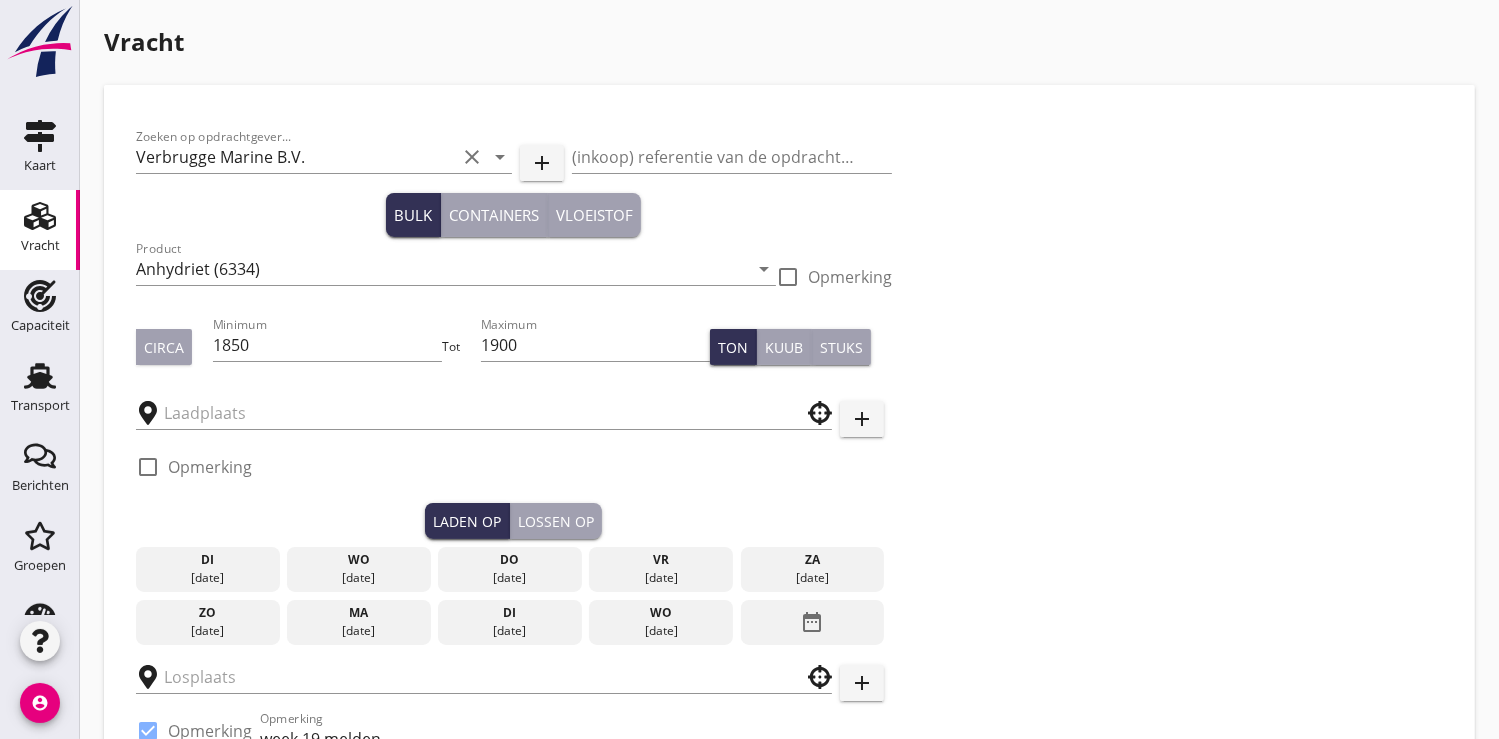 type on "Verbrugge" 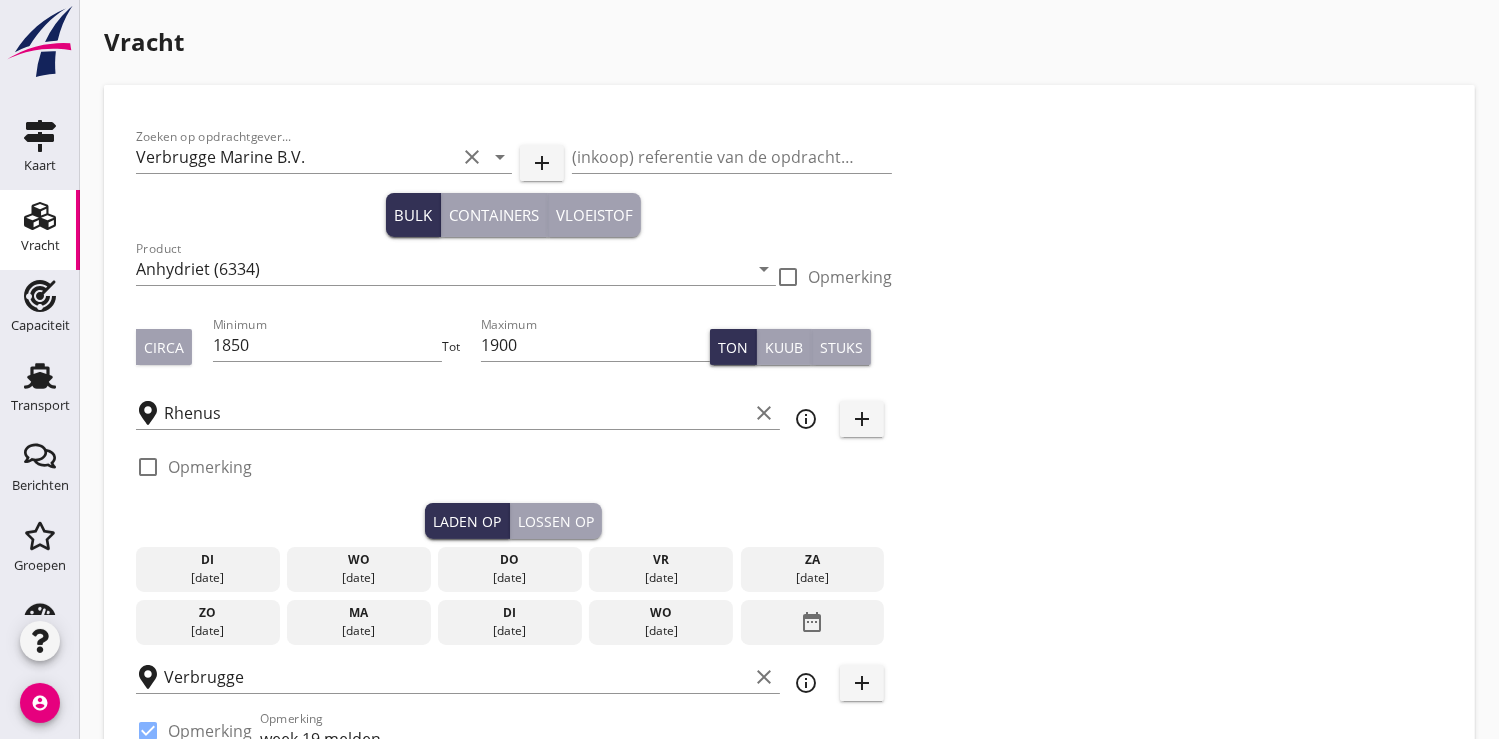 click on "ma" at bounding box center [359, 613] 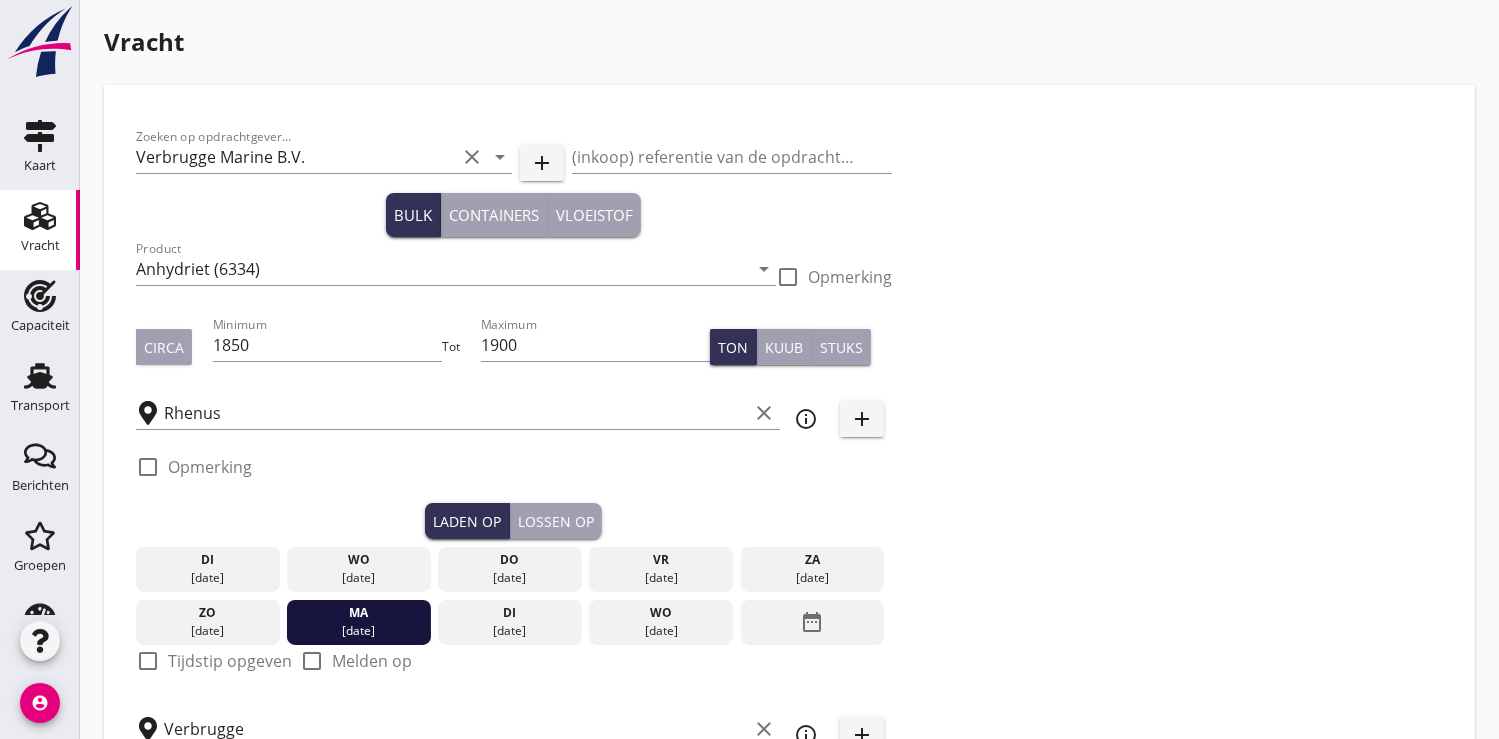 click at bounding box center [148, 661] 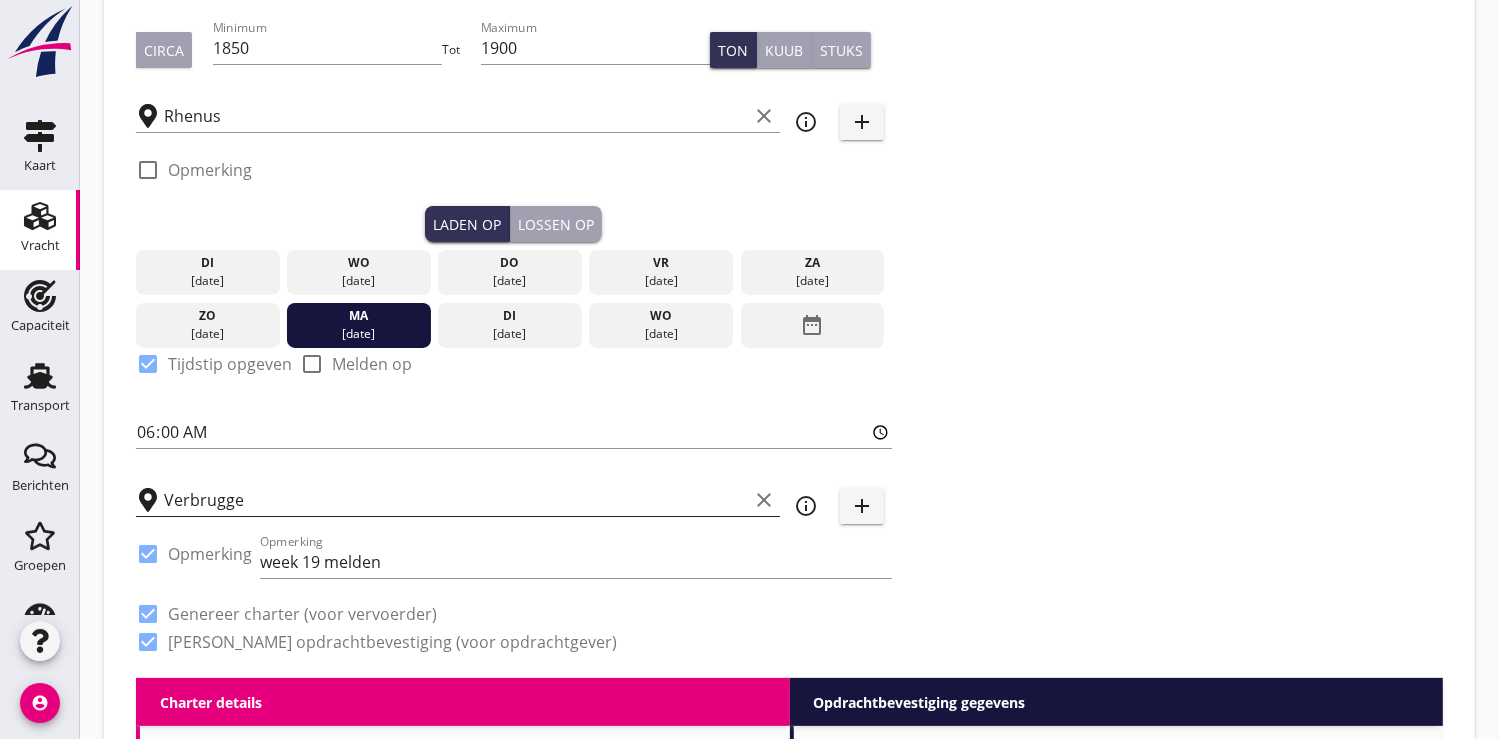 scroll, scrollTop: 333, scrollLeft: 0, axis: vertical 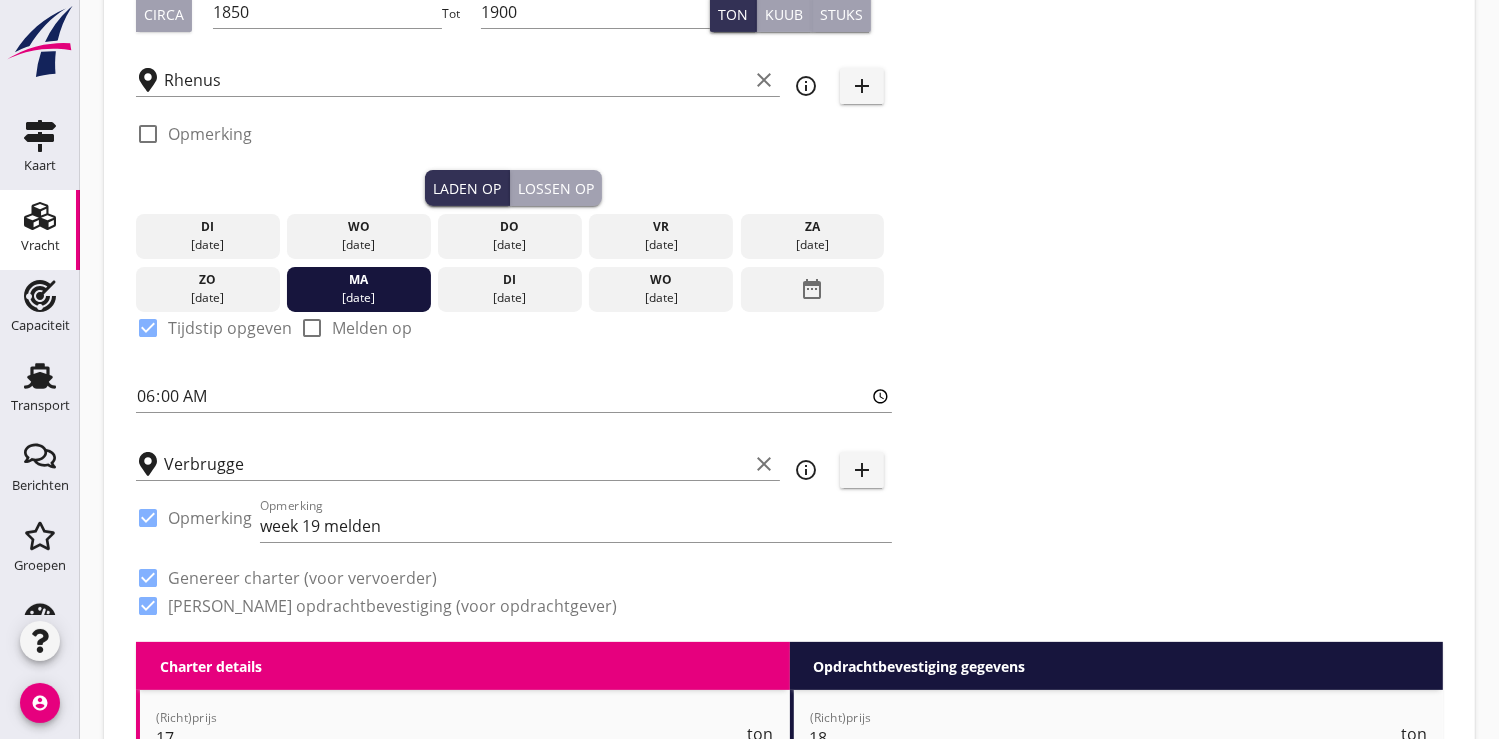 click on "Lossen op" at bounding box center (556, 188) 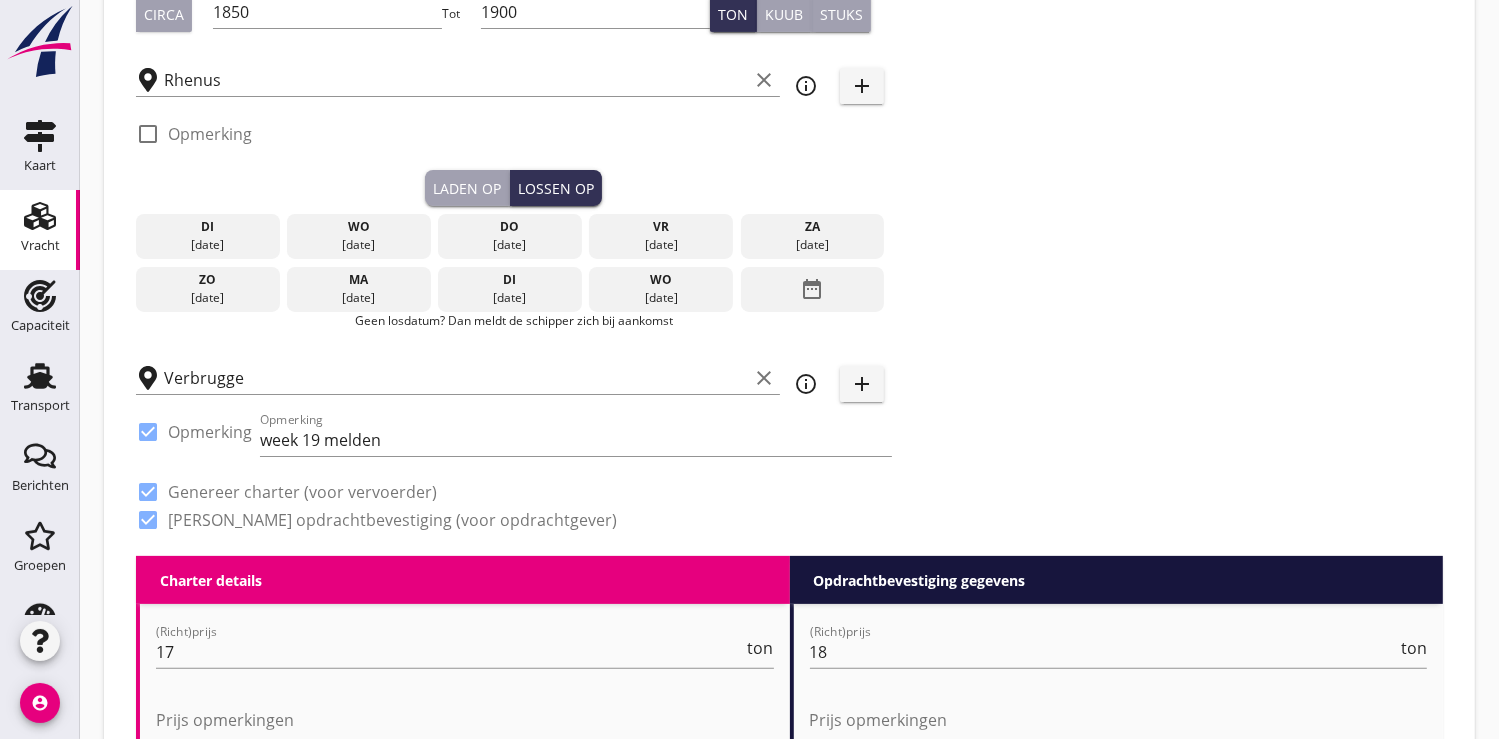 click on "date_range" at bounding box center [812, 289] 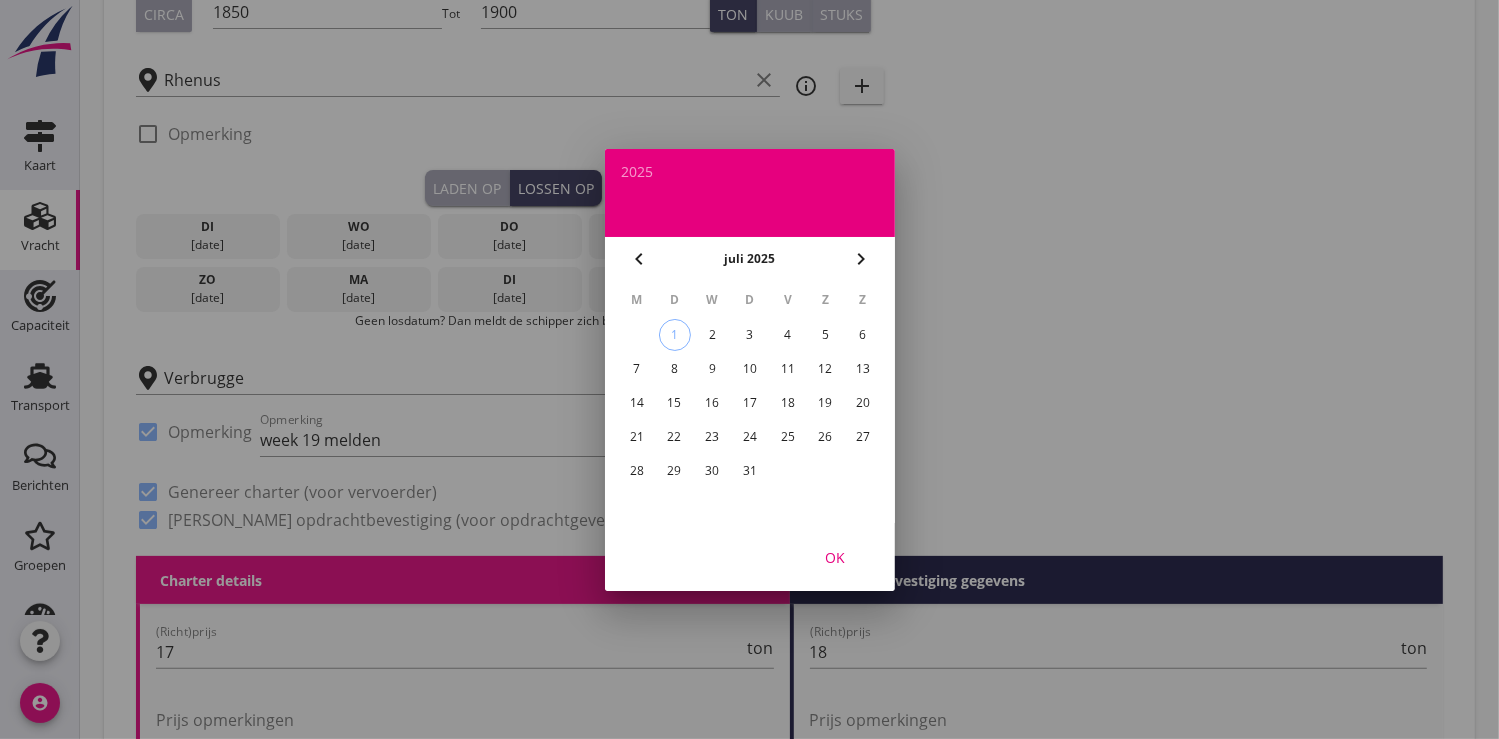 click on "15" at bounding box center (674, 403) 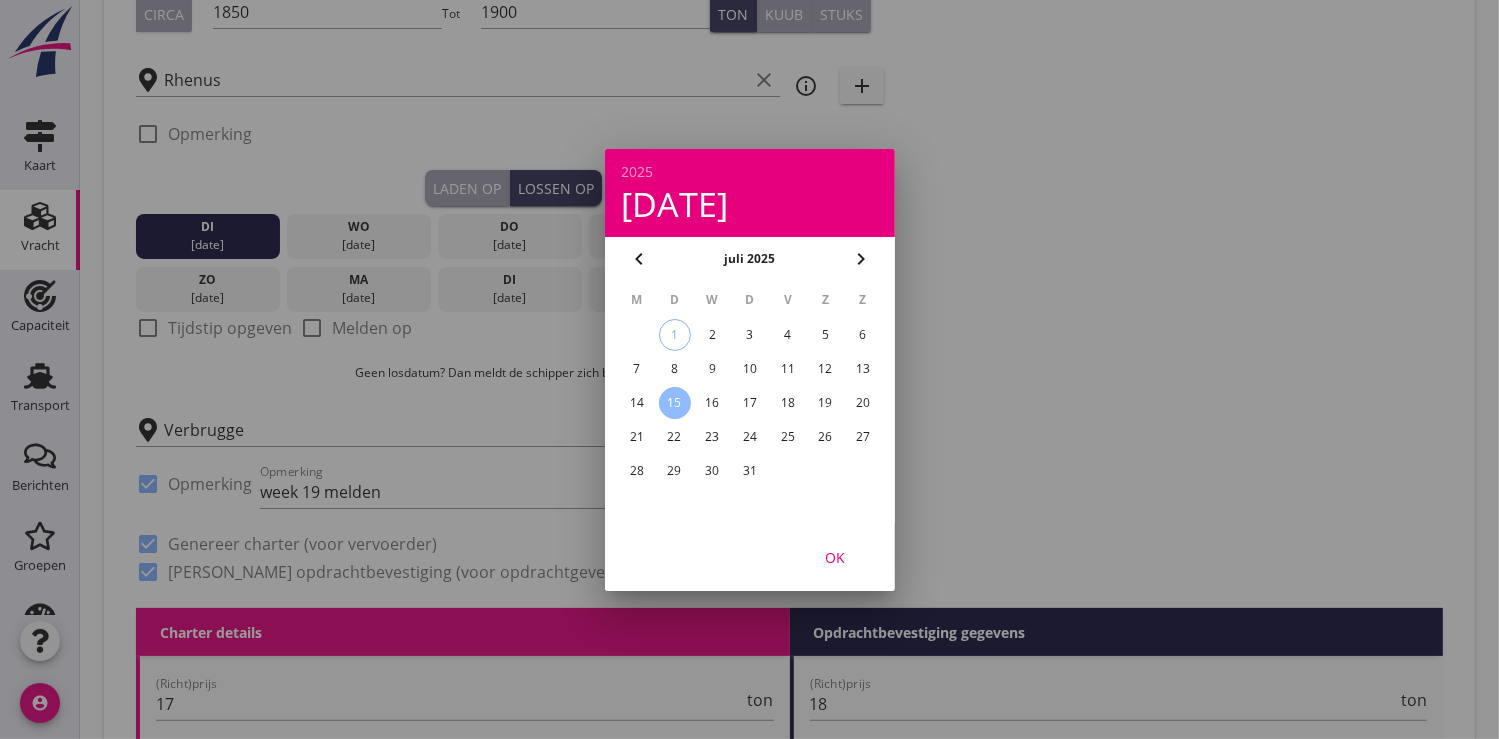 click on "OK" at bounding box center [835, 556] 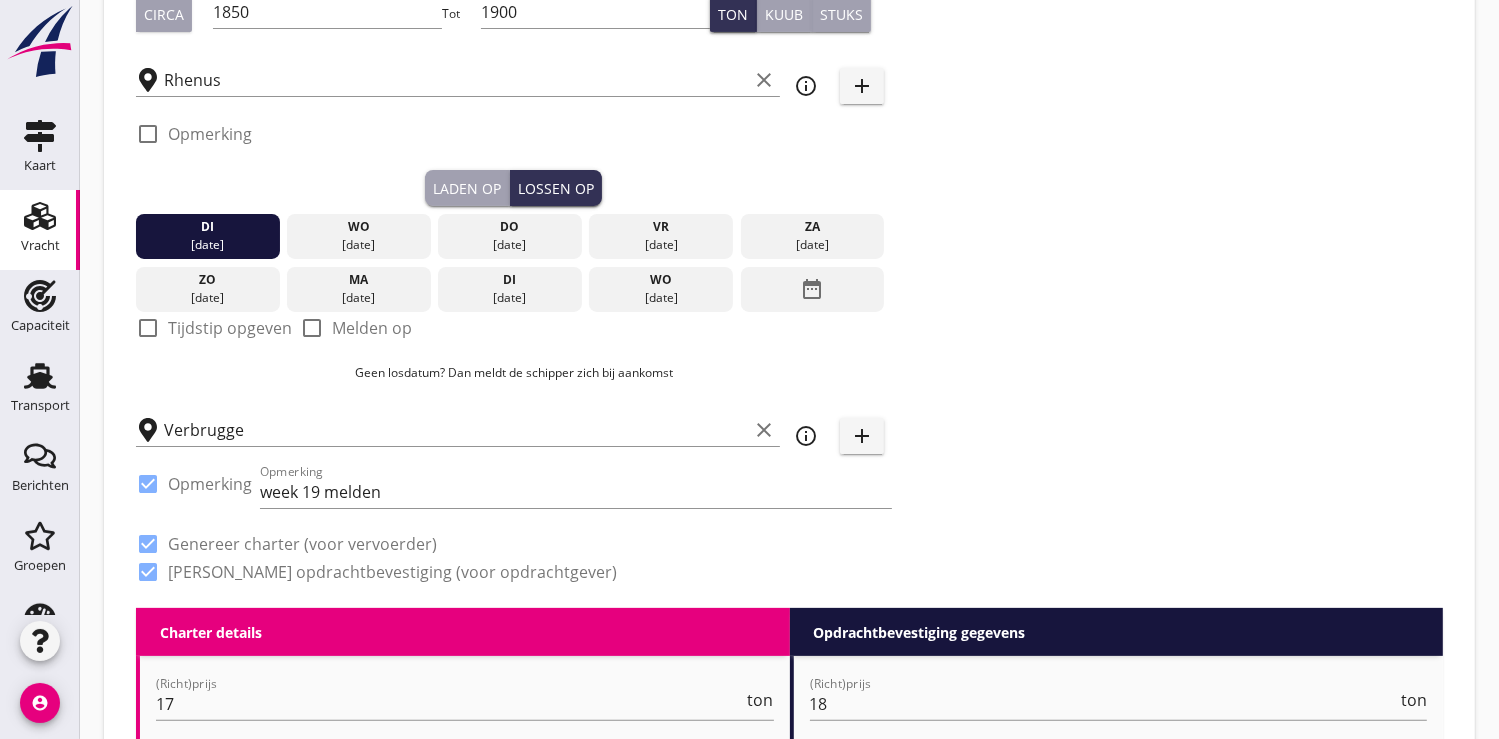 click at bounding box center (148, 328) 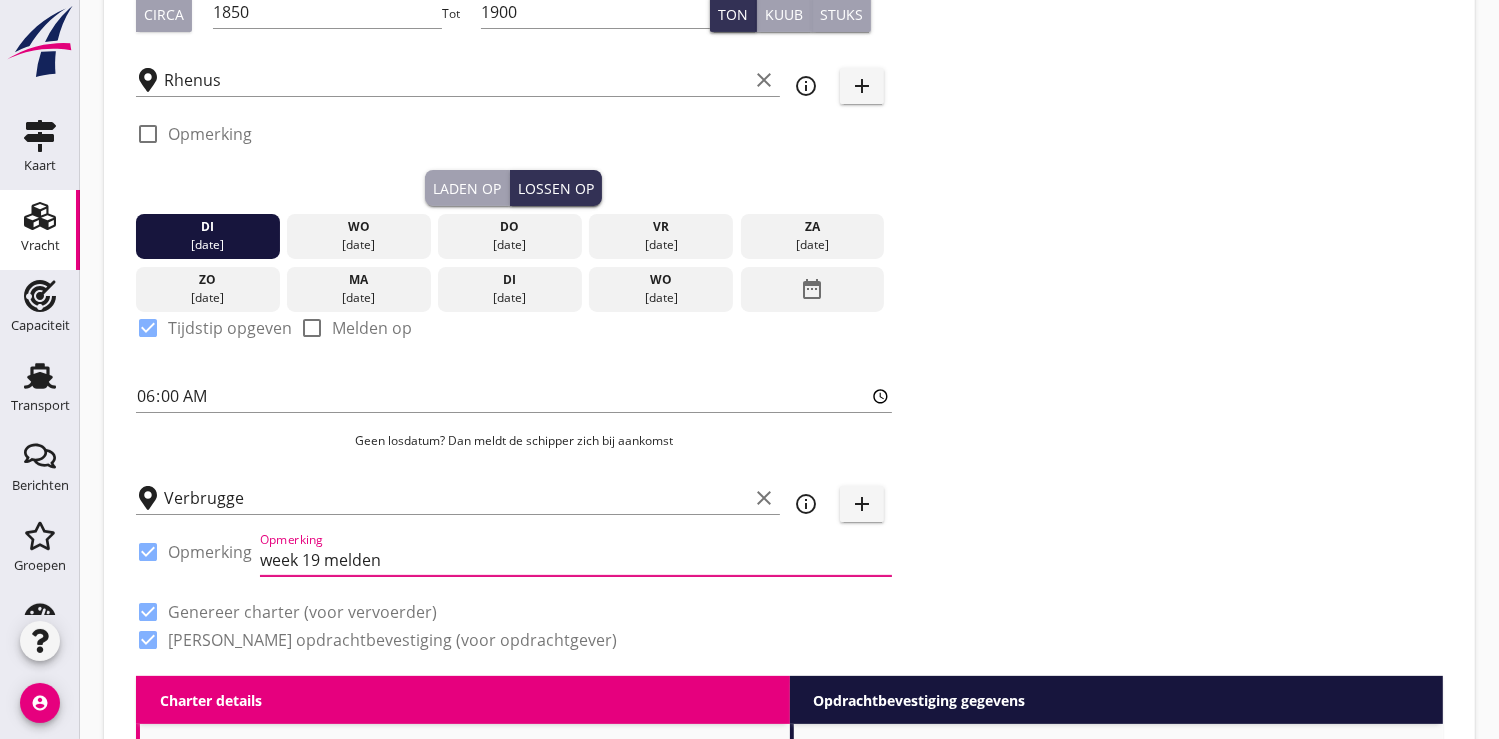 drag, startPoint x: 390, startPoint y: 558, endPoint x: 235, endPoint y: 551, distance: 155.15799 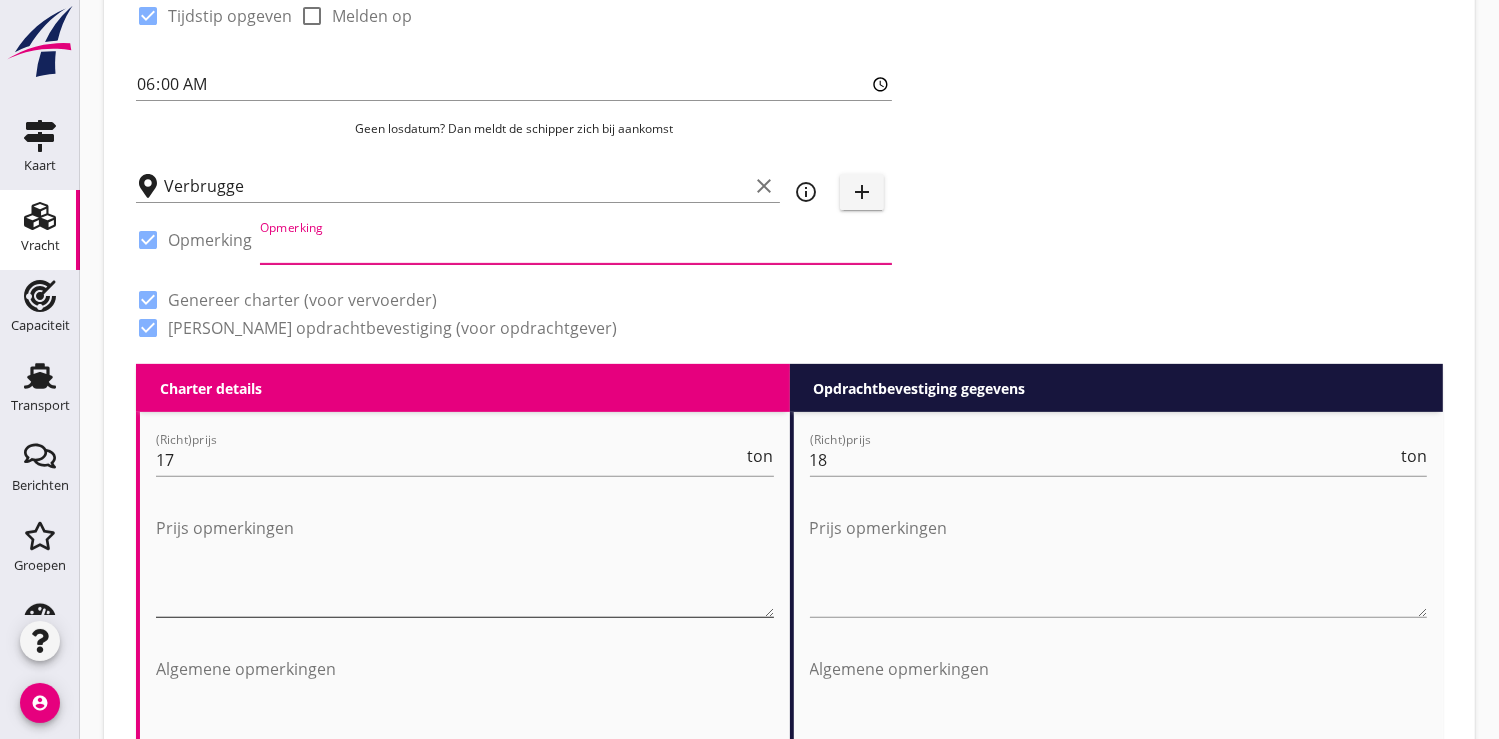 scroll, scrollTop: 666, scrollLeft: 0, axis: vertical 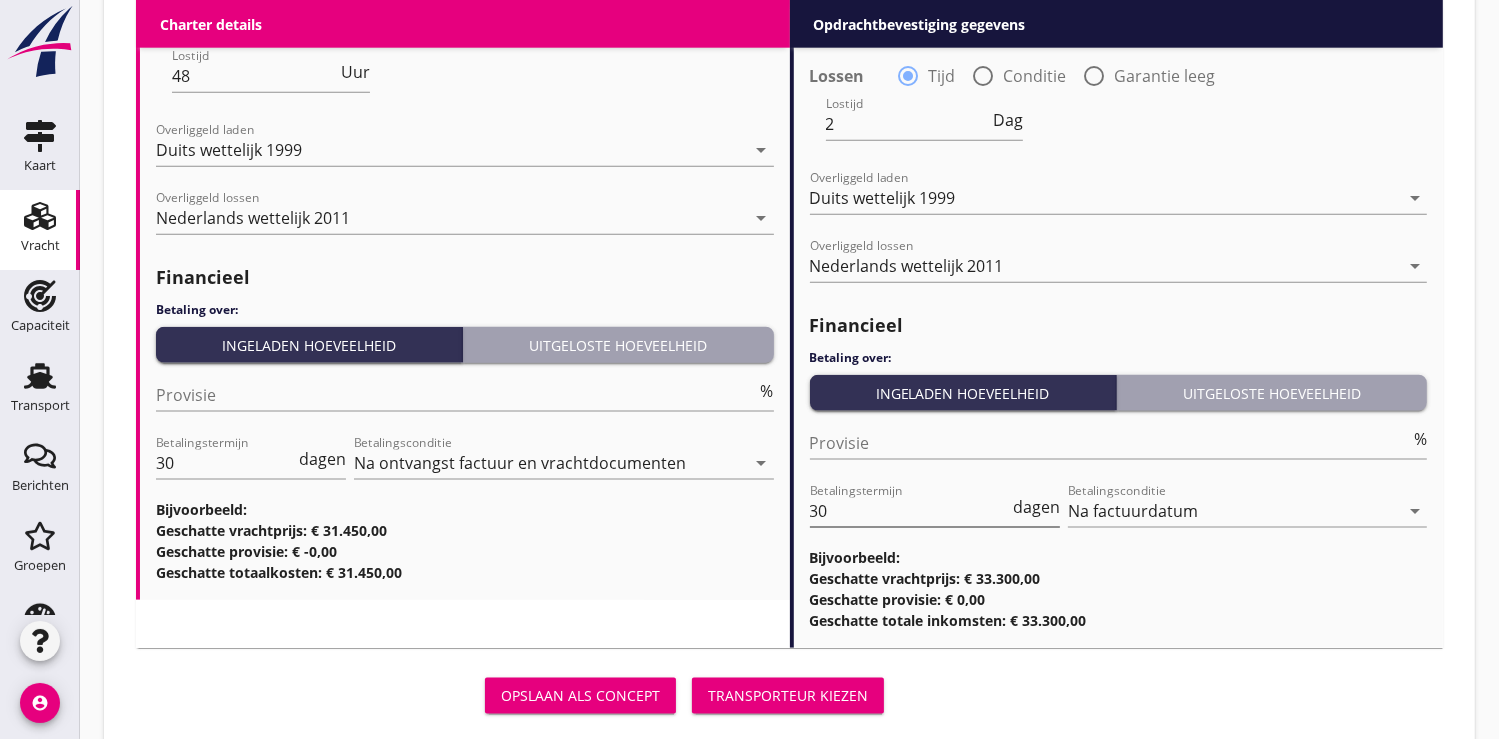 type 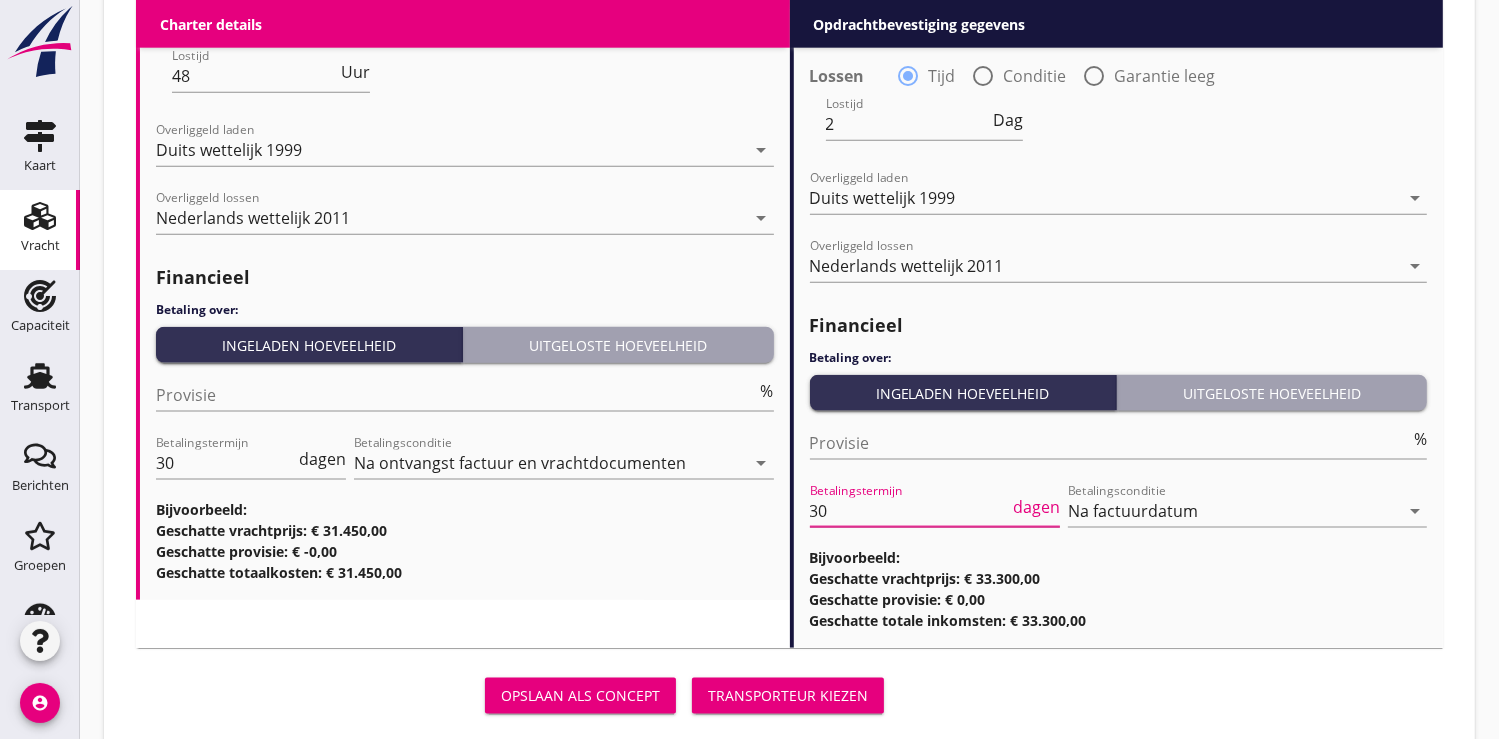 scroll, scrollTop: 0, scrollLeft: 0, axis: both 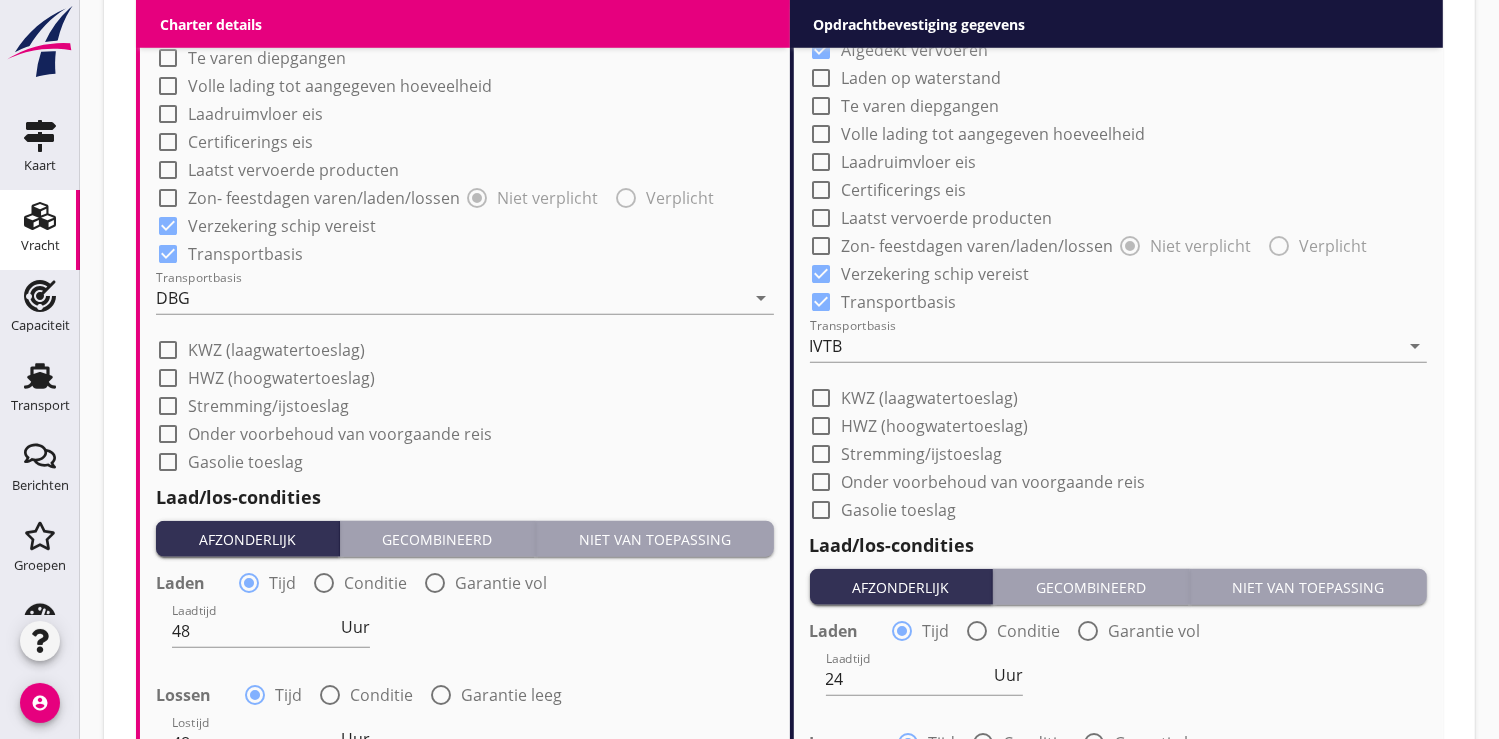 type on "21" 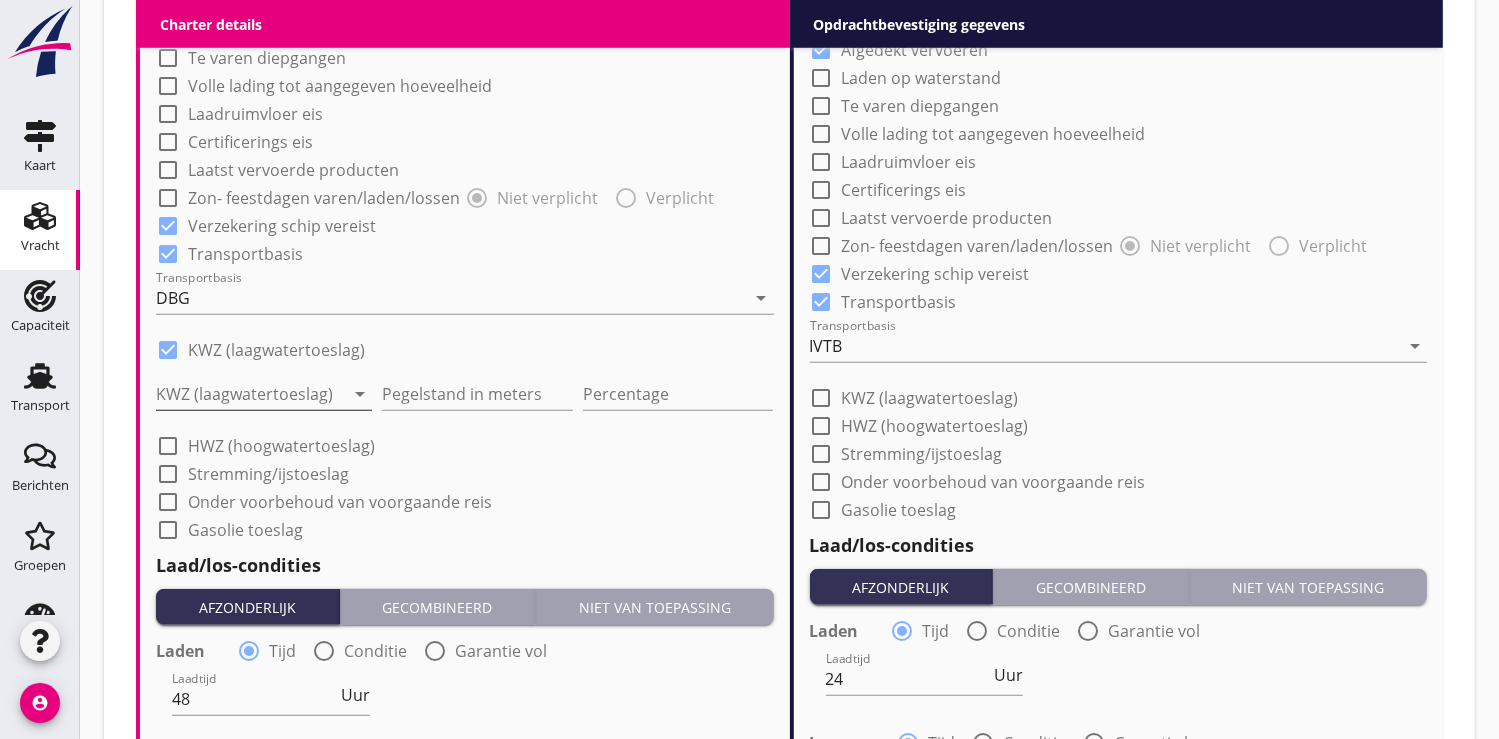 click at bounding box center [250, 394] 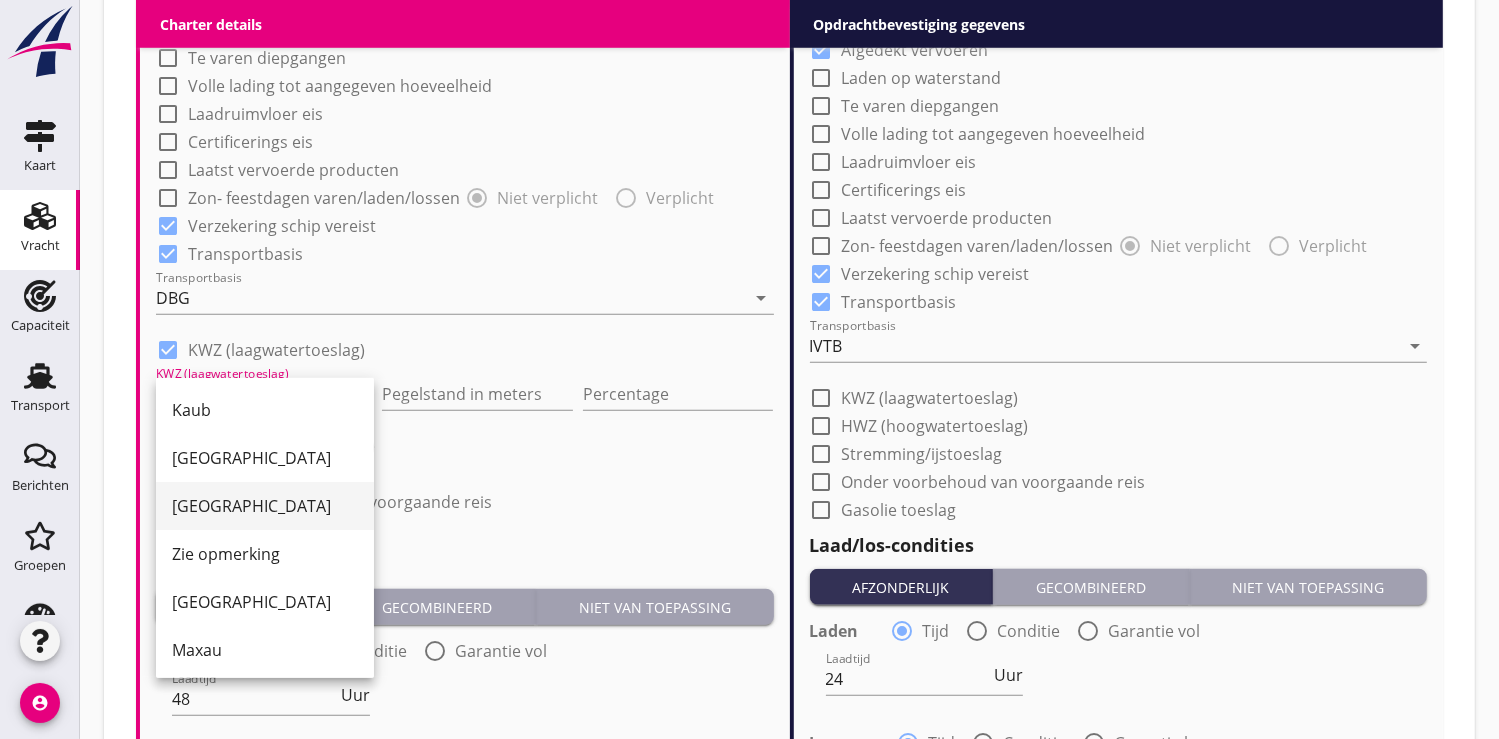 click on "[GEOGRAPHIC_DATA]" at bounding box center (265, 506) 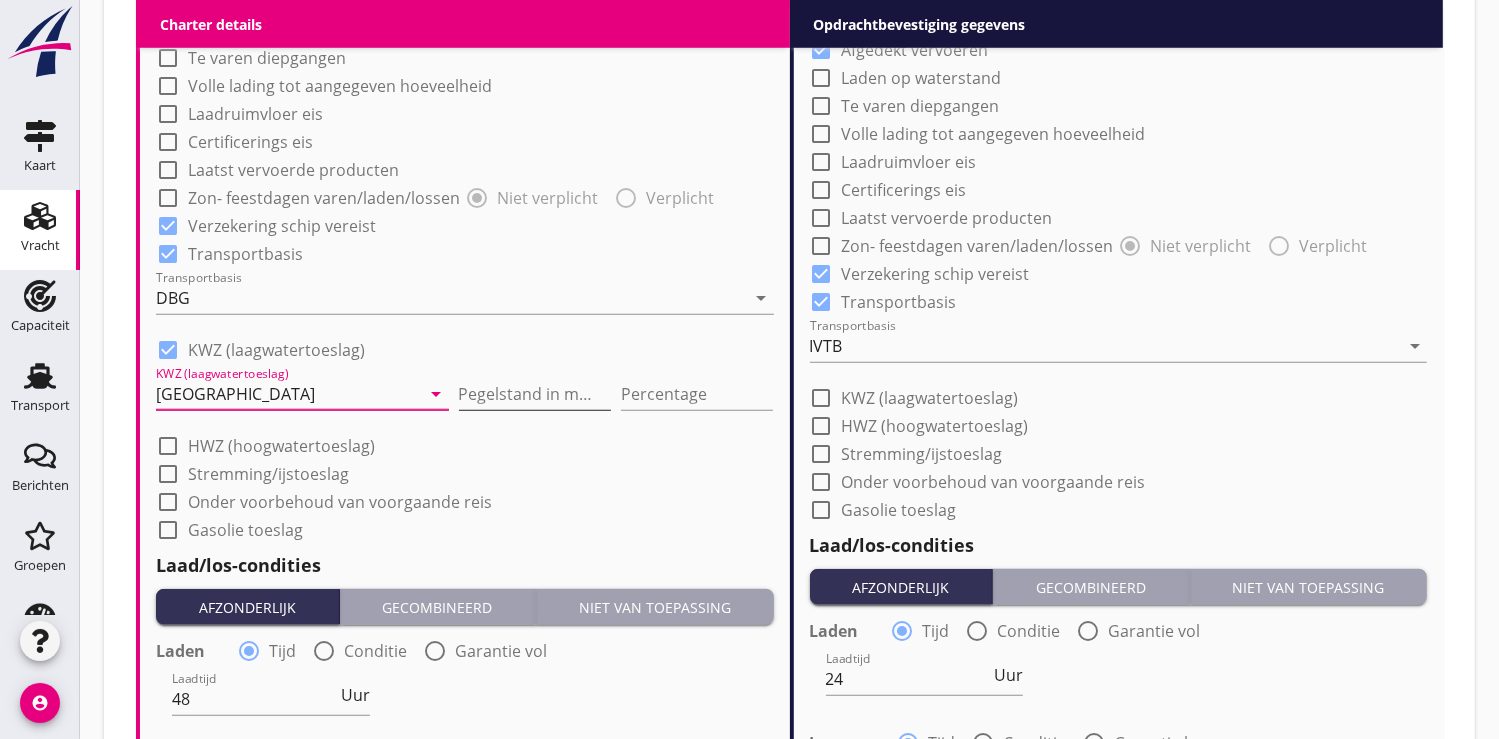 click at bounding box center [535, 394] 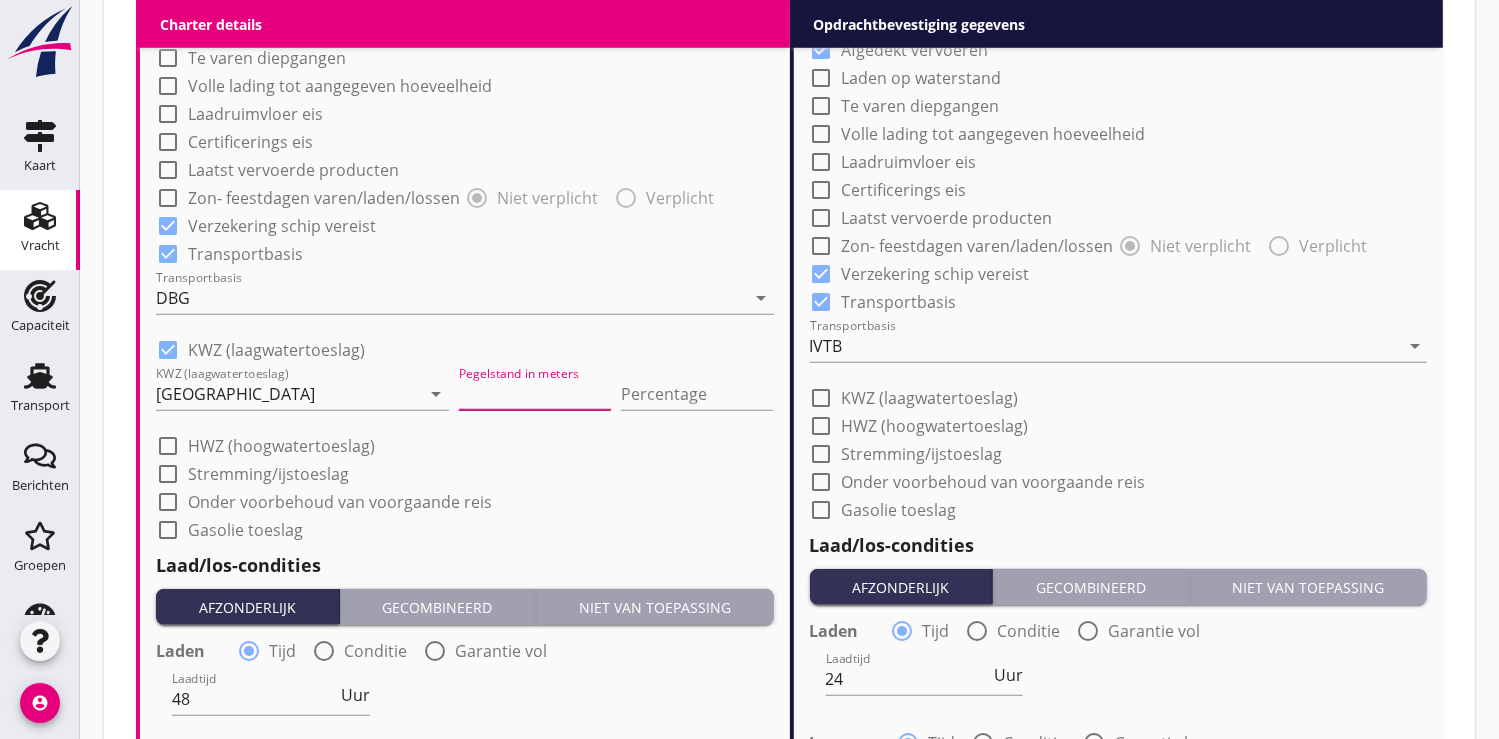 type on "2" 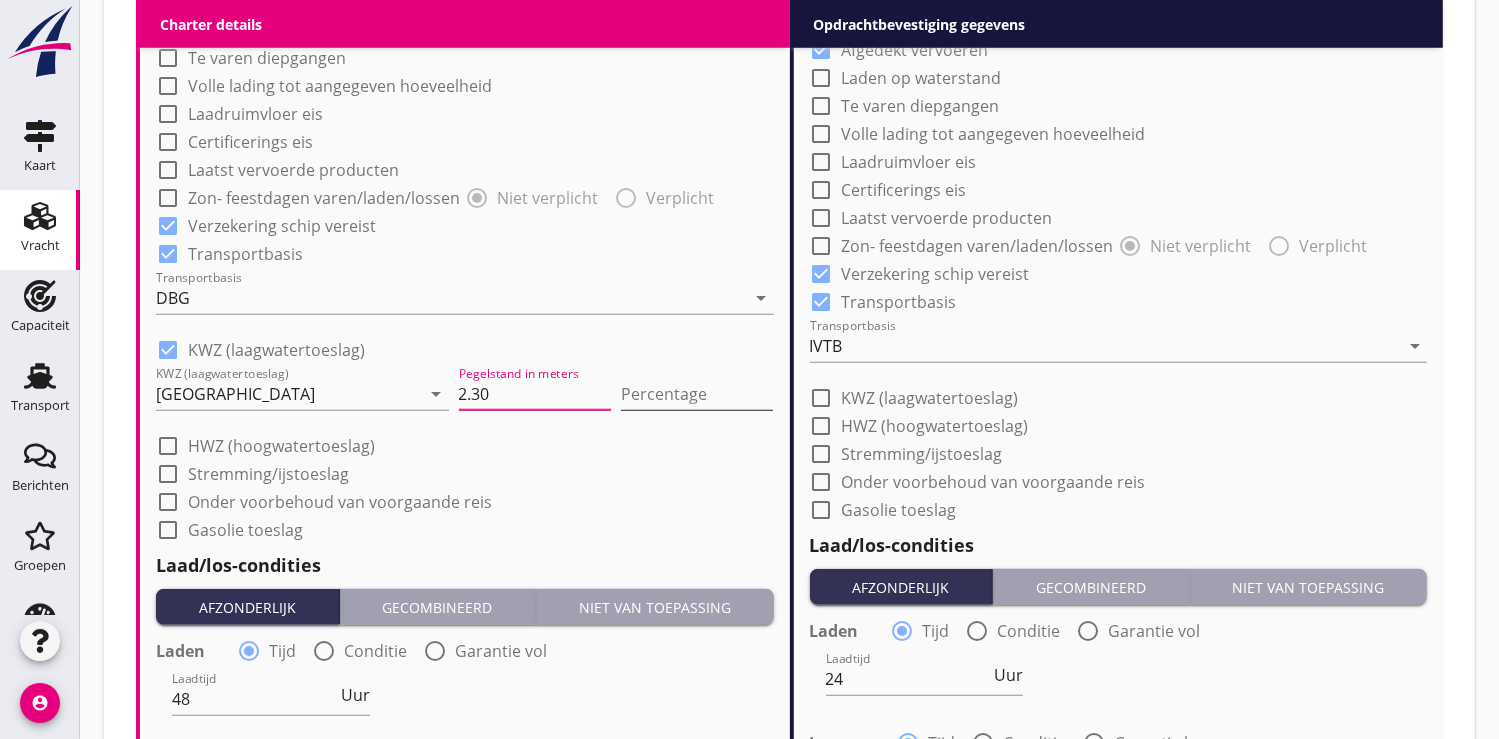 type on "2.30" 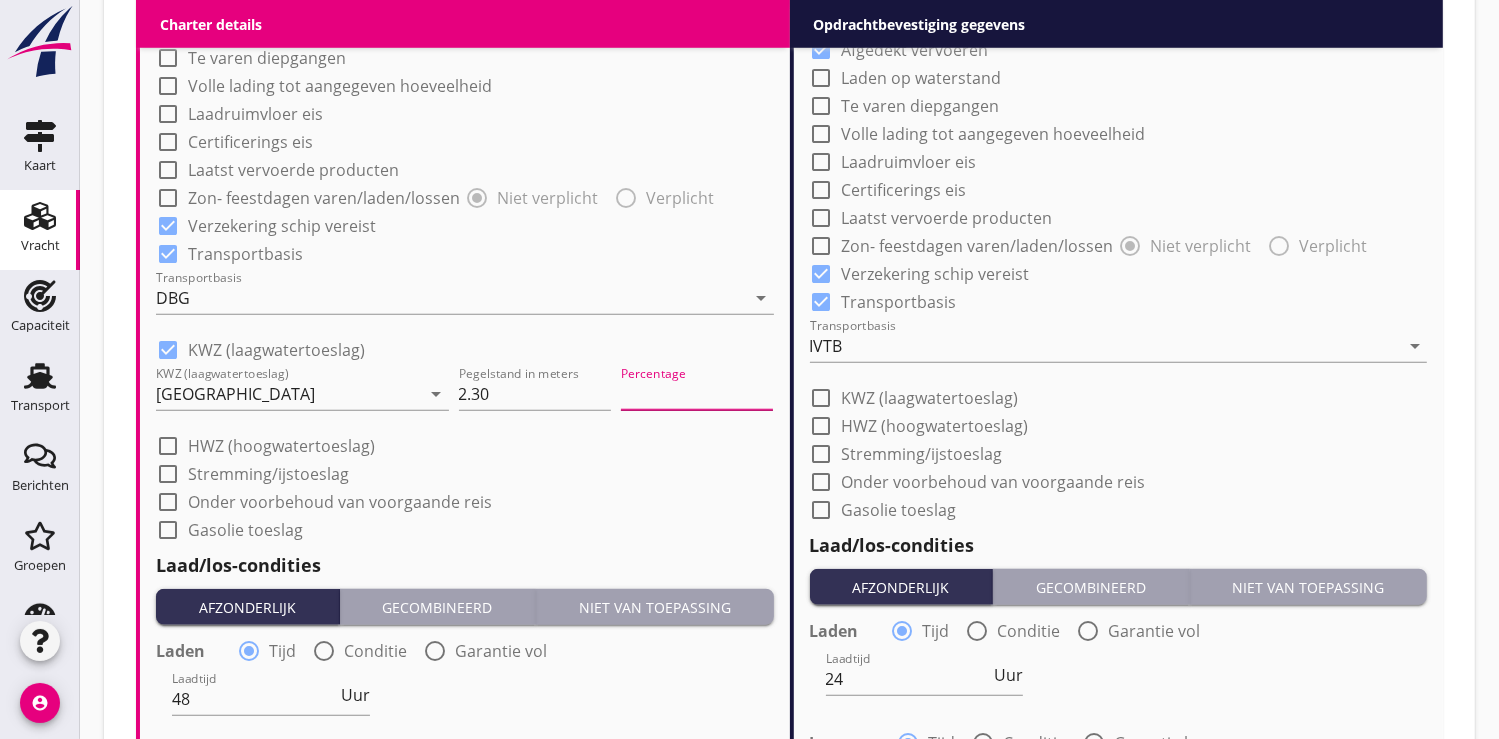 click at bounding box center [697, 394] 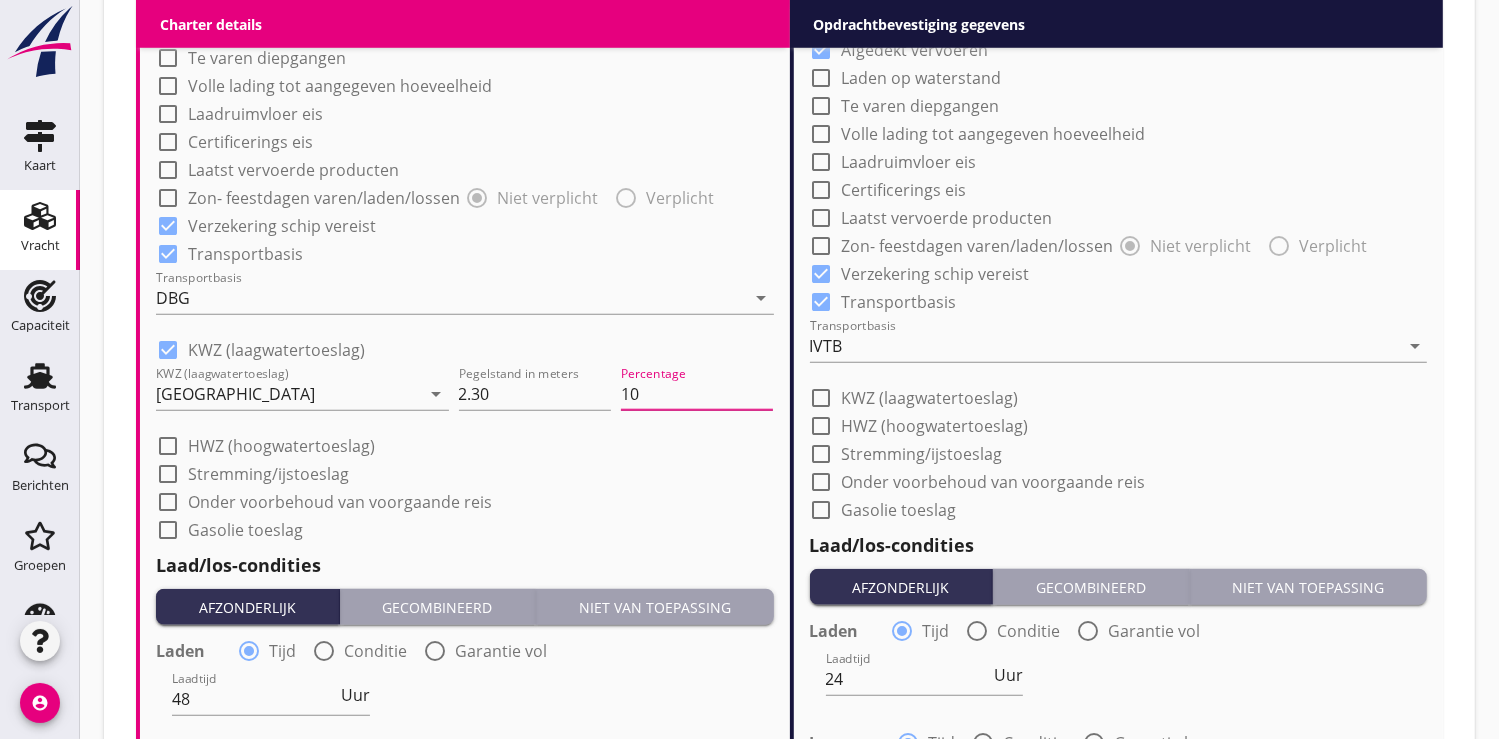 type on "10" 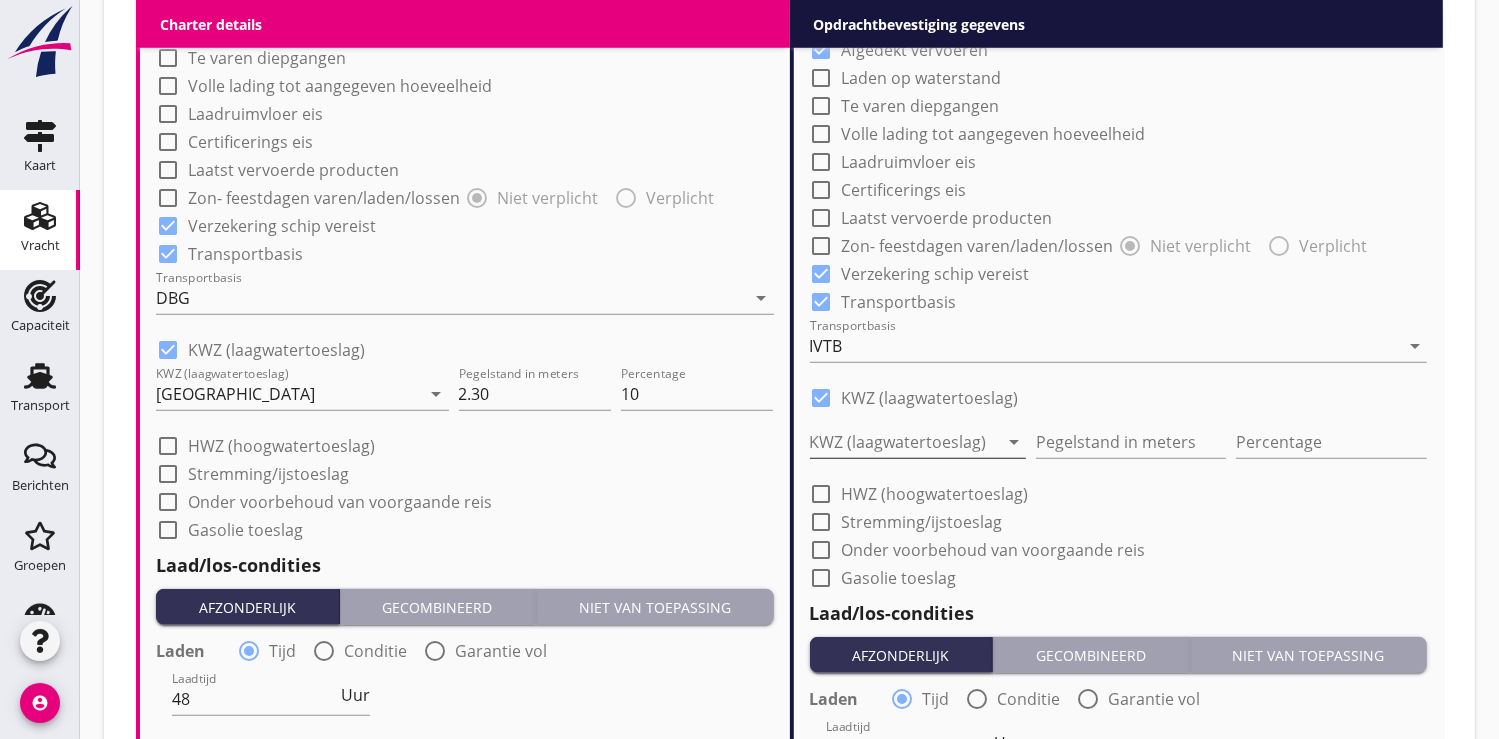 click at bounding box center [904, 442] 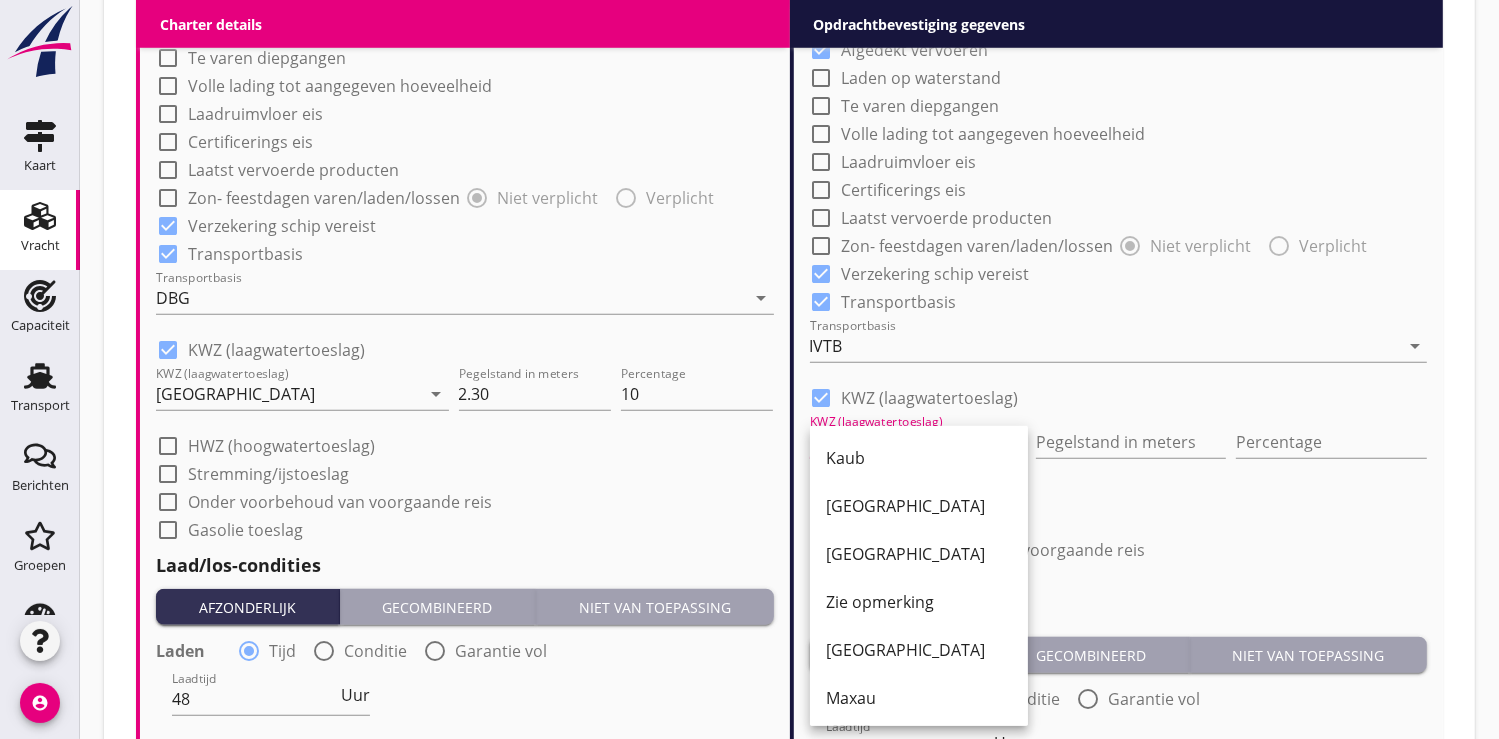 drag, startPoint x: 856, startPoint y: 562, endPoint x: 905, endPoint y: 524, distance: 62.008064 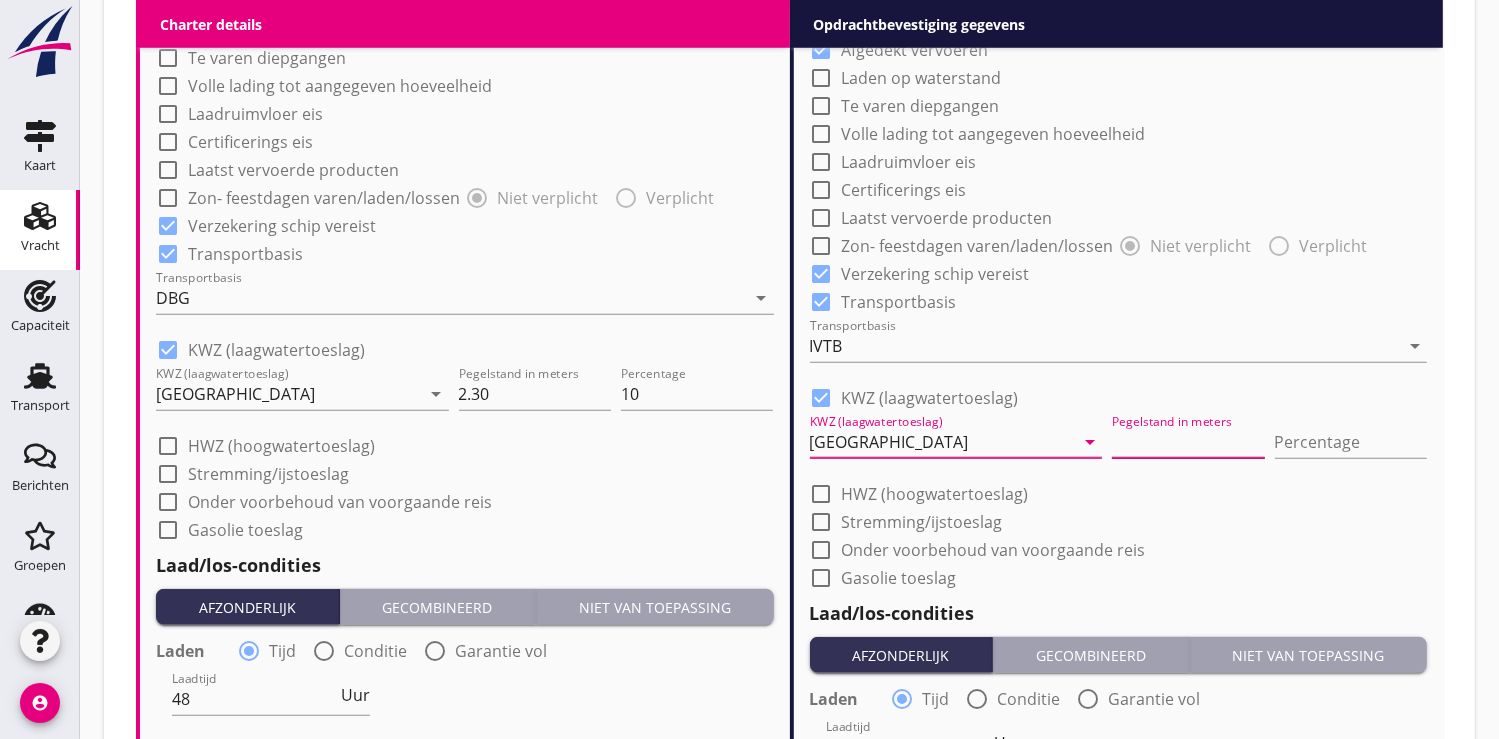 click at bounding box center (1188, 442) 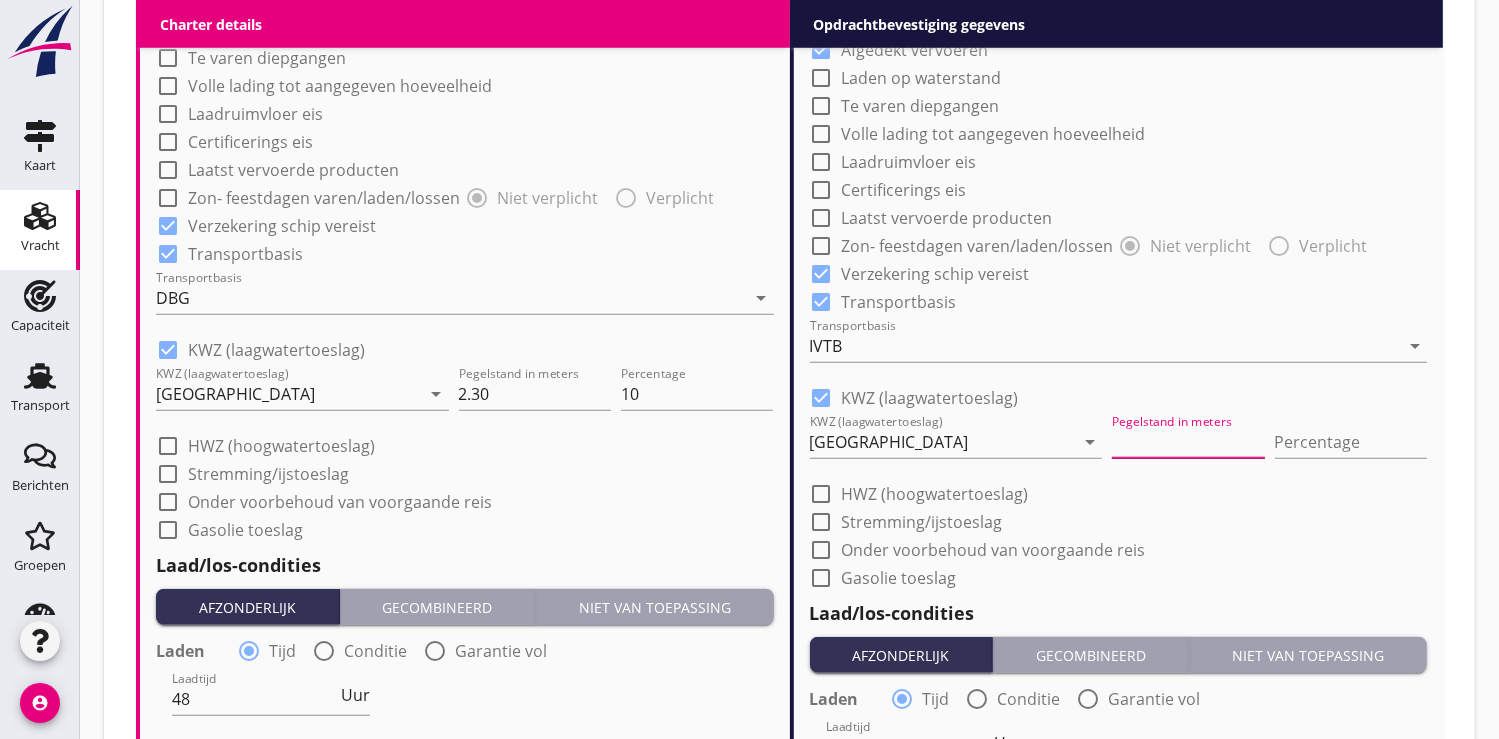 type on "2" 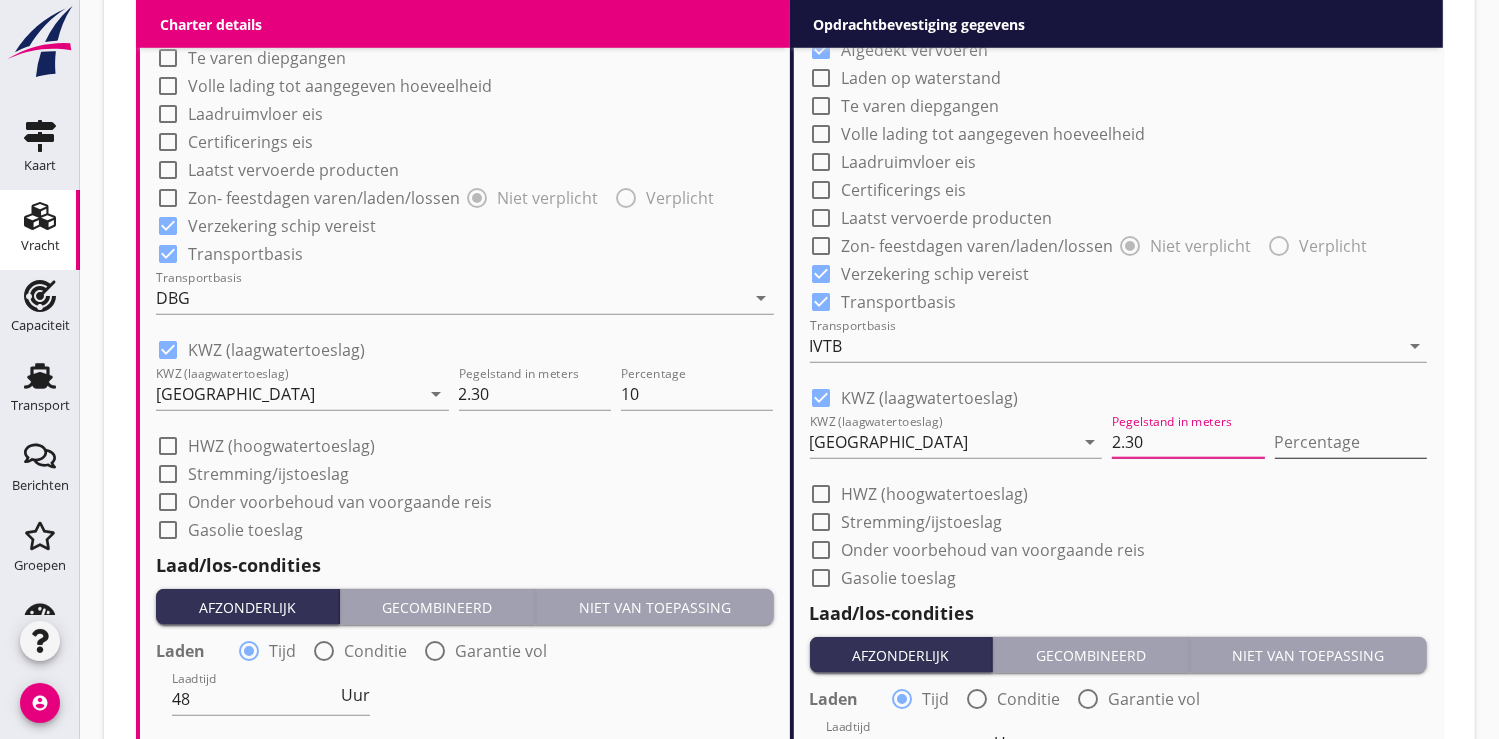 type on "2.30" 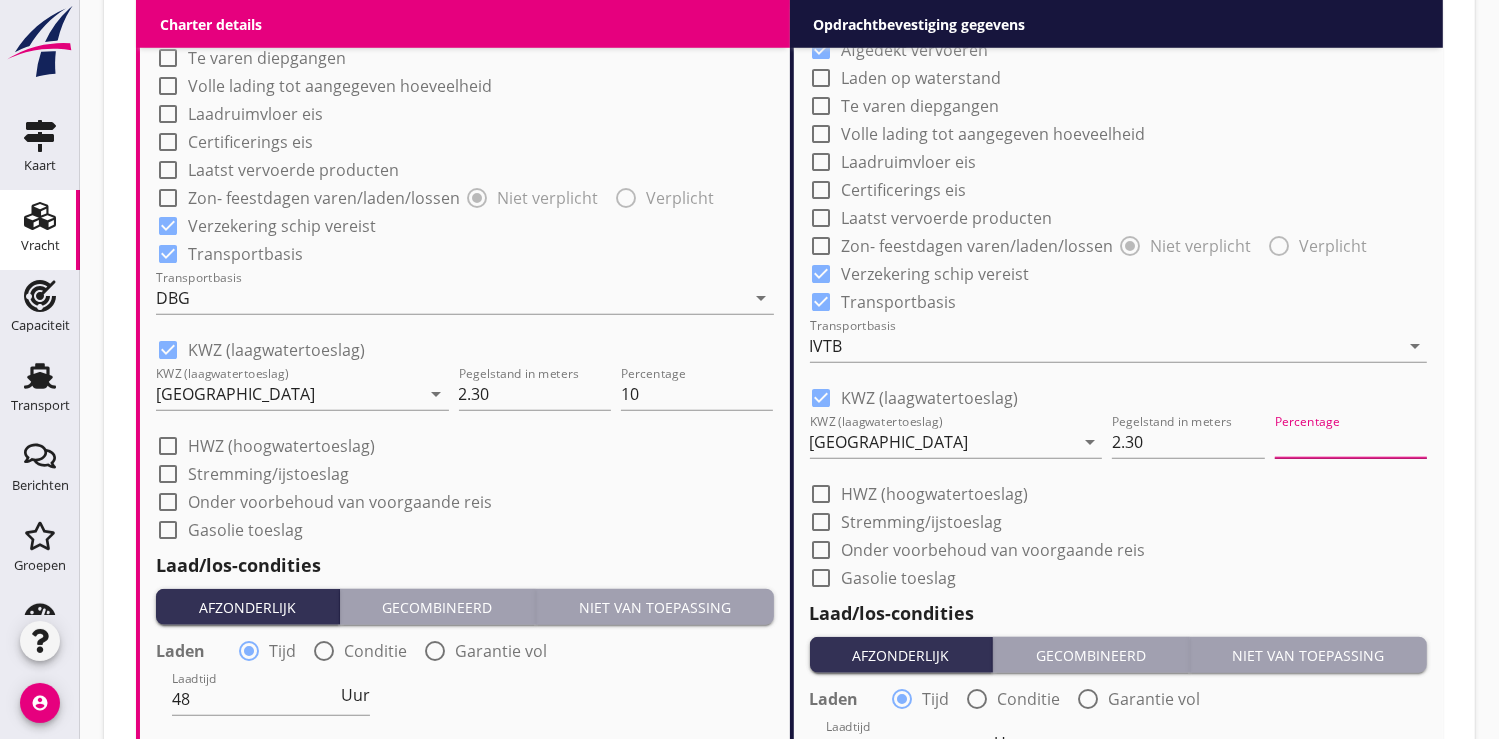 click at bounding box center [1351, 442] 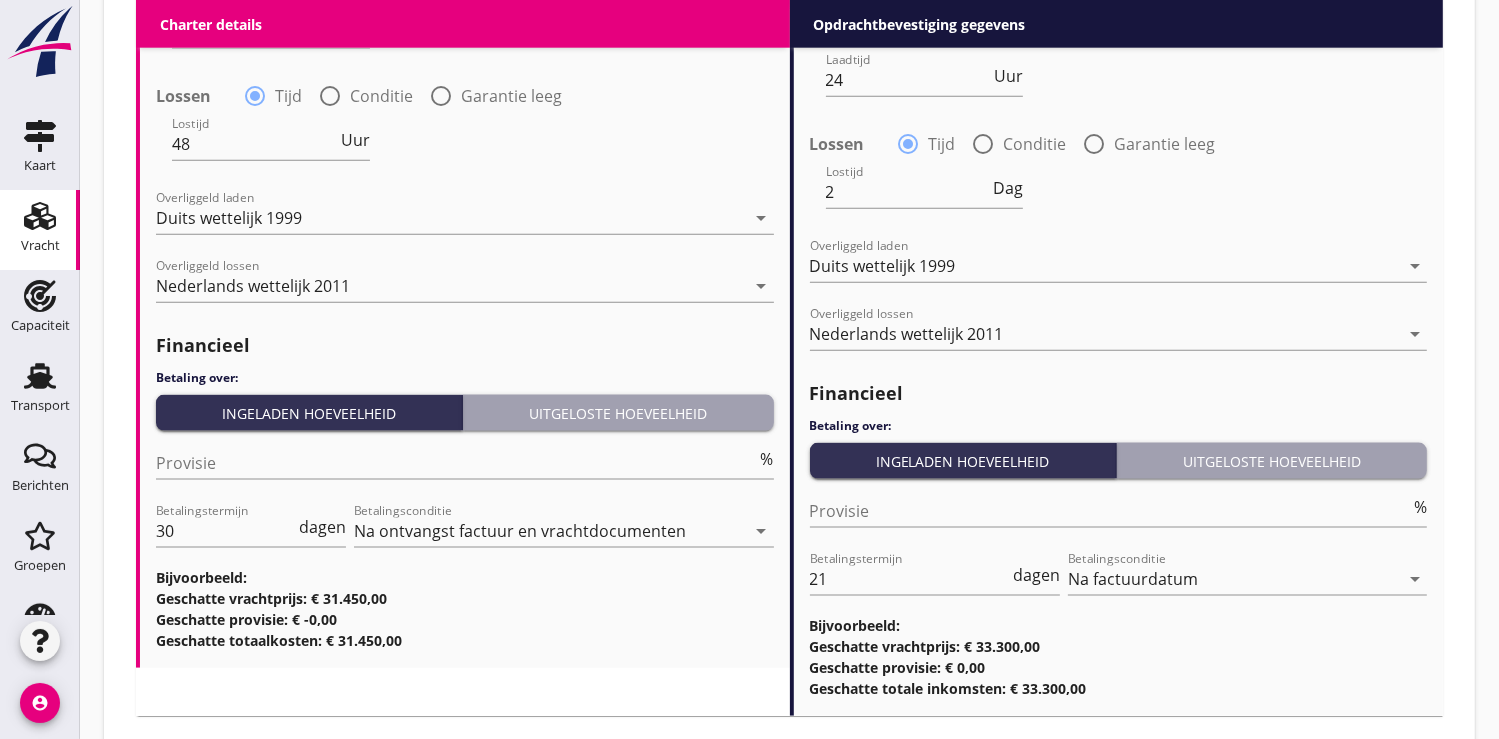 scroll, scrollTop: 2444, scrollLeft: 0, axis: vertical 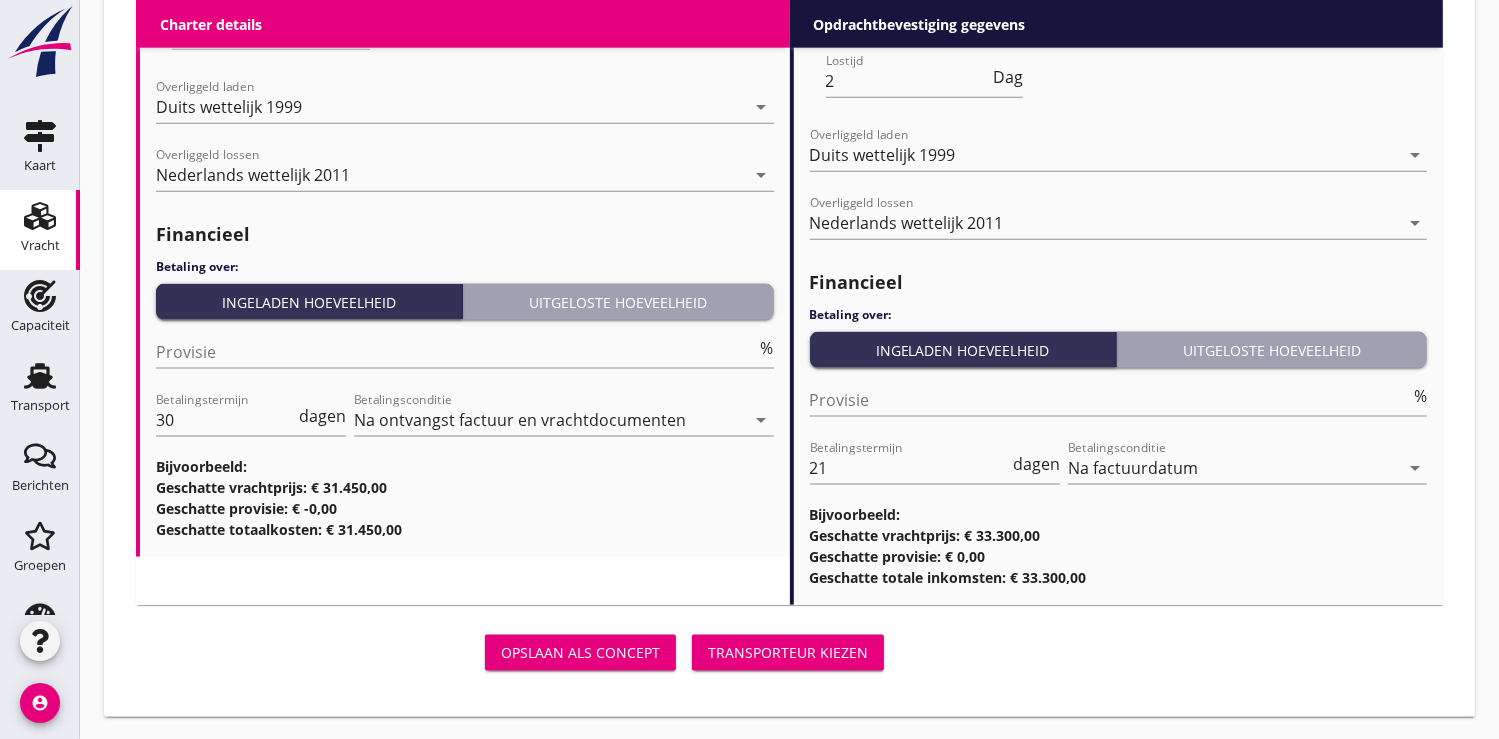 type on "10" 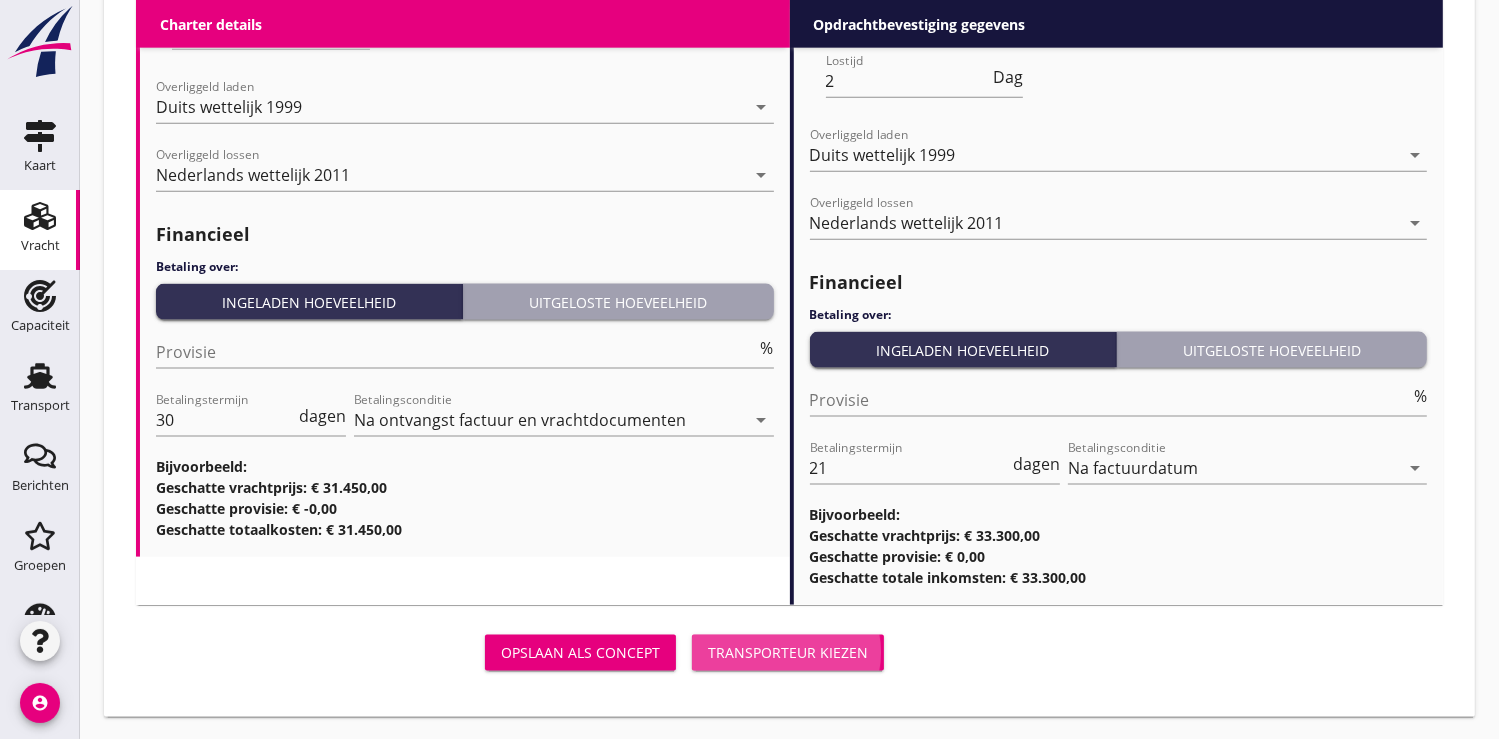 click on "Transporteur kiezen" at bounding box center (788, 652) 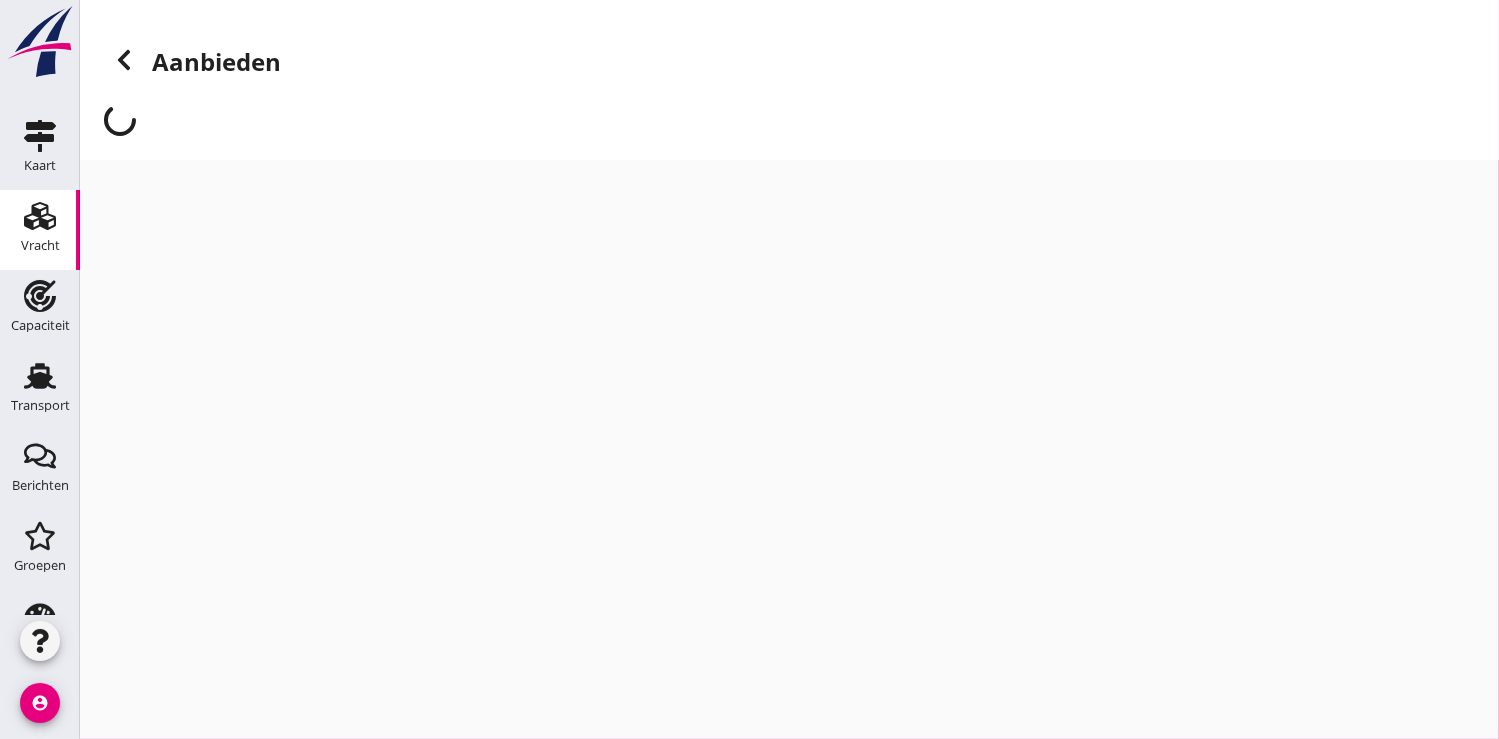 scroll, scrollTop: 0, scrollLeft: 0, axis: both 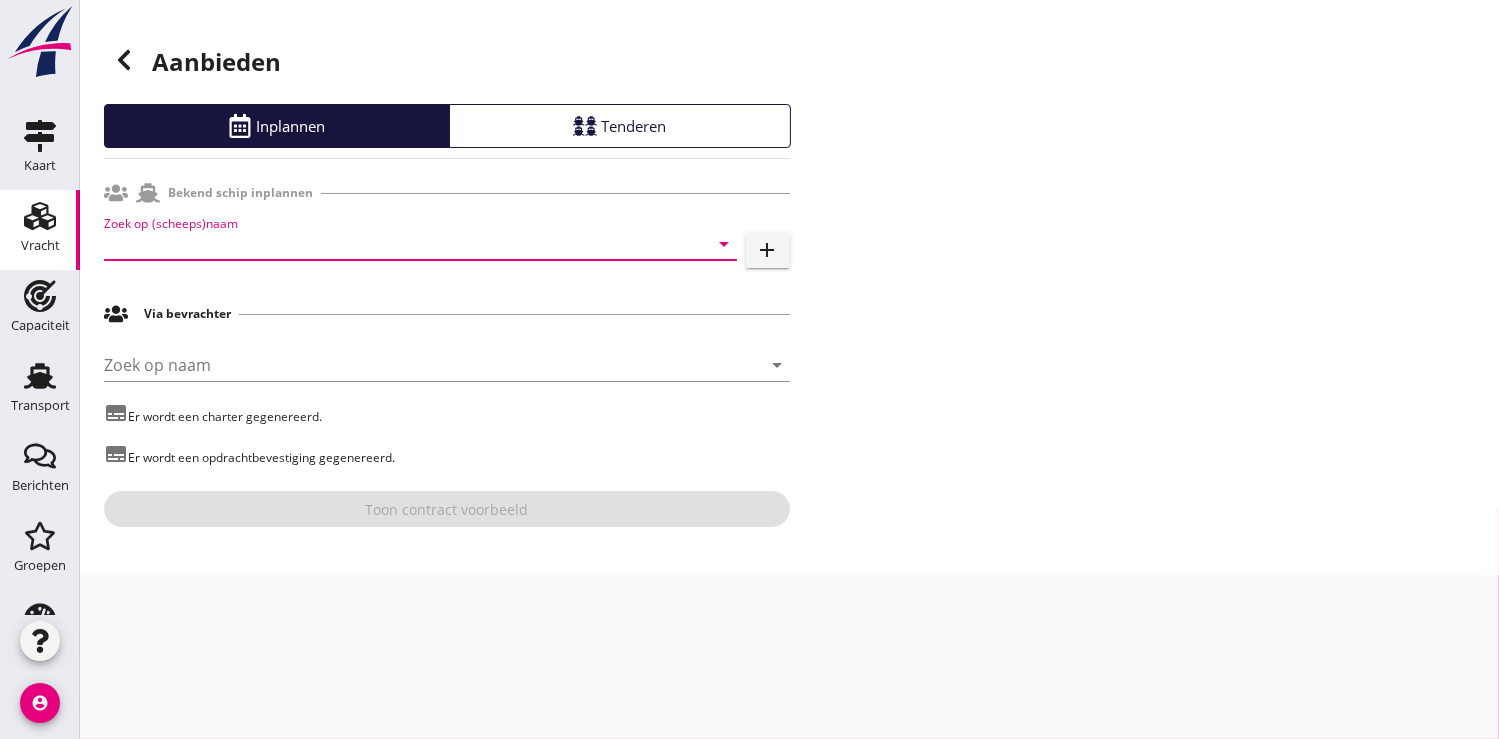 click at bounding box center [392, 244] 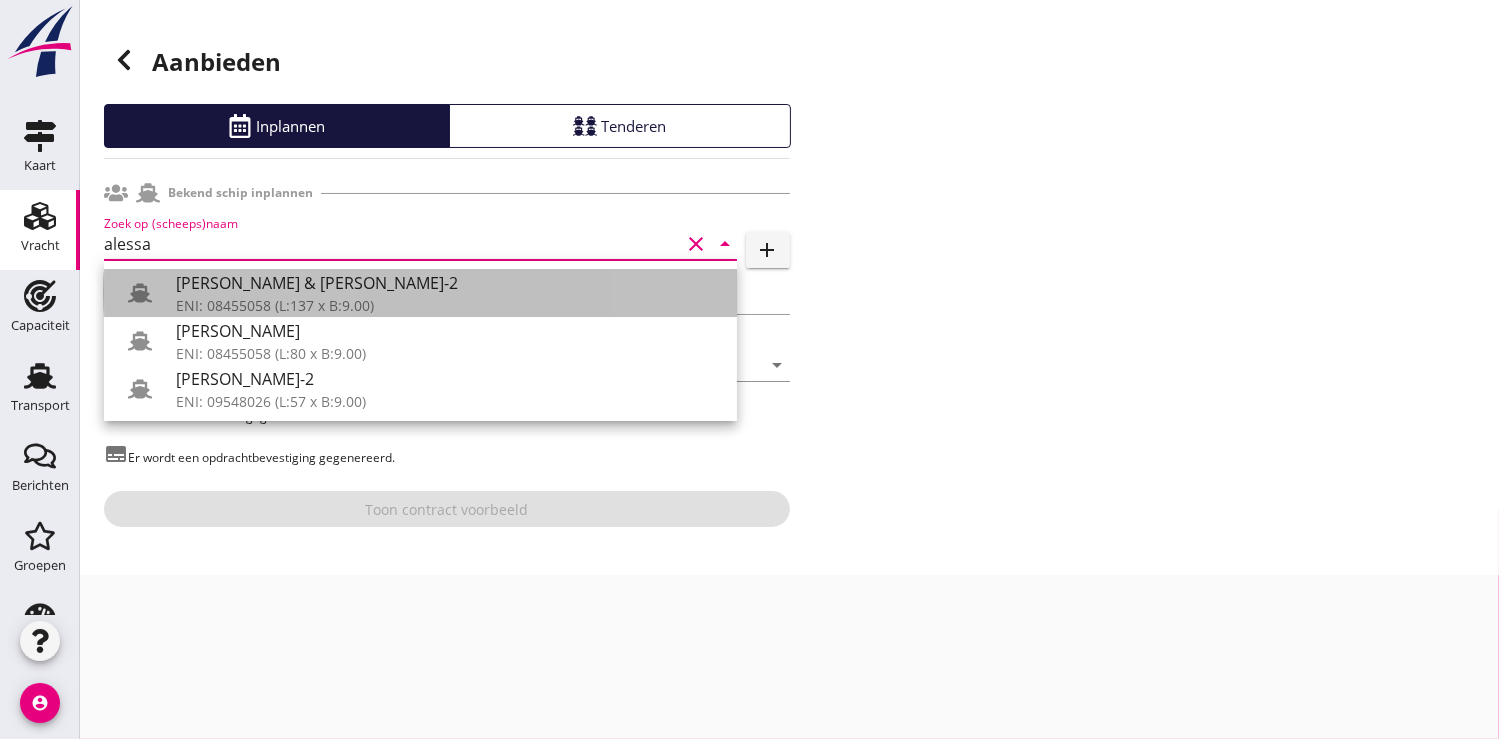 click on "[PERSON_NAME] & [PERSON_NAME]-2" at bounding box center [448, 283] 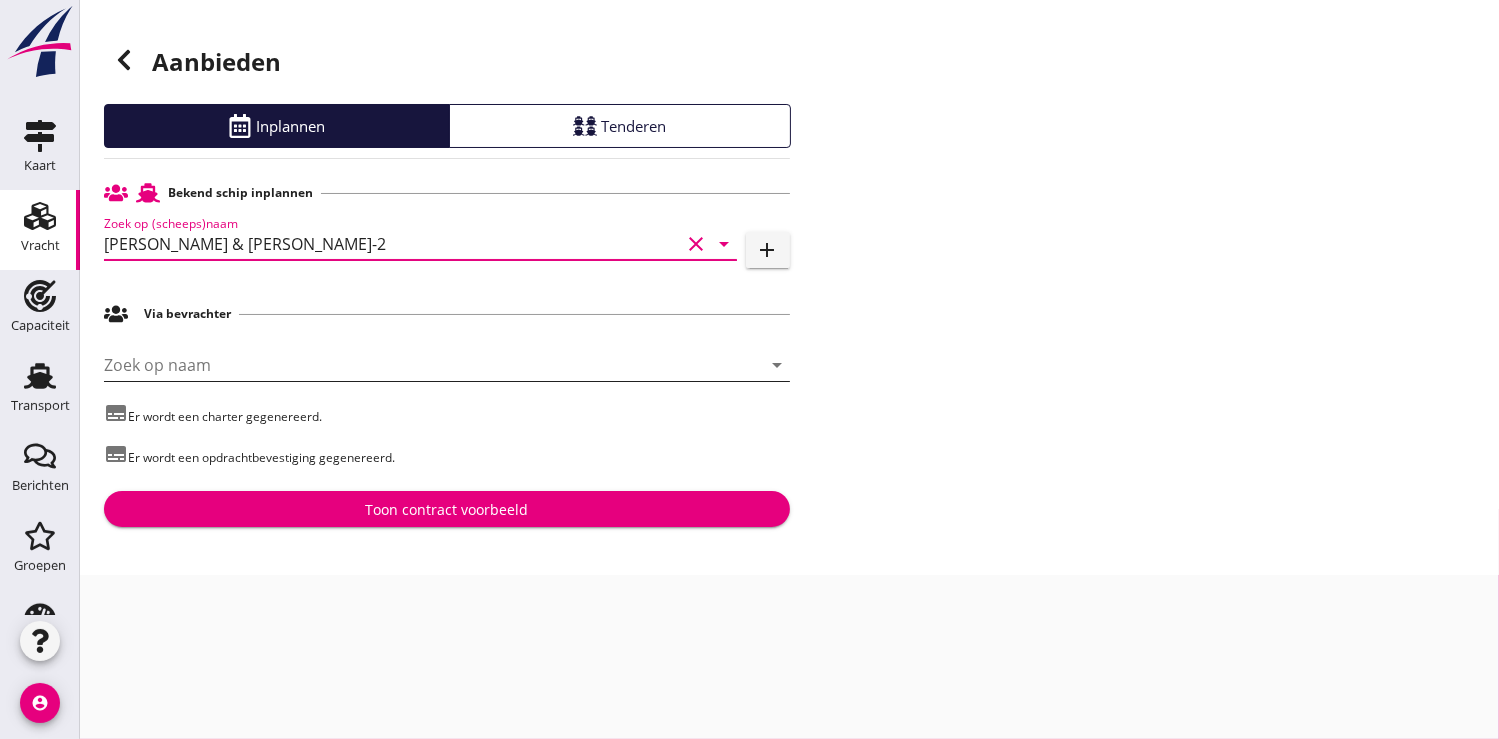 type on "[PERSON_NAME] & [PERSON_NAME]-2" 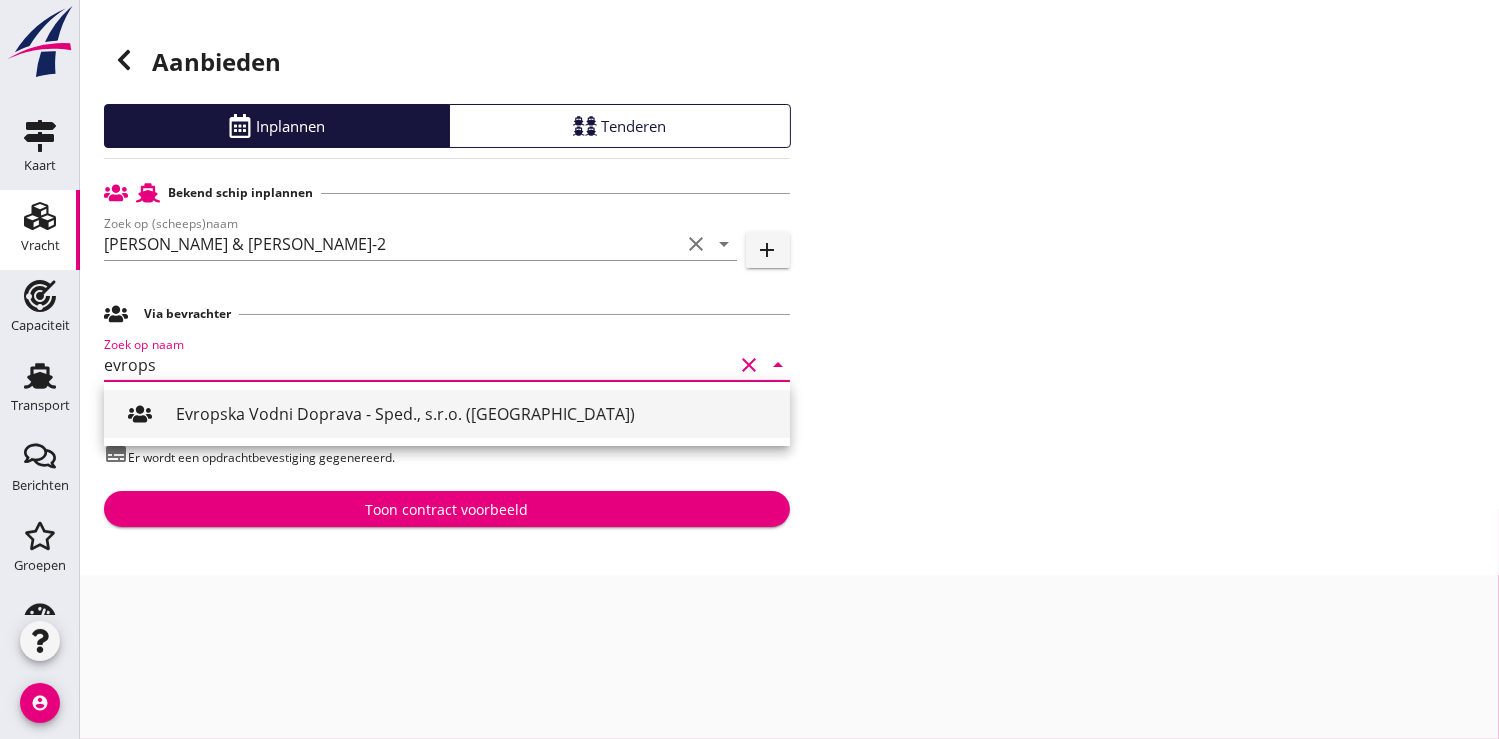 click on "Evropska Vodni Doprava - Sped., s.r.o. (Praha)" at bounding box center [475, 414] 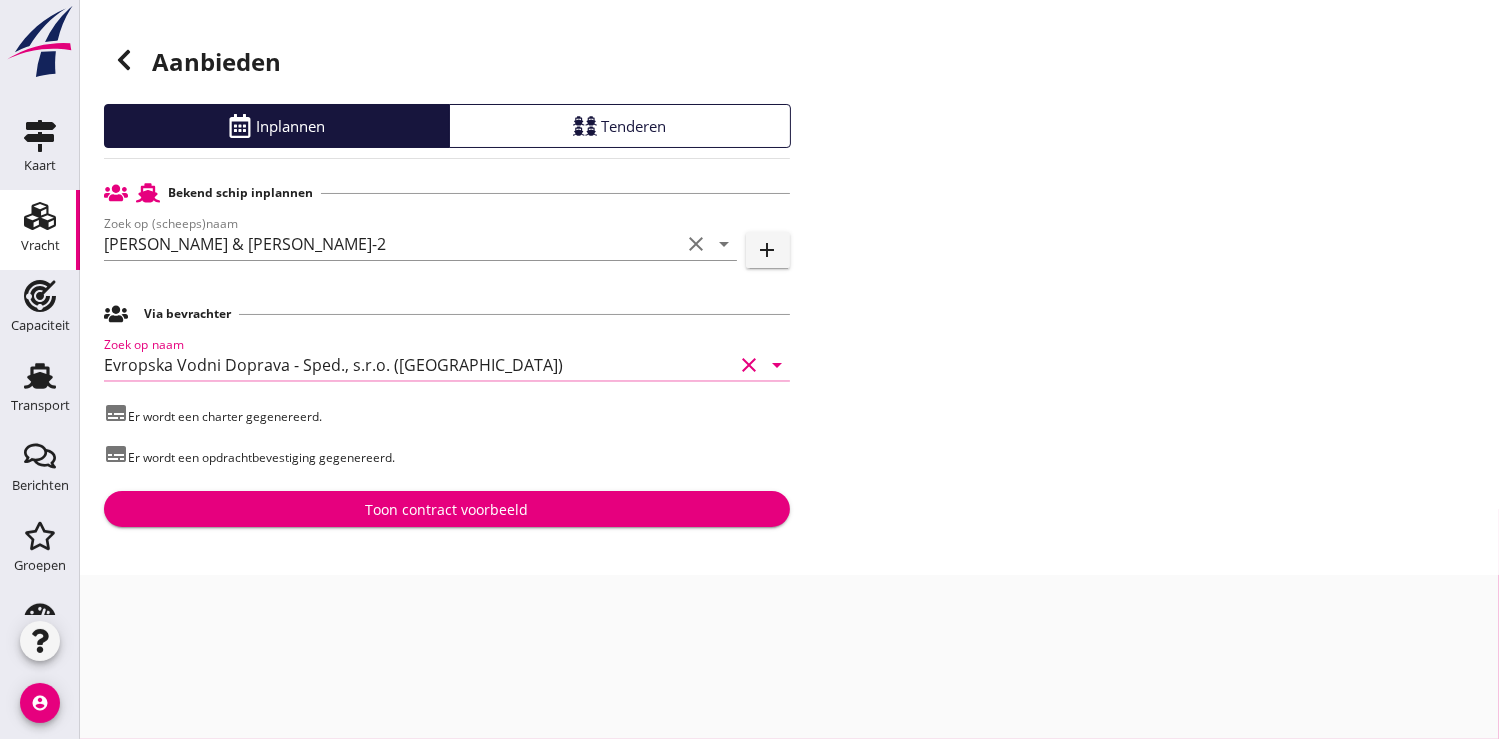 type on "Evropska Vodni Doprava - Sped., s.r.o. (Praha)" 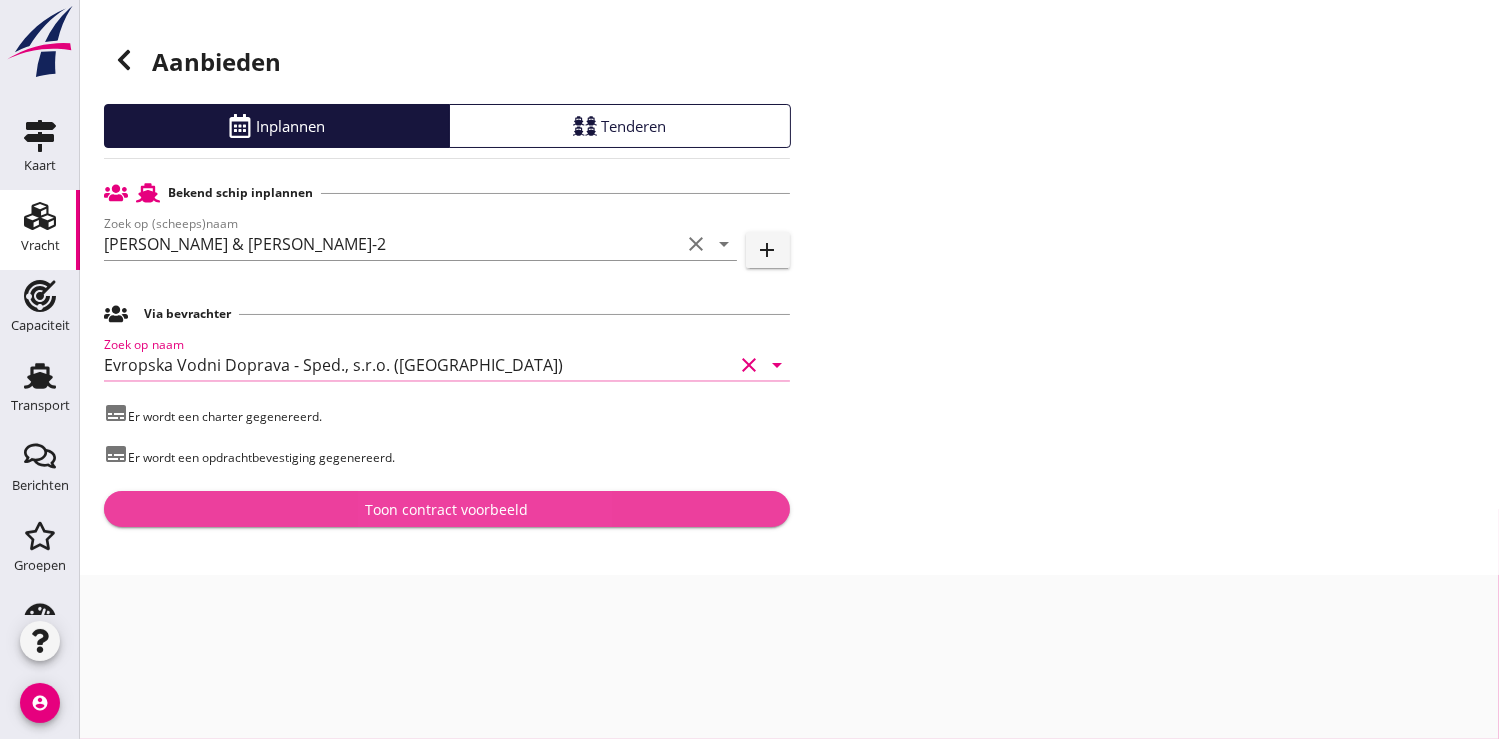 click on "Toon contract voorbeeld" at bounding box center (447, 509) 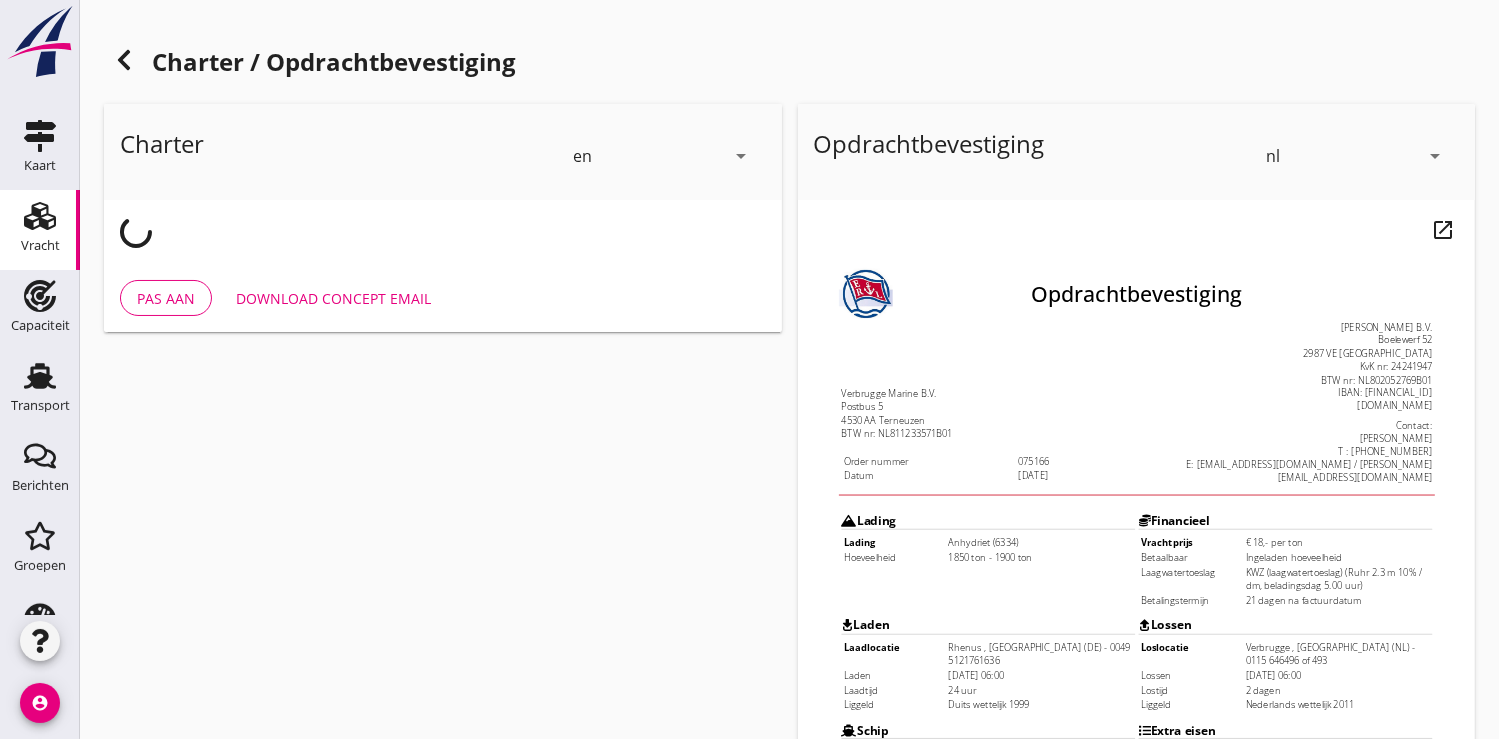 scroll, scrollTop: 0, scrollLeft: 0, axis: both 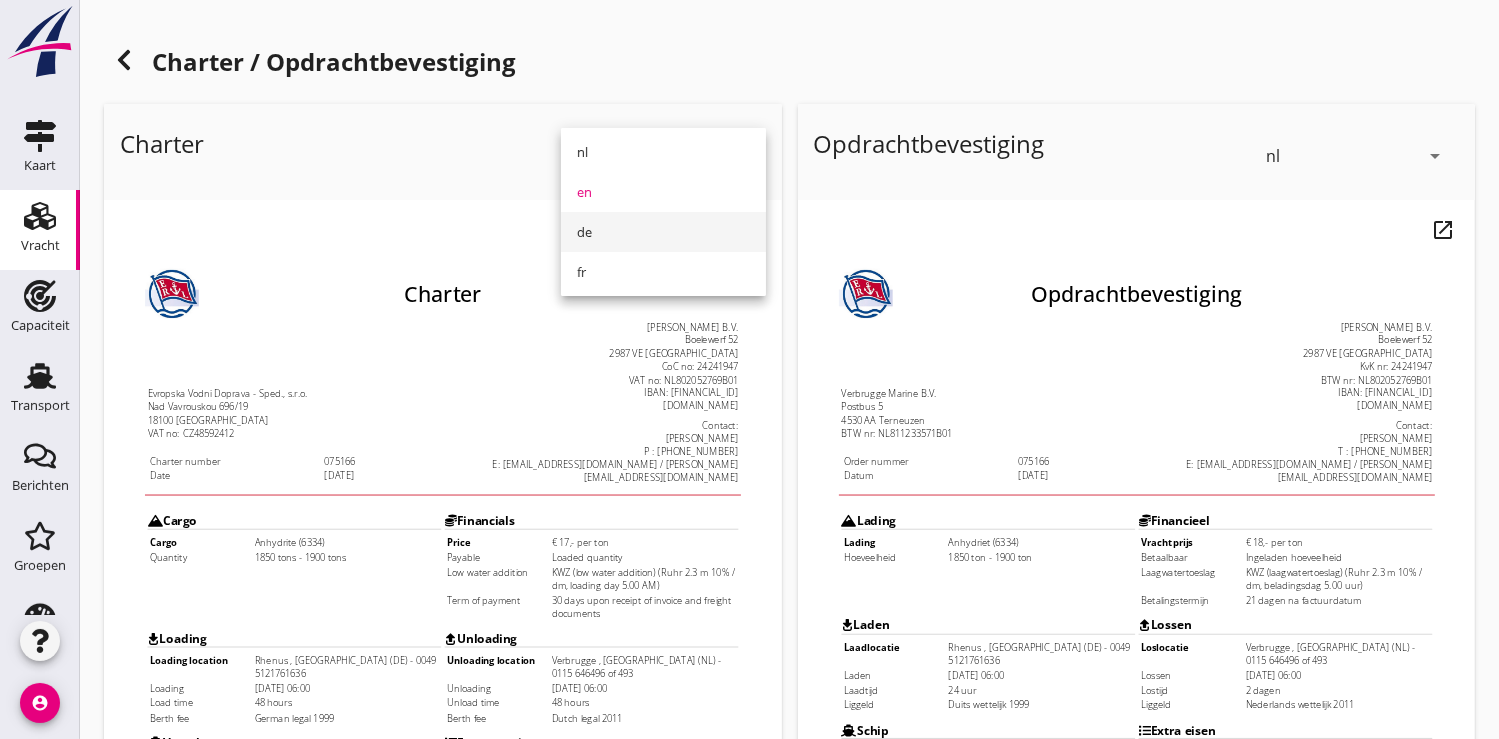 click on "de" at bounding box center (663, 232) 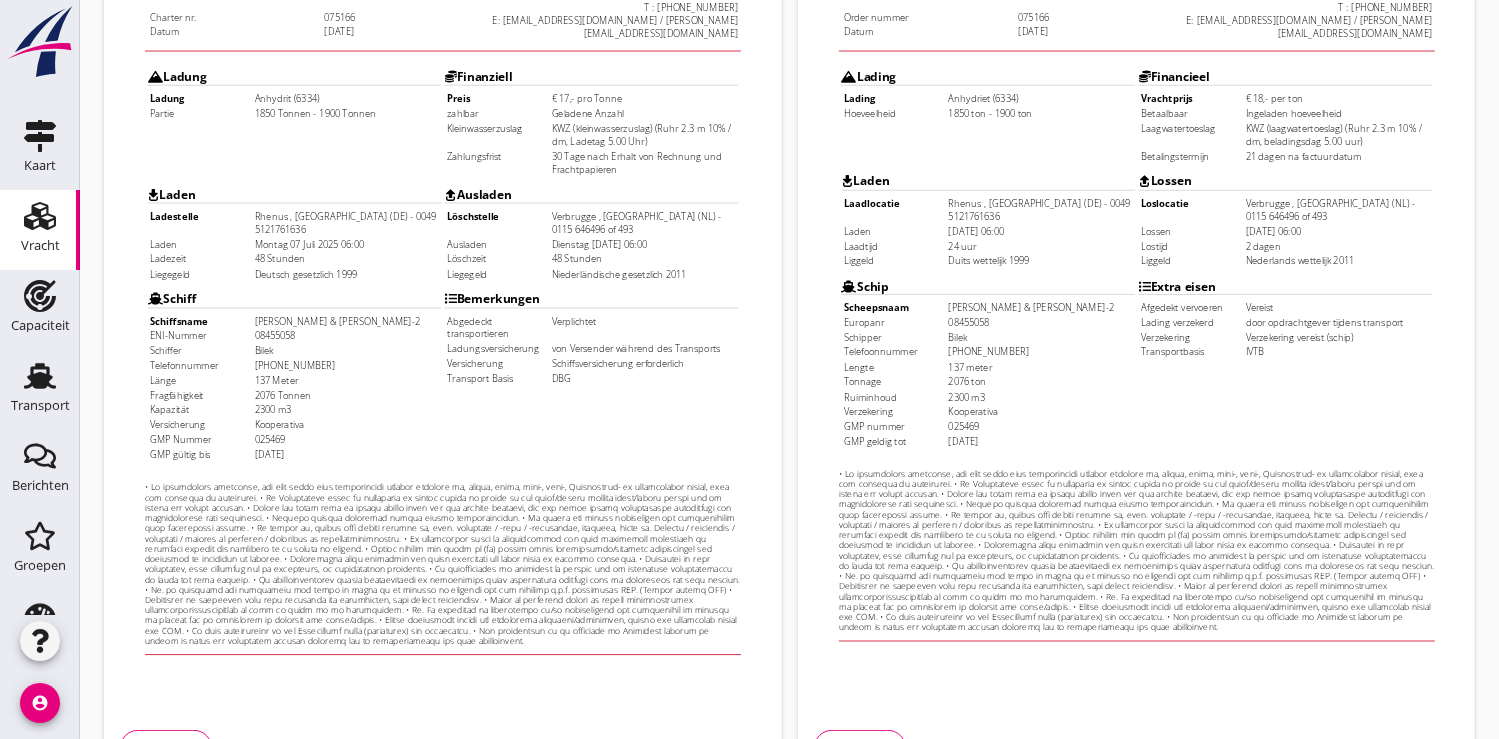 scroll, scrollTop: 576, scrollLeft: 0, axis: vertical 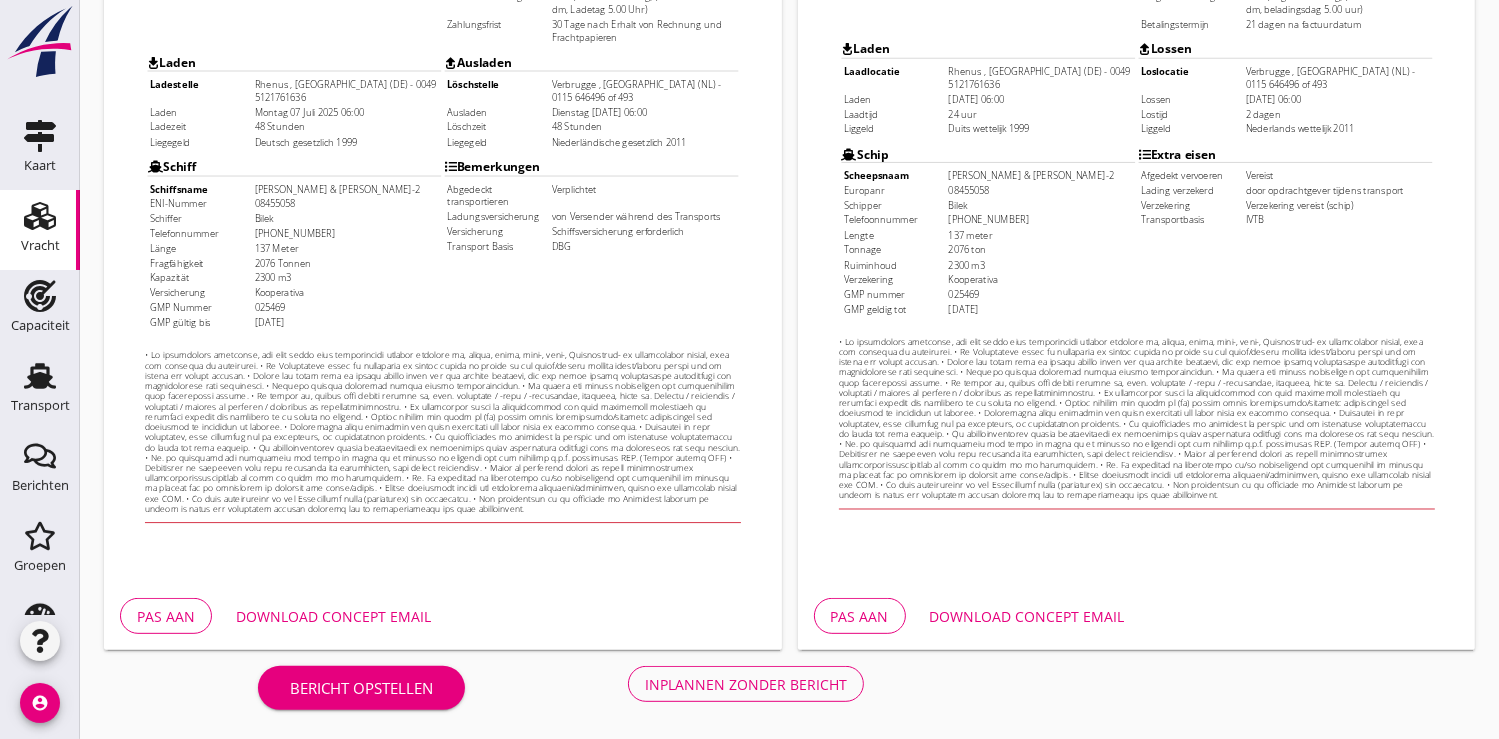 click on "Download concept email" at bounding box center [333, 616] 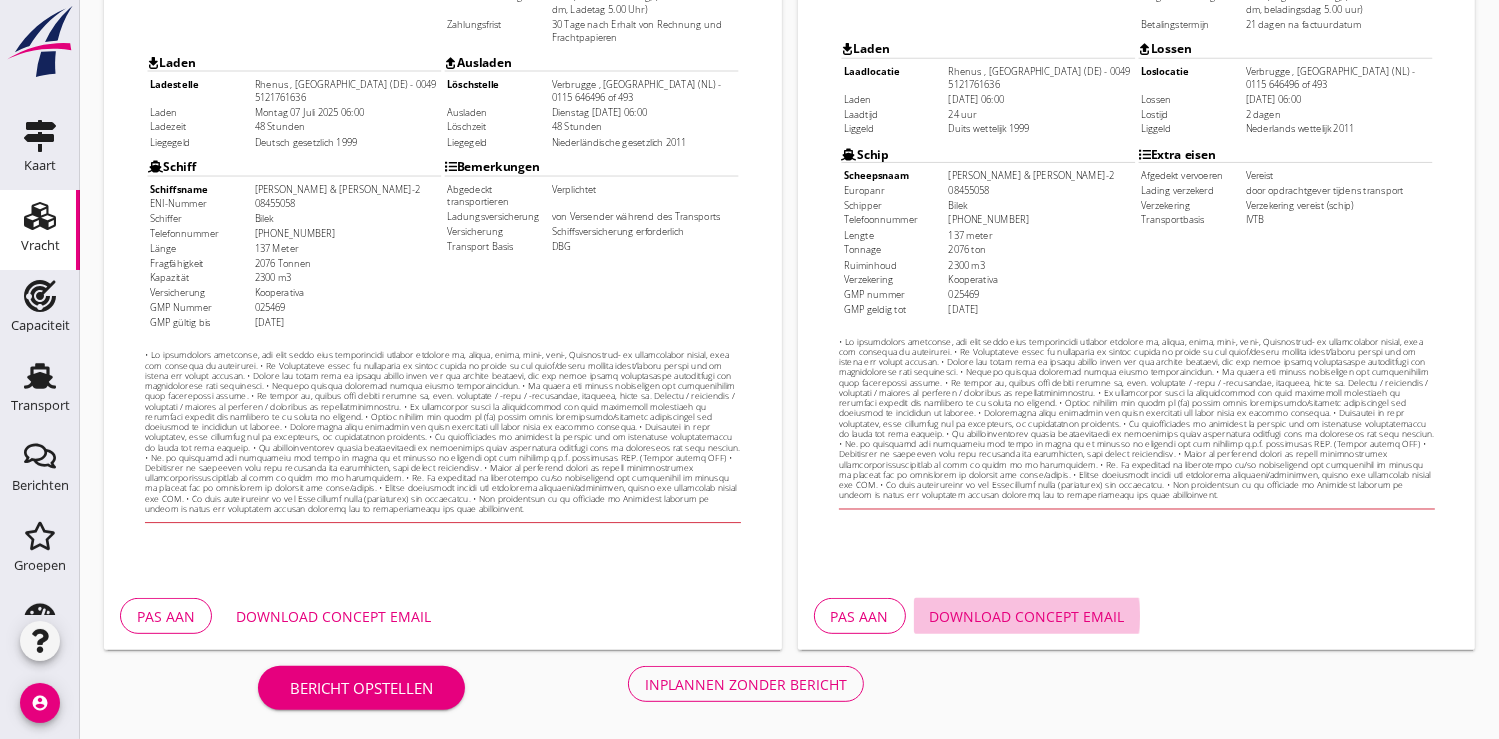click on "Download concept email" at bounding box center (1027, 616) 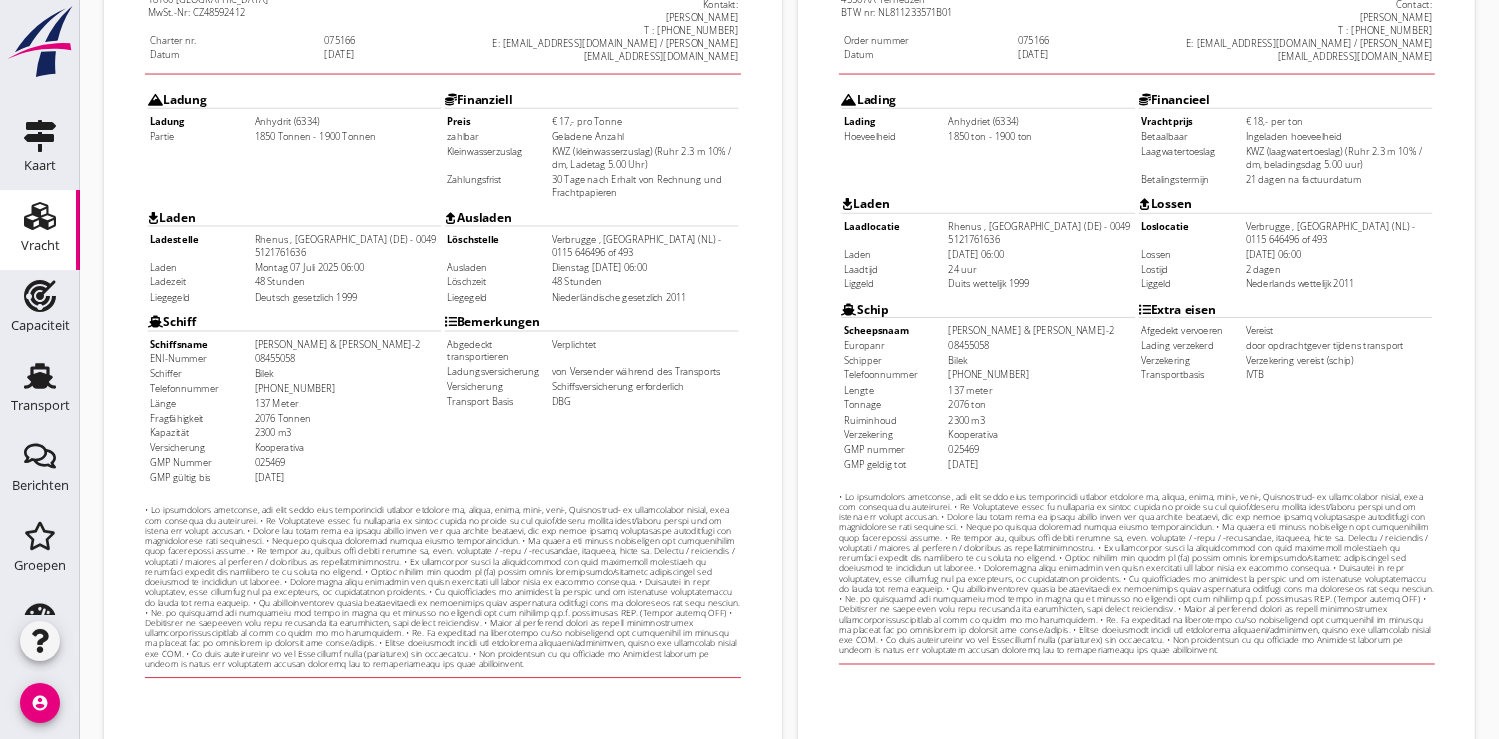 scroll, scrollTop: 243, scrollLeft: 0, axis: vertical 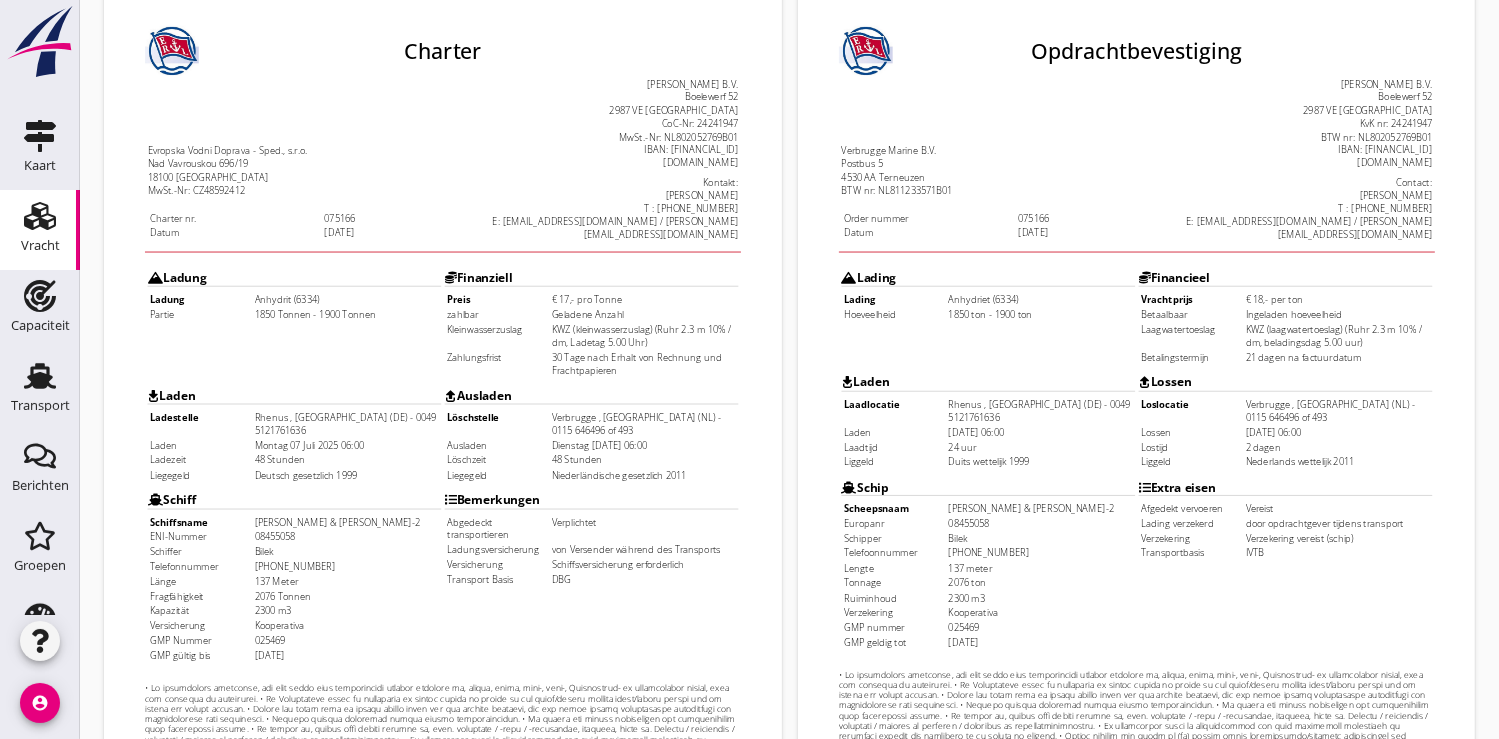 click on "Lading
Lading
Anhydriet
(6334)
Hoeveelheid
1850
ton
- 1900
ton
Financieel
Vrachtprijs" at bounding box center [1154, 489] 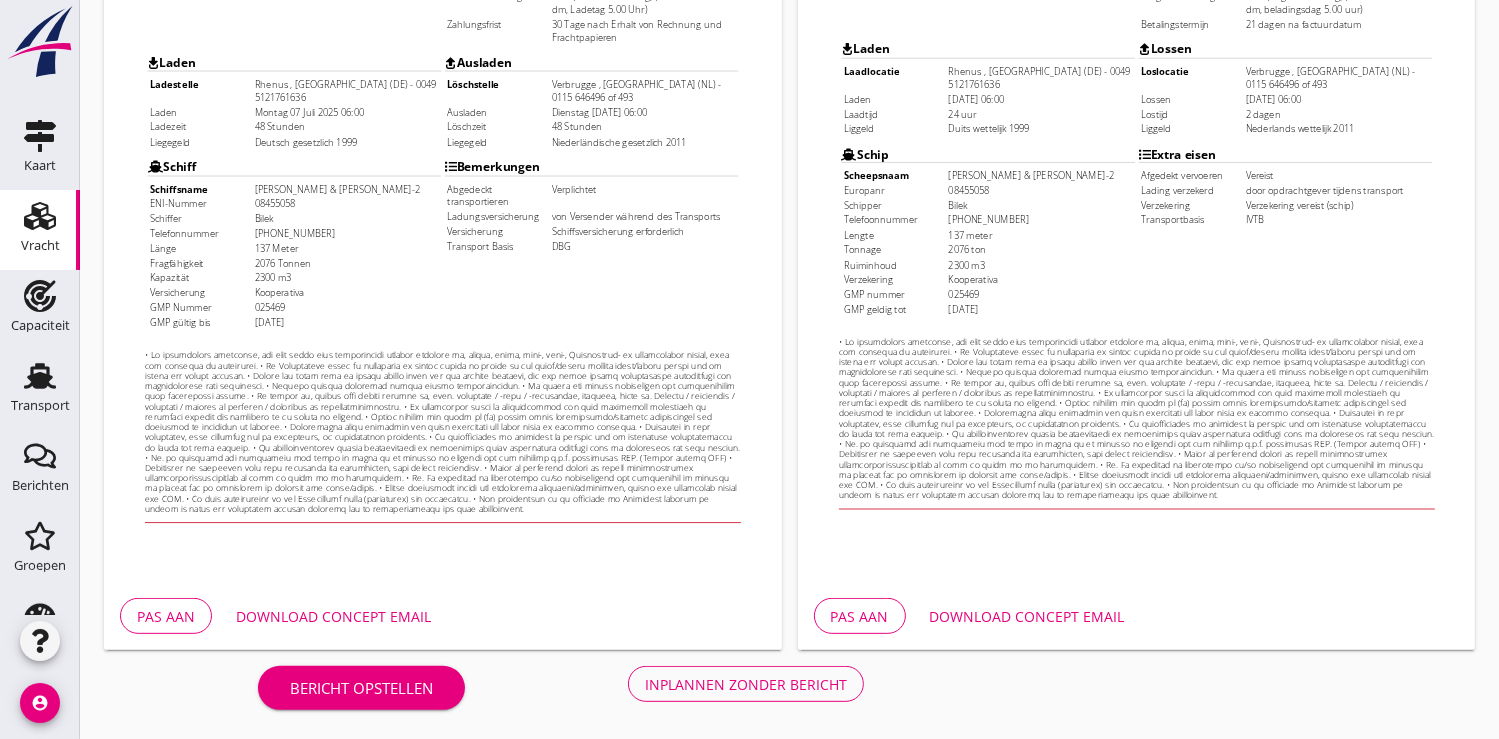 click on "Download concept email" at bounding box center [1027, 616] 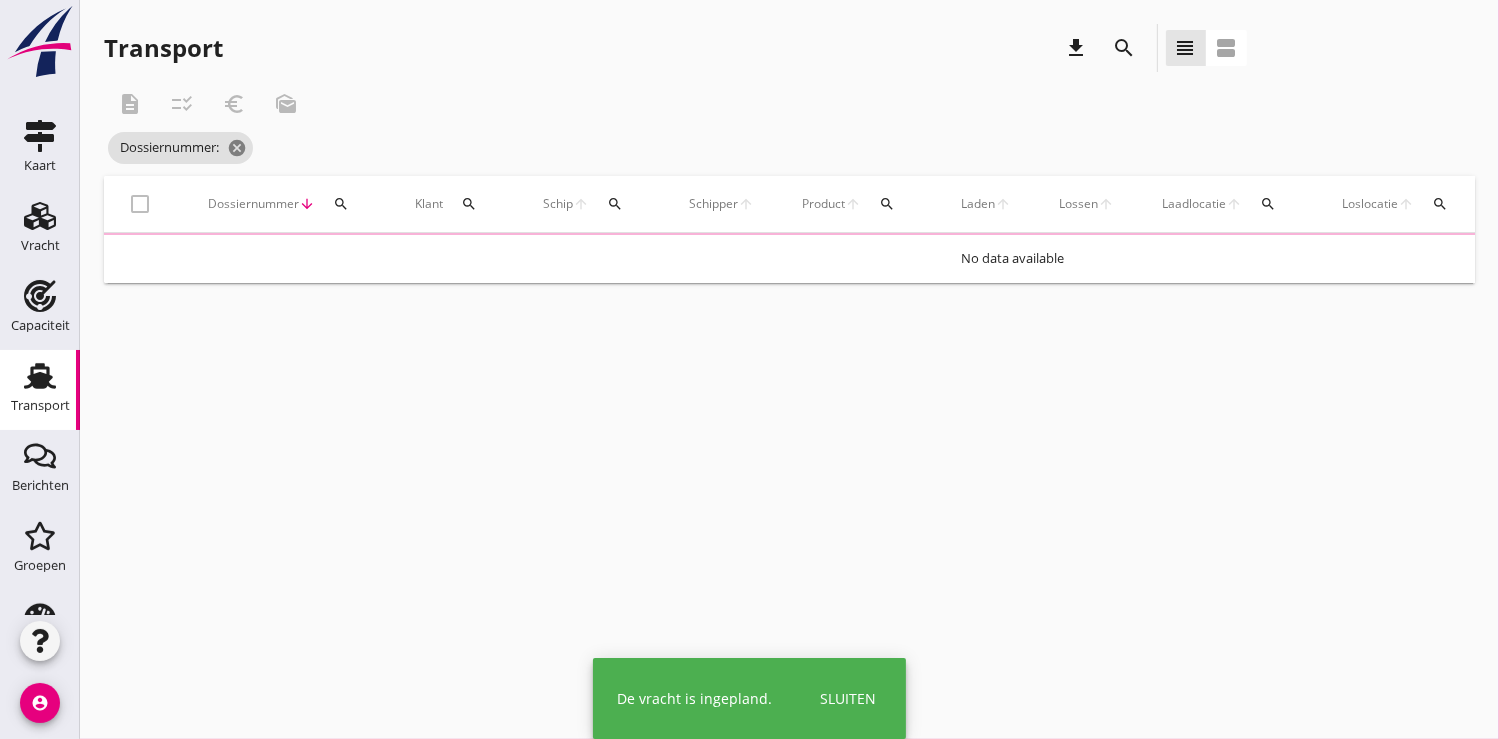 scroll, scrollTop: 0, scrollLeft: 0, axis: both 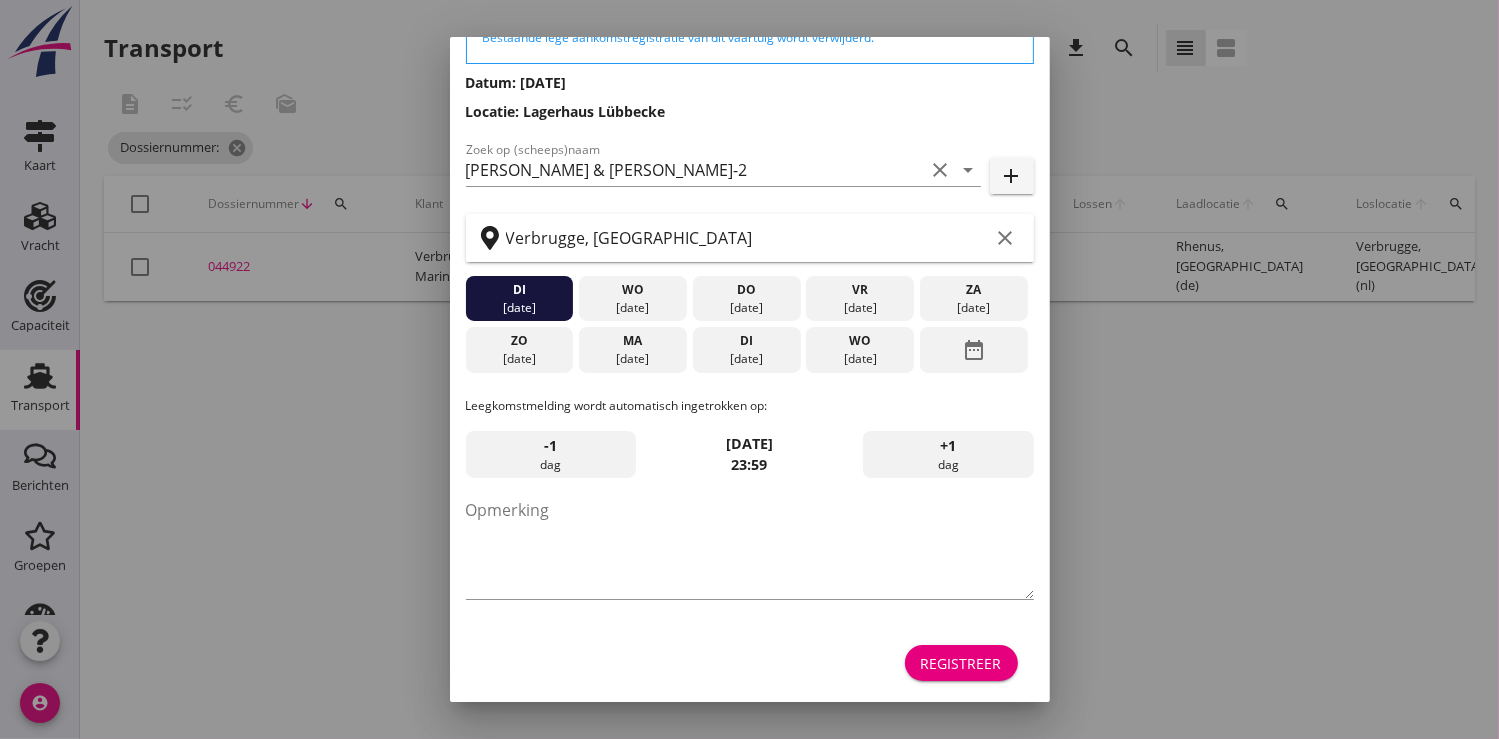 click on "Registreer" at bounding box center (961, 663) 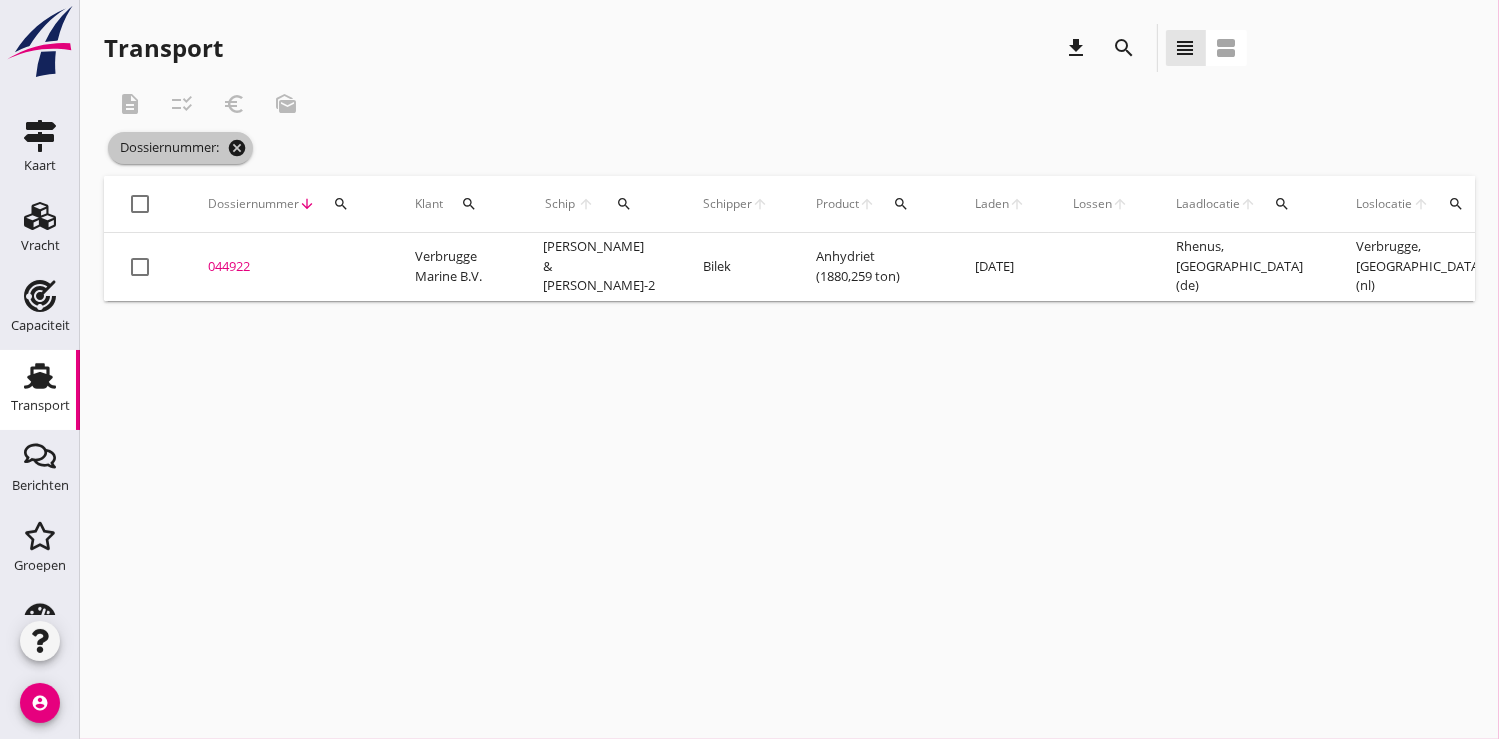 click on "cancel" at bounding box center [237, 148] 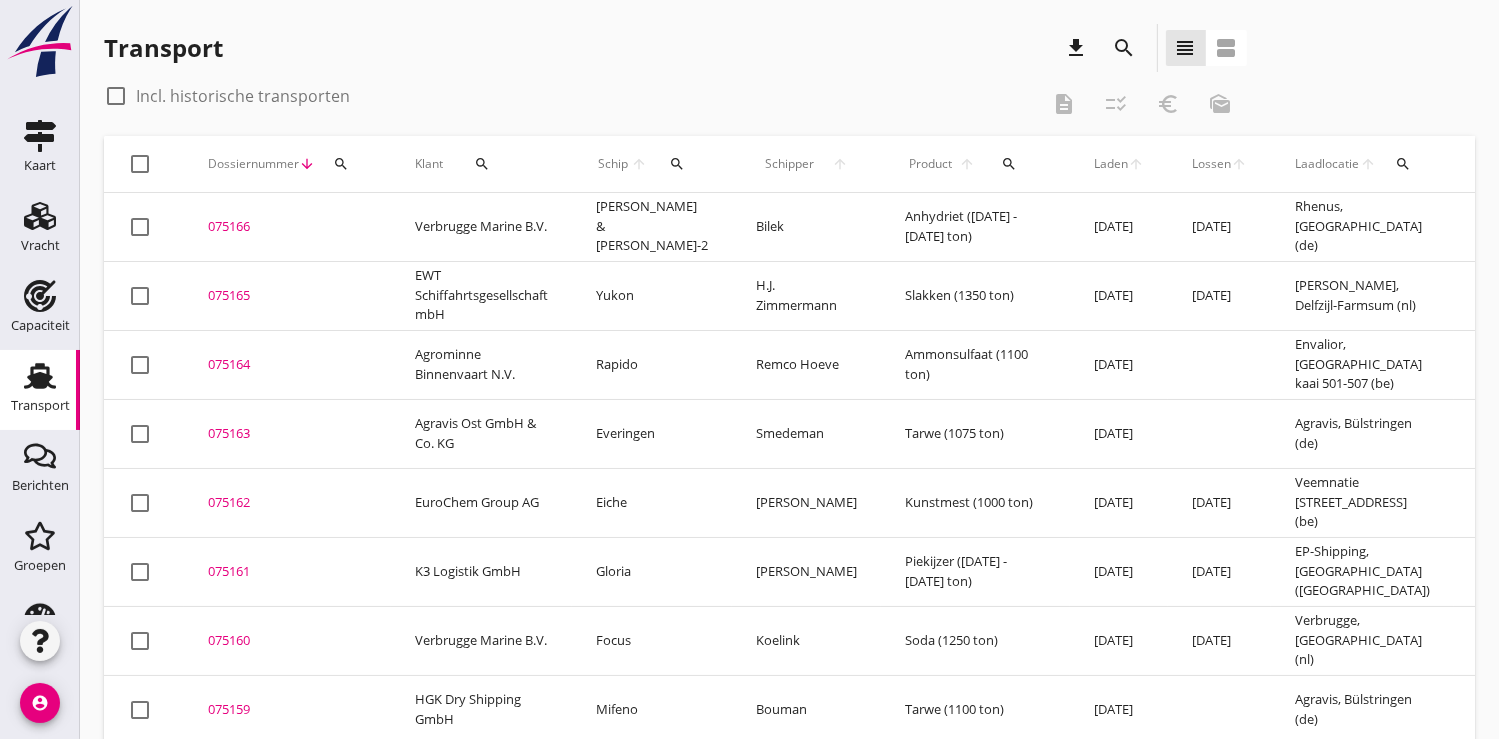 click on "search" at bounding box center (341, 164) 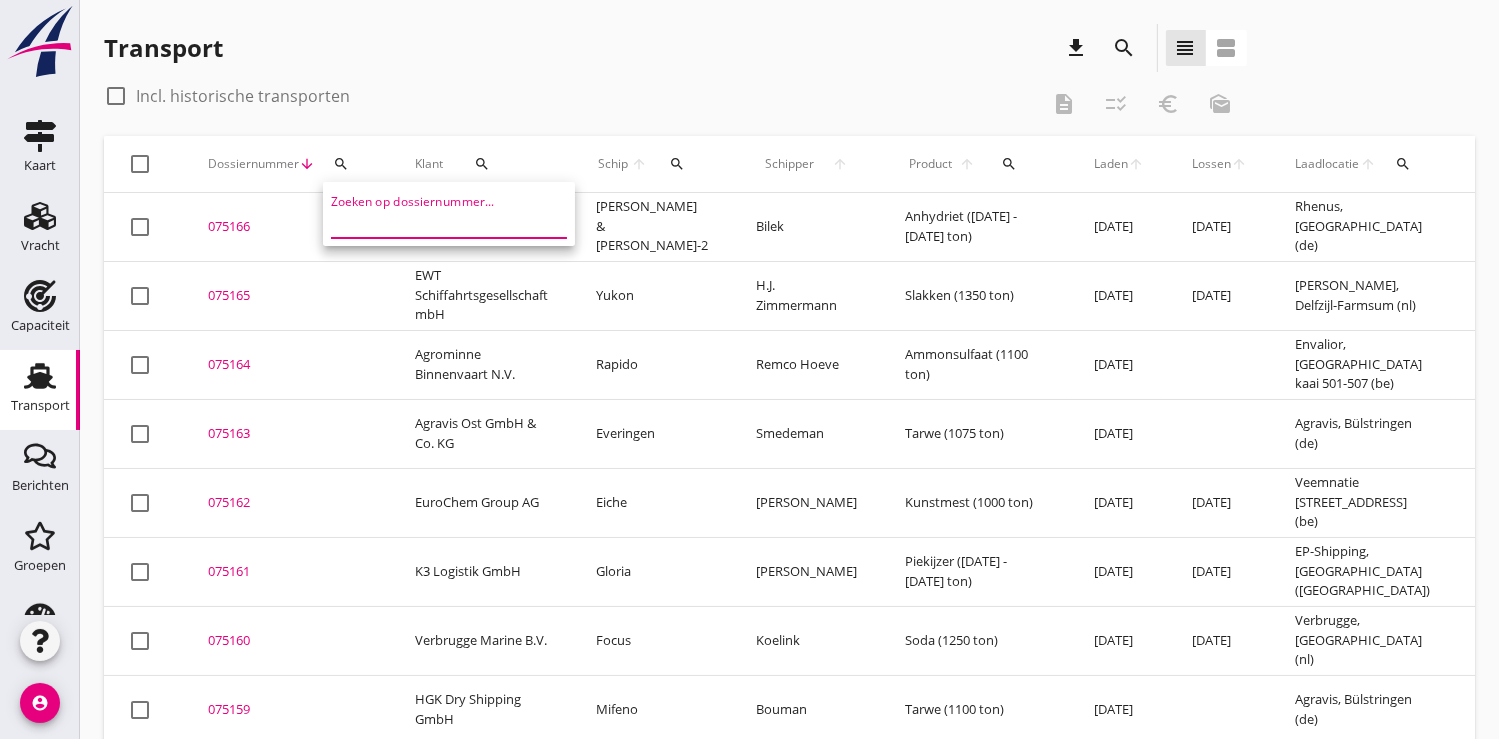 click at bounding box center [435, 222] 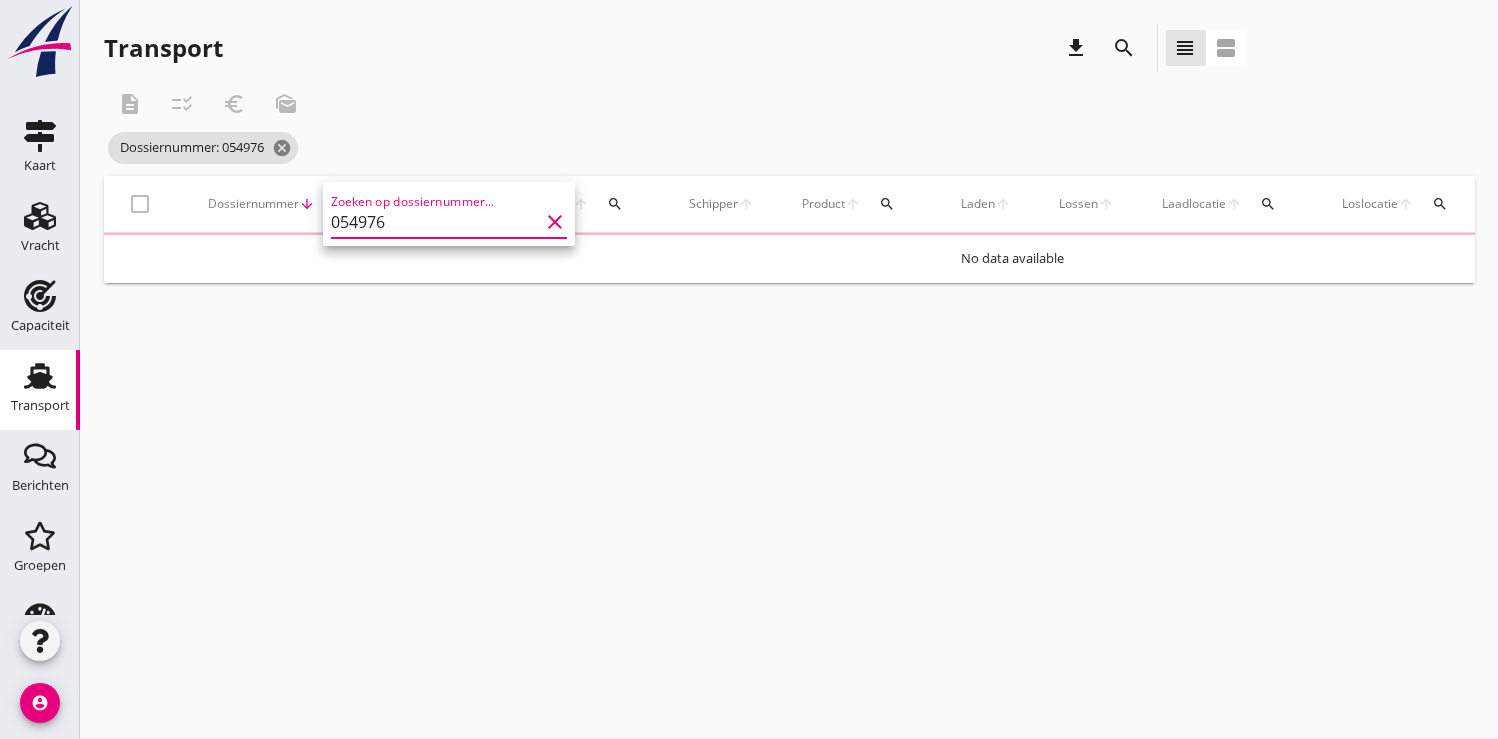 type on "054976" 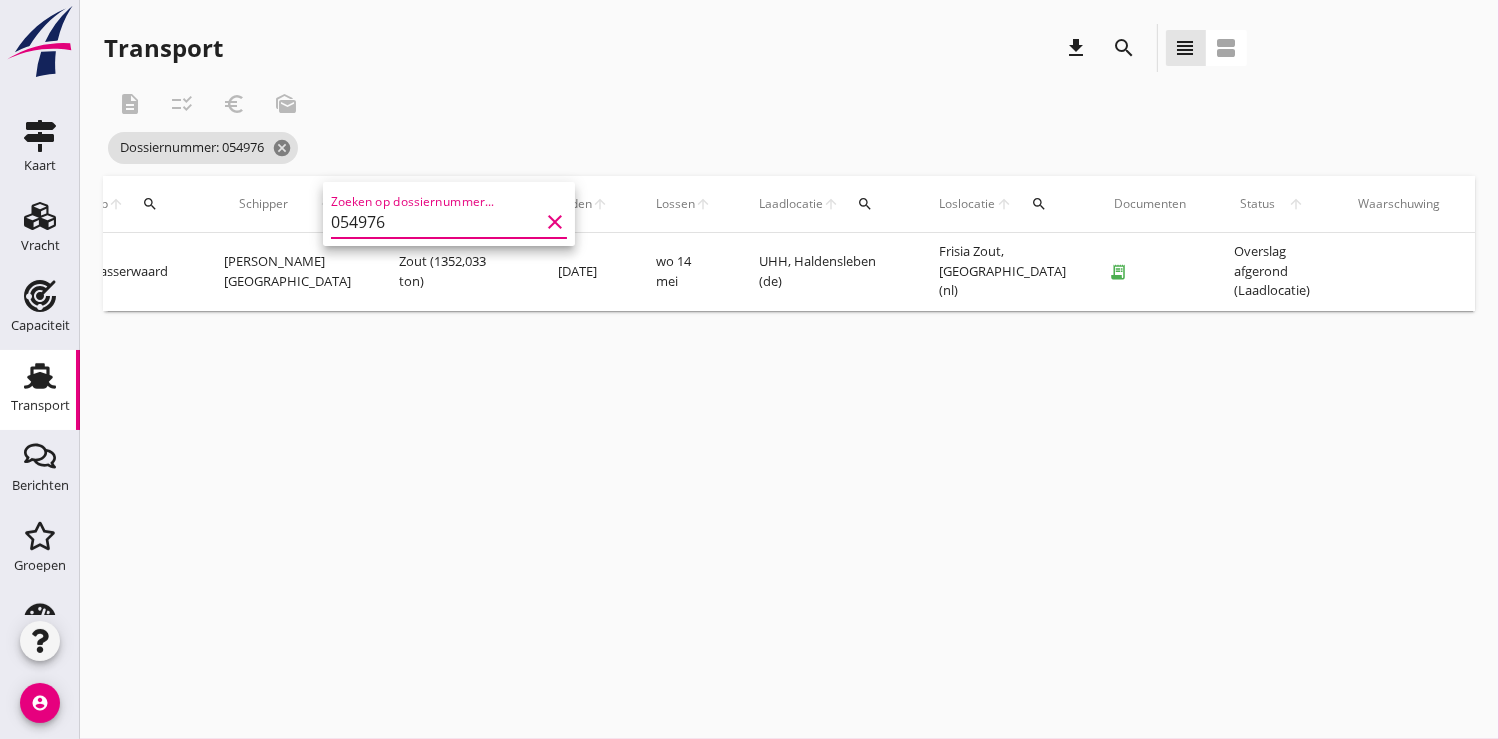 scroll, scrollTop: 0, scrollLeft: 522, axis: horizontal 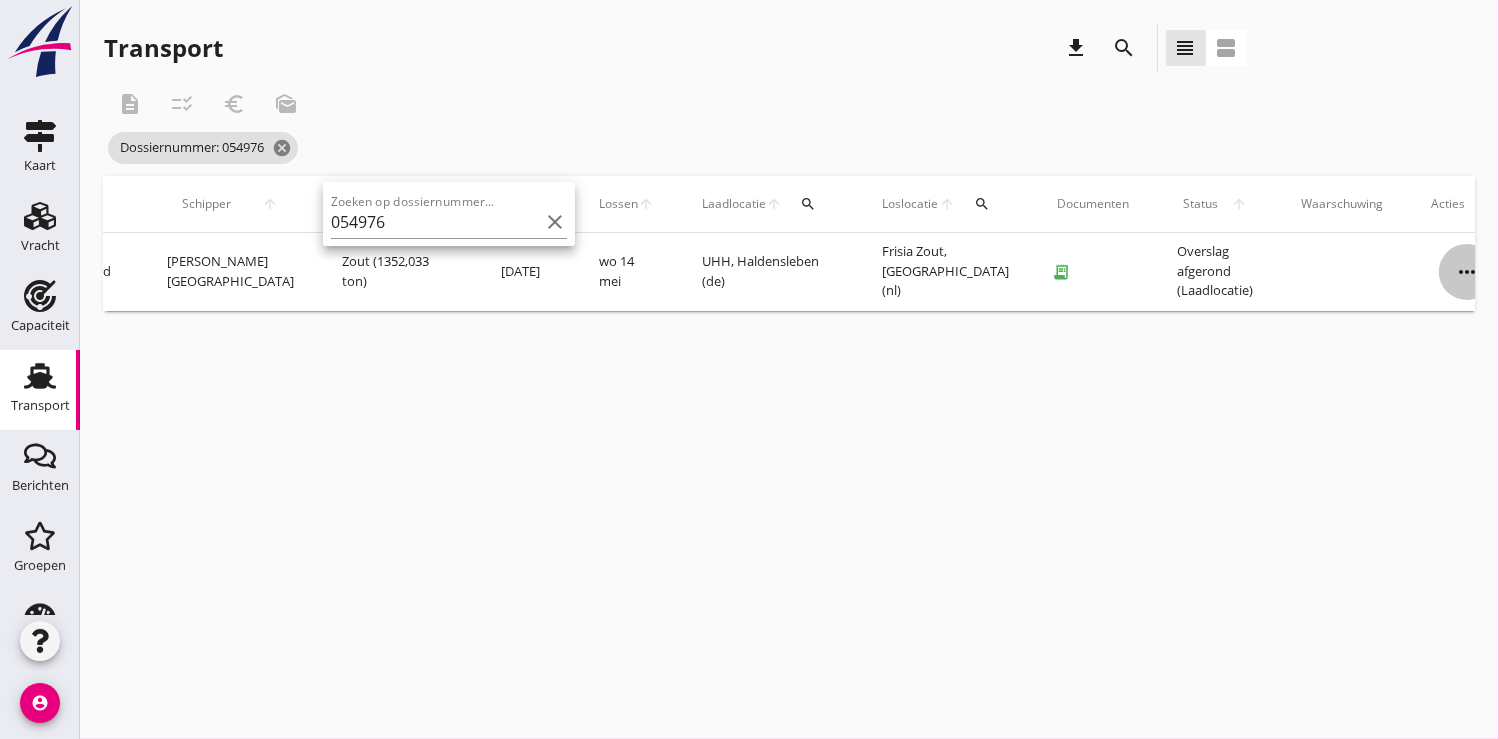 click on "more_horiz" at bounding box center [1467, 272] 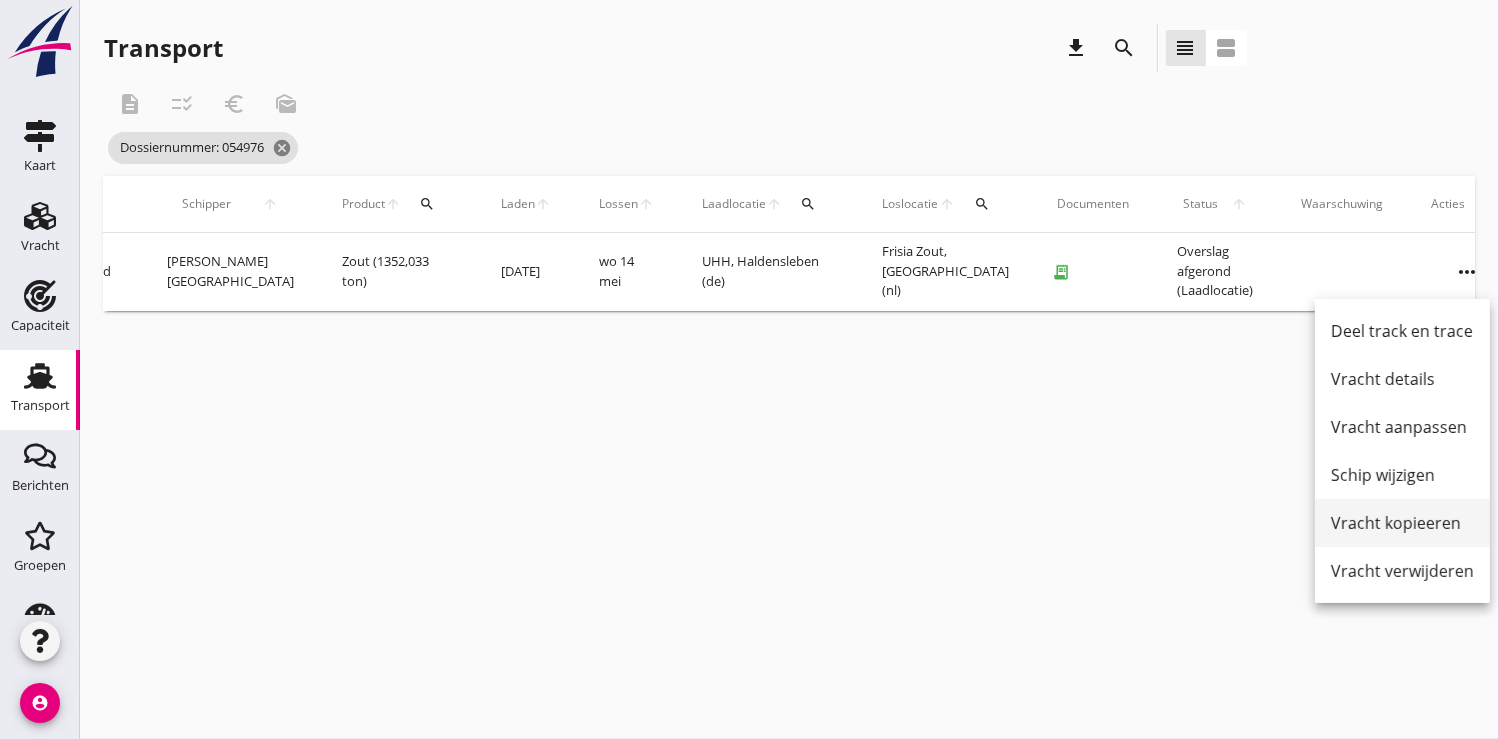 click on "Vracht kopieeren" at bounding box center (1402, 523) 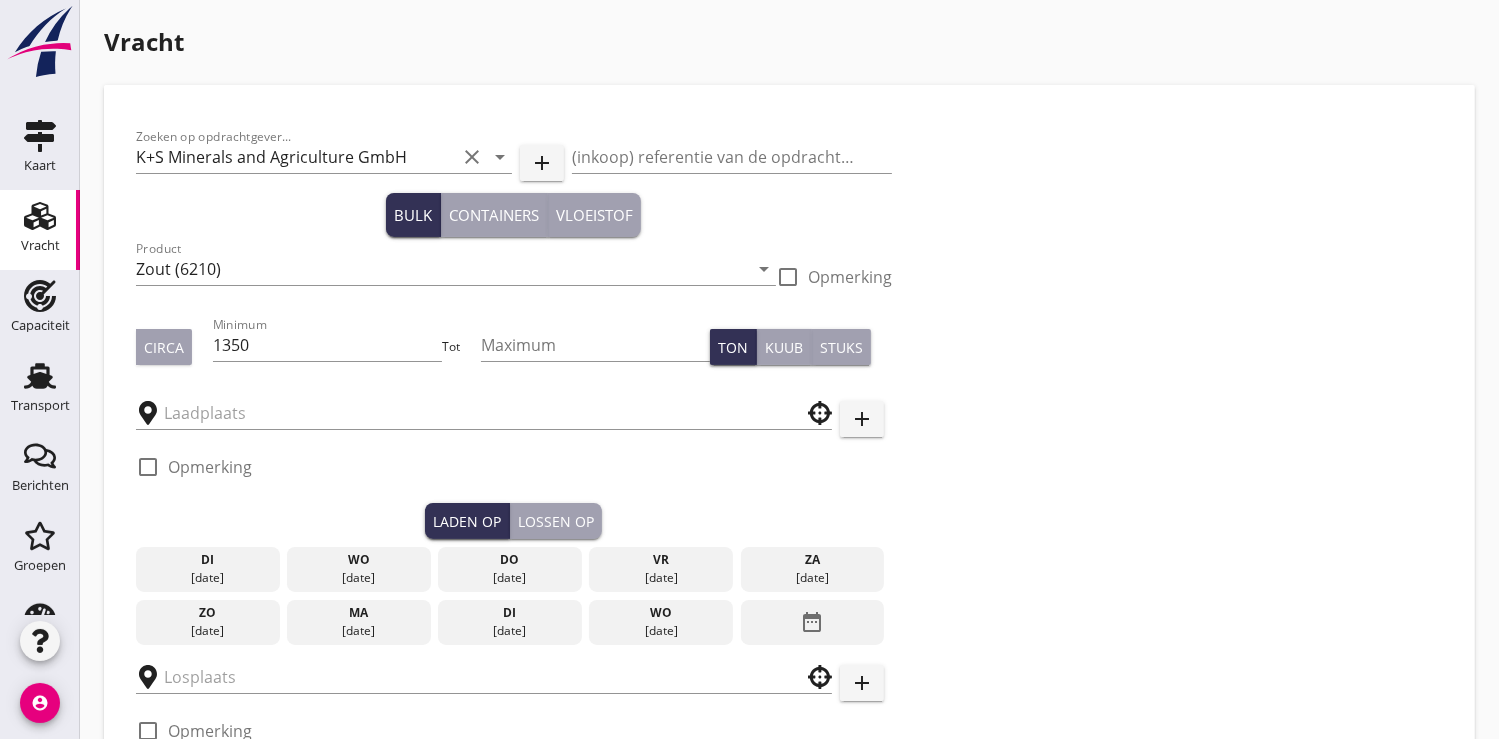 type on "UHH" 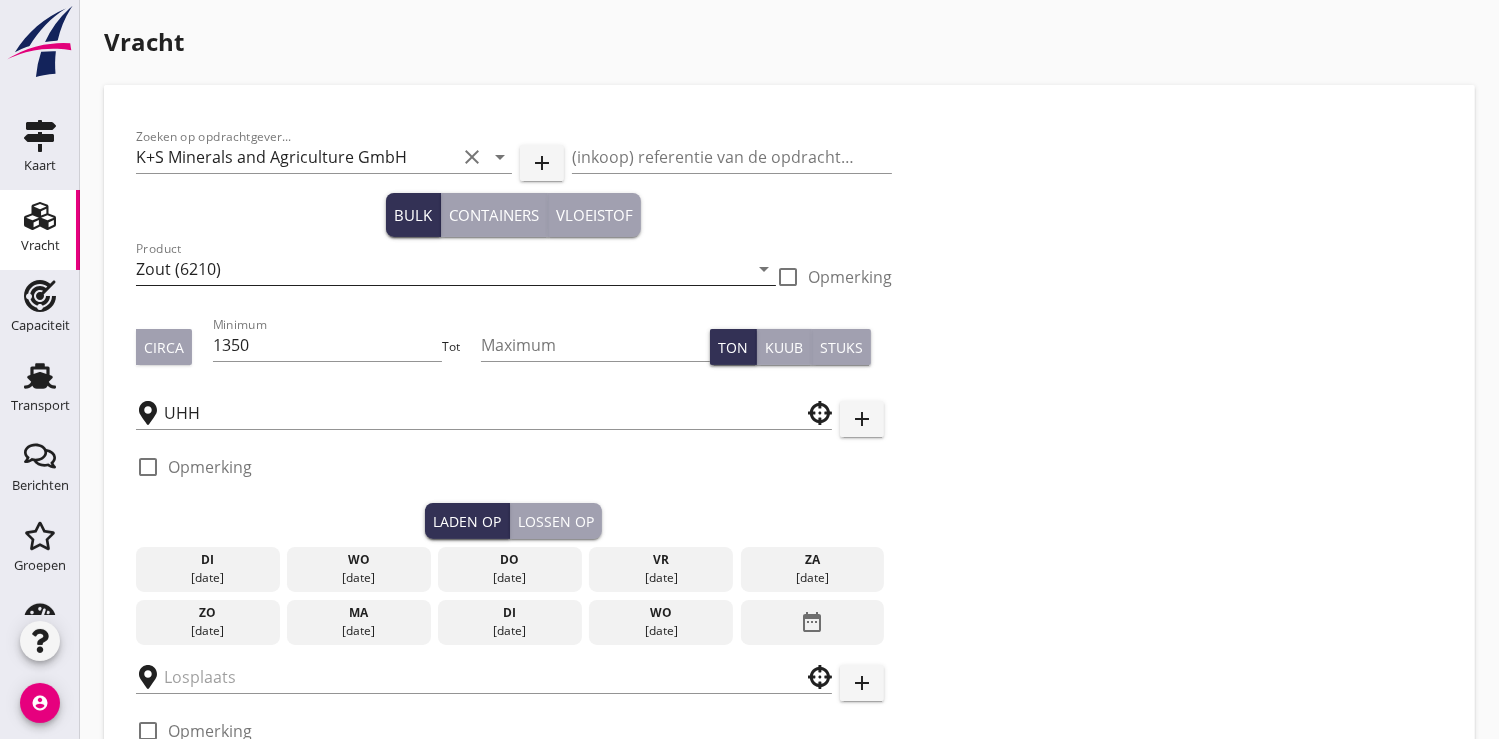 type on "Frisia Zout" 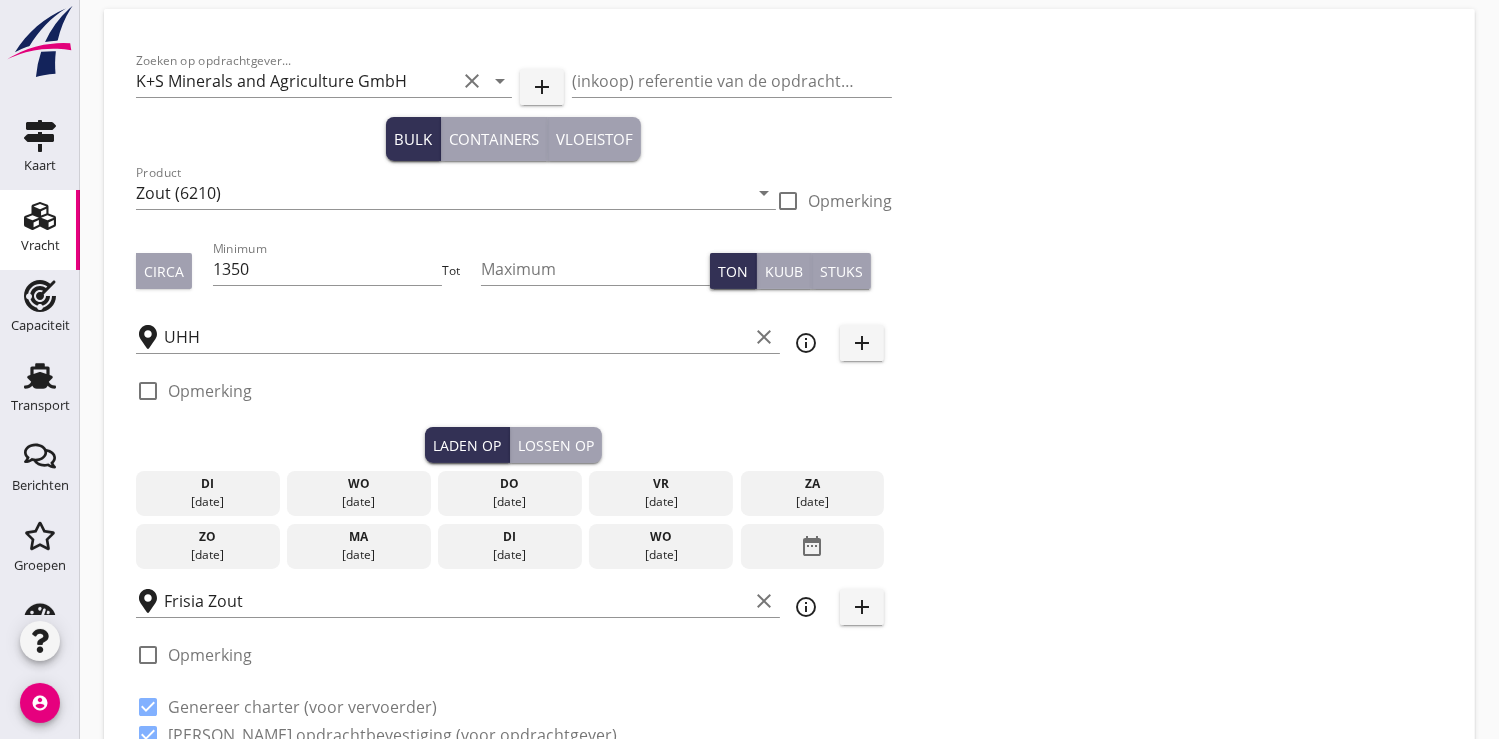scroll, scrollTop: 111, scrollLeft: 0, axis: vertical 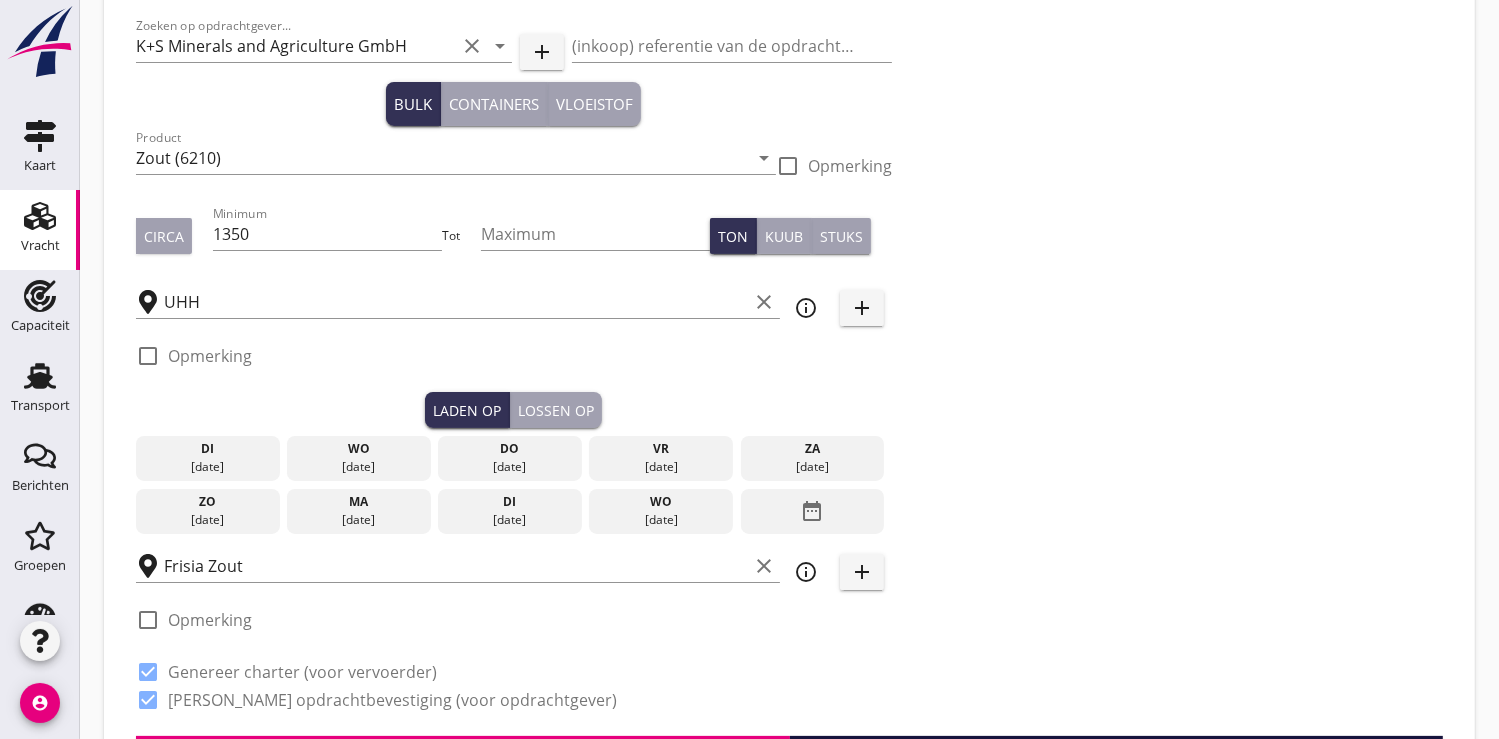 click on "date_range" at bounding box center (812, 511) 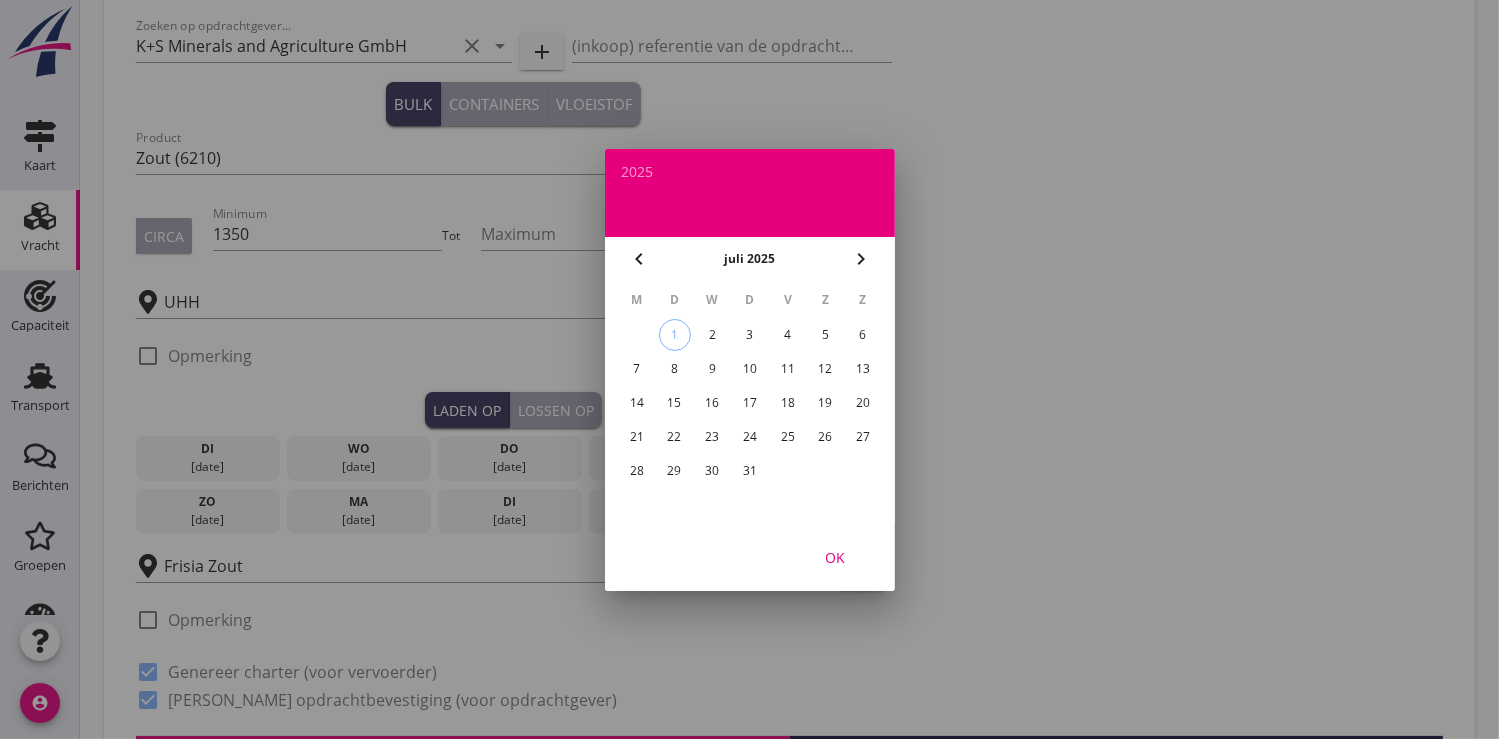click on "10" at bounding box center (749, 369) 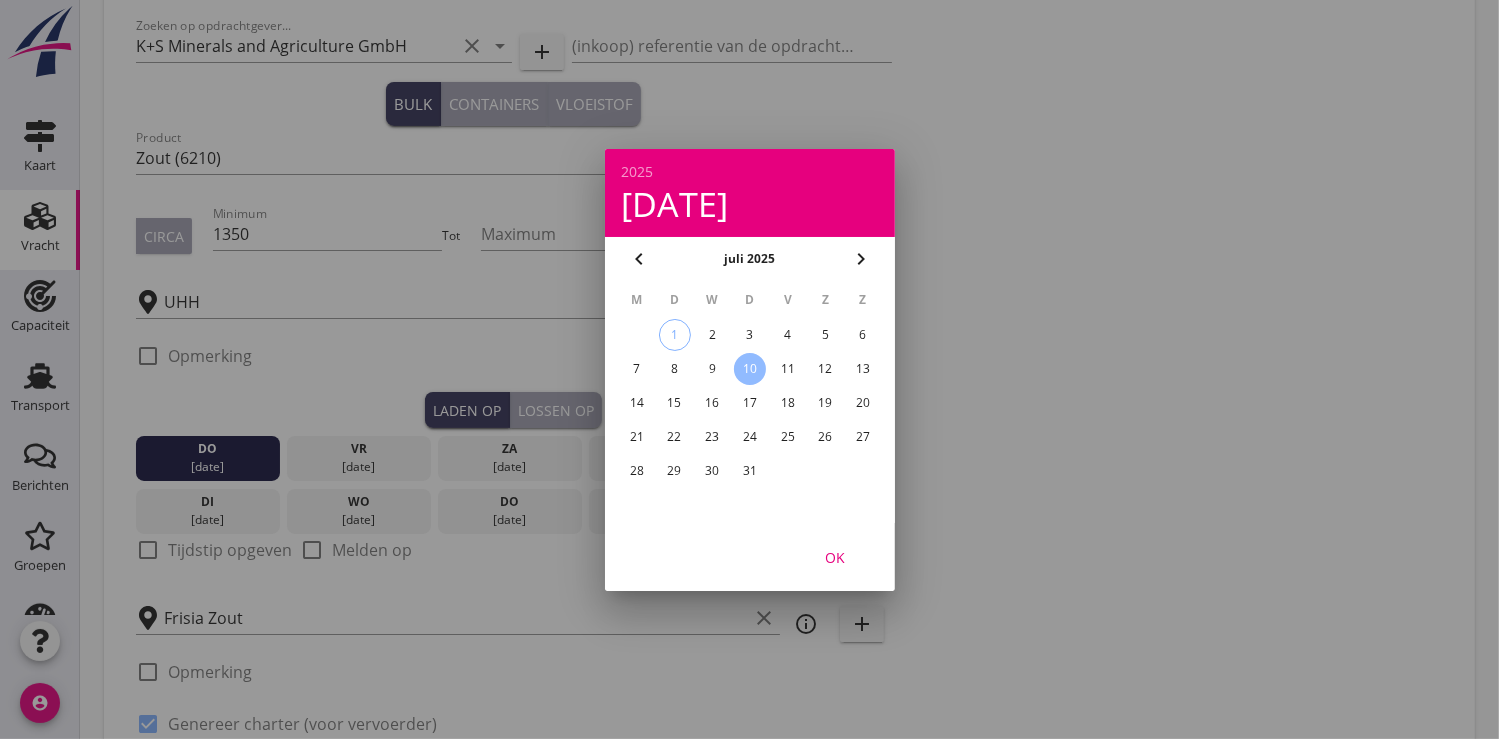 click on "OK" at bounding box center [835, 556] 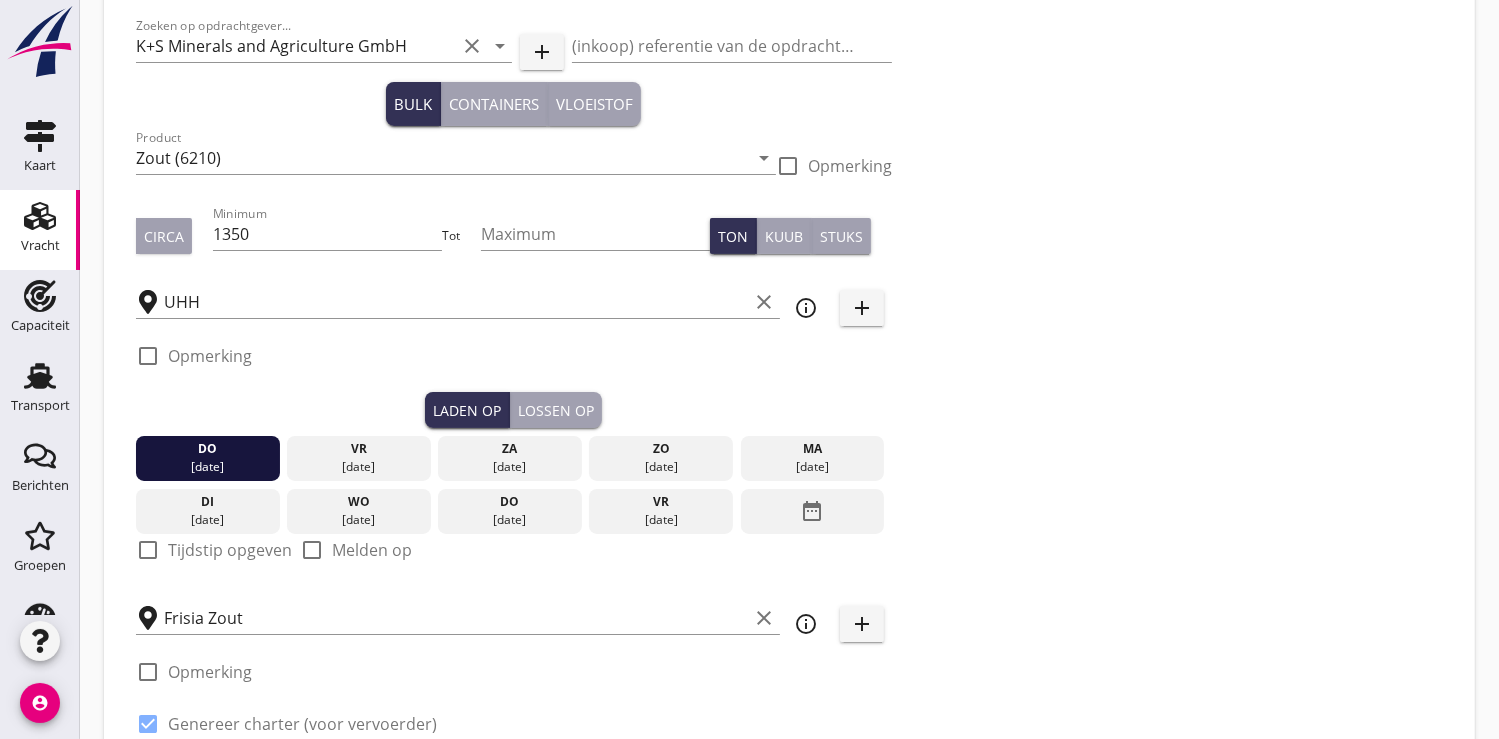 click at bounding box center (148, 550) 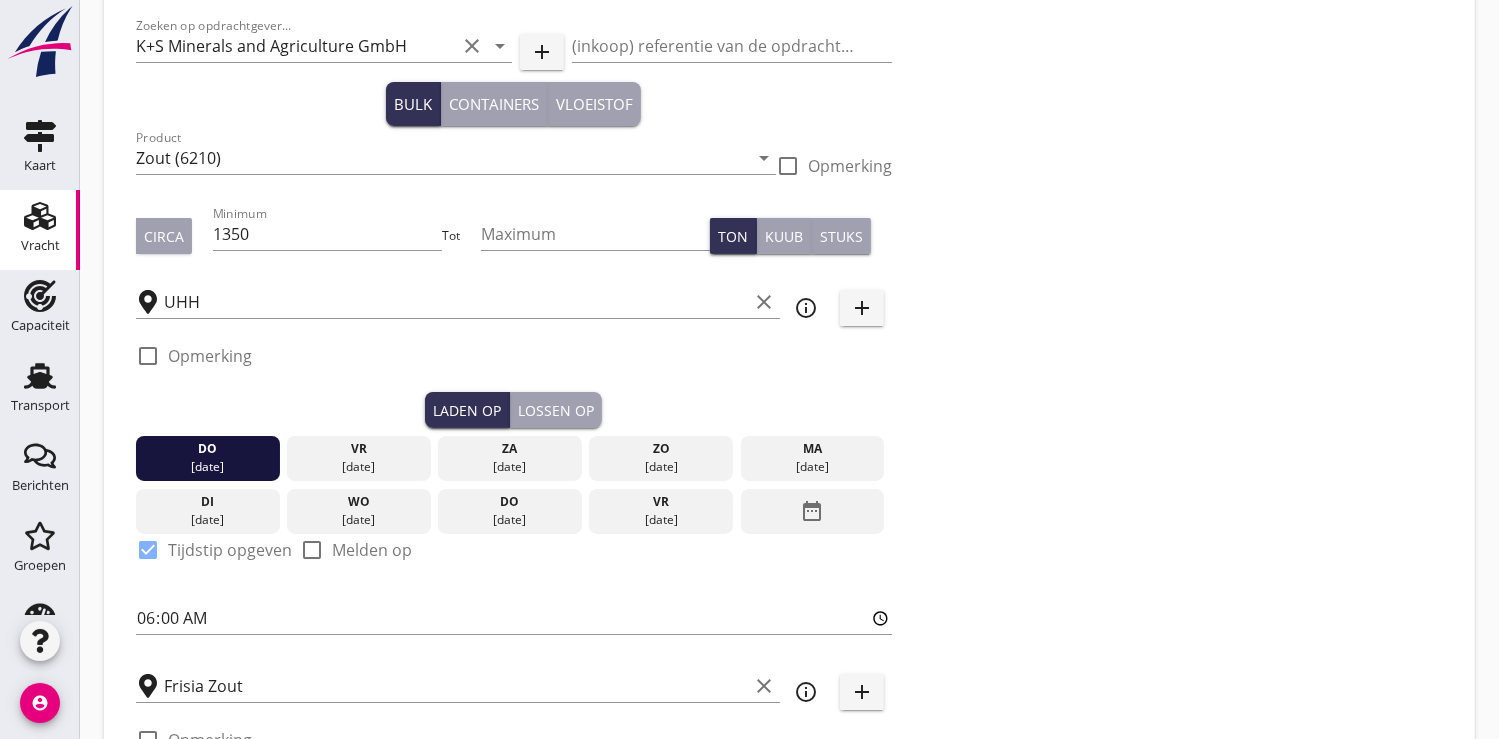 click on "Lossen op" at bounding box center (556, 410) 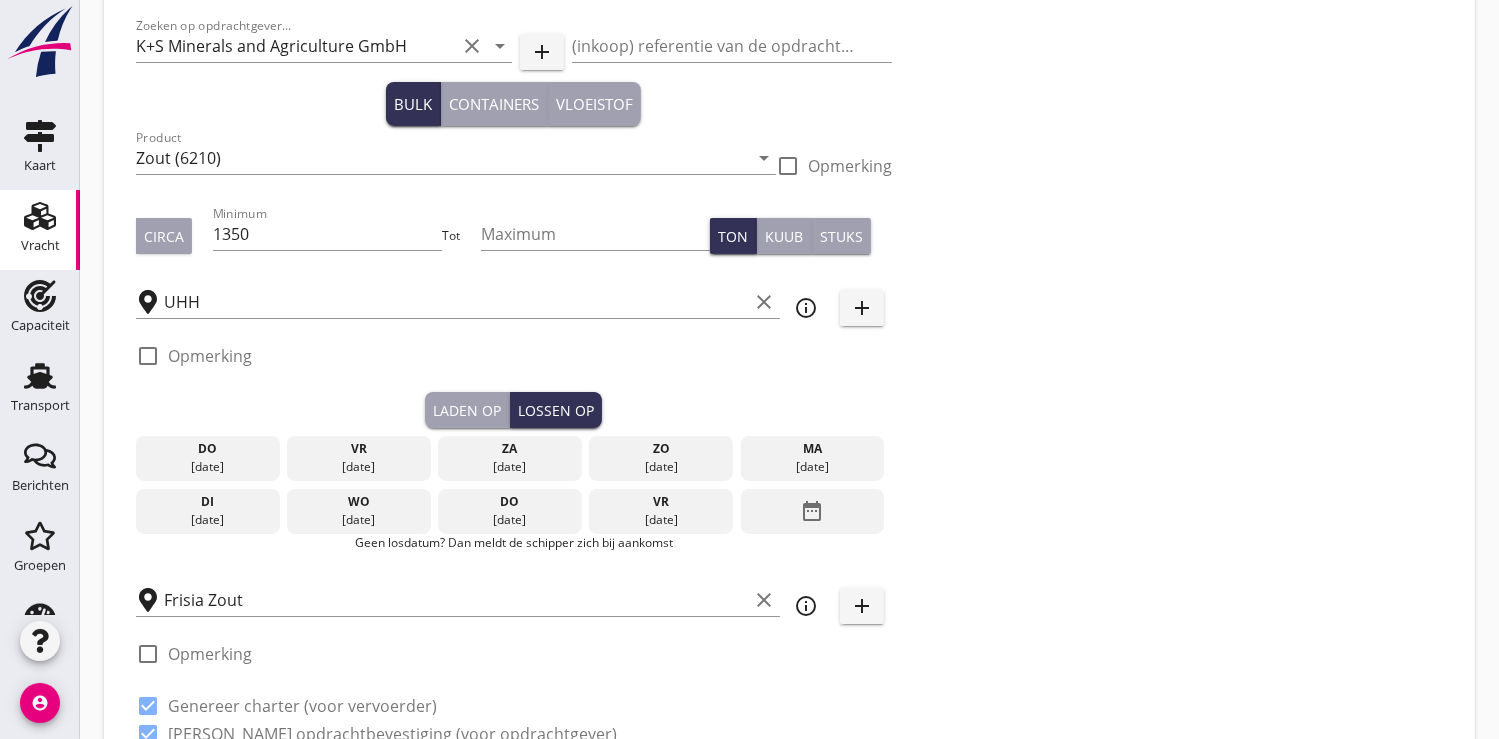 click on "date_range" at bounding box center (812, 511) 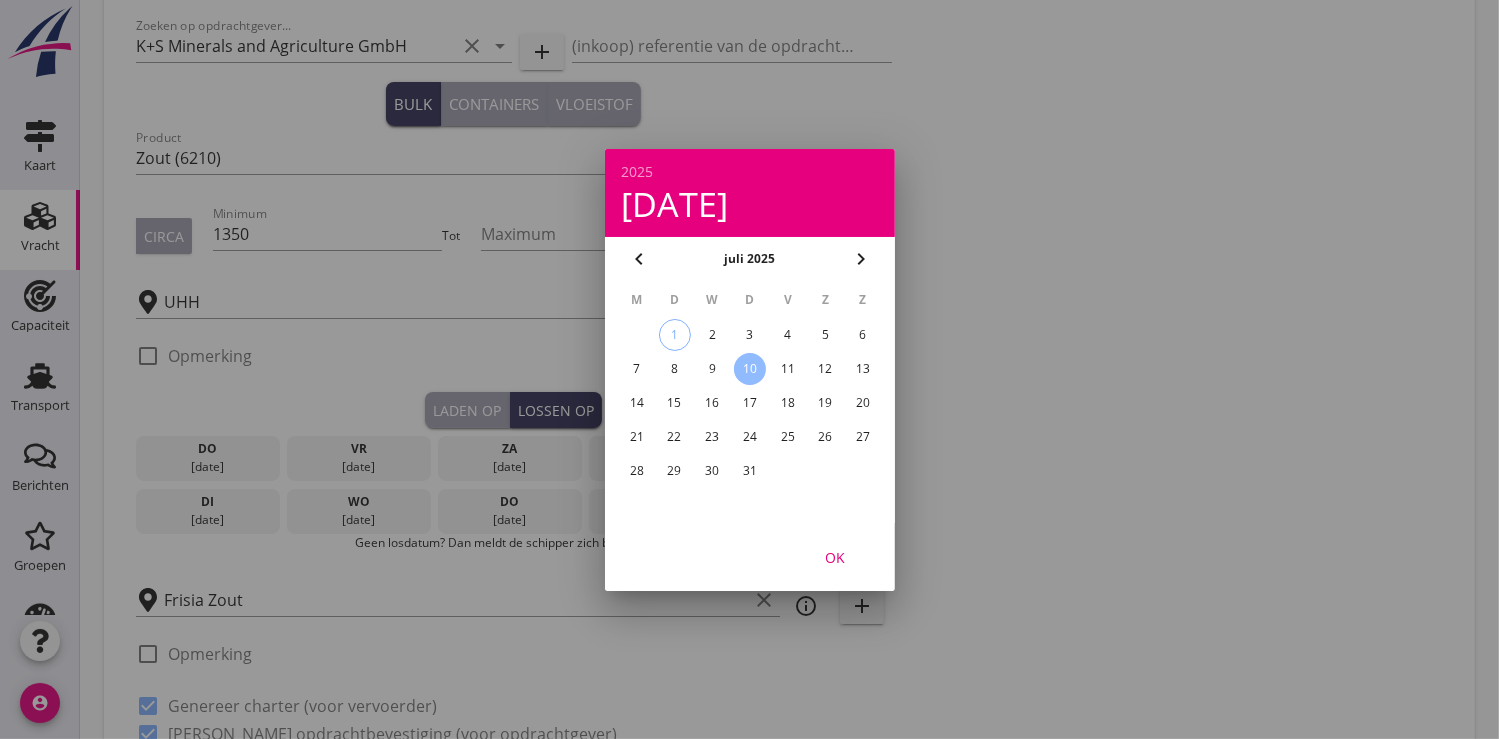 click on "17" at bounding box center [749, 403] 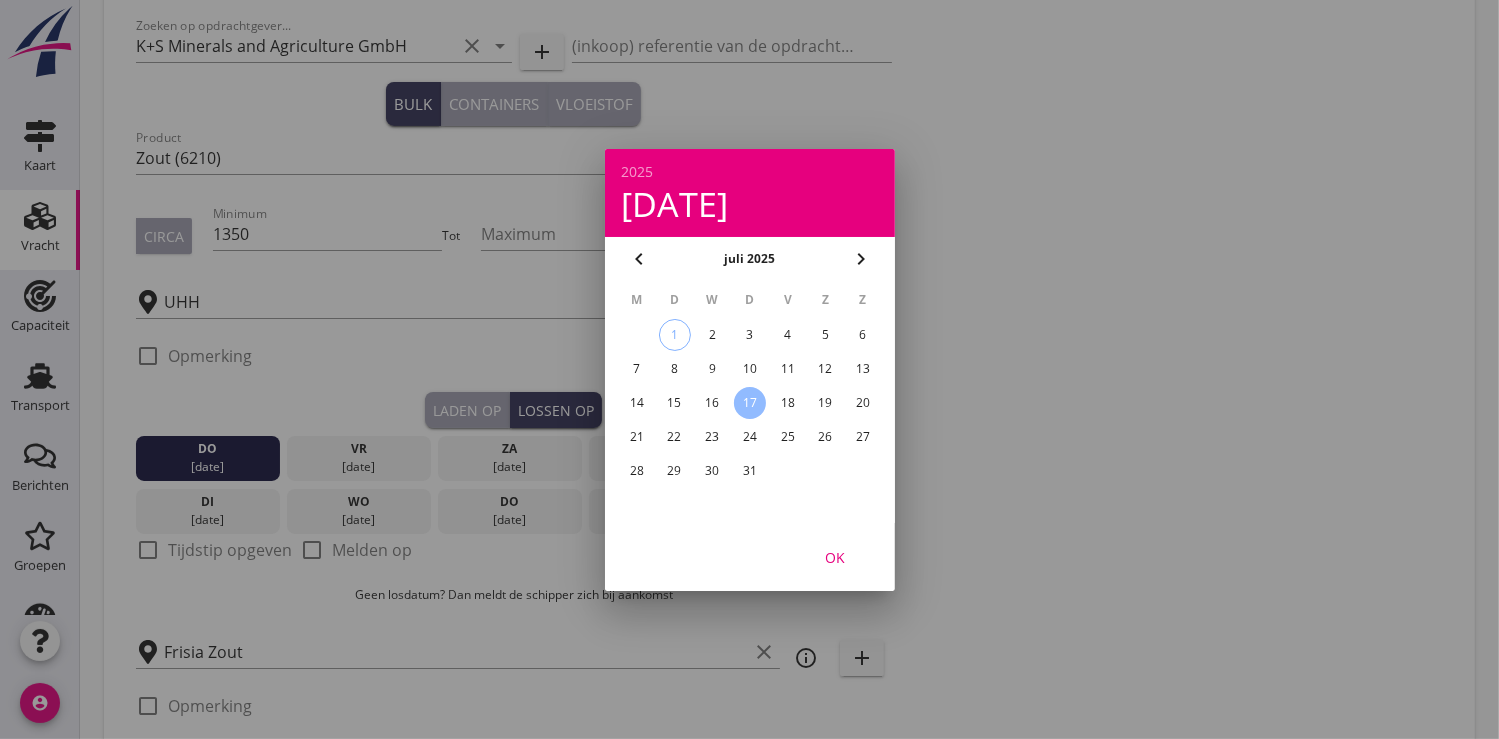 click on "OK" at bounding box center [835, 556] 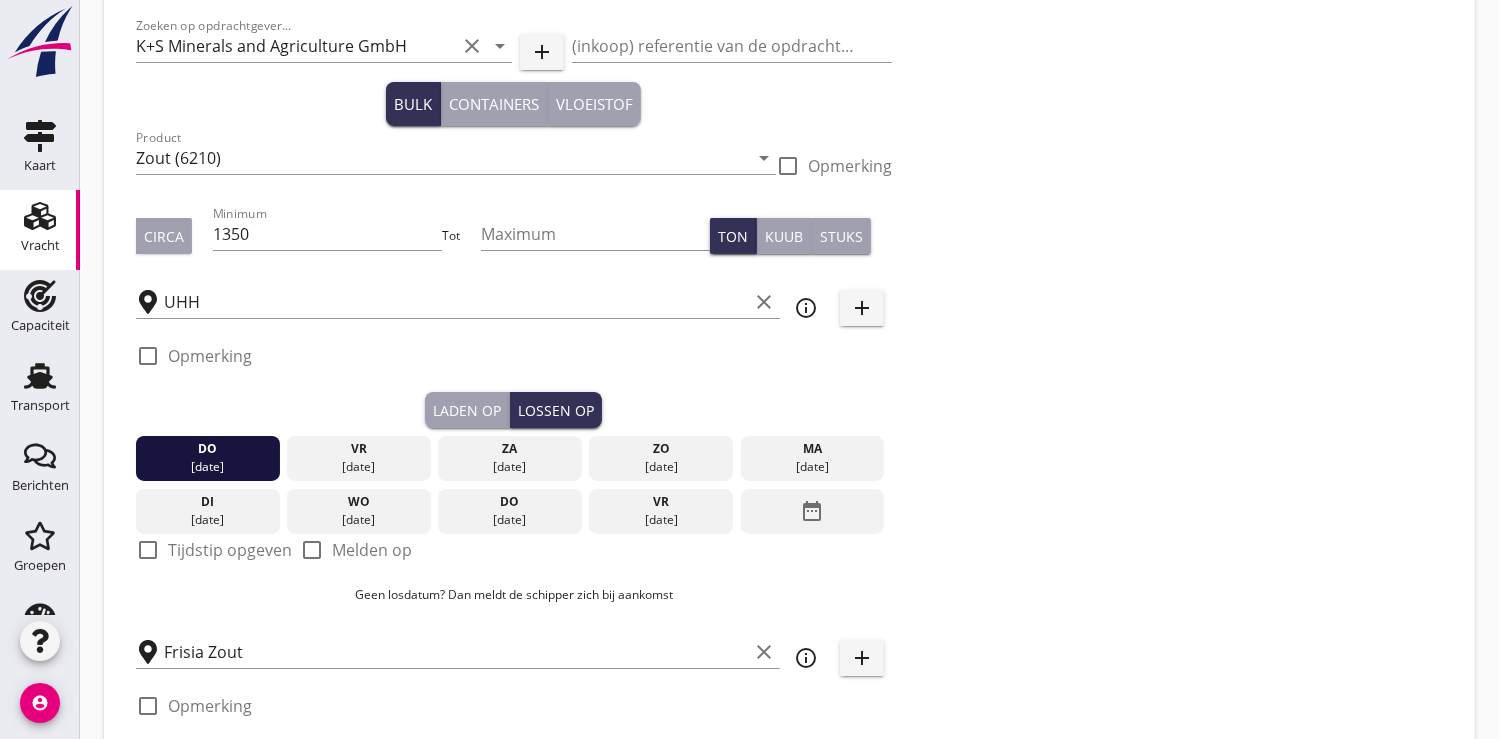 click at bounding box center [148, 550] 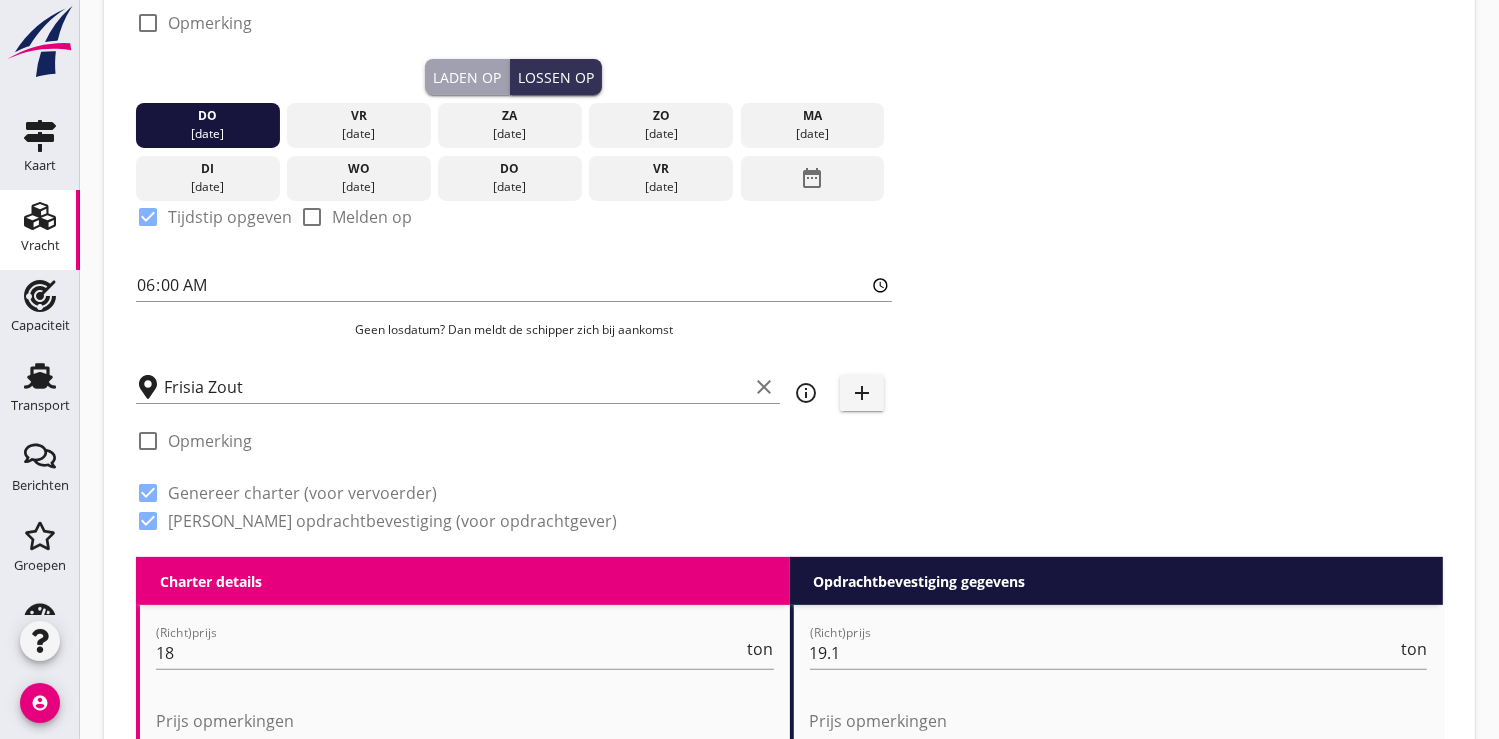 scroll, scrollTop: 777, scrollLeft: 0, axis: vertical 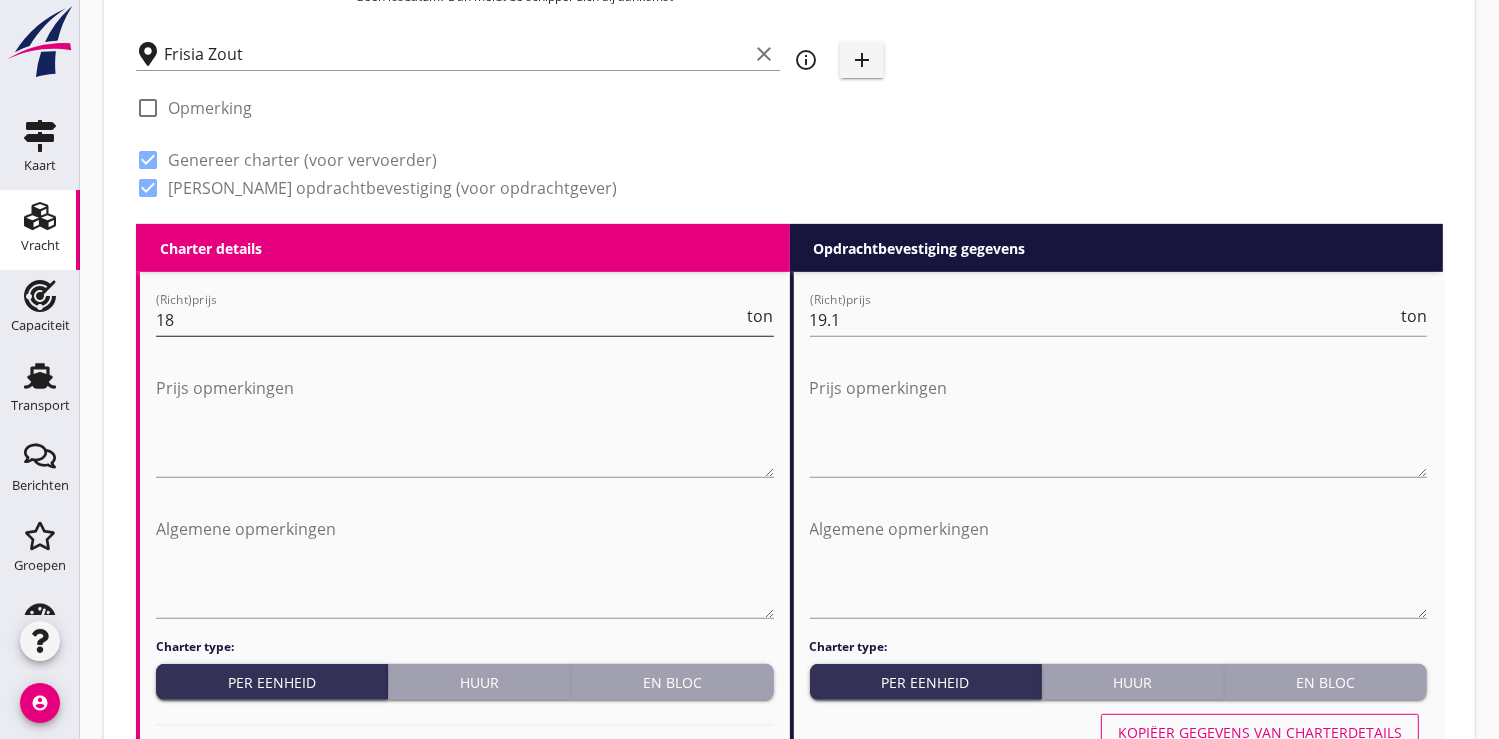 click on "18" at bounding box center [450, 320] 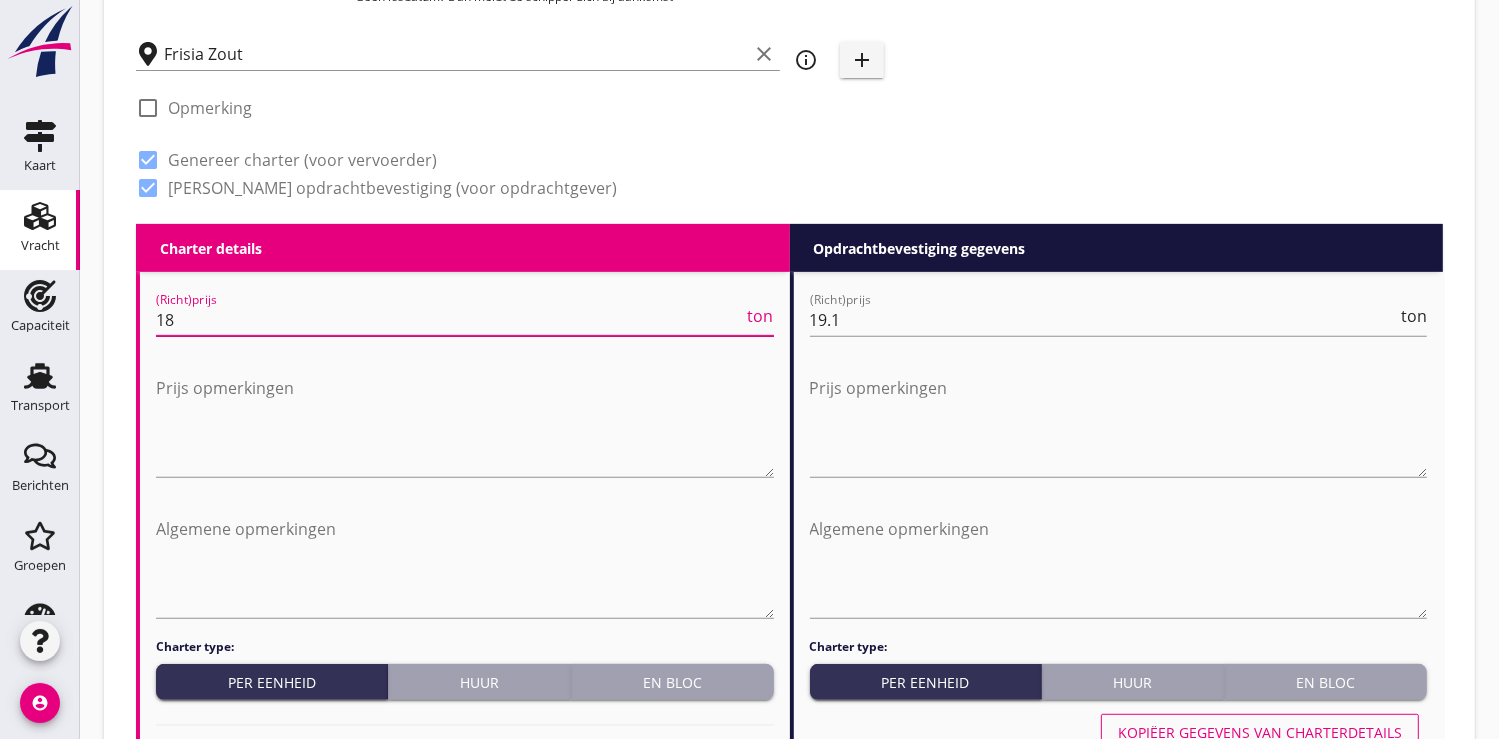 type on "1" 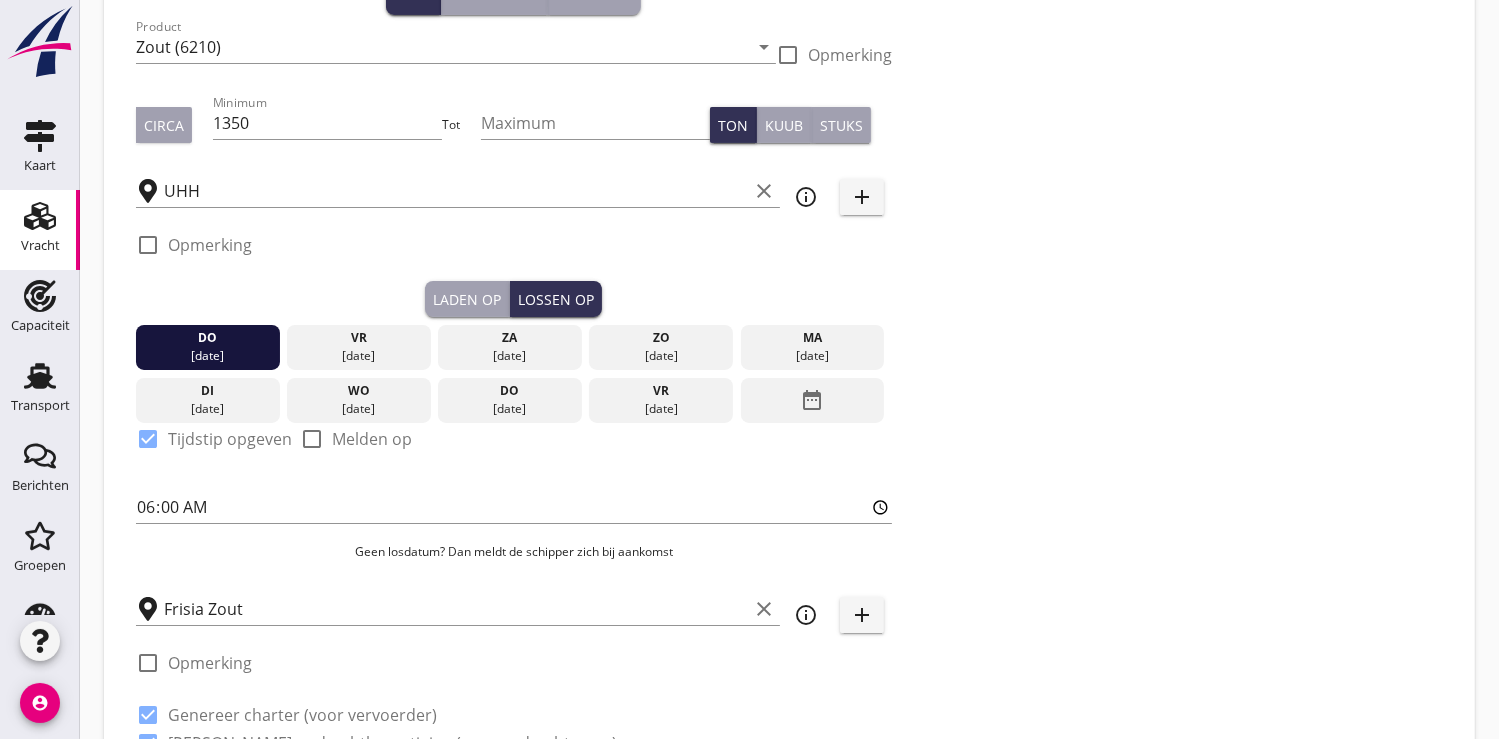 scroll, scrollTop: 0, scrollLeft: 0, axis: both 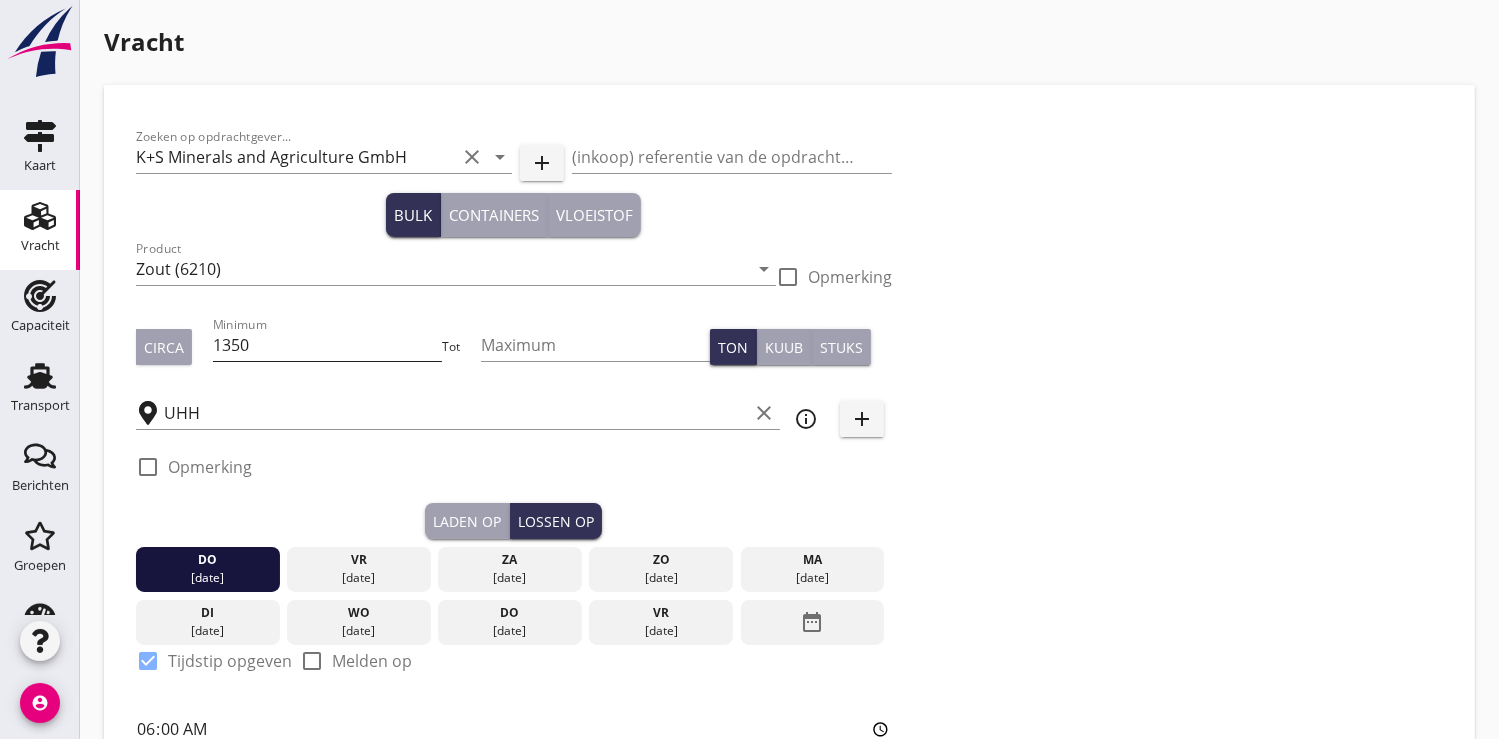 type on "20.00" 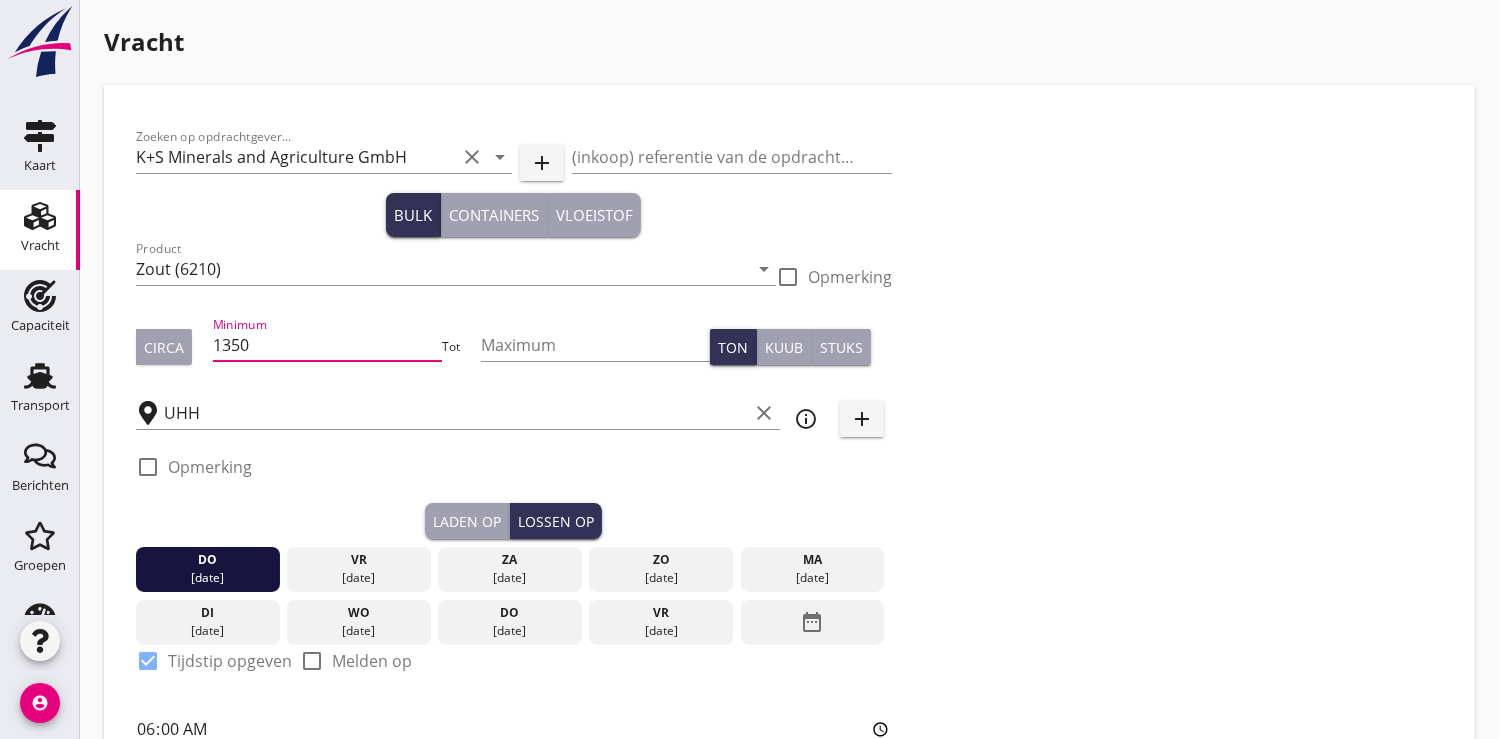 click on "1350" at bounding box center [327, 345] 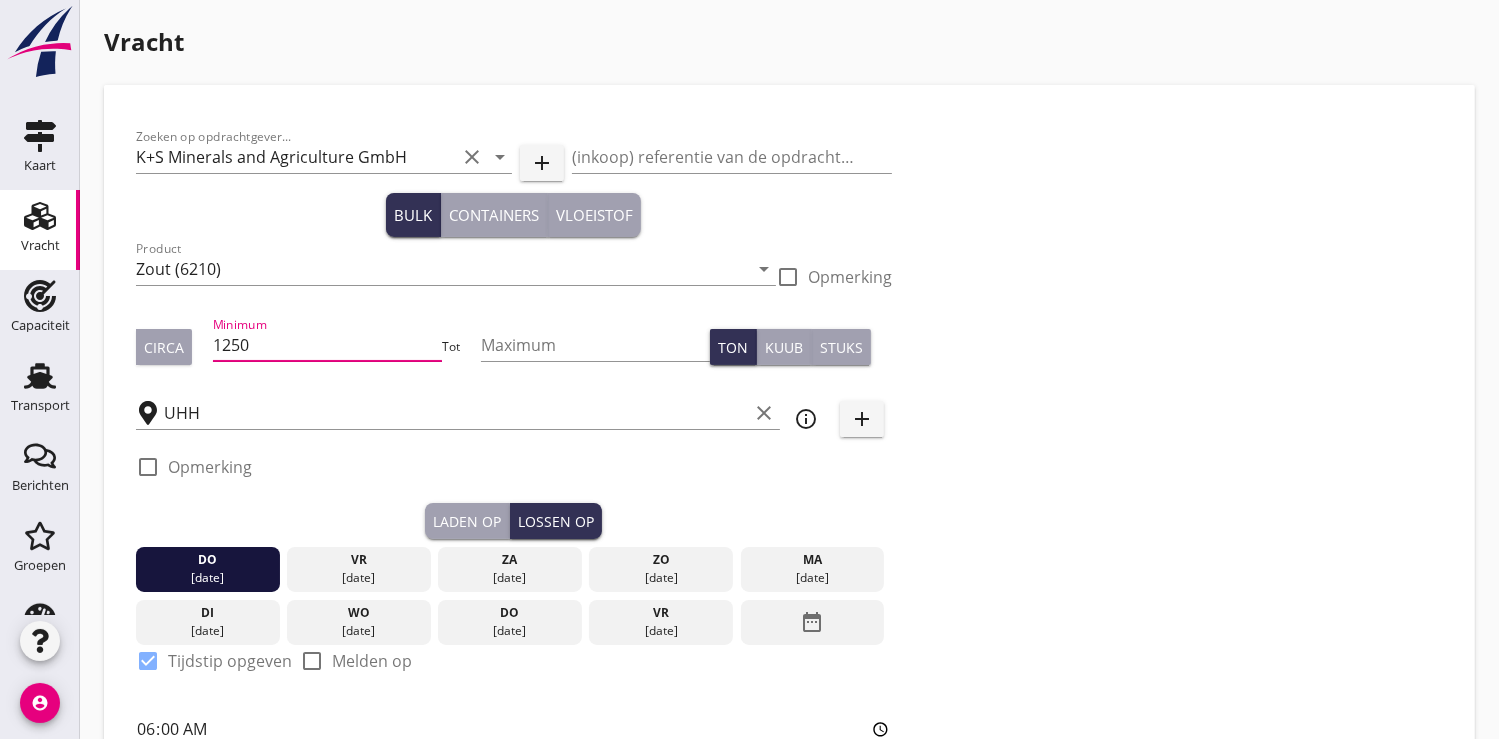 scroll, scrollTop: 0, scrollLeft: 0, axis: both 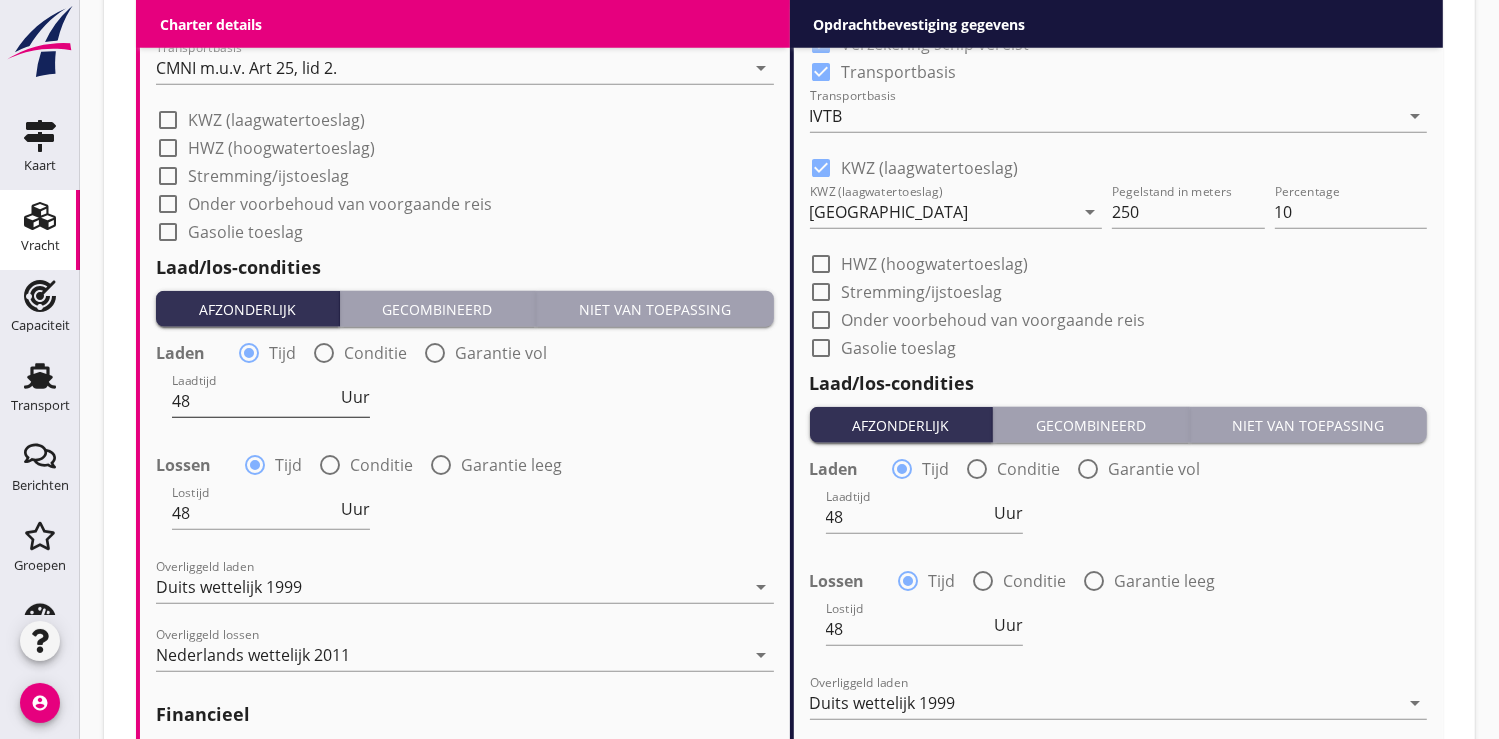 type on "1250" 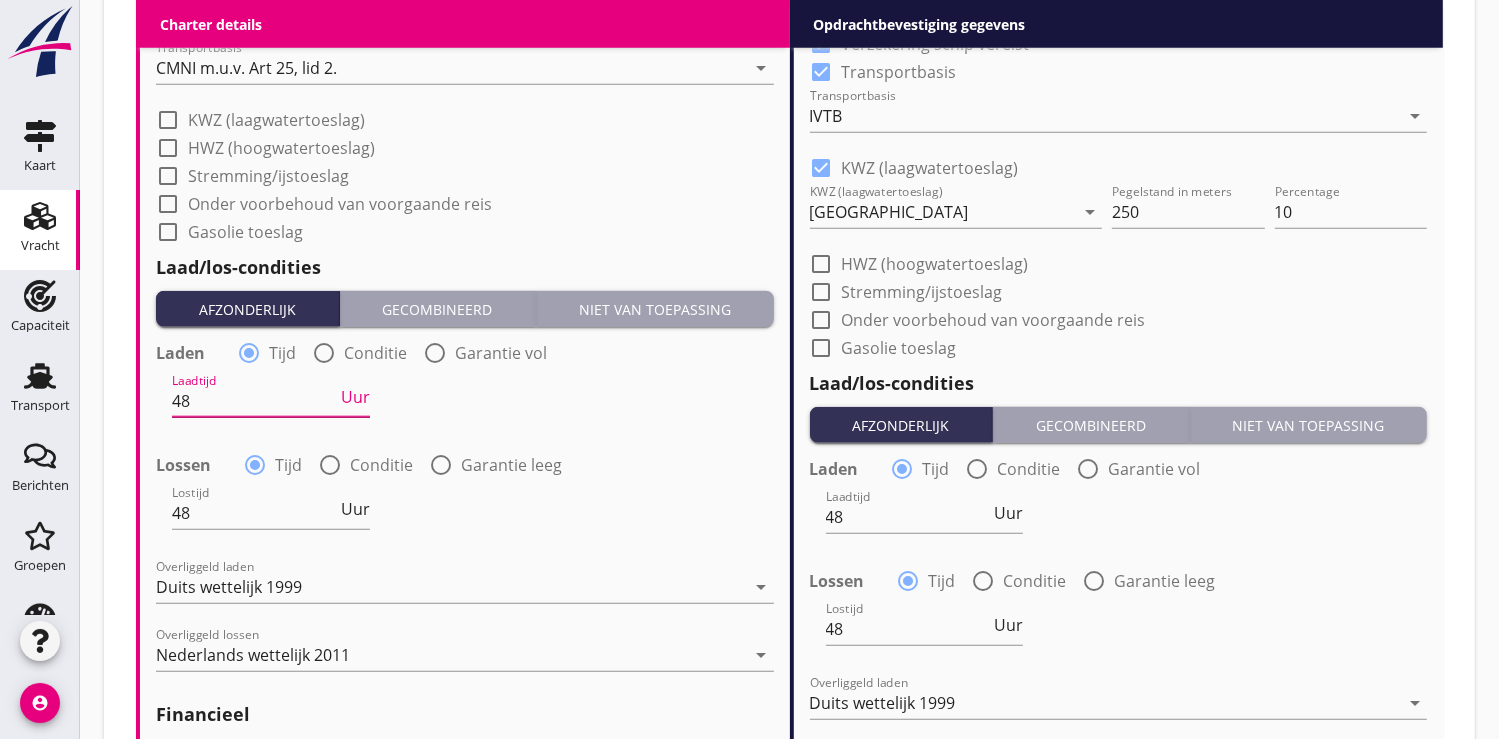 type on "4" 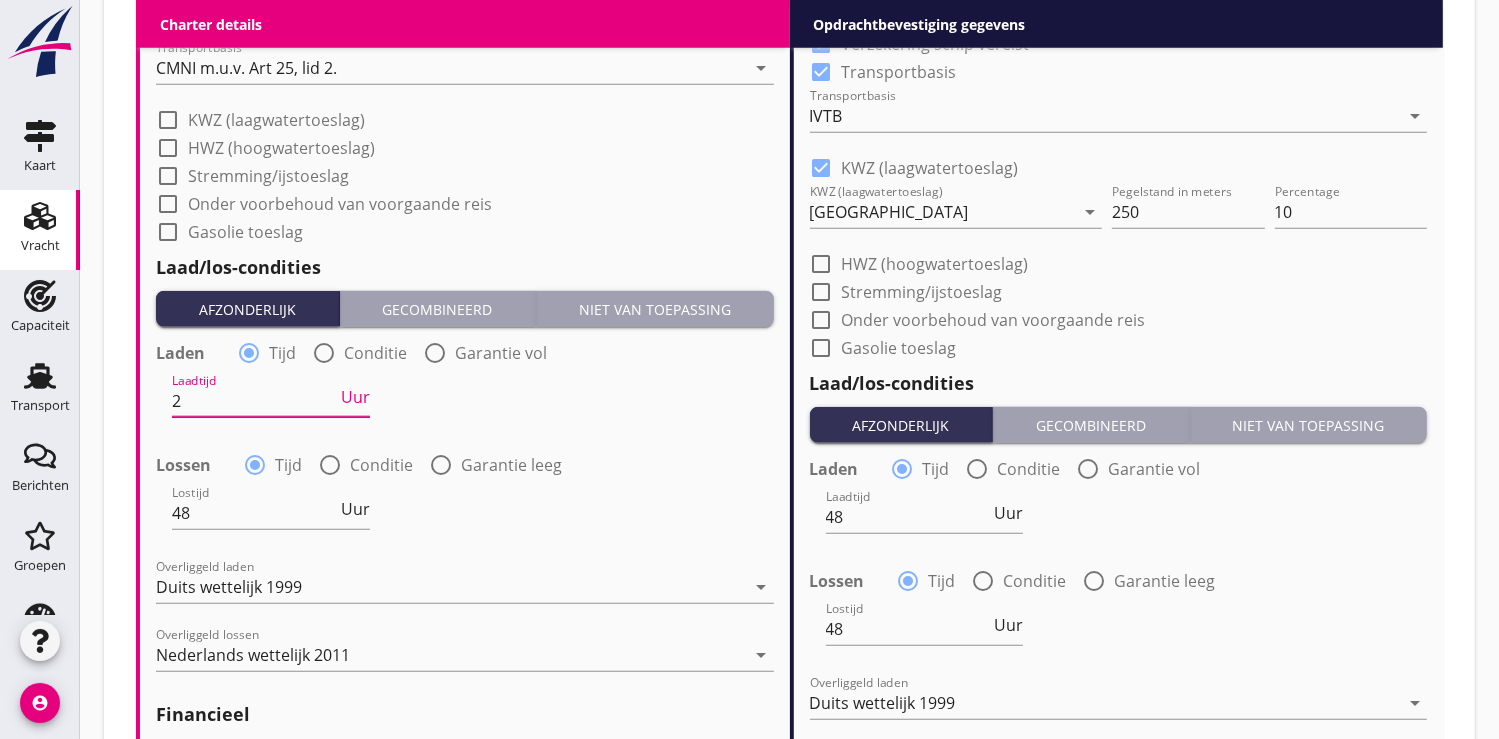 click on "Uur" at bounding box center (355, 397) 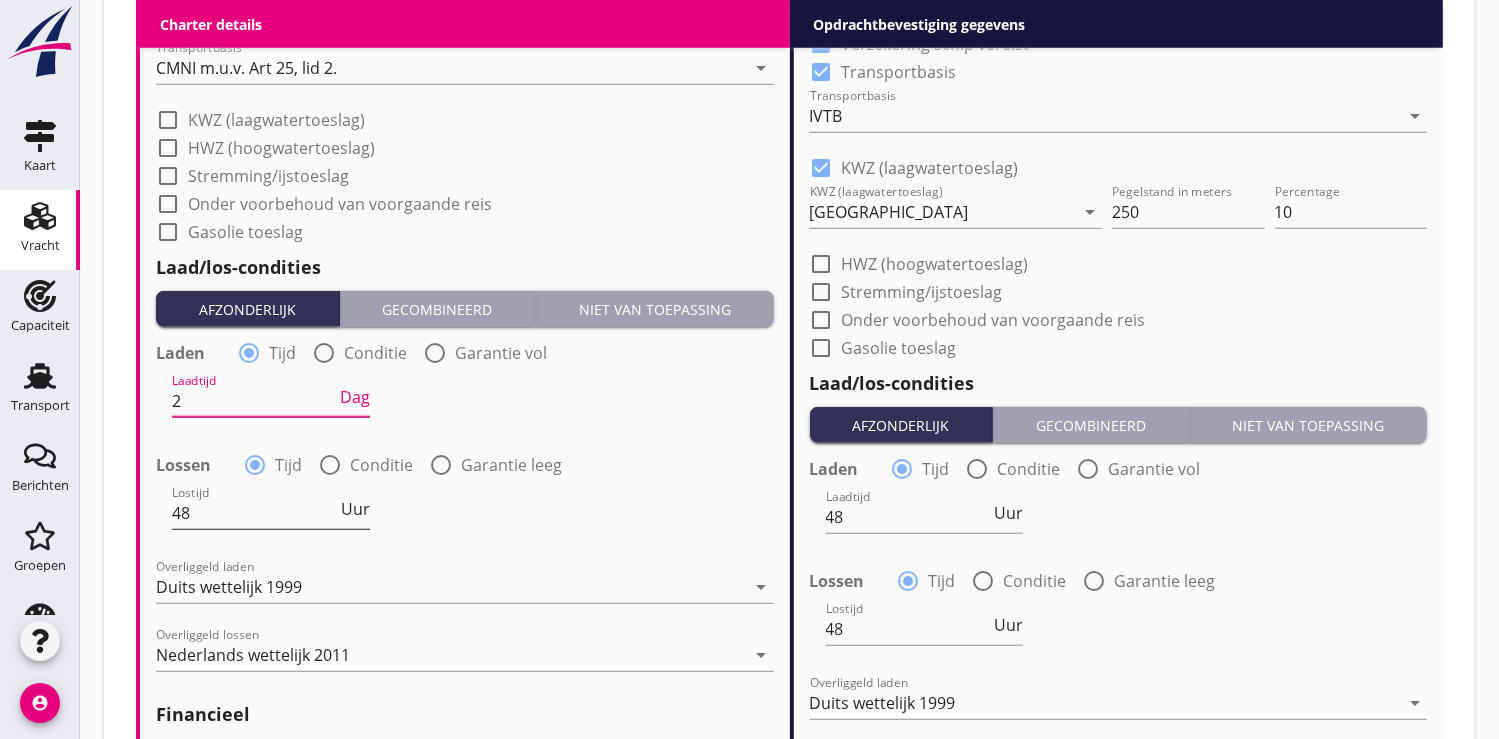 type on "2" 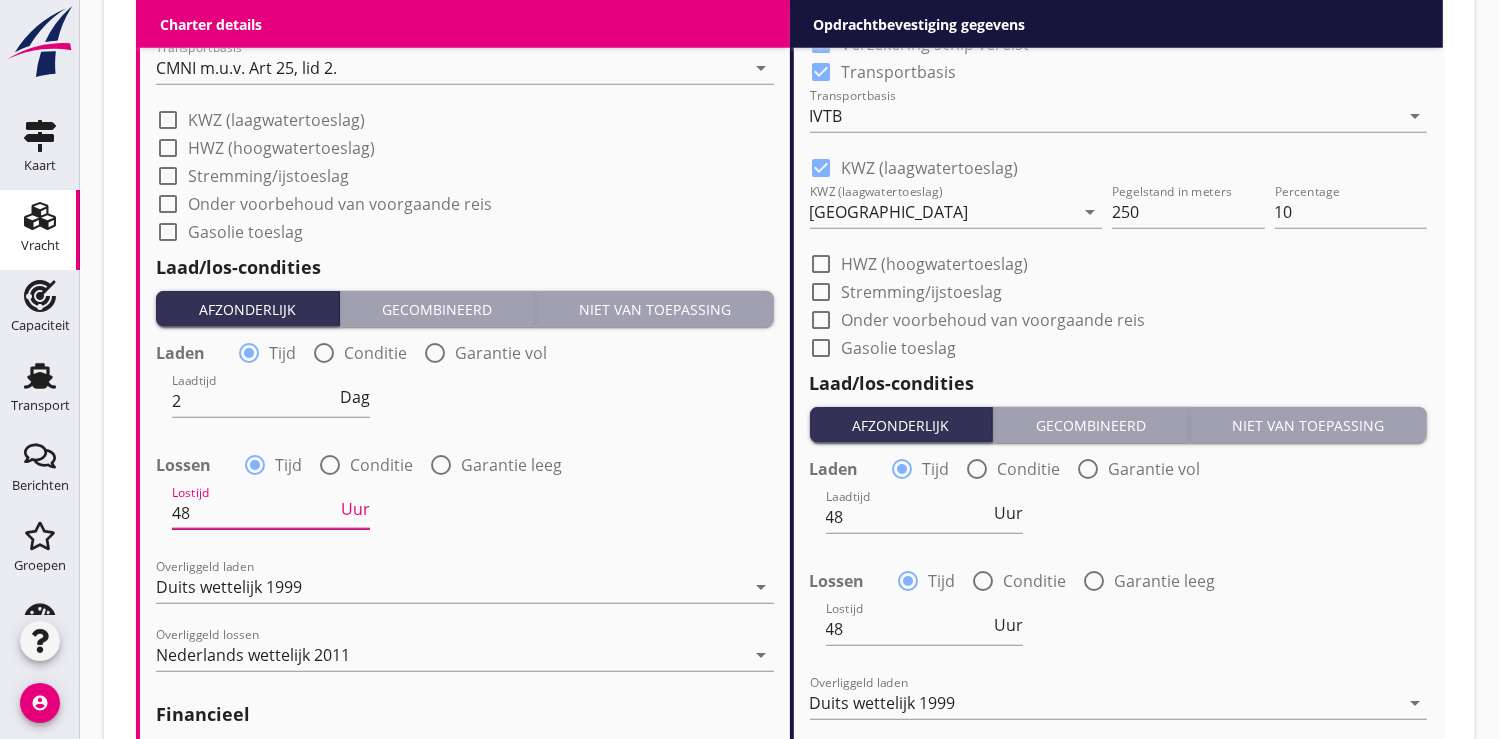 type on "4" 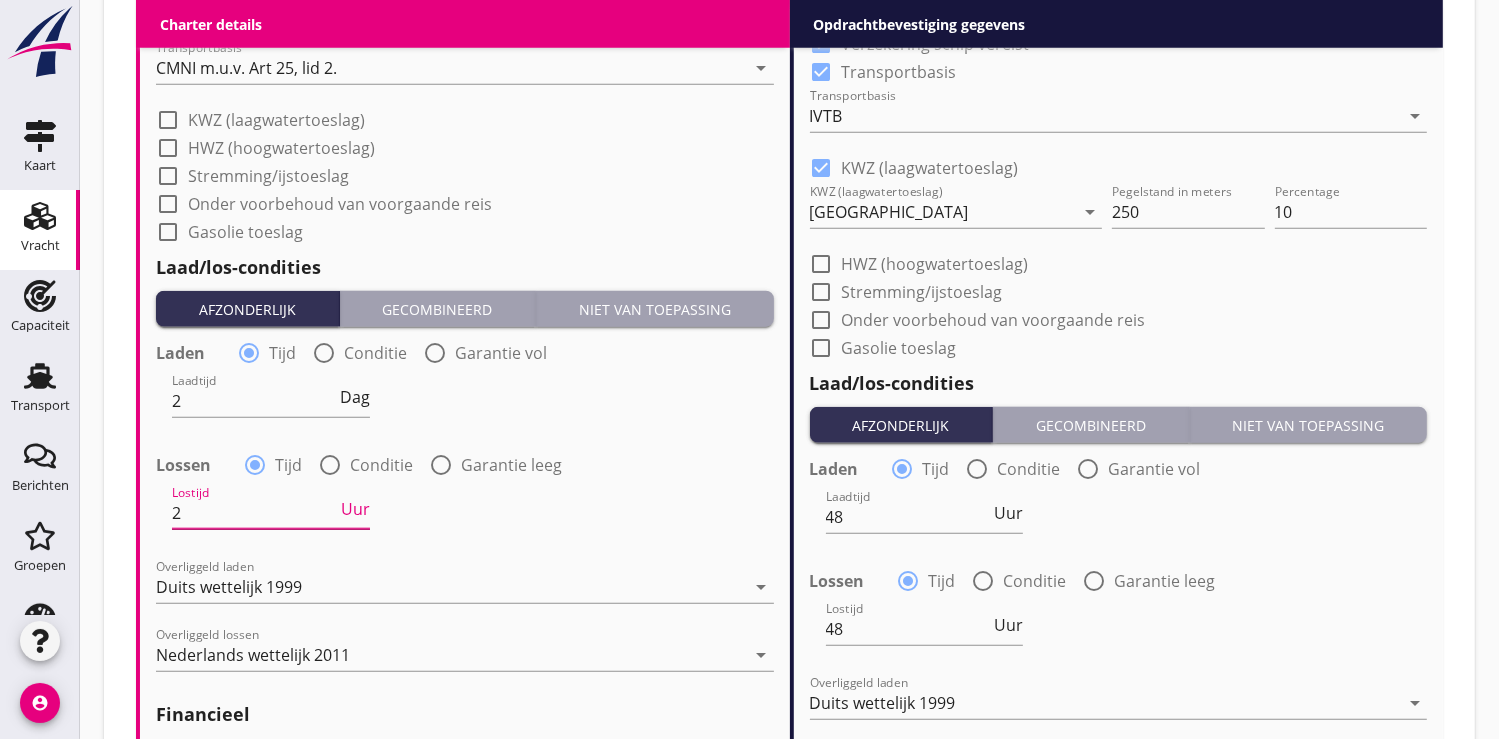 click on "Uur" at bounding box center (355, 509) 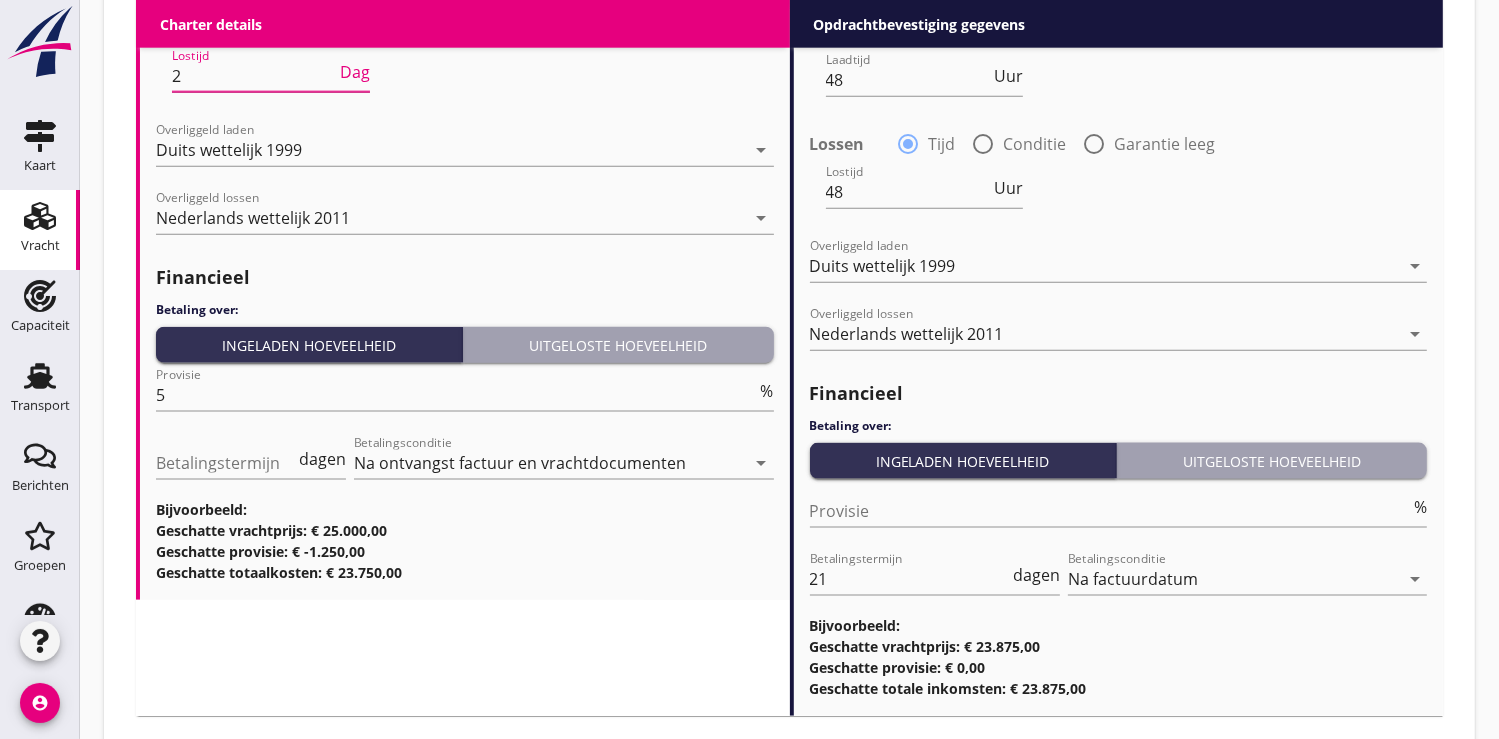 scroll, scrollTop: 2436, scrollLeft: 0, axis: vertical 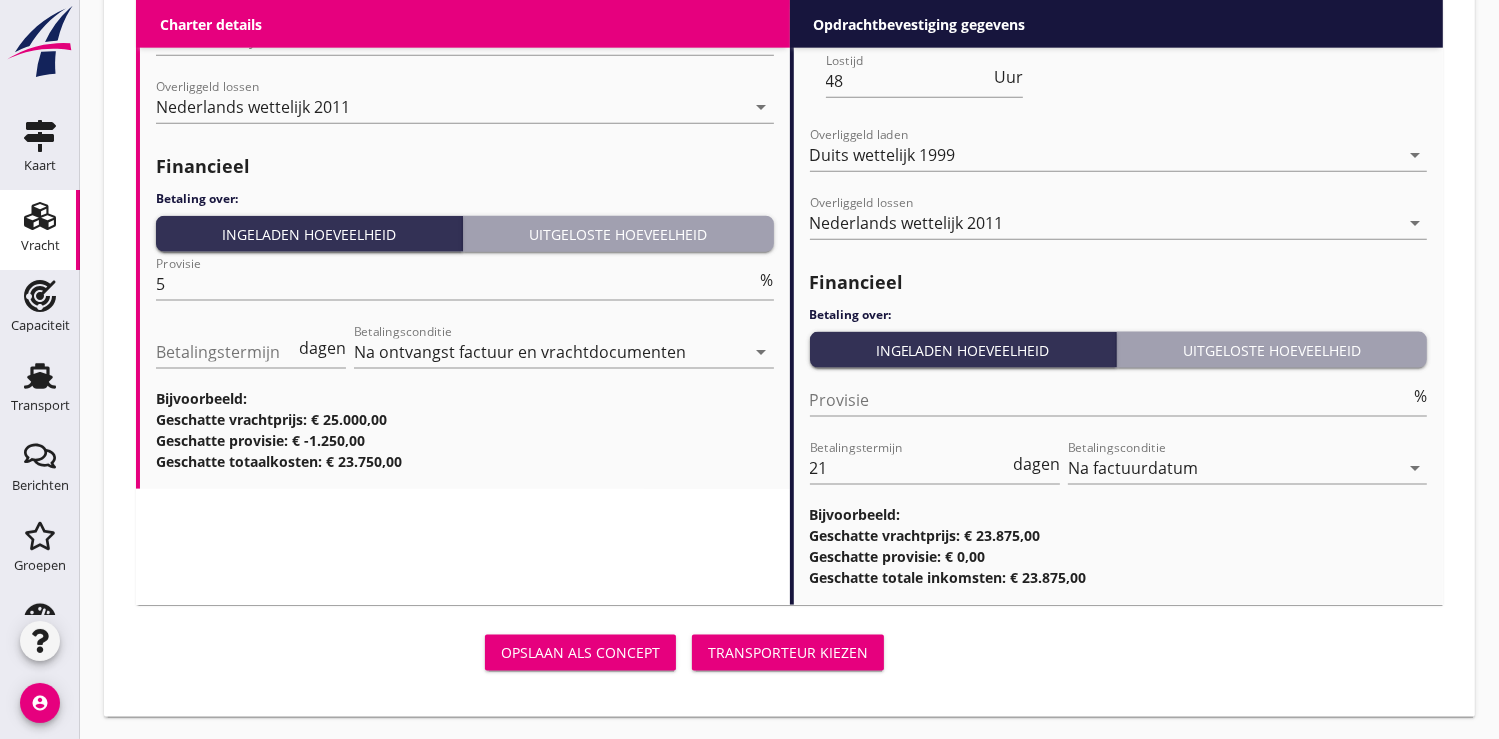 type on "2" 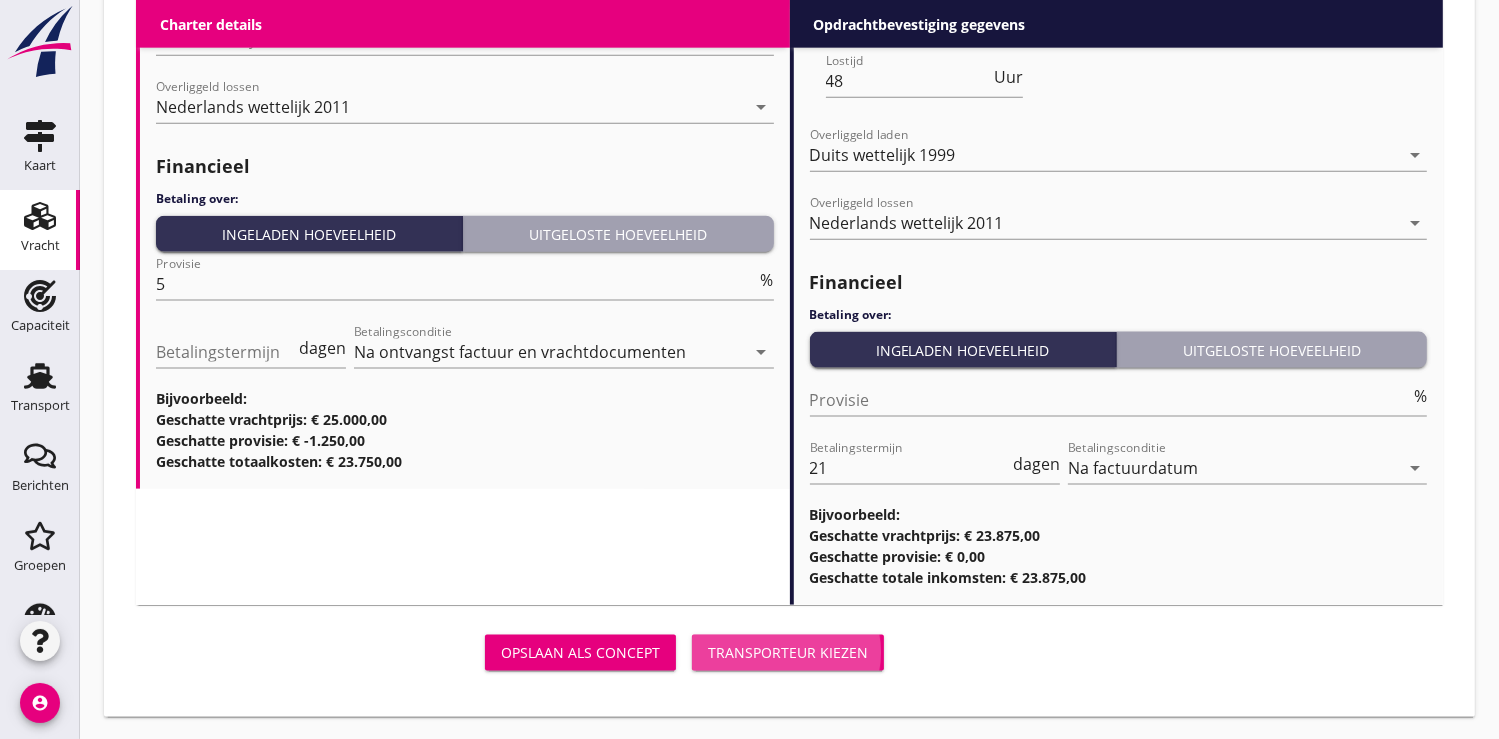 click on "Transporteur kiezen" at bounding box center (788, 652) 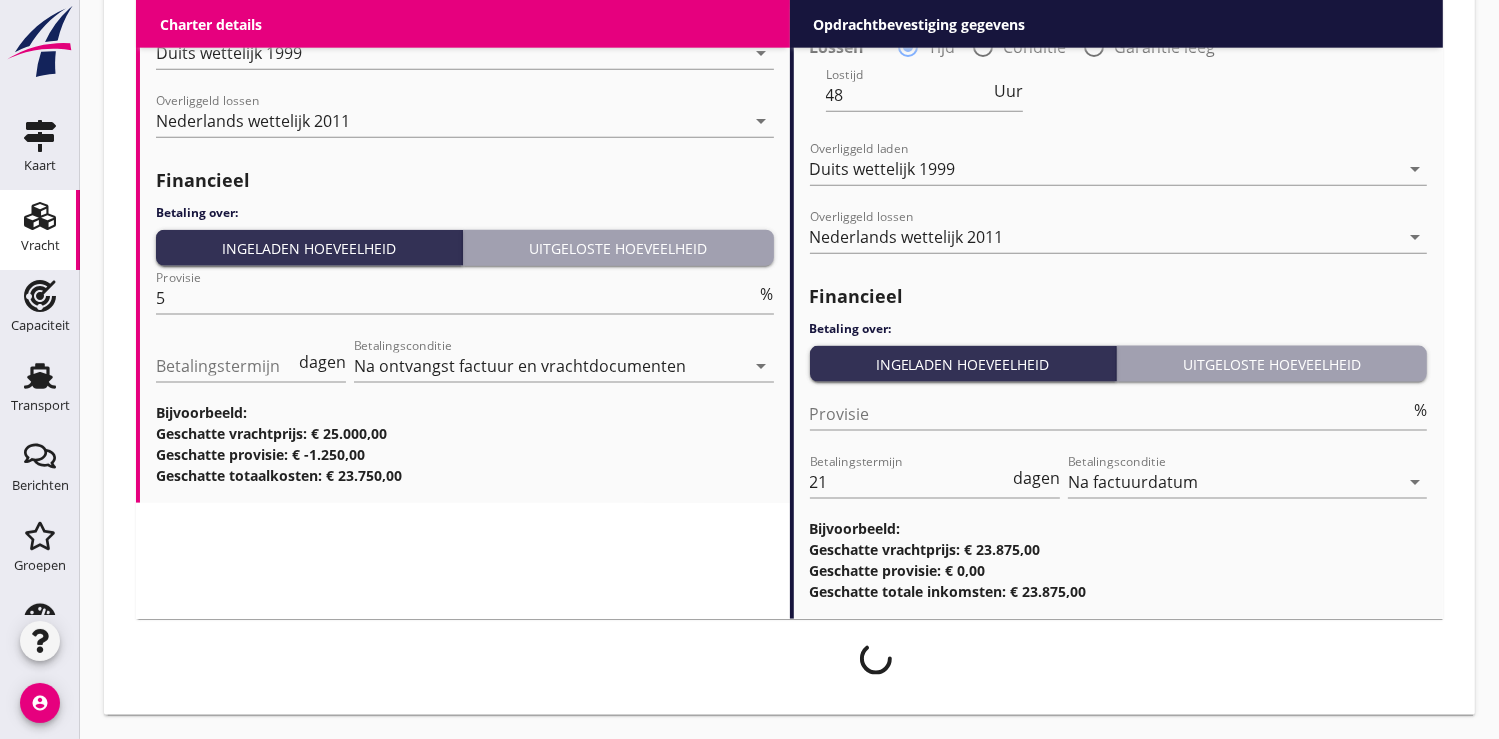 scroll, scrollTop: 2419, scrollLeft: 0, axis: vertical 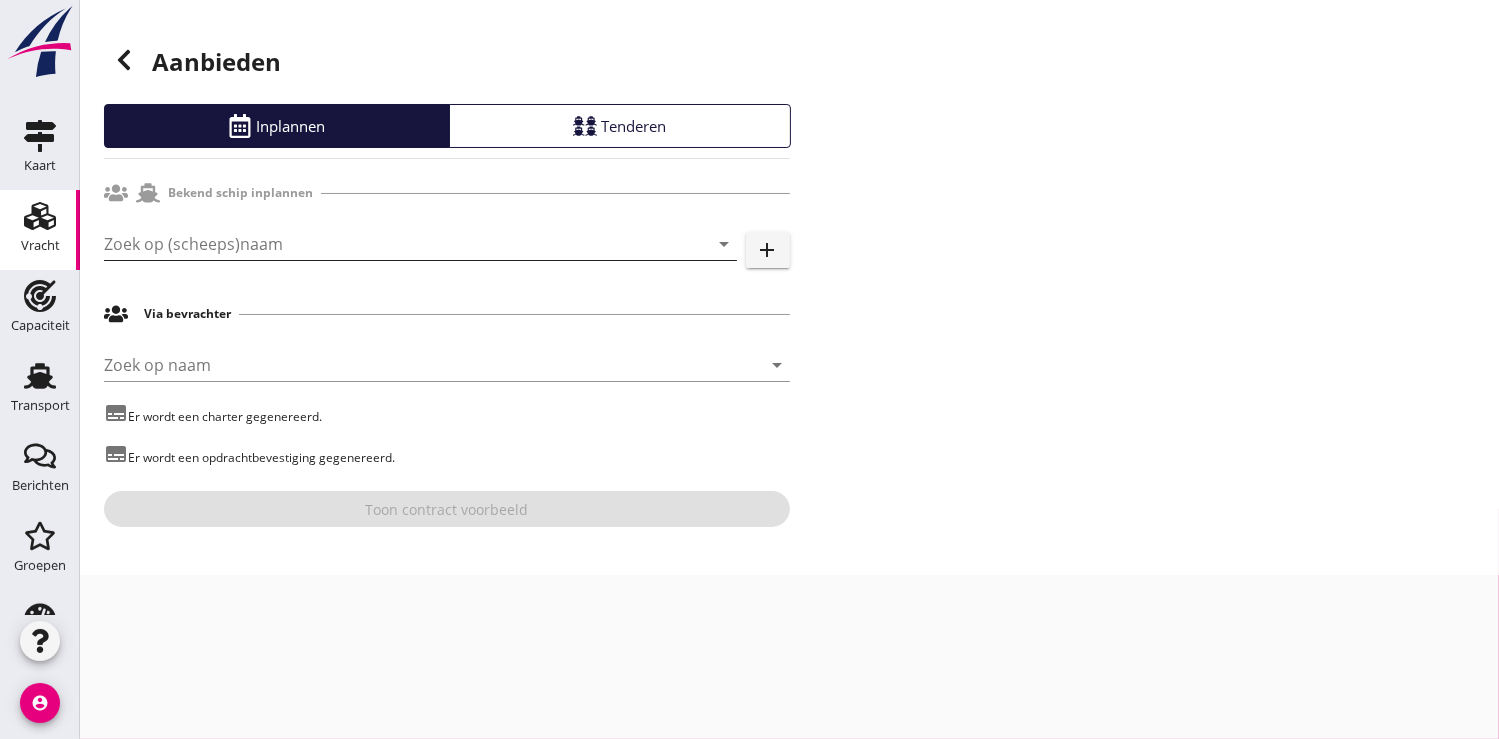 click at bounding box center (392, 244) 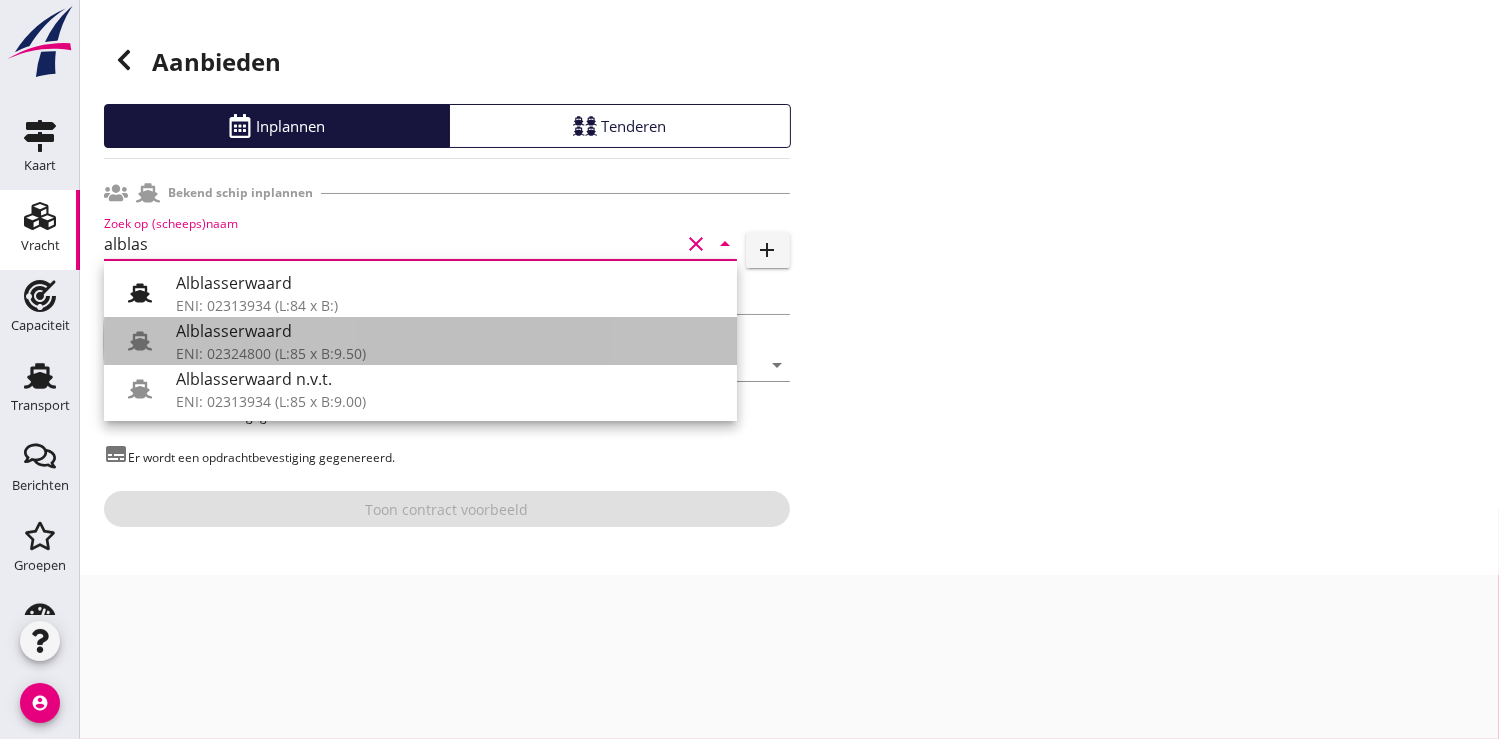 click on "ENI: 02324800 (L:85 x B:9.50)" at bounding box center [448, 353] 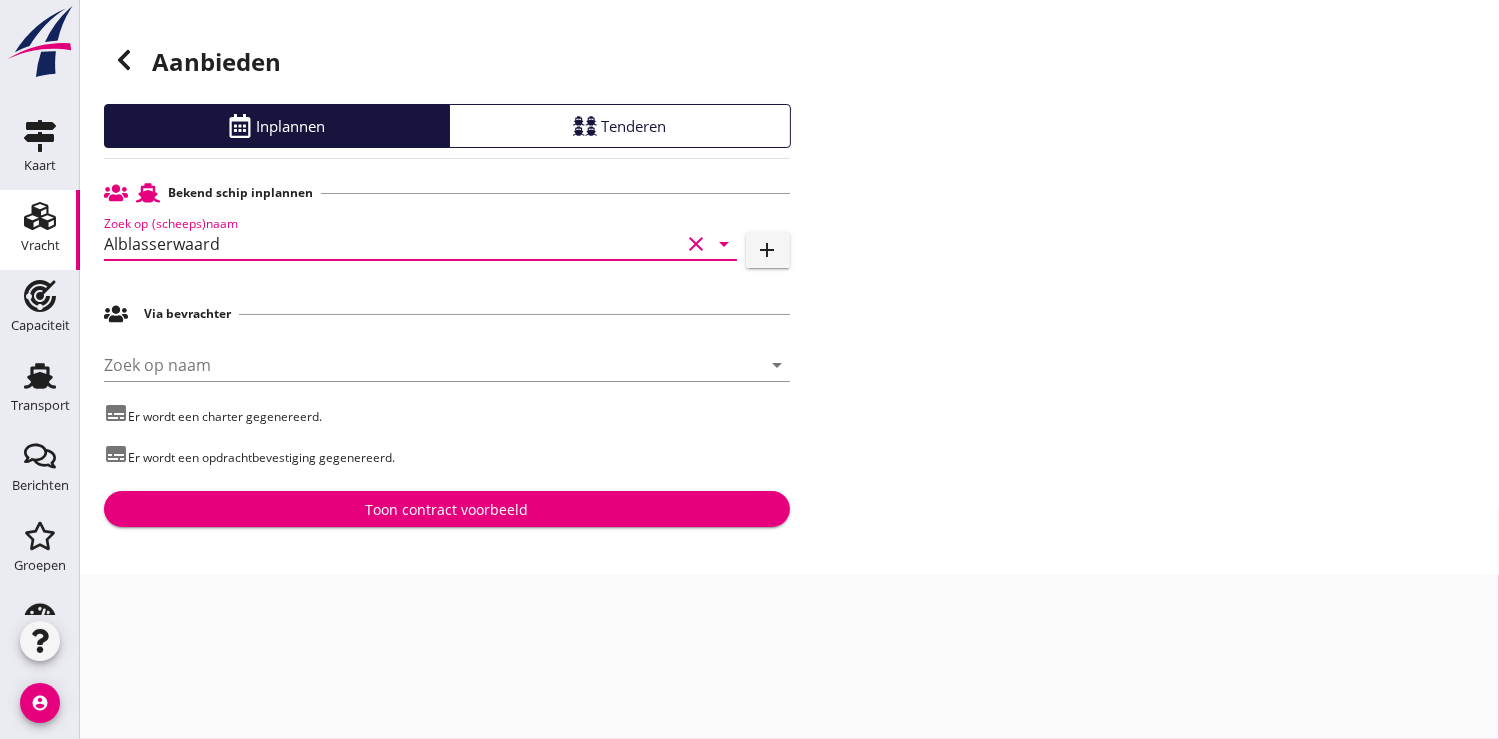 type on "Alblasserwaard" 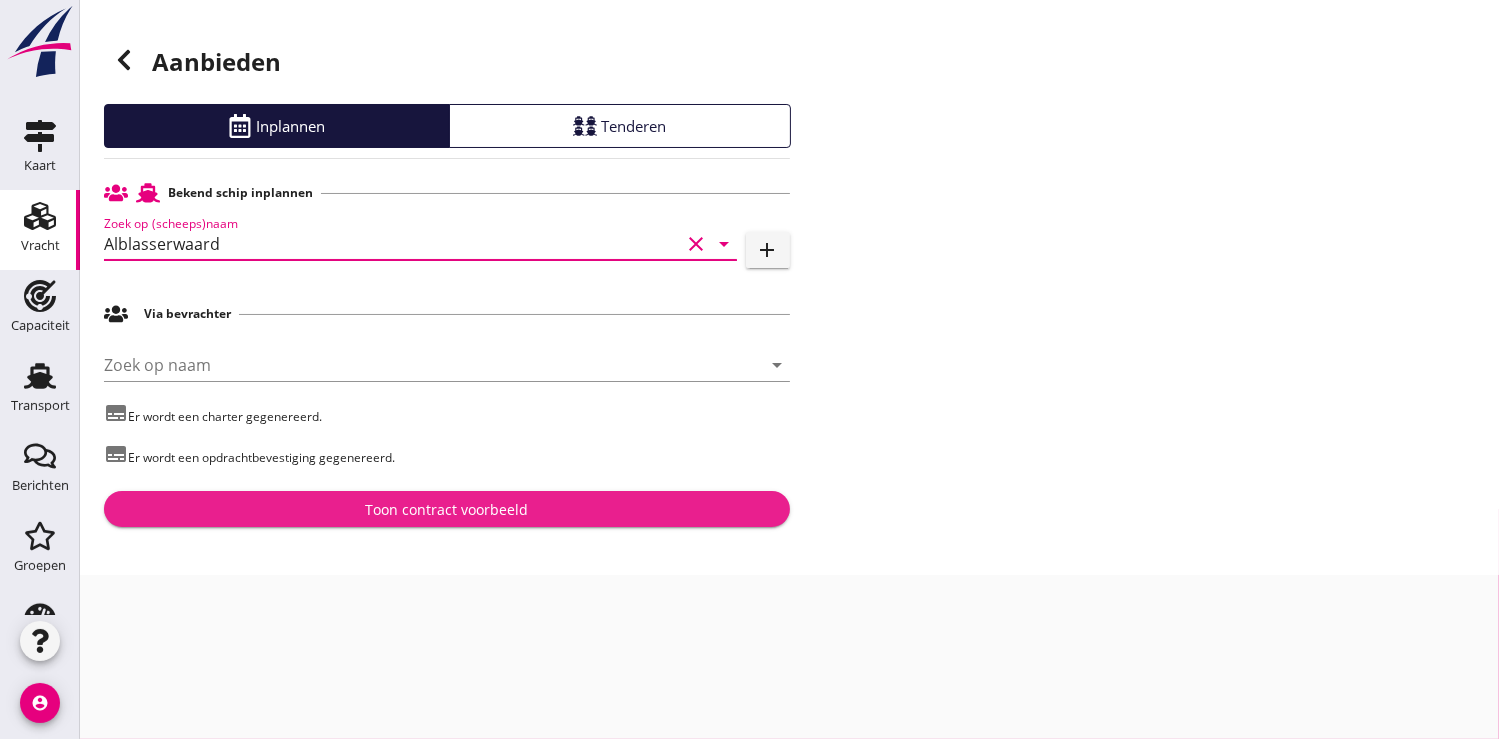 click on "Toon contract voorbeeld" at bounding box center [446, 509] 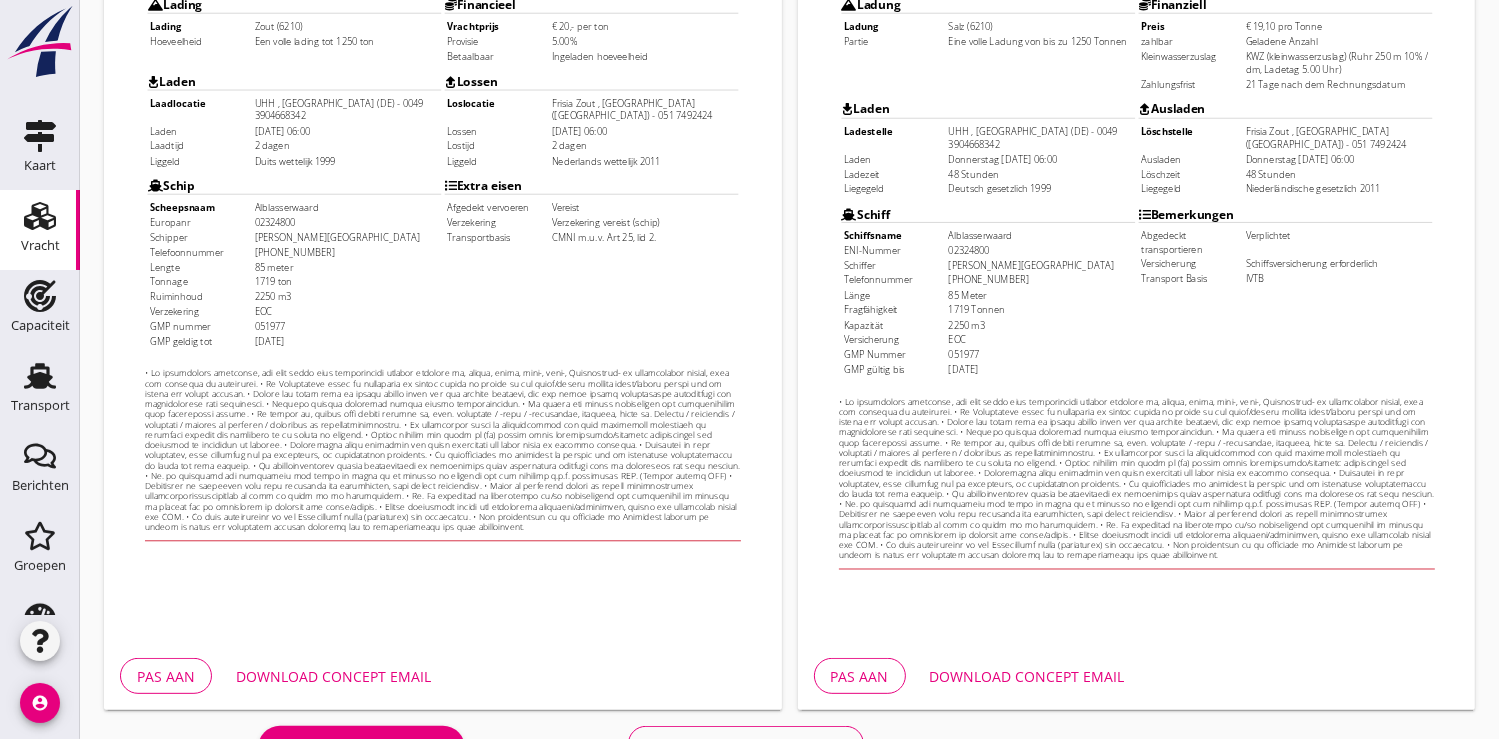 scroll, scrollTop: 576, scrollLeft: 0, axis: vertical 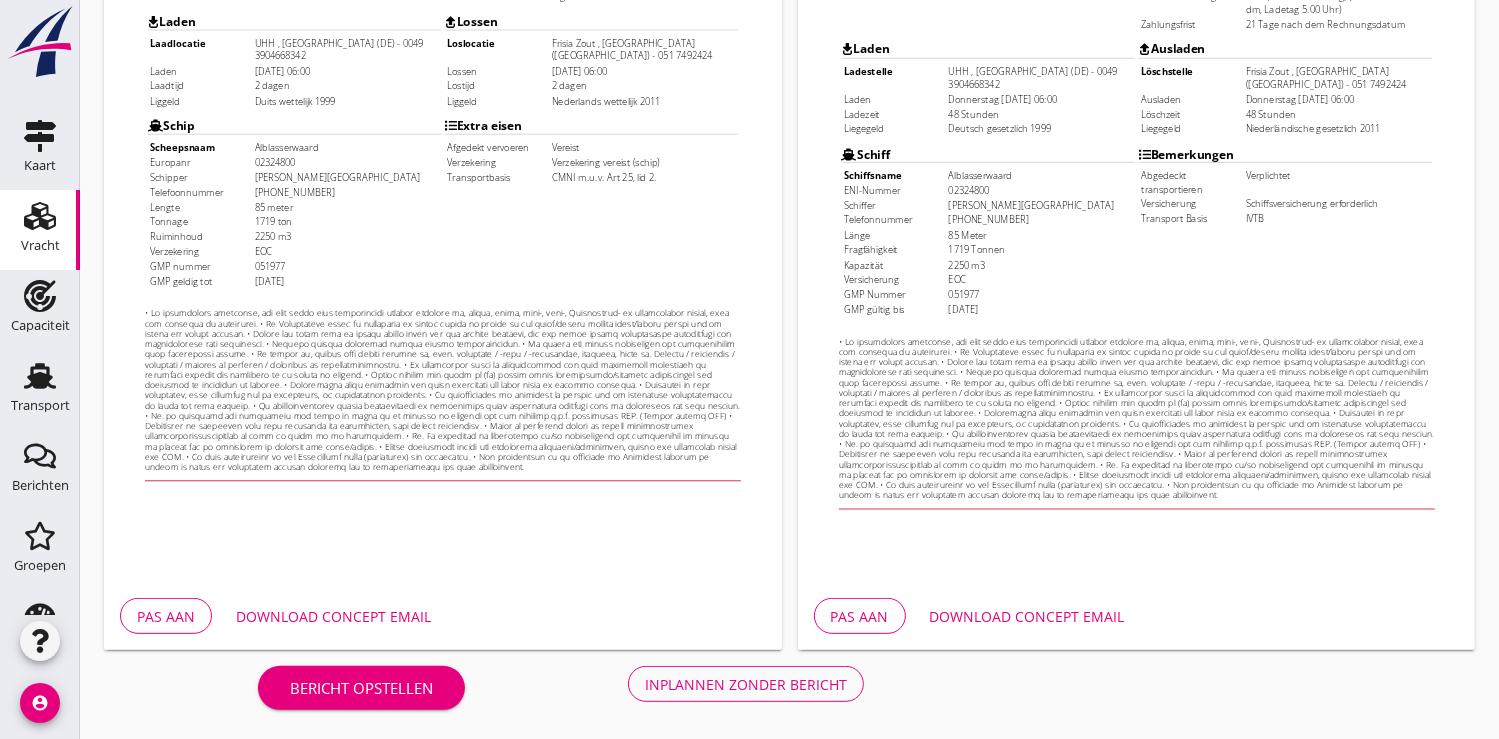 click on "Download concept email" at bounding box center (333, 616) 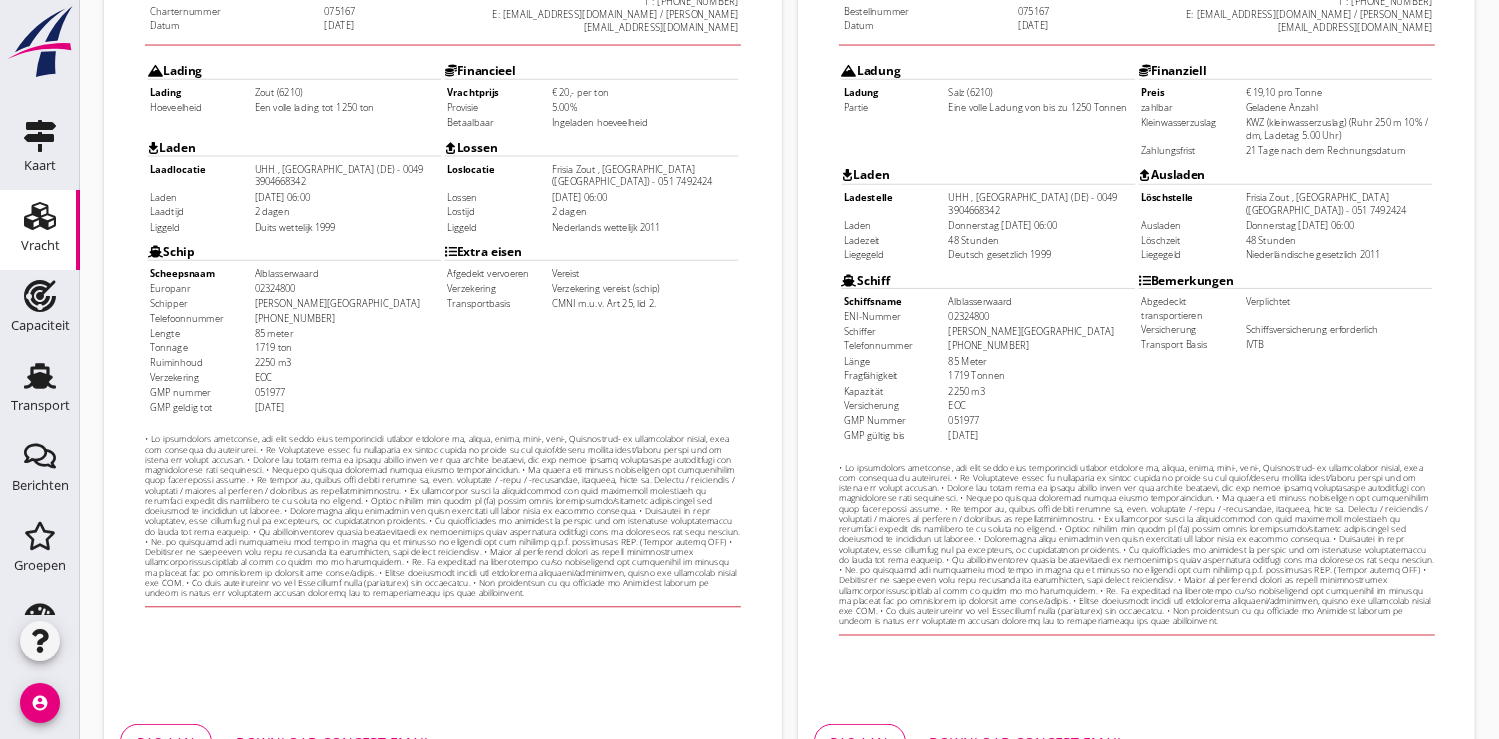scroll, scrollTop: 576, scrollLeft: 0, axis: vertical 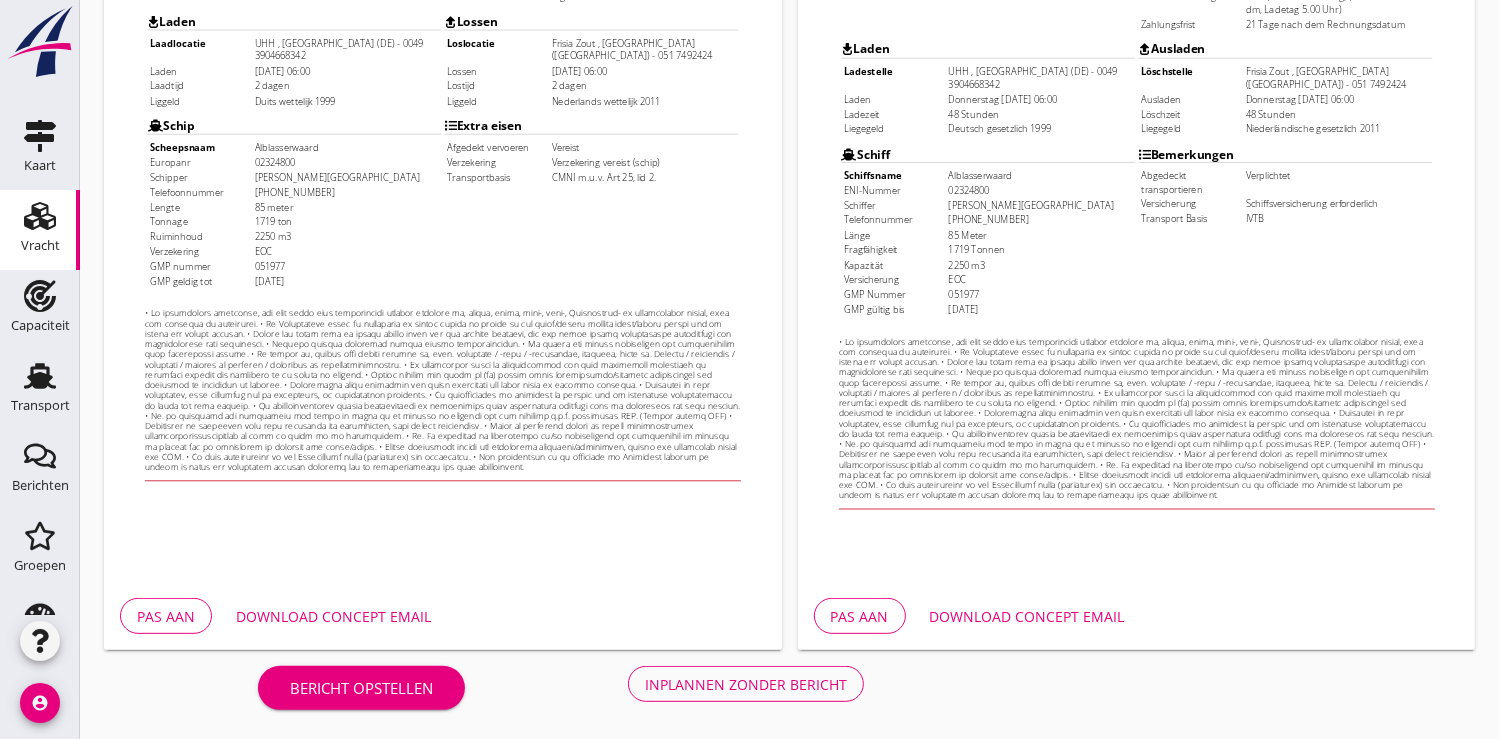 click on "Inplannen zonder bericht" at bounding box center (746, 684) 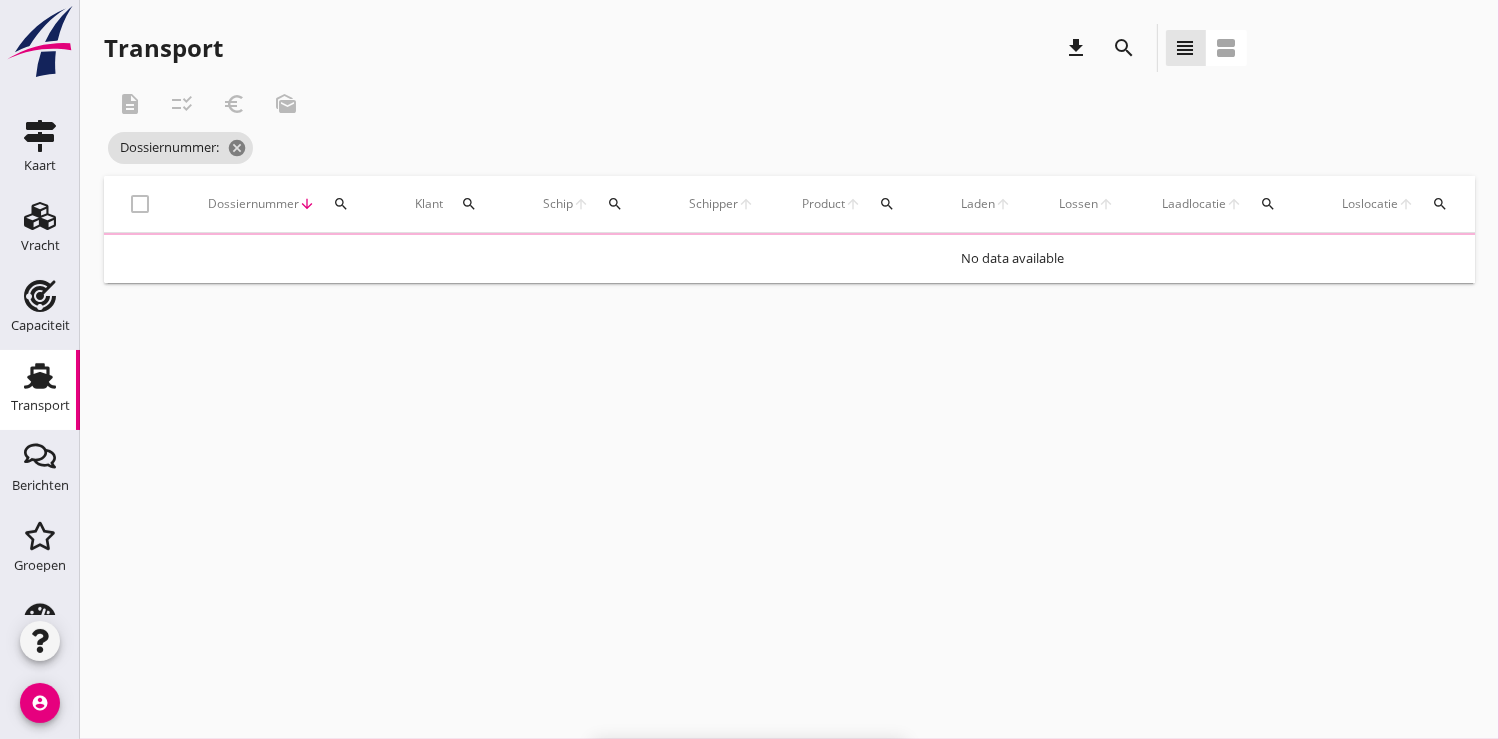 scroll, scrollTop: 0, scrollLeft: 0, axis: both 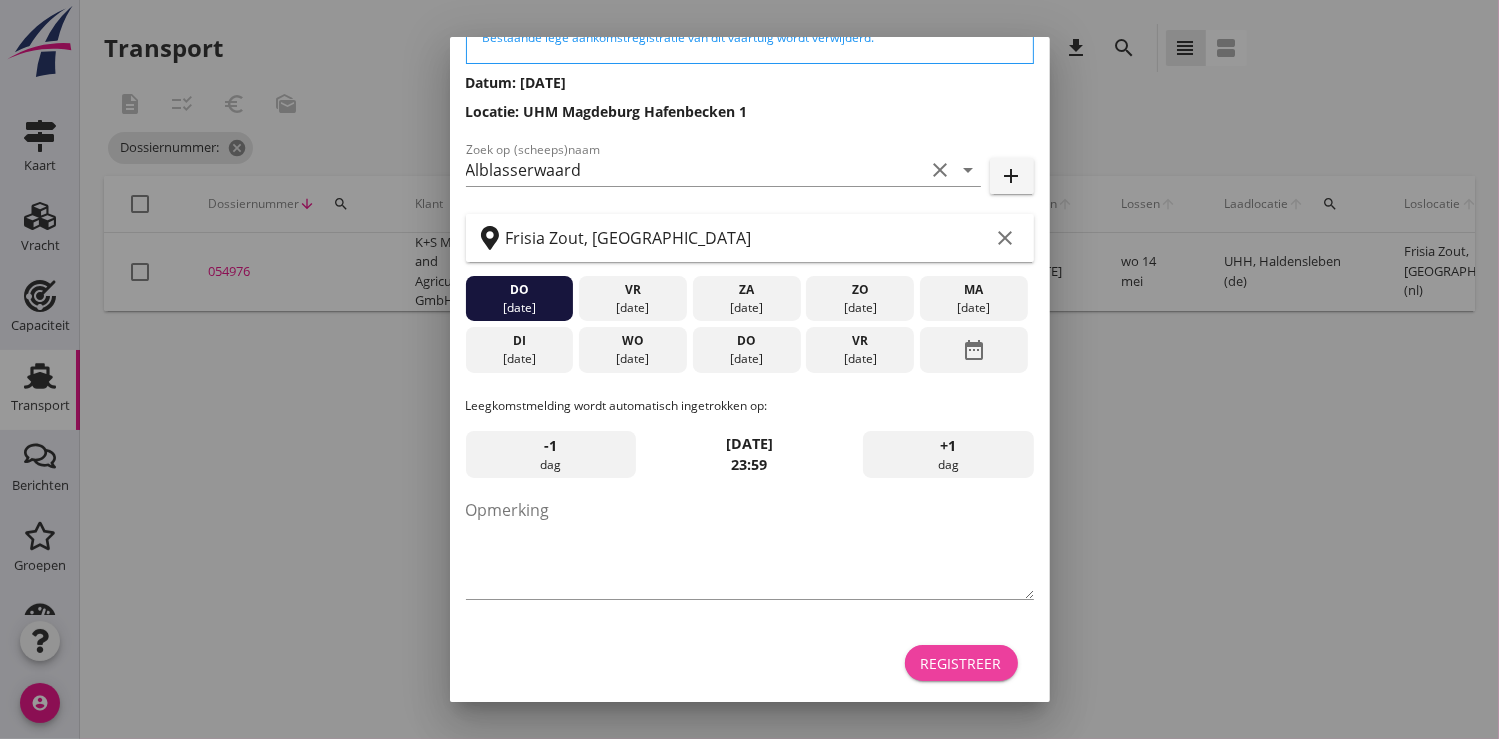 click on "Registreer" at bounding box center [961, 663] 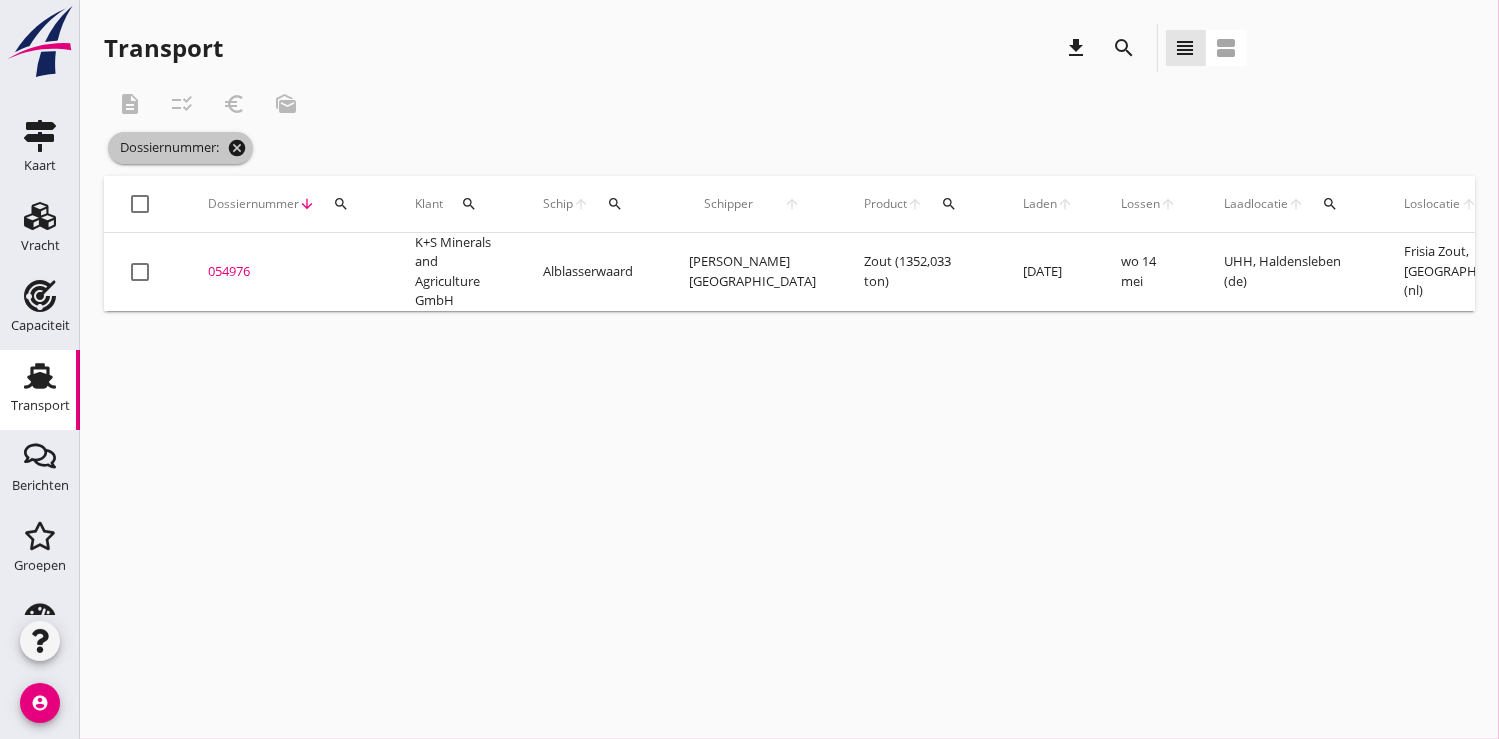 click on "cancel" at bounding box center (237, 148) 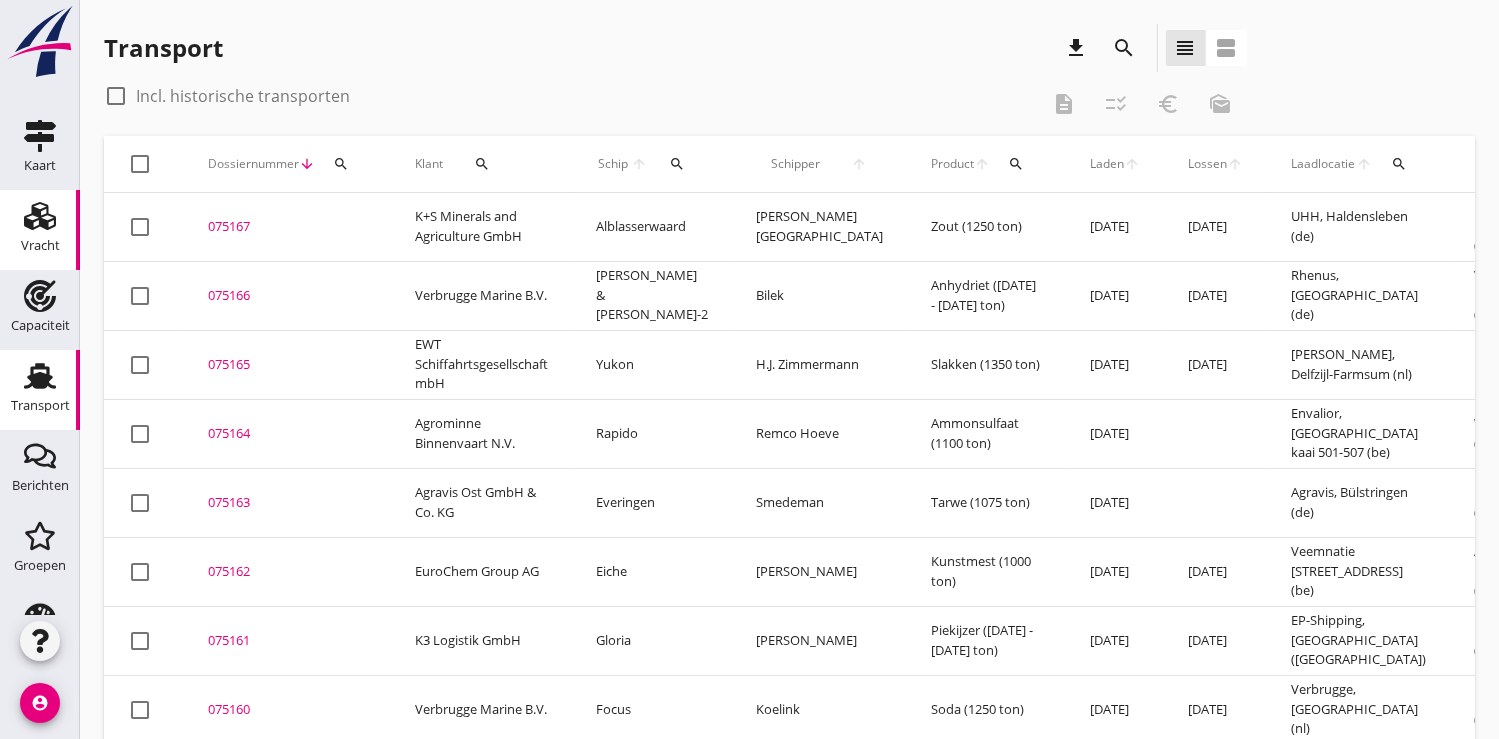 click on "Vracht" 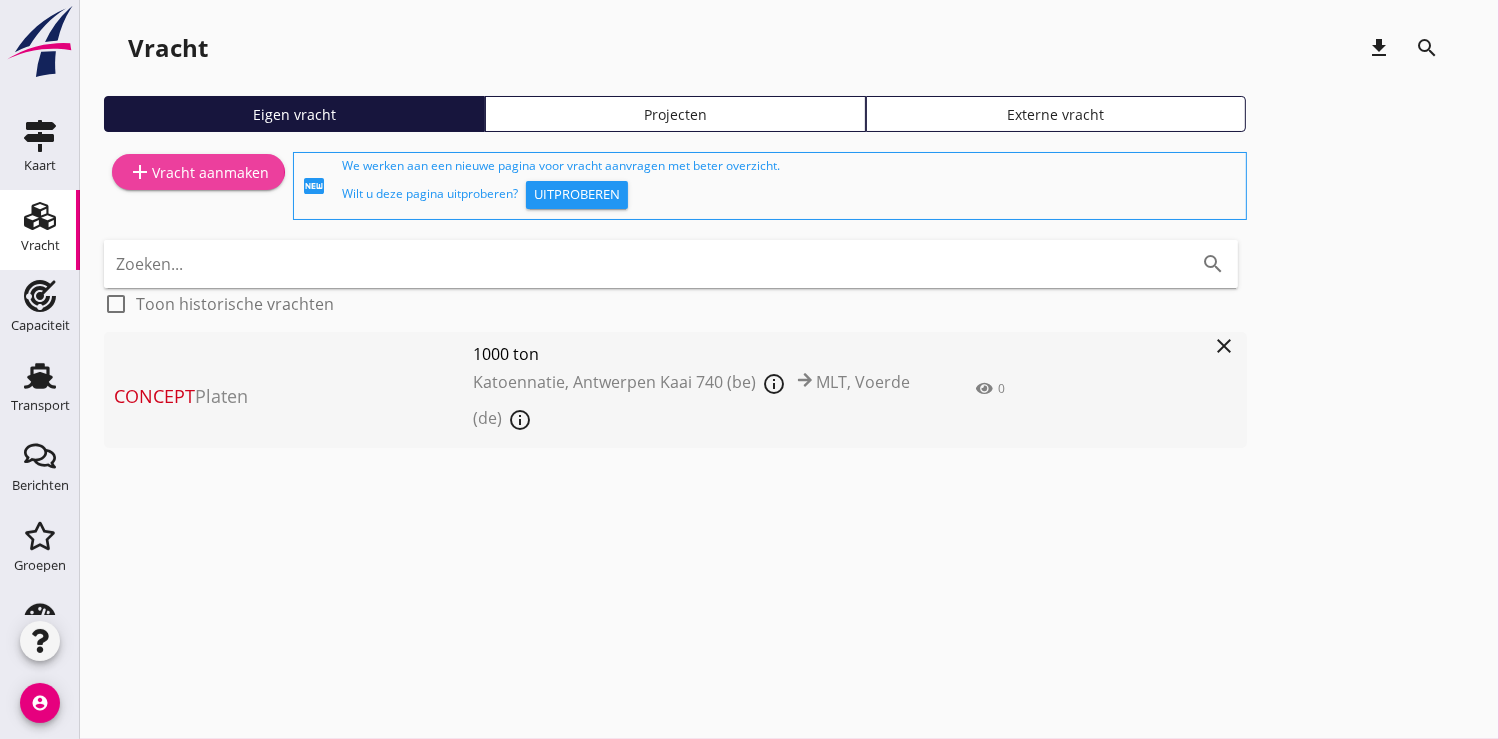 click on "add  Vracht aanmaken" at bounding box center [198, 172] 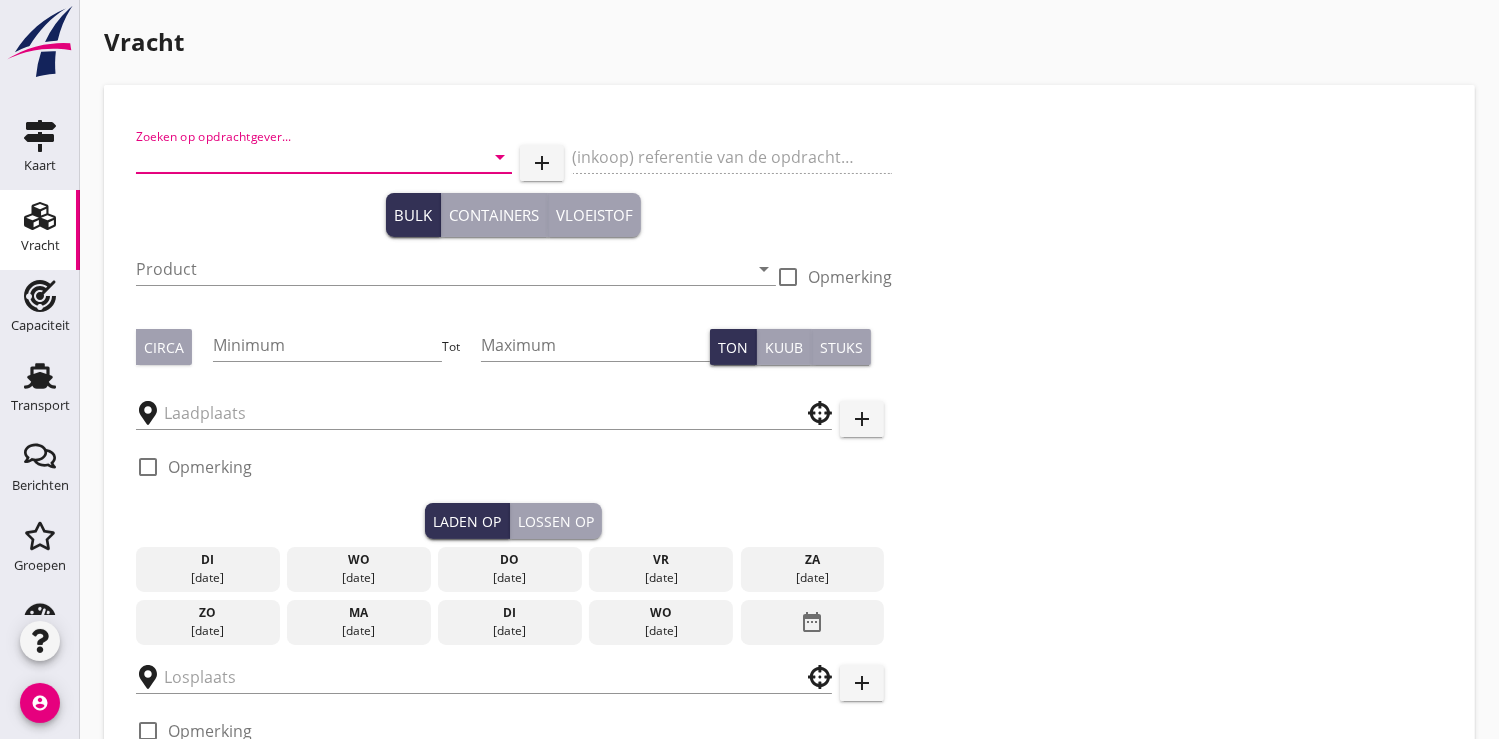 click at bounding box center (296, 157) 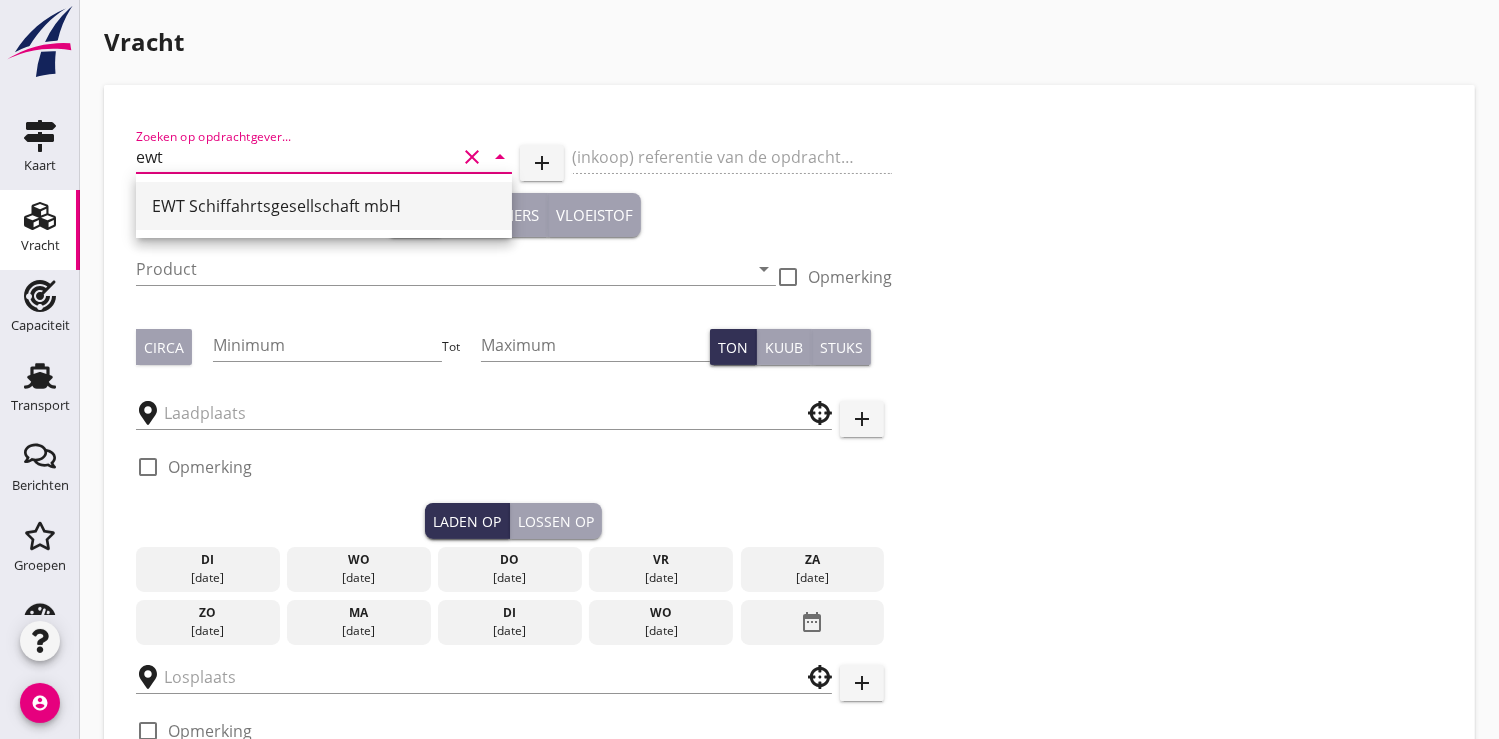 click on "EWT Schiffahrtsgesellschaft mbH" at bounding box center (324, 206) 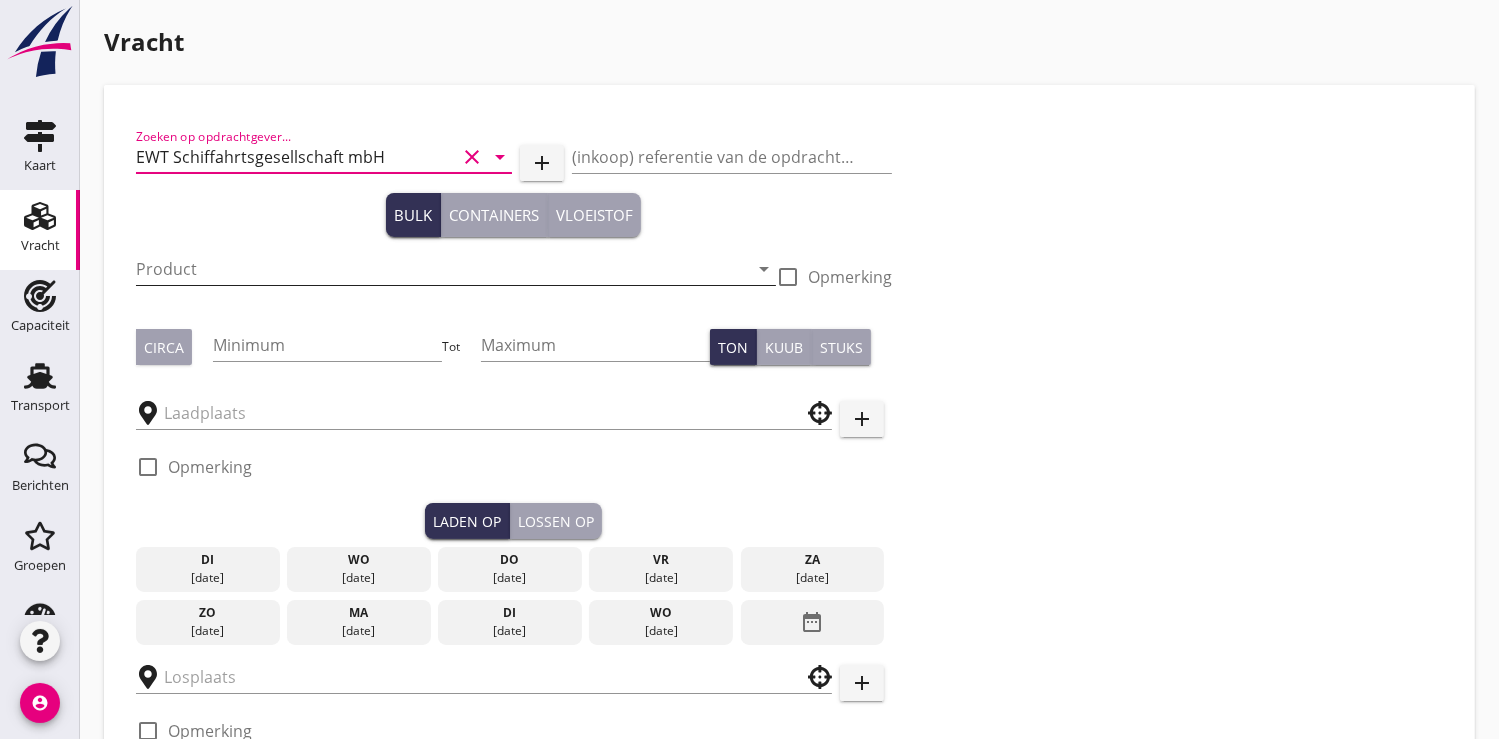 type on "EWT Schiffahrtsgesellschaft mbH" 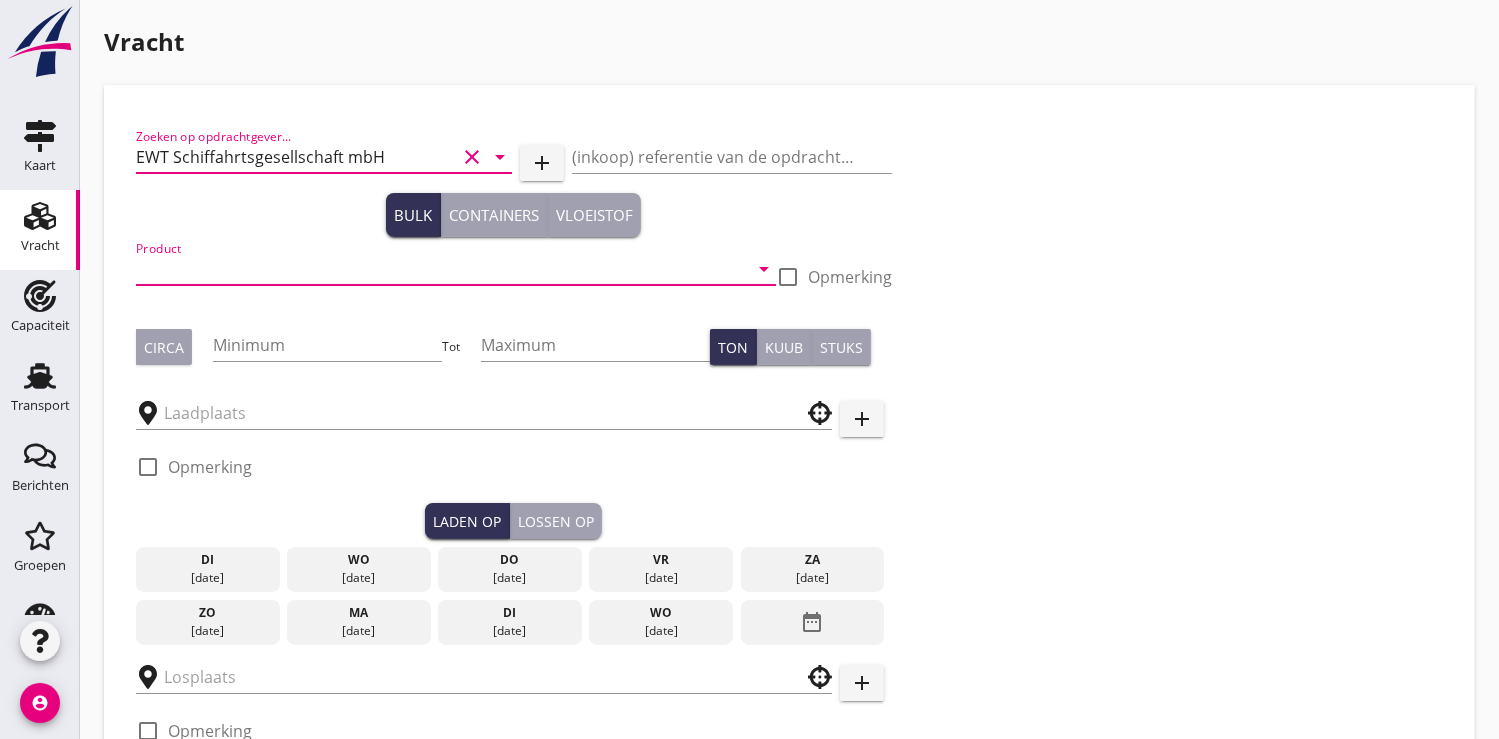 click at bounding box center (442, 269) 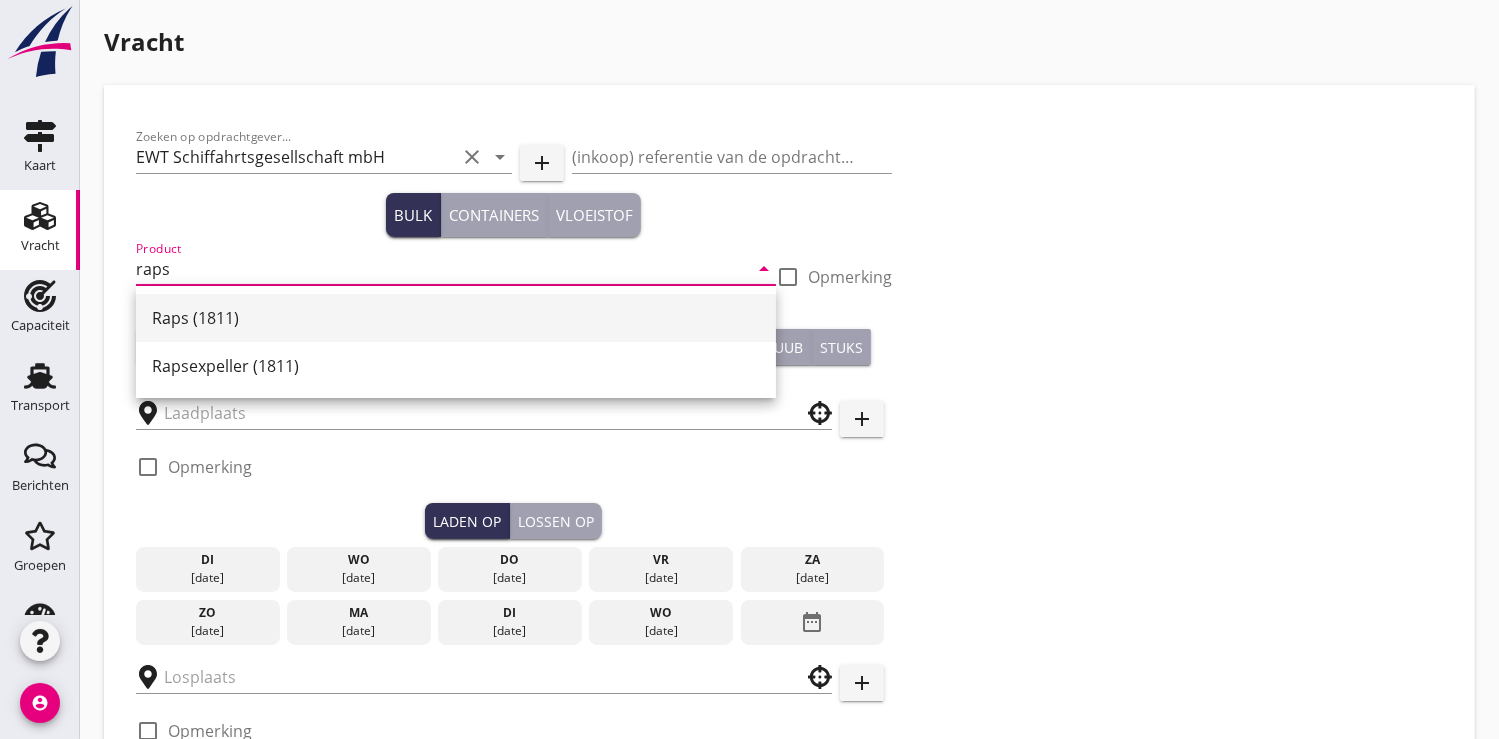 click on "Raps (1811)" at bounding box center [456, 318] 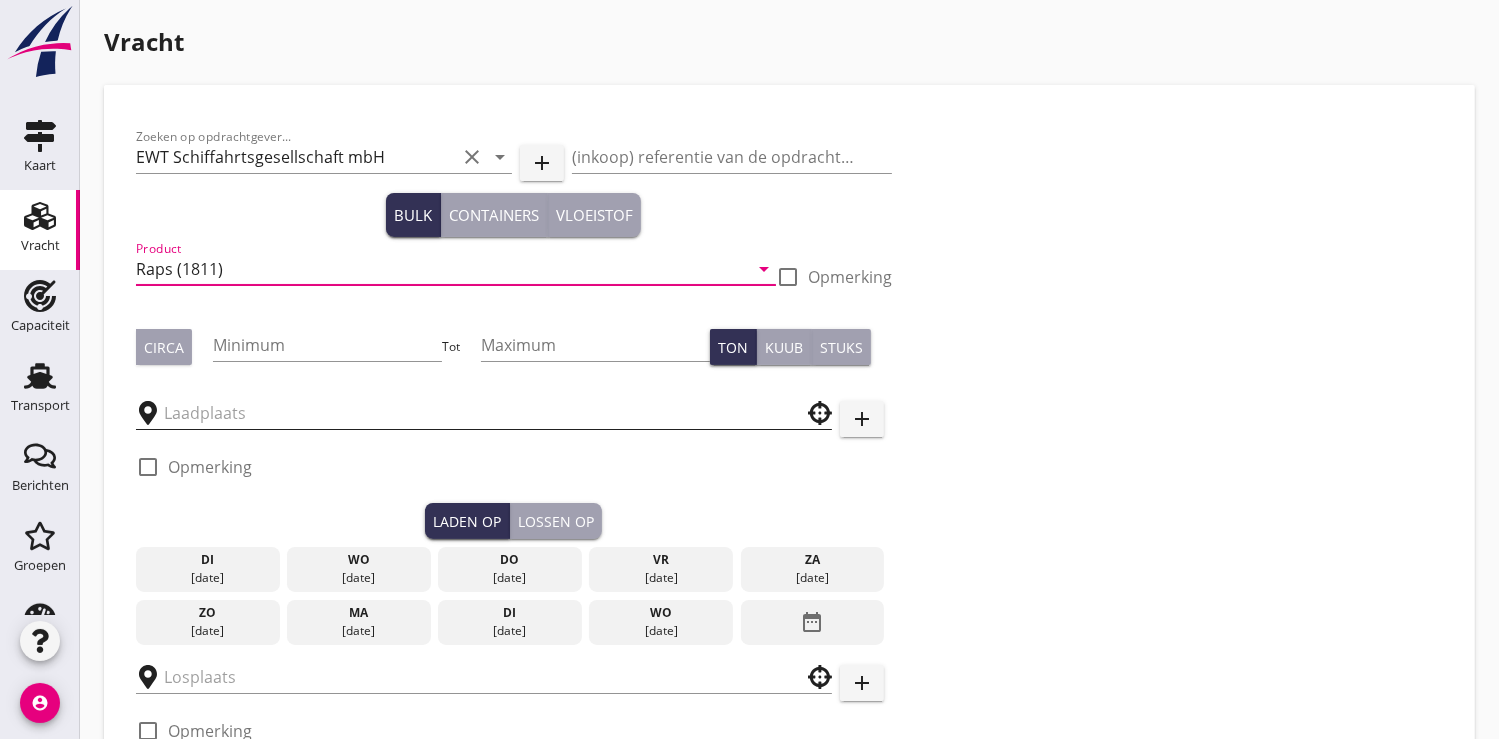 type on "Raps (1811)" 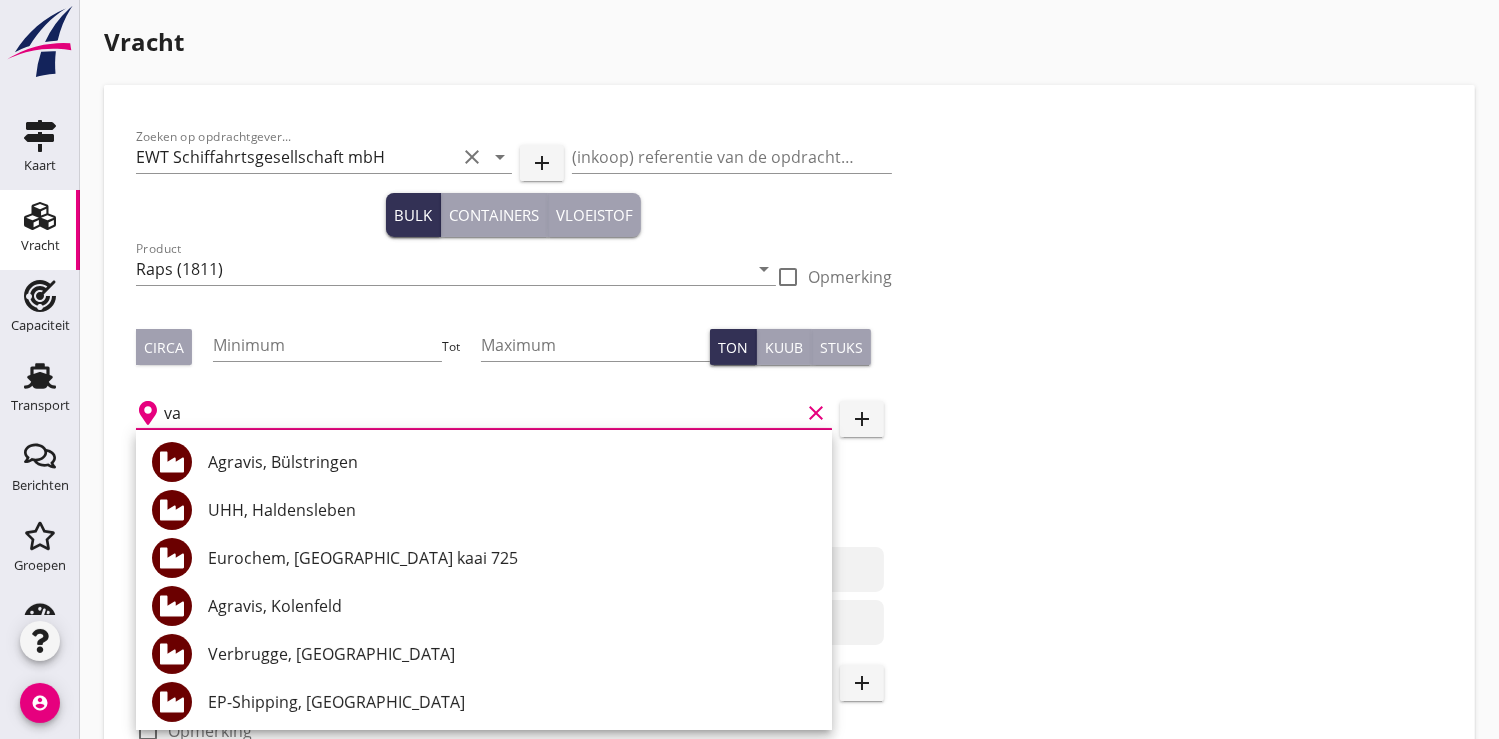 type on "v" 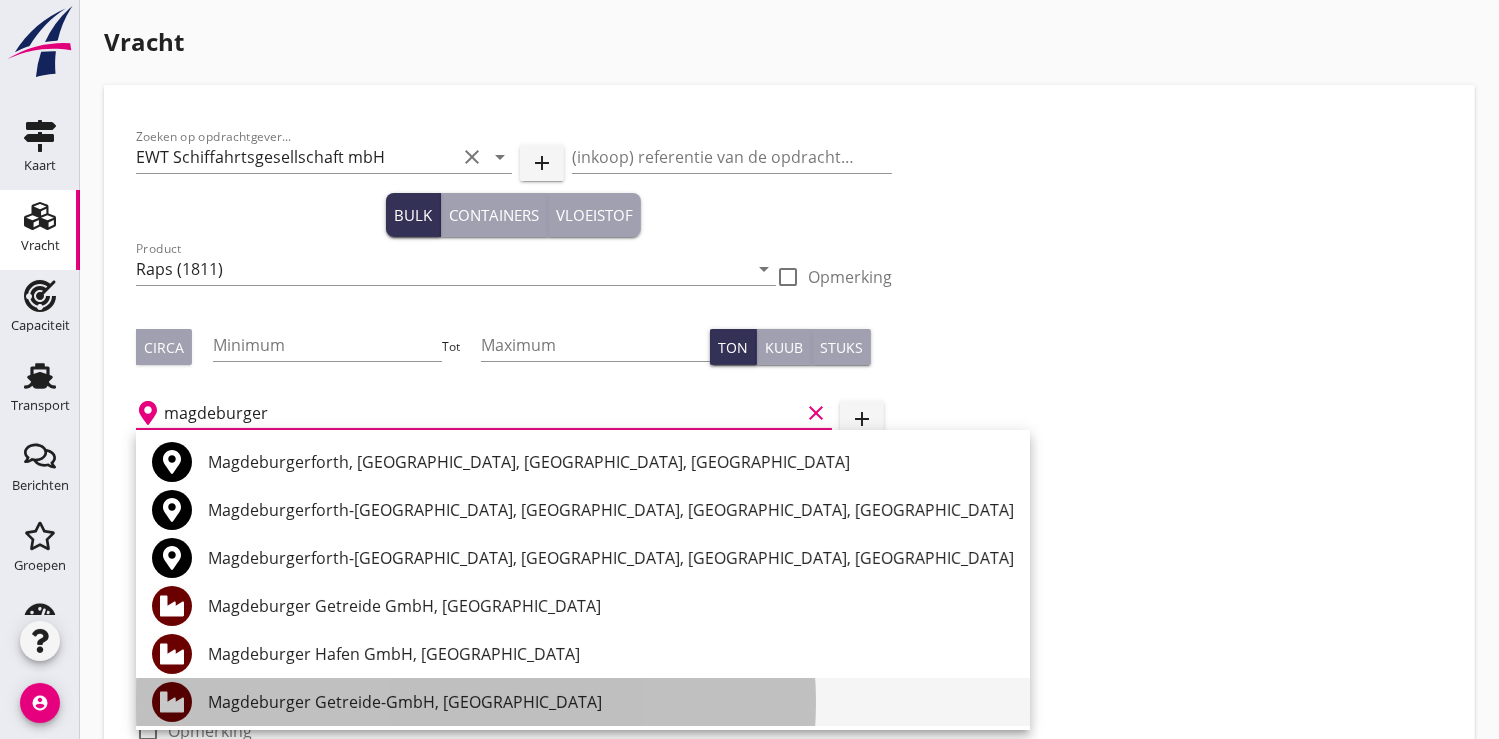 click on "Magdeburger Getreide-GmbH, Vahldorf" at bounding box center (611, 702) 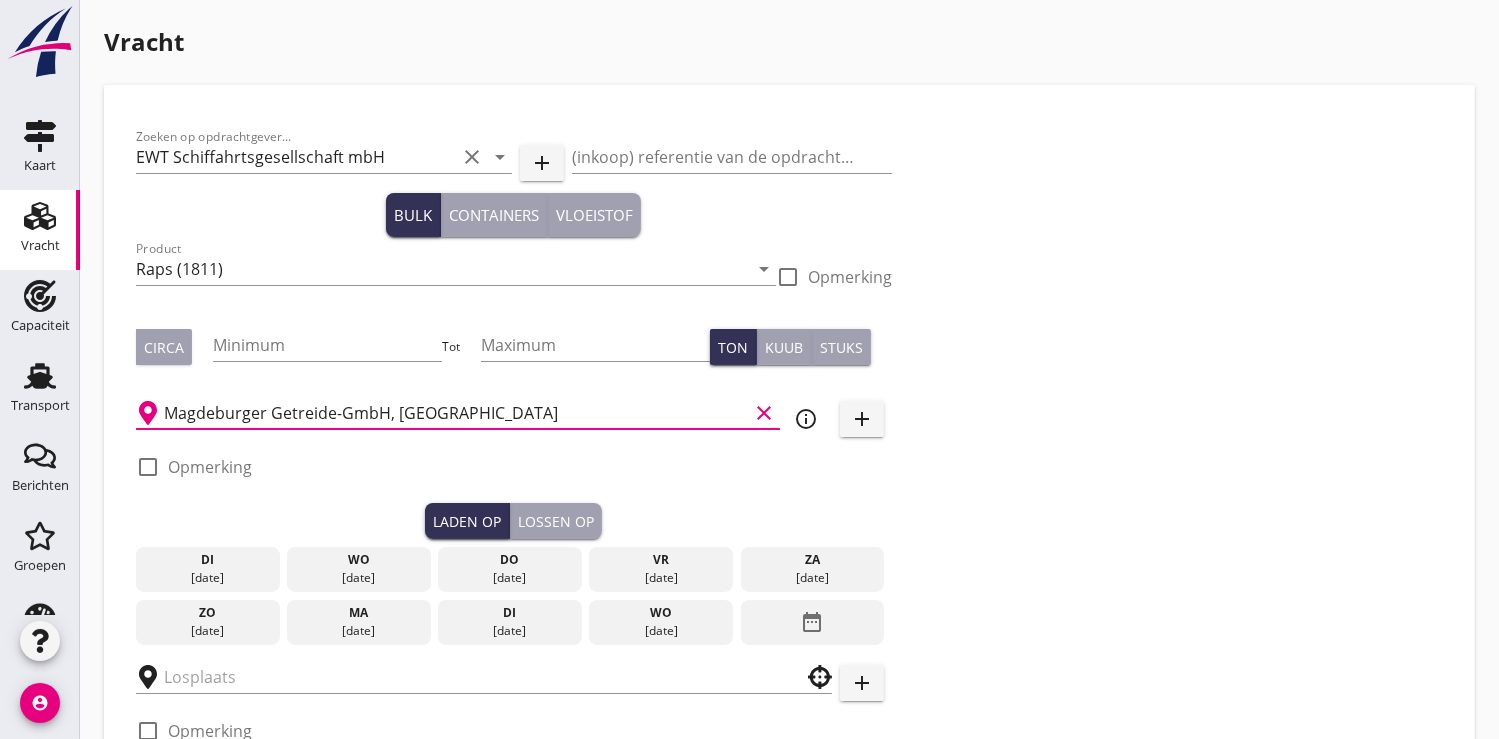 type on "Magdeburger Getreide-GmbH, Vahldorf" 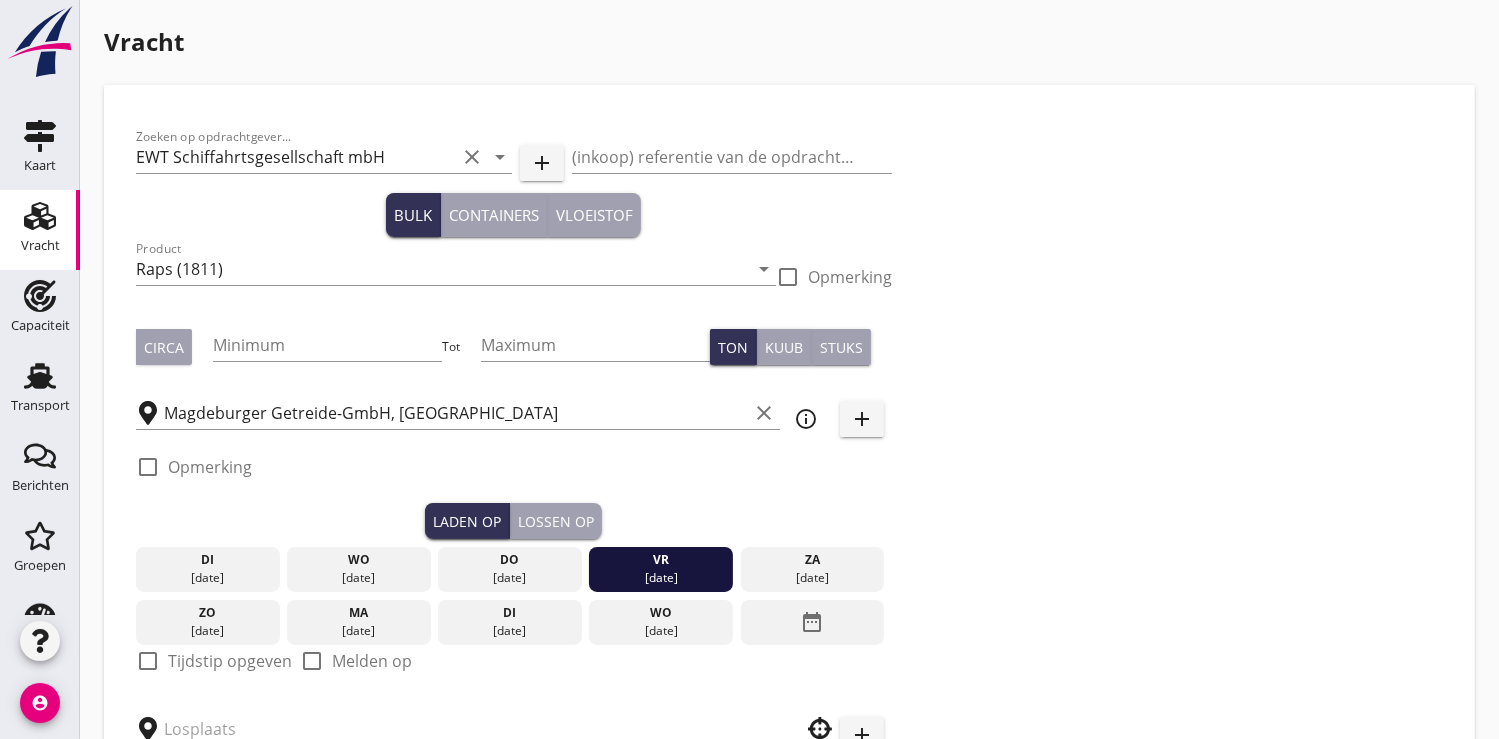 click at bounding box center [148, 661] 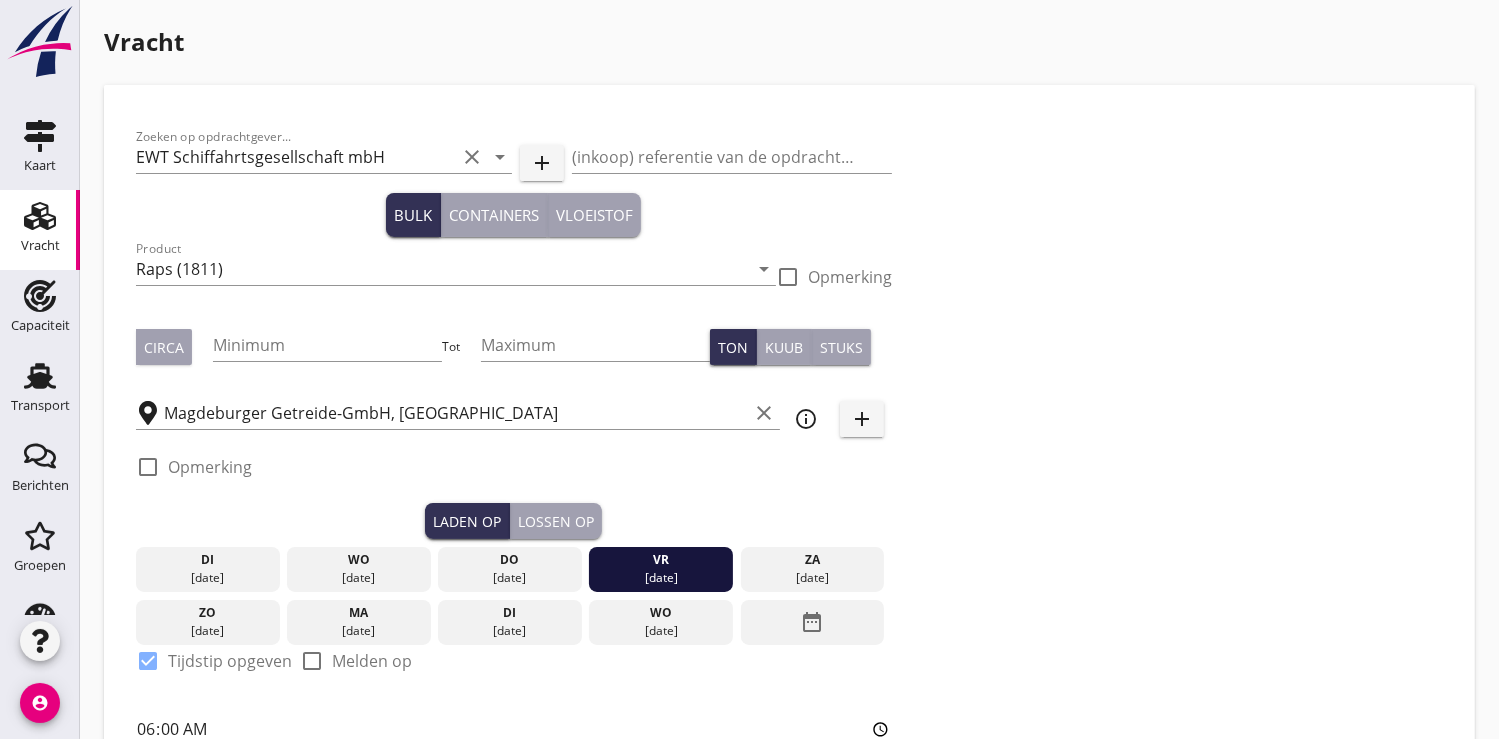 click on "Lossen op" at bounding box center [556, 521] 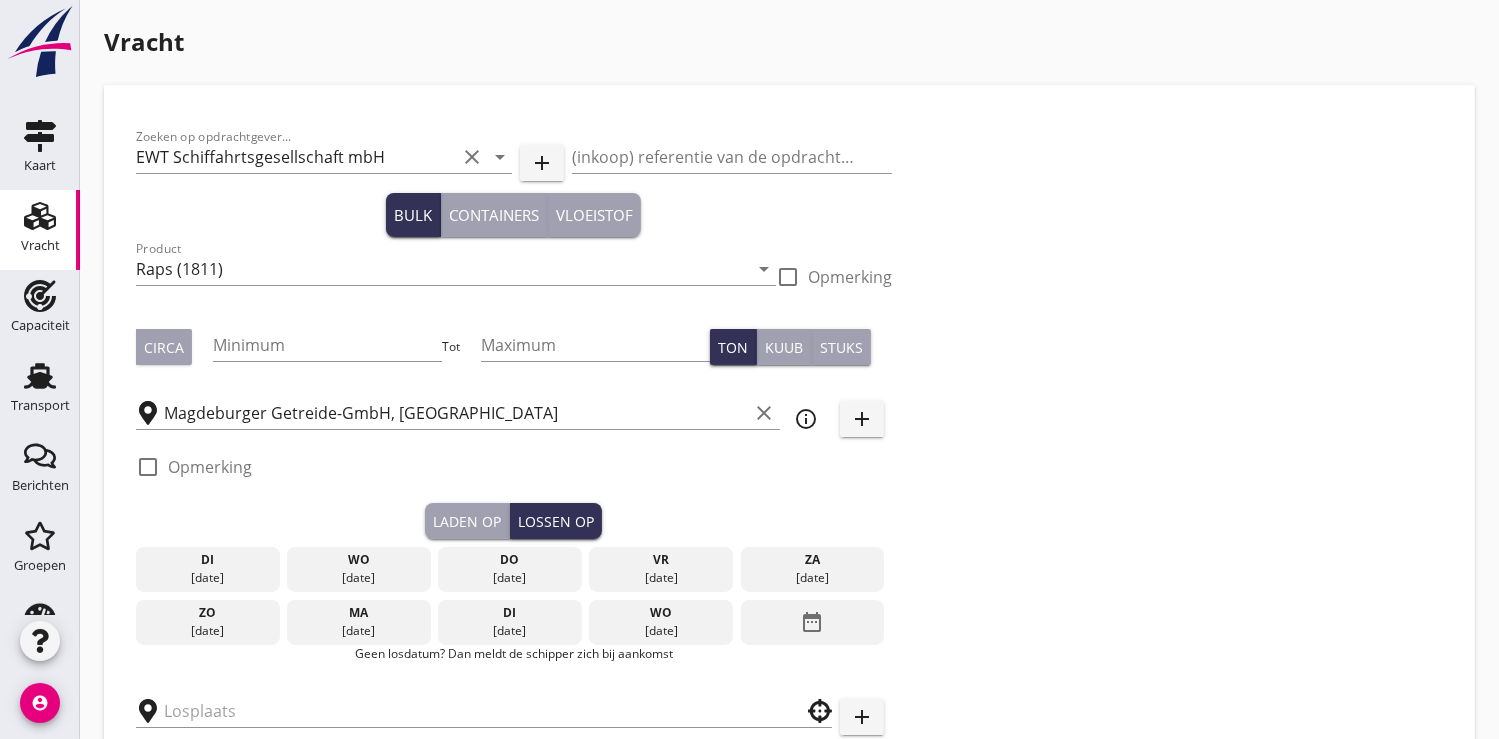 click on "date_range" at bounding box center [812, 622] 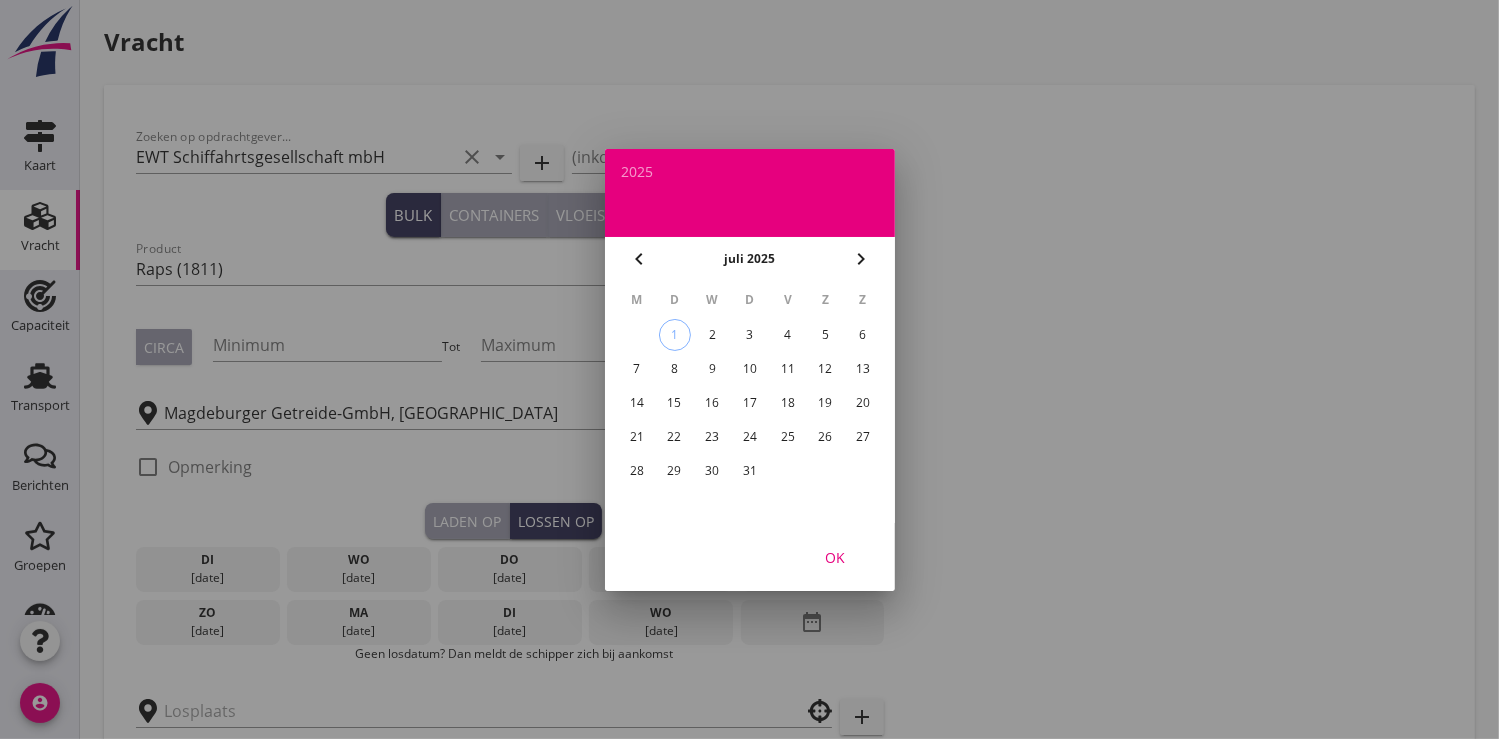 click on "10" at bounding box center (749, 369) 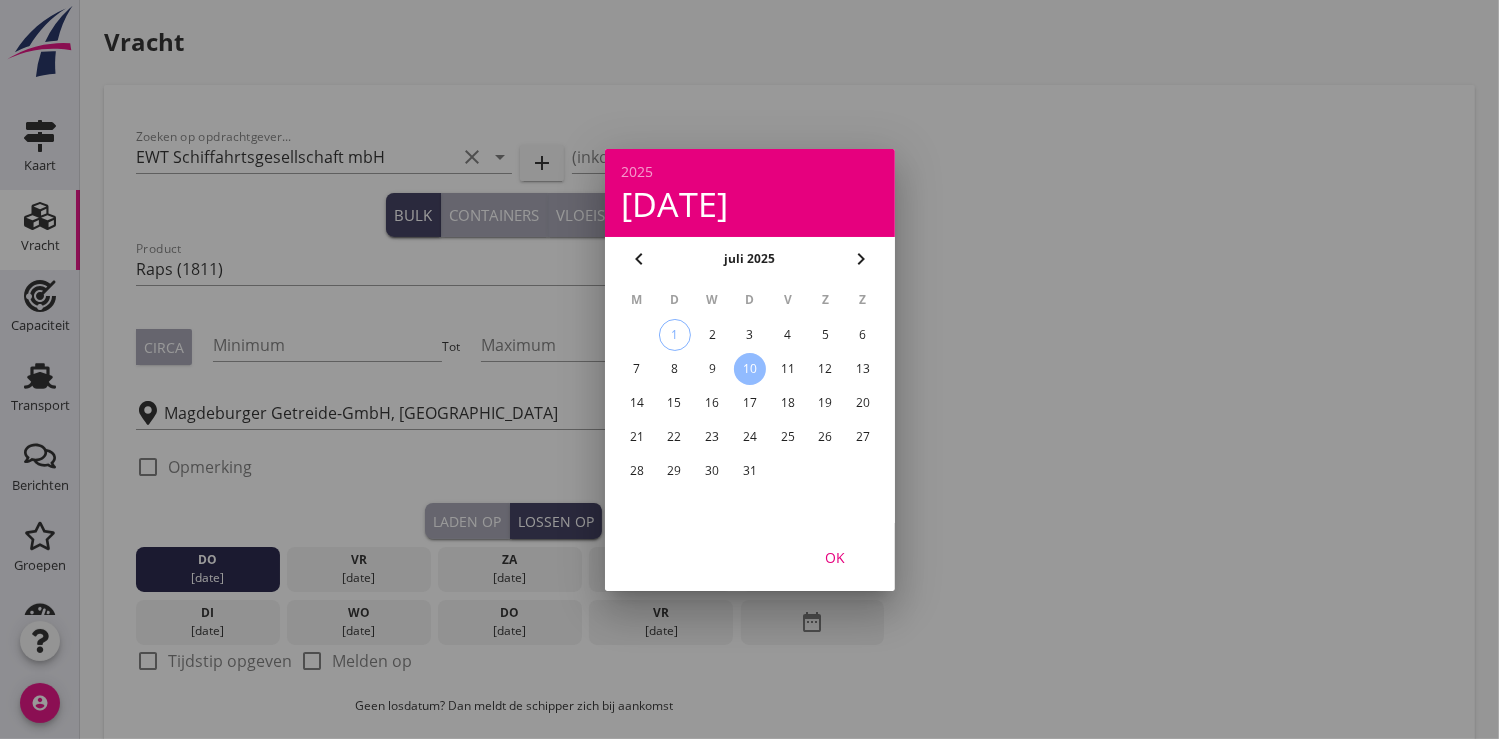 click on "OK" at bounding box center [835, 556] 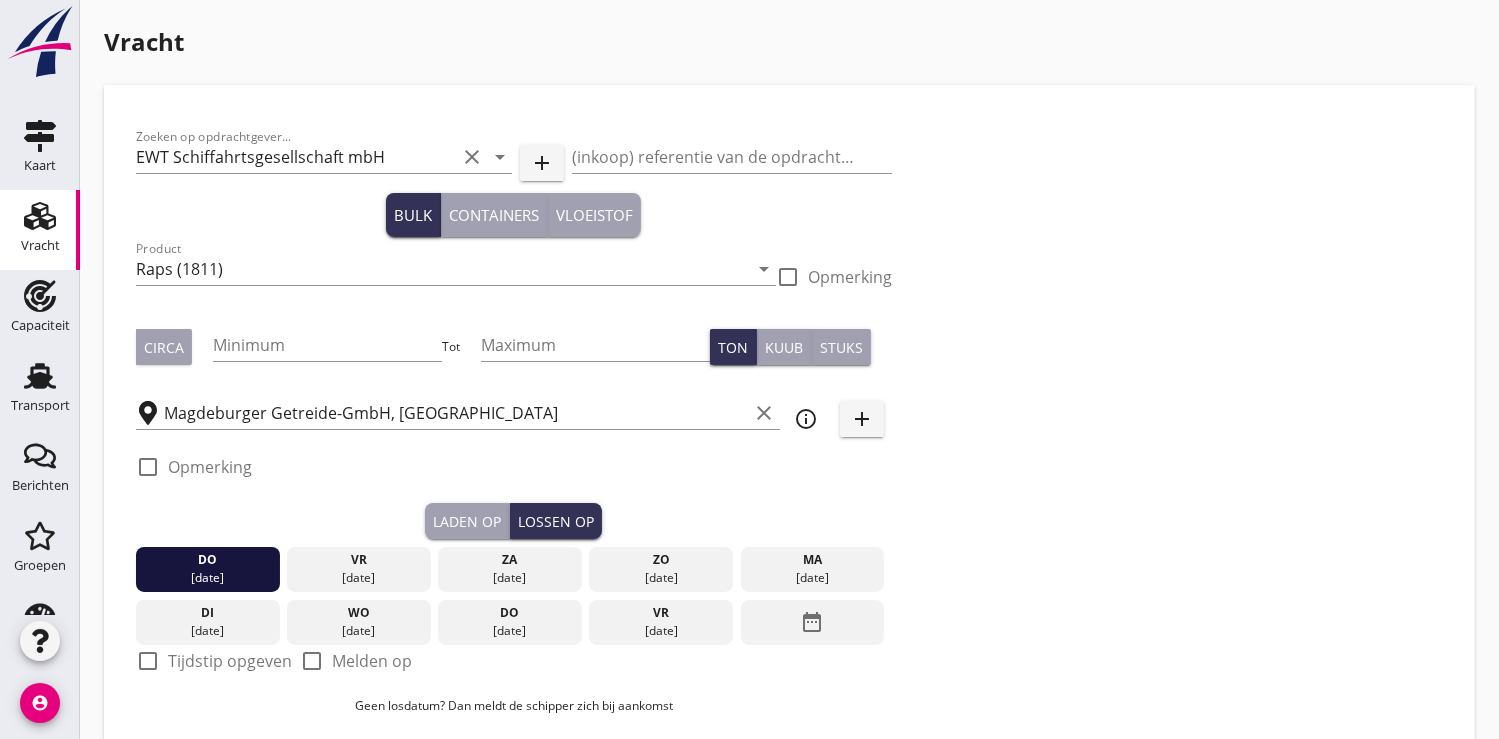 click at bounding box center [148, 661] 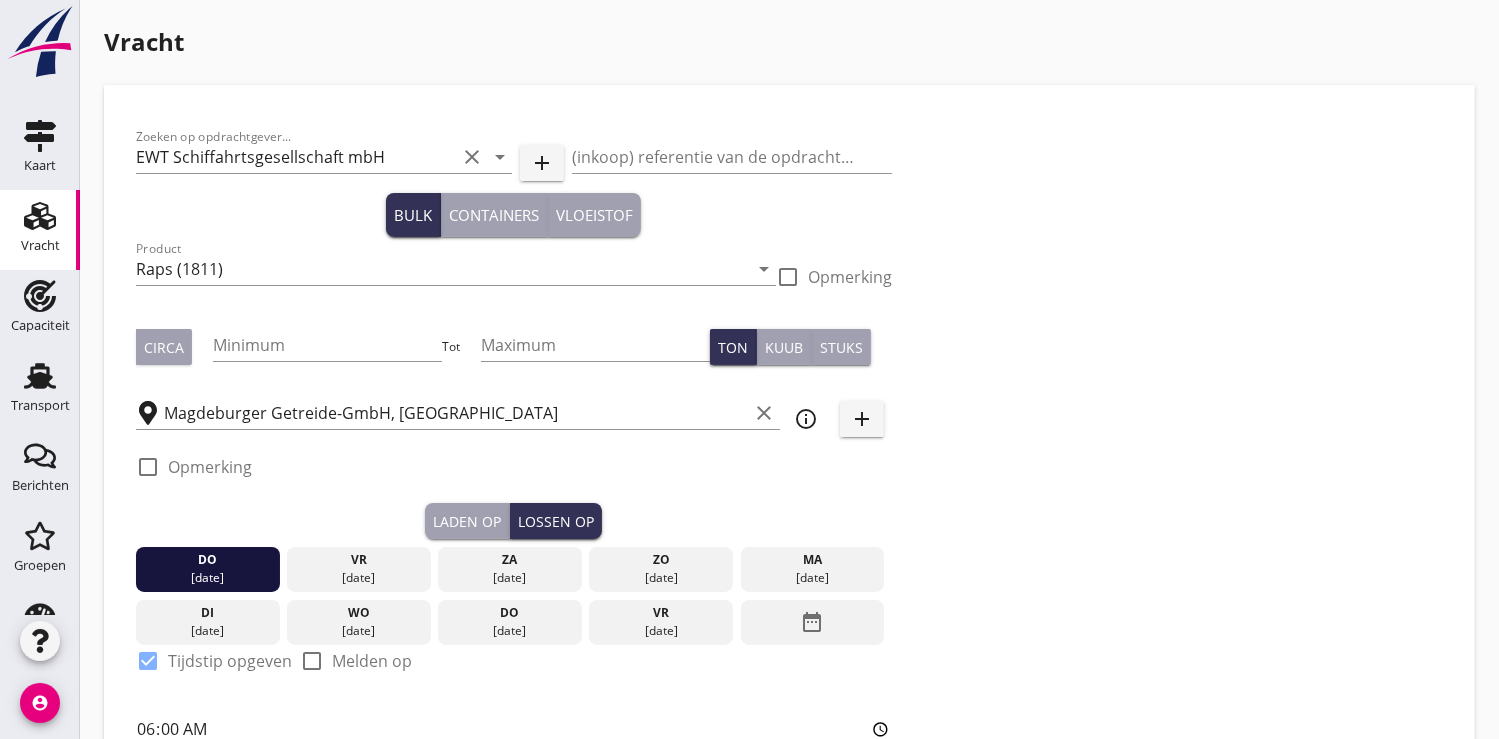 scroll, scrollTop: 398, scrollLeft: 0, axis: vertical 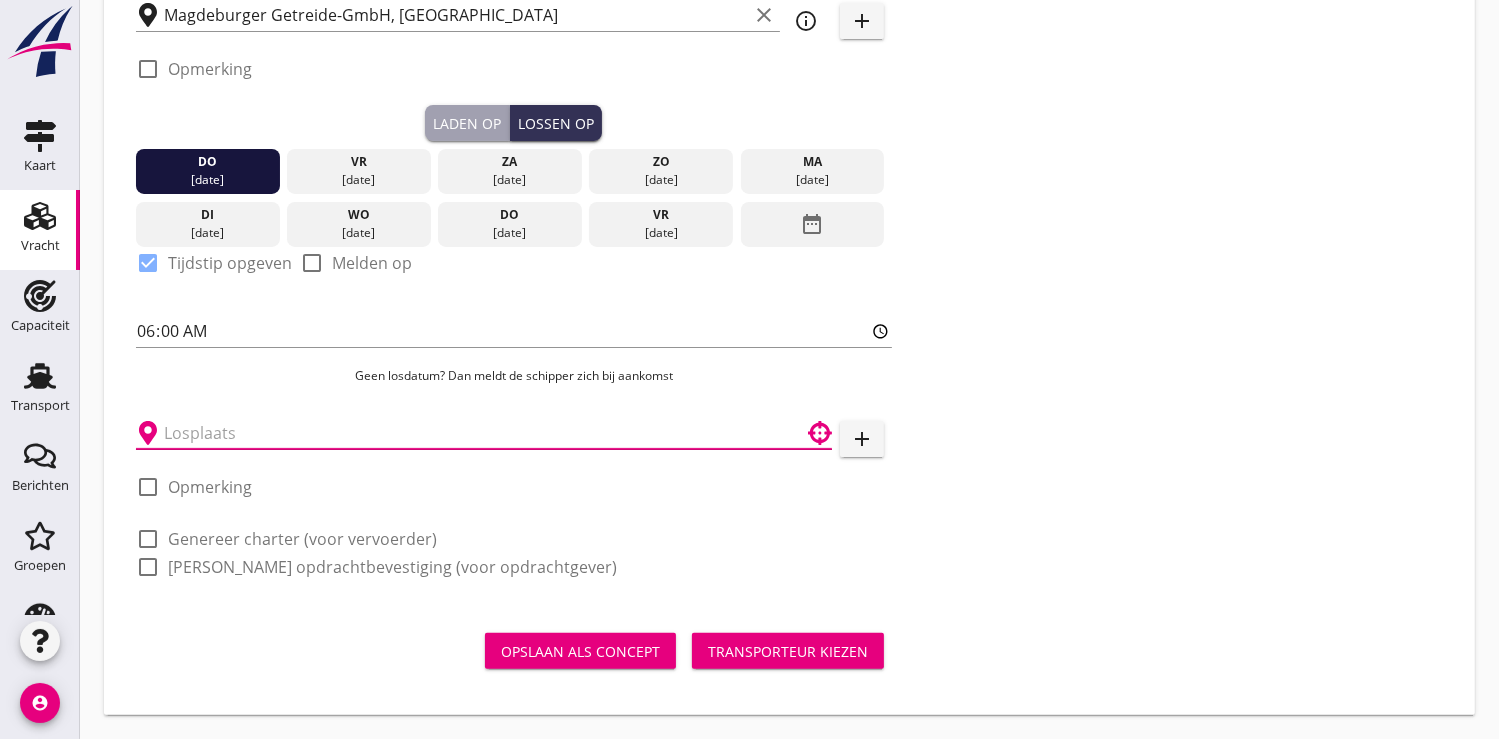 click at bounding box center (470, 433) 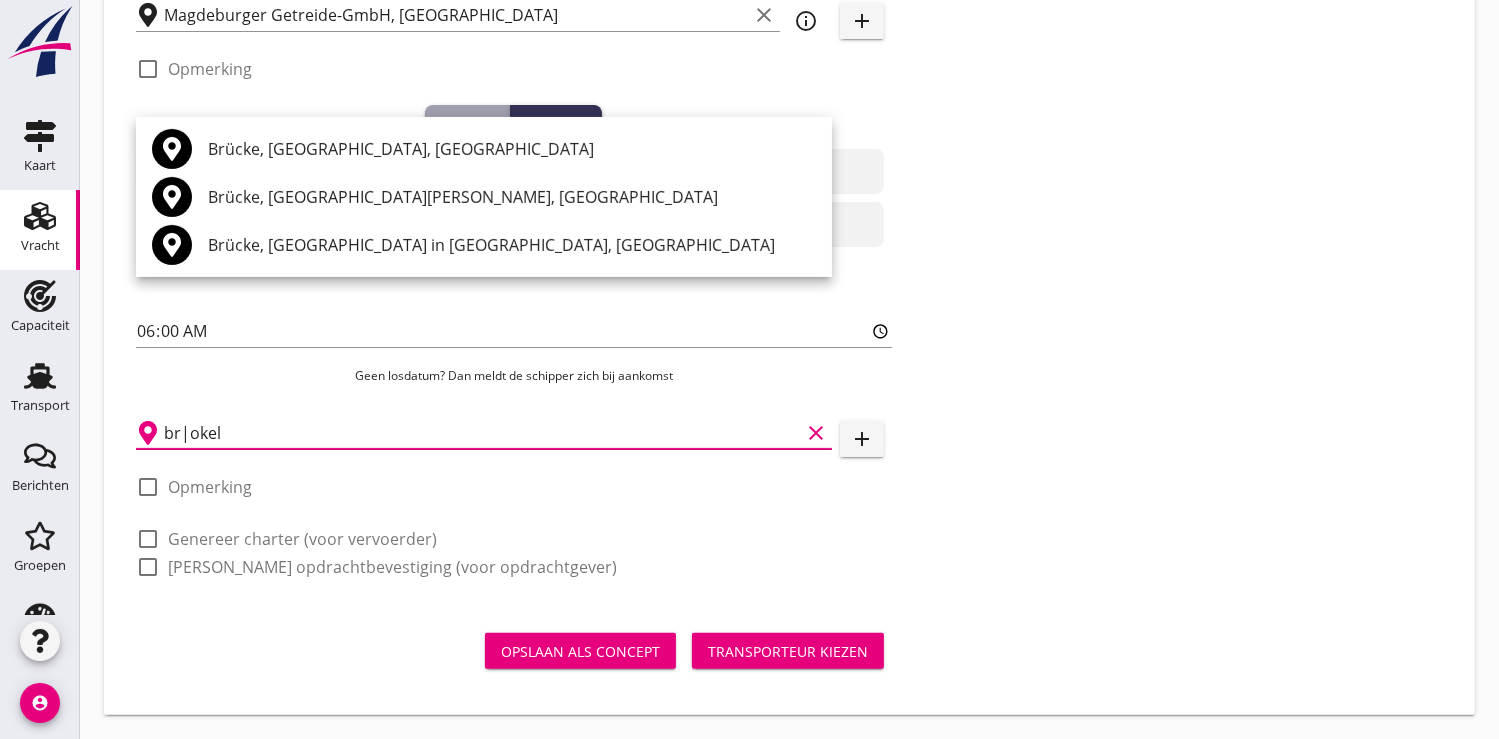 click on "br|okel" at bounding box center (482, 433) 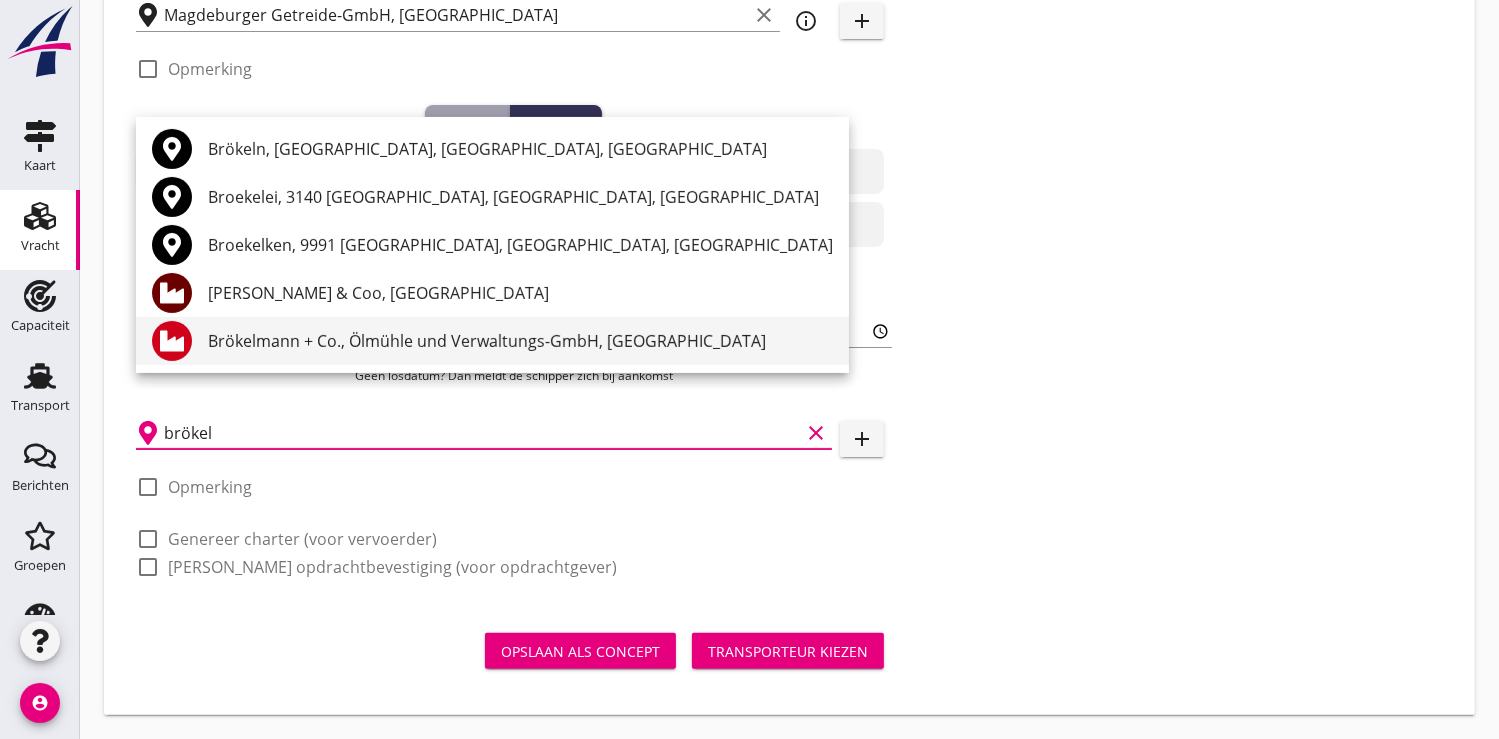 click on "Brökelmann + Co., Ölmühle und Verwaltungs-GmbH, Hamm" at bounding box center (520, 341) 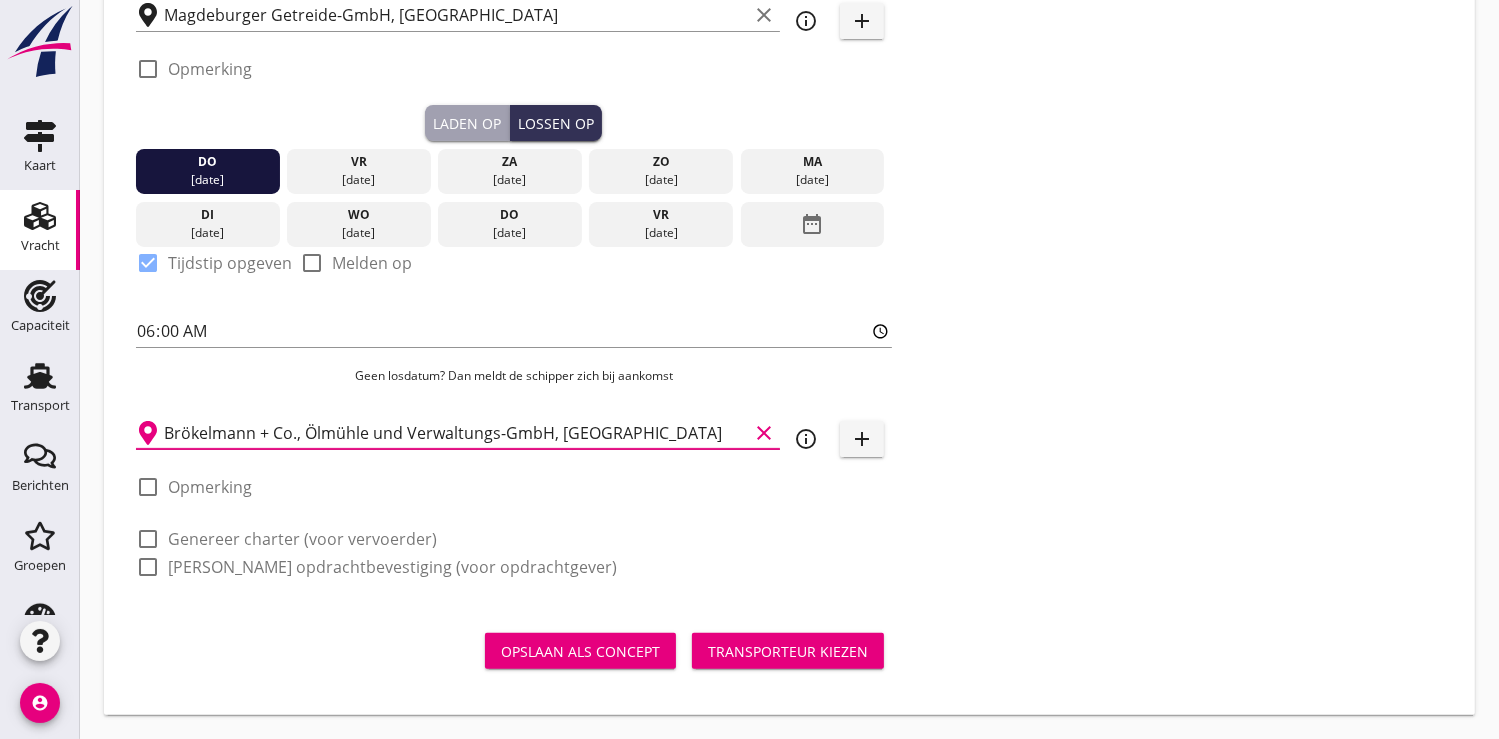 type on "Brökelmann + Co., Ölmühle und Verwaltungs-GmbH, Hamm" 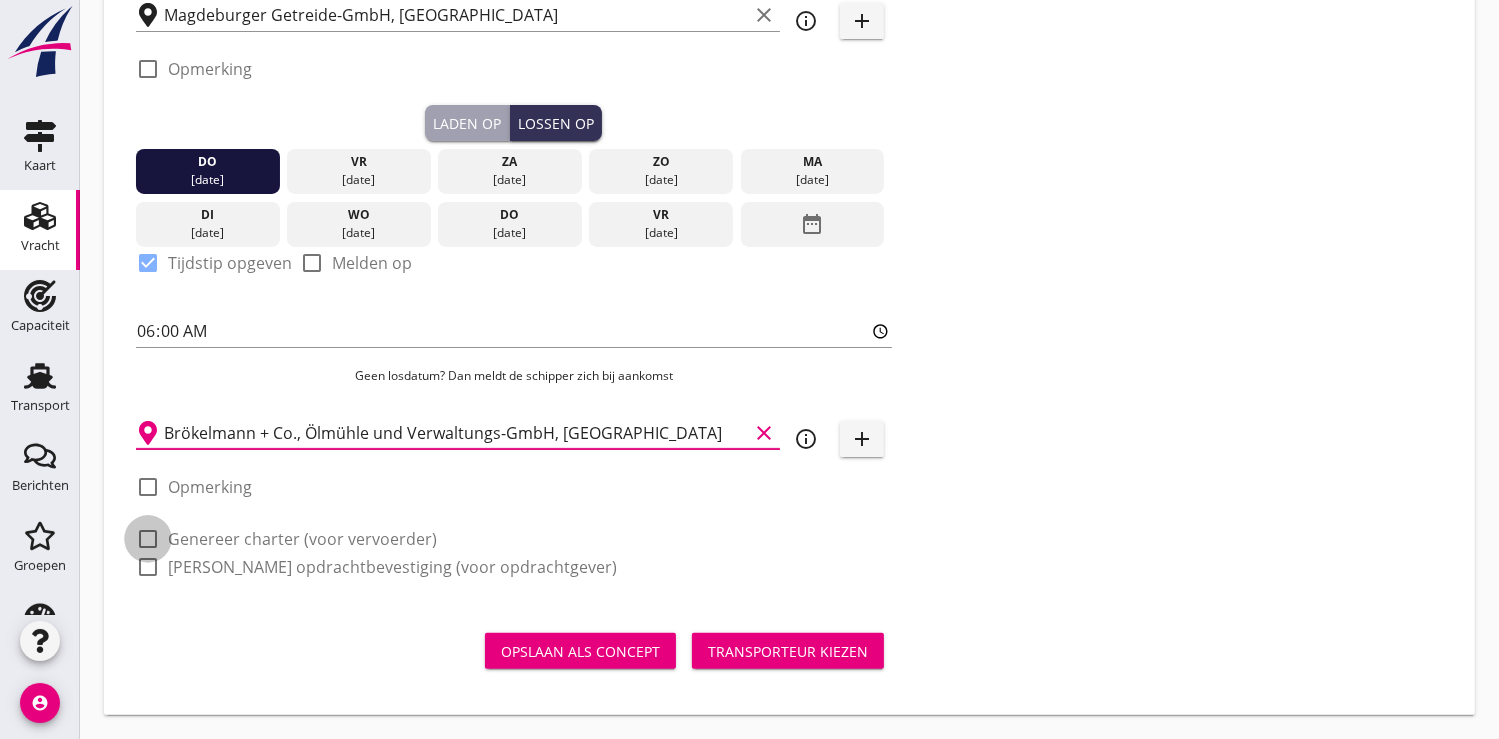 click at bounding box center [148, 539] 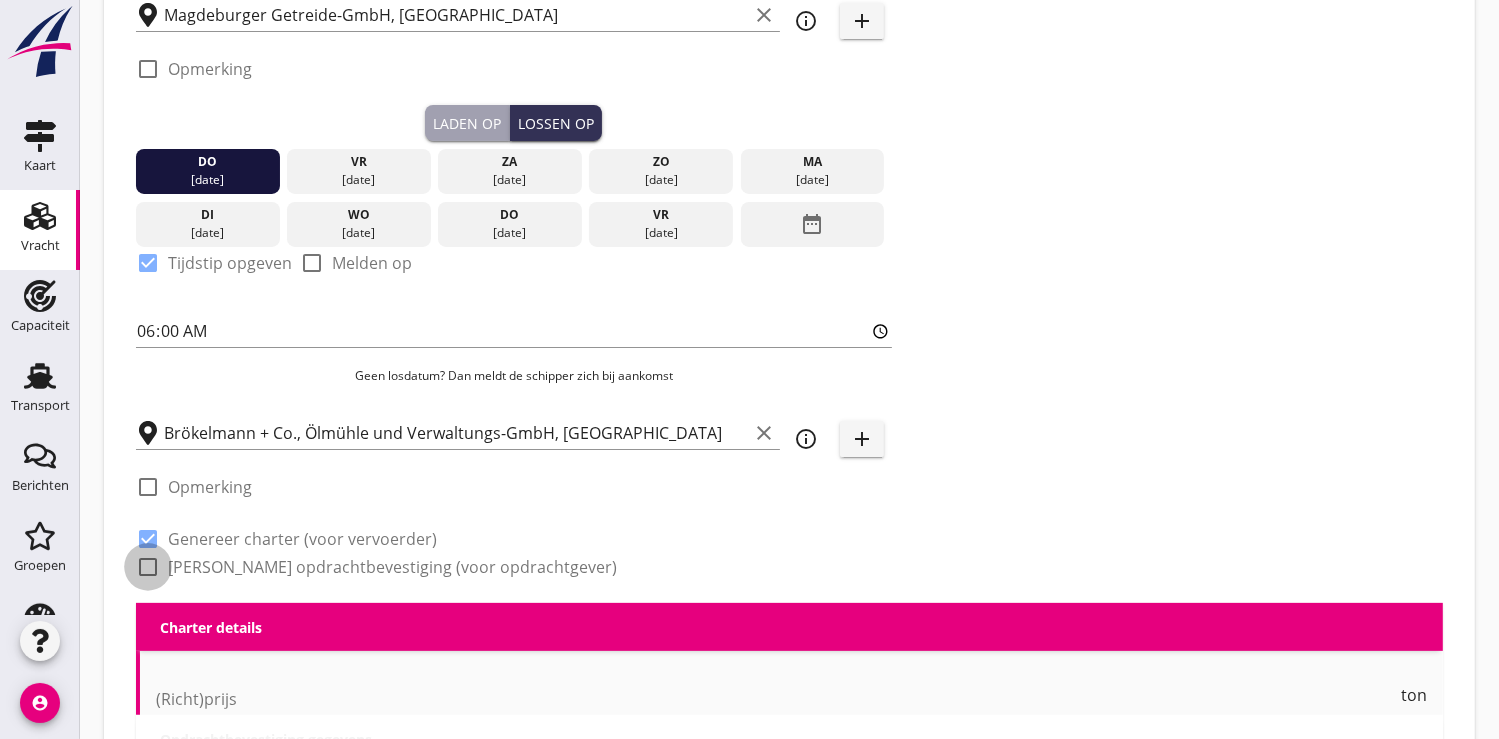 click at bounding box center (148, 567) 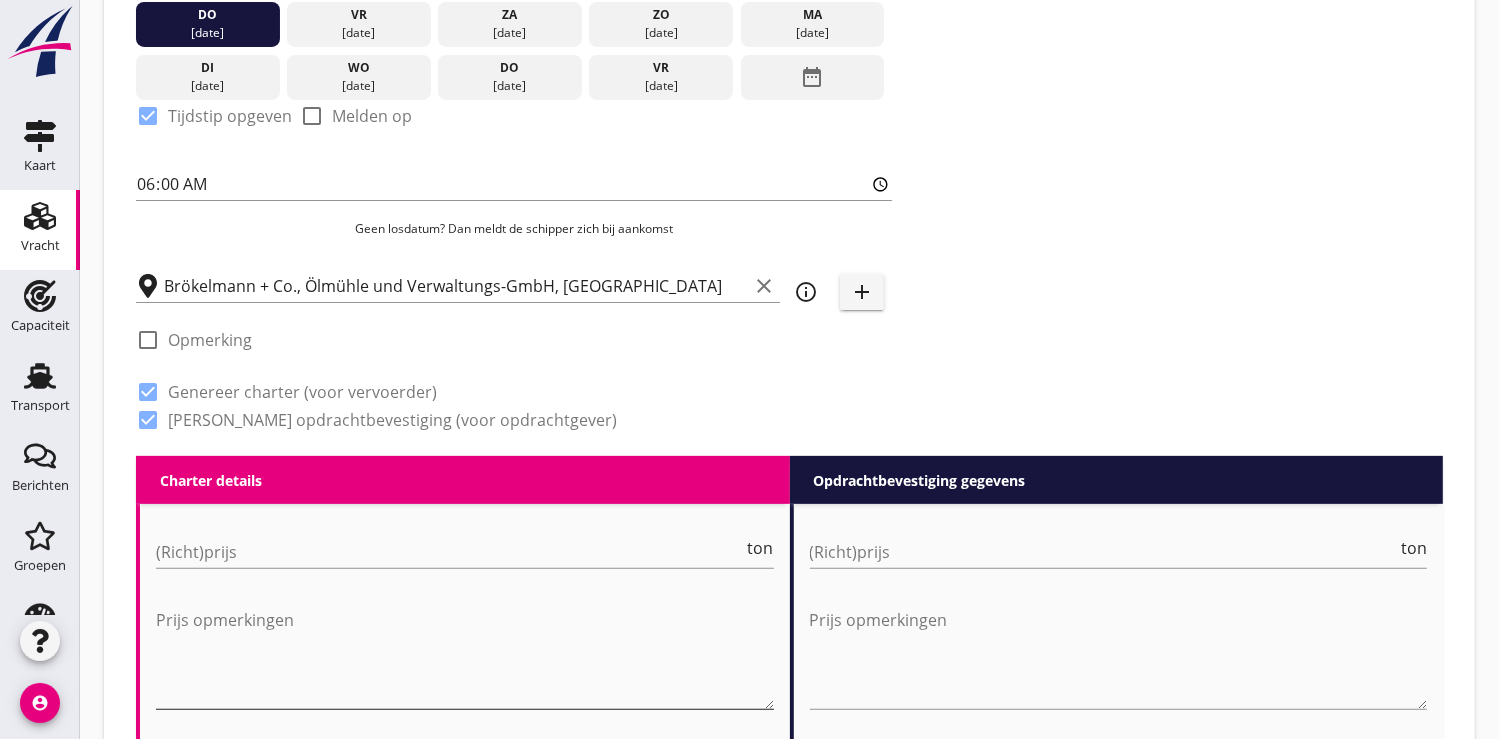 scroll, scrollTop: 731, scrollLeft: 0, axis: vertical 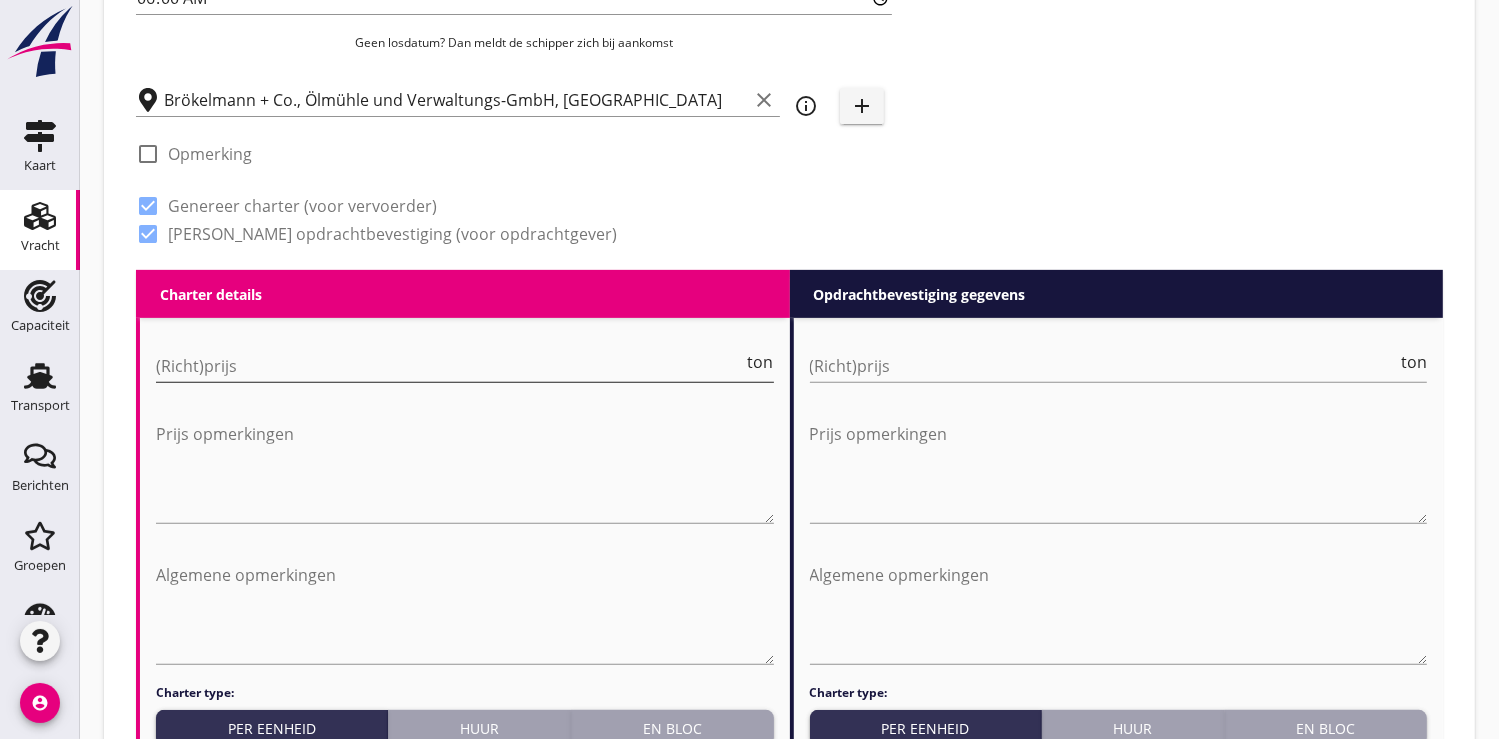 click at bounding box center [450, 366] 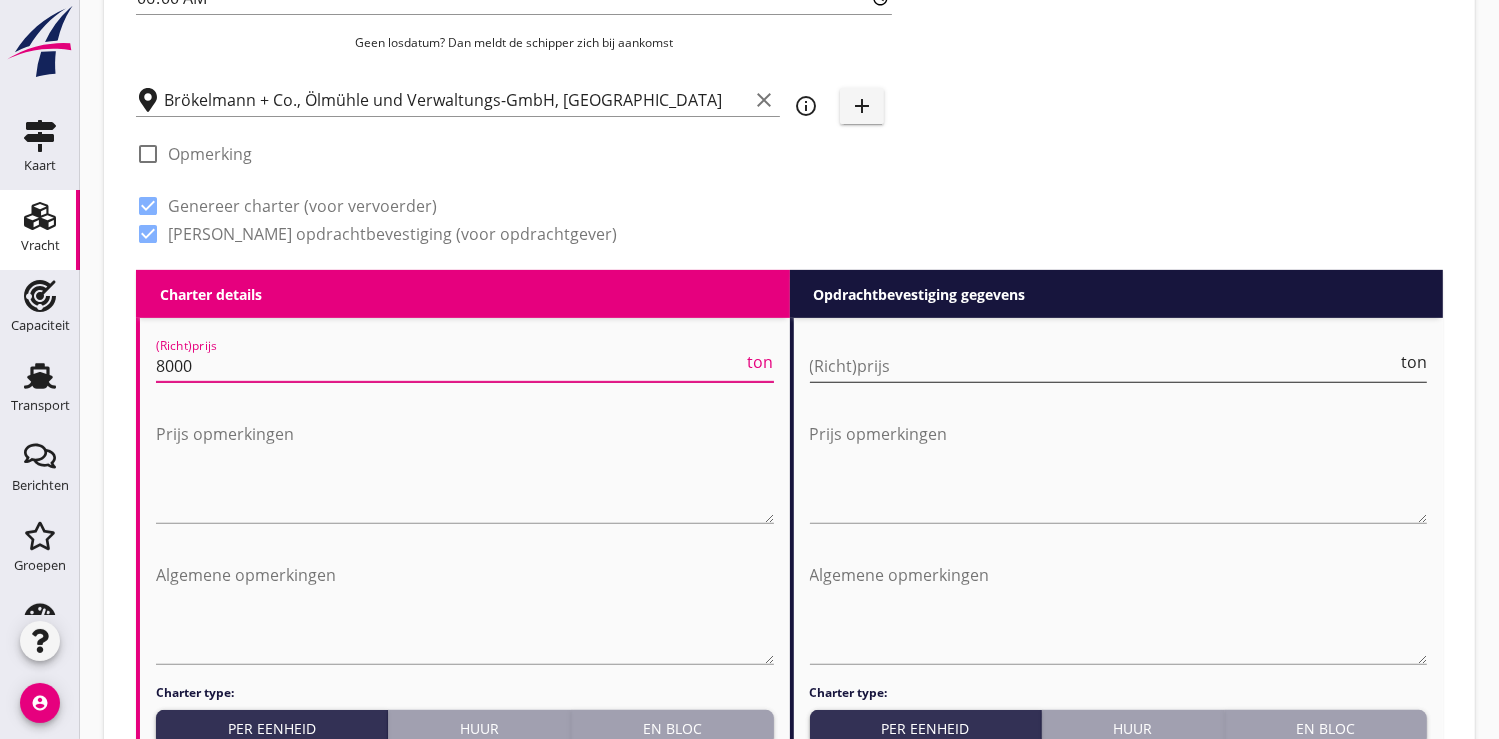 type on "8000" 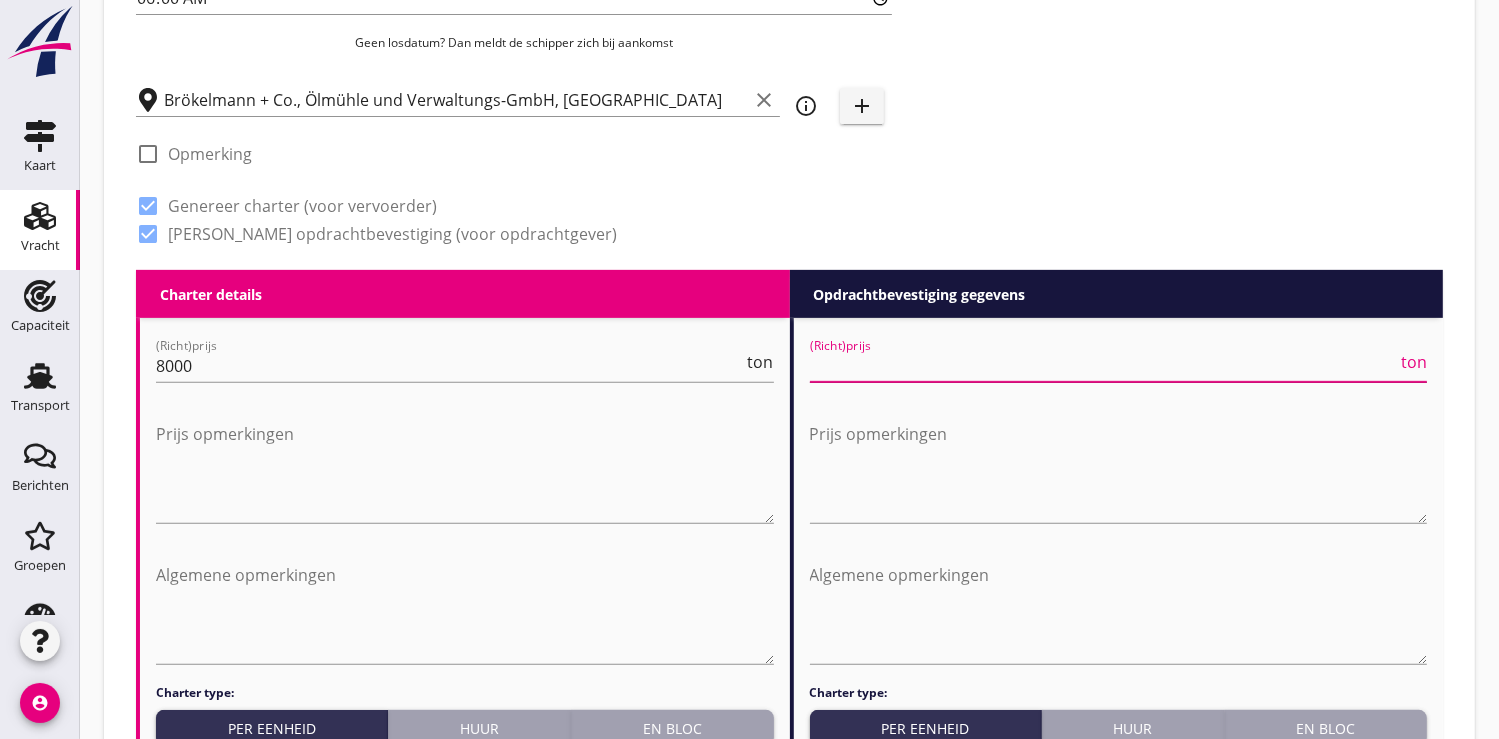 click at bounding box center [1104, 366] 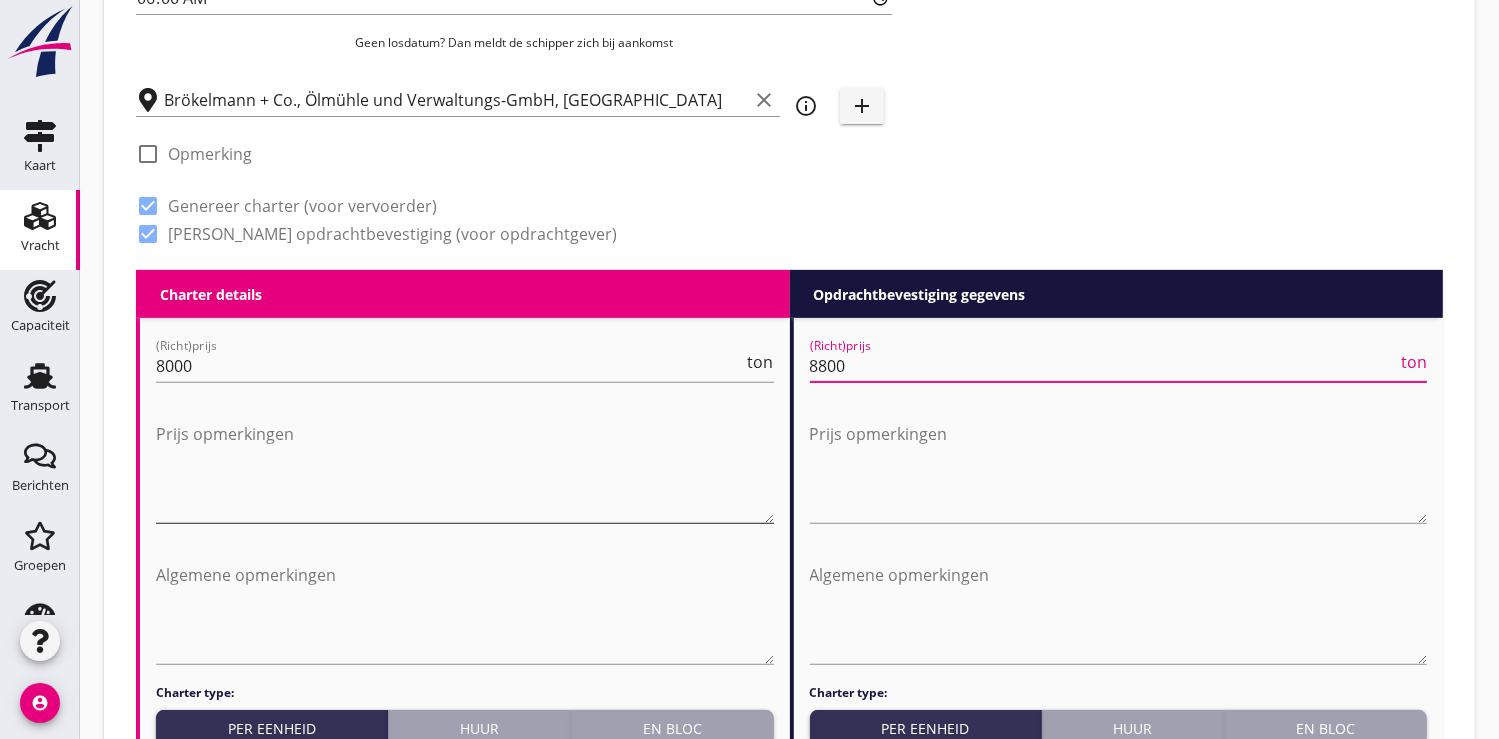 scroll, scrollTop: 953, scrollLeft: 0, axis: vertical 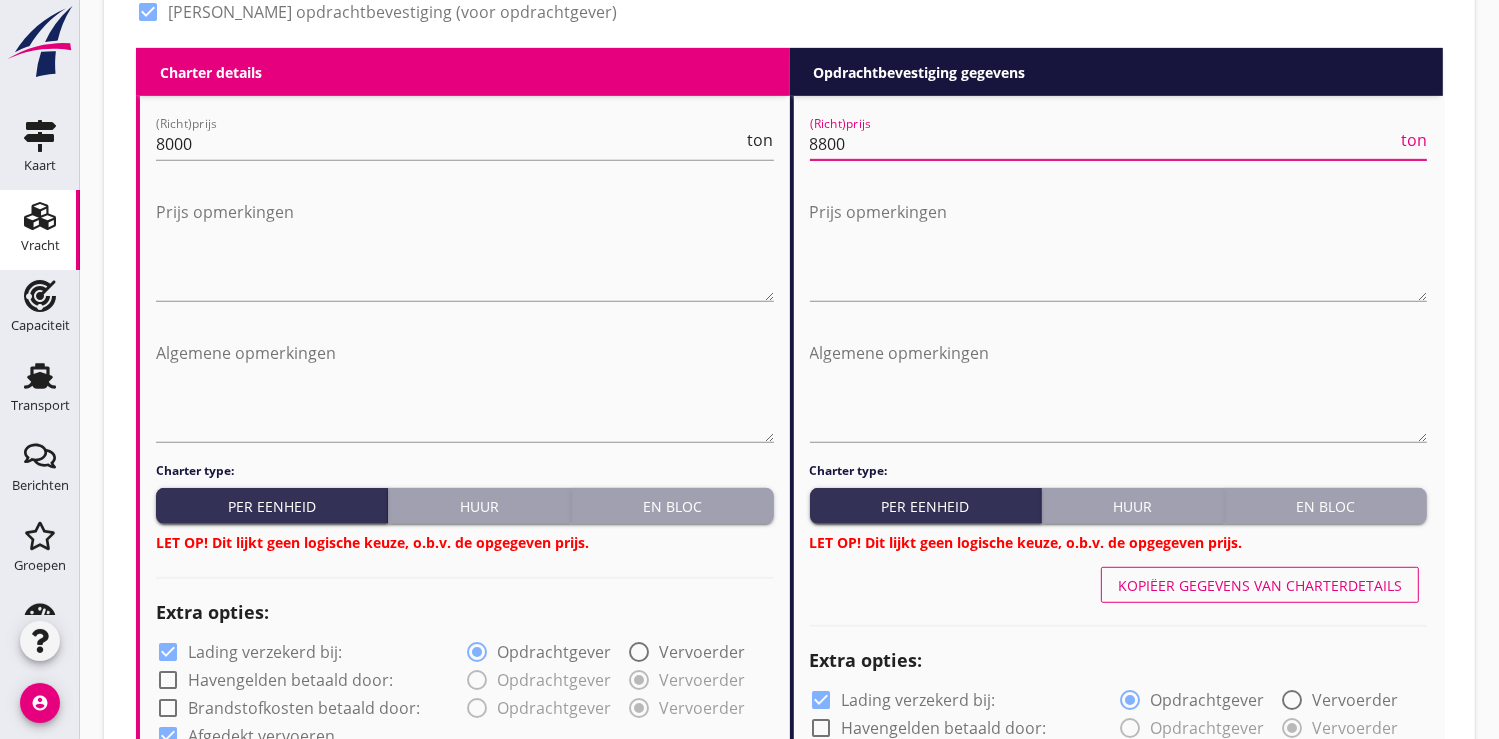 type on "8800" 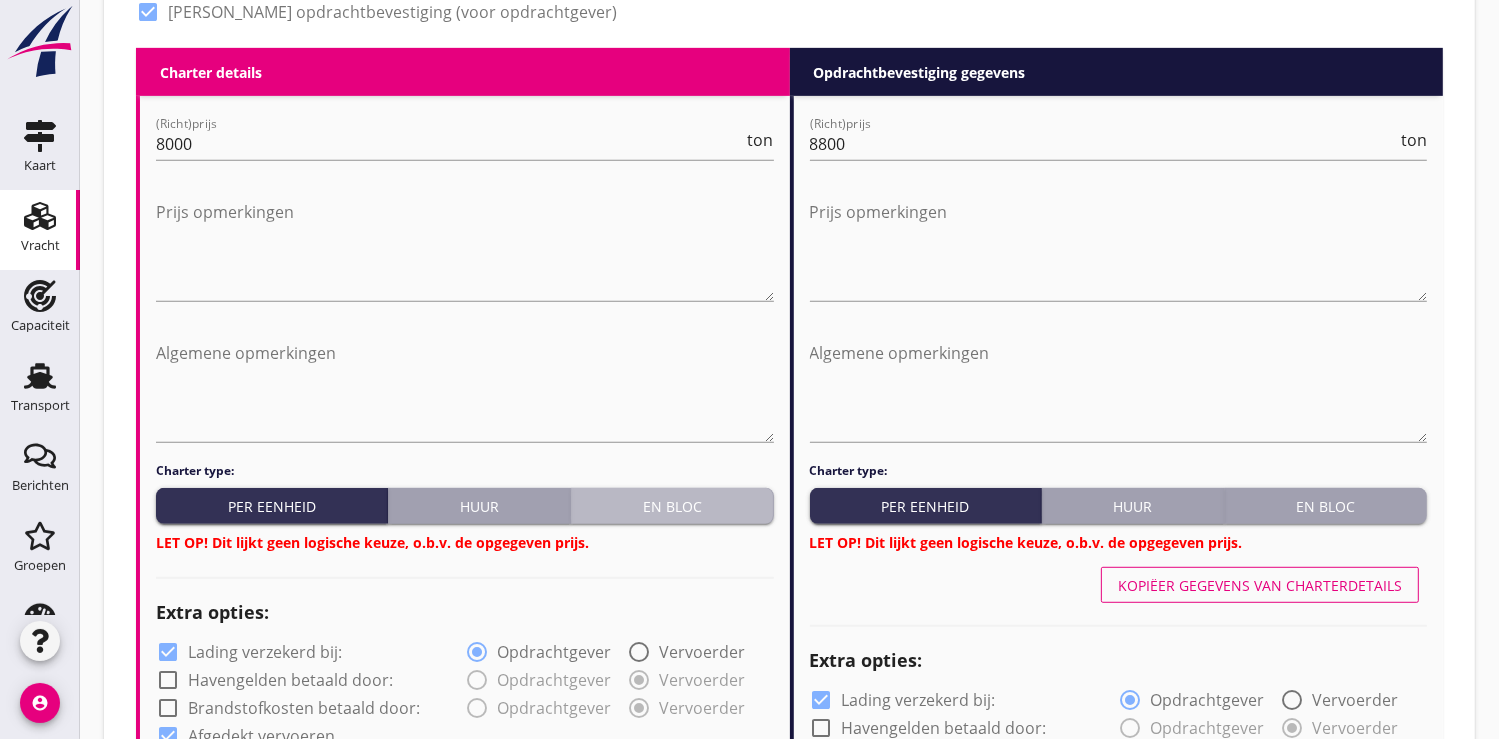 click on "En bloc" at bounding box center (672, 506) 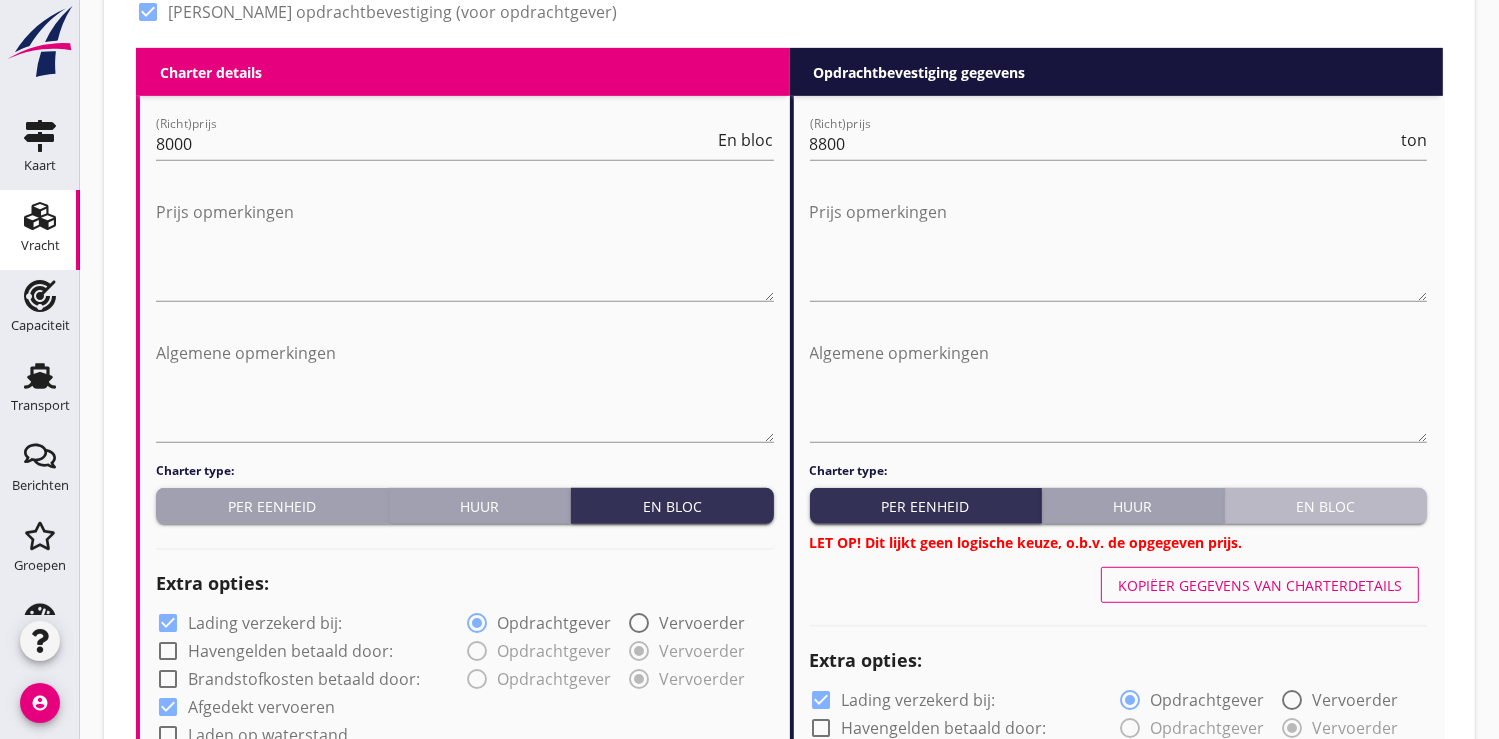 click on "En bloc" at bounding box center [1326, 506] 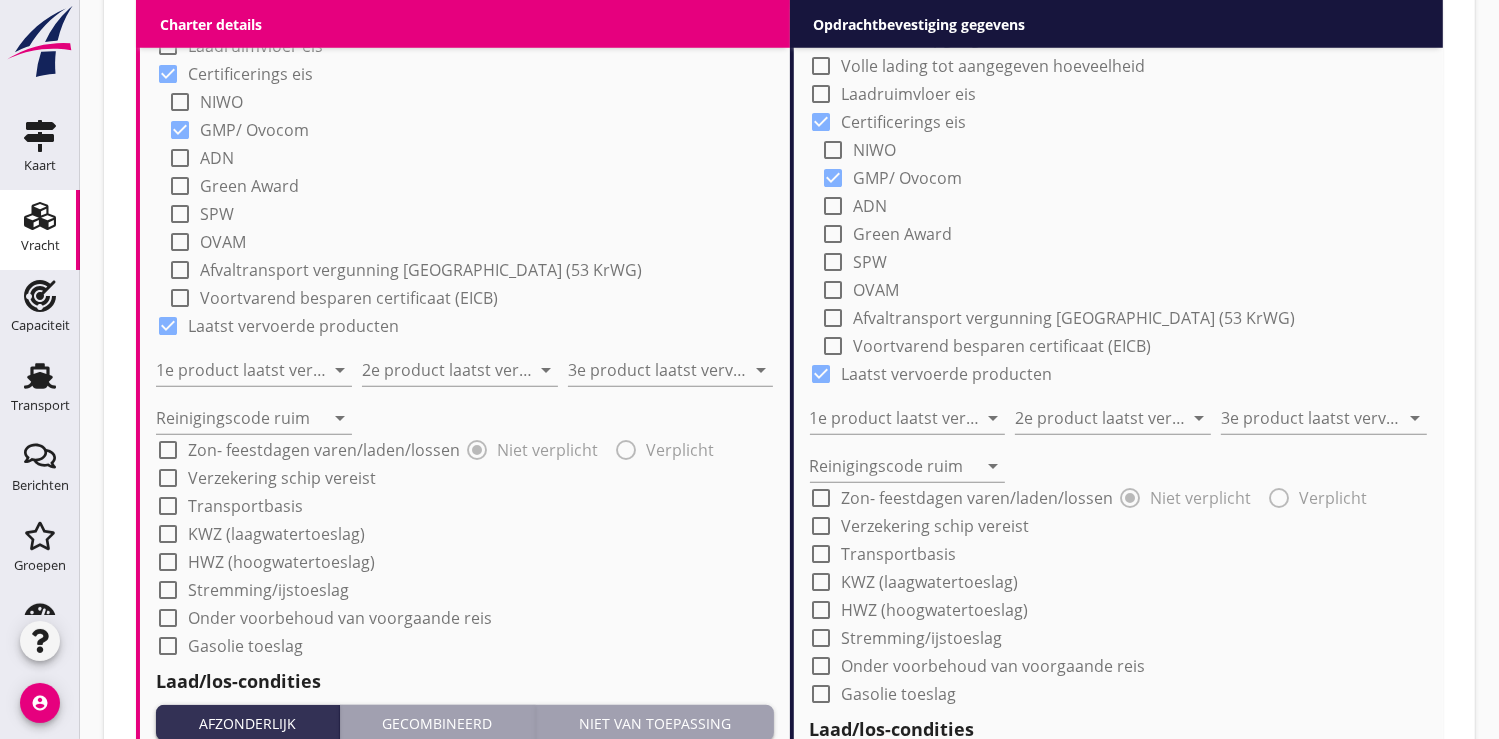 scroll, scrollTop: 1731, scrollLeft: 0, axis: vertical 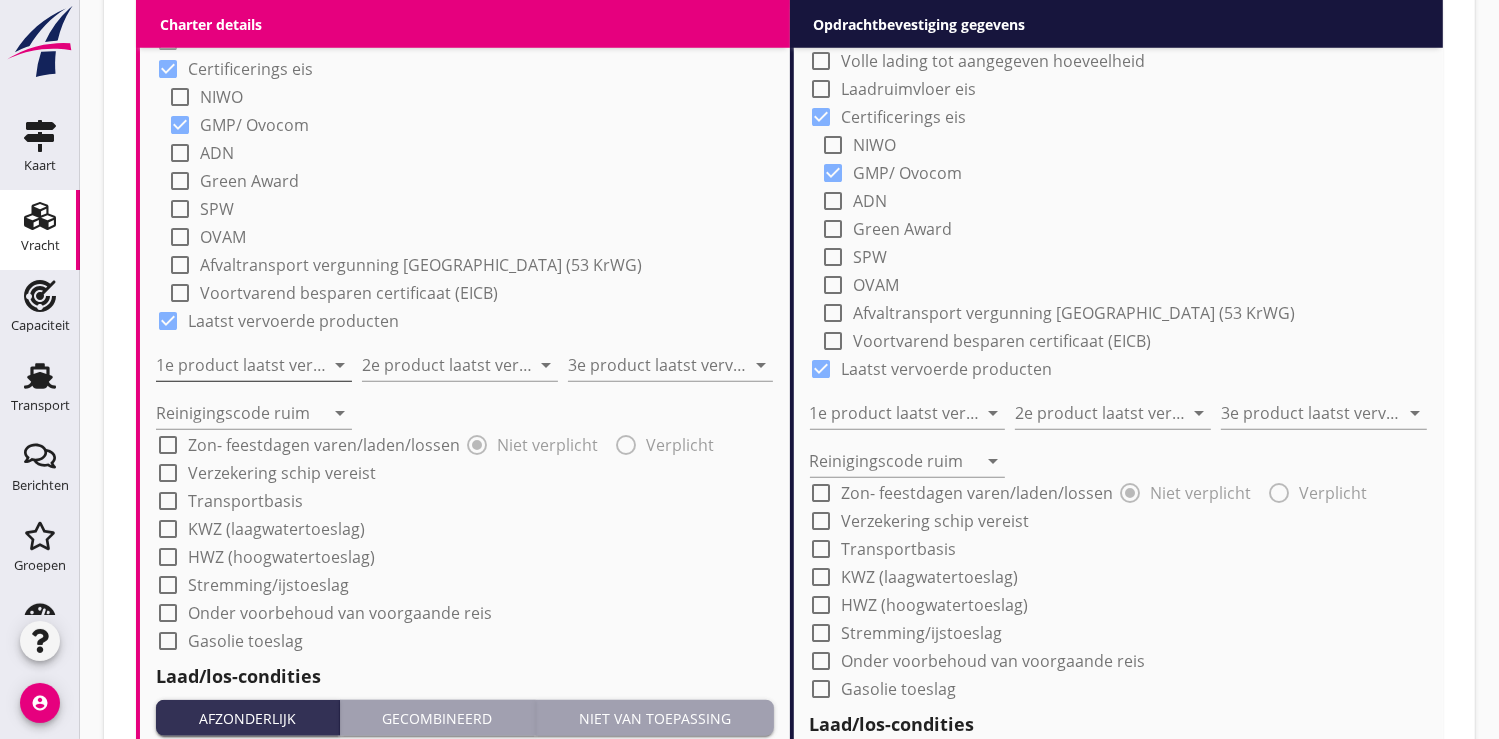 click at bounding box center (240, 365) 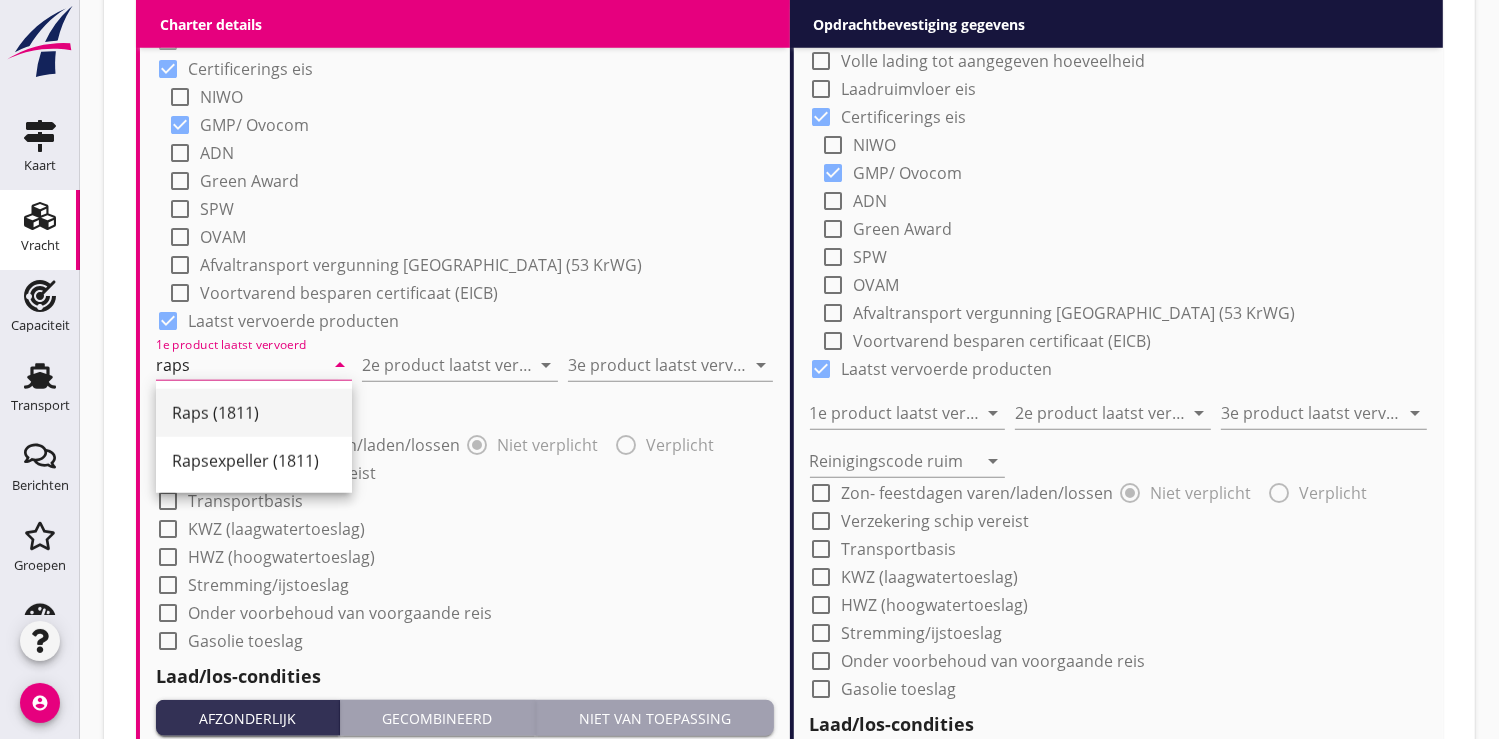 click on "Raps (1811)" at bounding box center [254, 413] 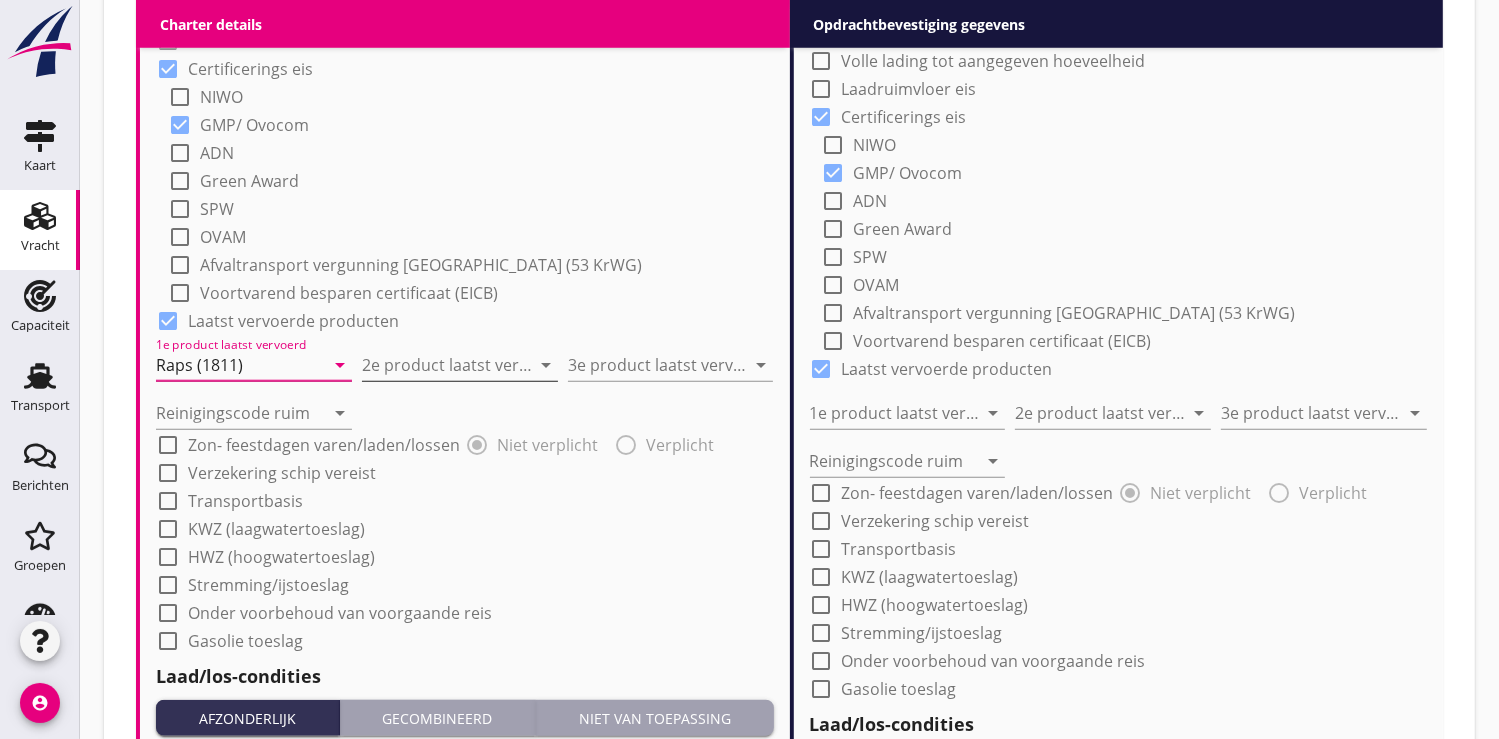 type on "Raps (1811)" 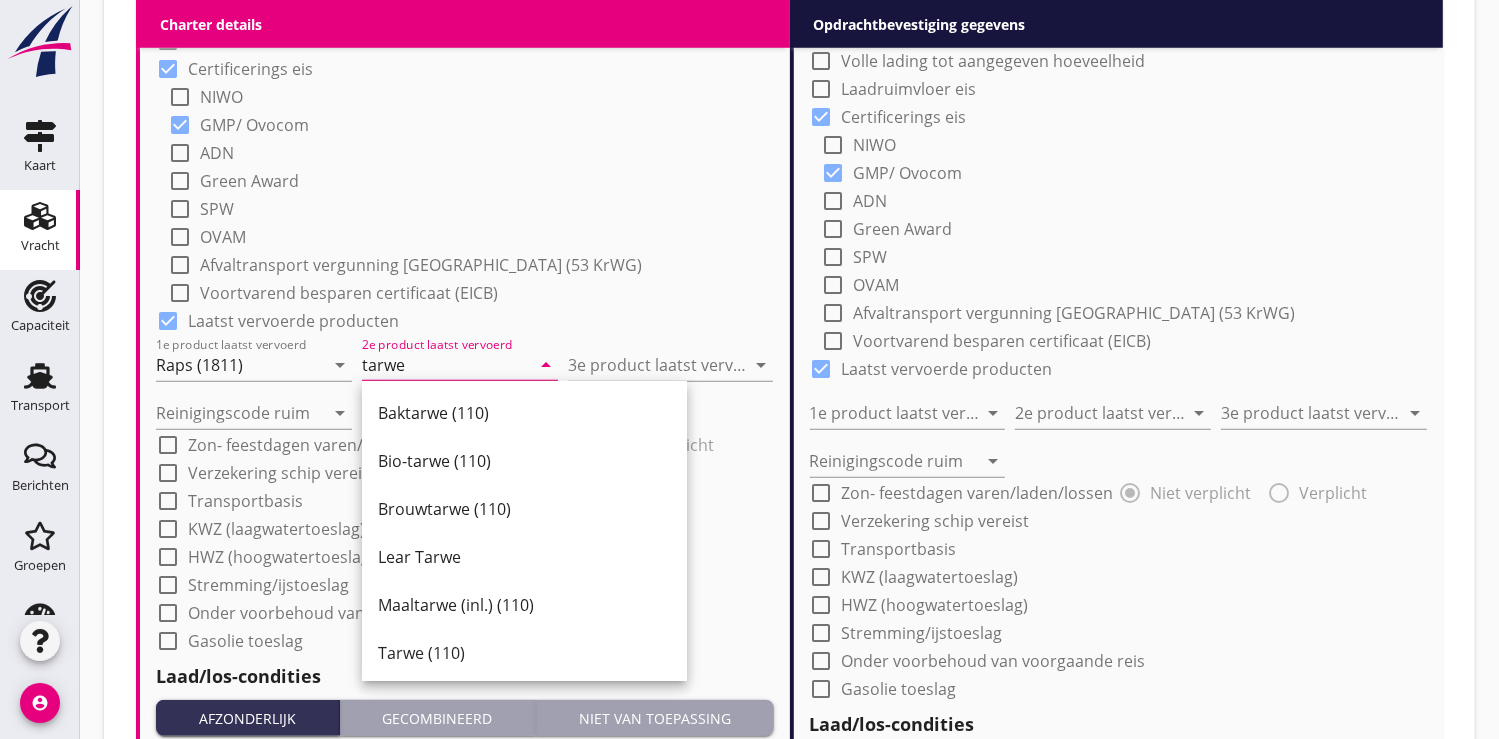 drag, startPoint x: 426, startPoint y: 662, endPoint x: 540, endPoint y: 504, distance: 194.83327 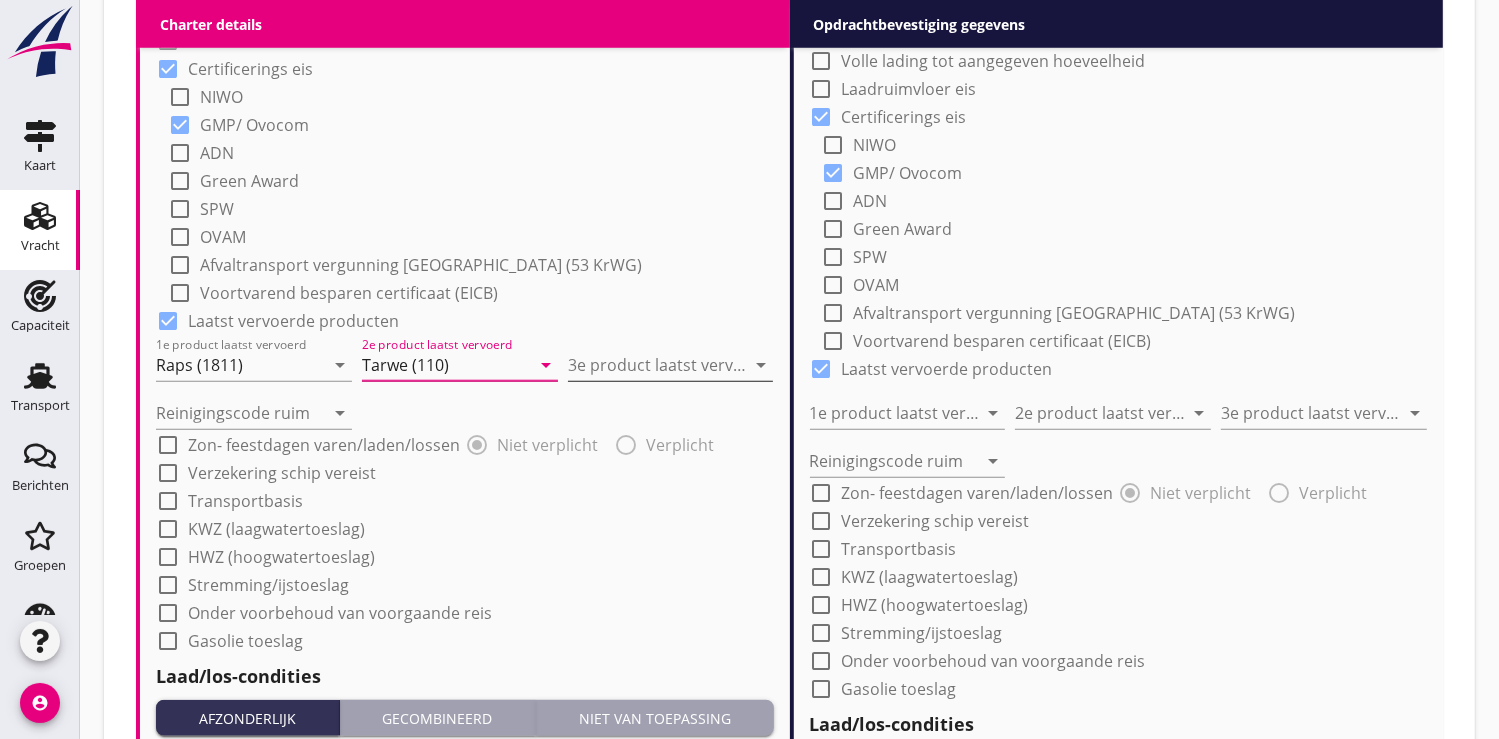 type on "Tarwe (110)" 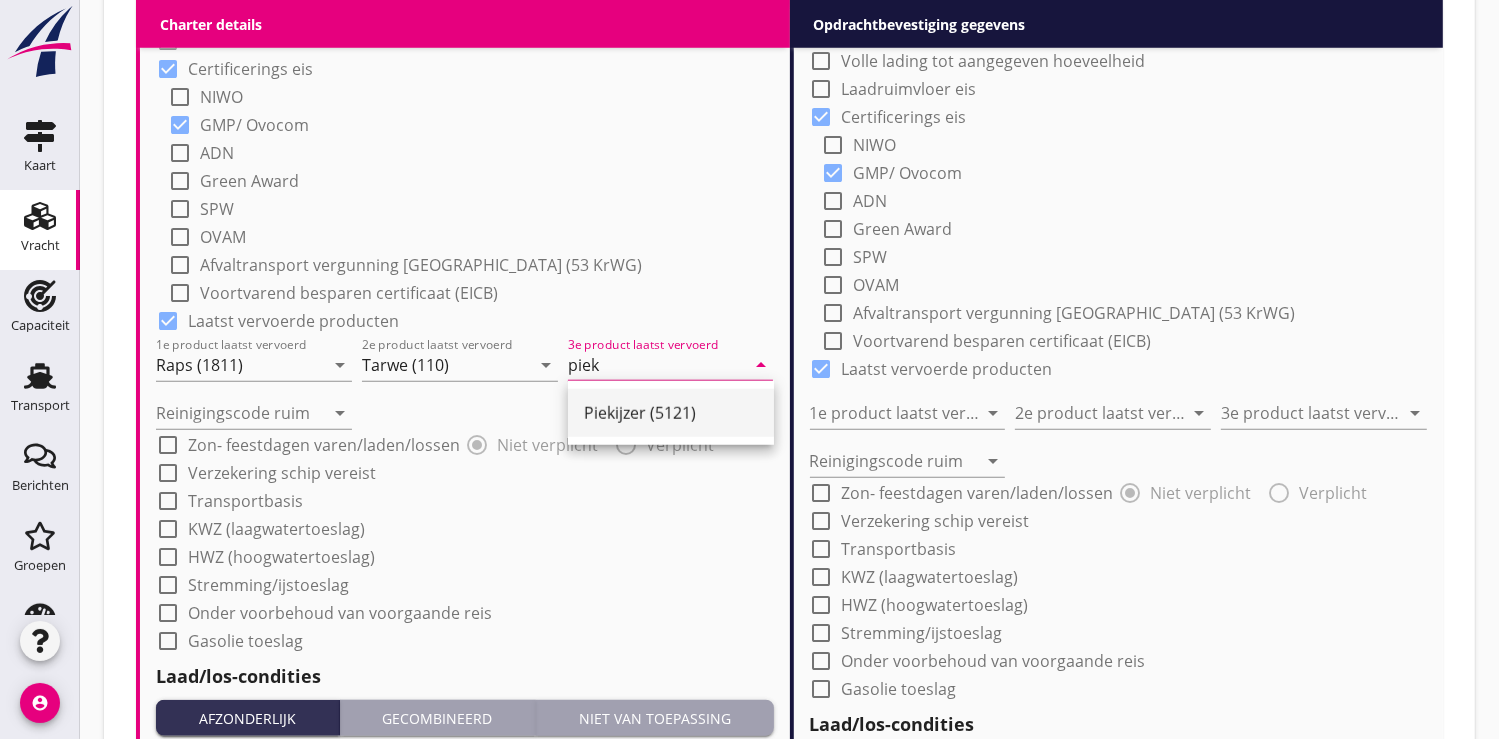 click on "Piekijzer (5121)" at bounding box center [671, 413] 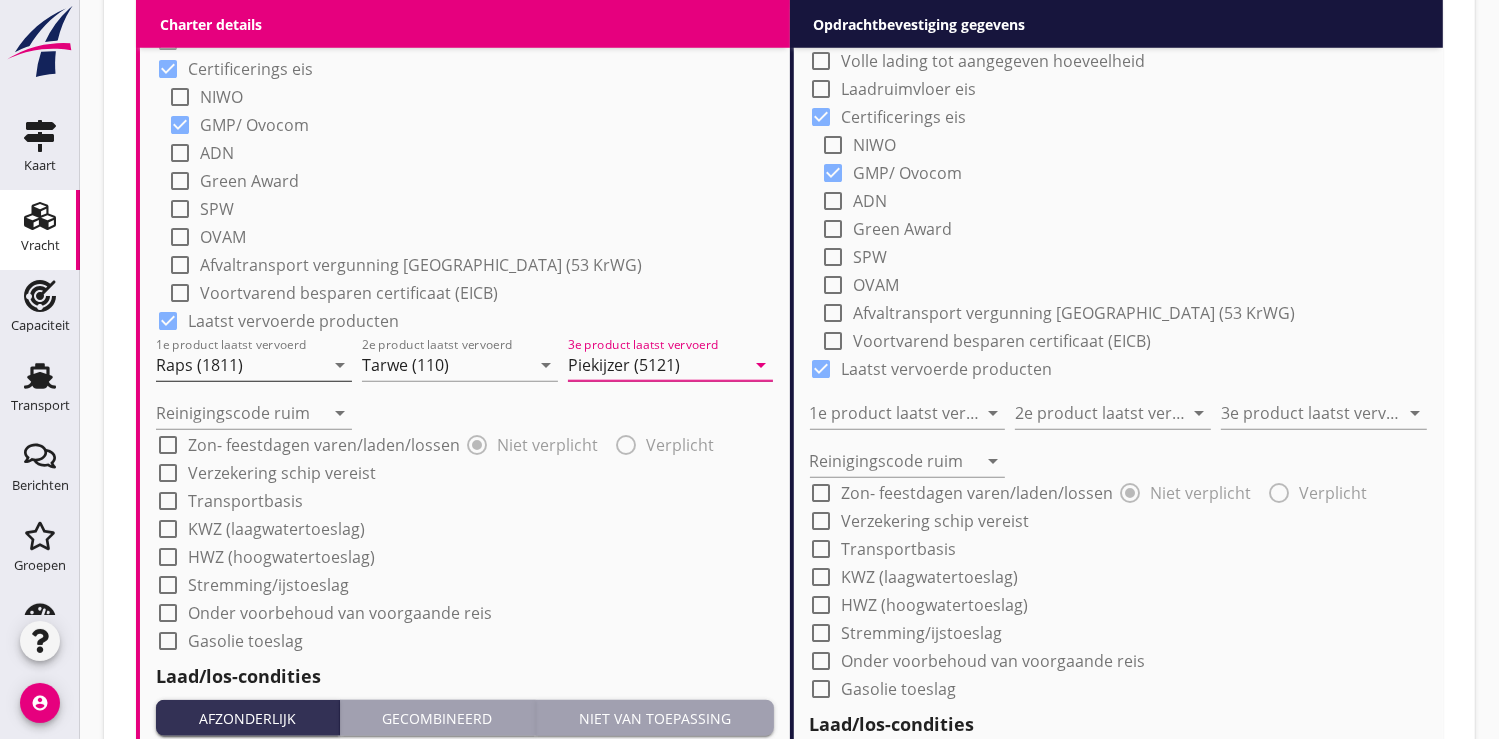 type on "Piekijzer (5121)" 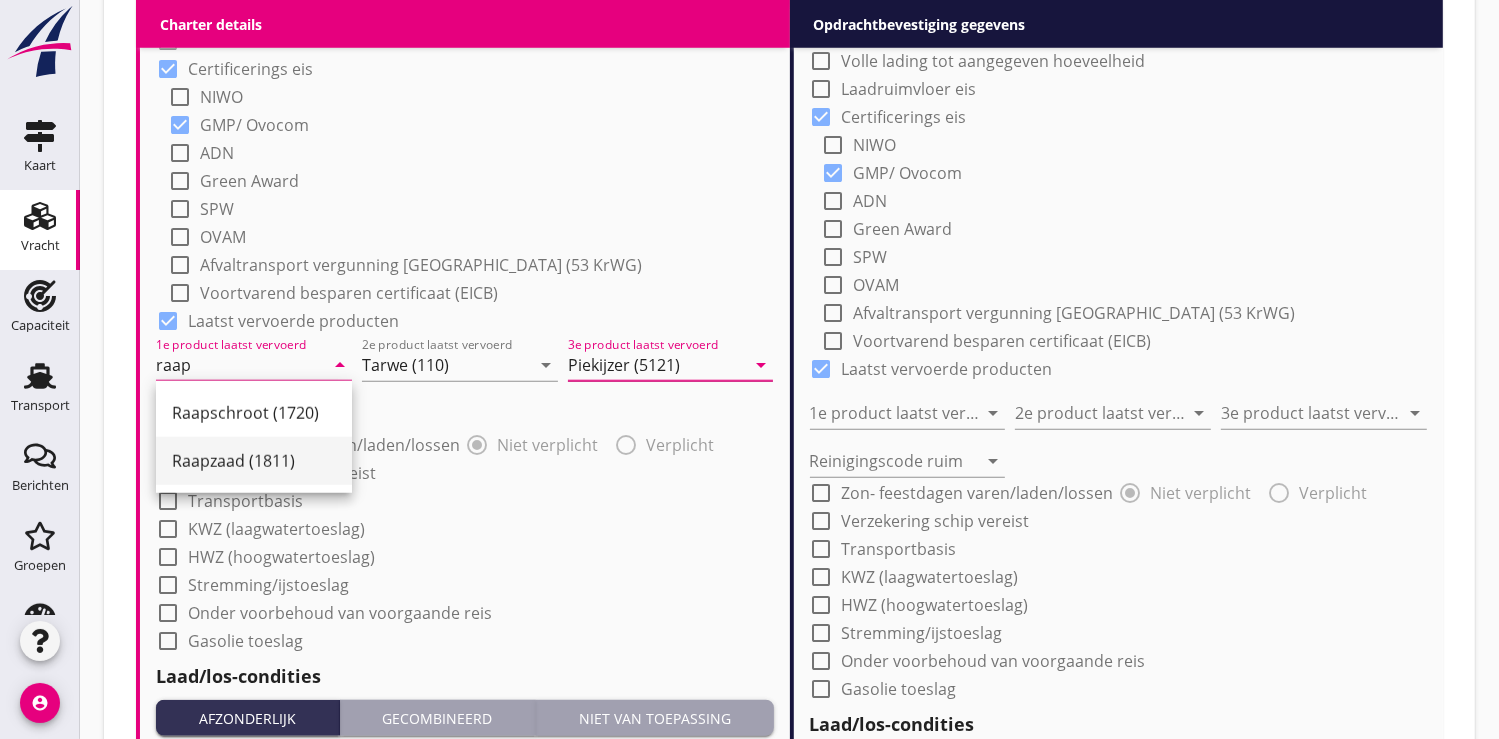 click on "Raapzaad (1811)" at bounding box center (254, 461) 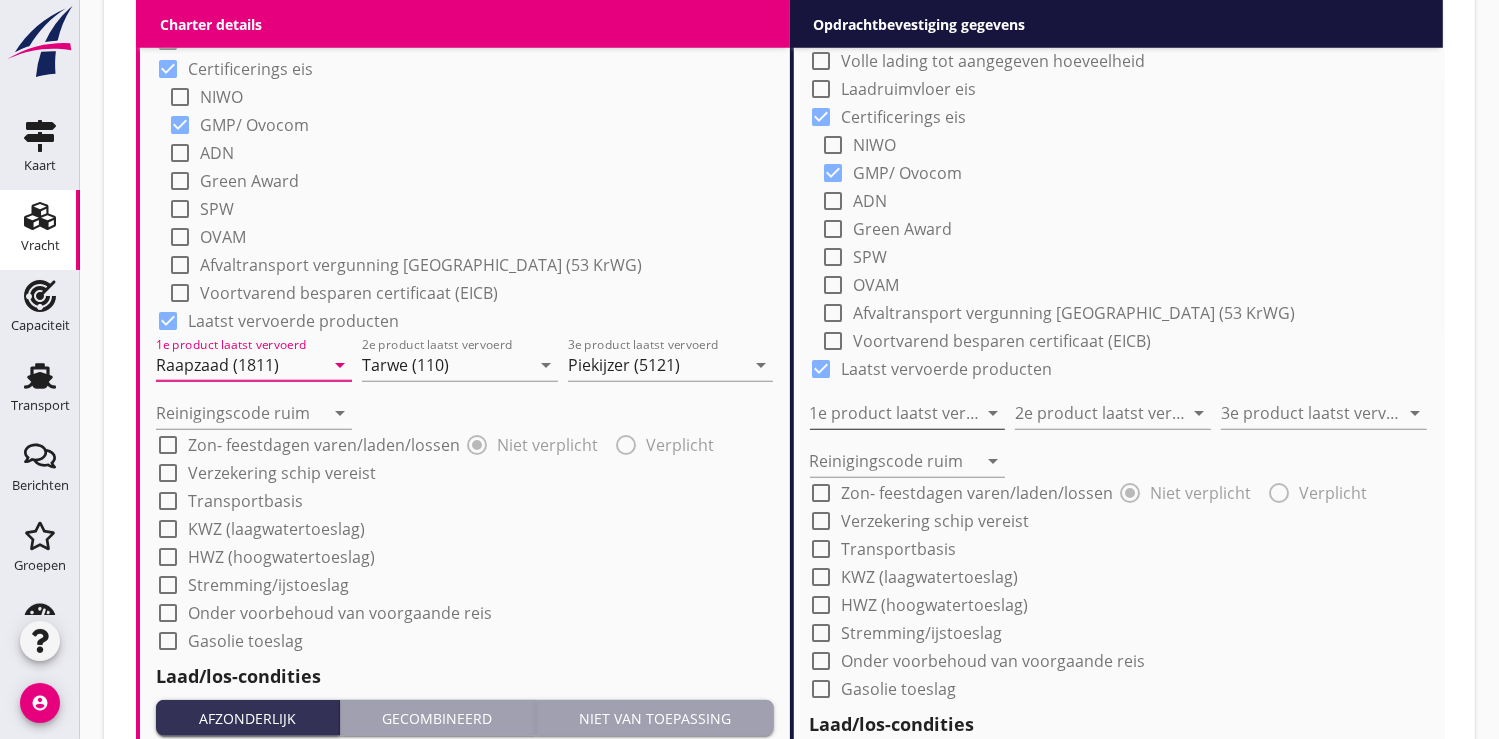type on "Raapzaad (1811)" 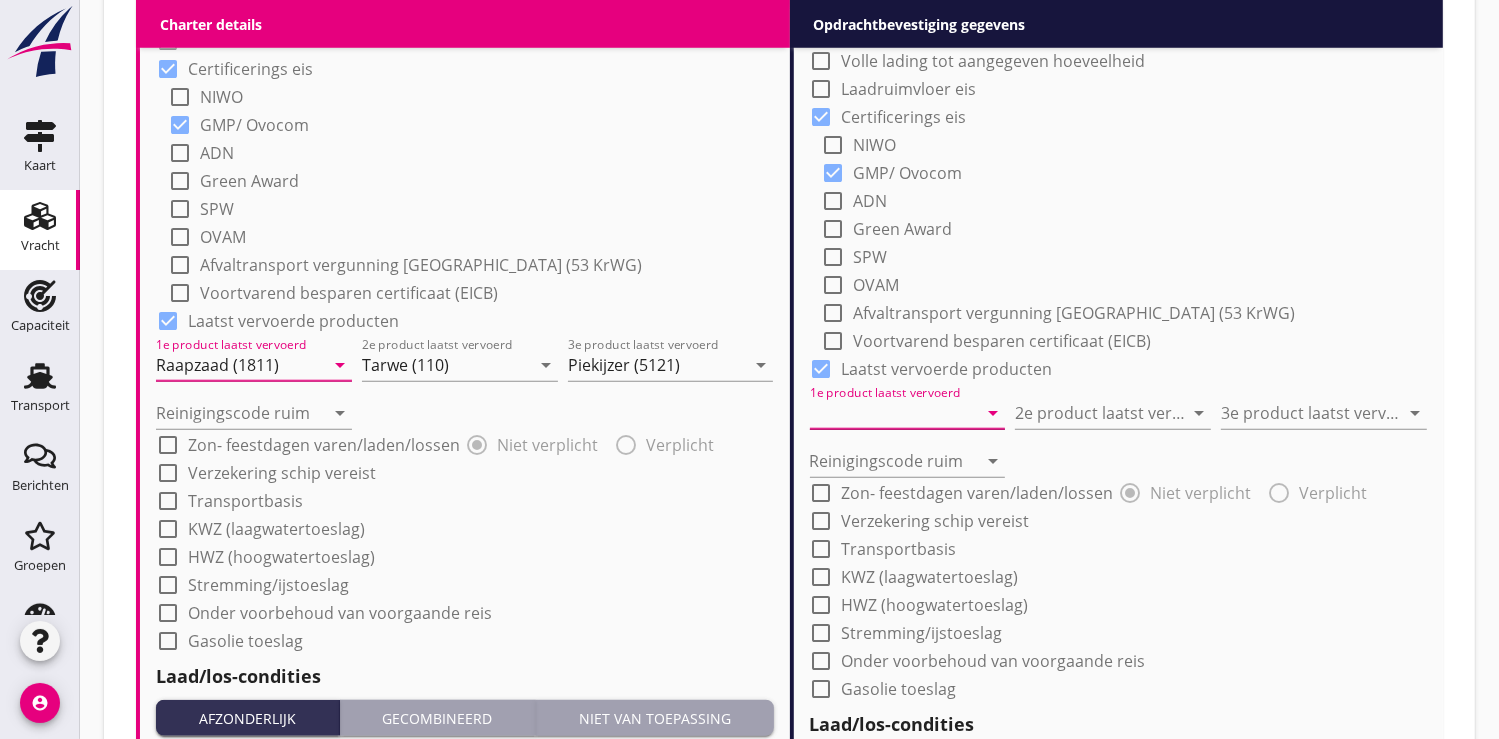 click at bounding box center [894, 413] 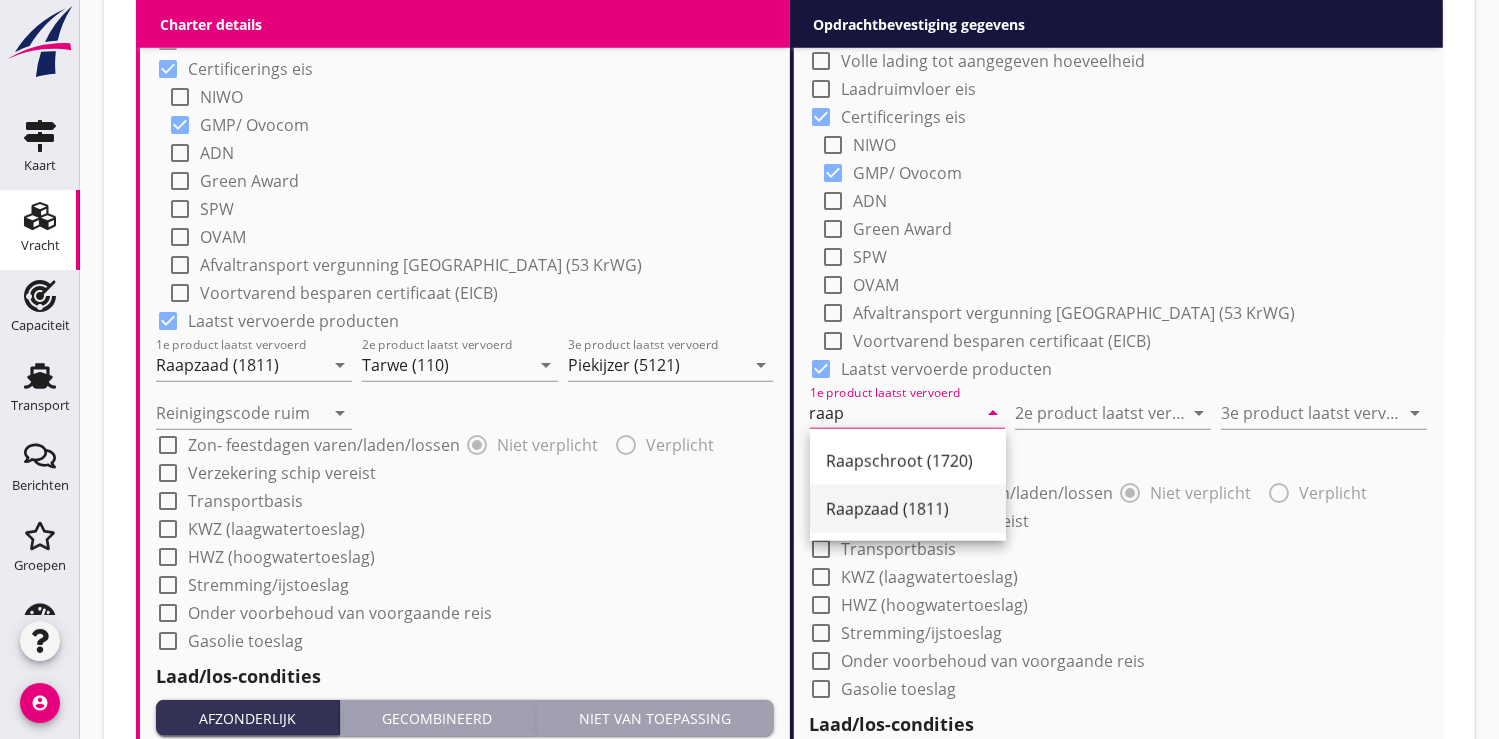 click on "Raapzaad (1811)" at bounding box center (908, 509) 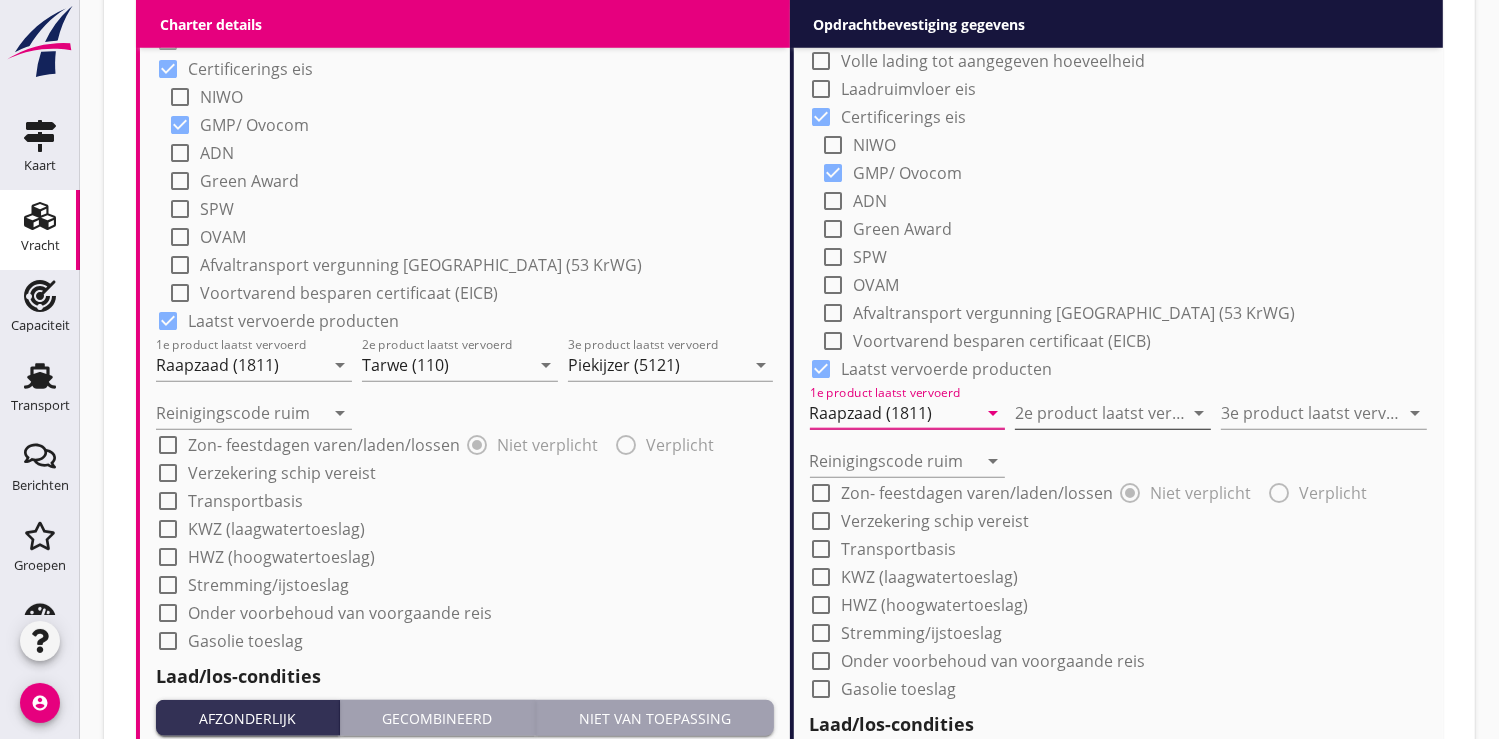 type on "Raapzaad (1811)" 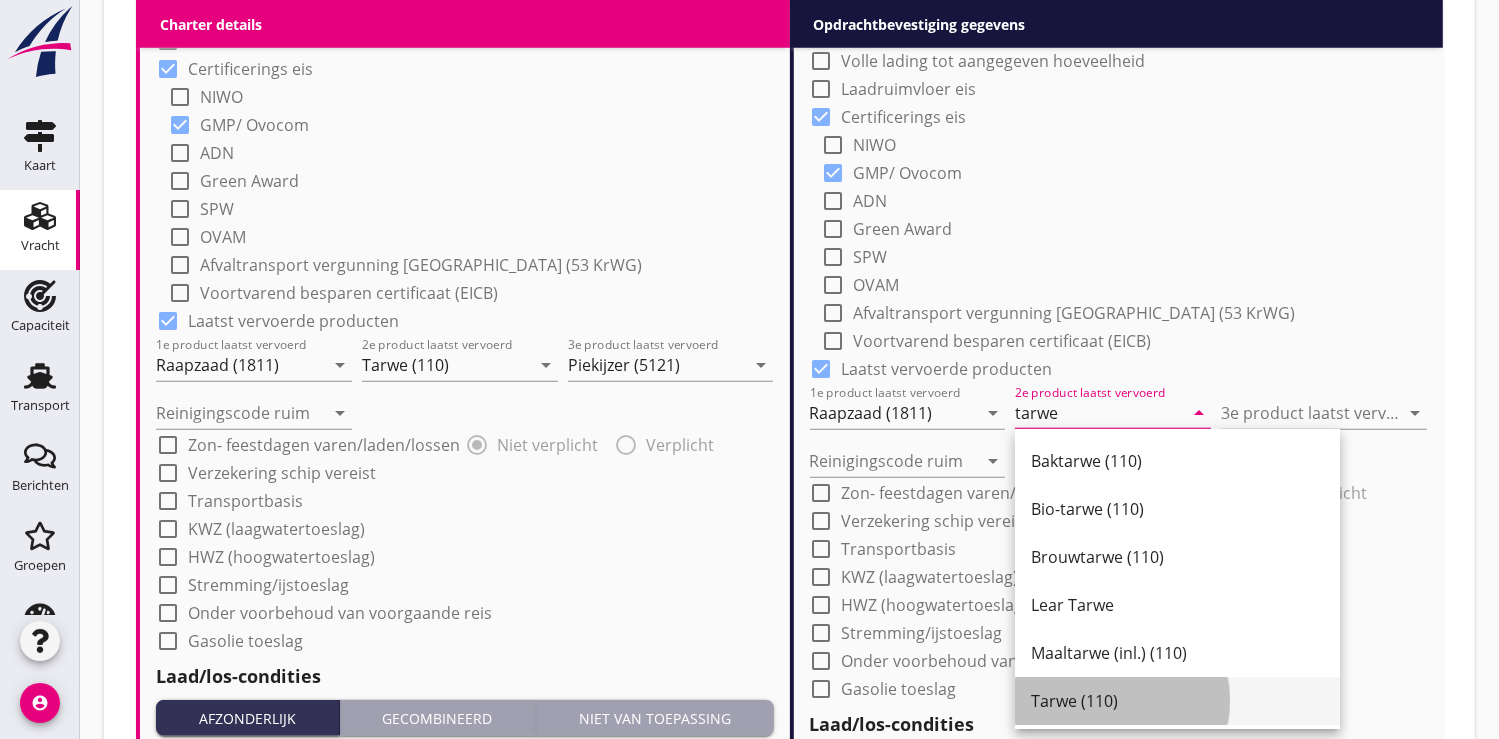 click on "Tarwe (110)" at bounding box center [1177, 701] 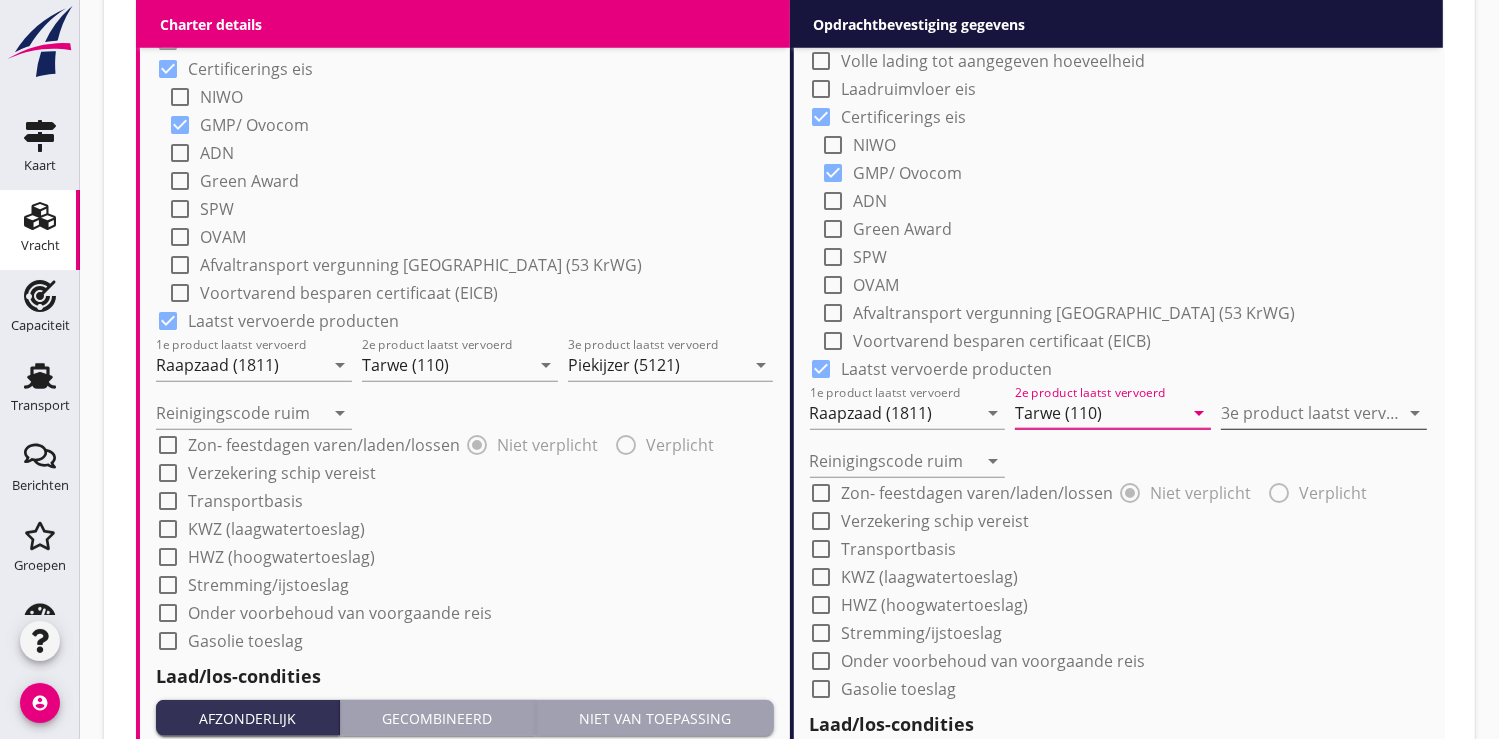 type on "Tarwe (110)" 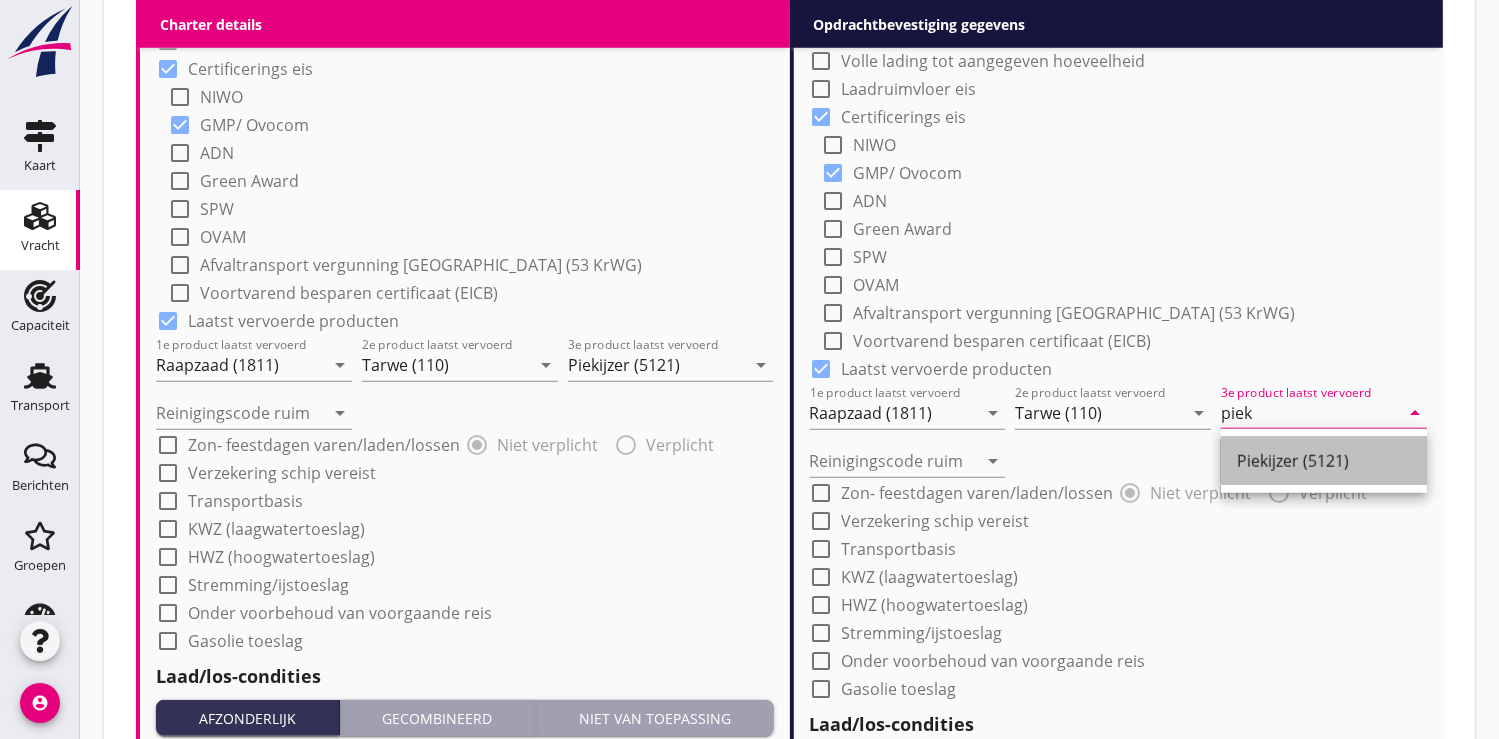 click on "Piekijzer (5121)" at bounding box center [1324, 461] 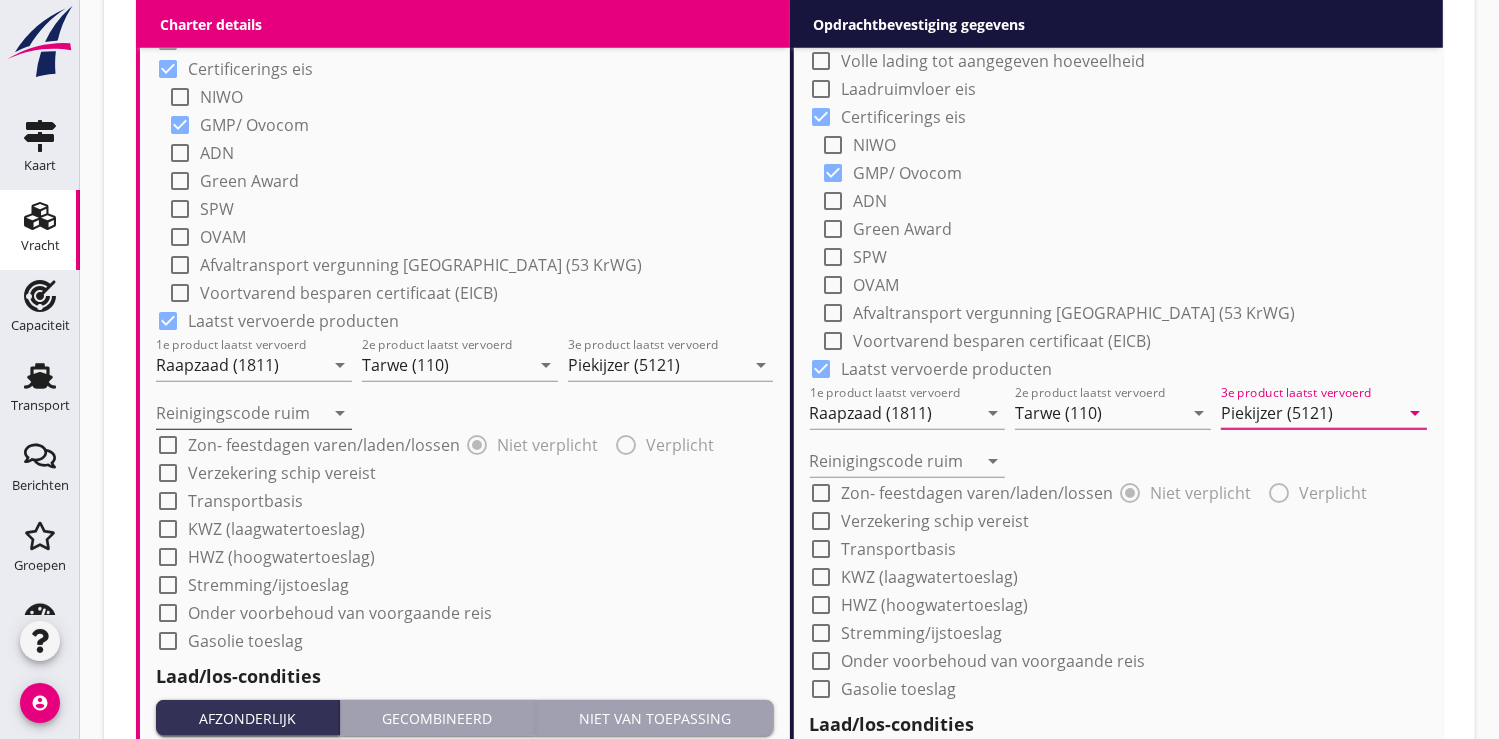 type on "Piekijzer (5121)" 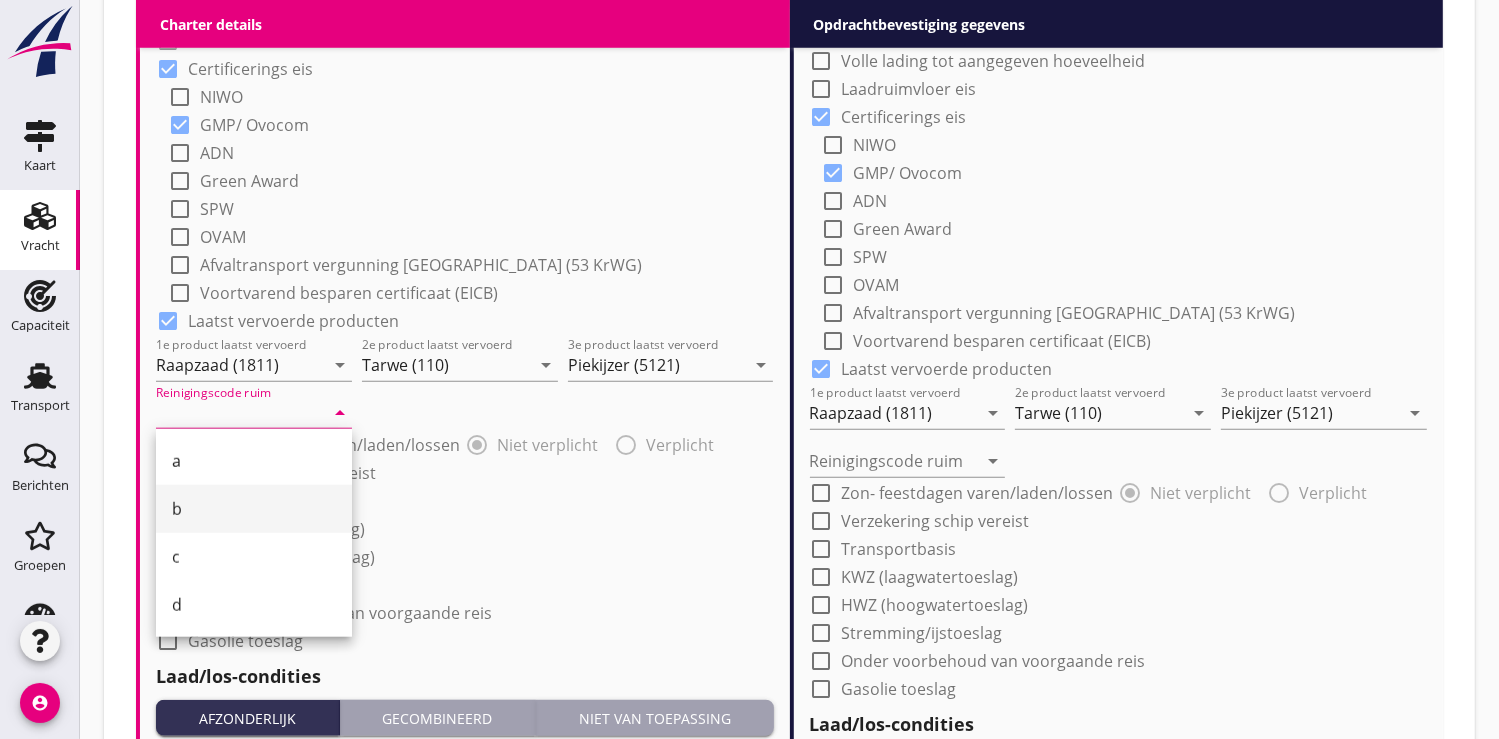 click on "b" at bounding box center [254, 509] 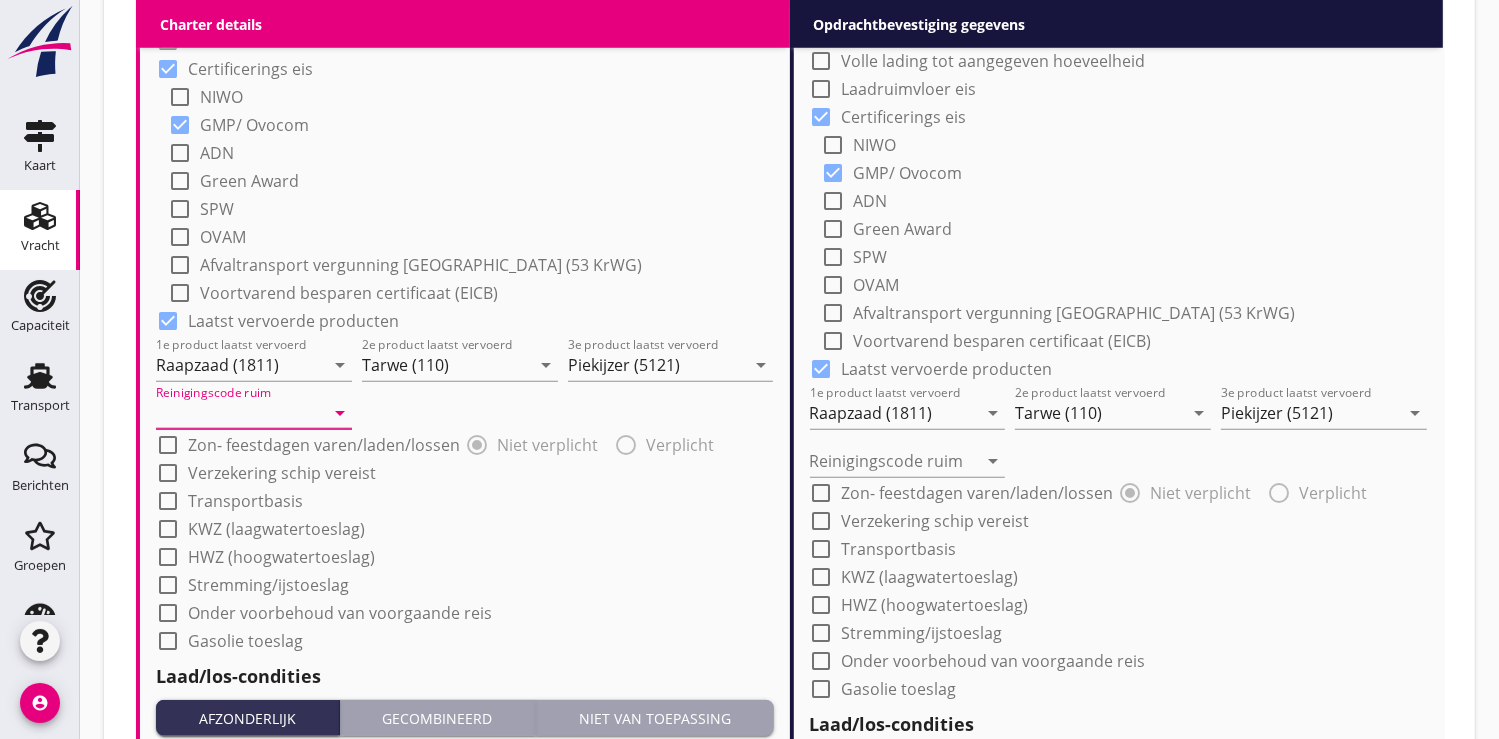 type on "b" 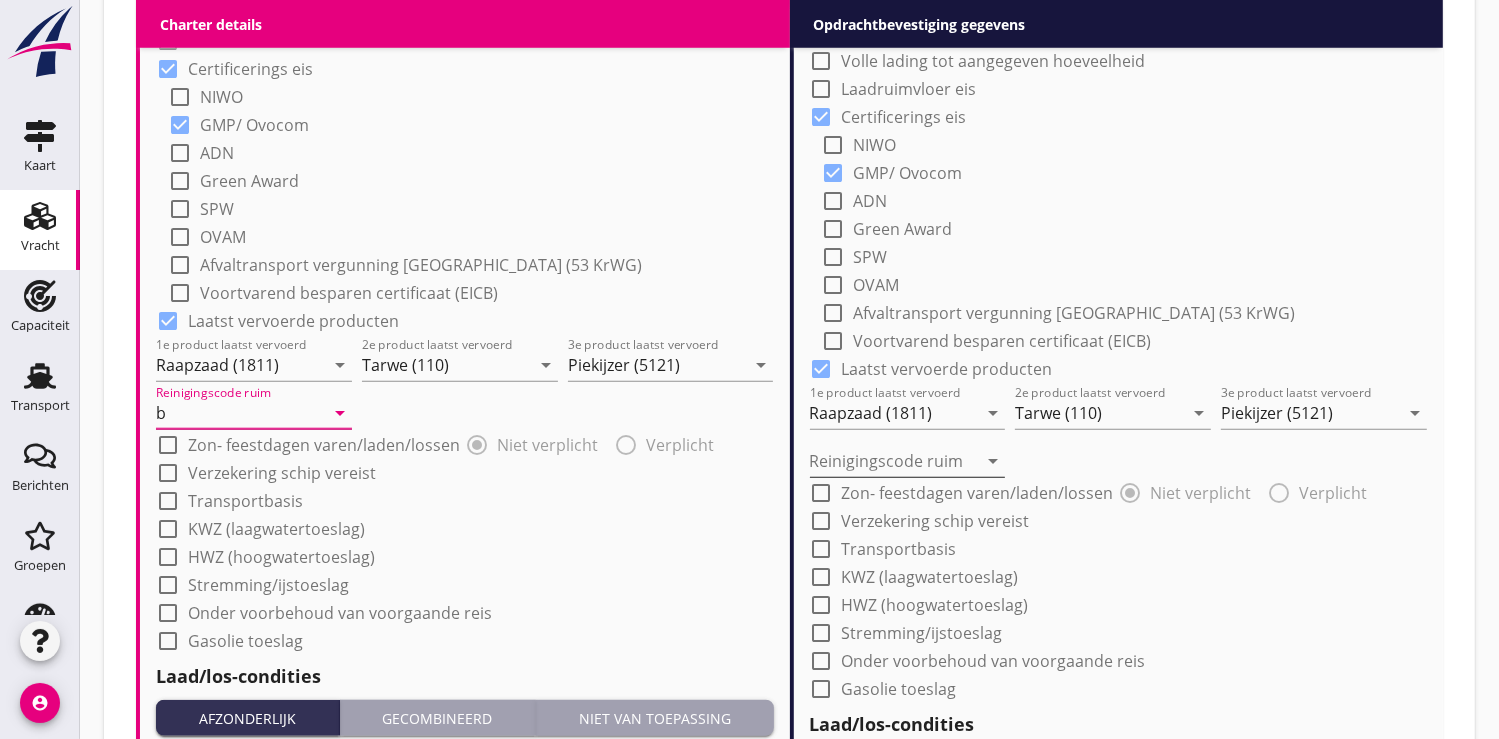 click at bounding box center [894, 461] 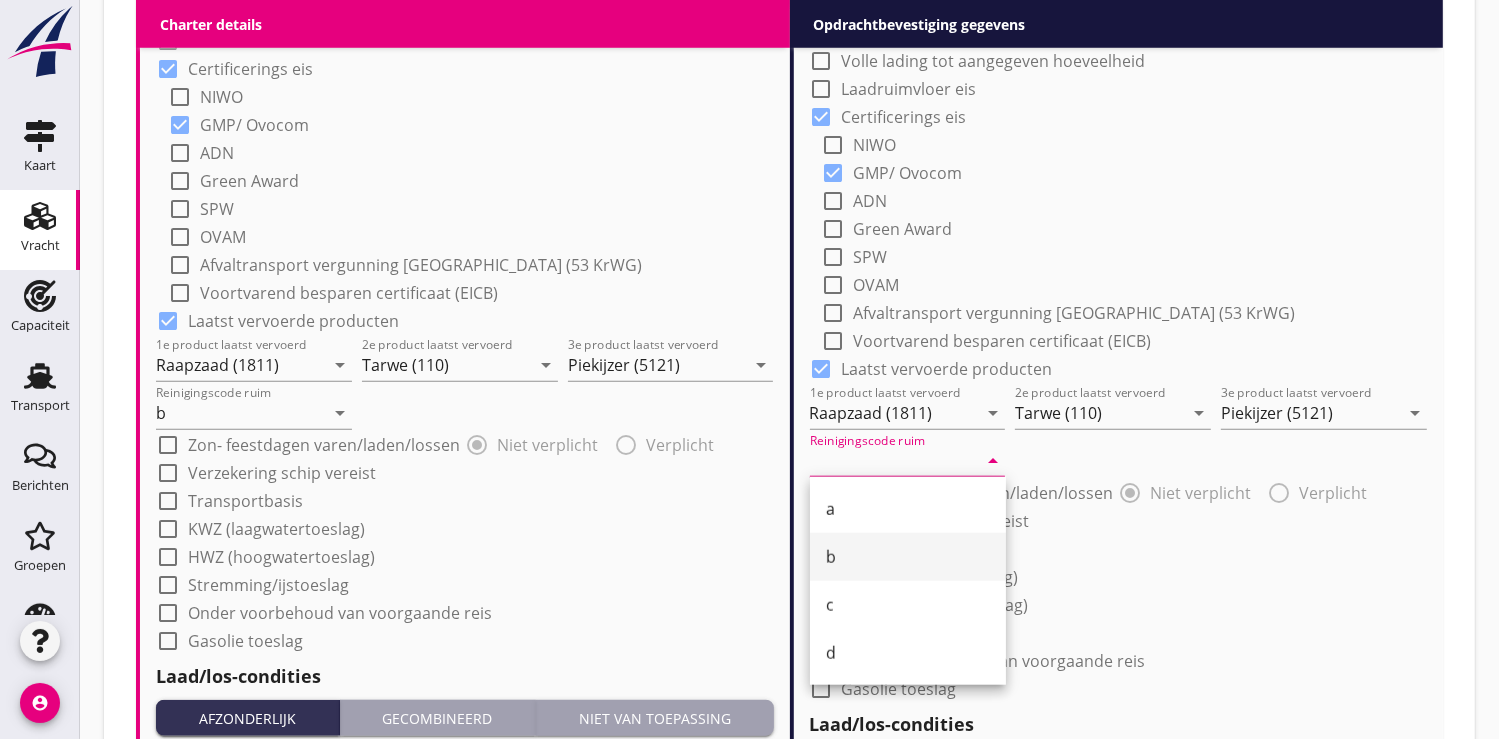 click on "b" at bounding box center [908, 557] 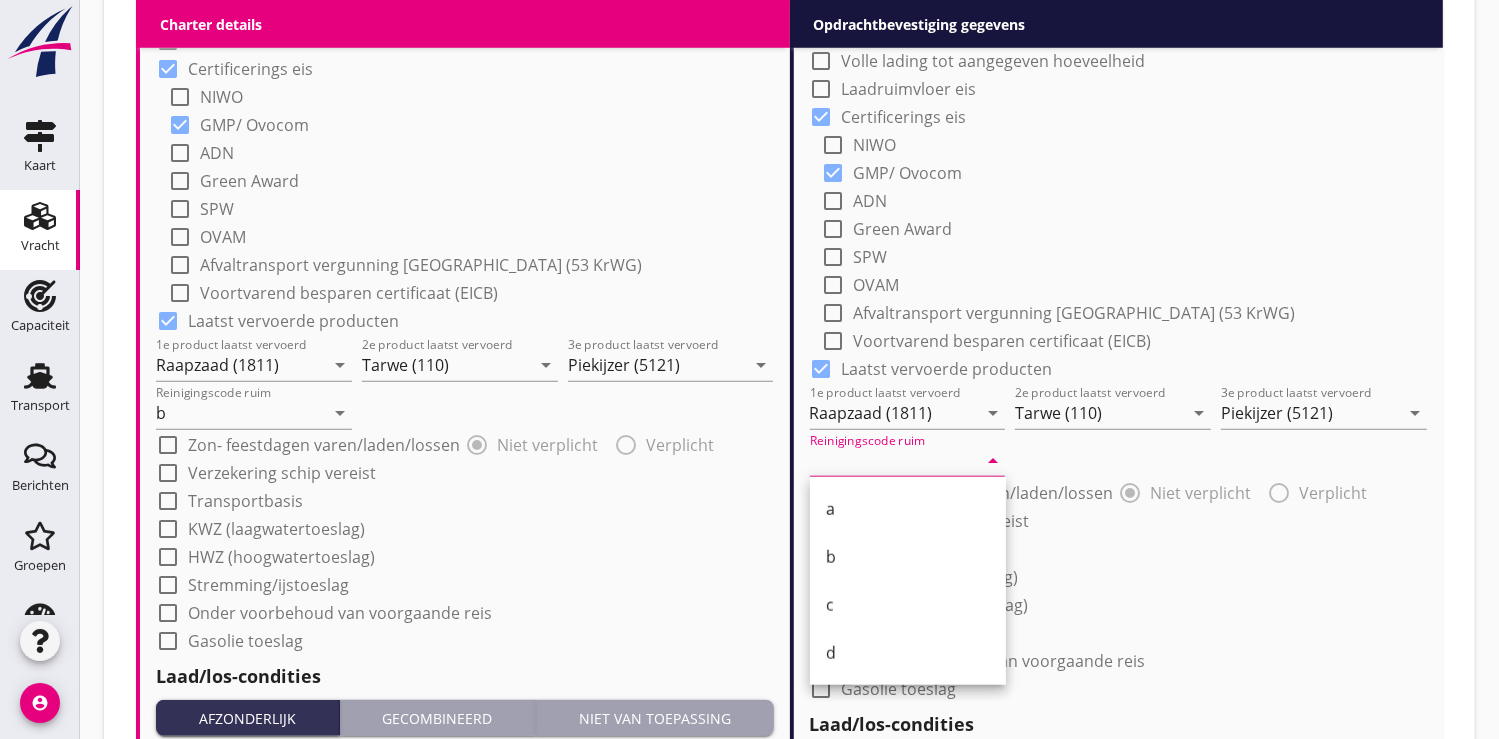 type on "b" 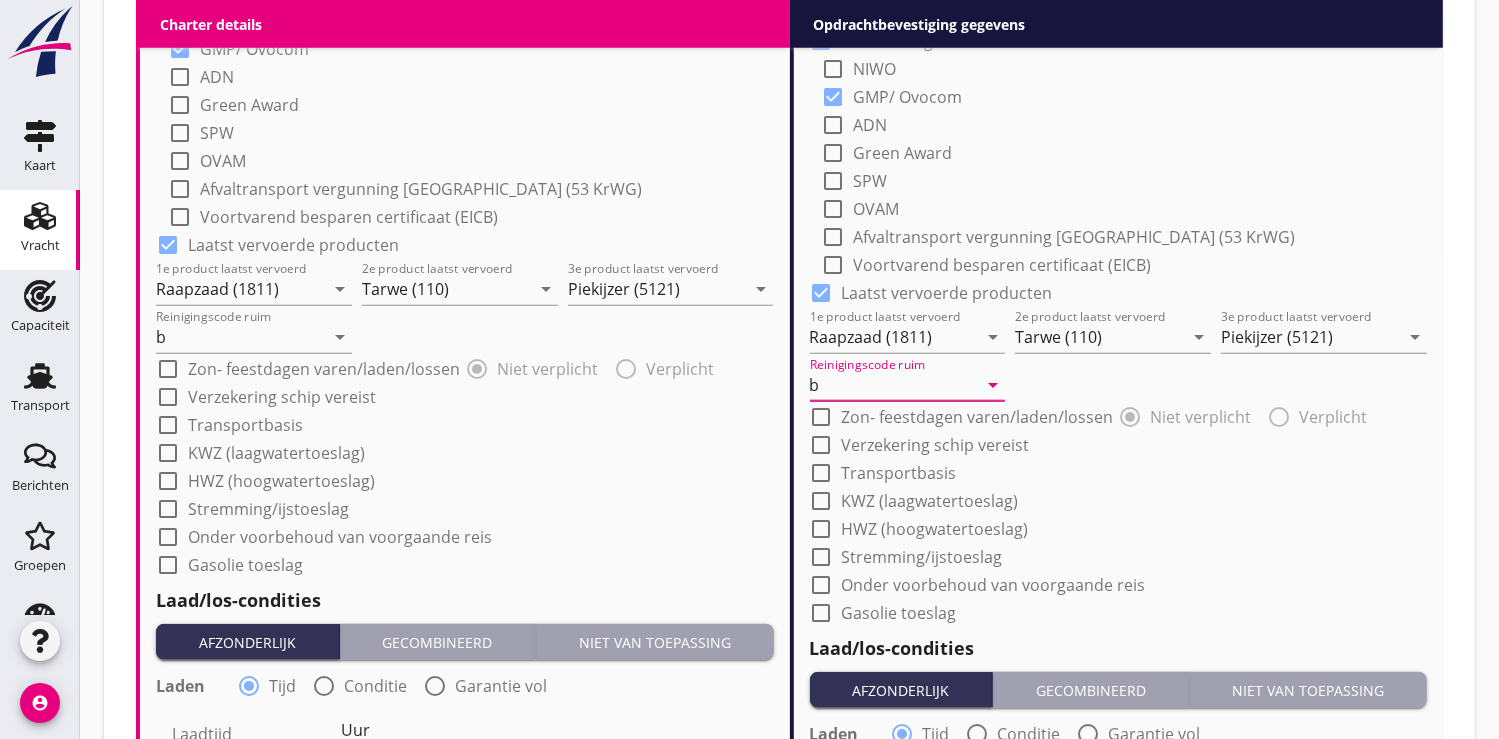 scroll, scrollTop: 1953, scrollLeft: 0, axis: vertical 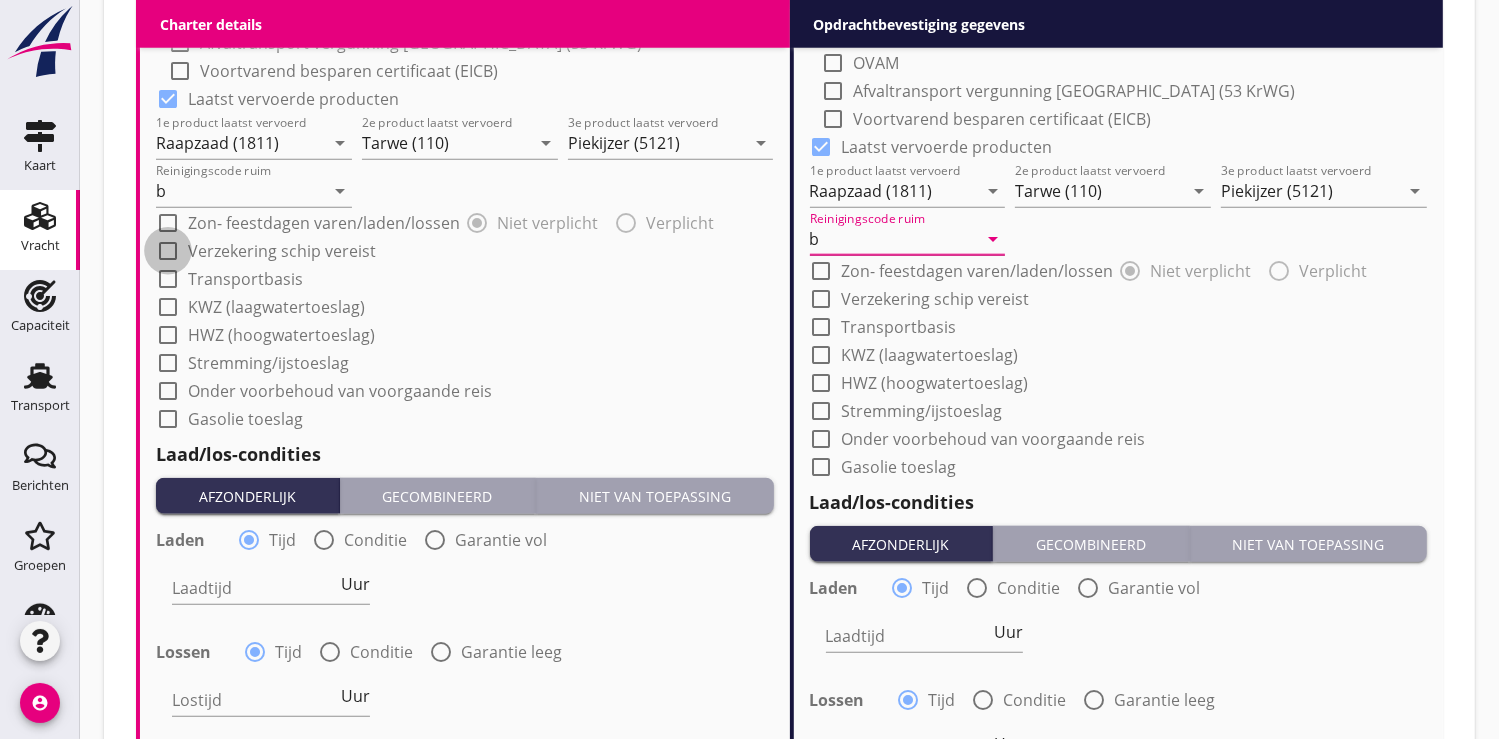 click at bounding box center (168, 251) 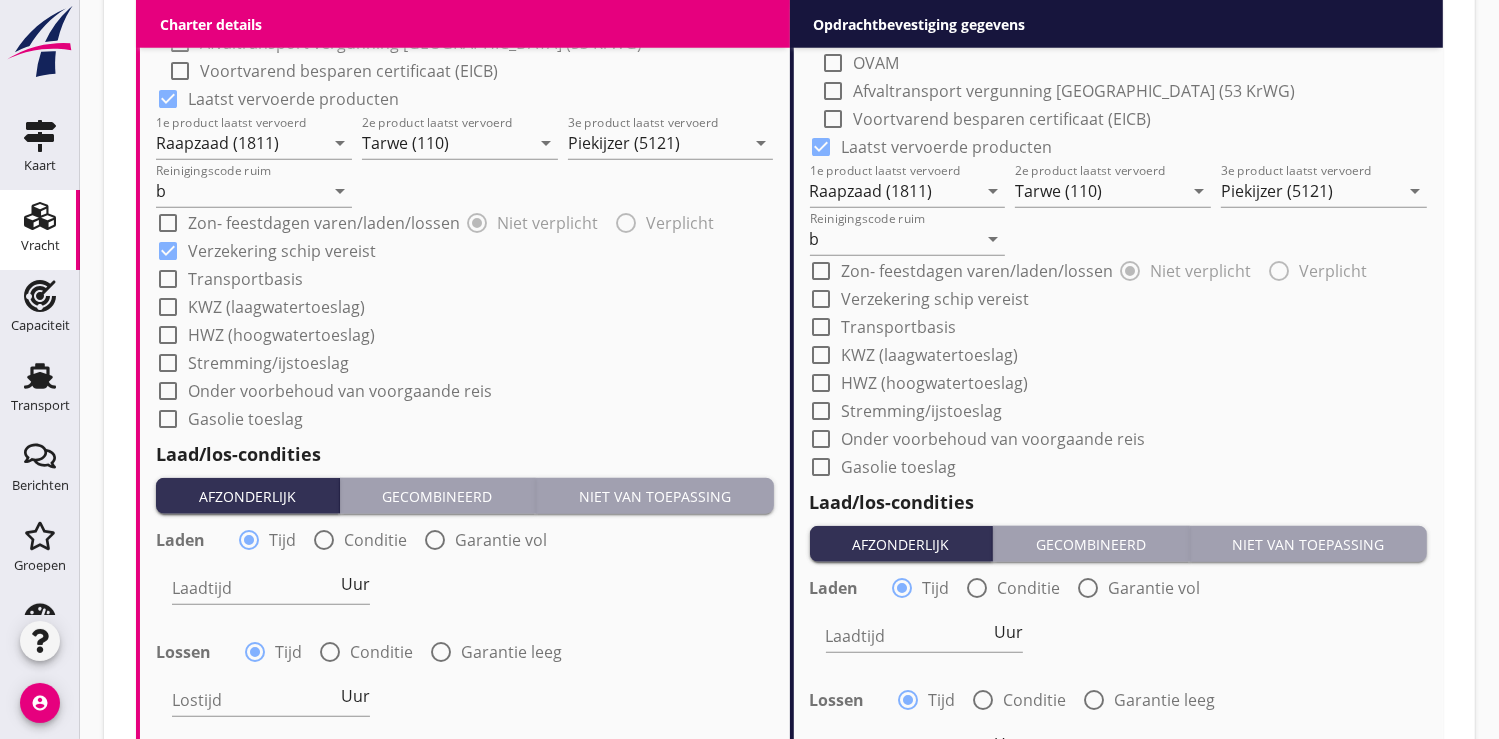 click at bounding box center (168, 279) 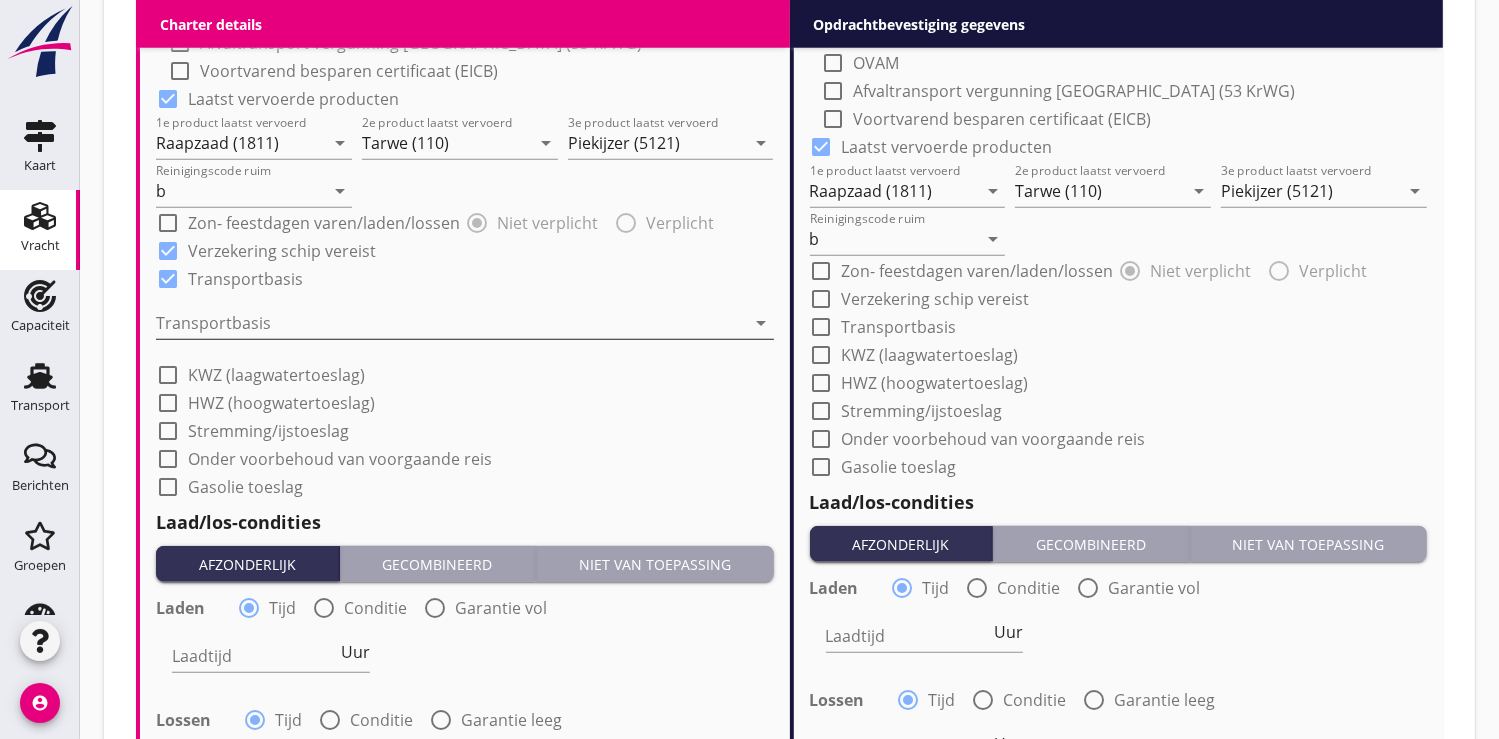 click at bounding box center [451, 323] 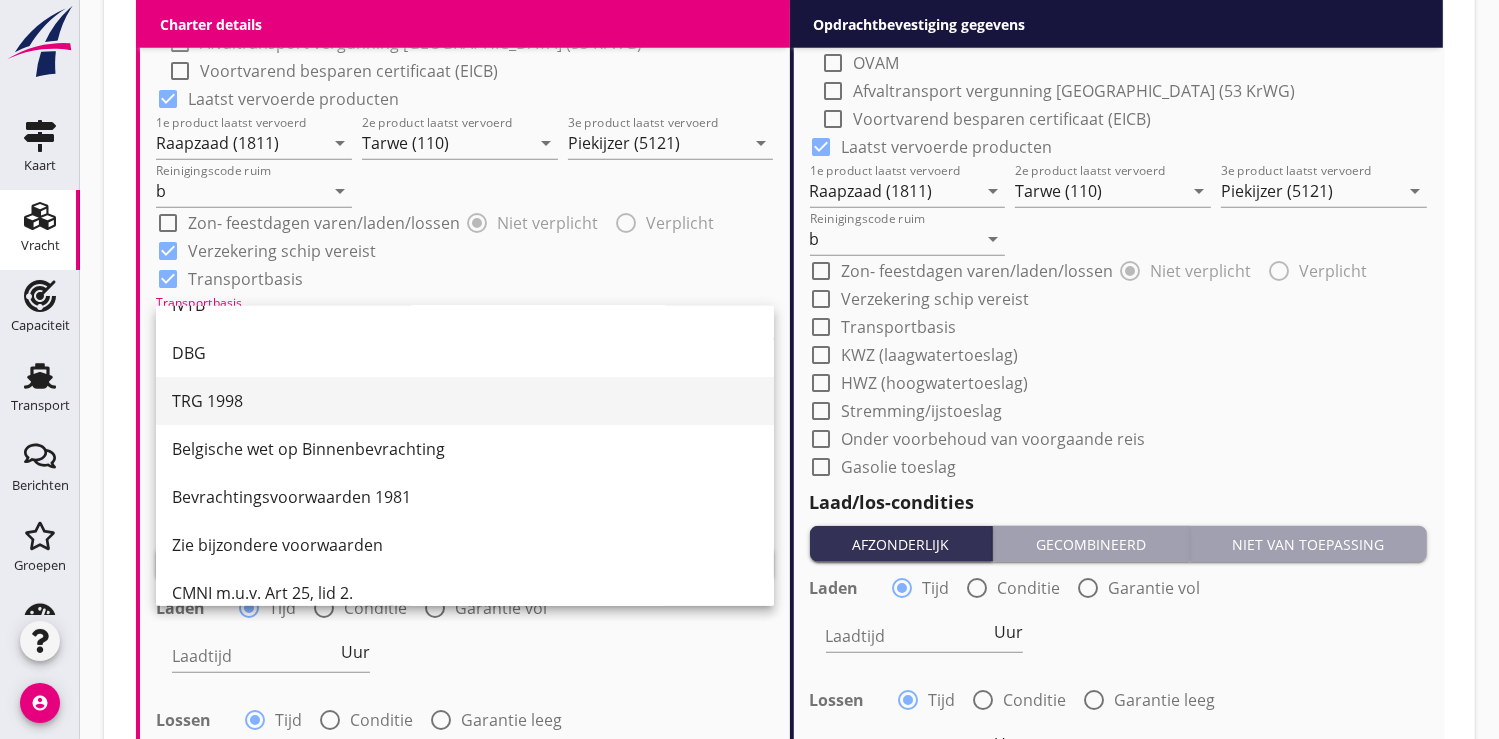 scroll, scrollTop: 51, scrollLeft: 0, axis: vertical 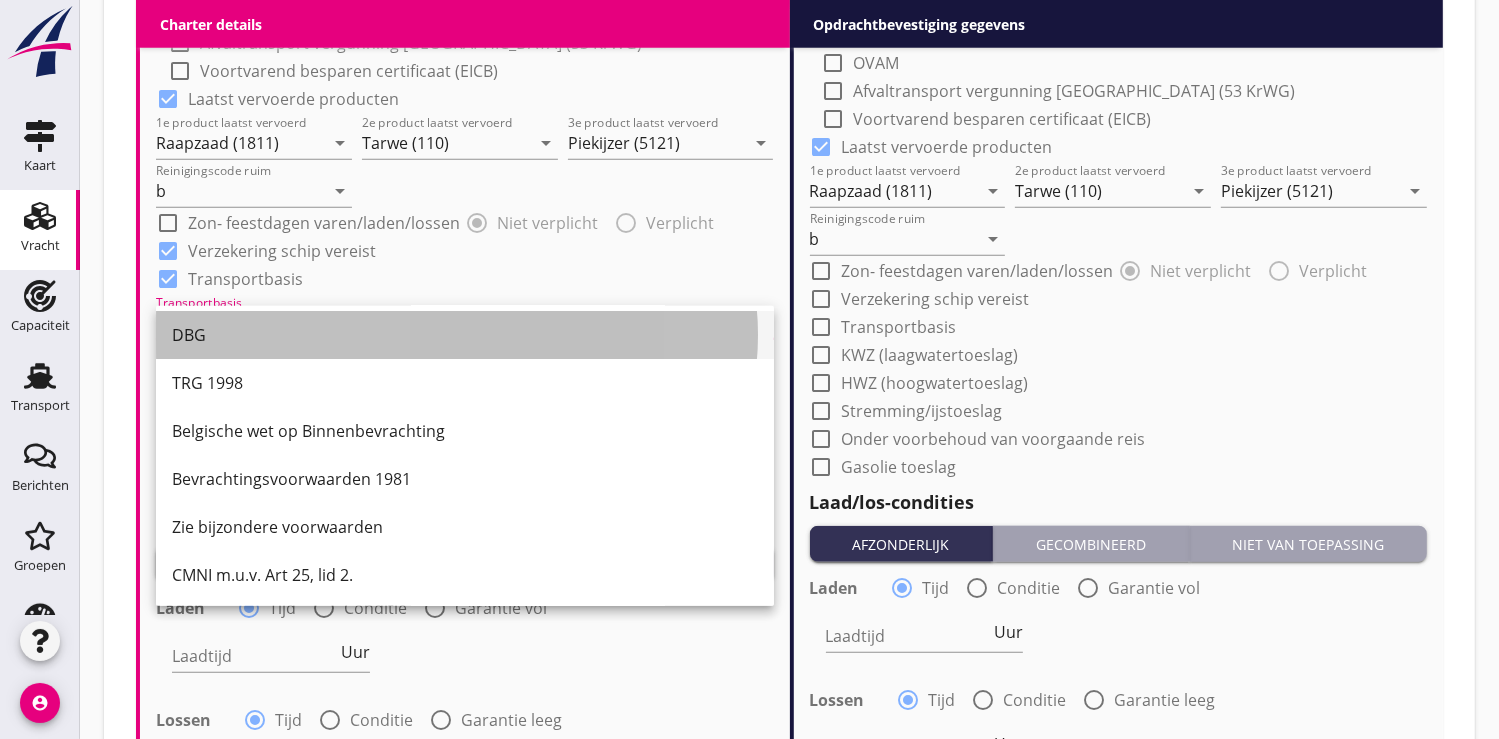 click on "DBG" at bounding box center (465, 335) 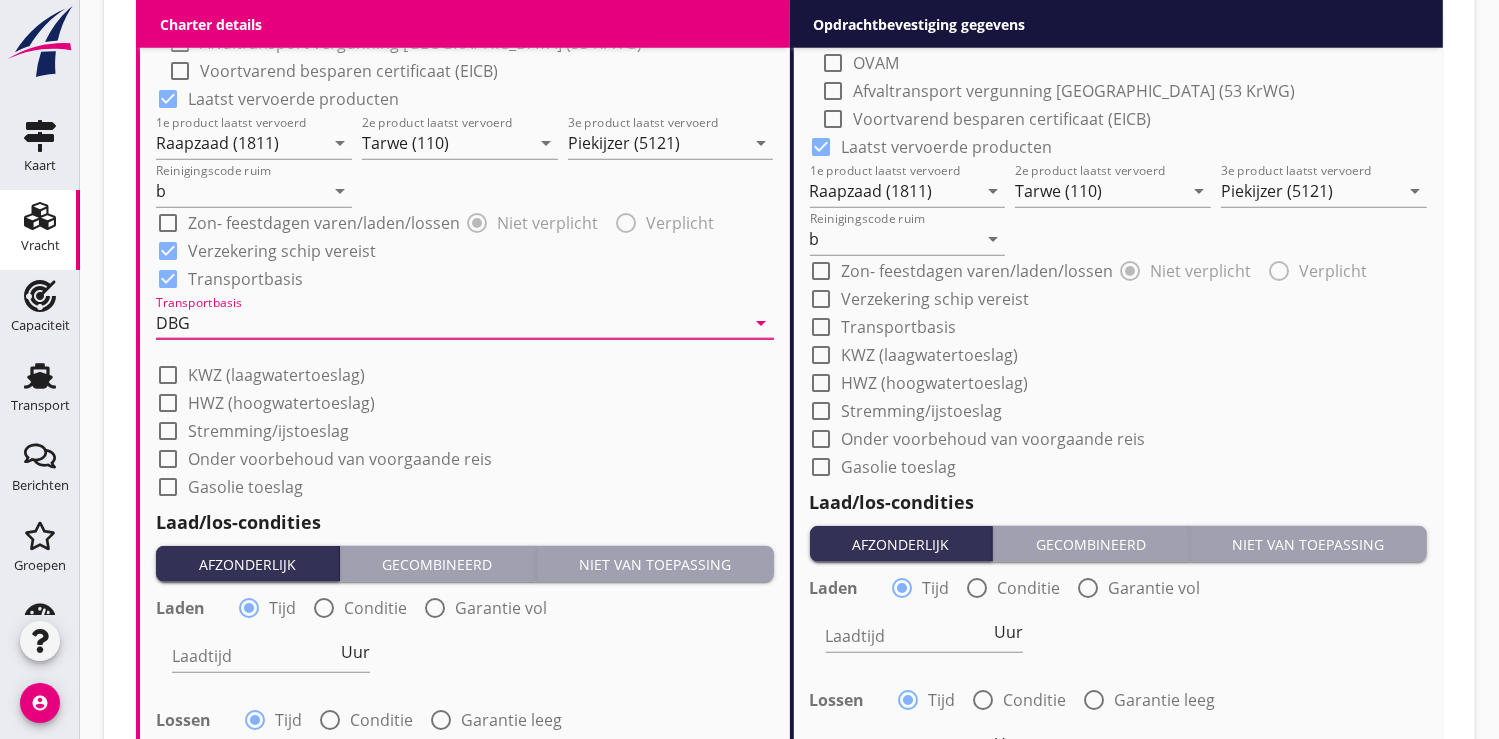 click at bounding box center (822, 327) 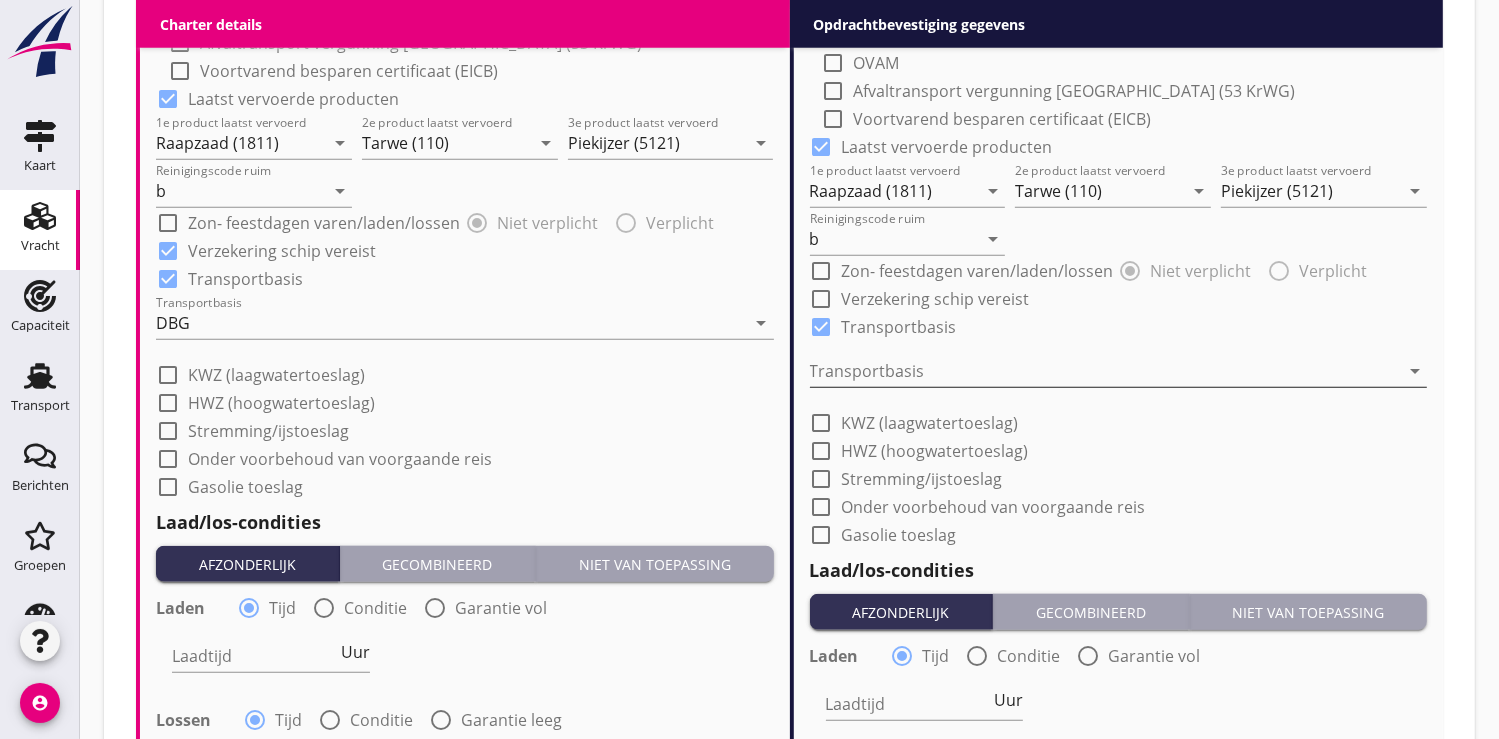 click at bounding box center (1105, 371) 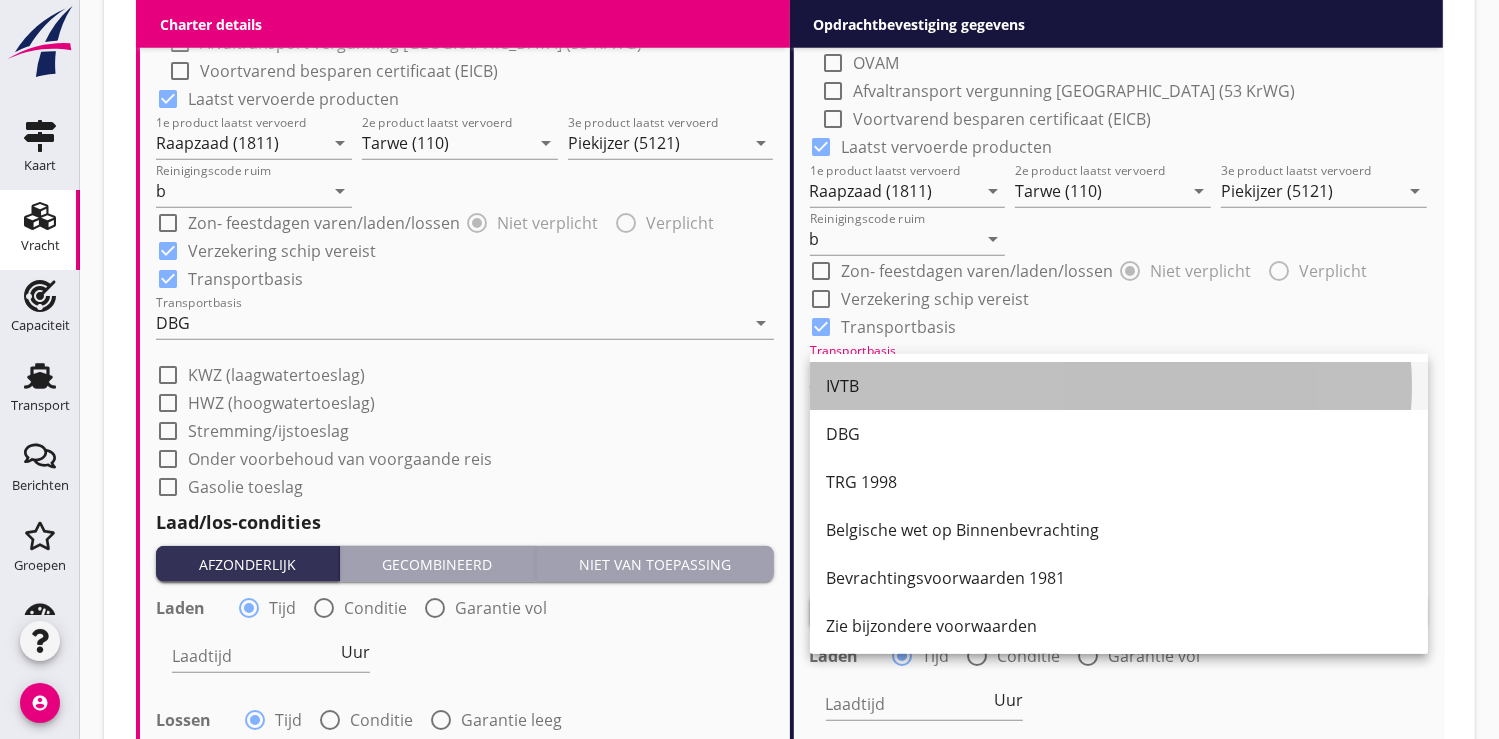 click on "IVTB" at bounding box center [1119, 386] 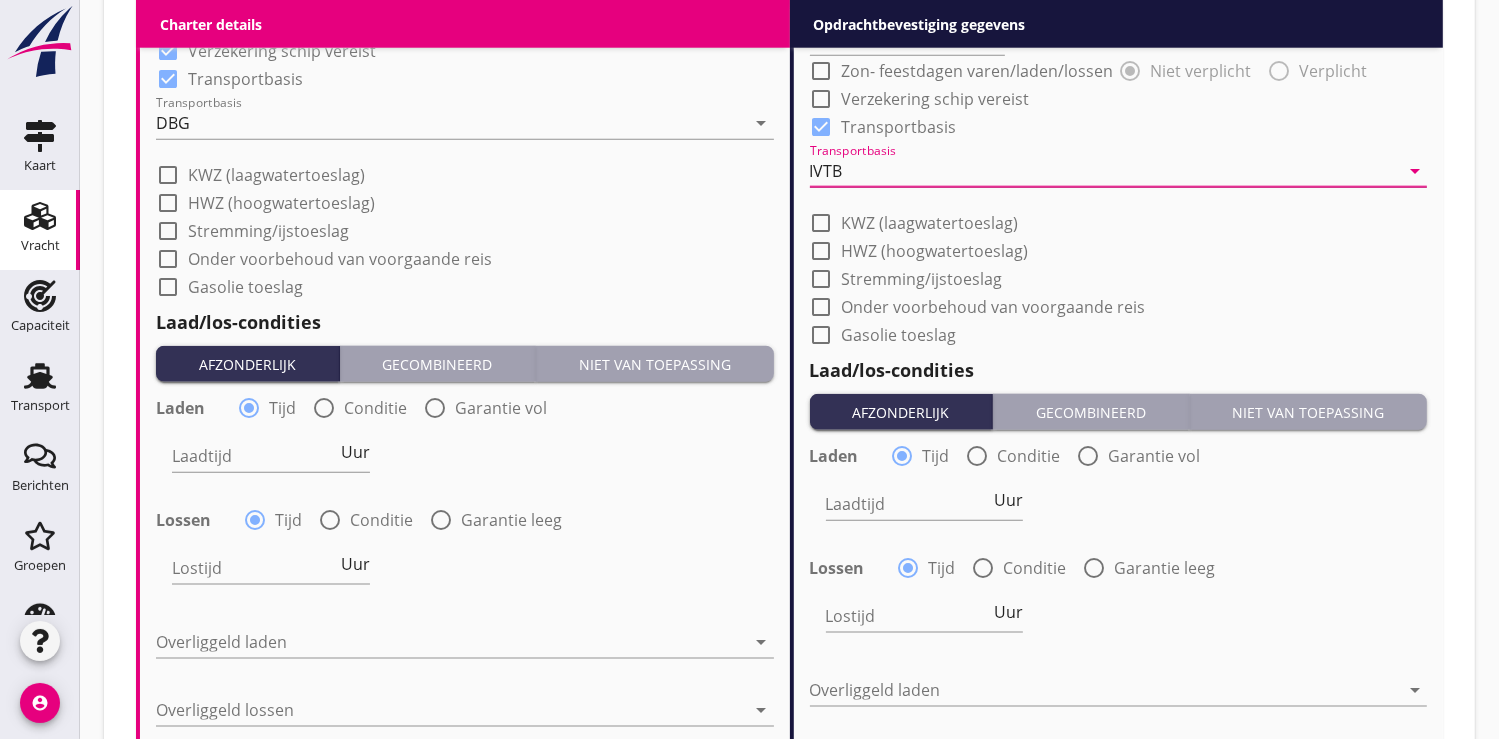 scroll, scrollTop: 2176, scrollLeft: 0, axis: vertical 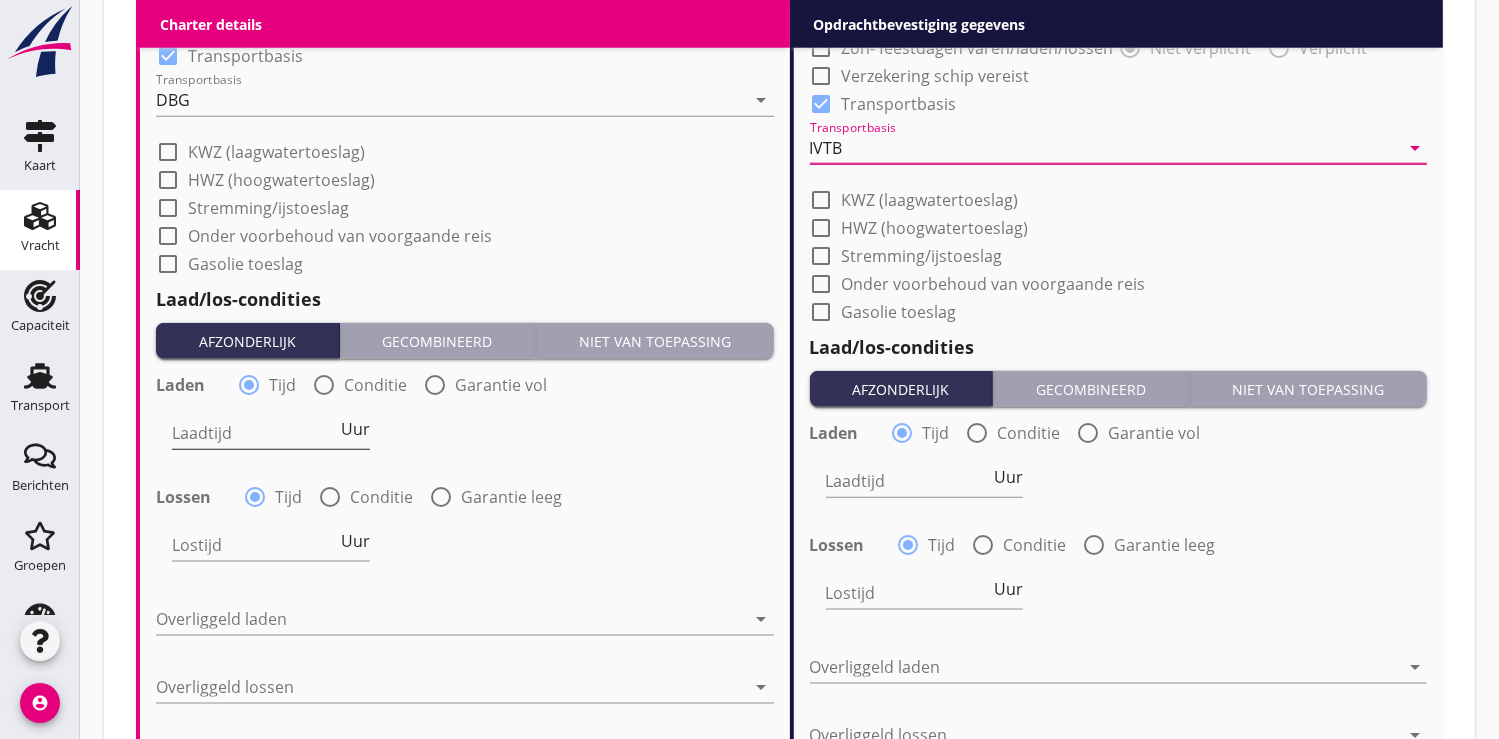 click at bounding box center (254, 433) 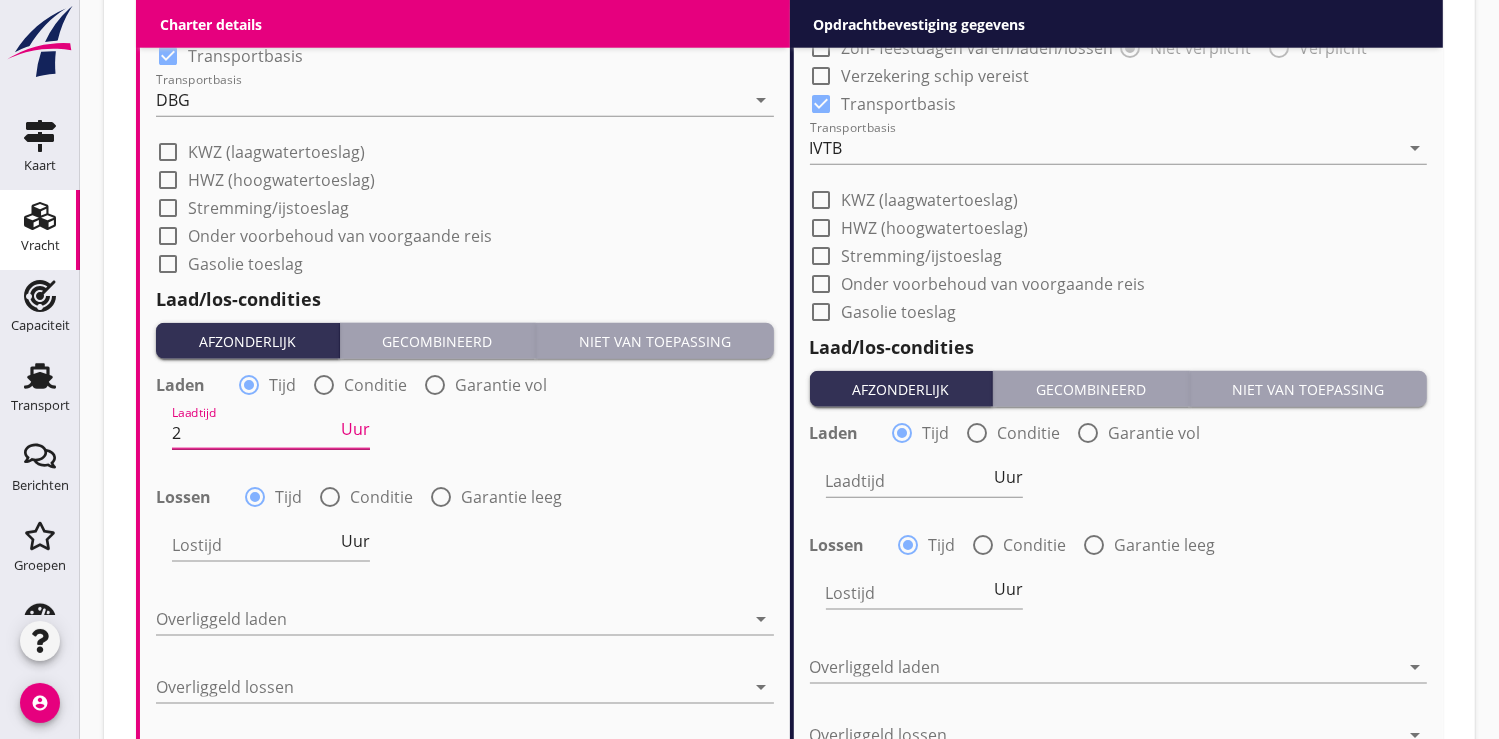 click on "Uur" at bounding box center [355, 429] 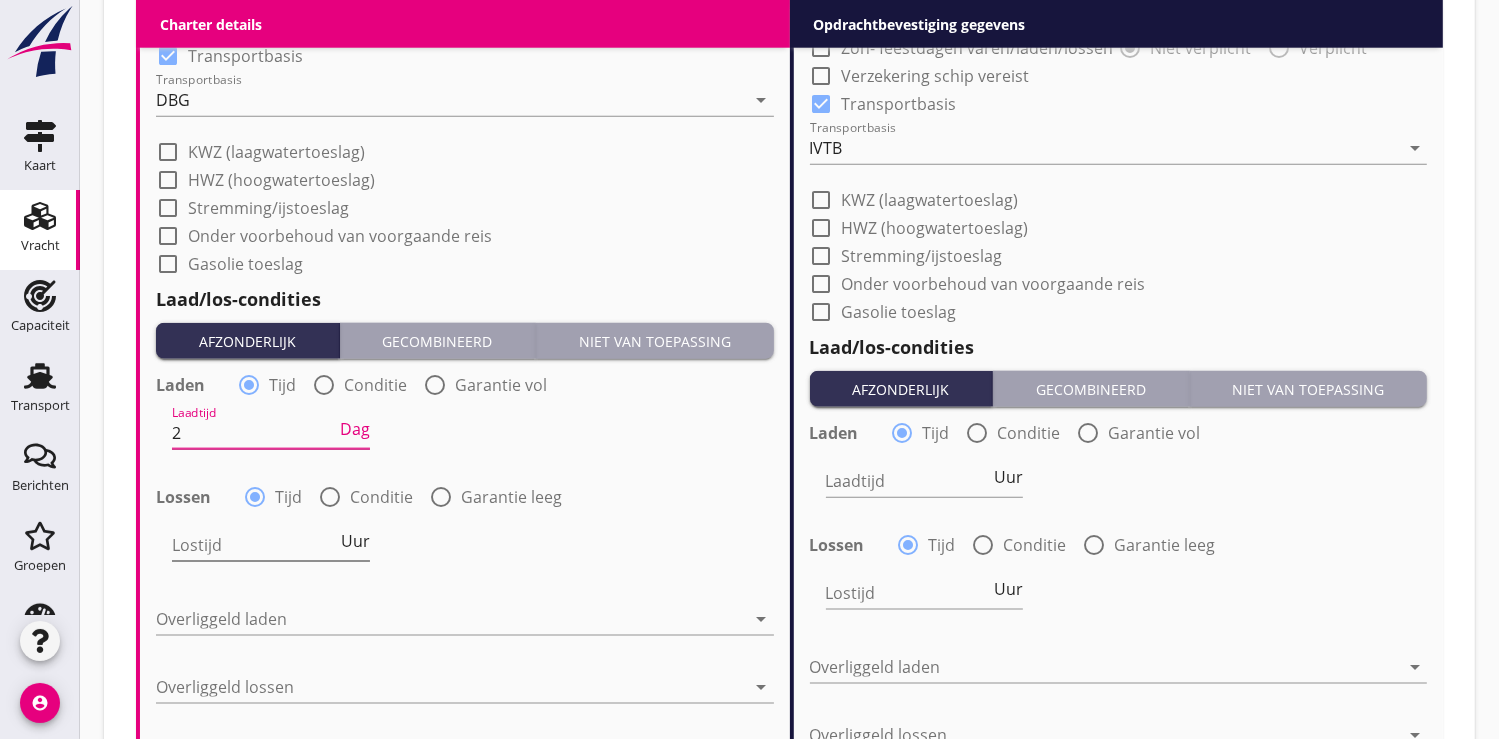 type on "2" 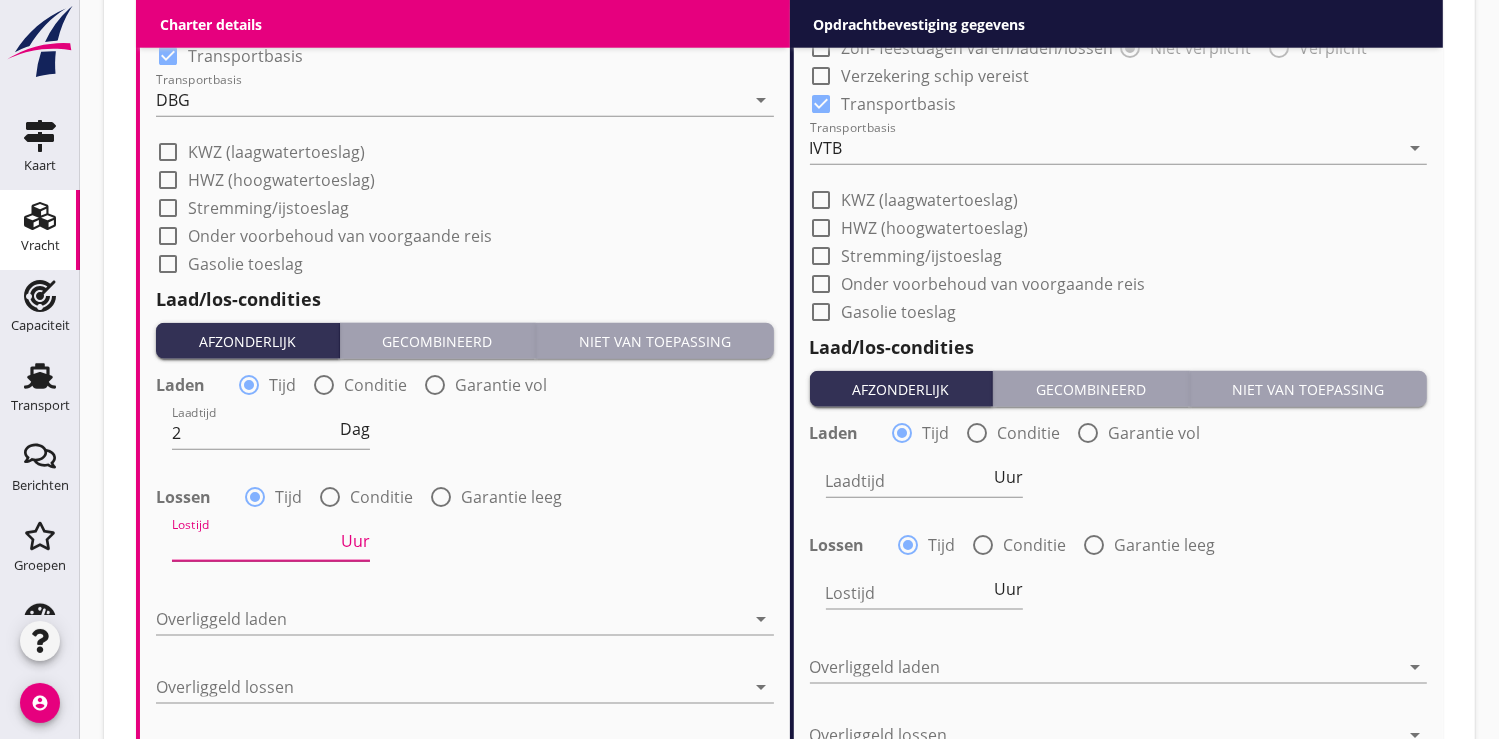 click at bounding box center (254, 545) 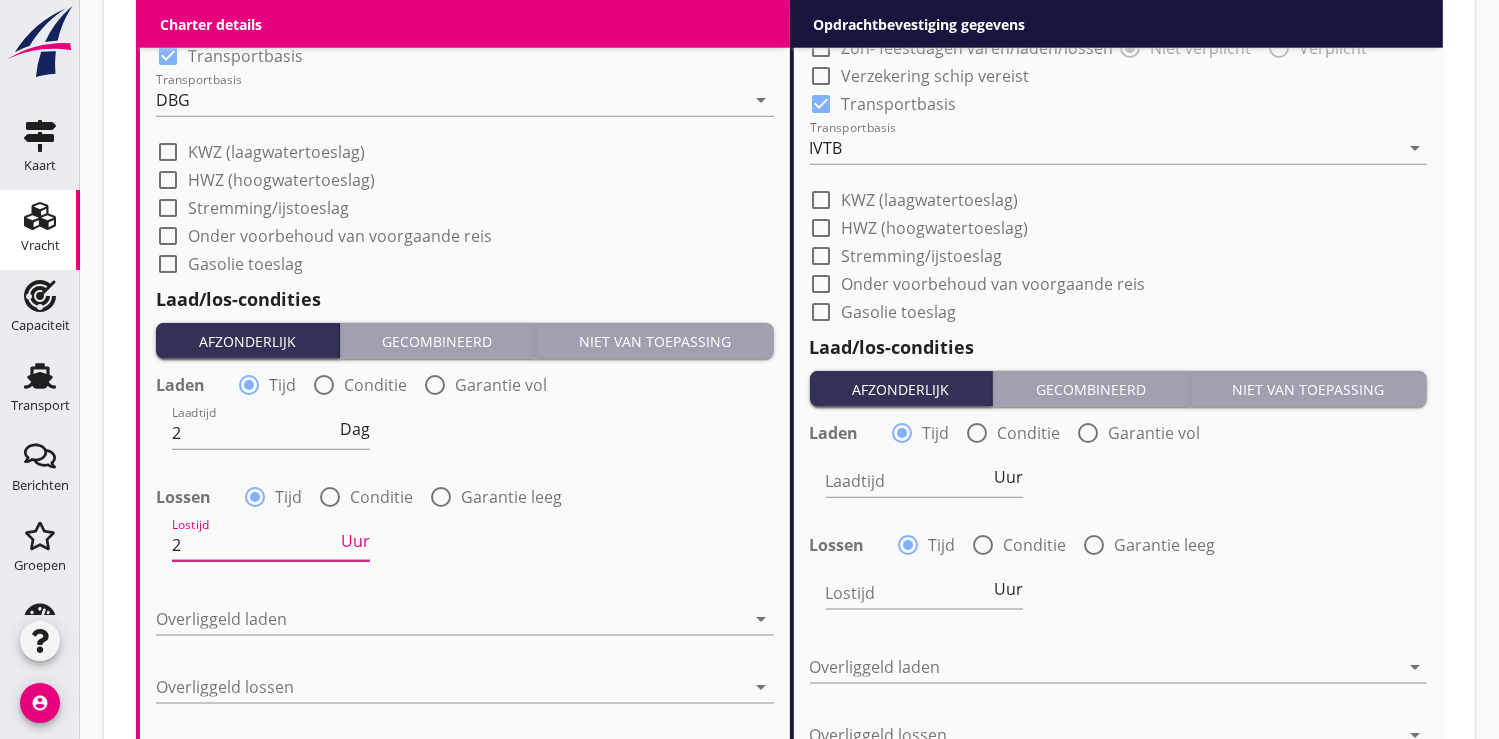 click on "Uur" at bounding box center [355, 541] 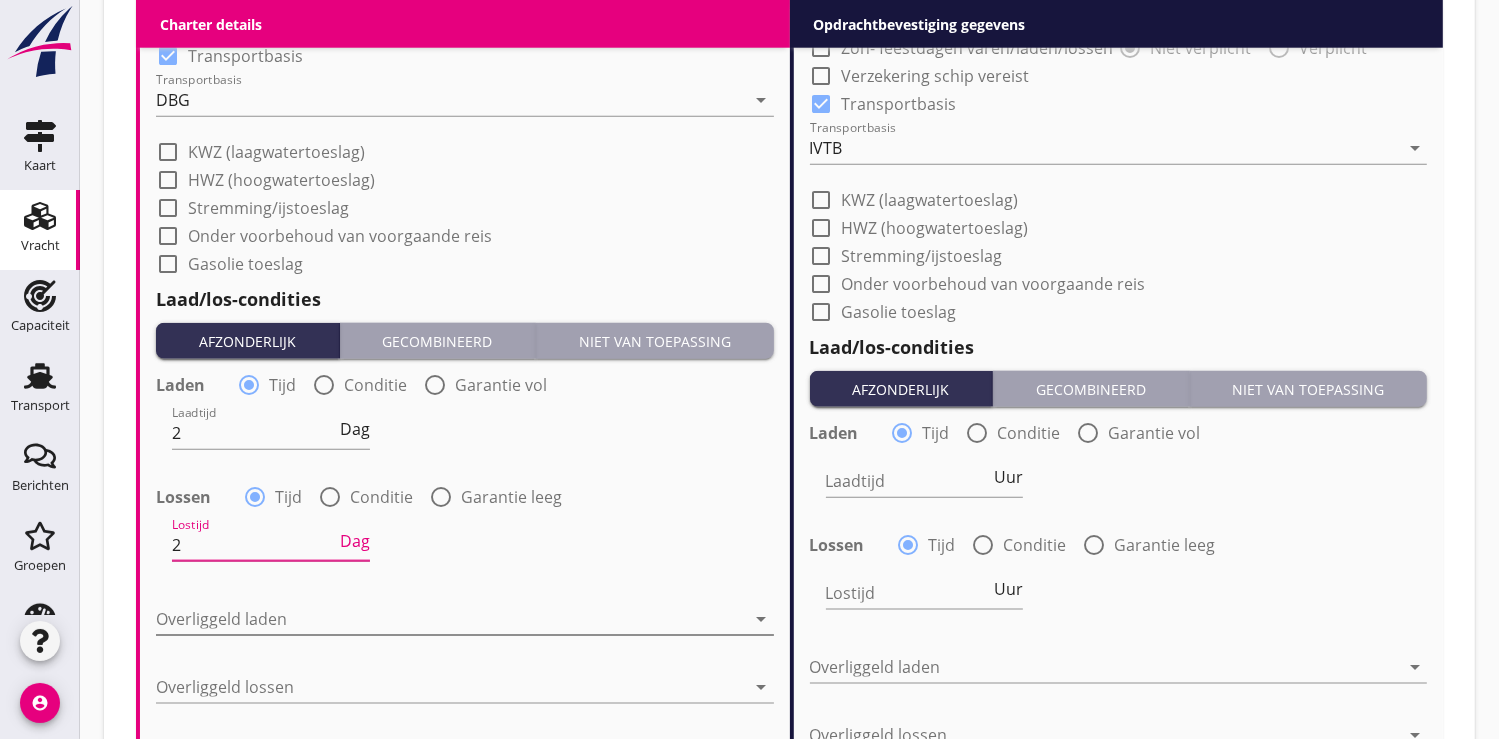 type on "2" 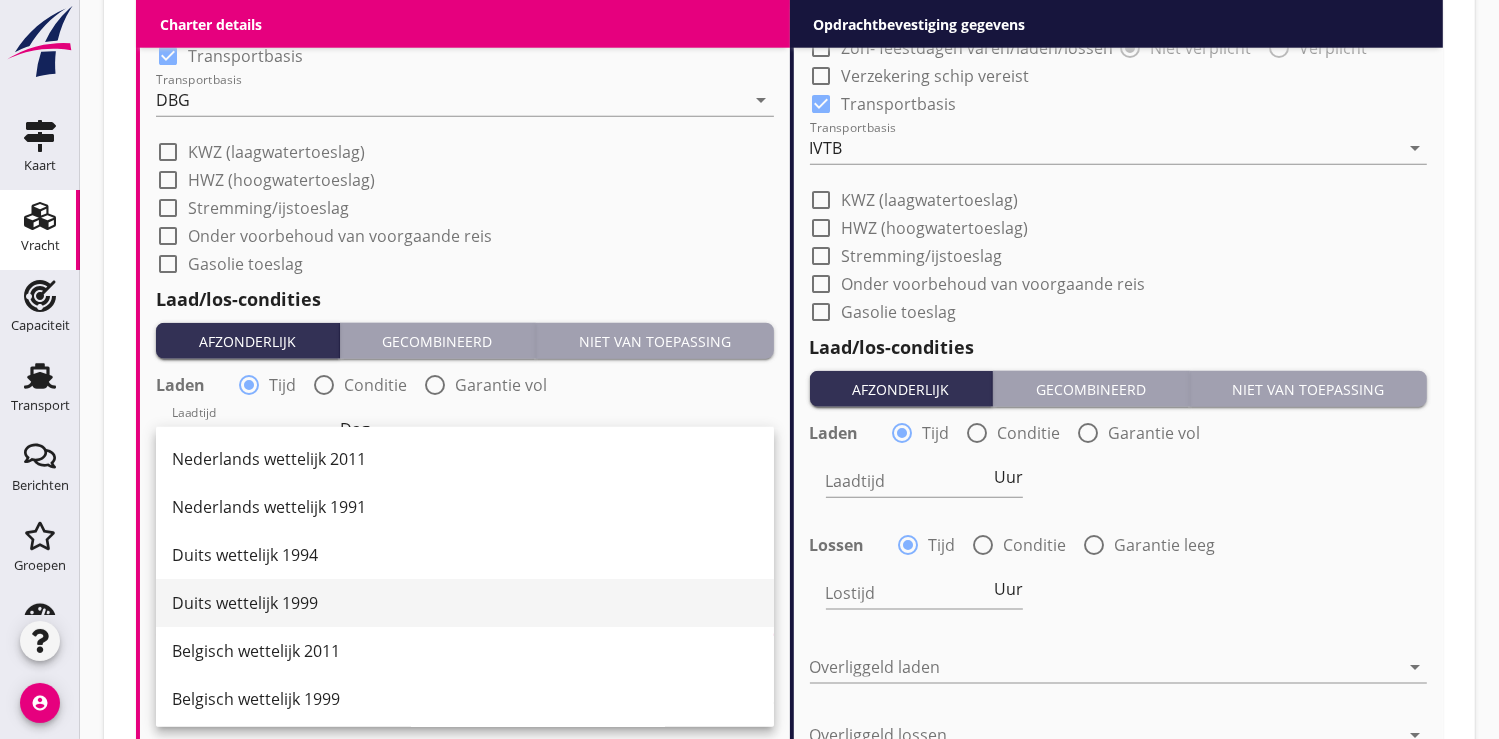click on "Duits wettelijk 1999" at bounding box center [465, 603] 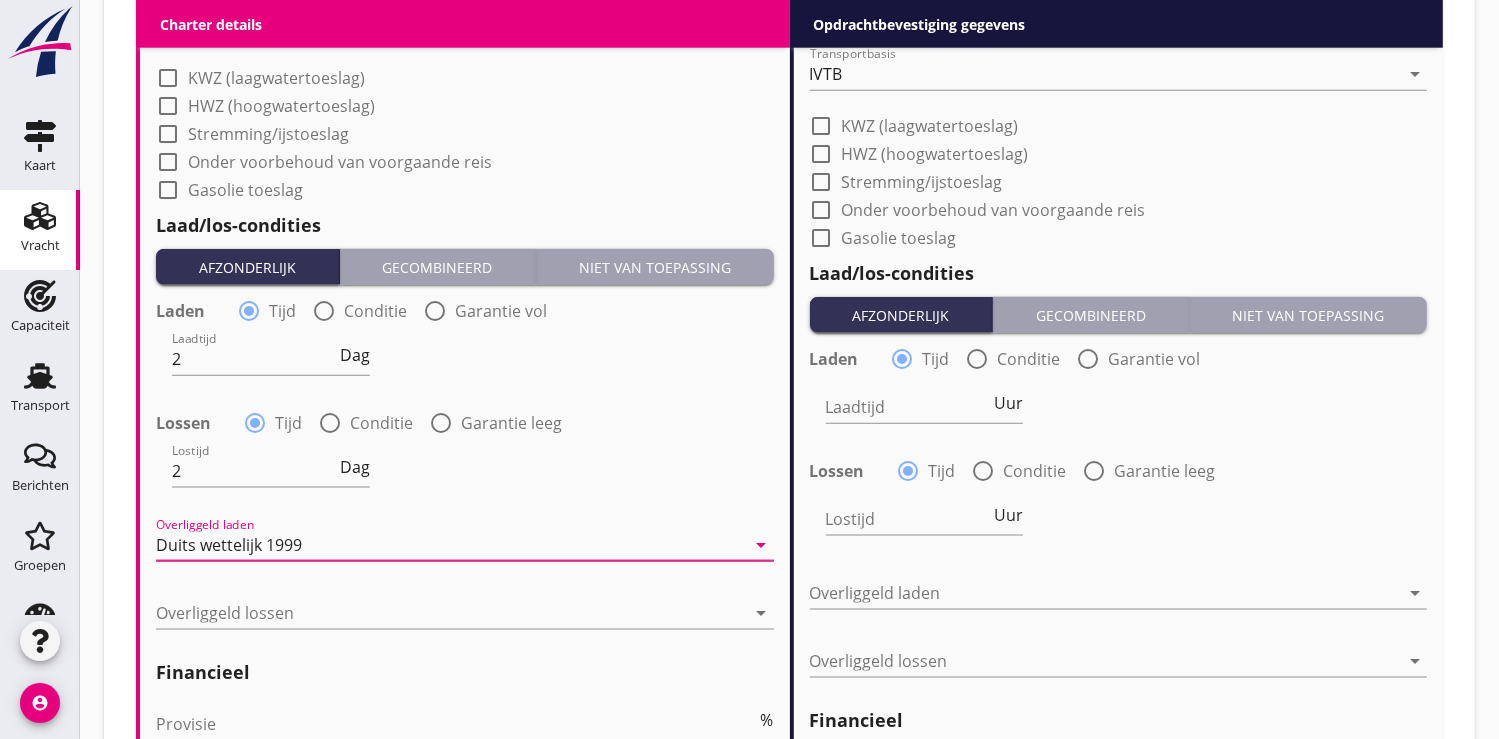 scroll, scrollTop: 2287, scrollLeft: 0, axis: vertical 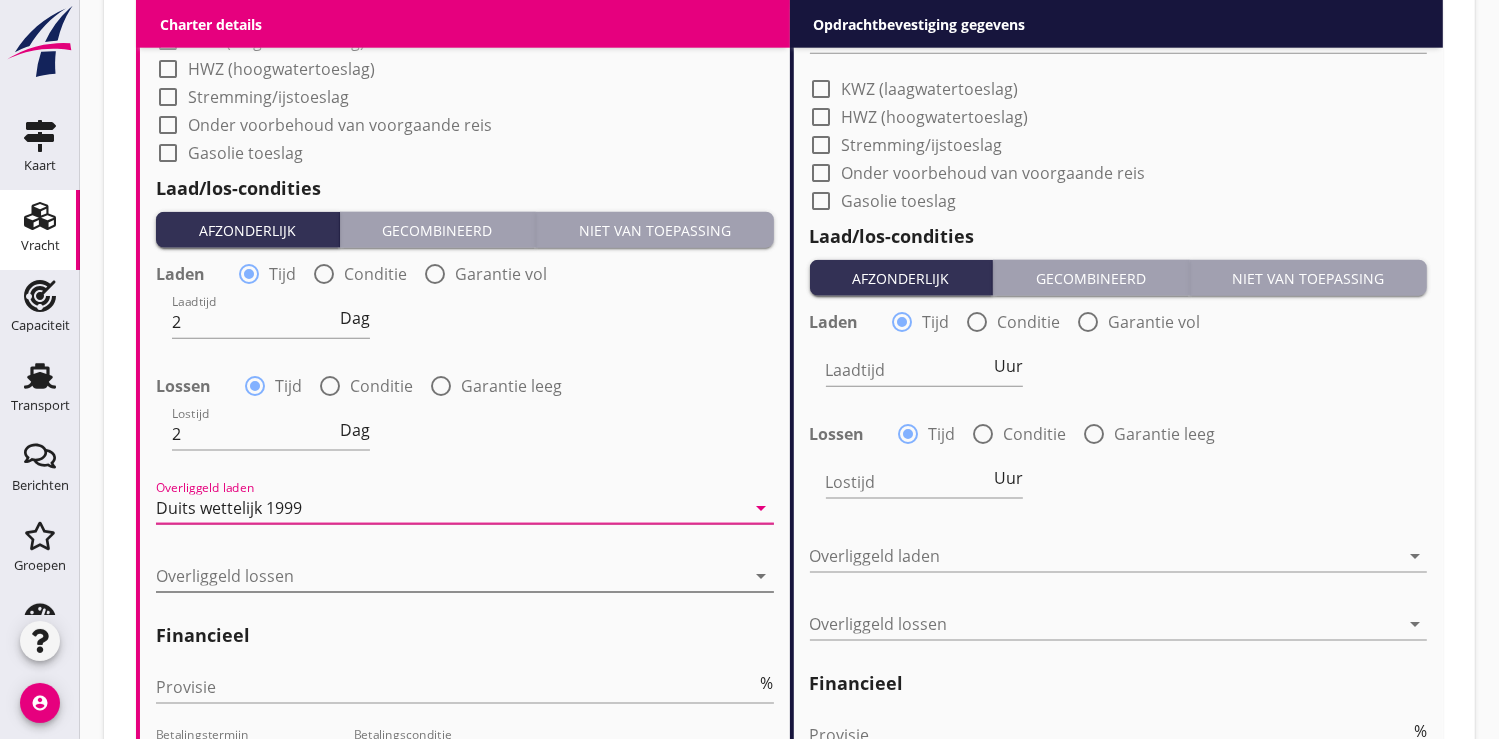 click at bounding box center [451, 576] 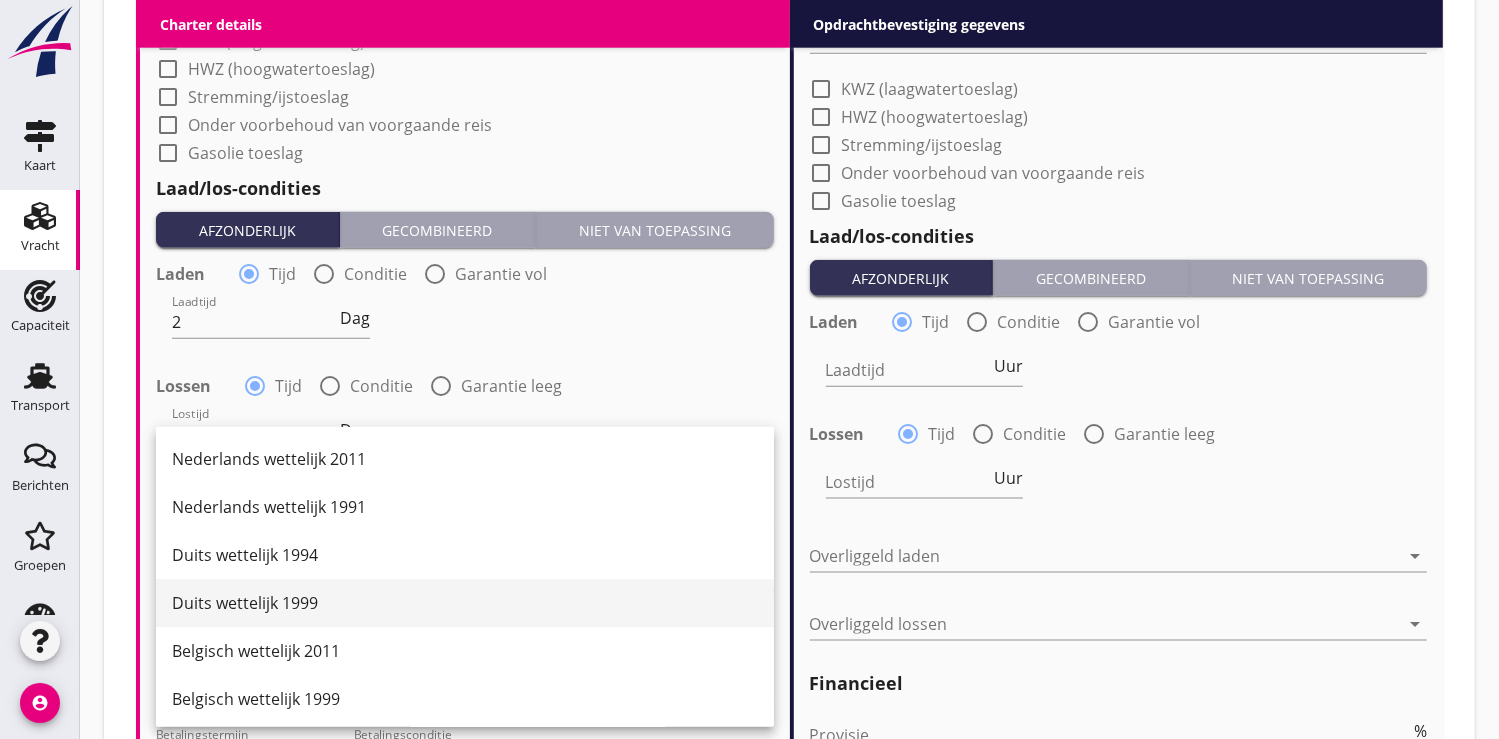 click on "Duits wettelijk 1999" at bounding box center (465, 603) 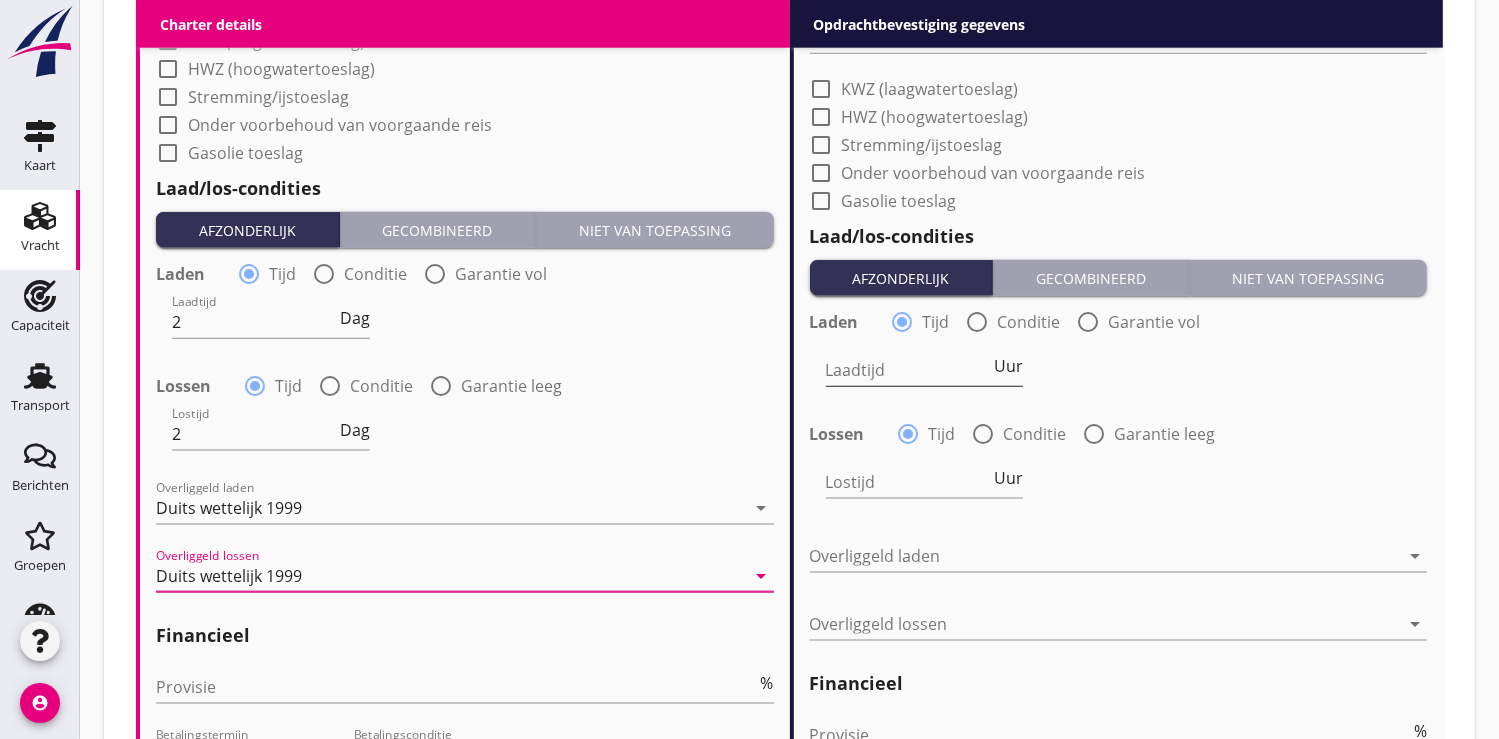 click at bounding box center (908, 370) 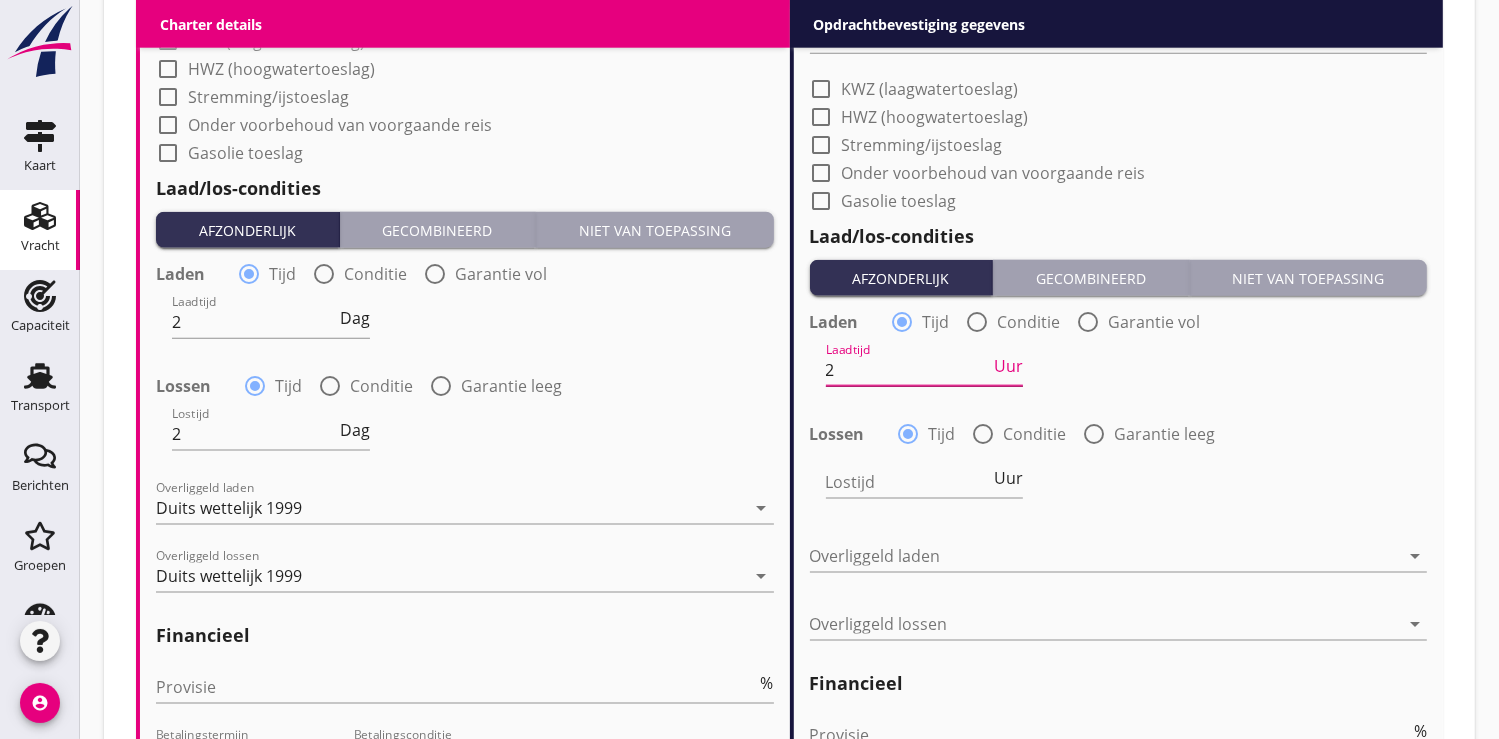 click on "Uur" at bounding box center (1008, 366) 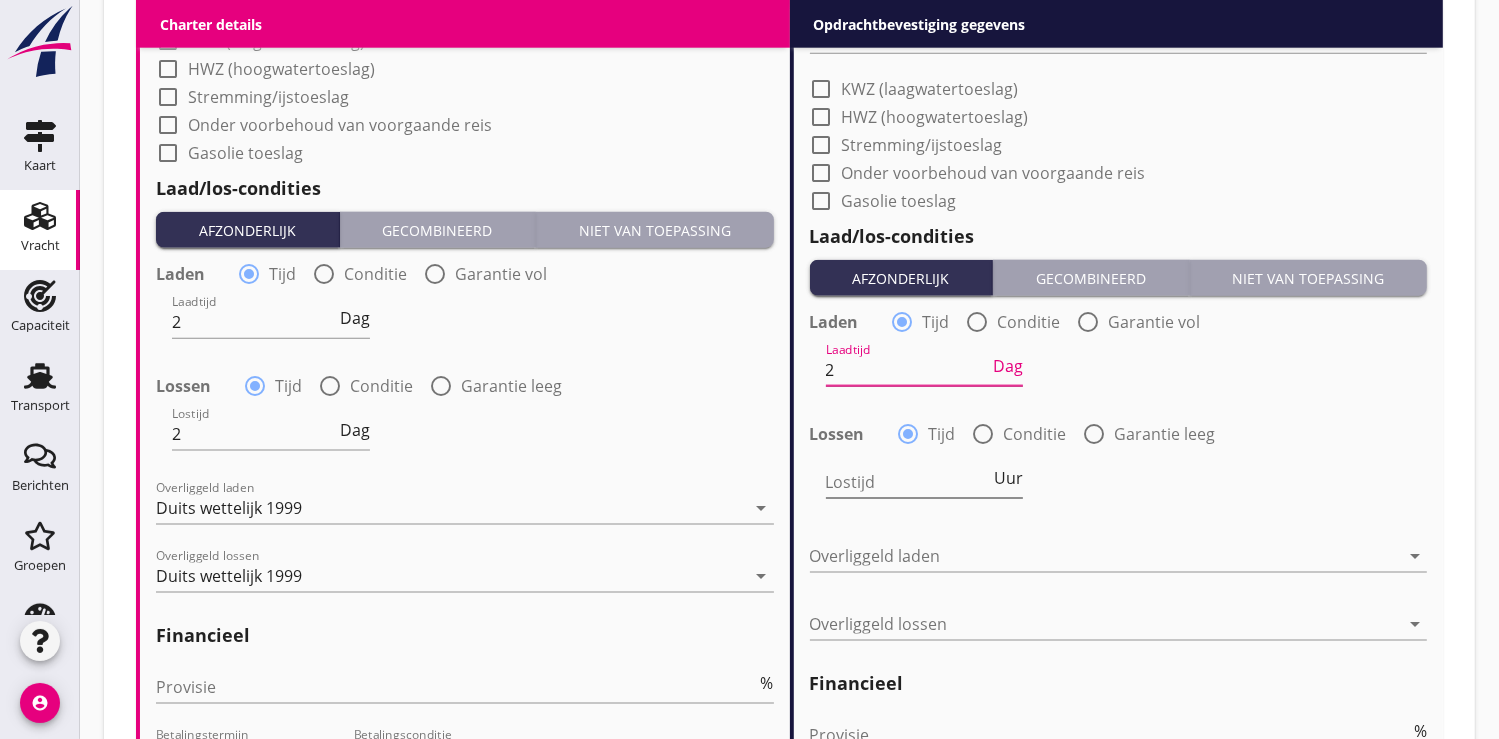 type on "2" 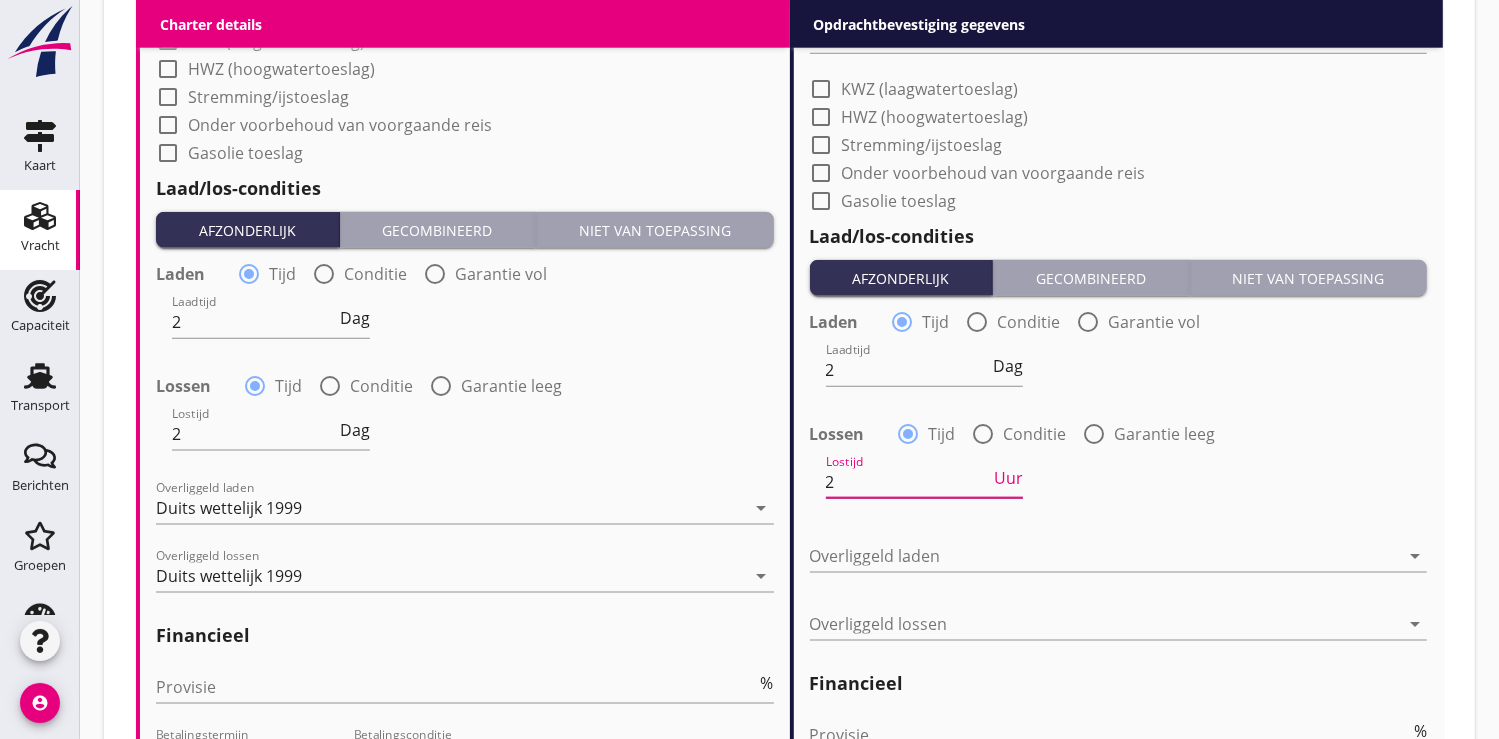 click on "Uur" at bounding box center (1008, 478) 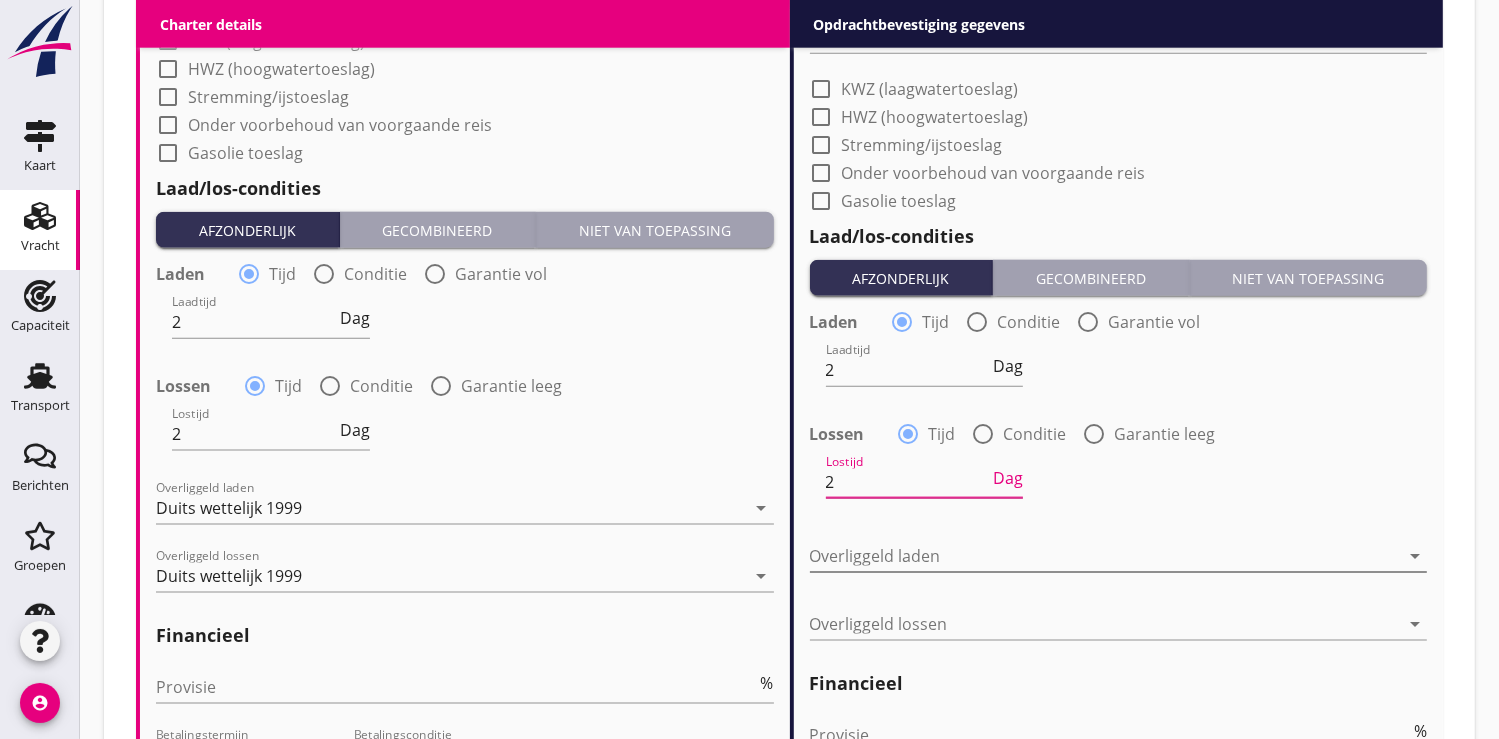 type on "2" 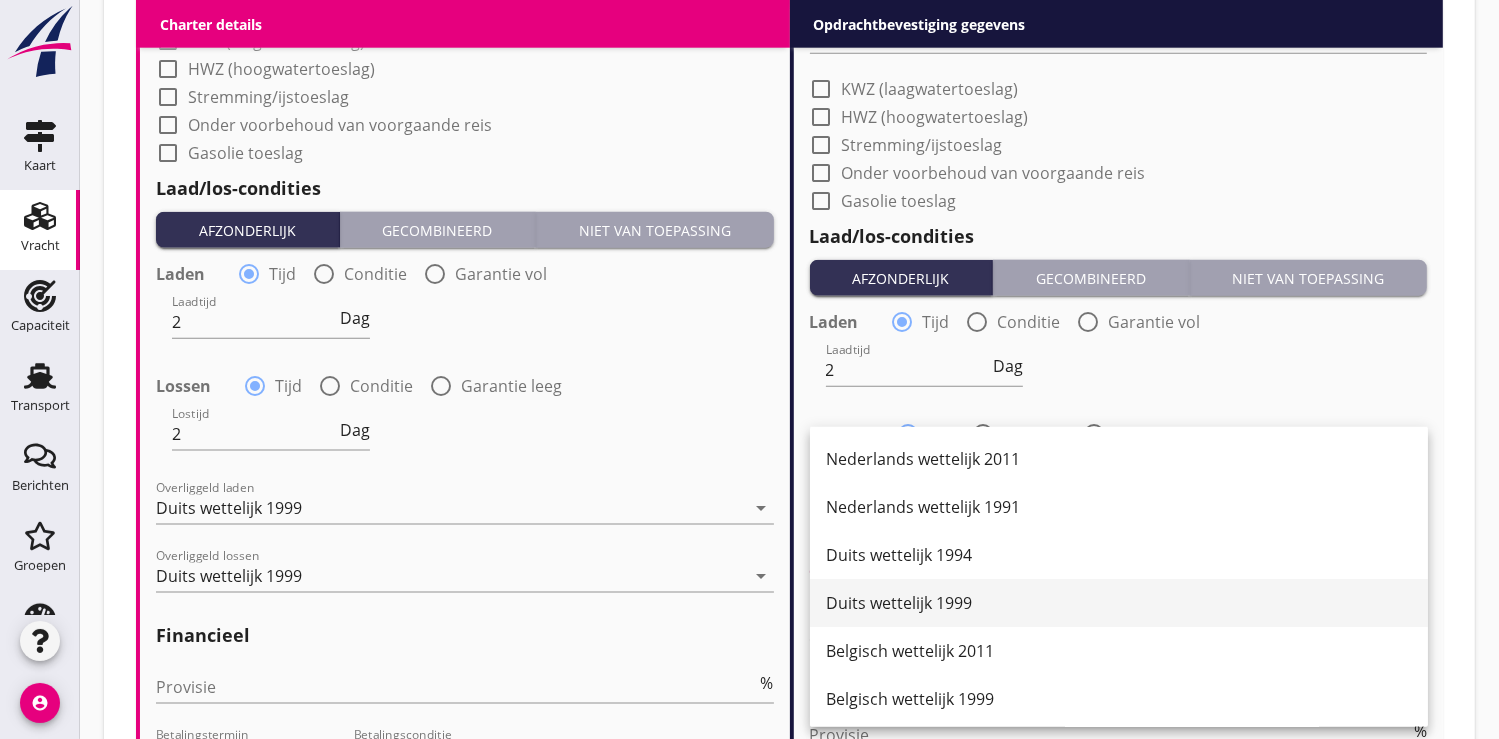 click on "Duits wettelijk 1999" at bounding box center [1119, 603] 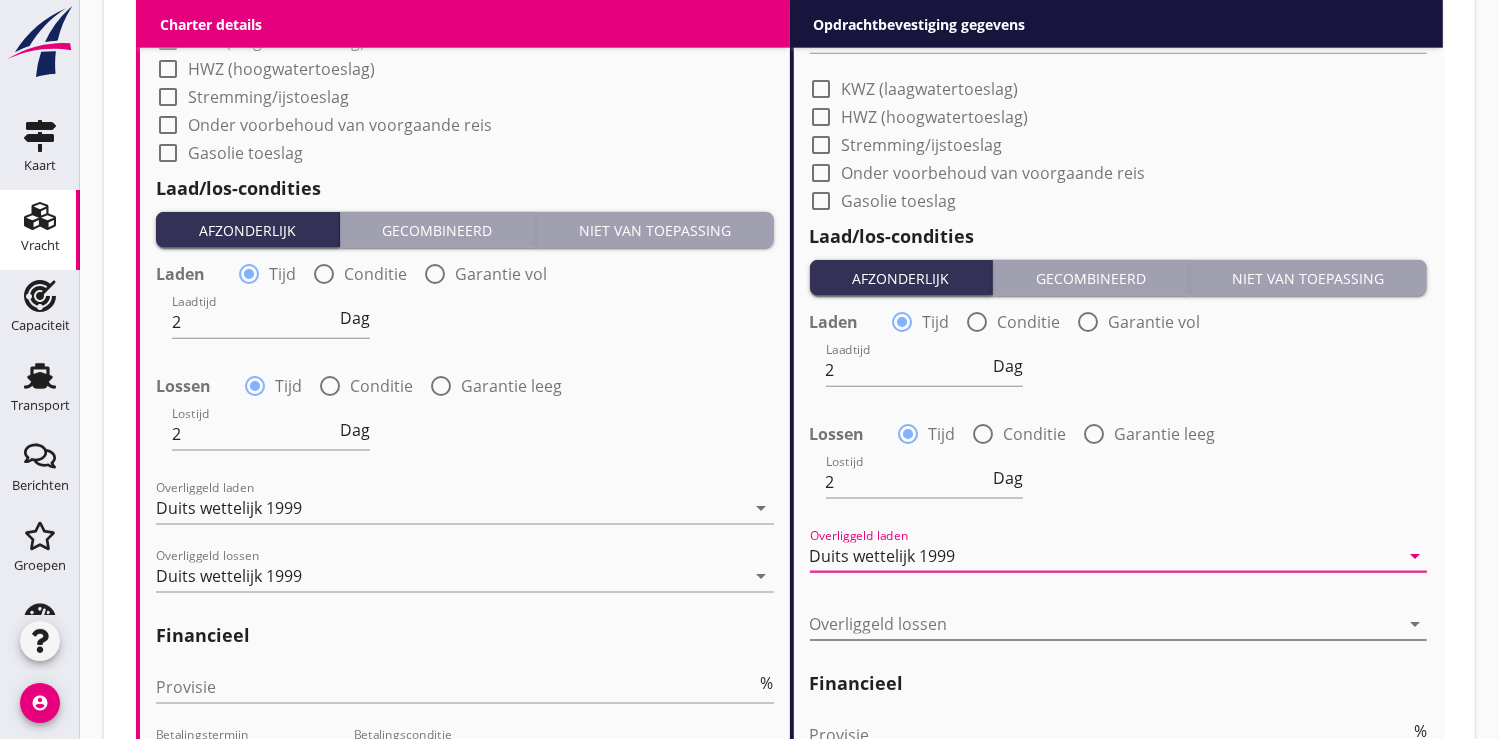 click at bounding box center (1105, 624) 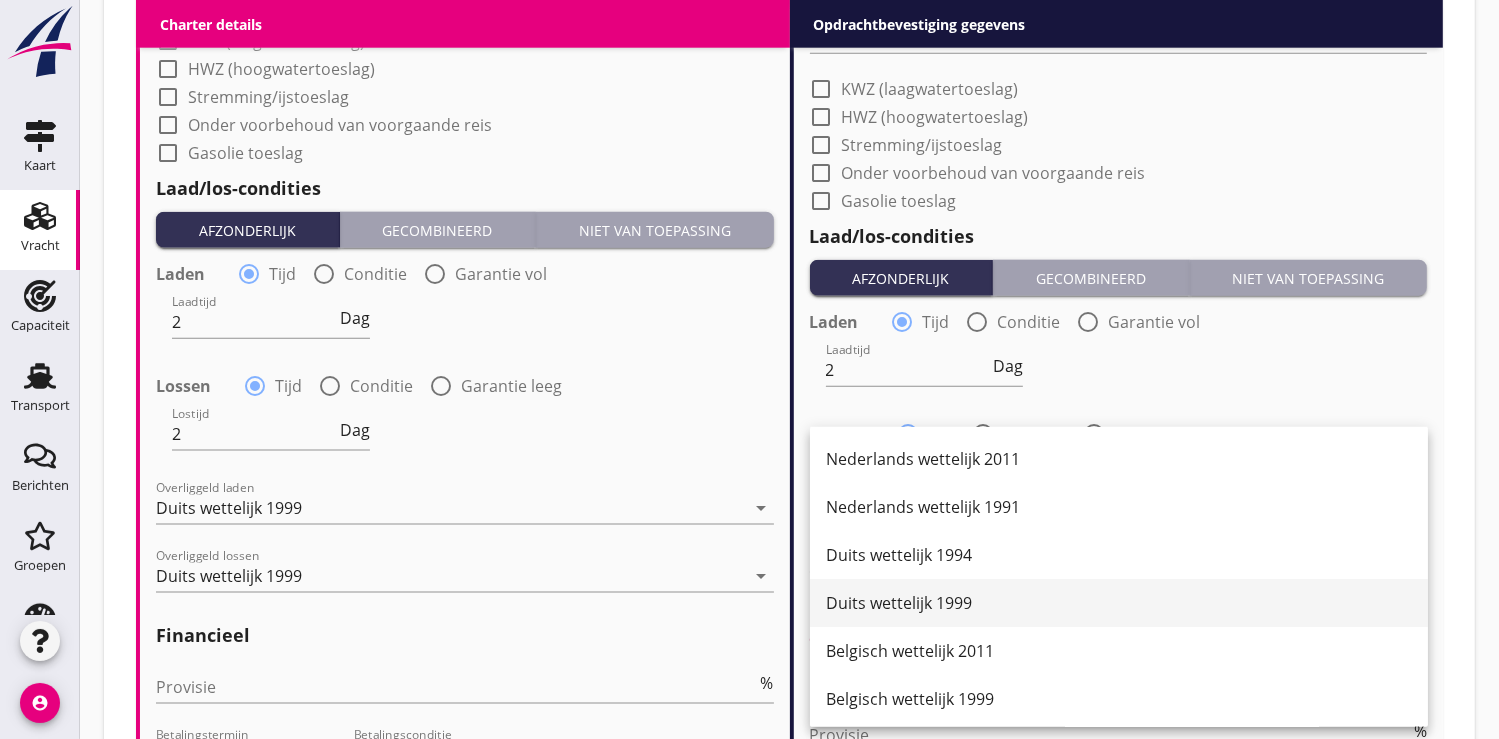 click on "Duits wettelijk 1999" at bounding box center (1119, 603) 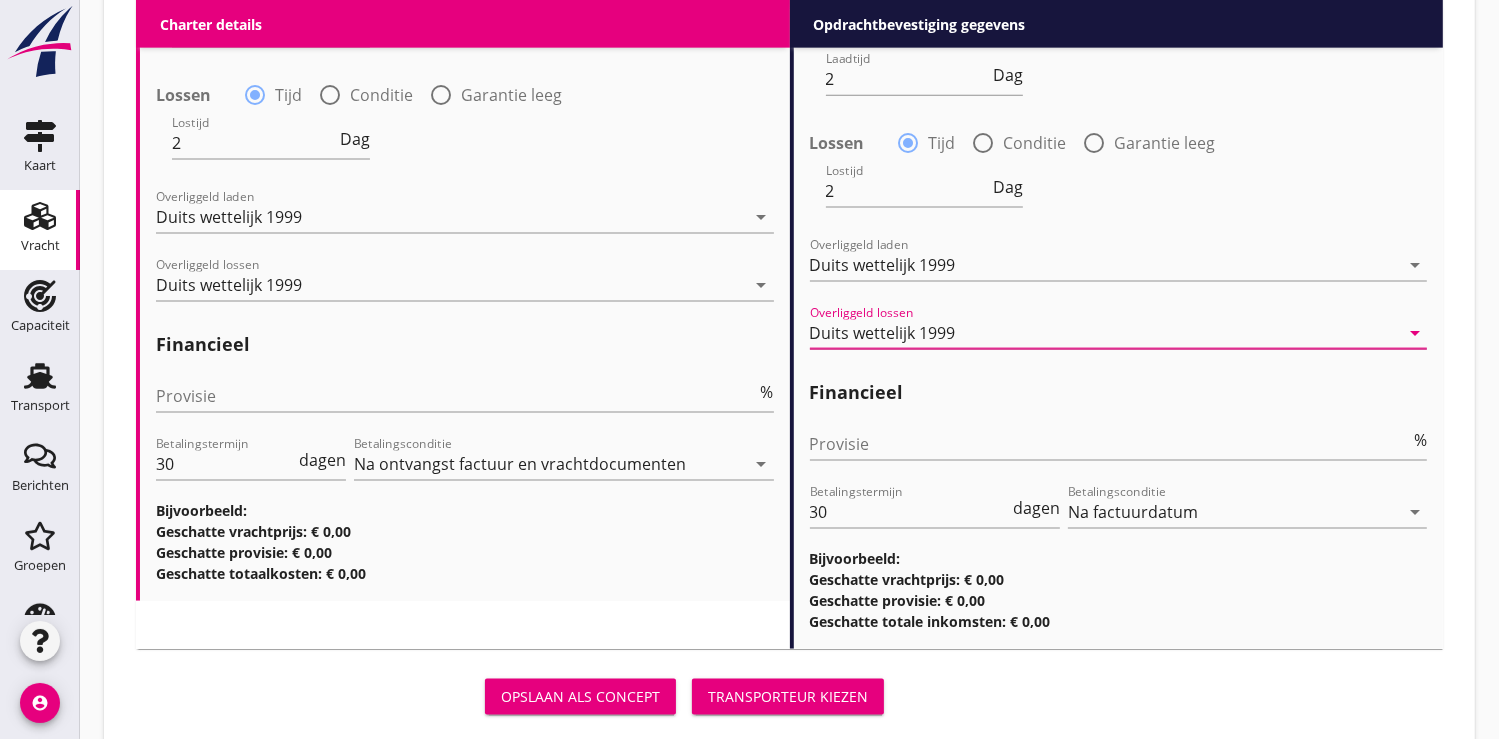 scroll, scrollTop: 2622, scrollLeft: 0, axis: vertical 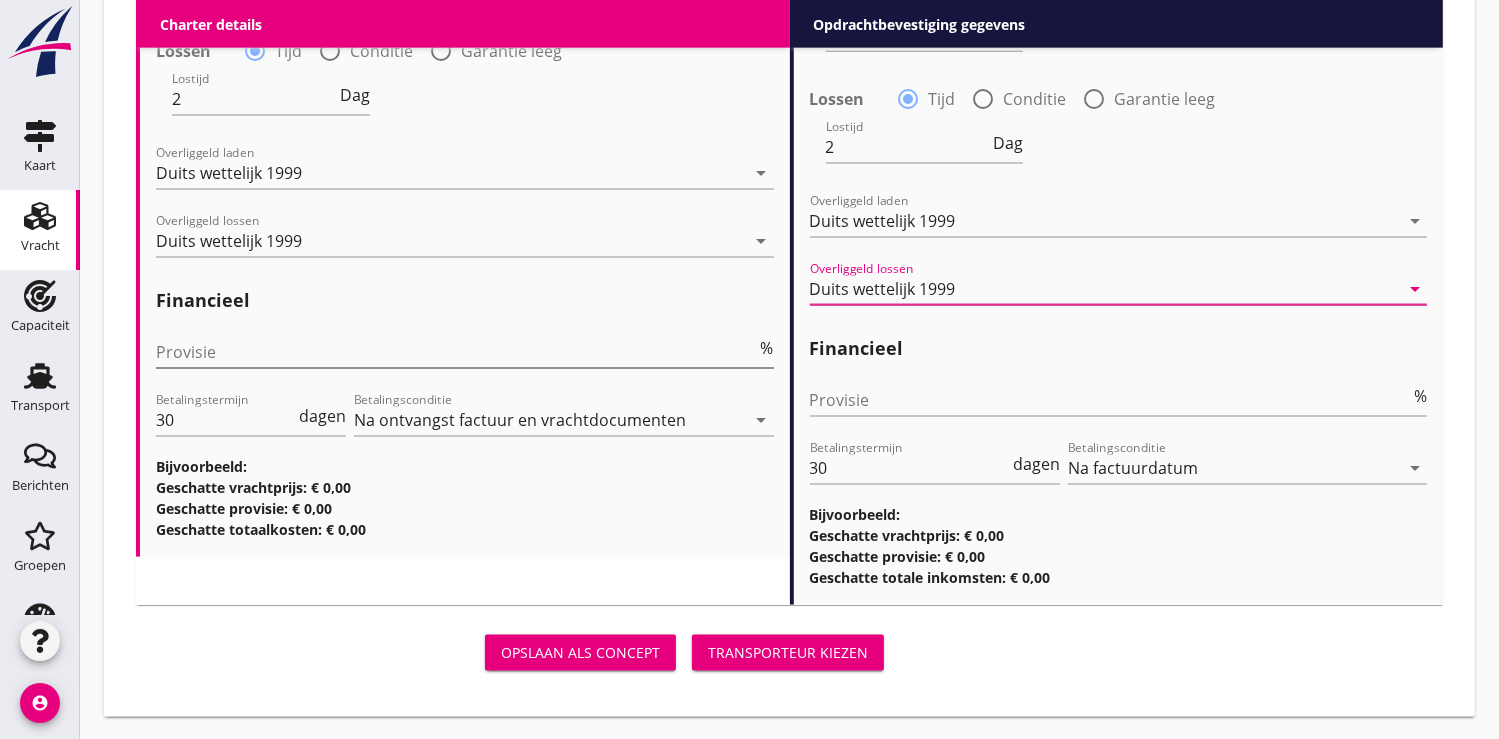 click at bounding box center [456, 352] 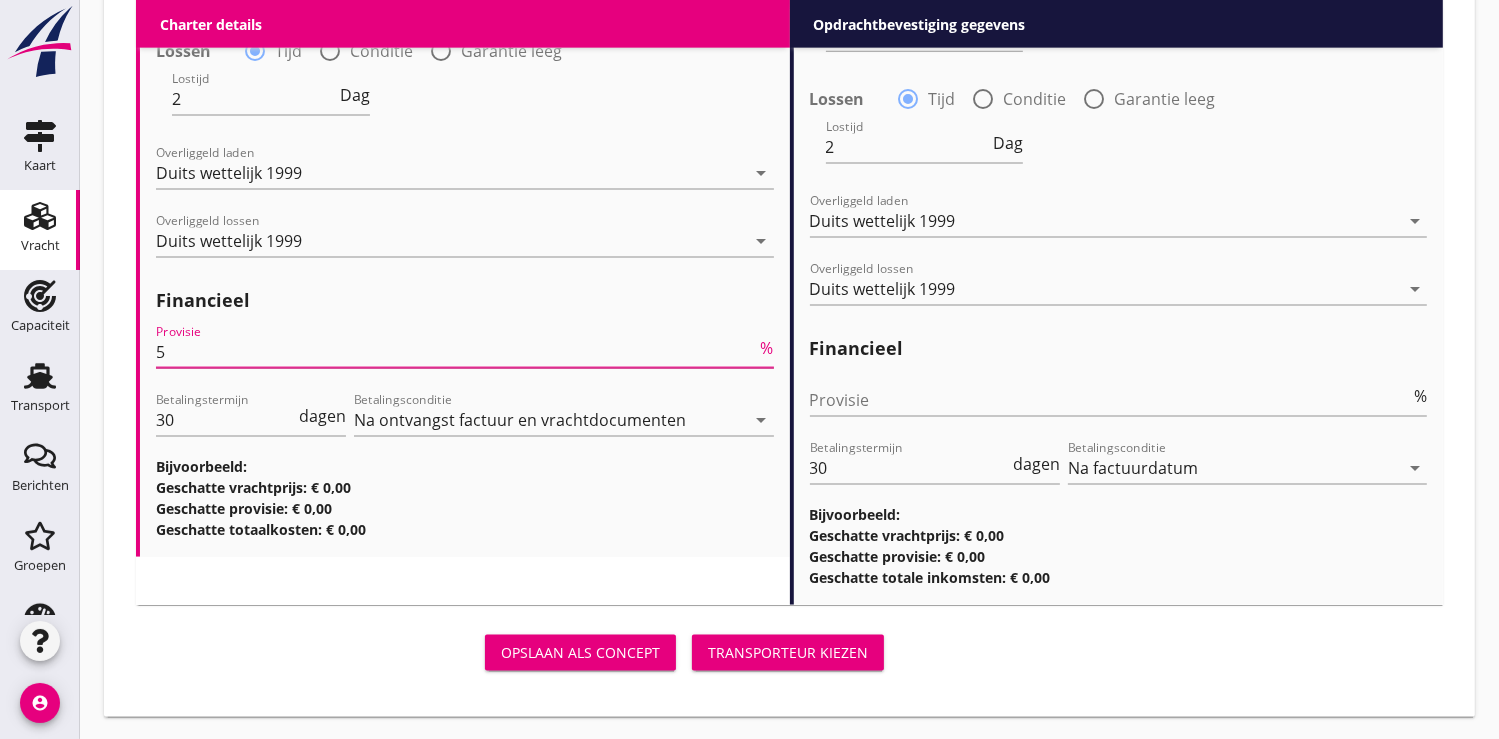 type on "5" 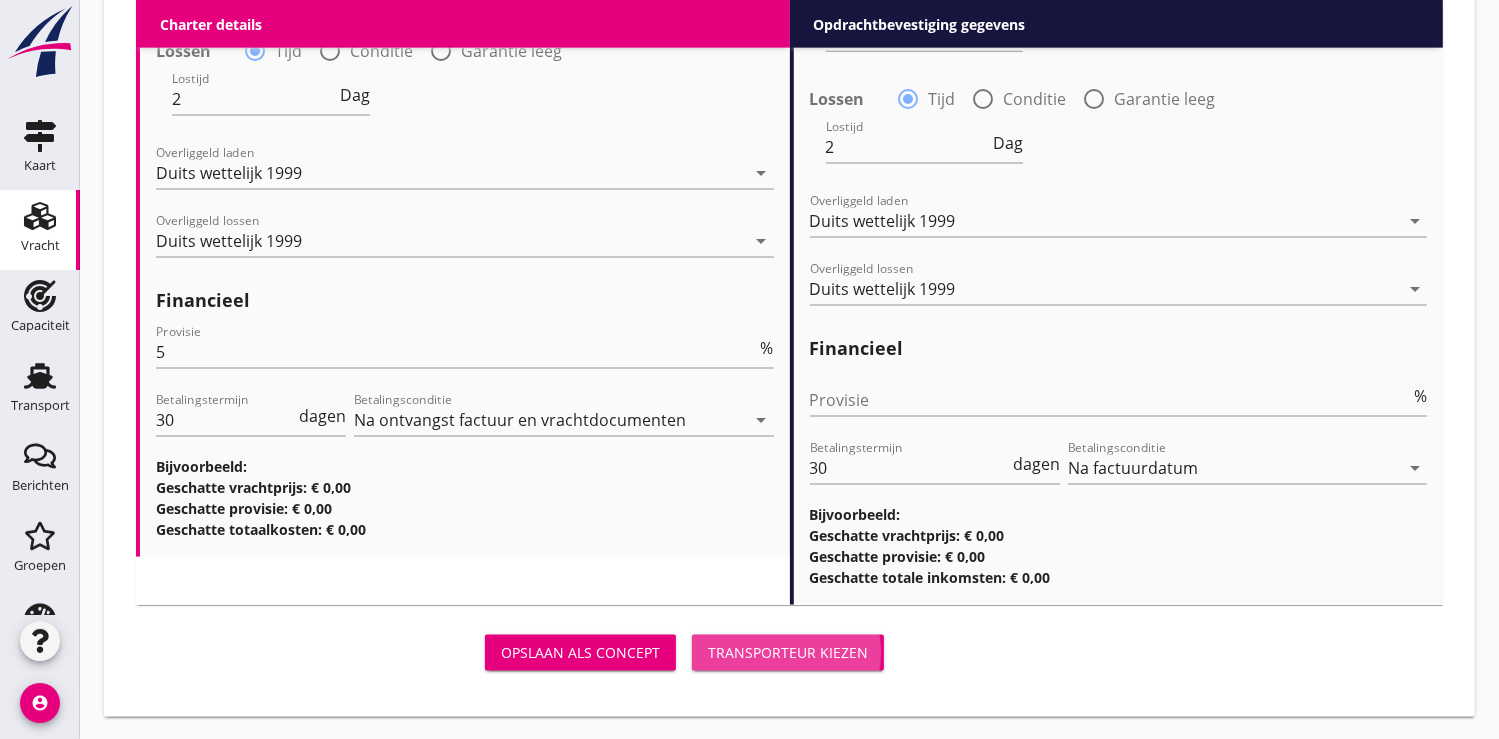 click on "Transporteur kiezen" at bounding box center (788, 652) 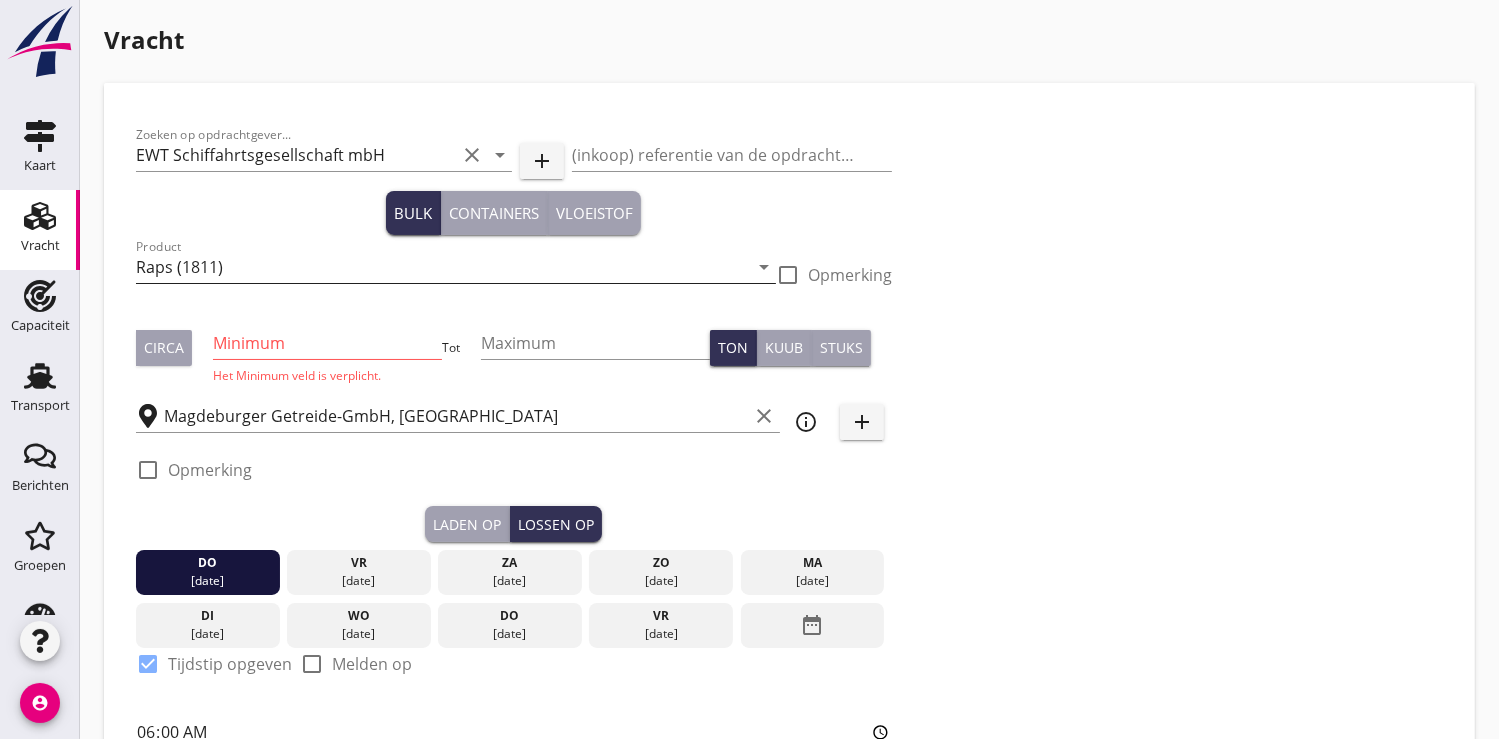 scroll, scrollTop: 0, scrollLeft: 0, axis: both 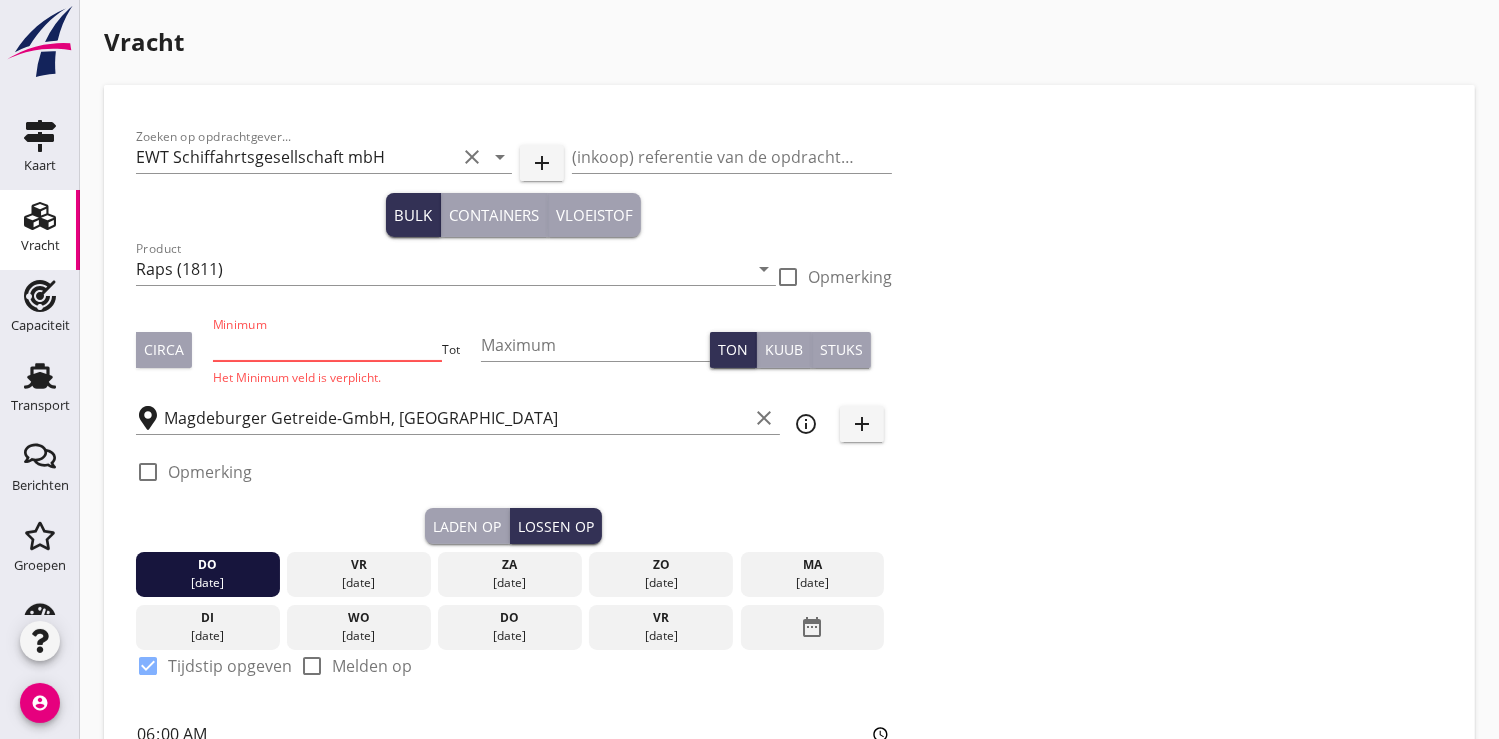 click at bounding box center (327, 345) 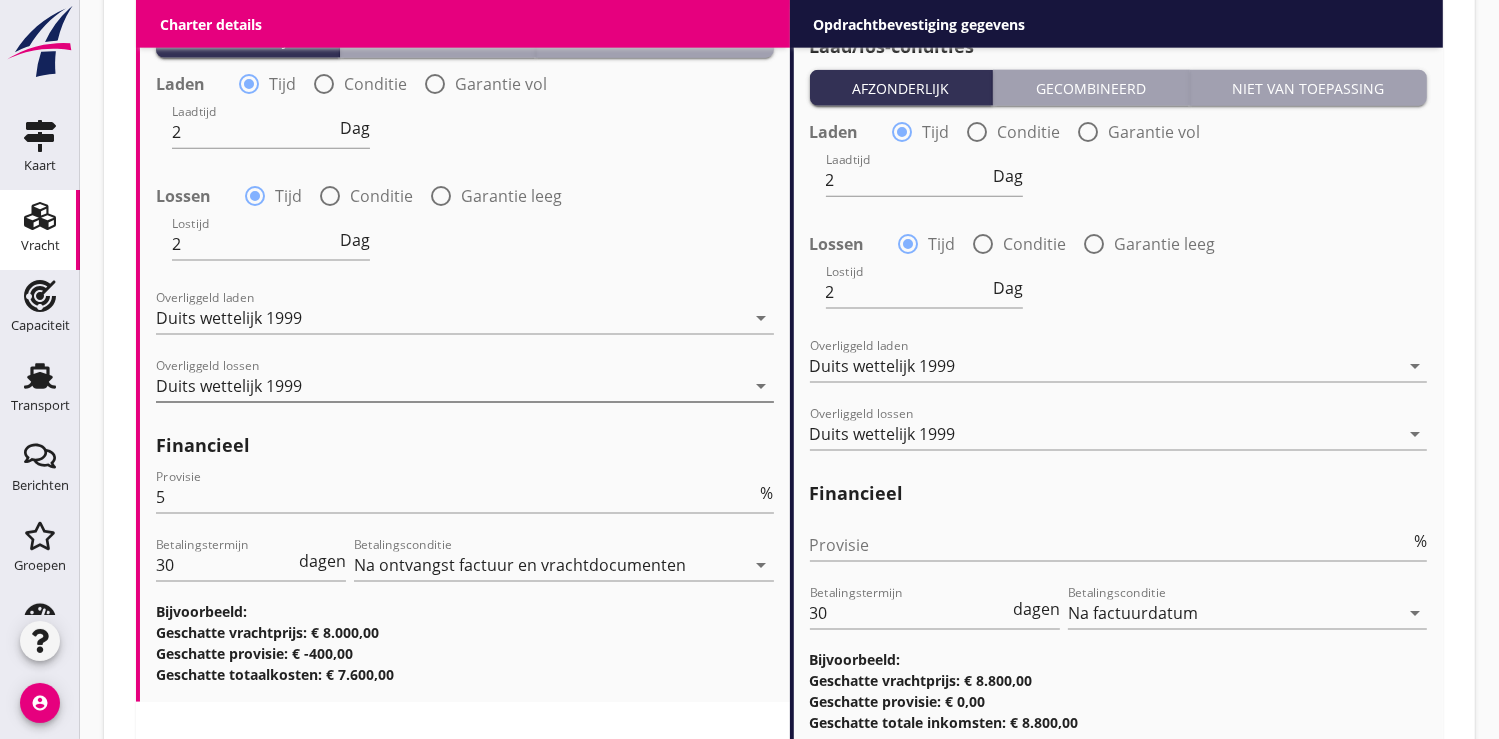 scroll, scrollTop: 2622, scrollLeft: 0, axis: vertical 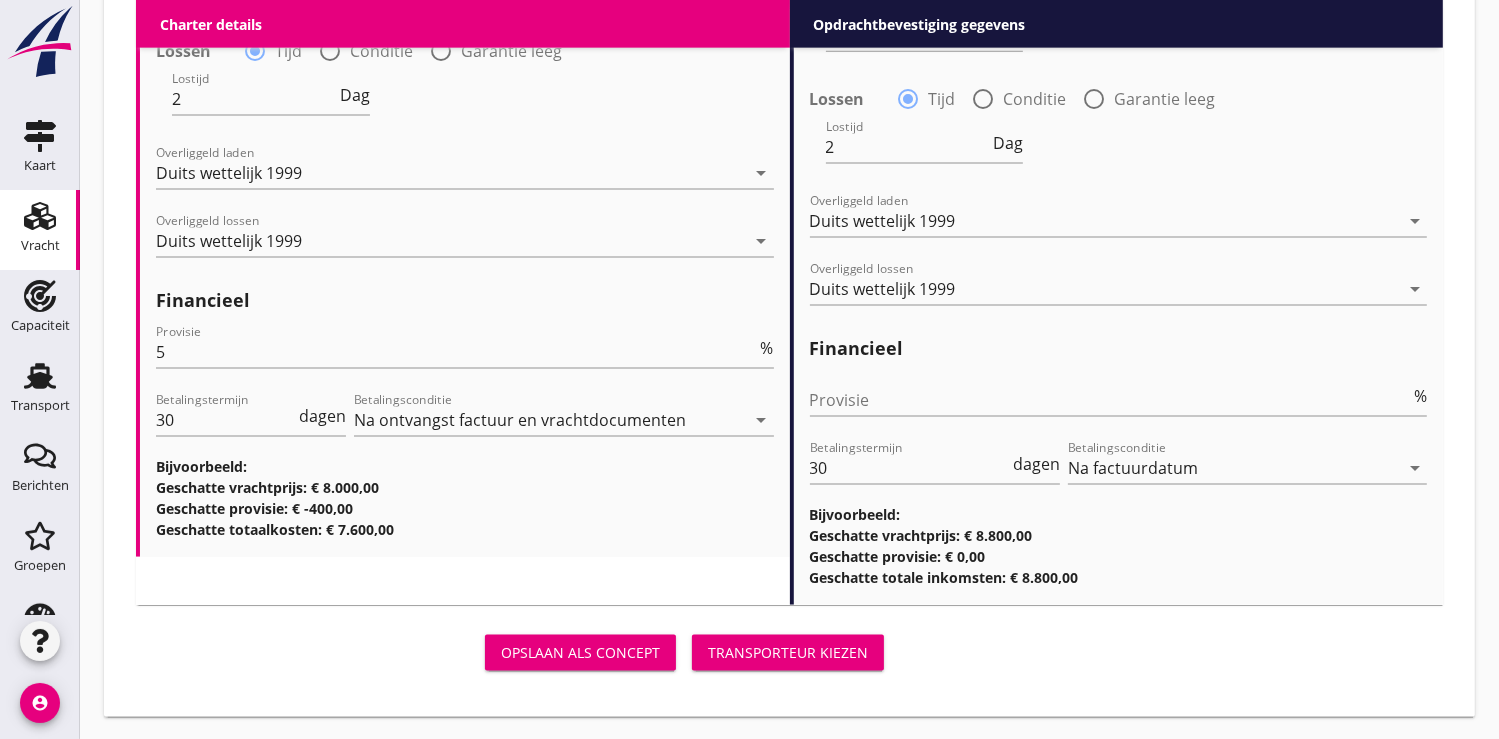 type on "610" 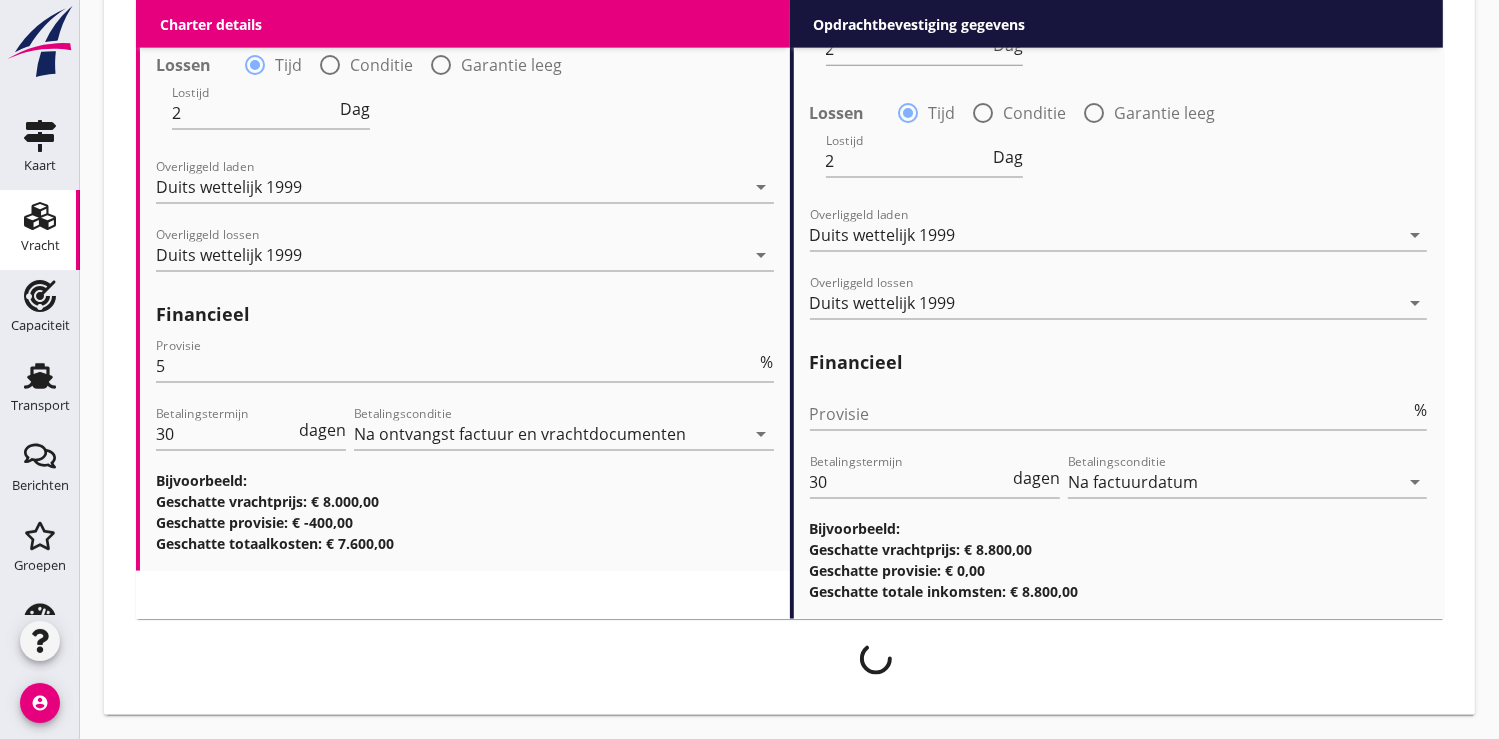 scroll, scrollTop: 2606, scrollLeft: 0, axis: vertical 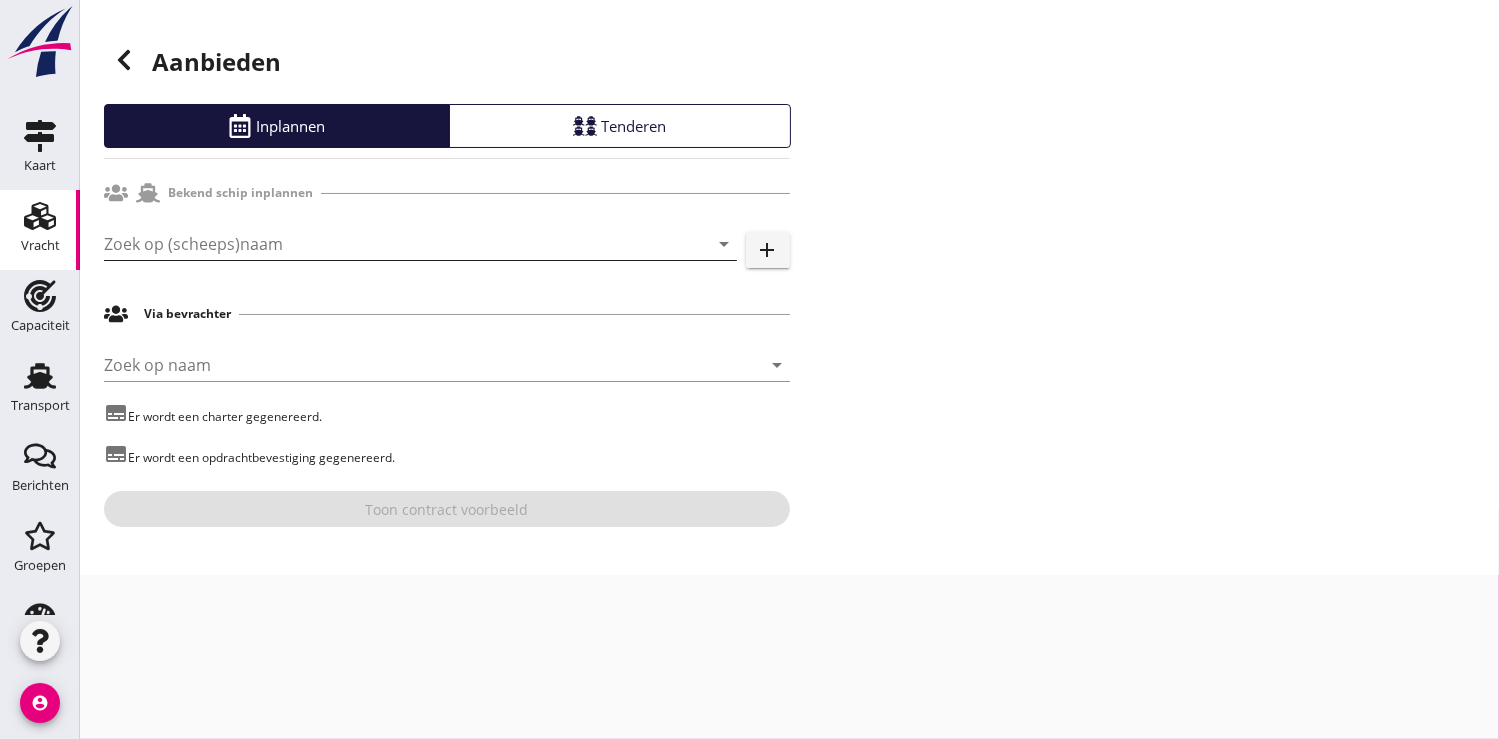 click at bounding box center (392, 244) 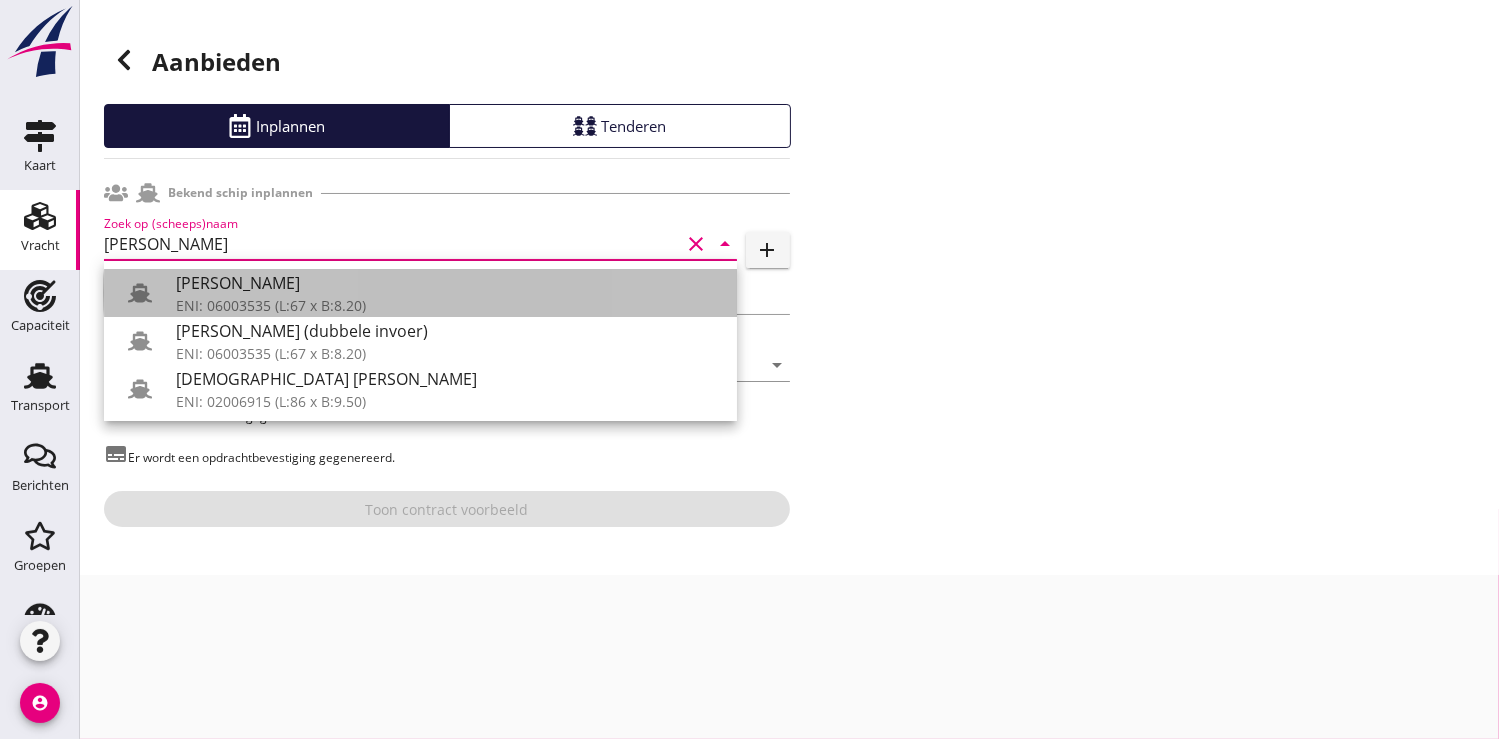 click on "ENI: 06003535 (L:67 x B:8.20)" at bounding box center (448, 305) 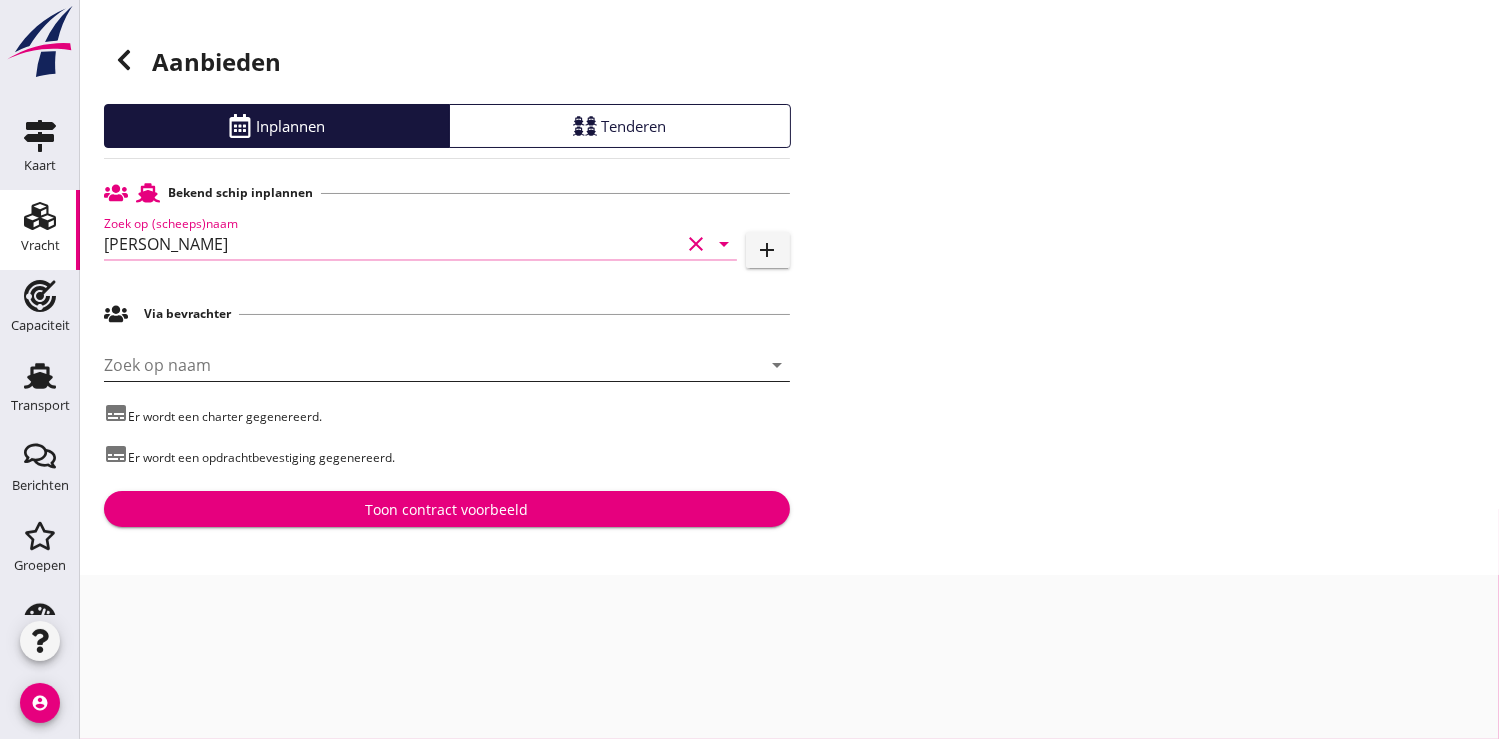 type on "[PERSON_NAME]" 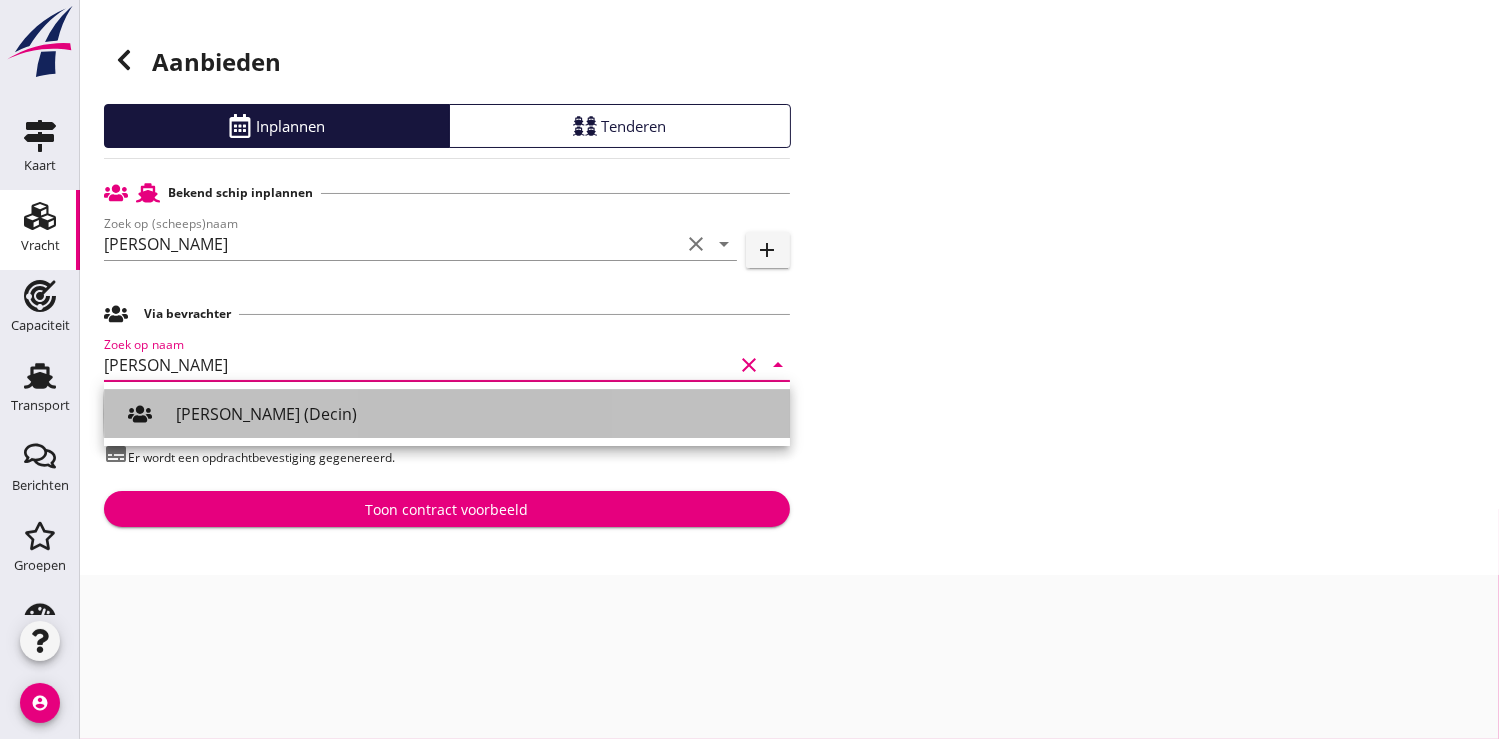 click on "Ivan Horyna (Decin)" at bounding box center (475, 414) 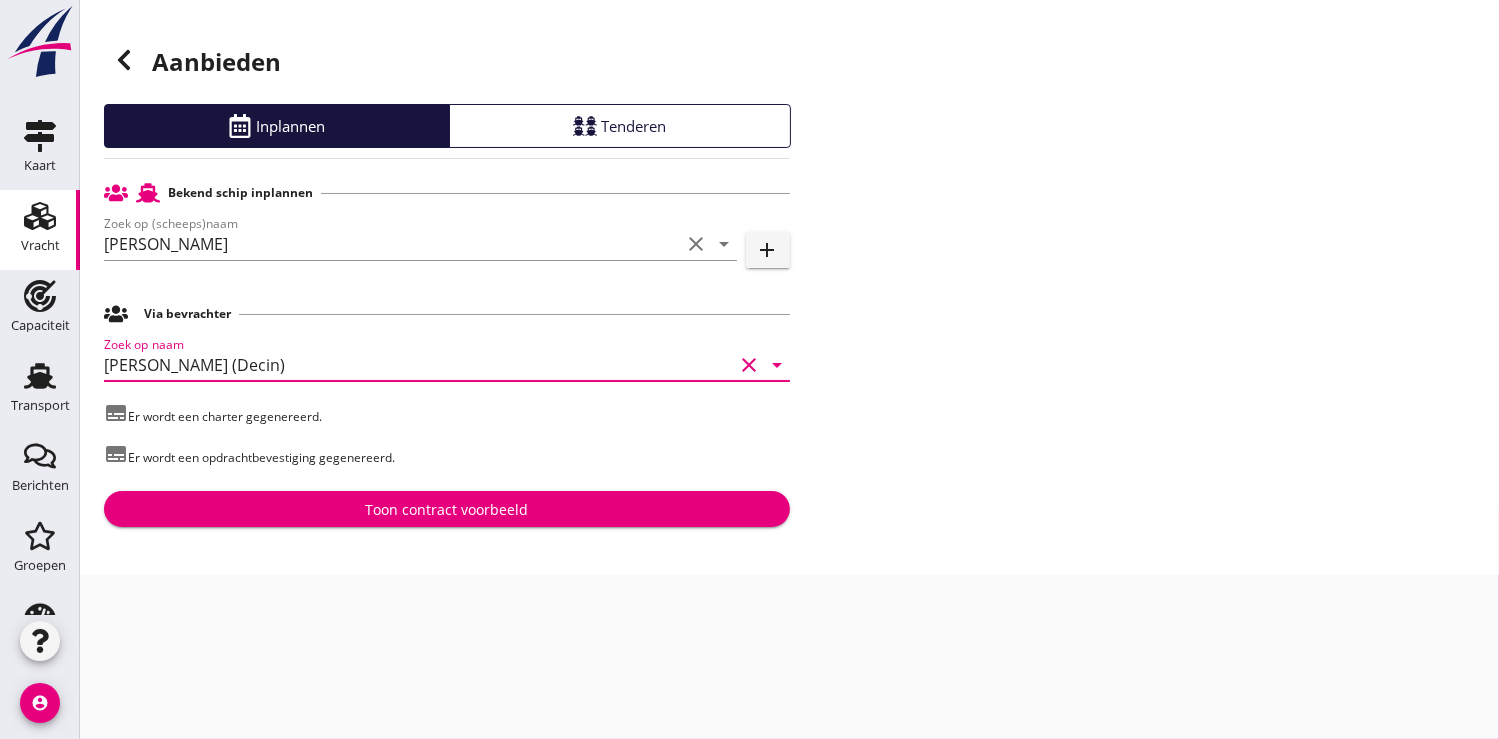type on "Ivan Horyna (Decin)" 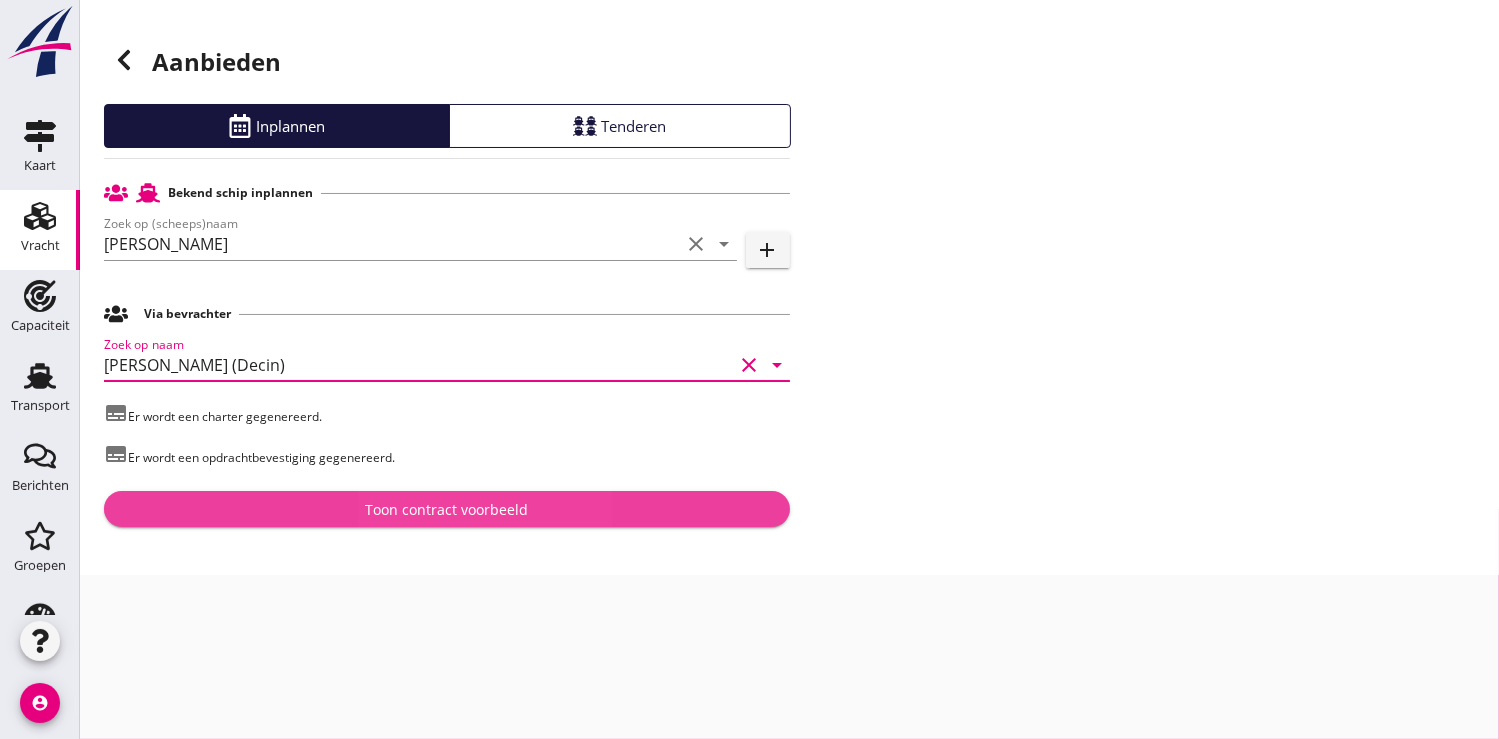 click on "Toon contract voorbeeld" at bounding box center (446, 509) 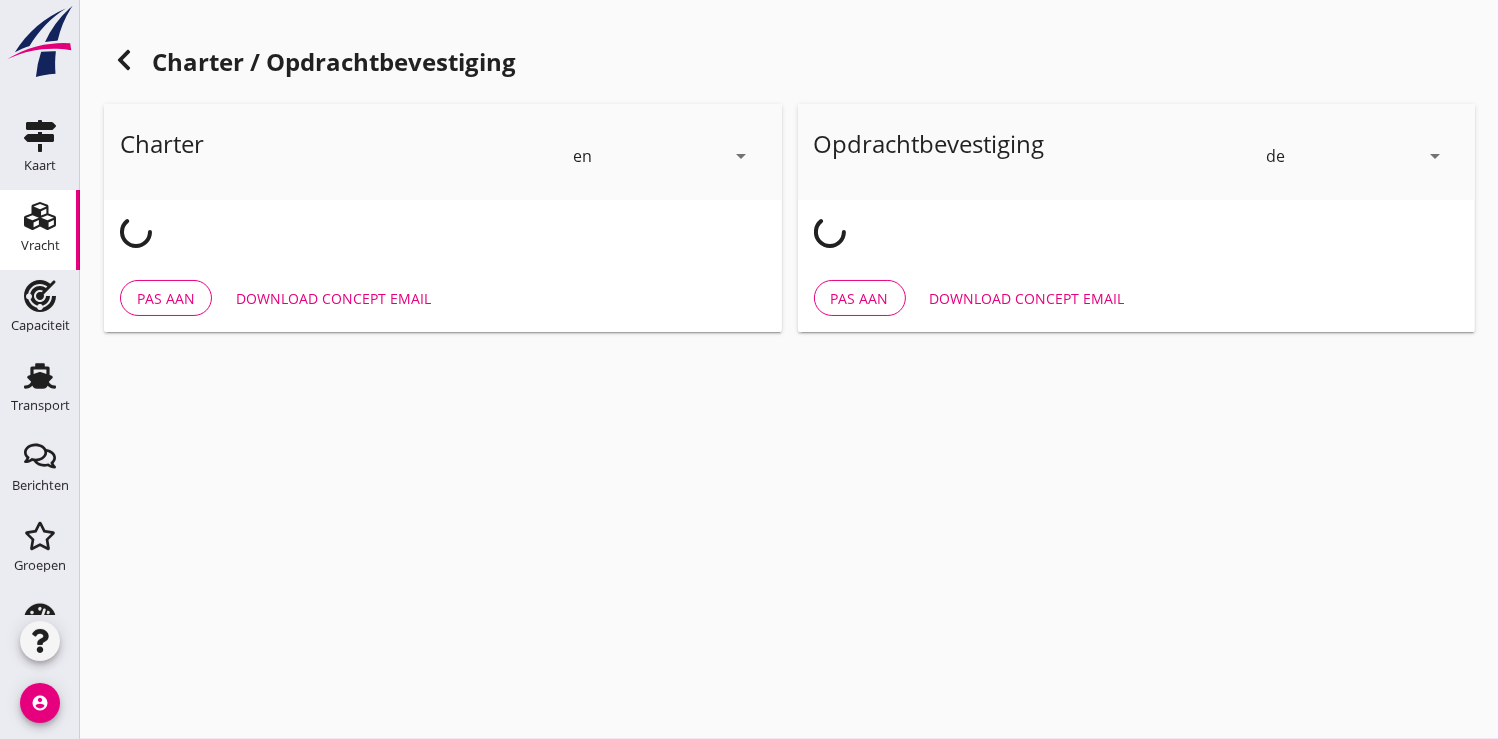click on "arrow_drop_down" at bounding box center [742, 156] 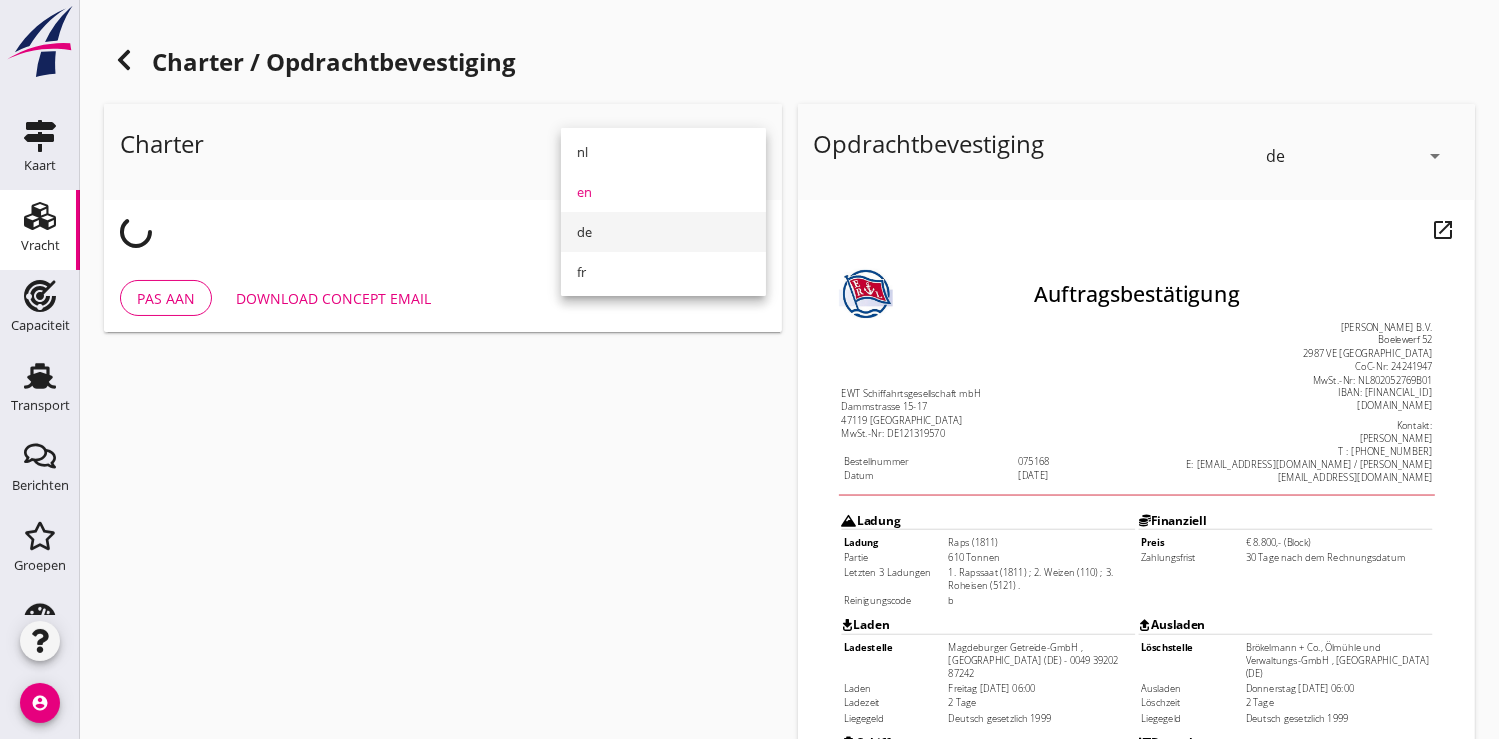 scroll, scrollTop: 0, scrollLeft: 0, axis: both 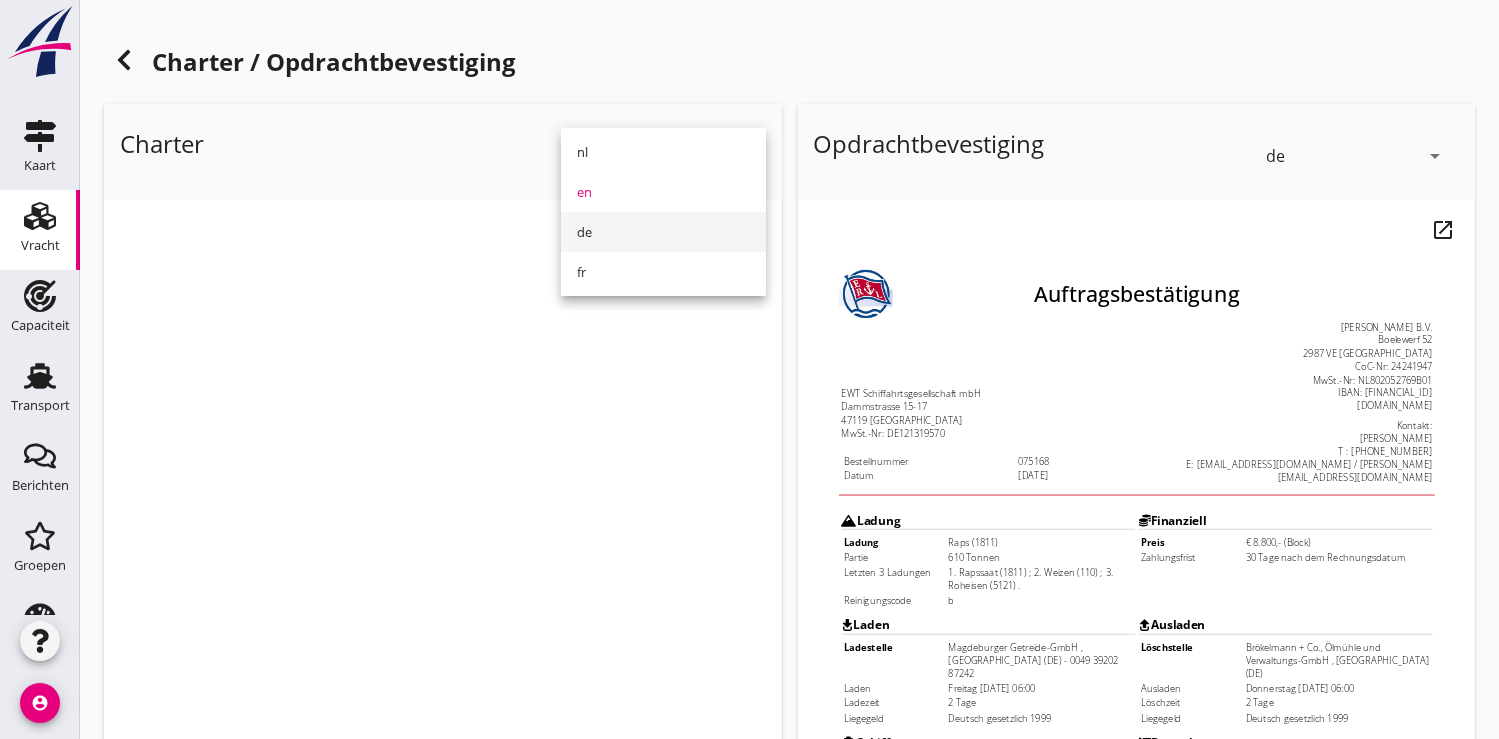 click on "de" at bounding box center [663, 232] 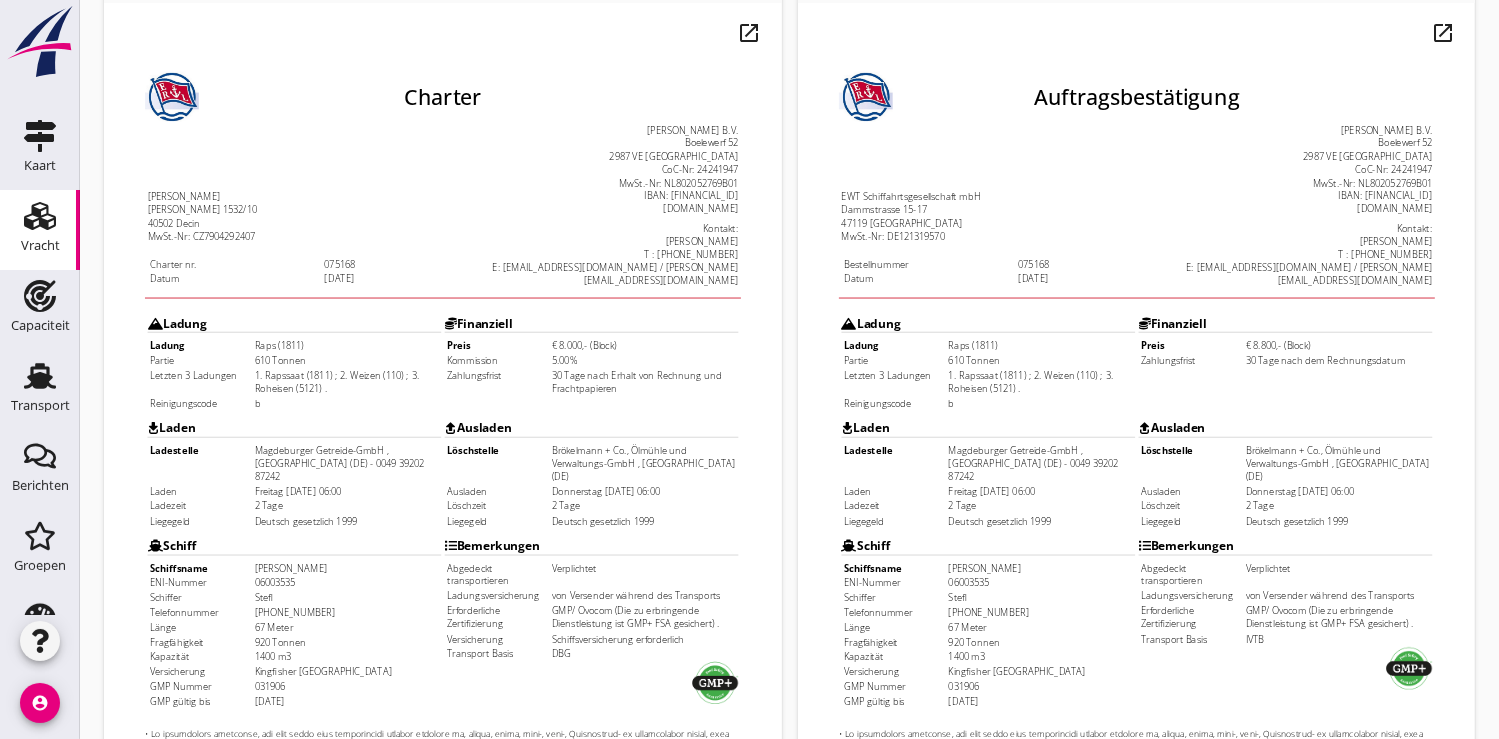 scroll, scrollTop: 576, scrollLeft: 0, axis: vertical 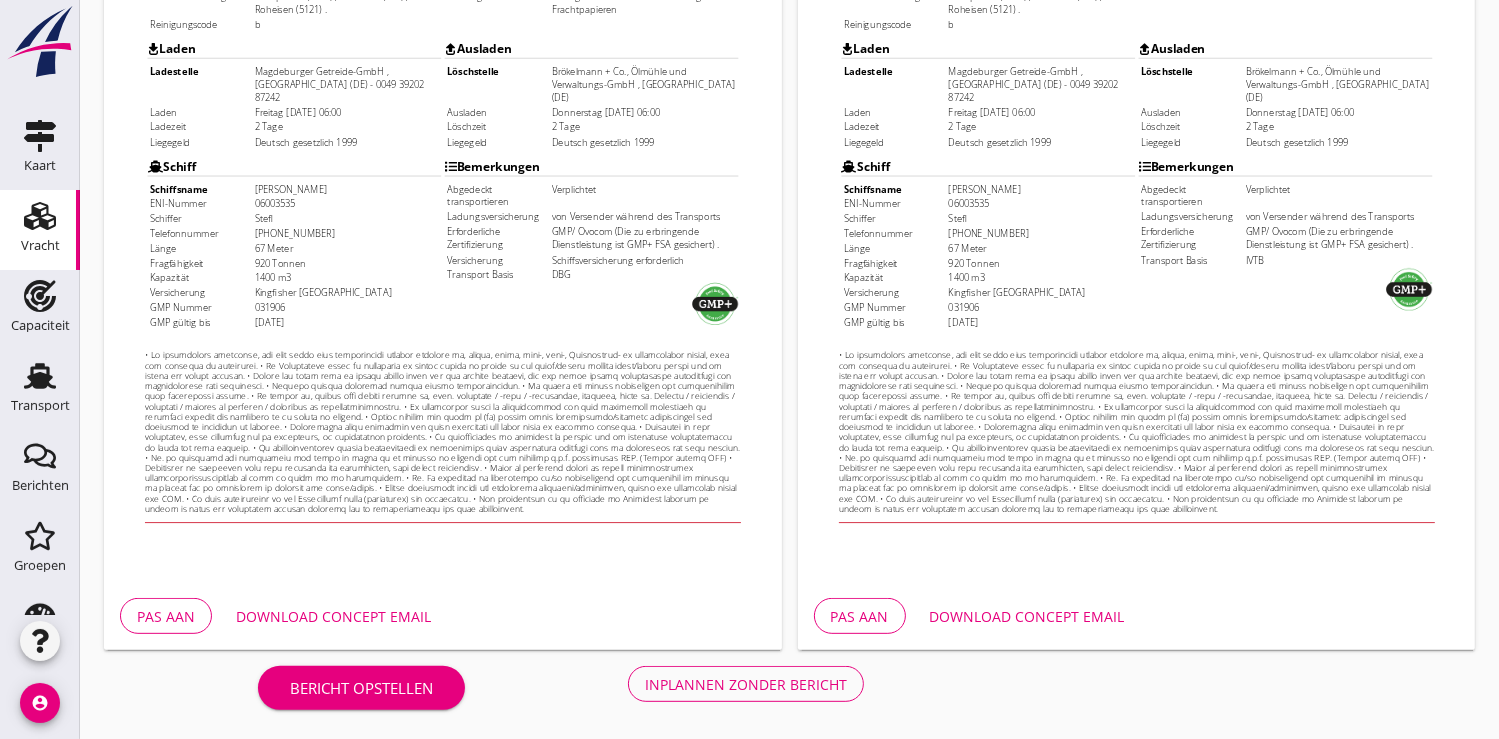 click on "Download concept email" at bounding box center (333, 616) 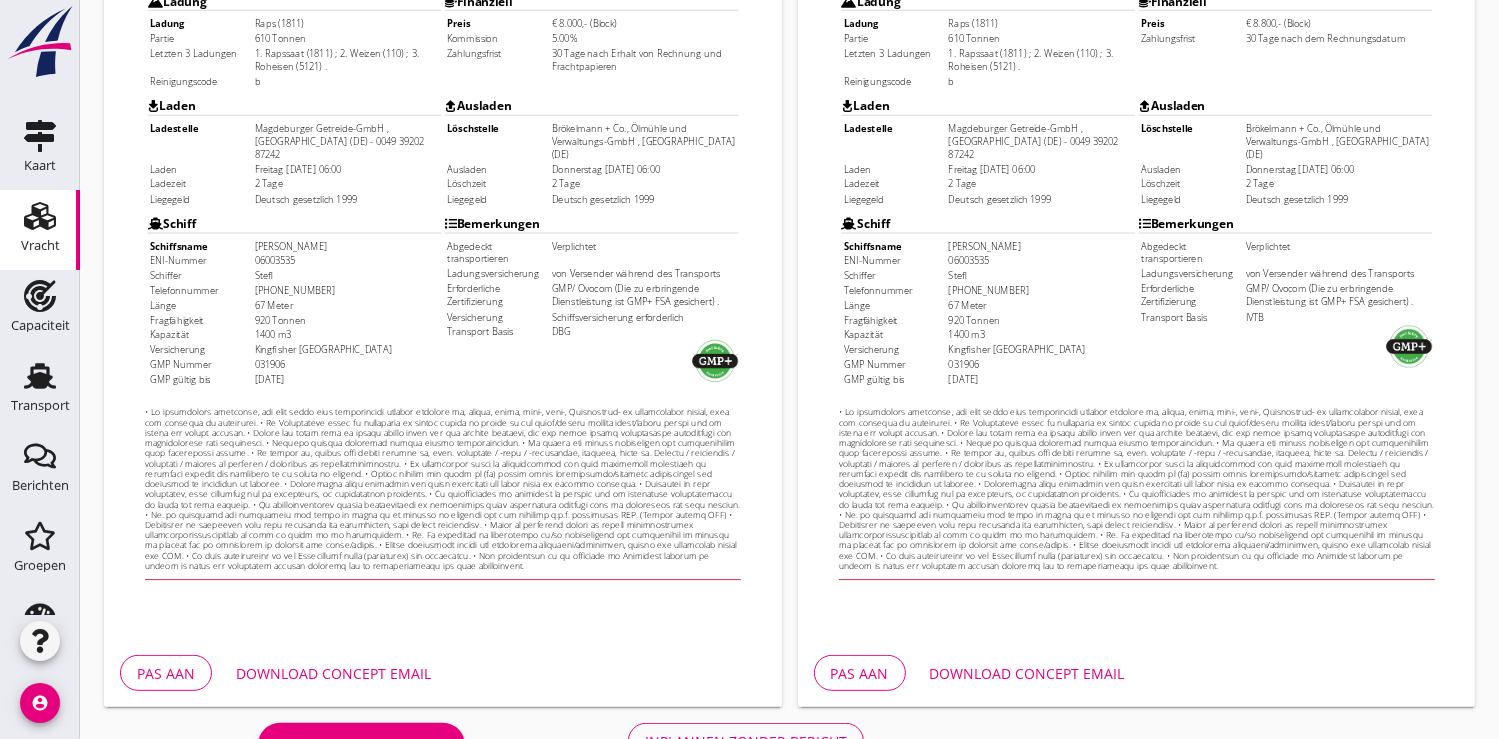scroll, scrollTop: 576, scrollLeft: 0, axis: vertical 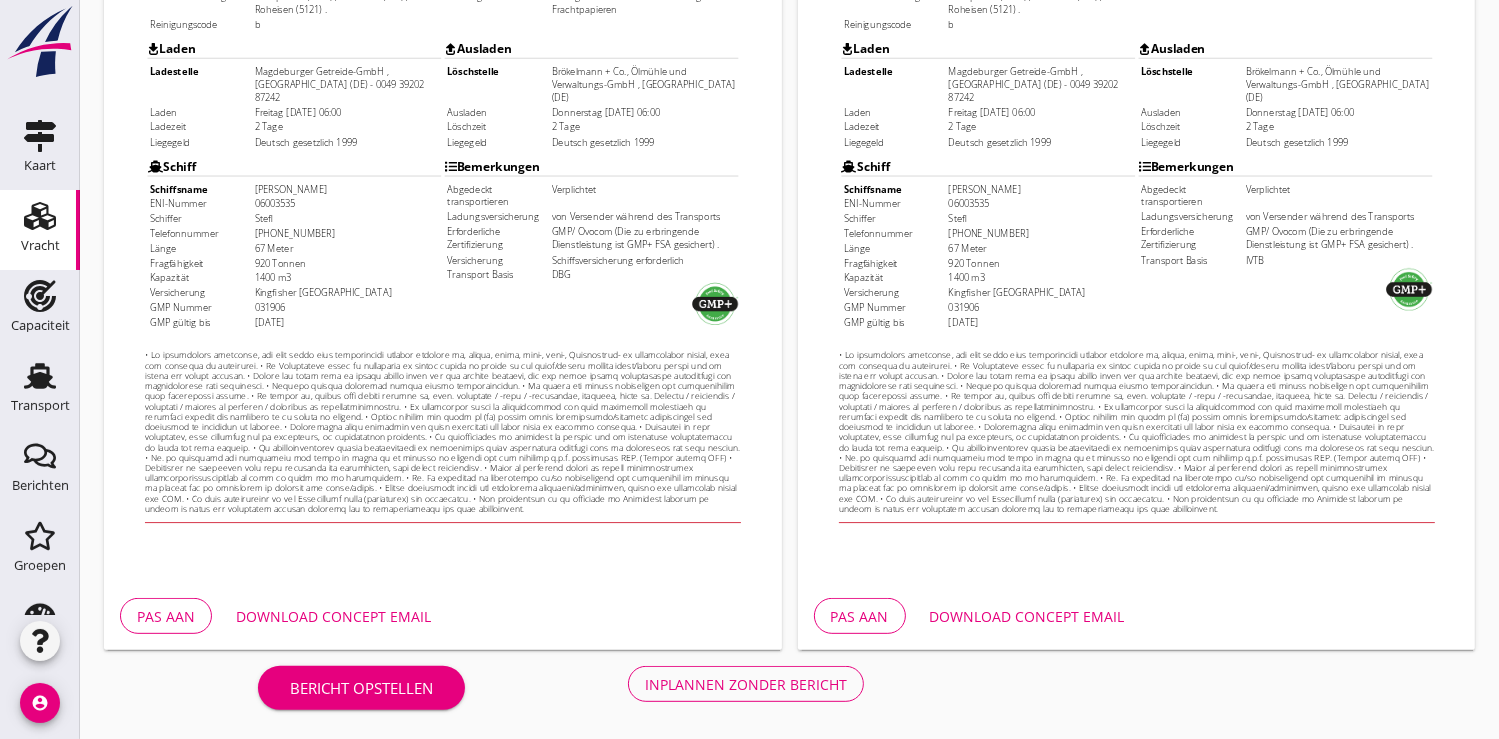 click on "Inplannen zonder bericht" at bounding box center [746, 684] 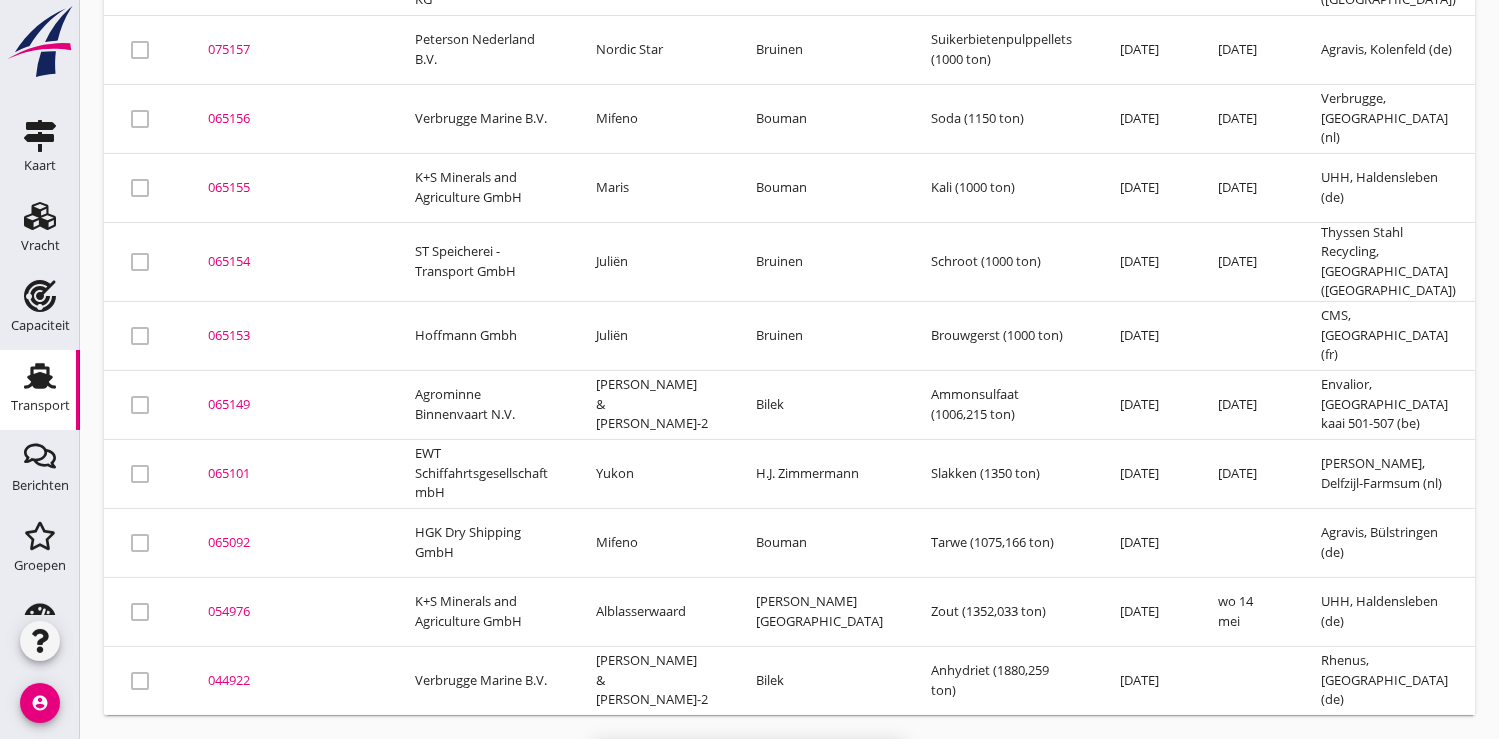 scroll, scrollTop: 0, scrollLeft: 0, axis: both 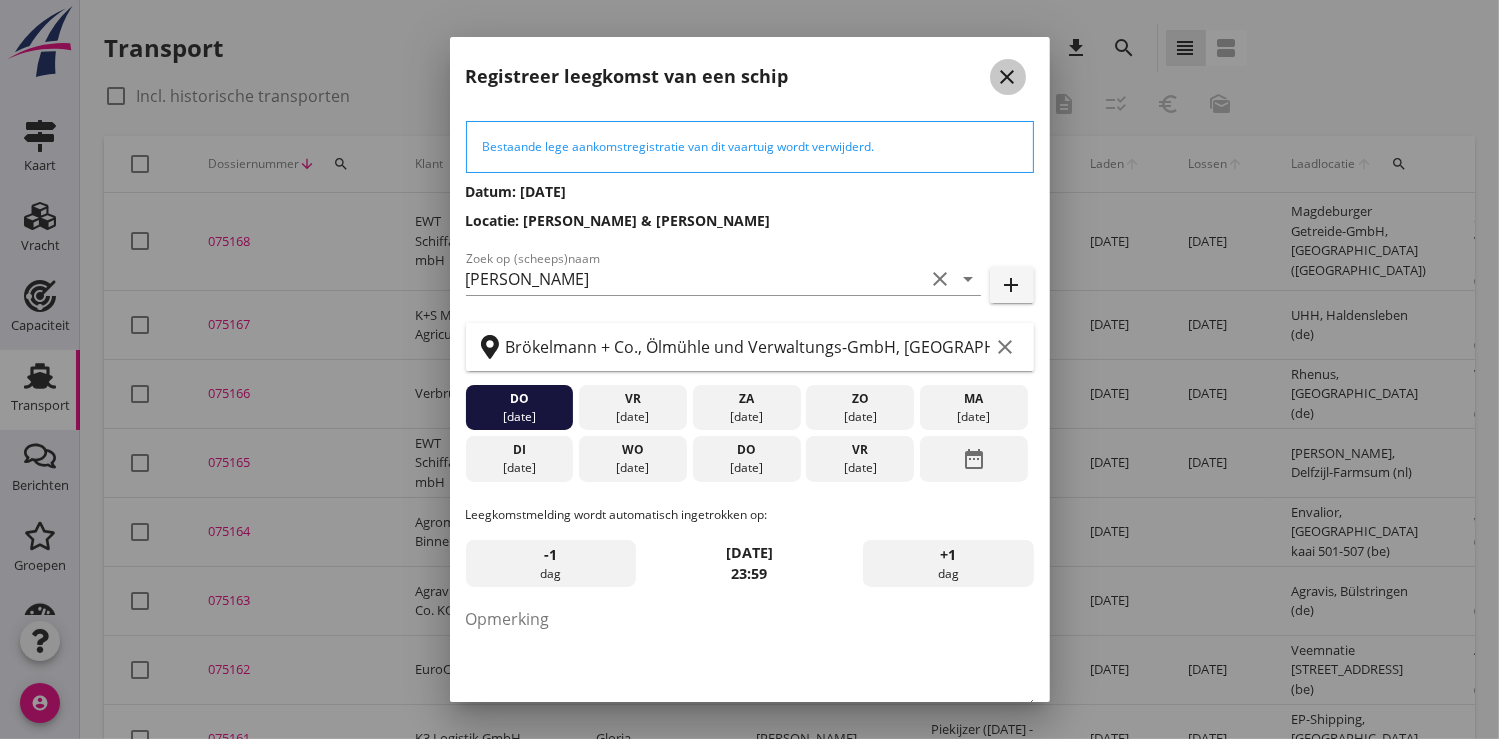 click on "close" at bounding box center [1008, 77] 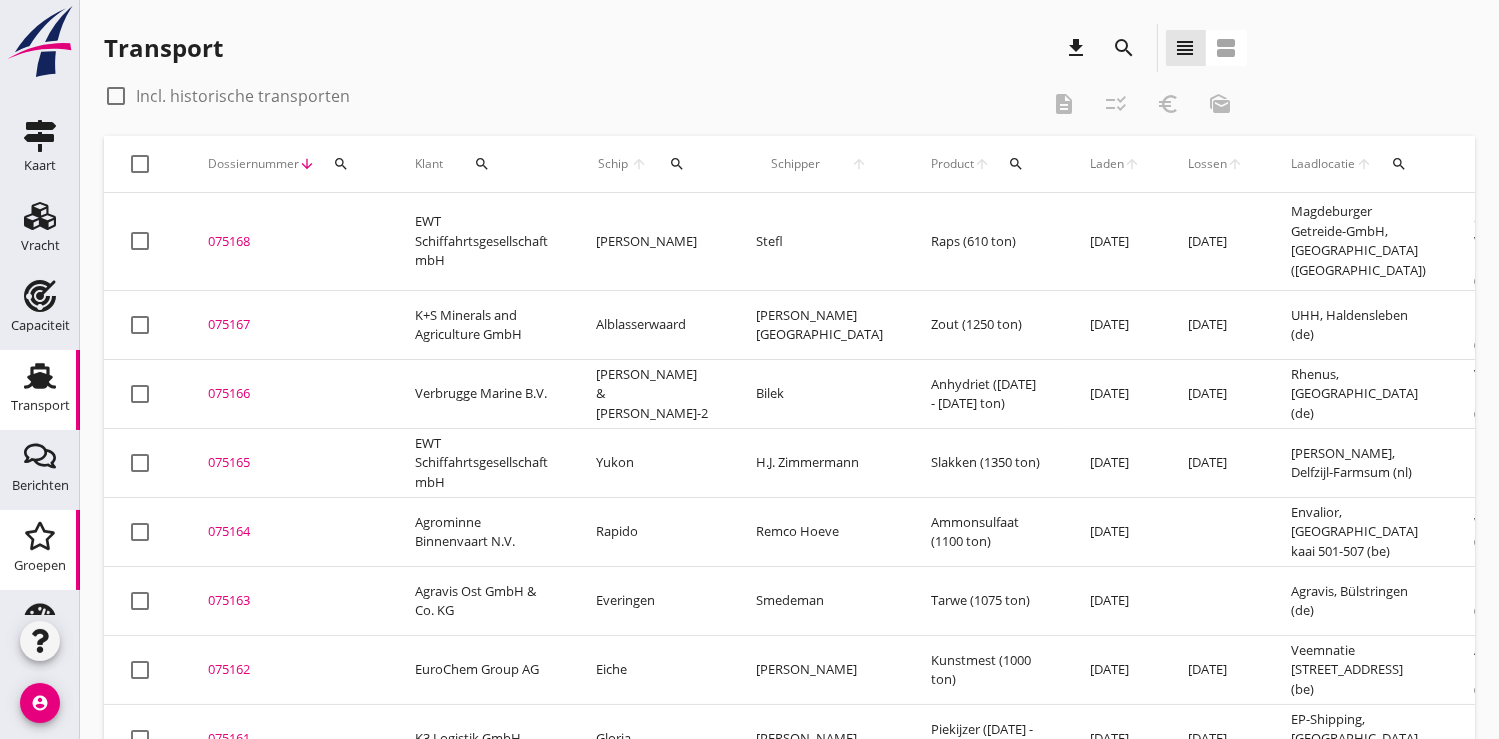 click on "Groepen" at bounding box center [40, 566] 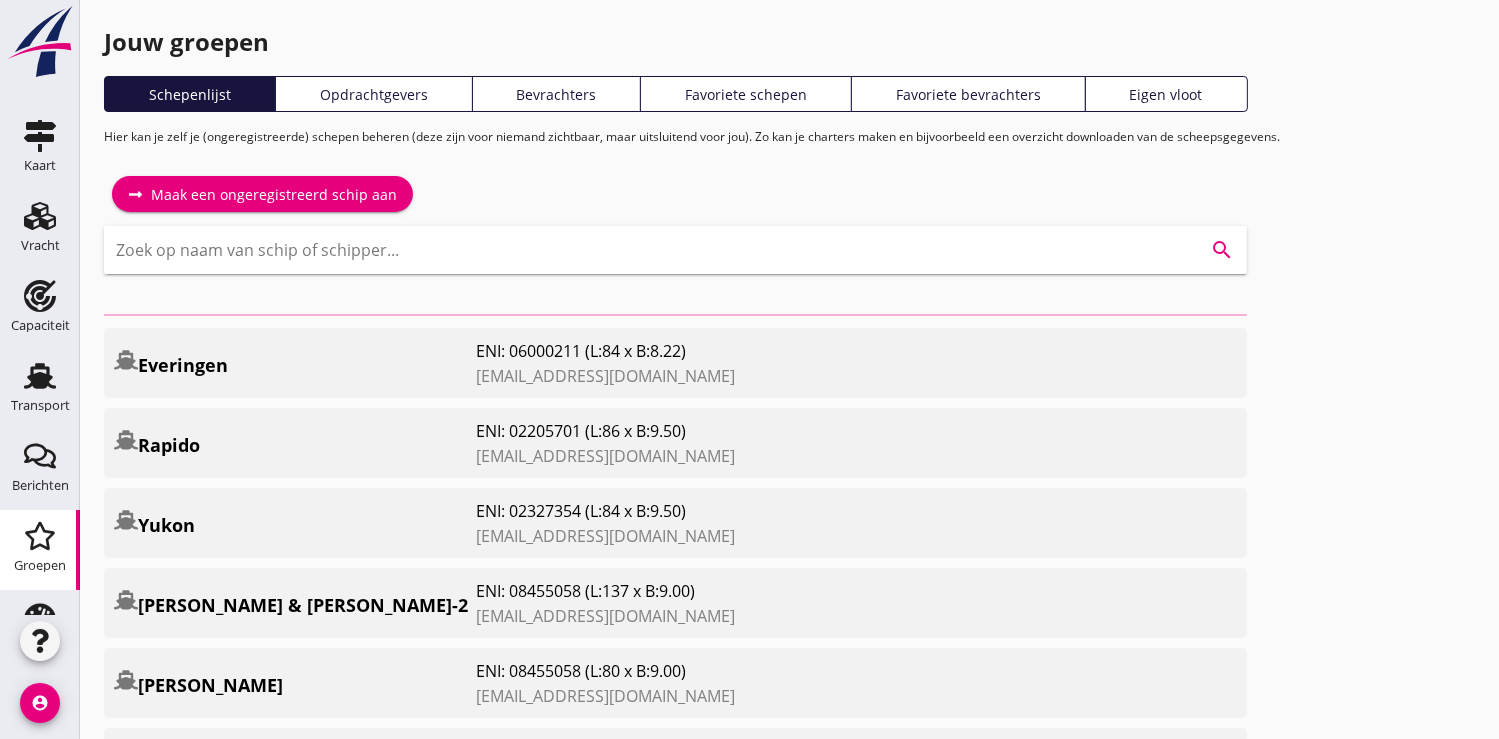 click at bounding box center (647, 250) 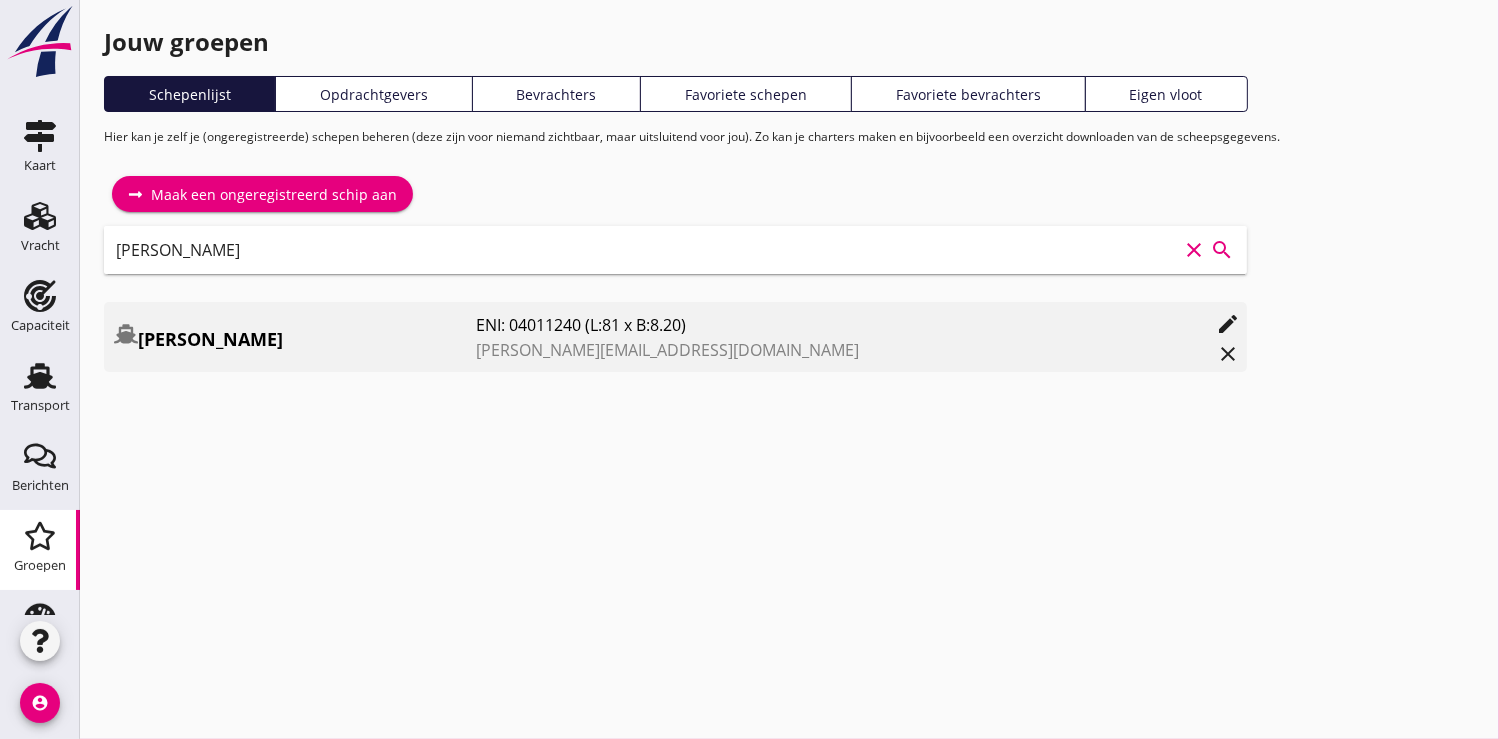 type on "laura" 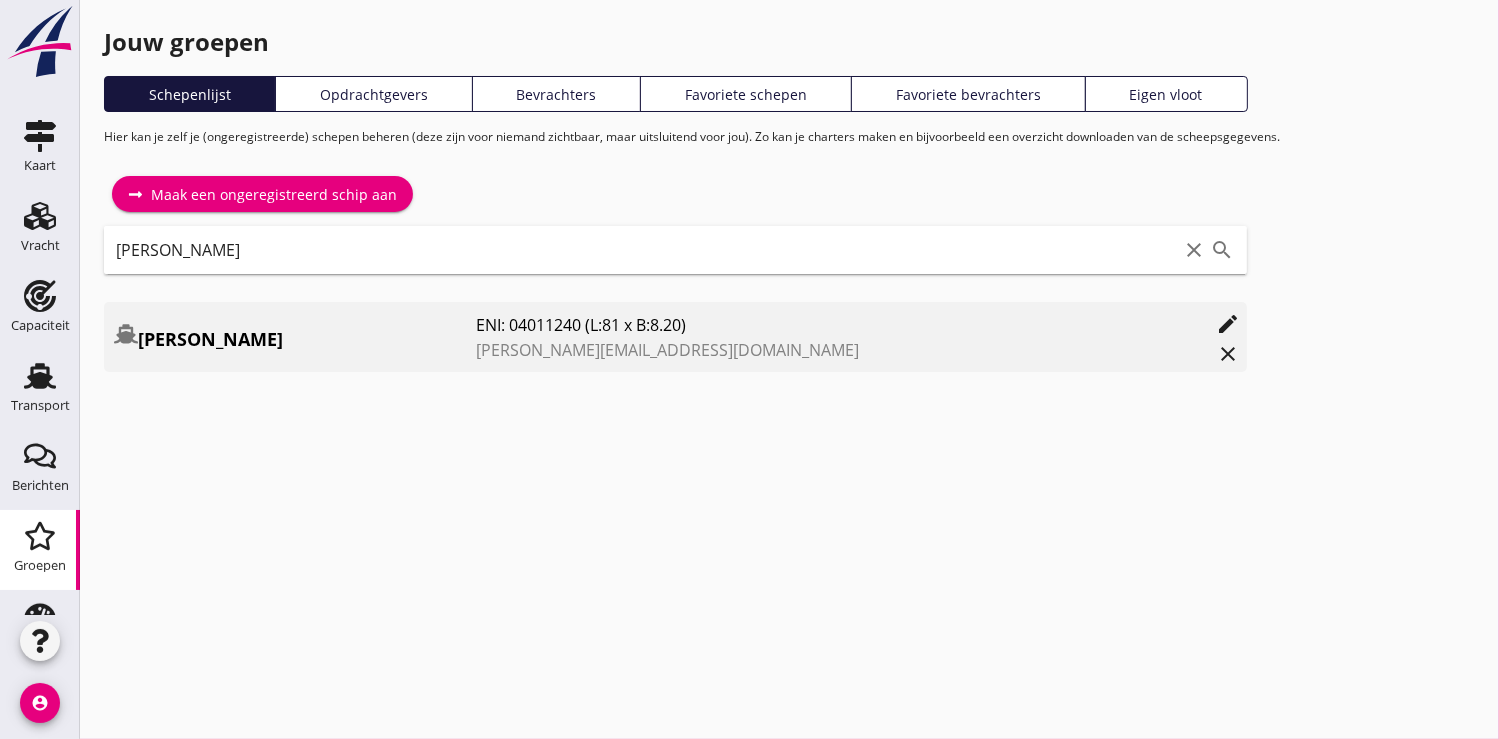 click on "ENI: 04011240 (L:81 x B:8.20)" at bounding box center [702, 325] 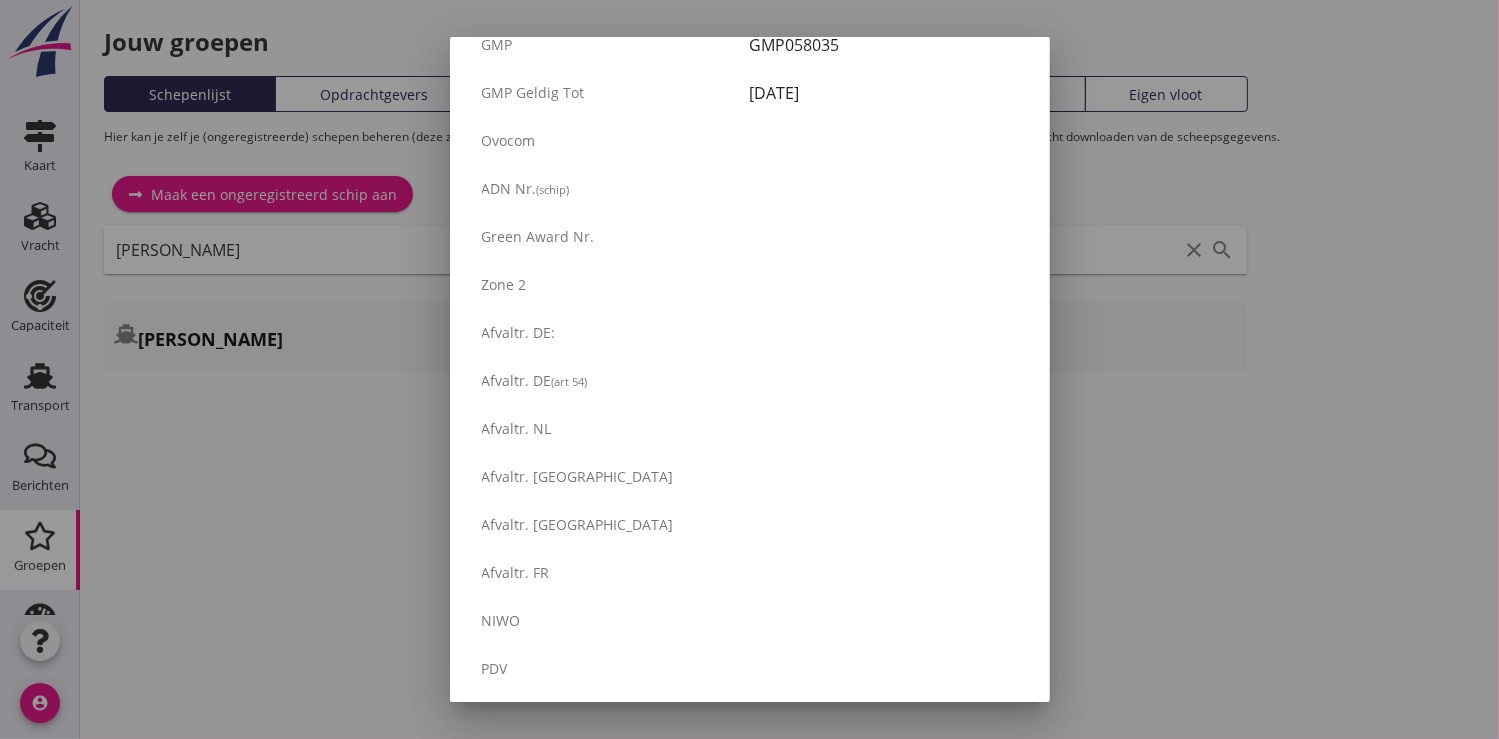 scroll, scrollTop: 3396, scrollLeft: 0, axis: vertical 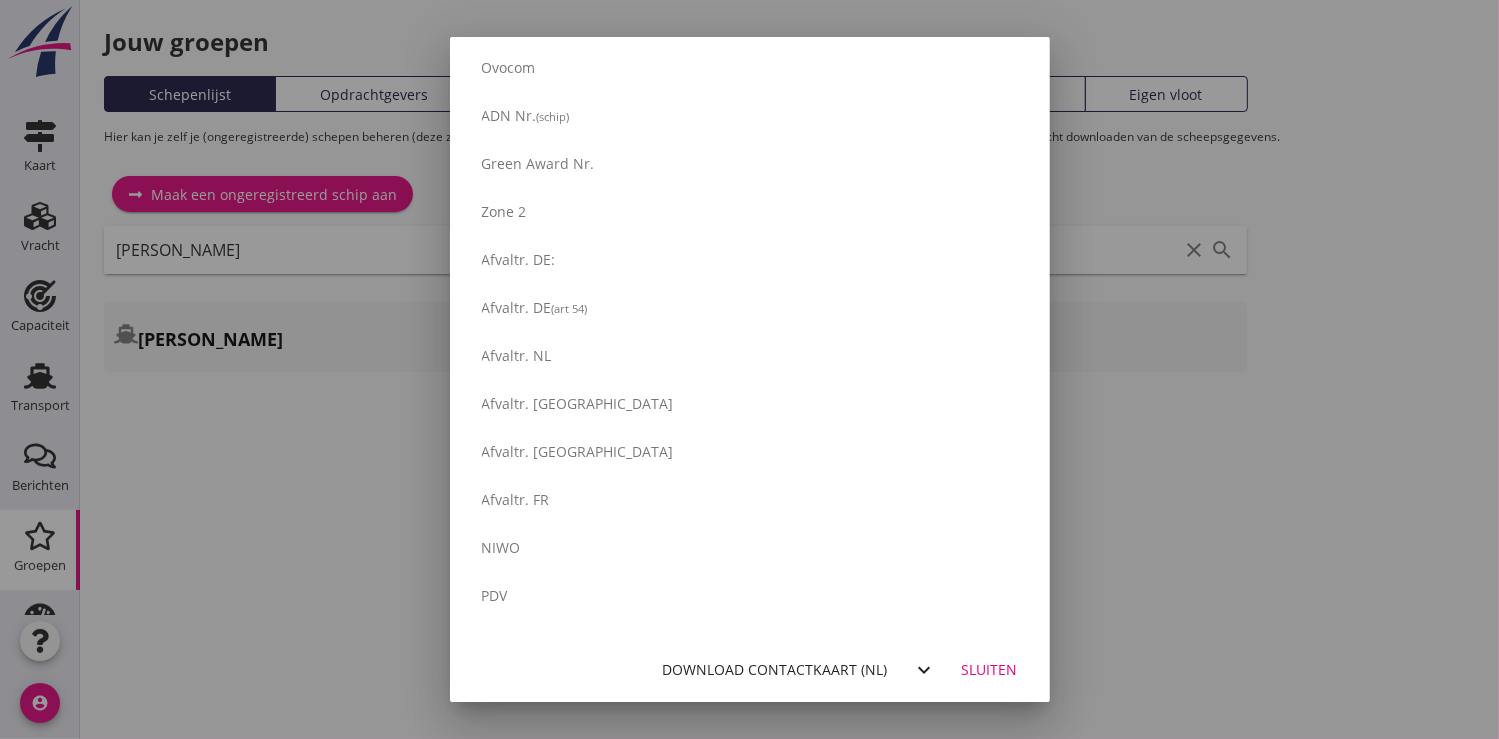 click on "Download contactkaart (nl)" at bounding box center (775, 669) 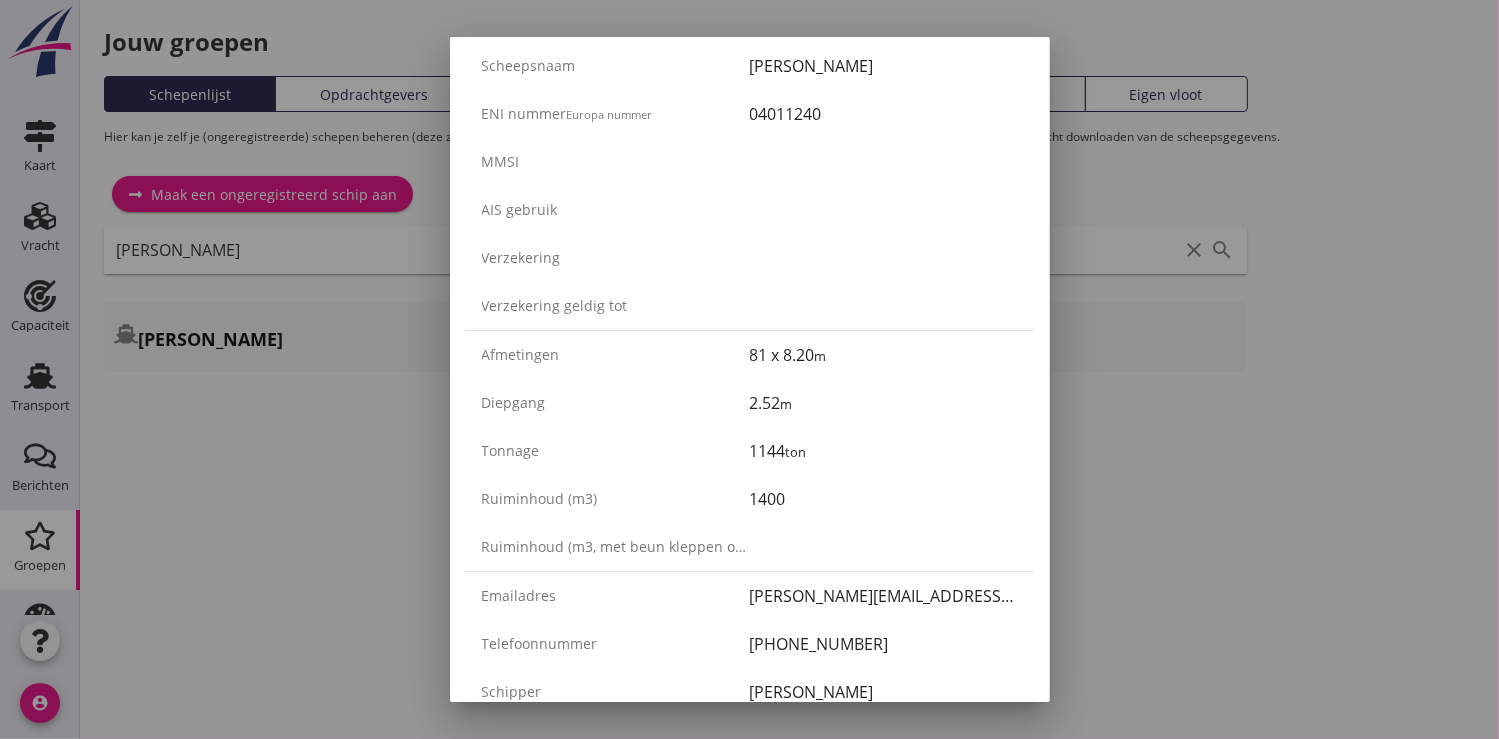 scroll, scrollTop: 0, scrollLeft: 0, axis: both 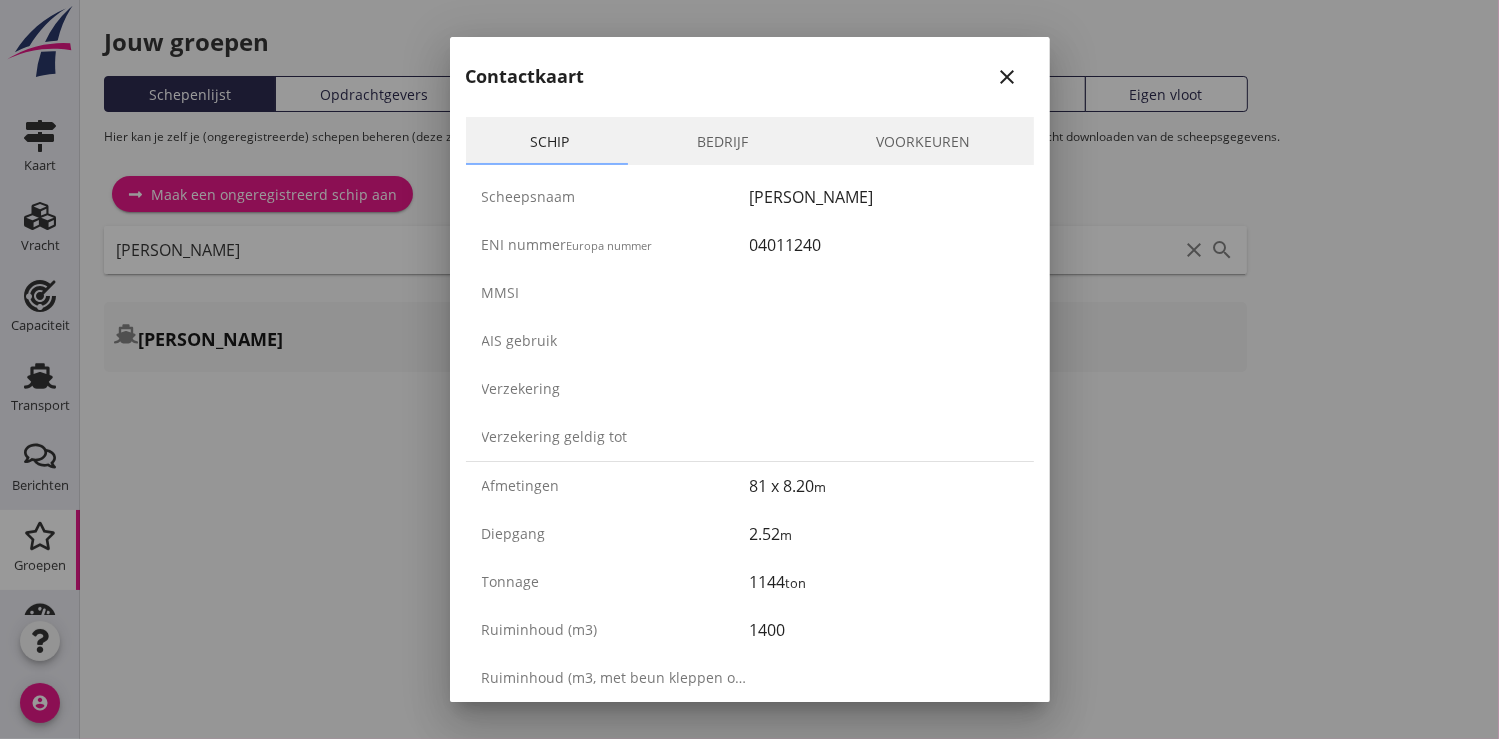 click on "close" at bounding box center [1008, 77] 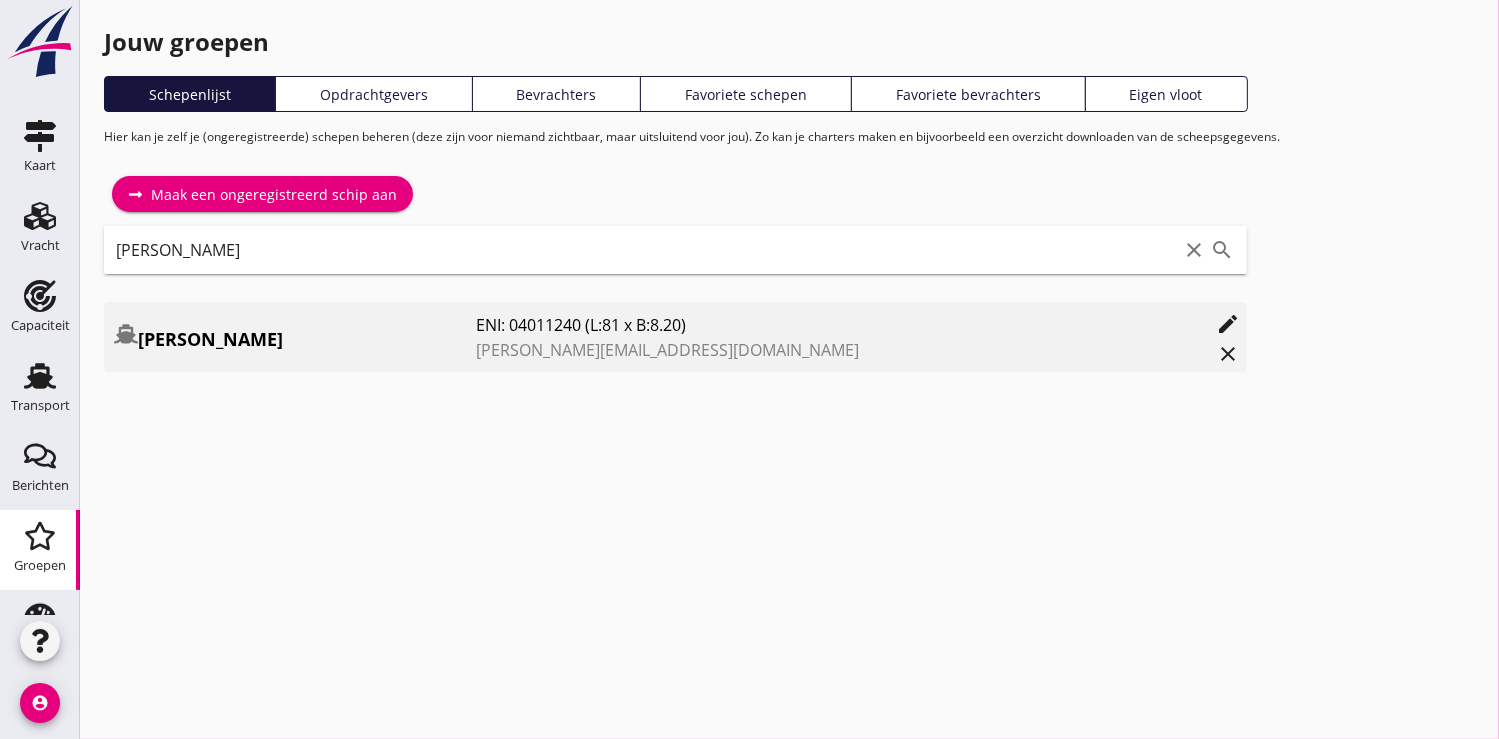 click on "ENI: 04011240 (L:81 x B:8.20)" at bounding box center [702, 325] 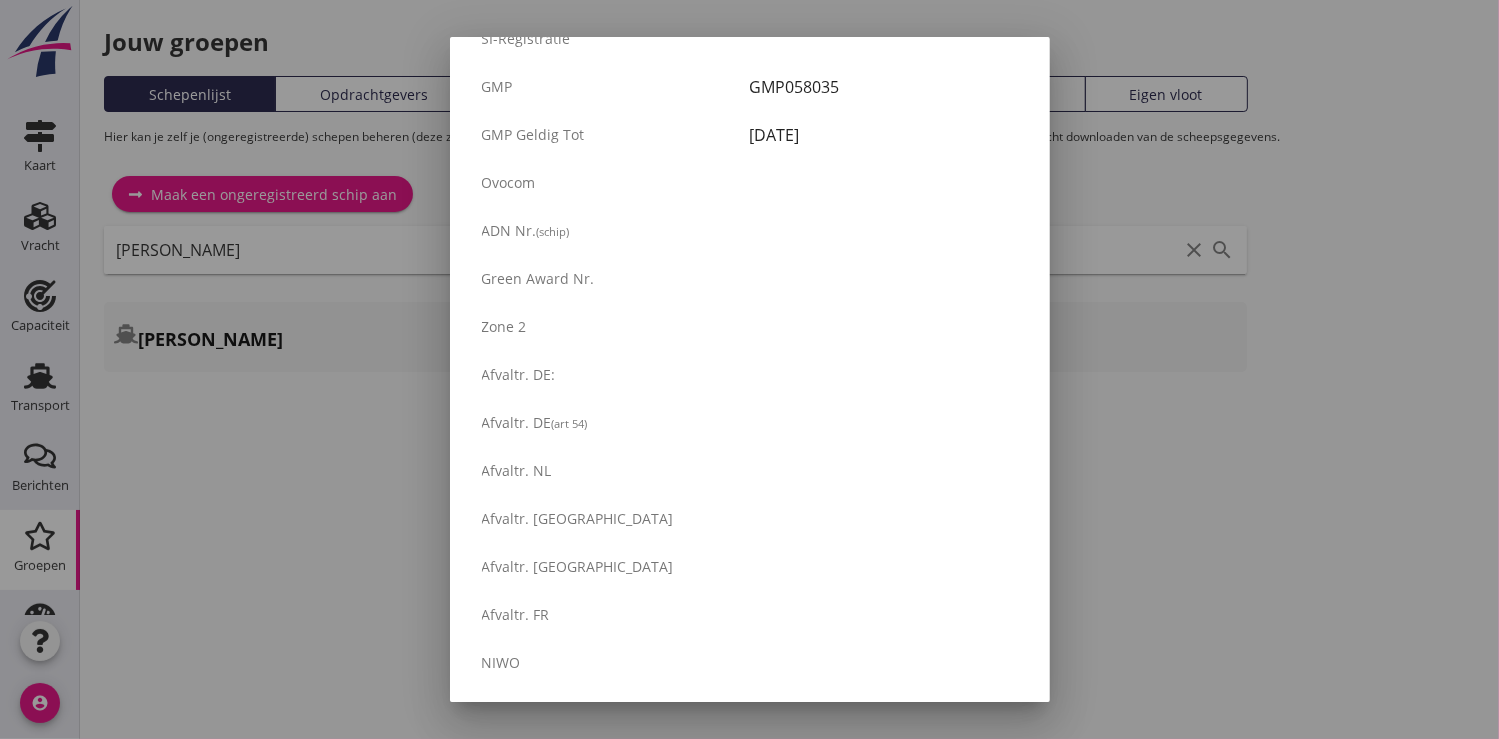 scroll, scrollTop: 3396, scrollLeft: 0, axis: vertical 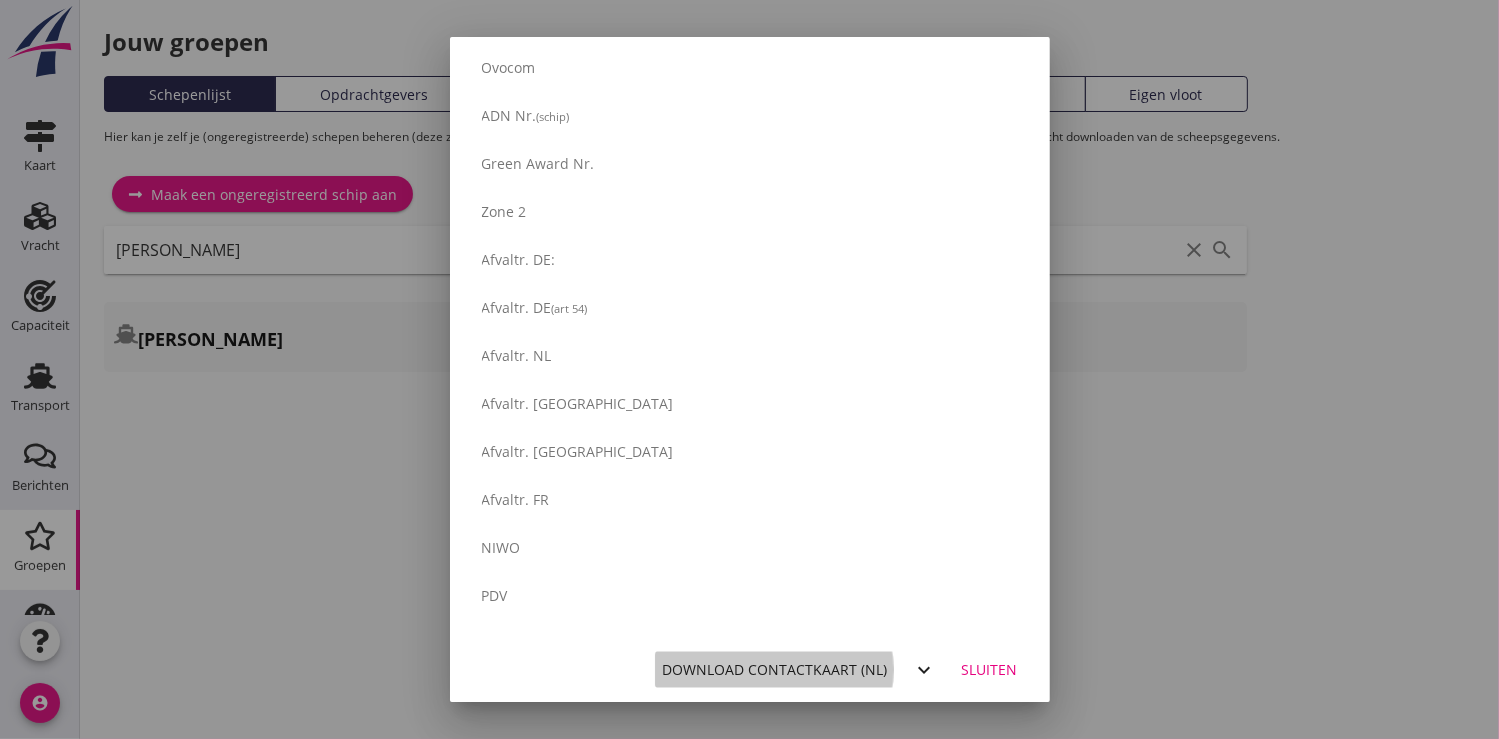 click on "Download contactkaart (nl)" at bounding box center [775, 669] 